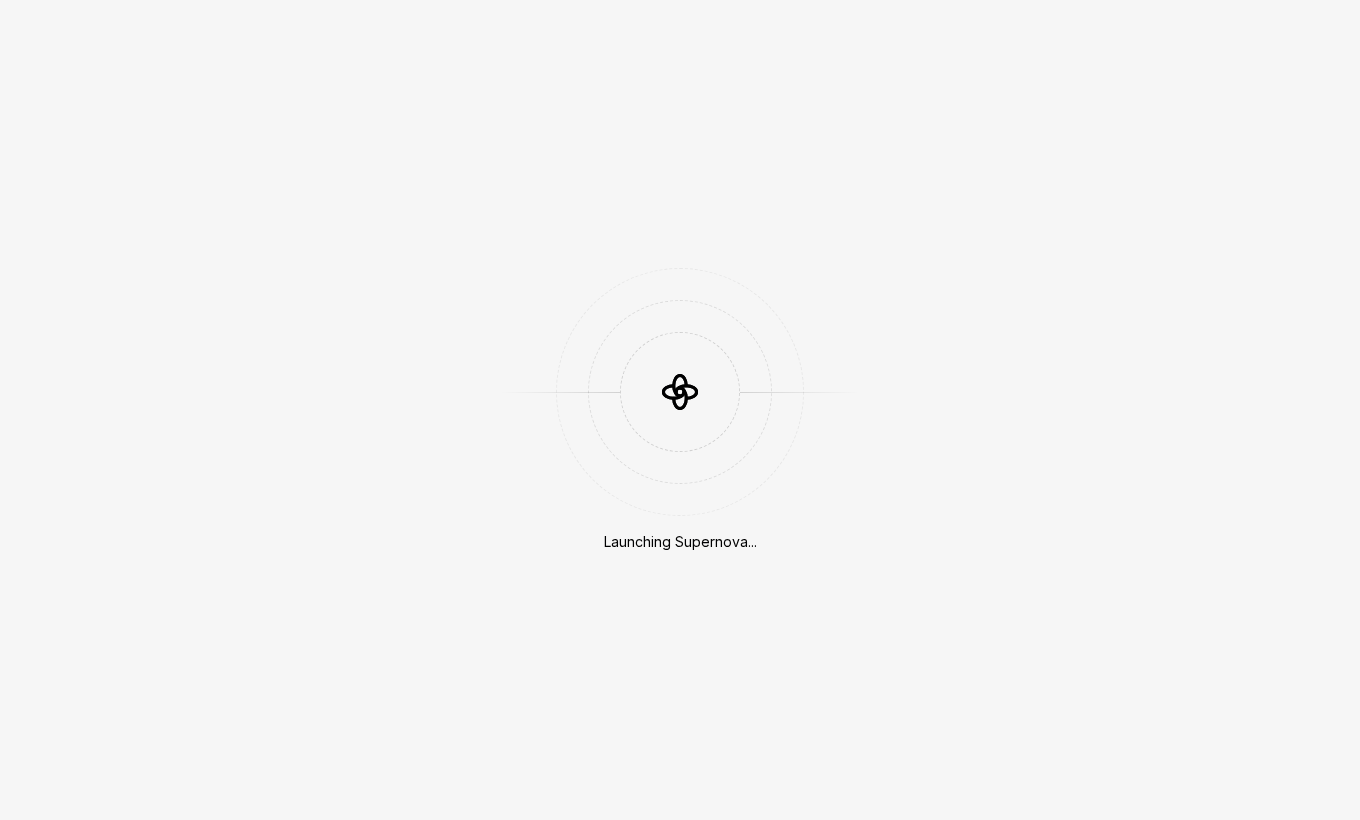 scroll, scrollTop: 0, scrollLeft: 0, axis: both 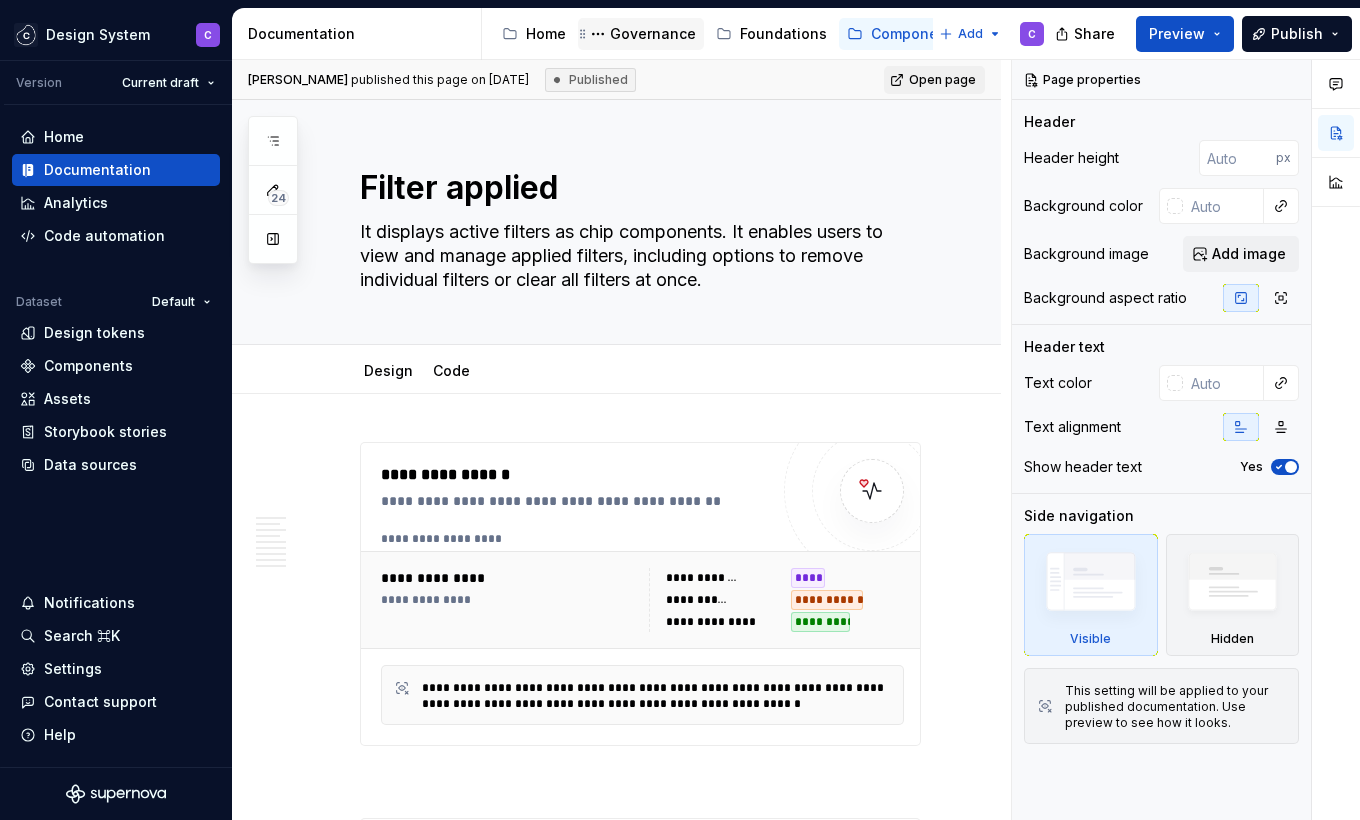 click on "Governance" at bounding box center [653, 34] 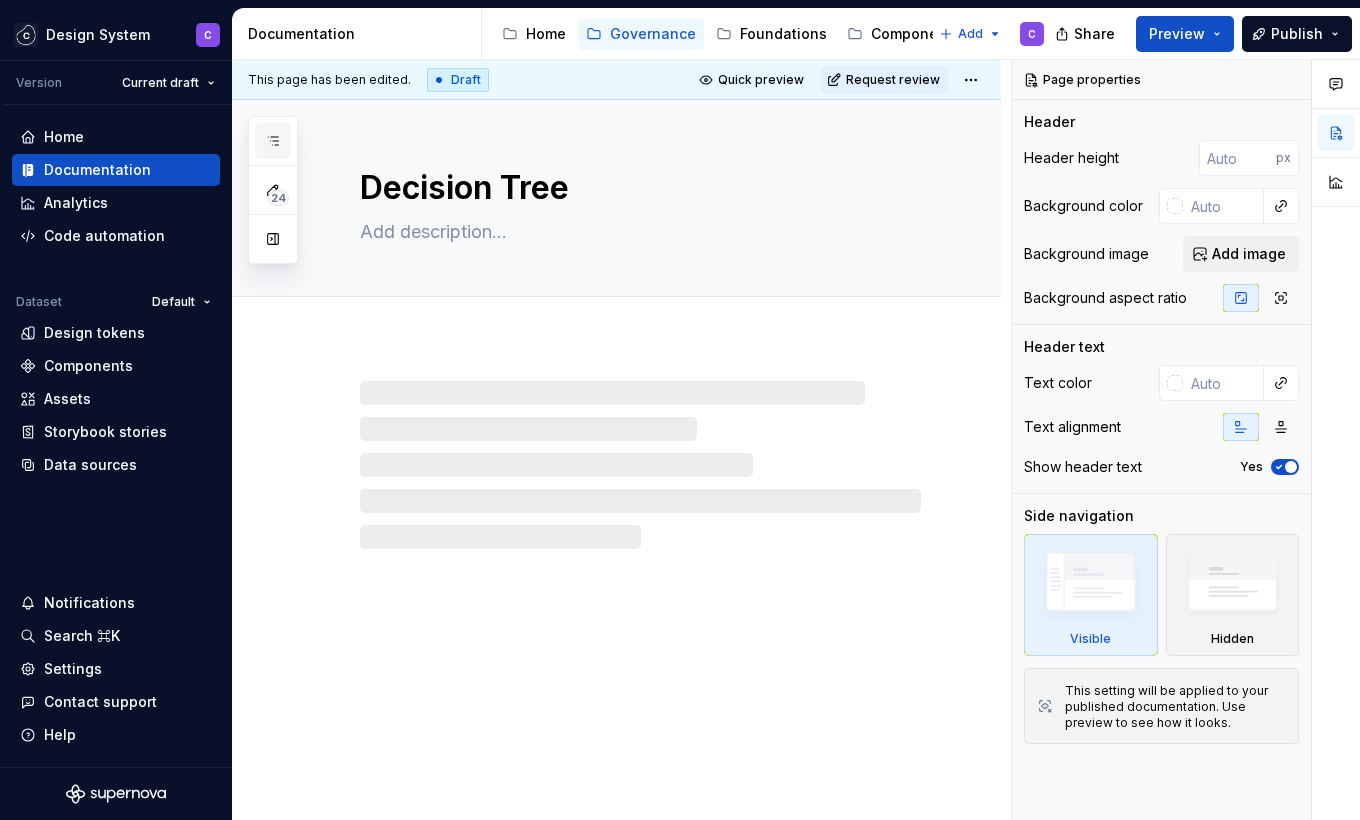 click 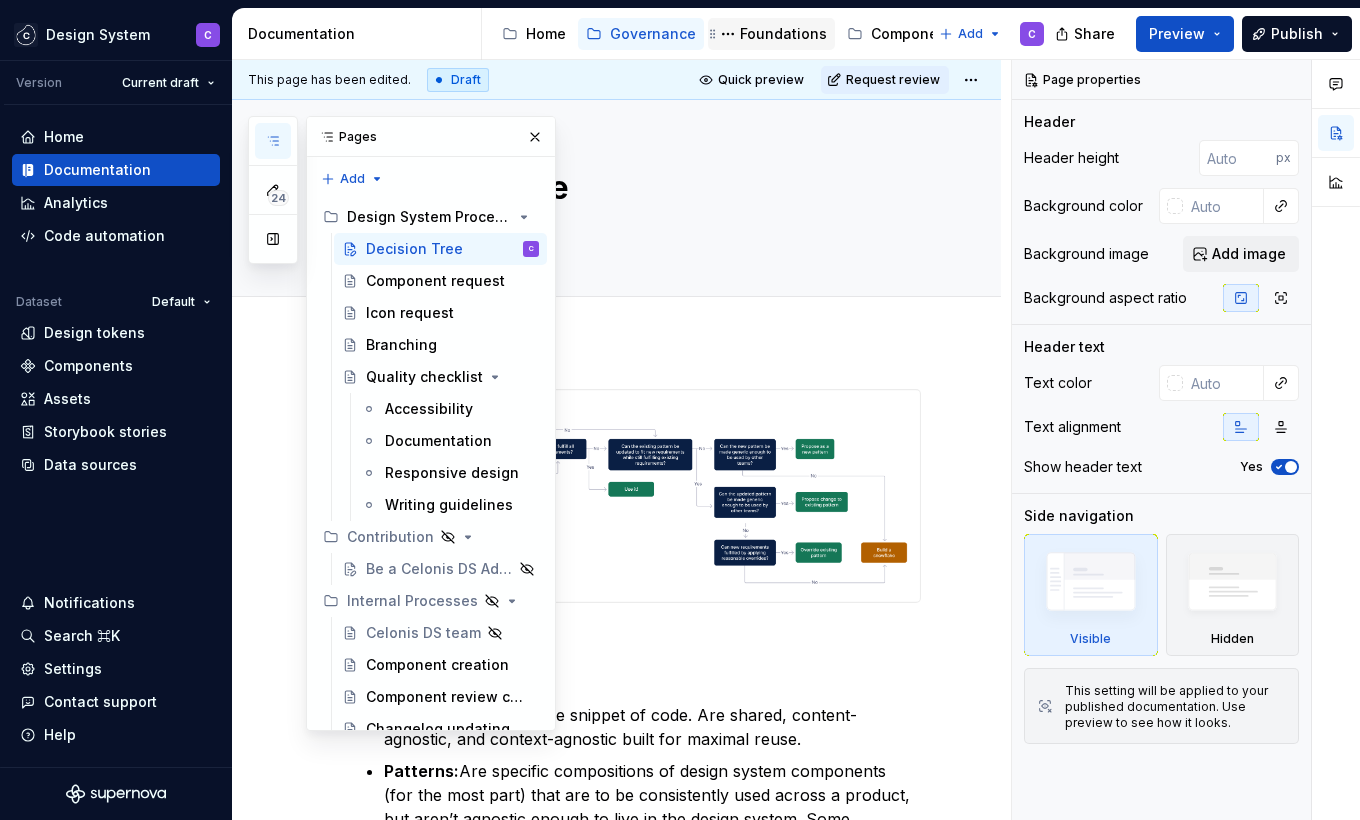click on "Foundations" at bounding box center [783, 34] 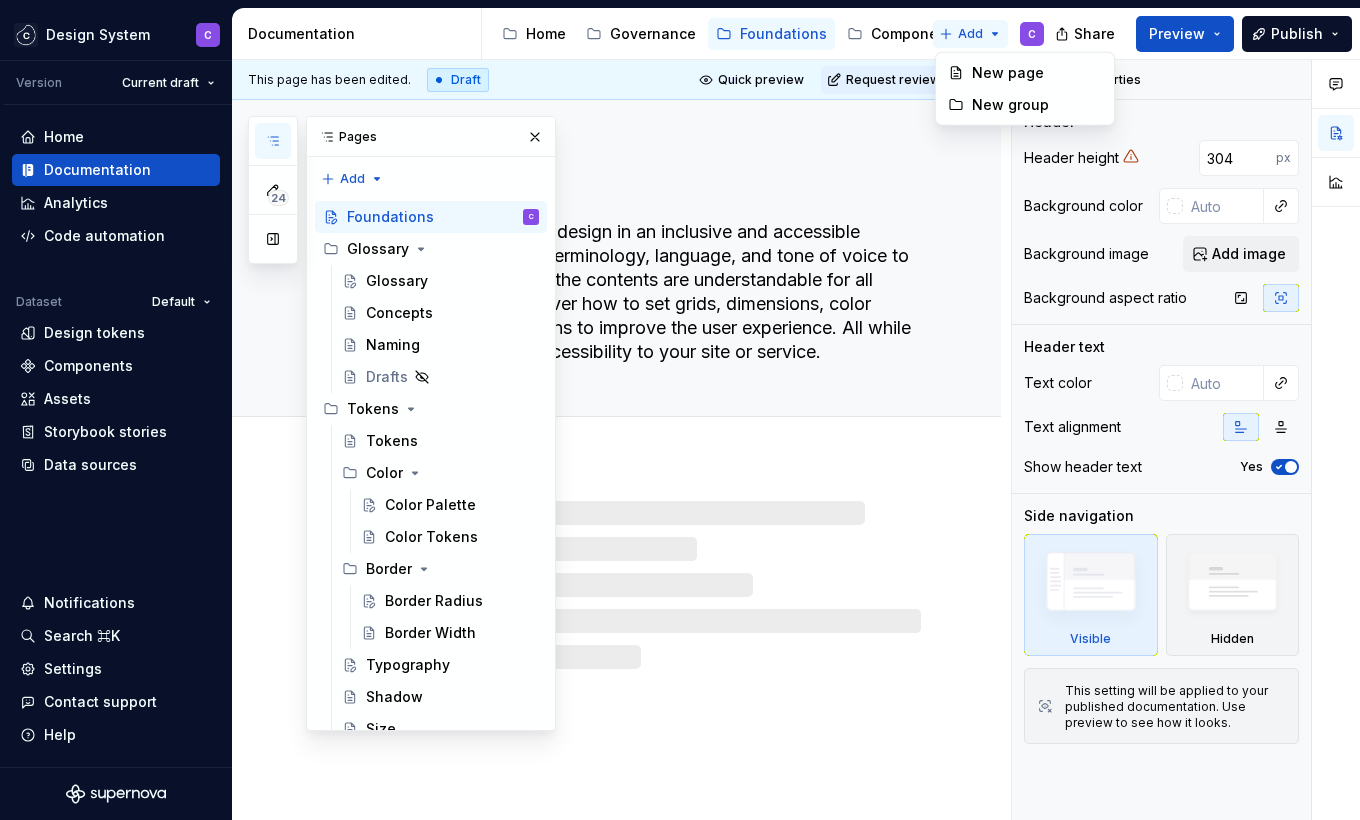 click on "Design System C Version Current draft Home Documentation Analytics Code automation Dataset Default Design tokens Components Assets Storybook stories Data sources Notifications Search ⌘K Settings Contact support Help Documentation
Accessibility guide for tree Page tree.
Navigate the tree with the arrow keys. Common tree hotkeys apply. Further keybindings are available:
enter to execute primary action on focused item
f2 to start renaming the focused item
escape to abort renaming an item
control+d to start dragging selected items
Home Governance Foundations Components Patterns Studio Content Accessibility Resources Add C Share Preview Publish 24 Pages Add
Accessibility guide for tree Page tree.
Navigate the tree with the arrow keys. Common tree hotkeys apply. Further keybindings are available:
enter to execute primary action on focused item
f2 to start renaming the focused item" at bounding box center [680, 410] 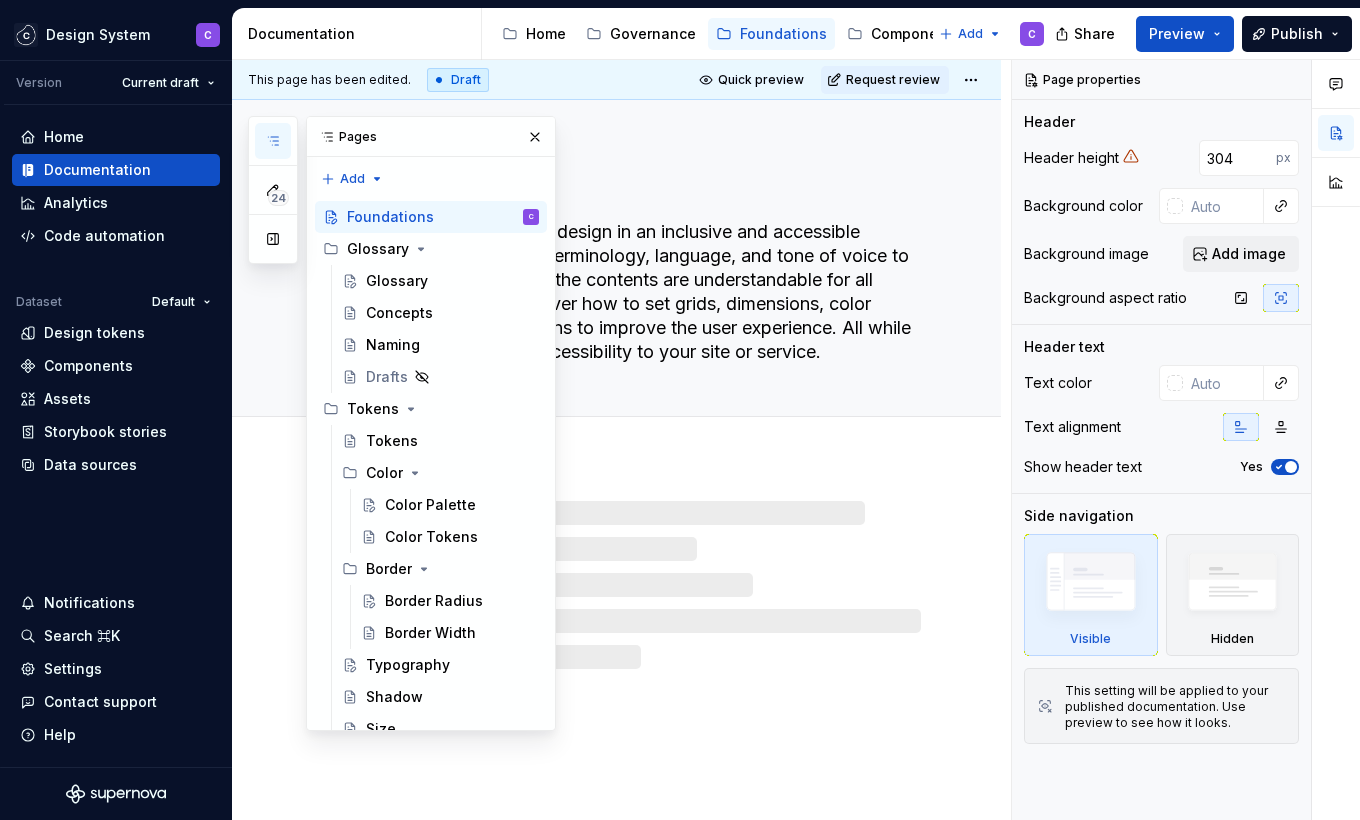 click on "Design System C Version Current draft Home Documentation Analytics Code automation Dataset Default Design tokens Components Assets Storybook stories Data sources Notifications Search ⌘K Settings Contact support Help Documentation
Accessibility guide for tree Page tree.
Navigate the tree with the arrow keys. Common tree hotkeys apply. Further keybindings are available:
enter to execute primary action on focused item
f2 to start renaming the focused item
escape to abort renaming an item
control+d to start dragging selected items
Home Governance Foundations Components Patterns Studio Content Accessibility Resources Add C Share Preview Publish 24 Pages Add
Accessibility guide for tree Page tree.
Navigate the tree with the arrow keys. Common tree hotkeys apply. Further keybindings are available:
enter to execute primary action on focused item
f2 to start renaming the focused item" at bounding box center (680, 410) 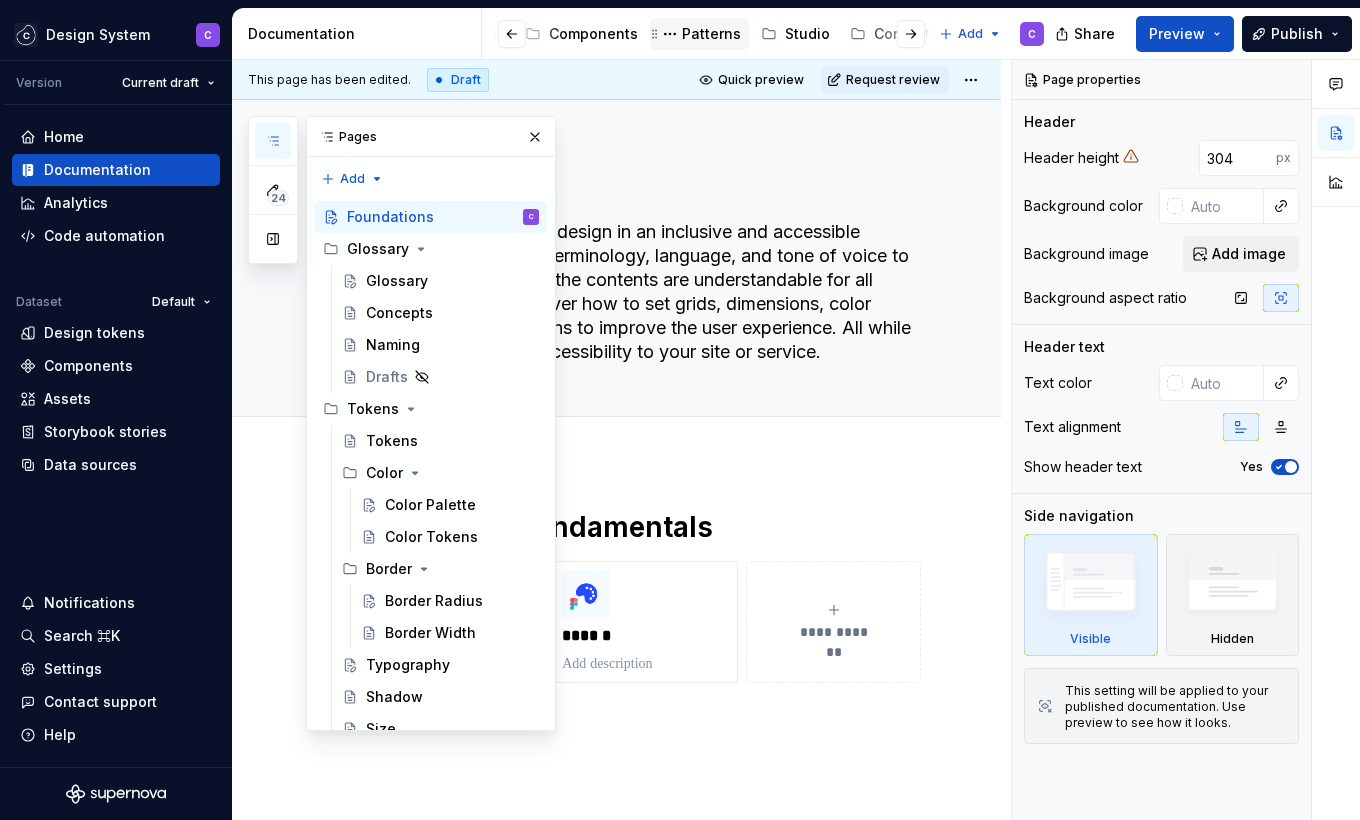 scroll, scrollTop: 0, scrollLeft: 323, axis: horizontal 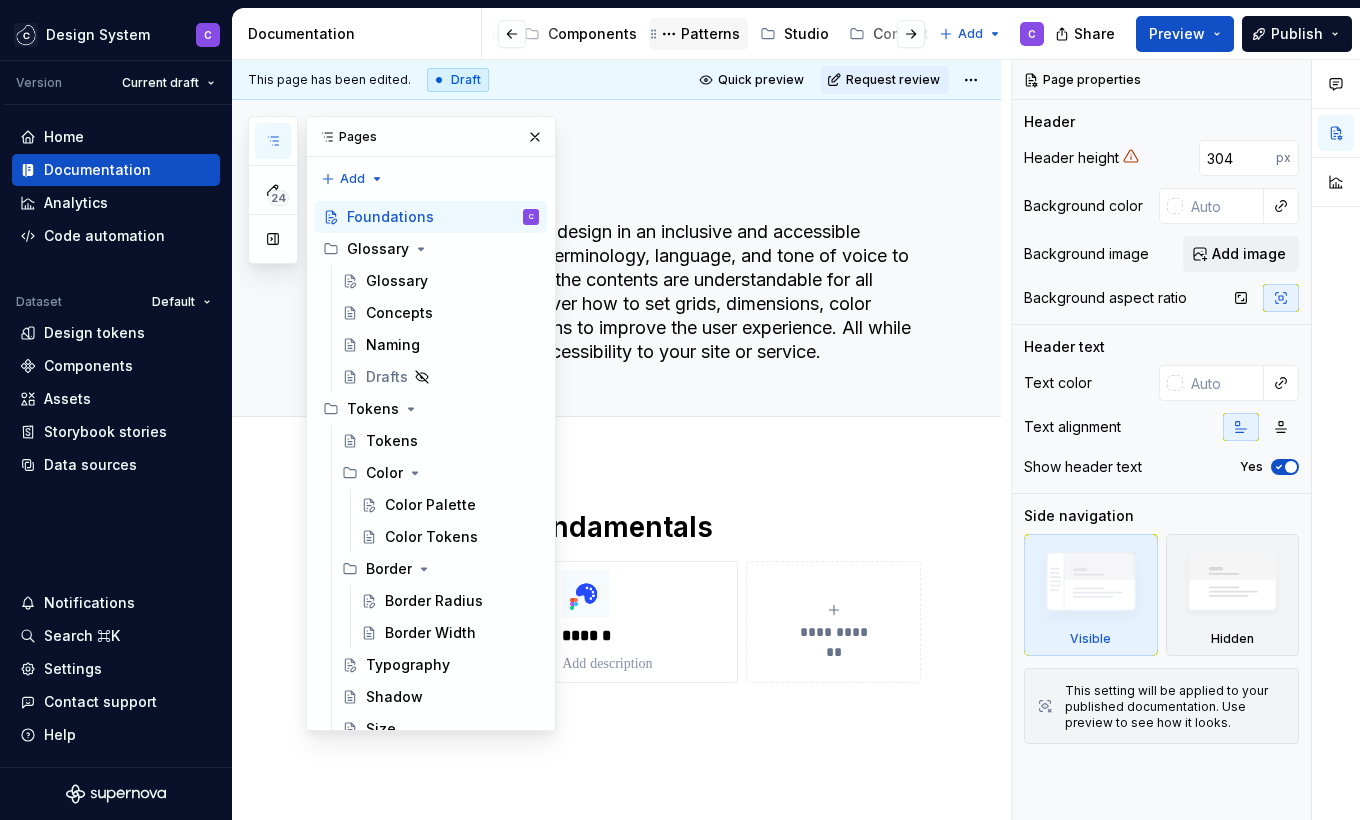 click on "Patterns" at bounding box center [710, 34] 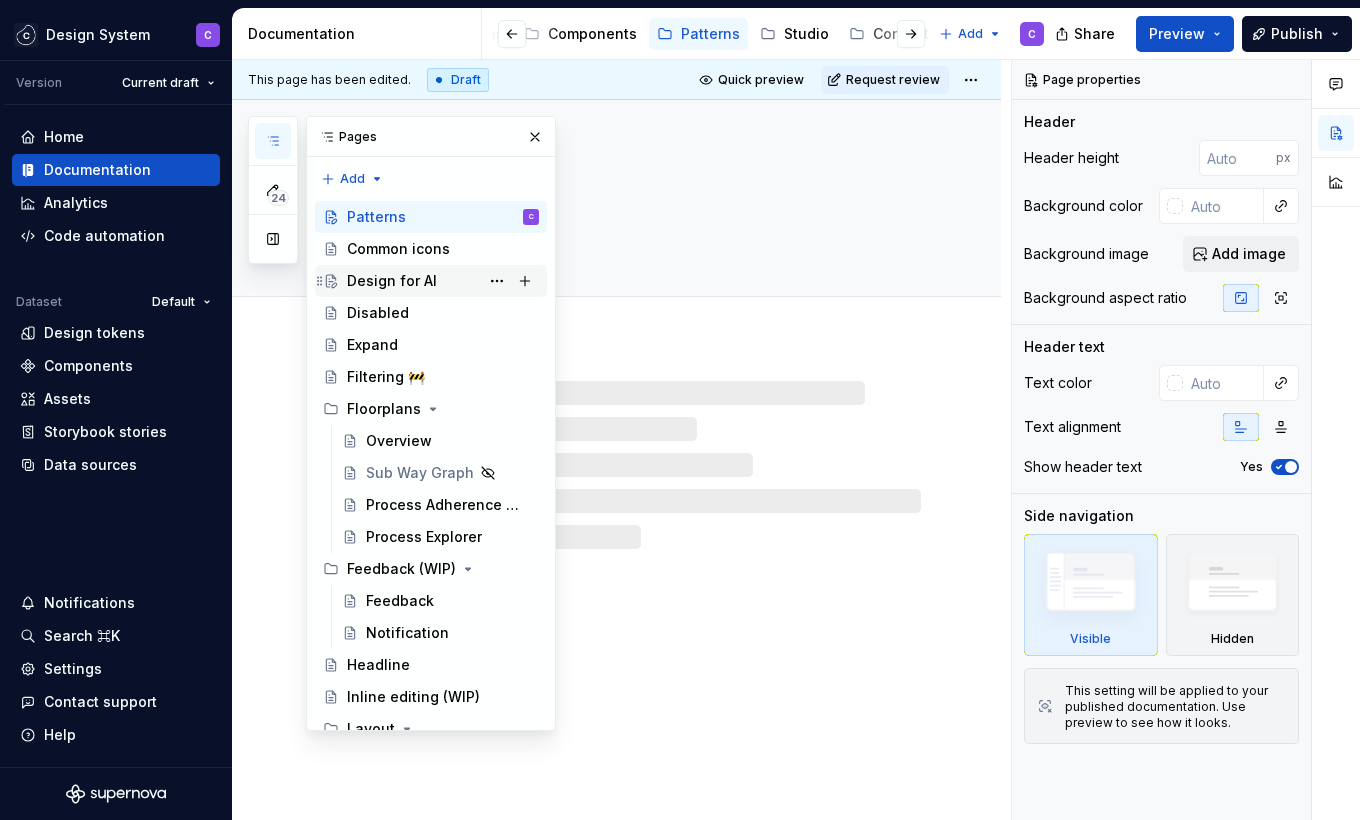 click on "Design for AI" at bounding box center (392, 281) 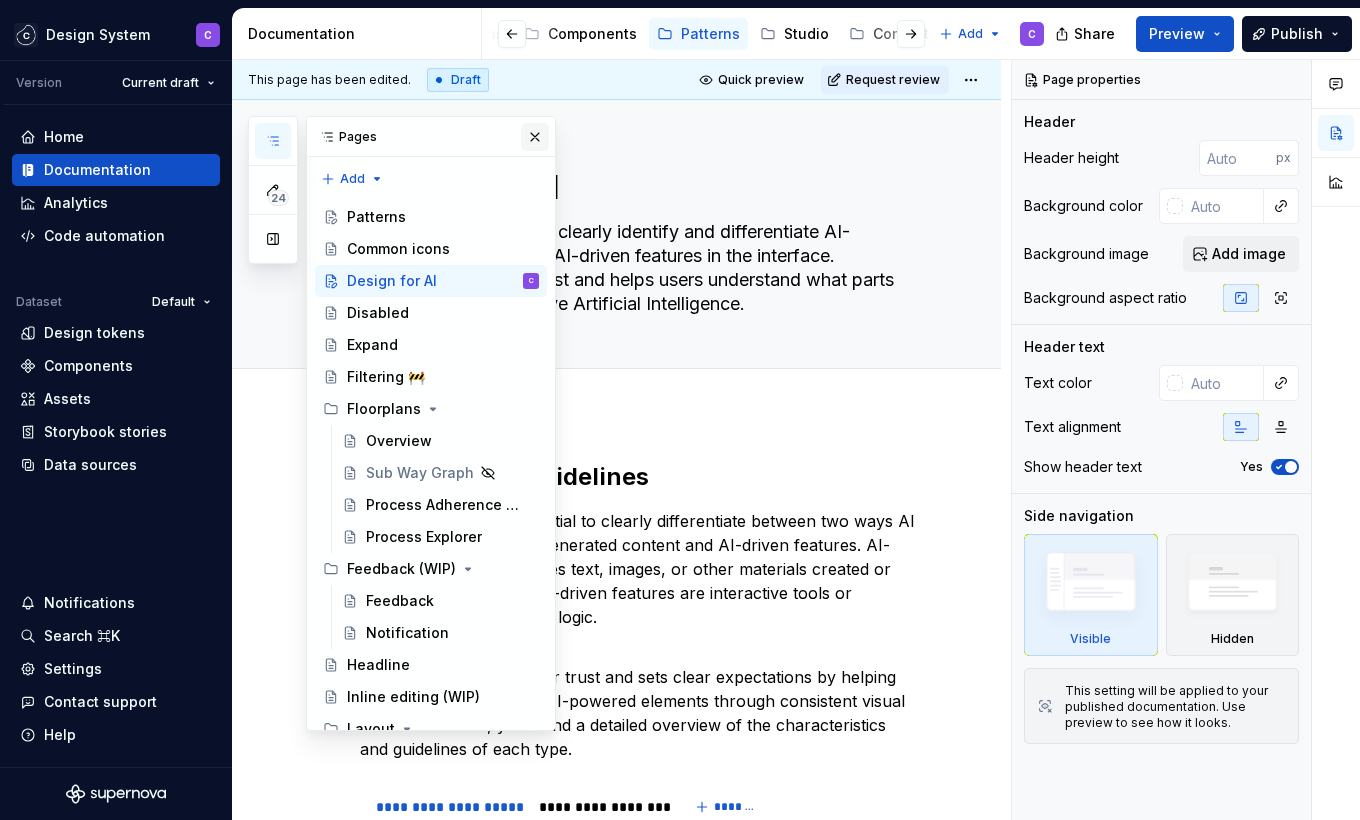 click at bounding box center (535, 137) 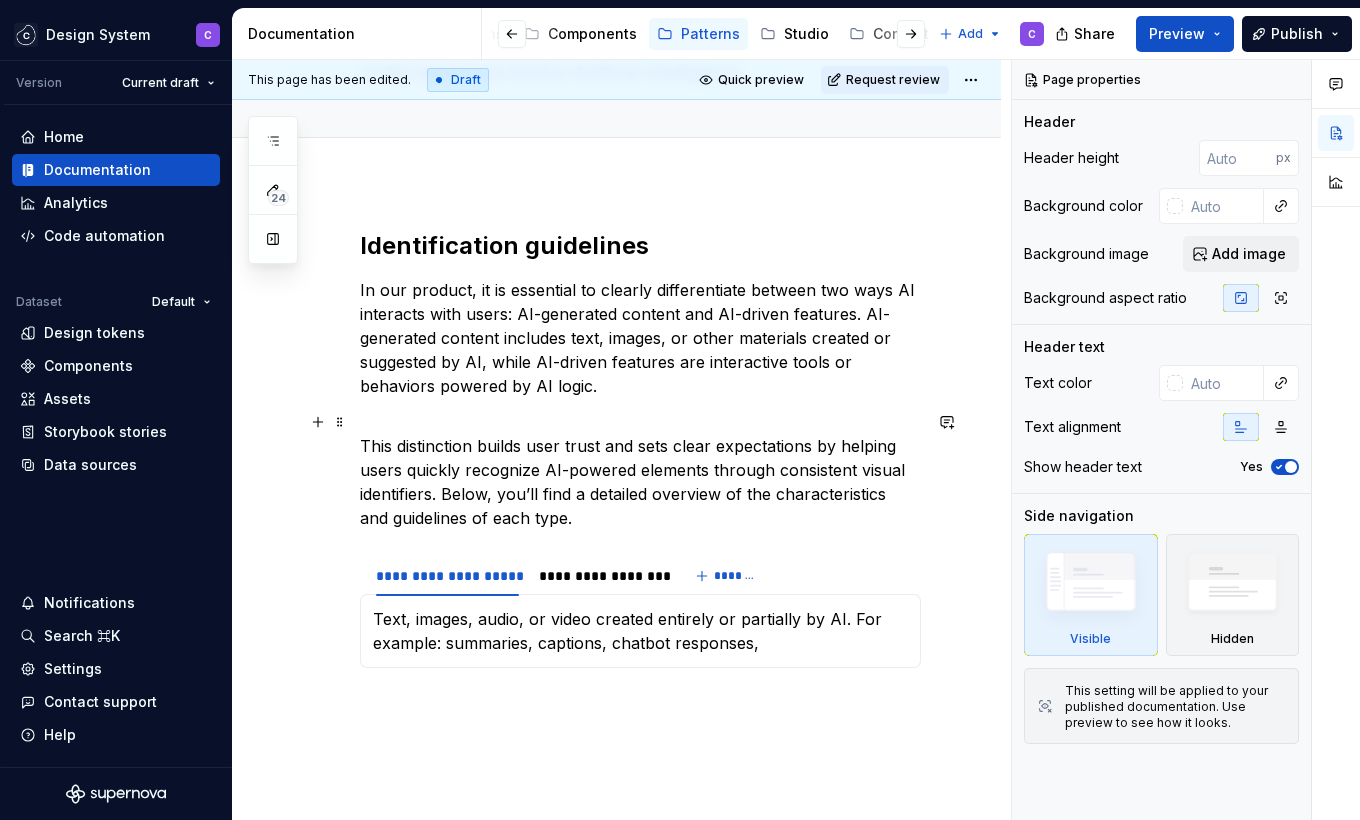 scroll, scrollTop: 228, scrollLeft: 0, axis: vertical 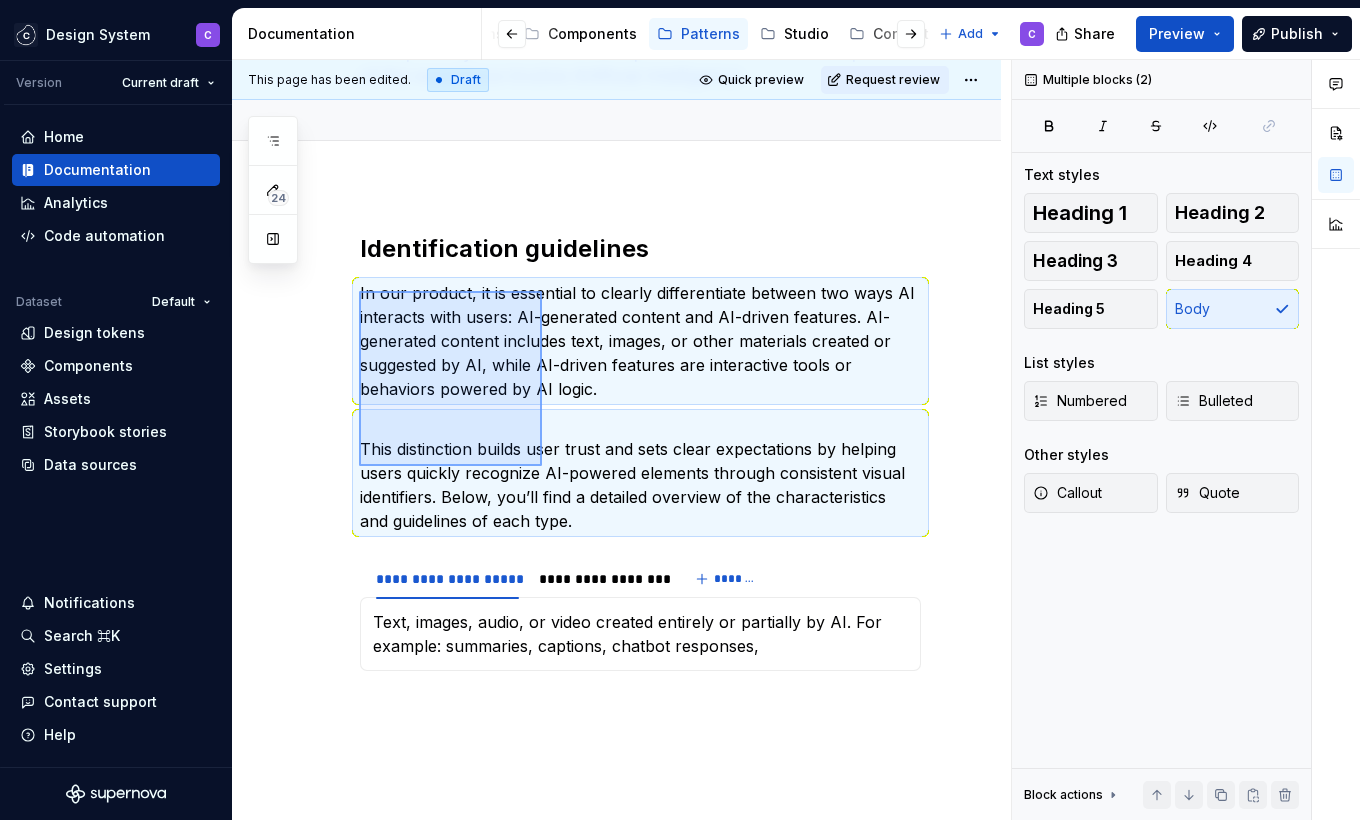 drag, startPoint x: 359, startPoint y: 291, endPoint x: 551, endPoint y: 482, distance: 270.8228 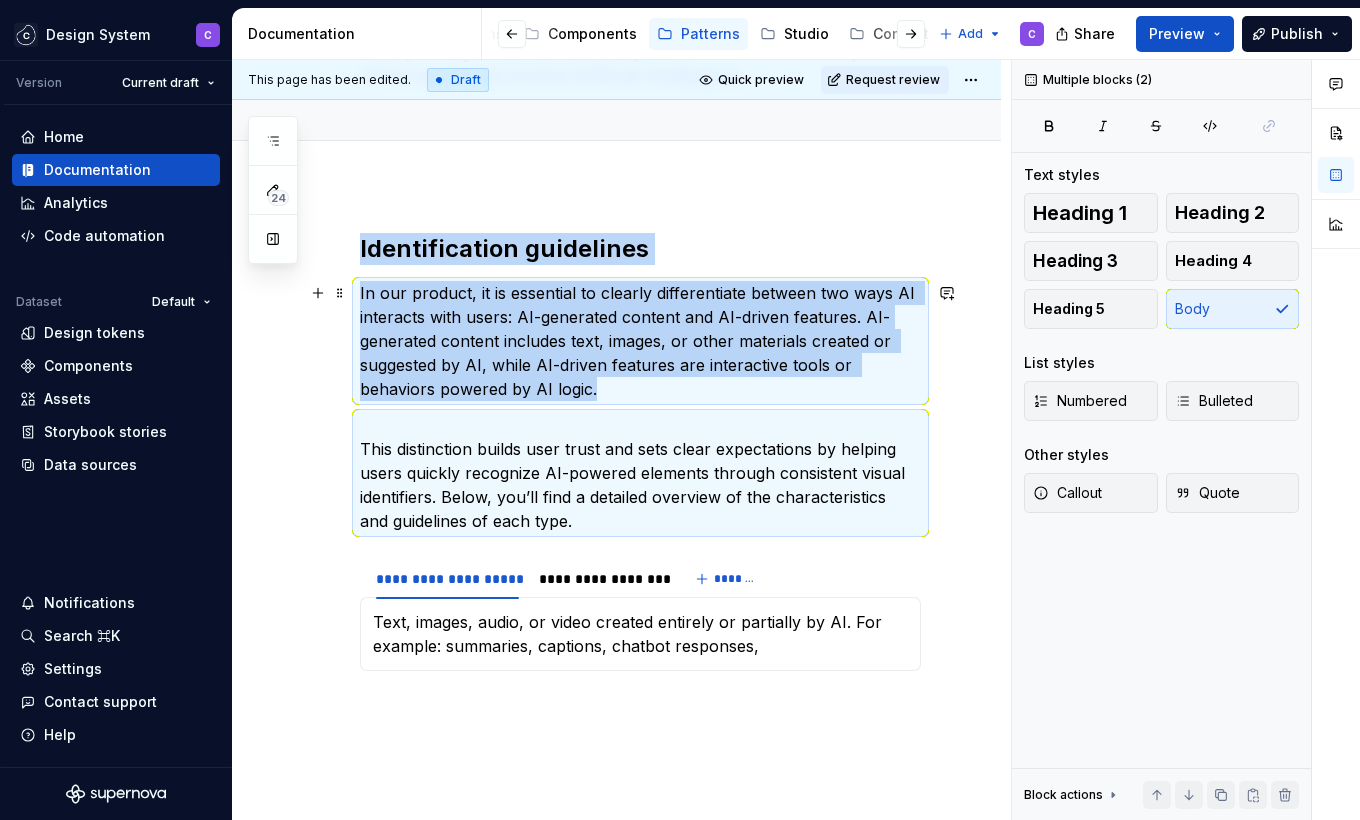 click on "In our product, it is essential to clearly differentiate between two ways AI interacts with users: AI-generated content and AI-driven features. AI-generated content includes text, images, or other materials created or suggested by AI, while AI-driven features are interactive tools or behaviors powered by AI logic." at bounding box center (640, 341) 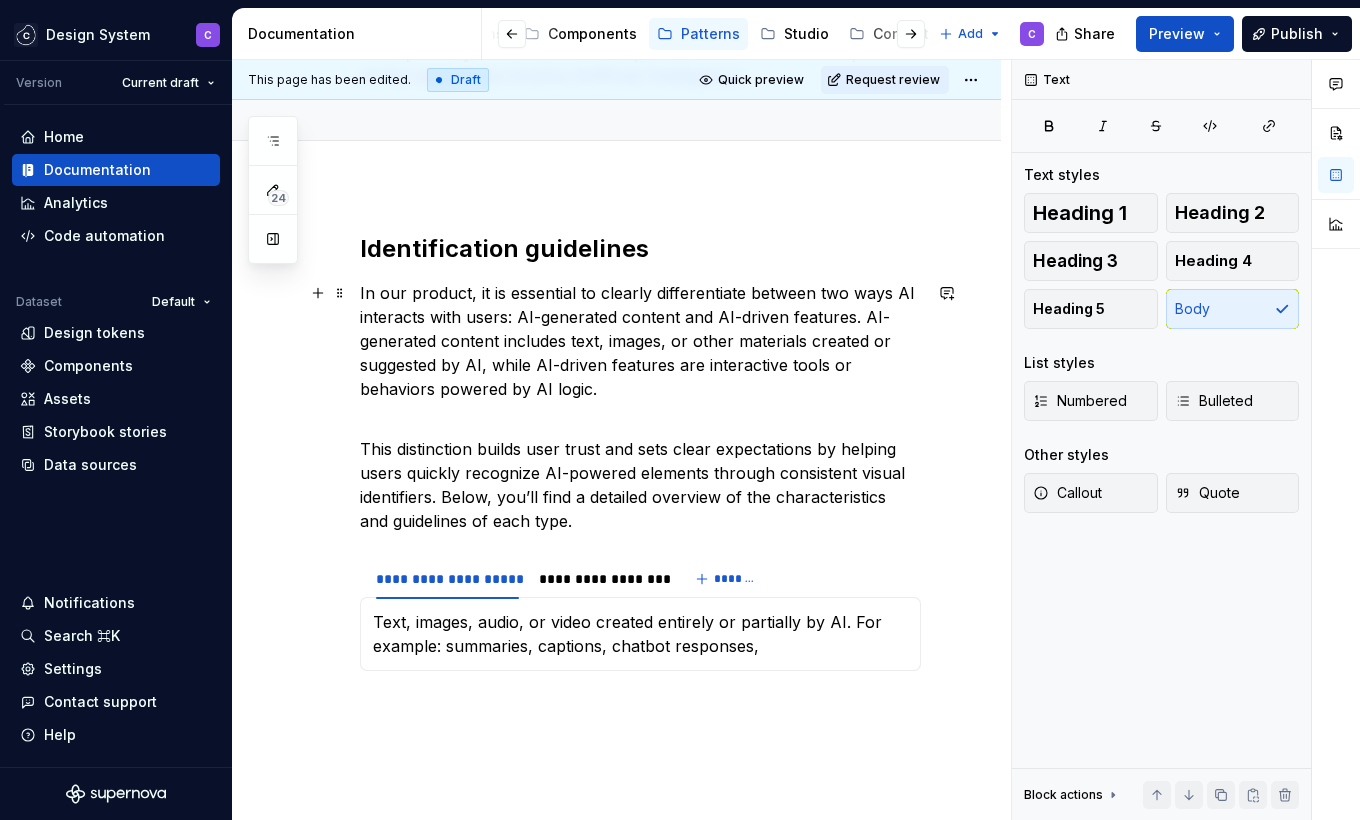 click on "In our product, it is essential to clearly differentiate between two ways AI interacts with users: AI-generated content and AI-driven features. AI-generated content includes text, images, or other materials created or suggested by AI, while AI-driven features are interactive tools or behaviors powered by AI logic." at bounding box center [640, 341] 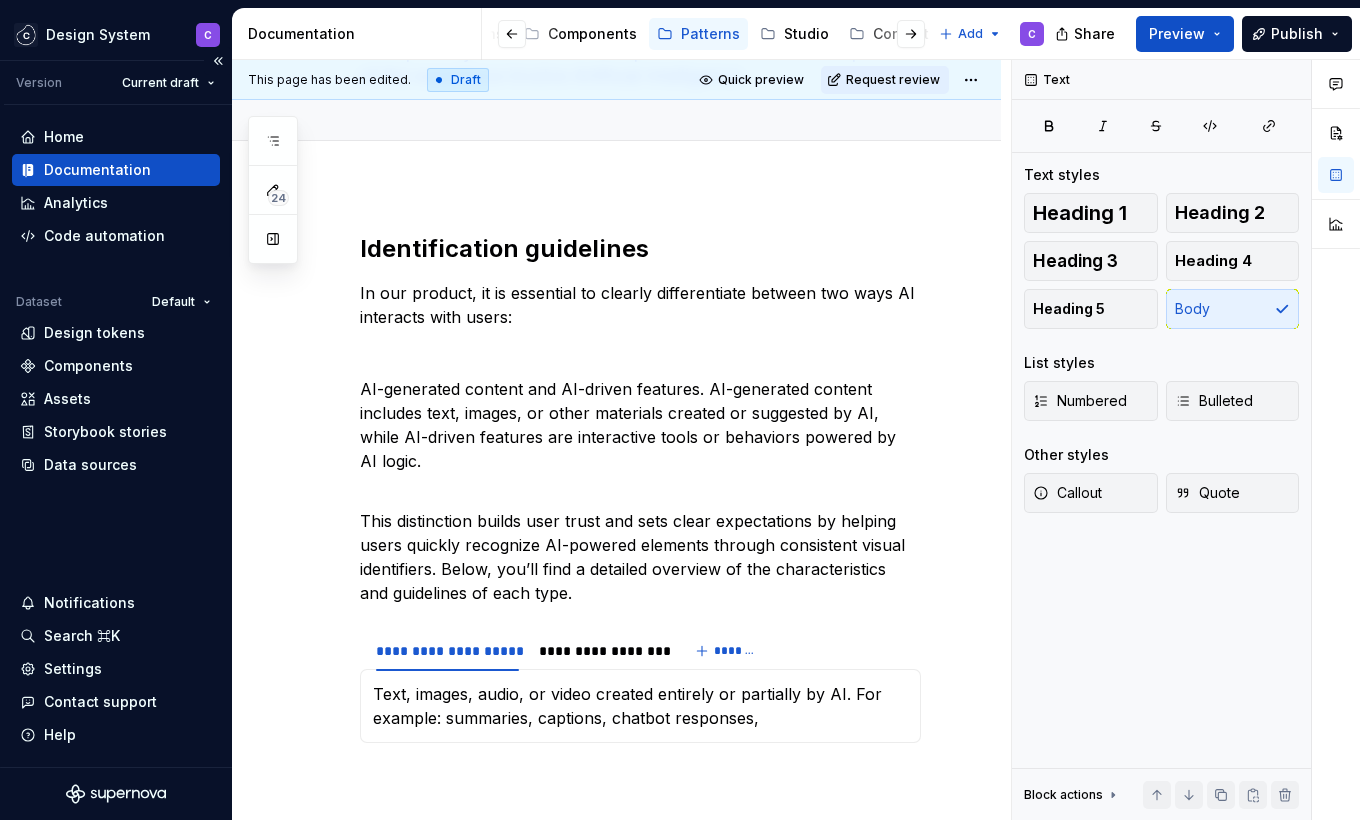 type on "*" 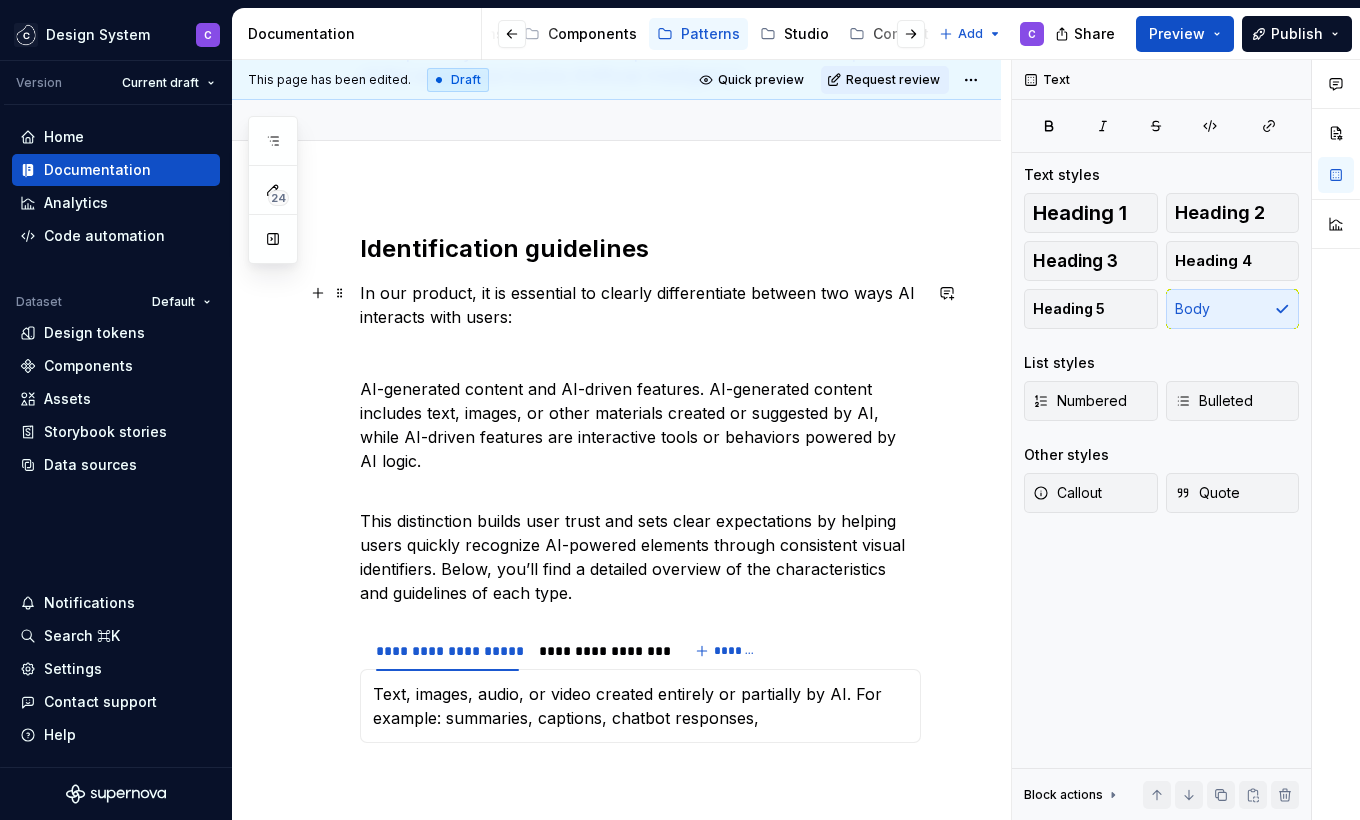 click on "**********" at bounding box center [616, 607] 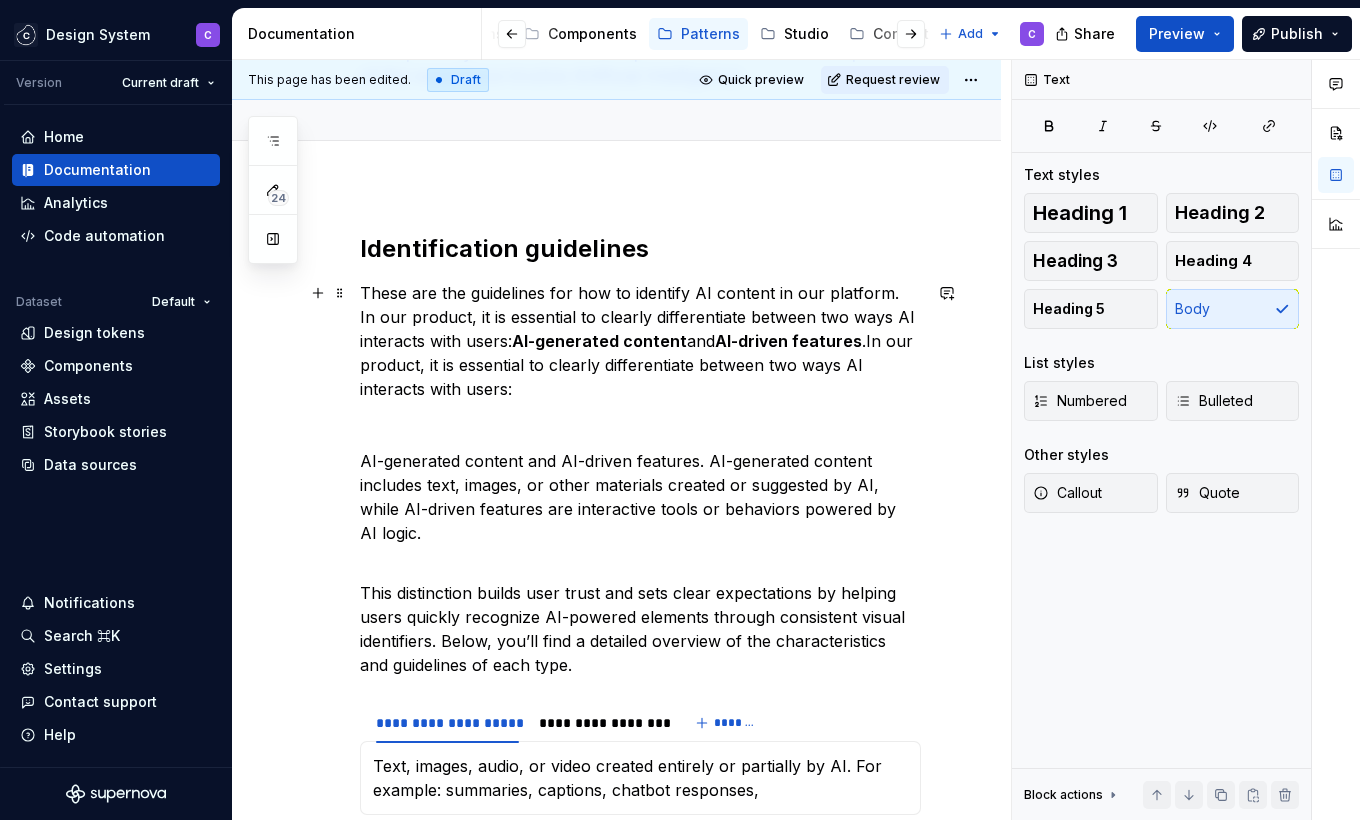type 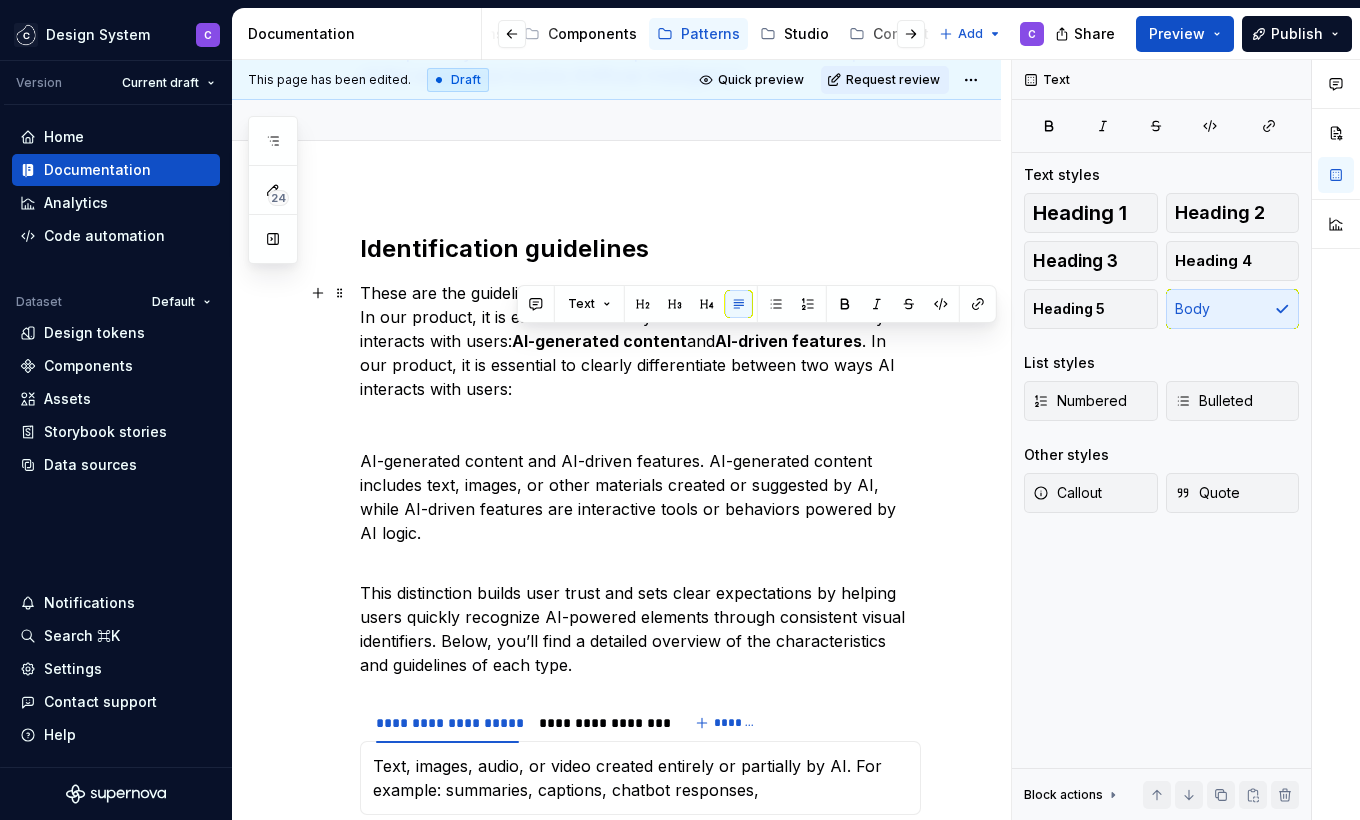 drag, startPoint x: 648, startPoint y: 385, endPoint x: 872, endPoint y: 346, distance: 227.36974 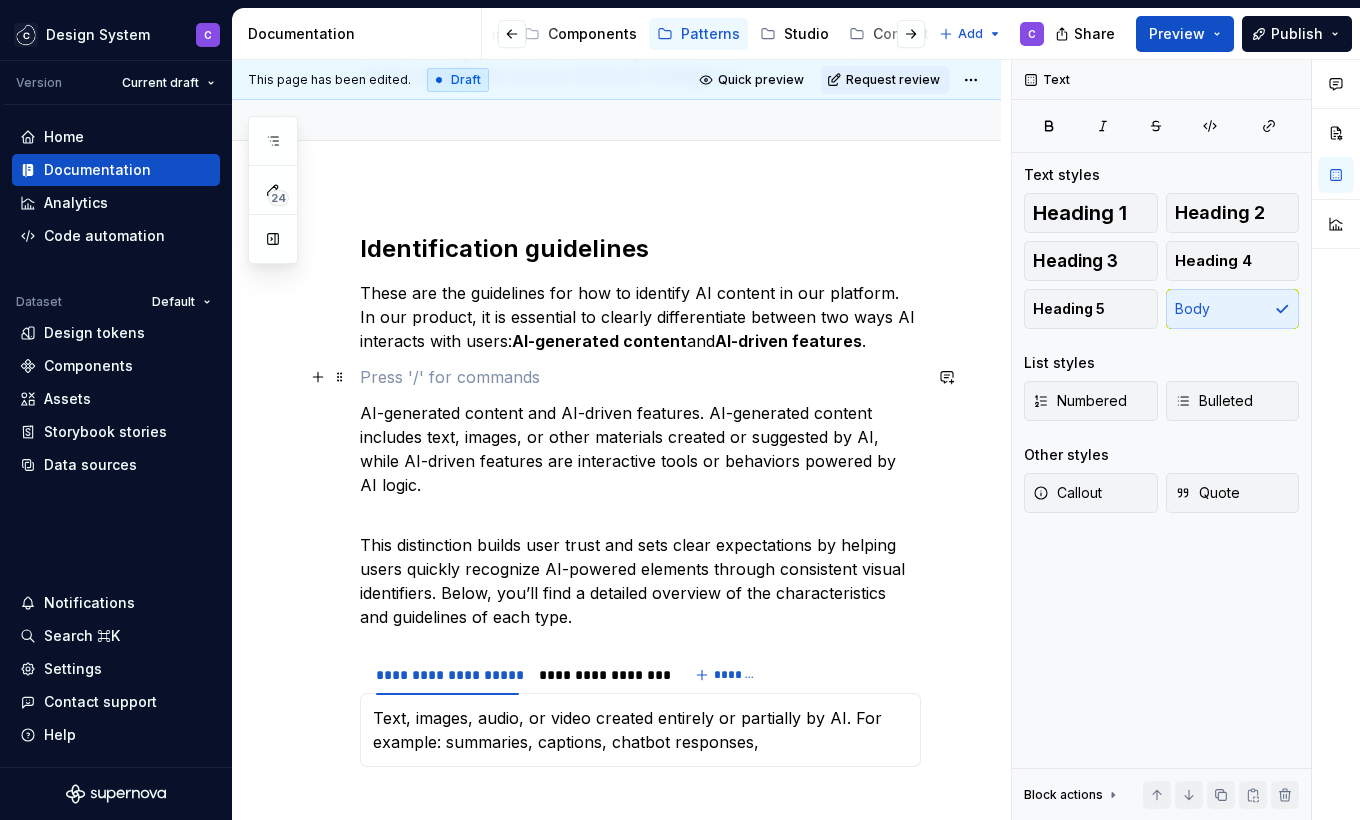 click at bounding box center [640, 377] 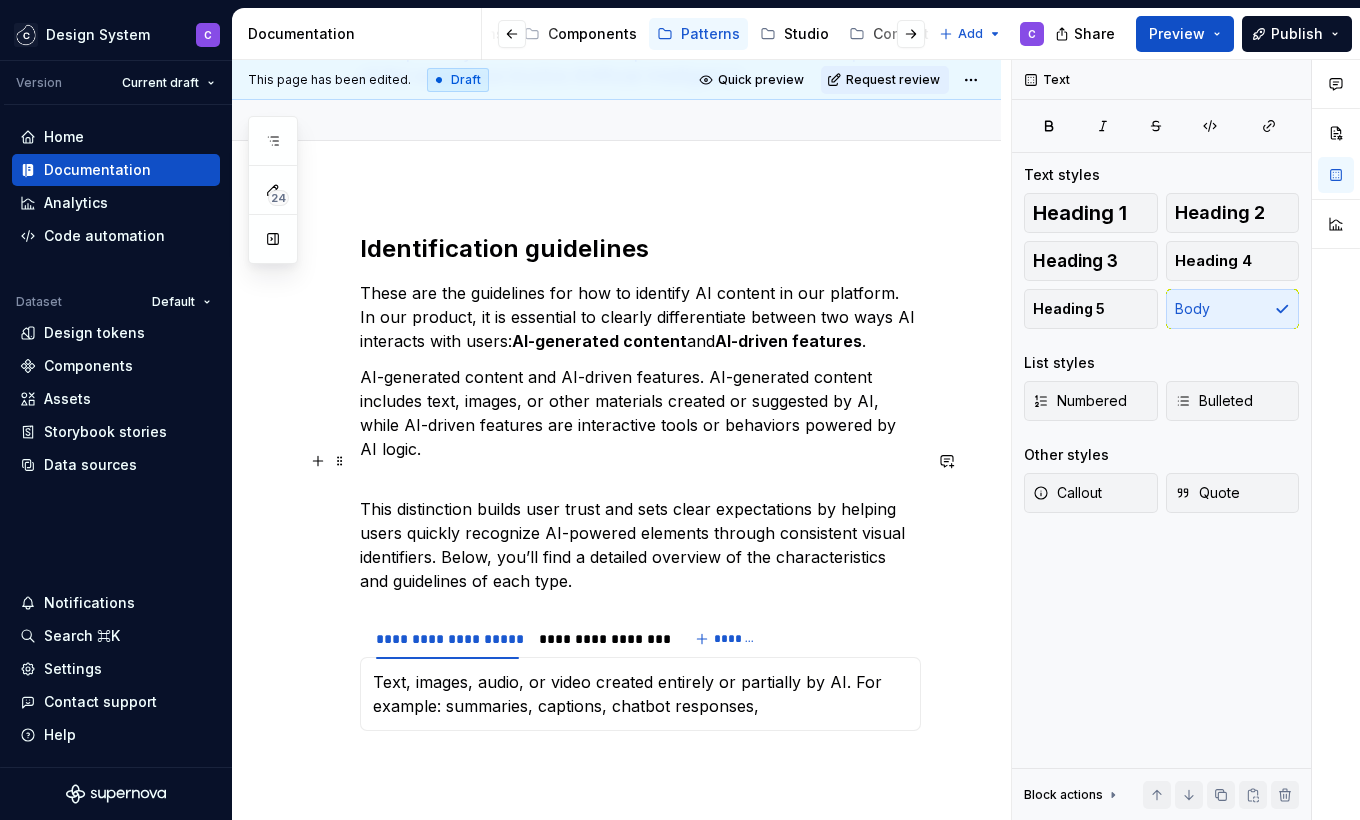 click on "This distinction builds user trust and sets clear expectations by helping users quickly recognize AI-powered elements through consistent visual identifiers. Below, you’ll find a detailed overview of the characteristics and guidelines of each type." at bounding box center (640, 533) 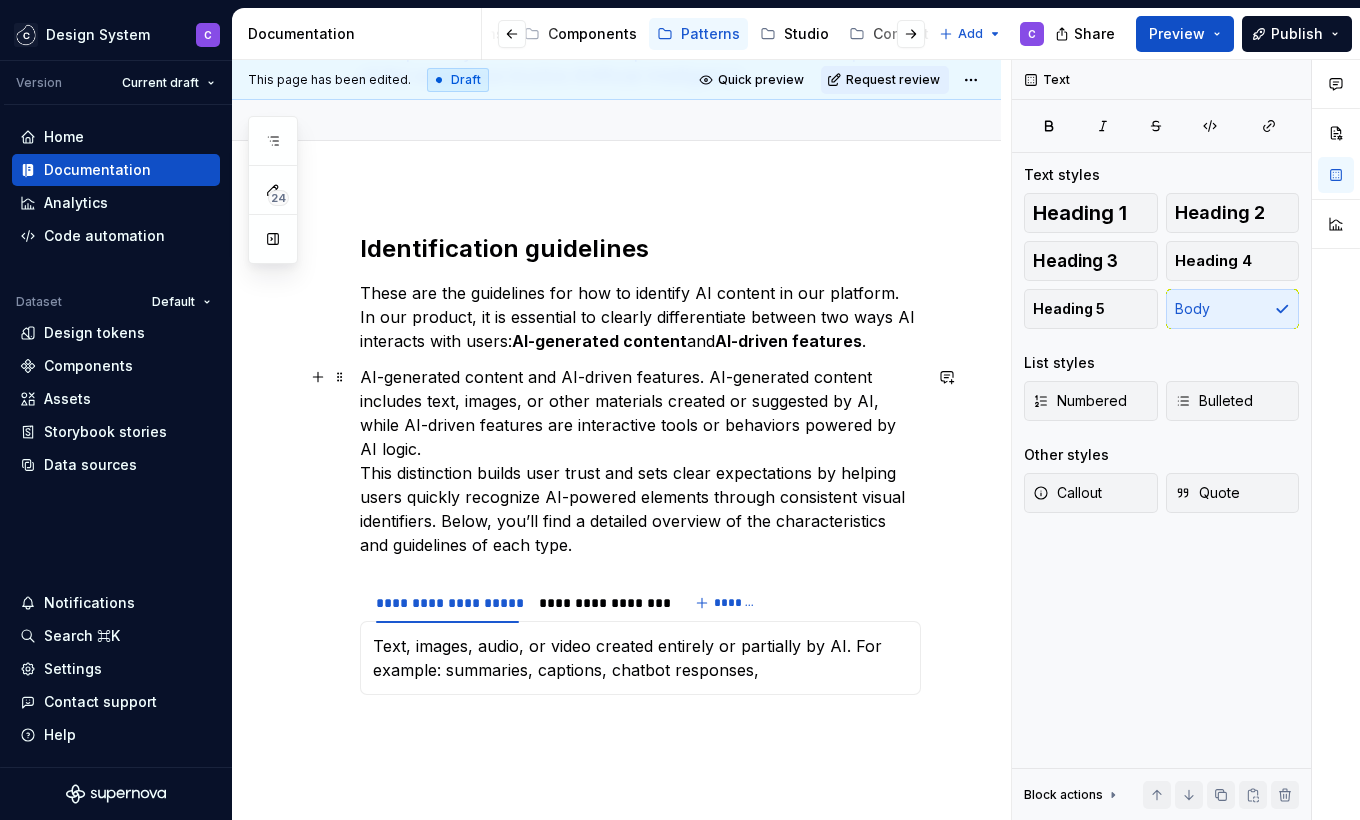 click on "AI-generated content and AI-driven features. AI-generated content includes text, images, or other materials created or suggested by AI, while AI-driven features are interactive tools or behaviors powered by AI logic. This distinction builds user trust and sets clear expectations by helping users quickly recognize AI-powered elements through consistent visual identifiers. Below, you’ll find a detailed overview of the characteristics and guidelines of each type." at bounding box center (640, 461) 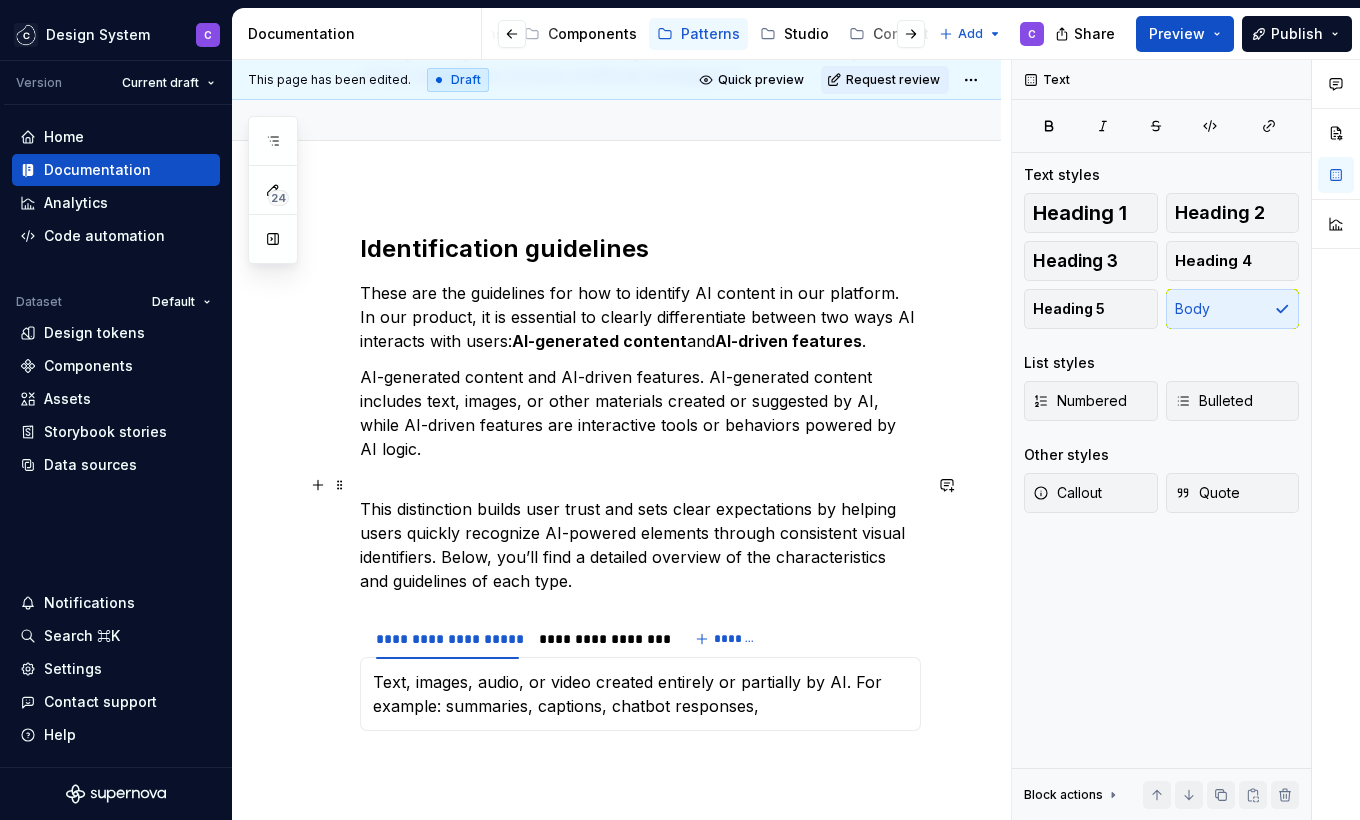 click on "**********" at bounding box center (640, 490) 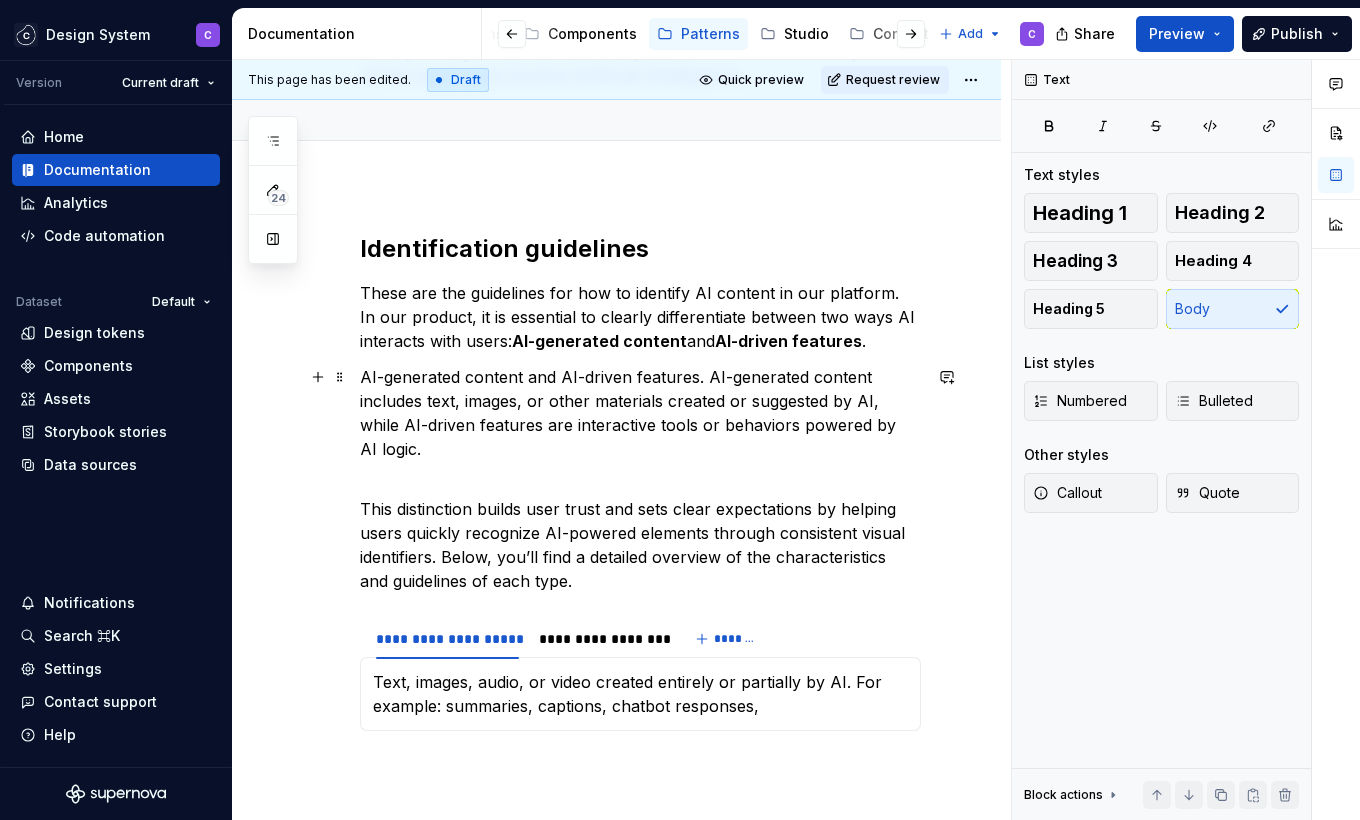 click on "AI-generated content and AI-driven features. AI-generated content includes text, images, or other materials created or suggested by AI, while AI-driven features are interactive tools or behaviors powered by AI logic." at bounding box center (640, 425) 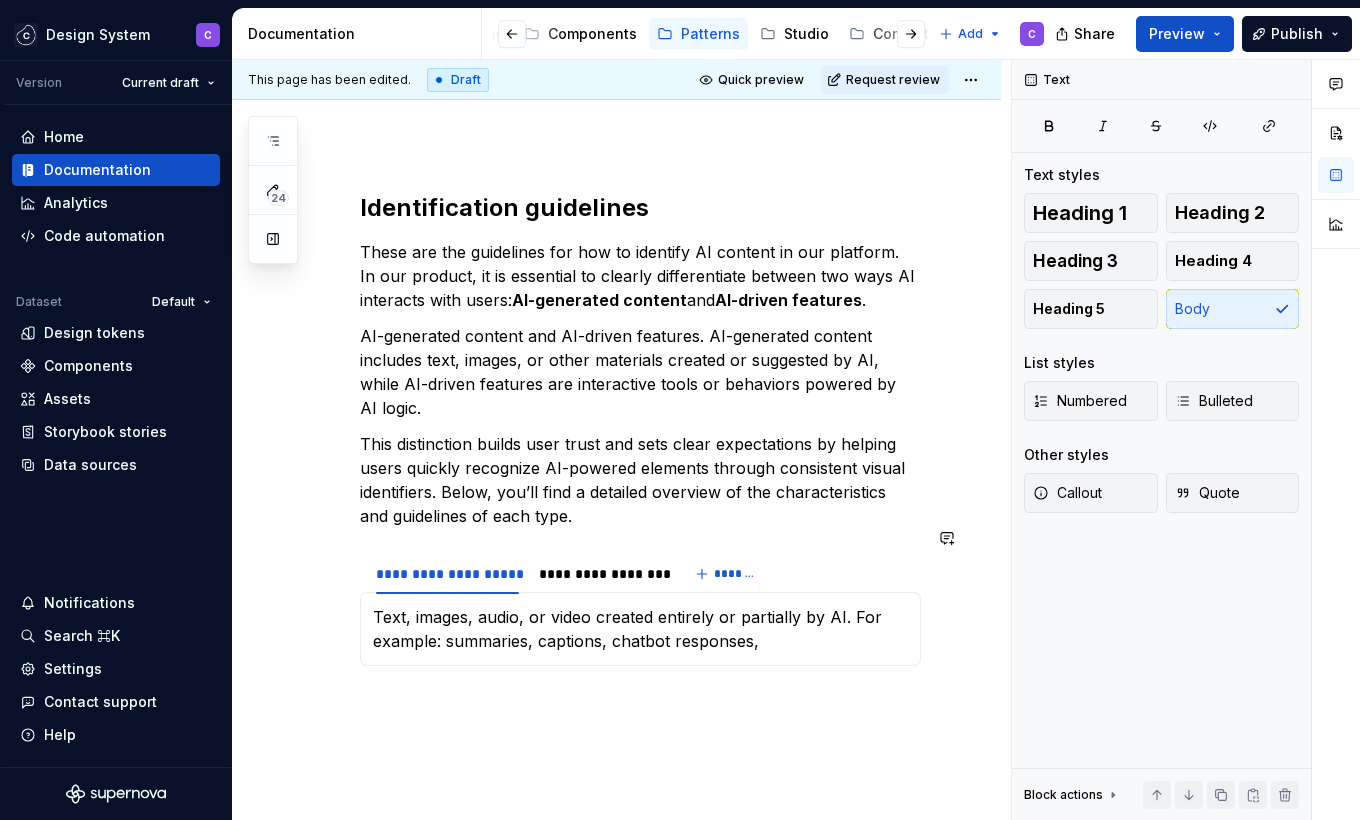 scroll, scrollTop: 268, scrollLeft: 0, axis: vertical 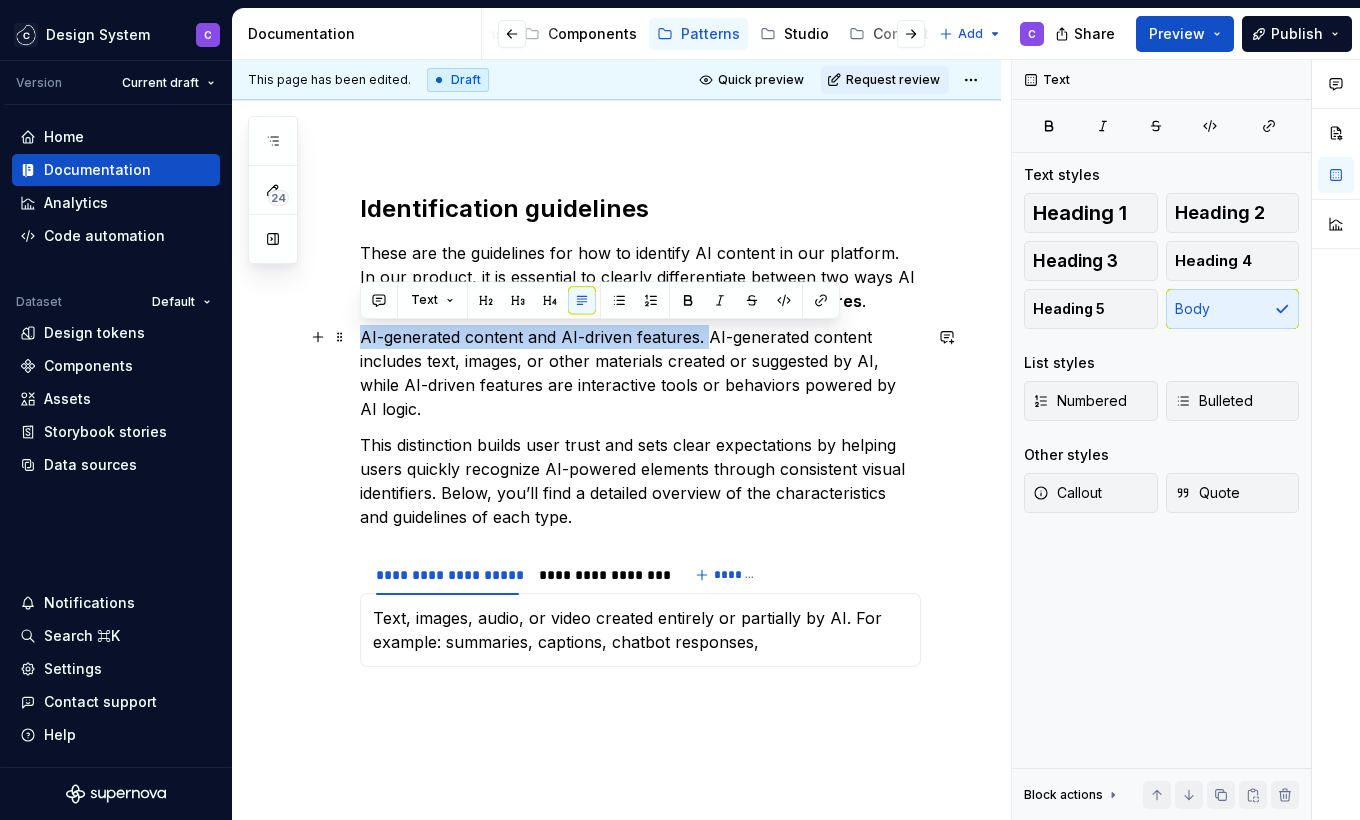 drag, startPoint x: 705, startPoint y: 335, endPoint x: 363, endPoint y: 338, distance: 342.01315 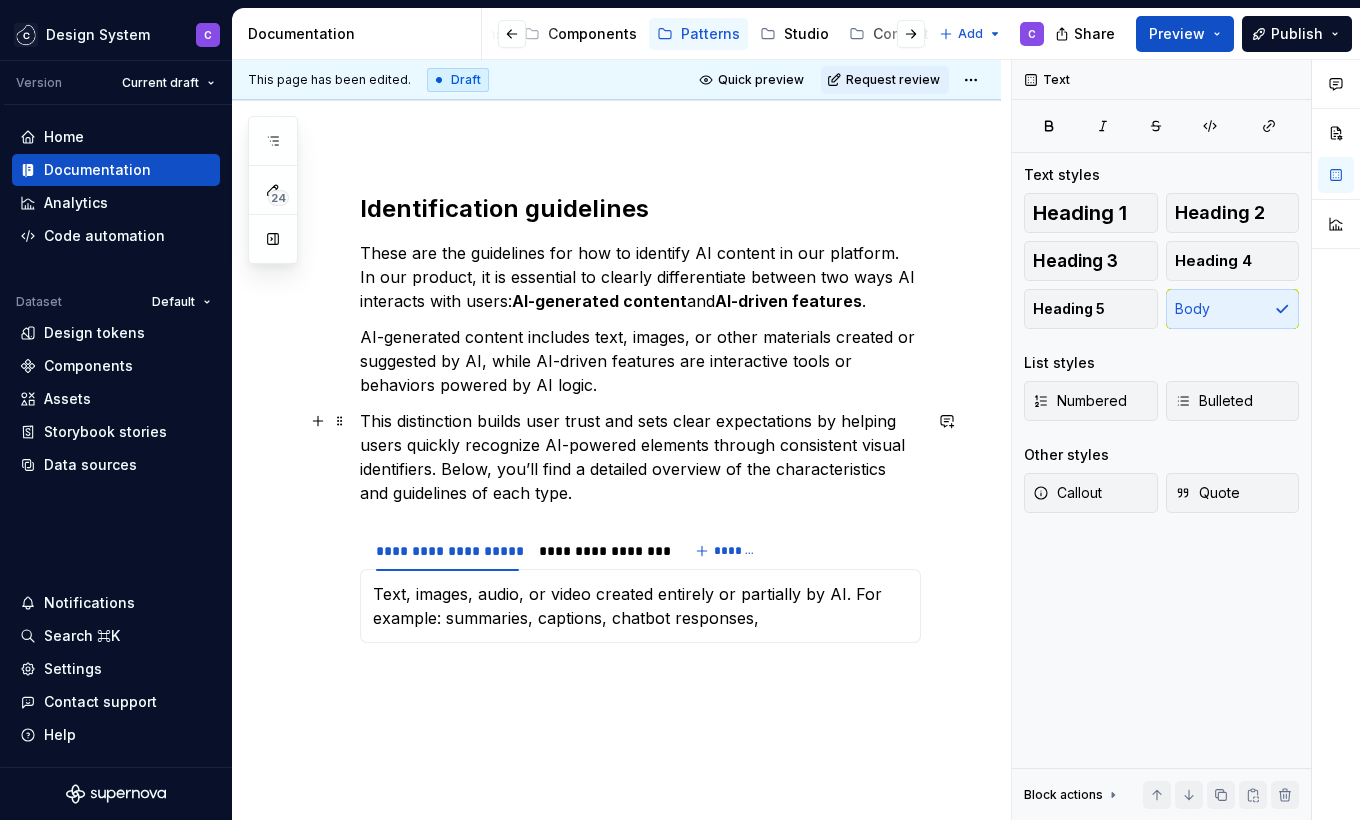 click on "This distinction builds user trust and sets clear expectations by helping users quickly recognize AI-powered elements through consistent visual identifiers. Below, you’ll find a detailed overview of the characteristics and guidelines of each type." at bounding box center [640, 457] 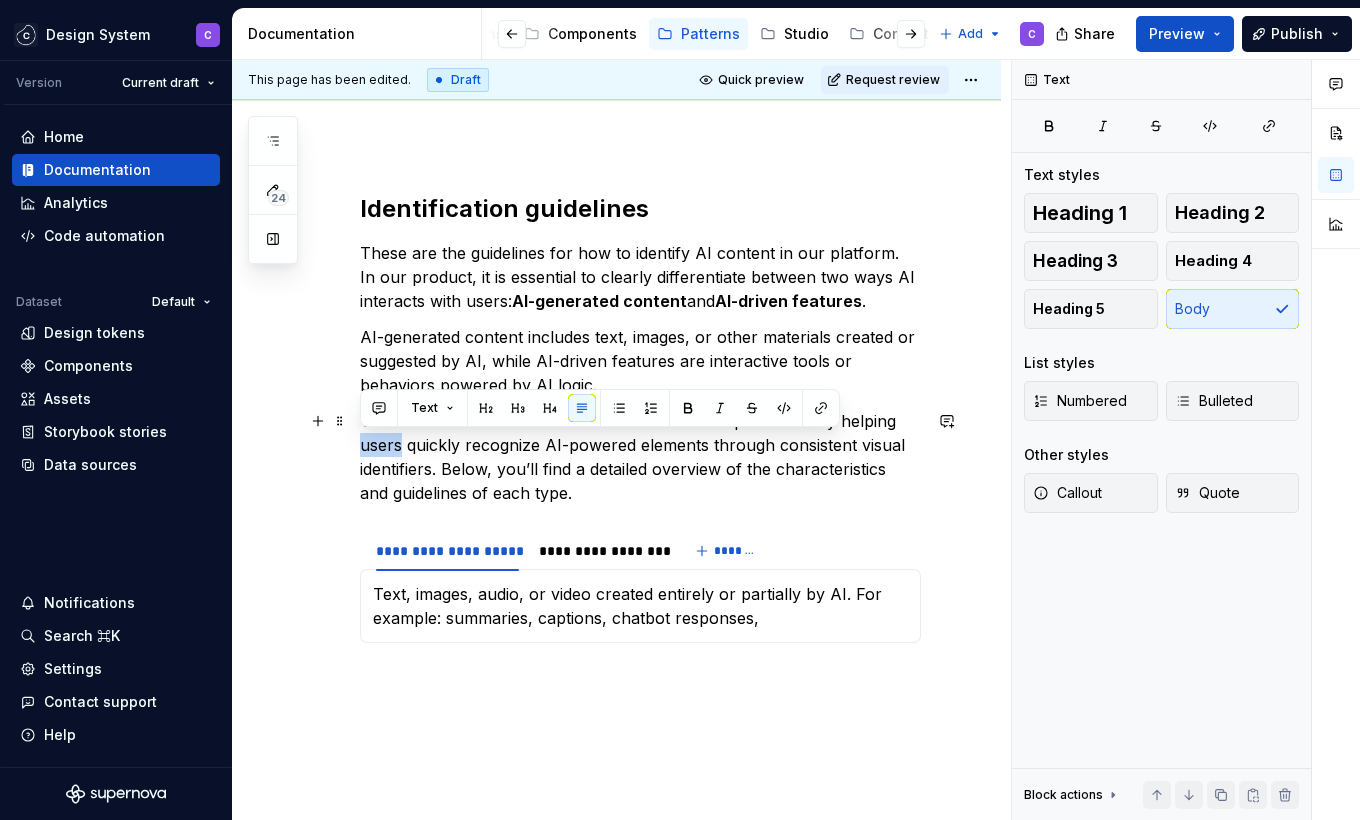 click on "This distinction builds user trust and sets clear expectations by helping users quickly recognize AI-powered elements through consistent visual identifiers. Below, you’ll find a detailed overview of the characteristics and guidelines of each type." at bounding box center [640, 457] 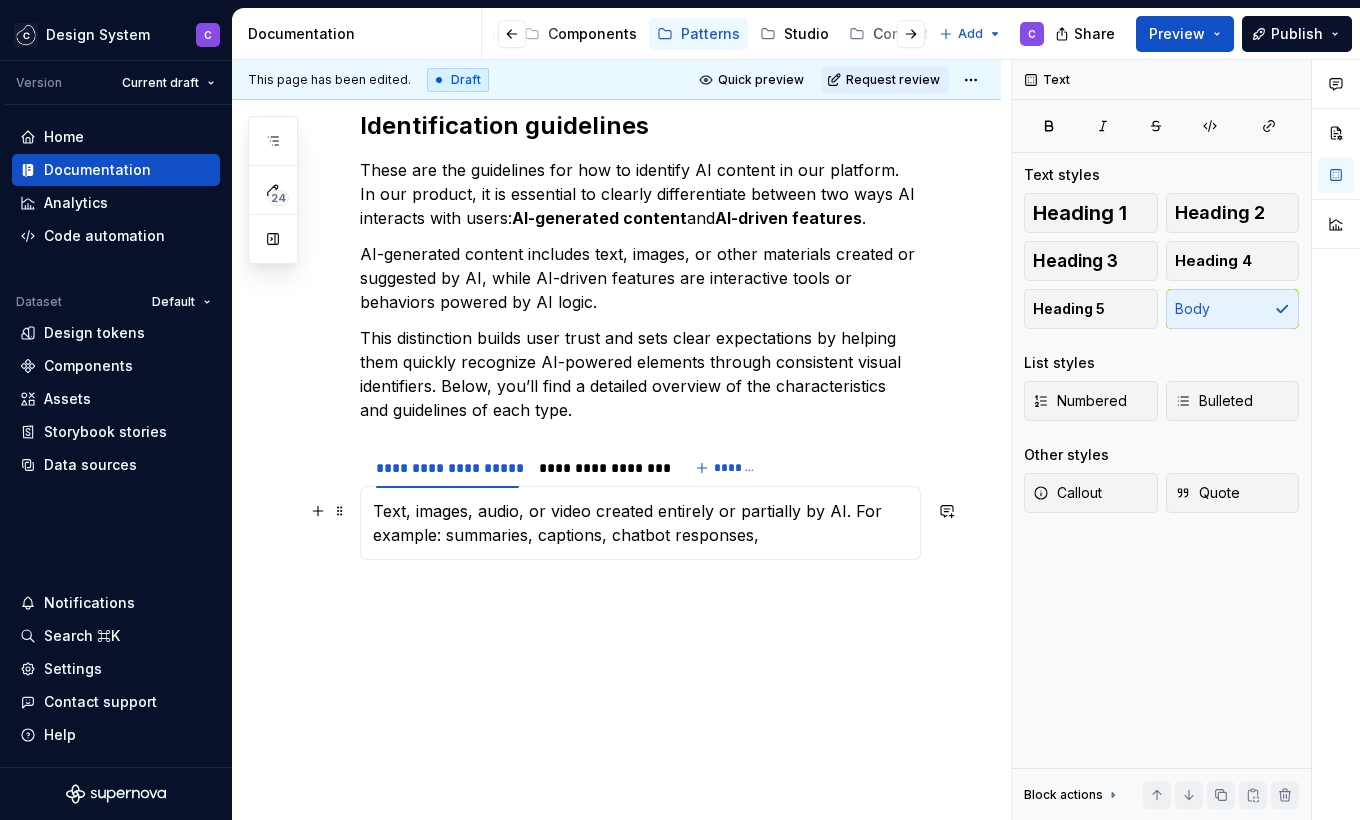 scroll, scrollTop: 376, scrollLeft: 0, axis: vertical 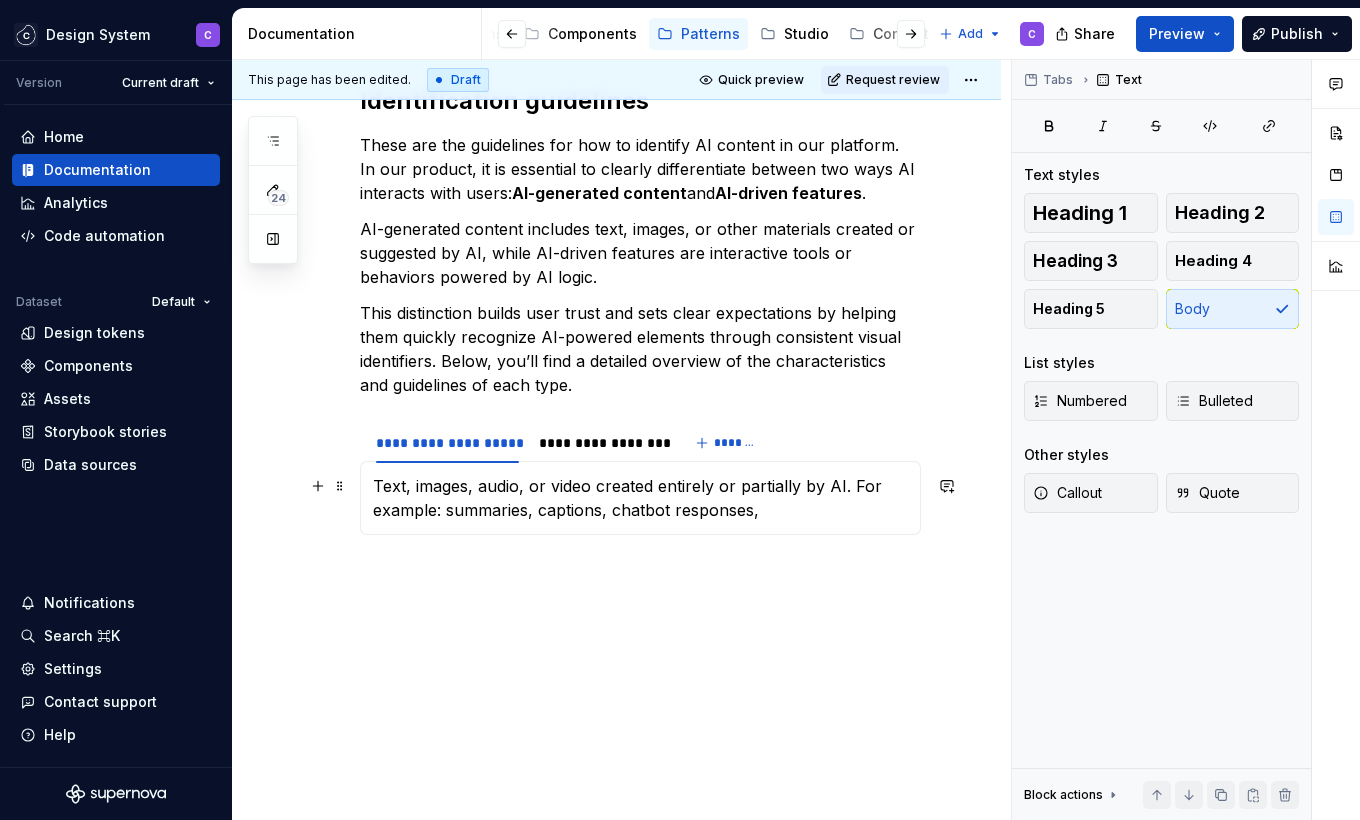 click on "Text, images, audio, or video created entirely or partially by AI. For example: summaries, captions, chatbot responses," at bounding box center [640, 498] 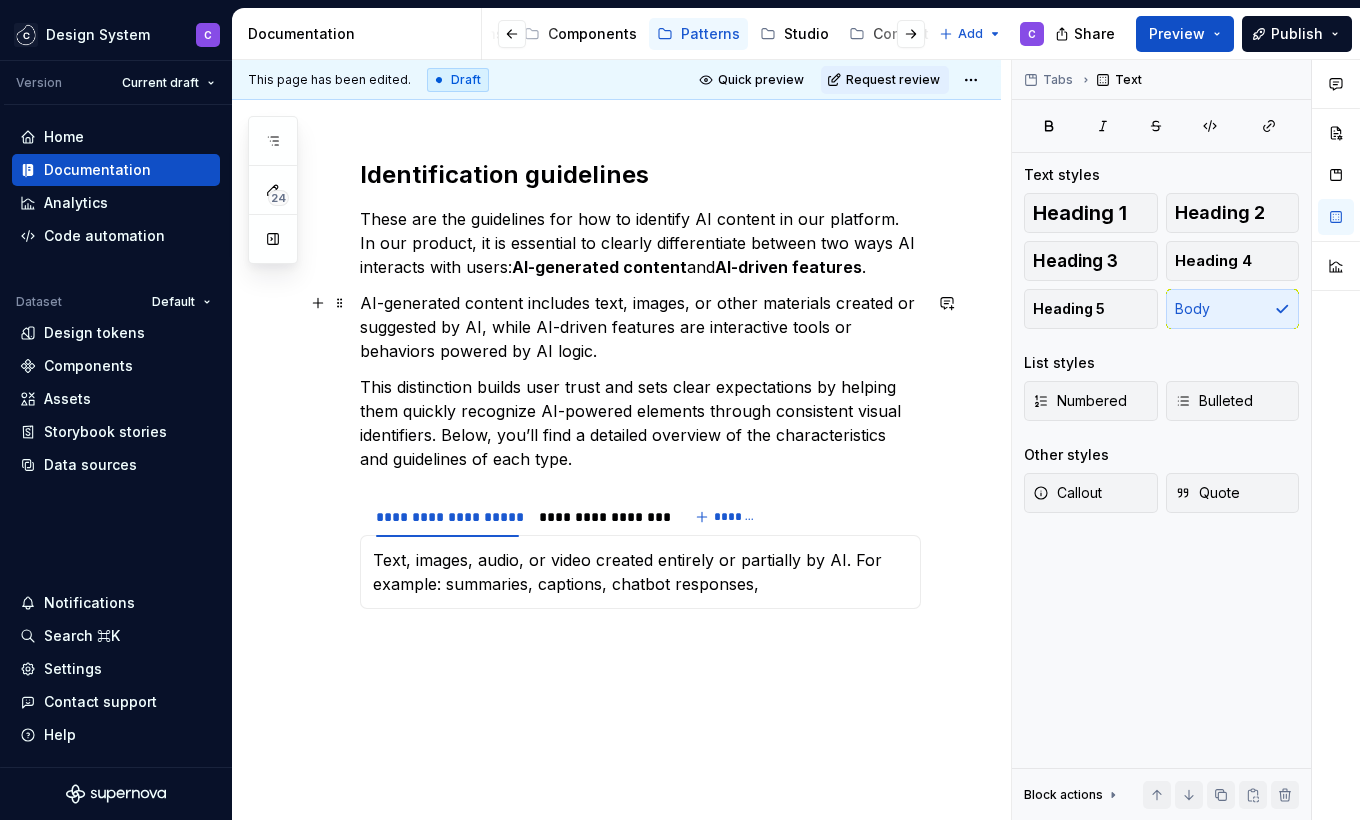 scroll, scrollTop: 376, scrollLeft: 0, axis: vertical 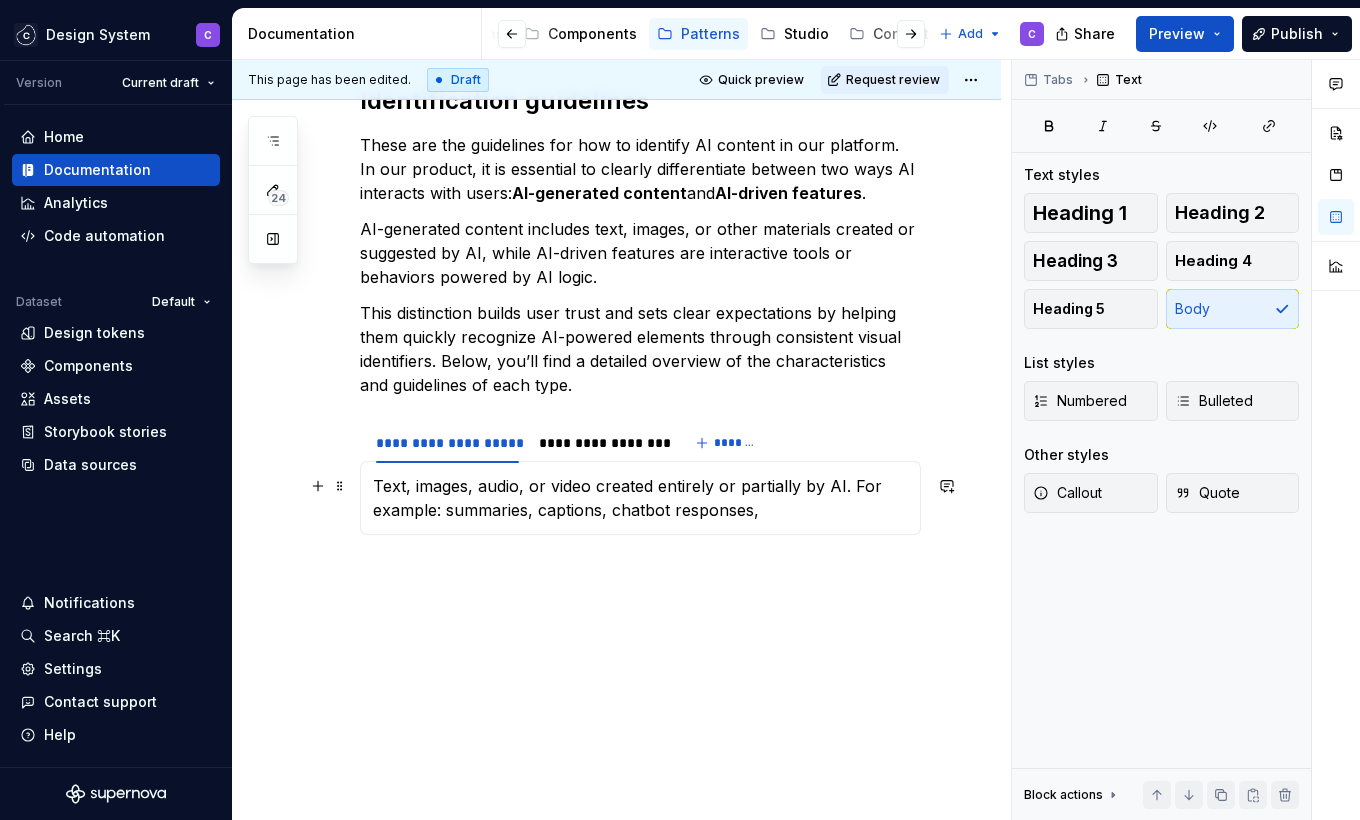 click on "Text, images, audio, or video created entirely or partially by AI. For example: summaries, captions, chatbot responses," at bounding box center (640, 498) 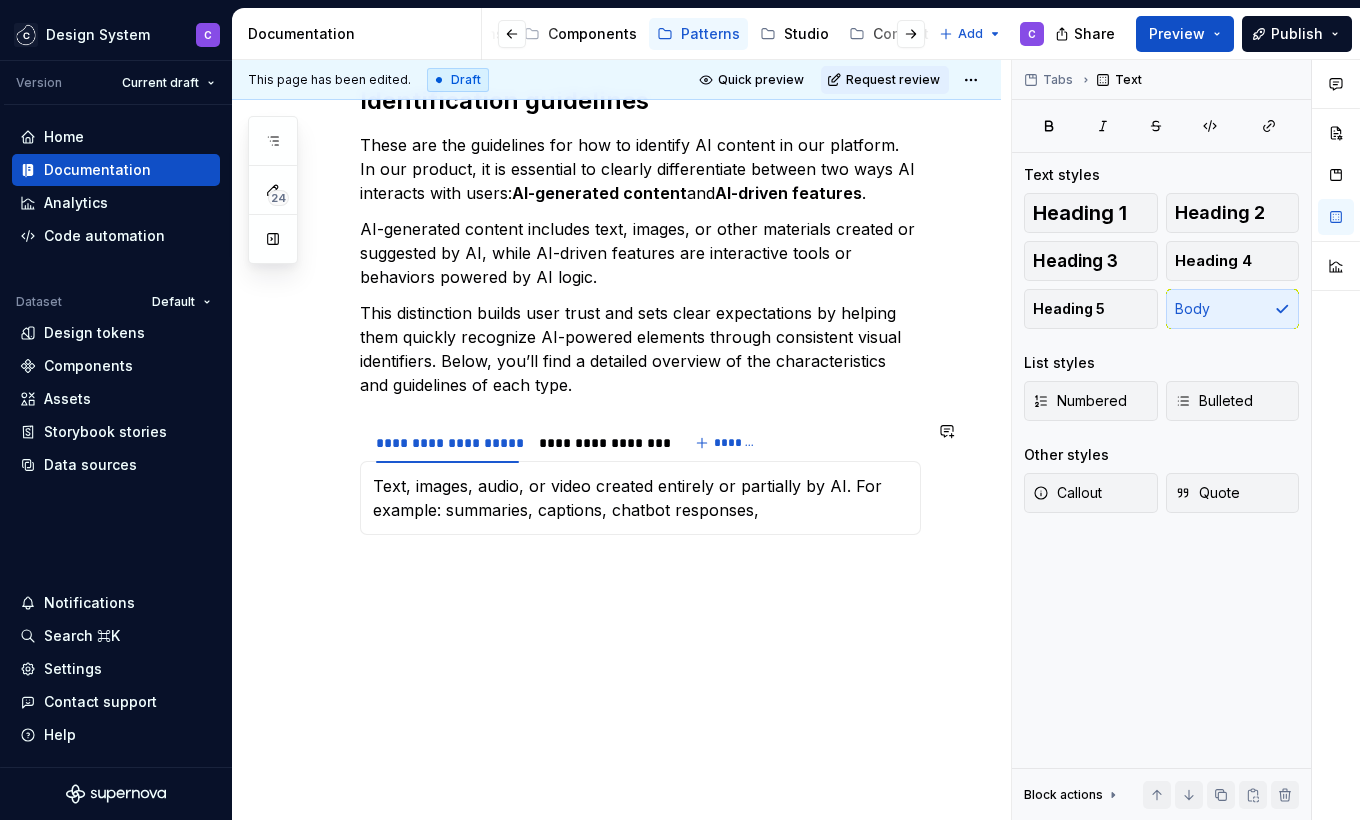 click on "Text, images, audio, or video created entirely or partially by AI. For example: summaries, captions, chatbot responses," at bounding box center (640, 498) 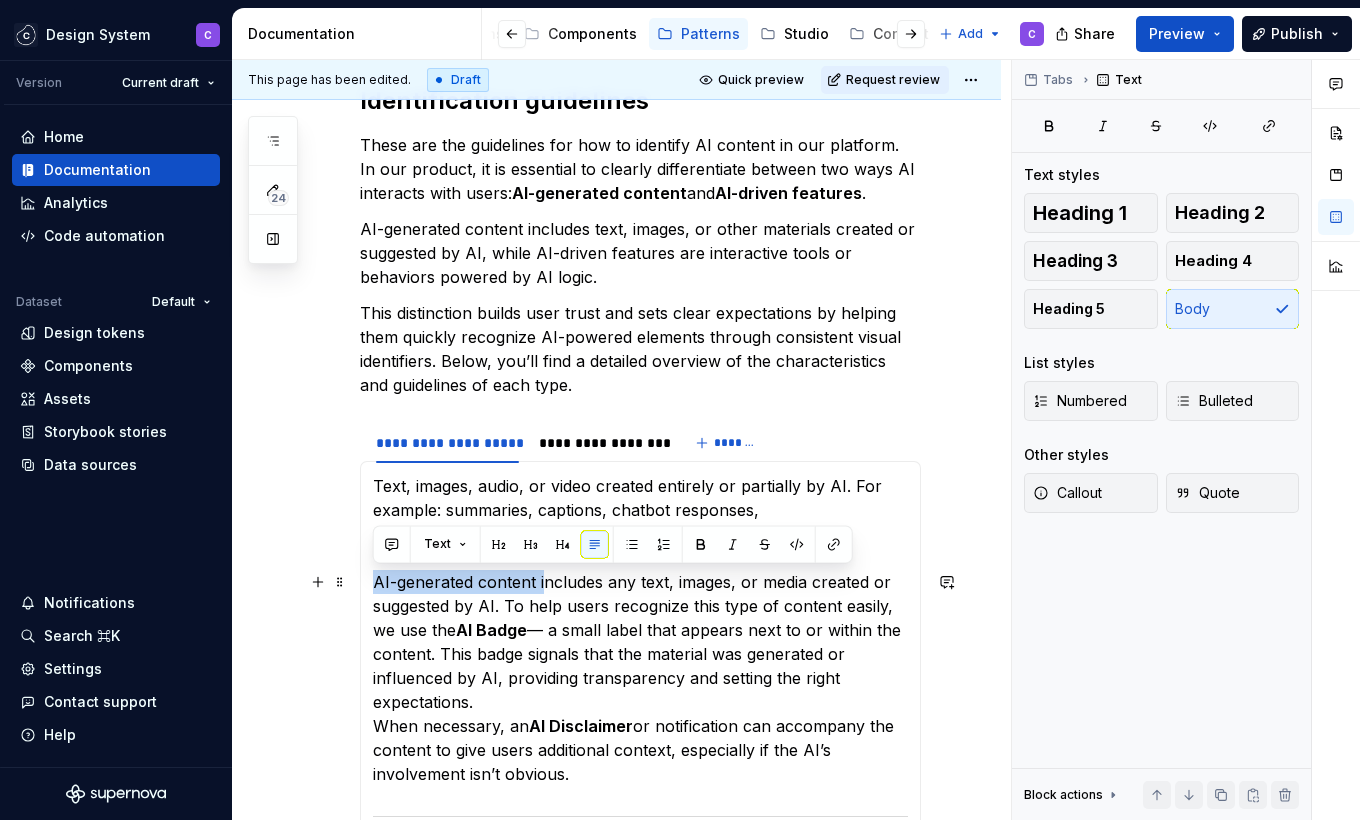 drag, startPoint x: 541, startPoint y: 582, endPoint x: 368, endPoint y: 582, distance: 173 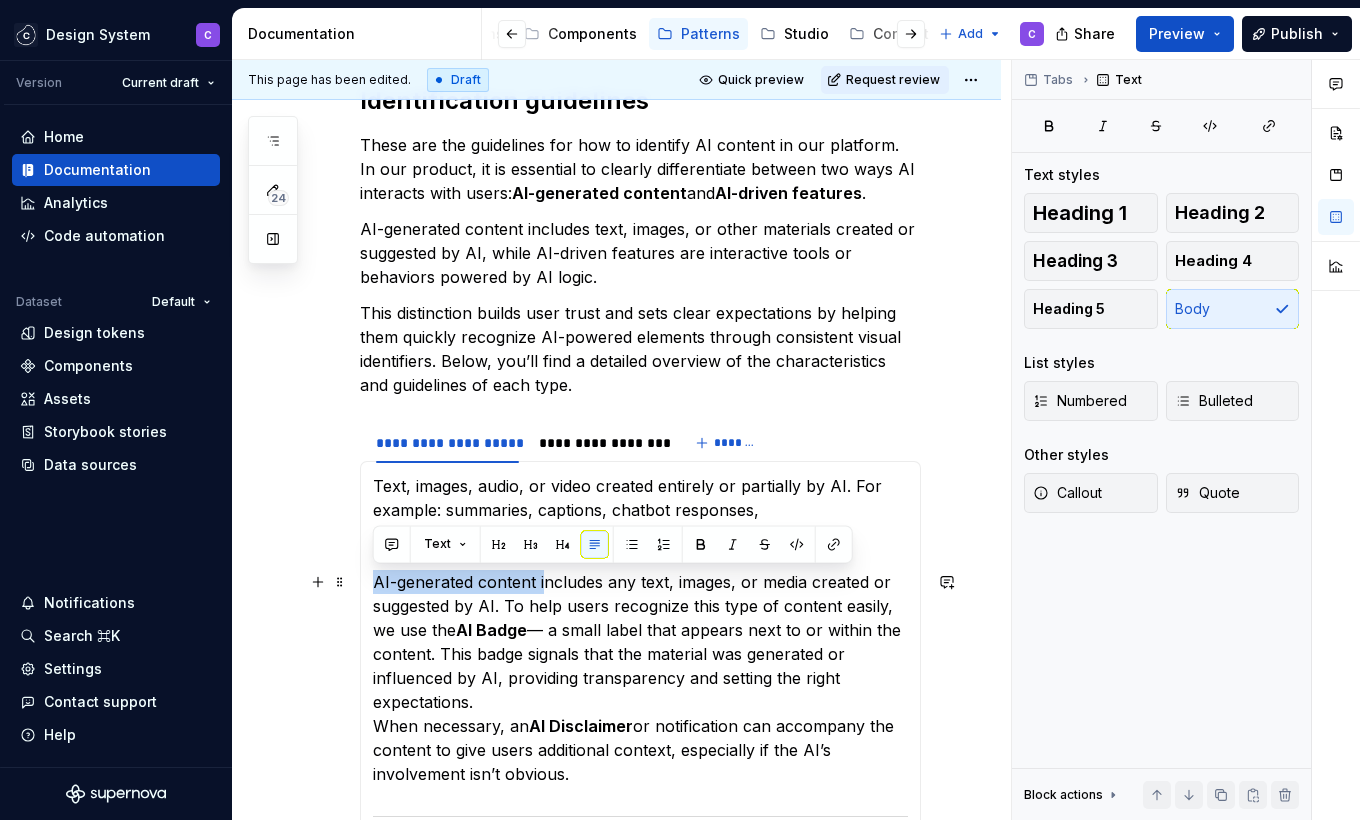 click on "Text, images, audio, or video created entirely or partially by AI. For example: summaries, captions, chatbot responses,  AI-generated content includes any text, images, or media created or suggested by AI. To help users recognize this type of content easily, we use the  AI Badge  — a small label that appears next to or within the content. This badge signals that the material was generated or influenced by AI, providing transparency and setting the right expectations. When necessary, an  AI Disclaimer  or notification can accompany the content to give users additional context, especially if the AI’s involvement isn’t obvious." at bounding box center [640, 648] 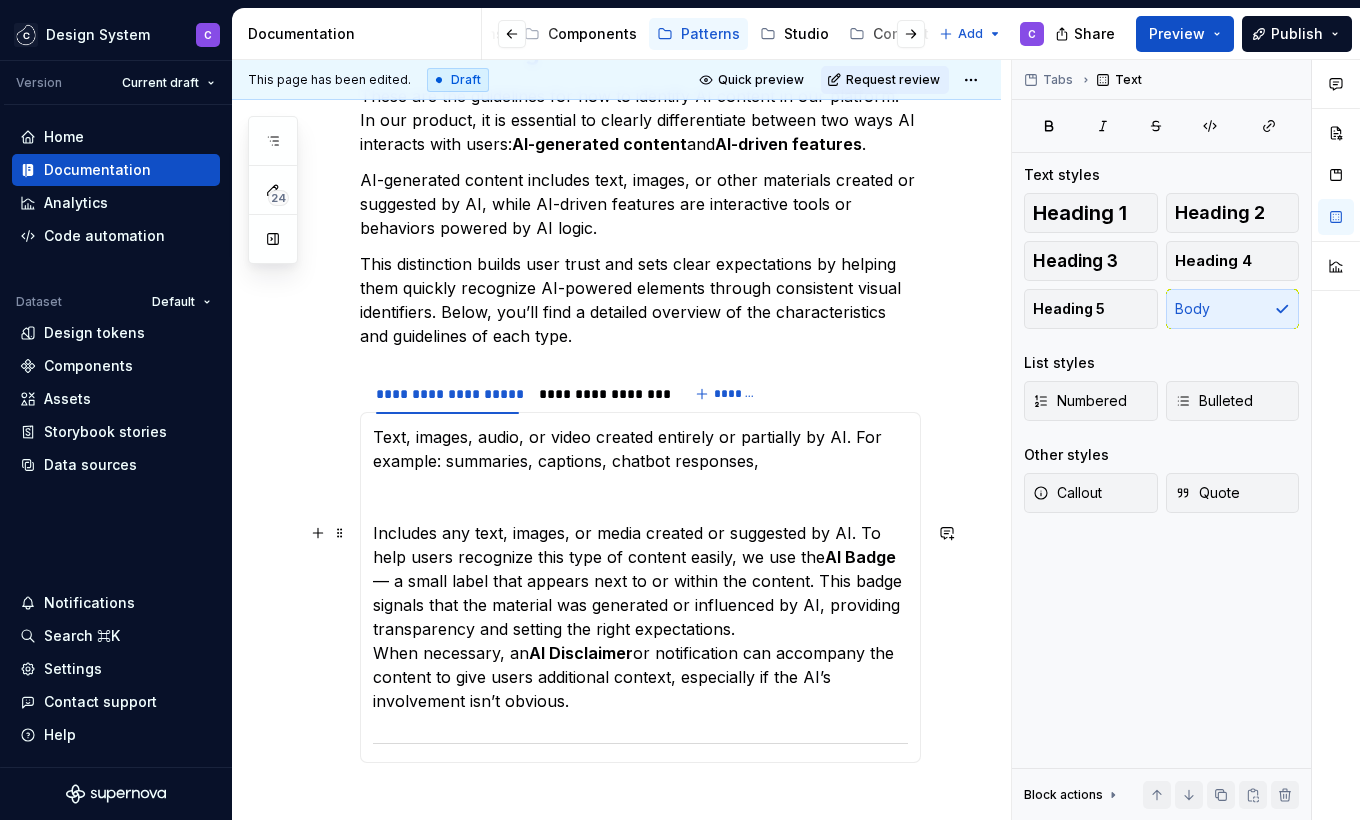 scroll, scrollTop: 437, scrollLeft: 0, axis: vertical 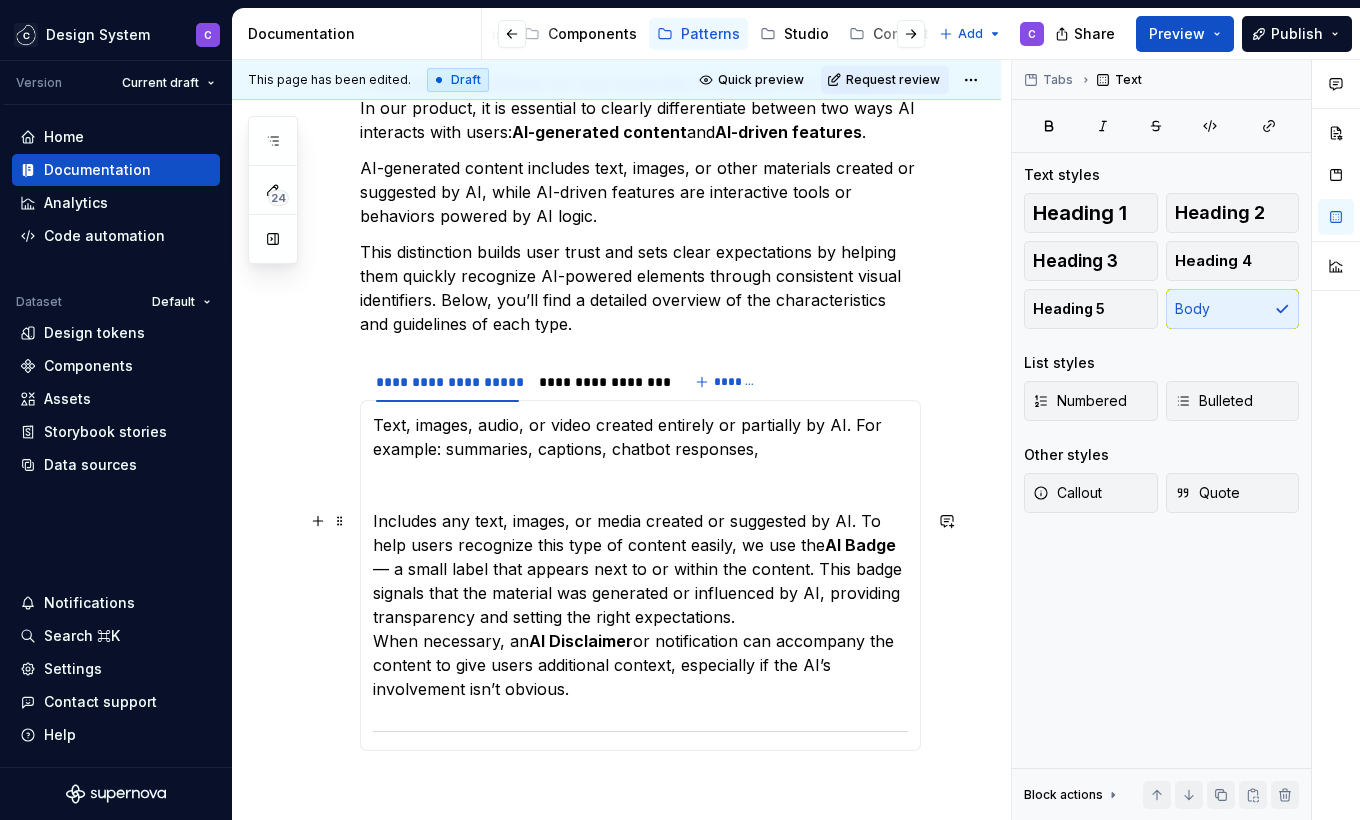 click on "Includes any text, images, or media created or suggested by AI. To help users recognize this type of content easily, we use the  AI Badge  — a small label that appears next to or within the content. This badge signals that the material was generated or influenced by AI, providing transparency and setting the right expectations. When necessary, an  AI Disclaimer  or notification can accompany the content to give users additional context, especially if the AI’s involvement isn’t obvious." at bounding box center (640, 605) 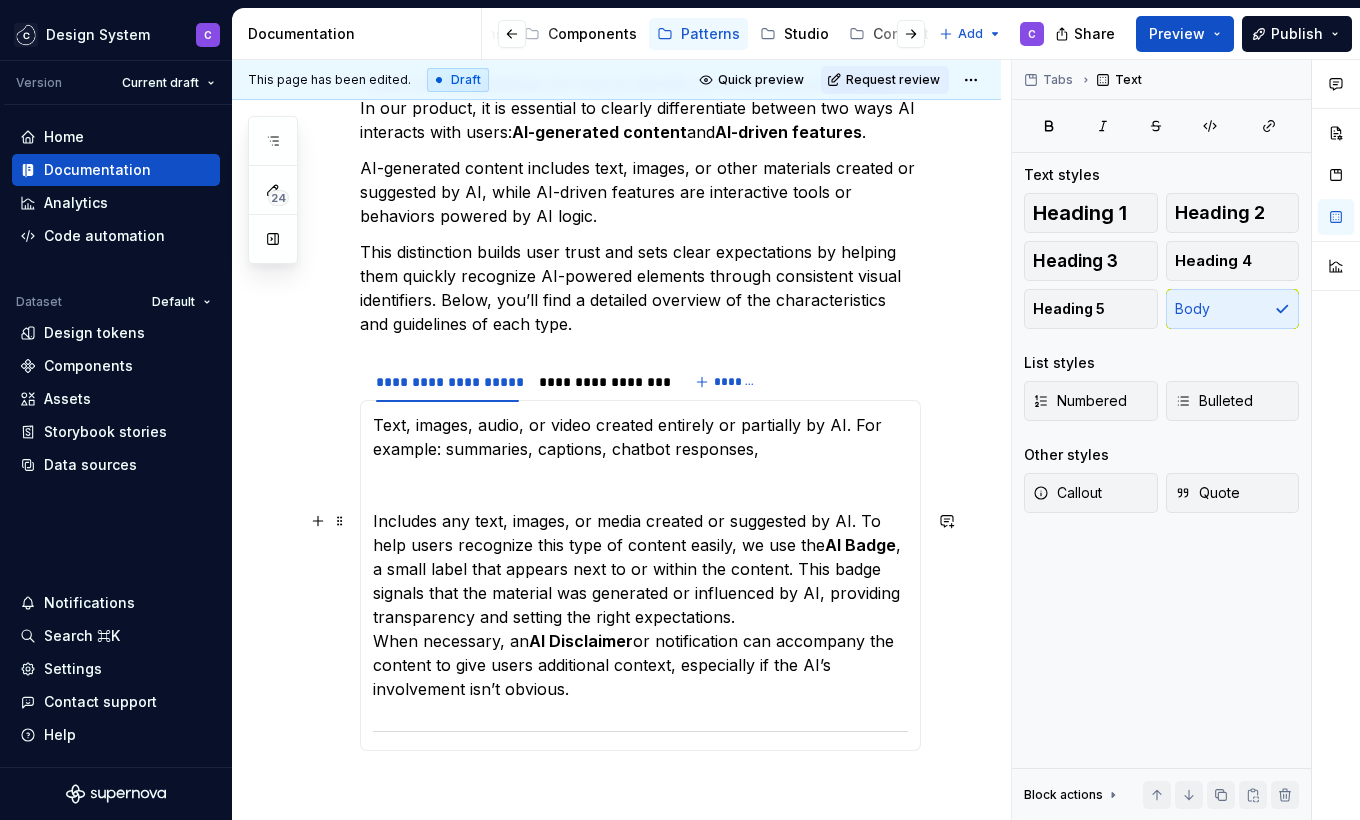 click on "Includes any text, images, or media created or suggested by AI. To help users recognize this type of content easily, we use the  AI Badge , a small label that appears next to or within the content. This badge signals that the material was generated or influenced by AI, providing transparency and setting the right expectations. When necessary, an  AI Disclaimer  or notification can accompany the content to give users additional context, especially if the AI’s involvement isn’t obvious." at bounding box center [640, 605] 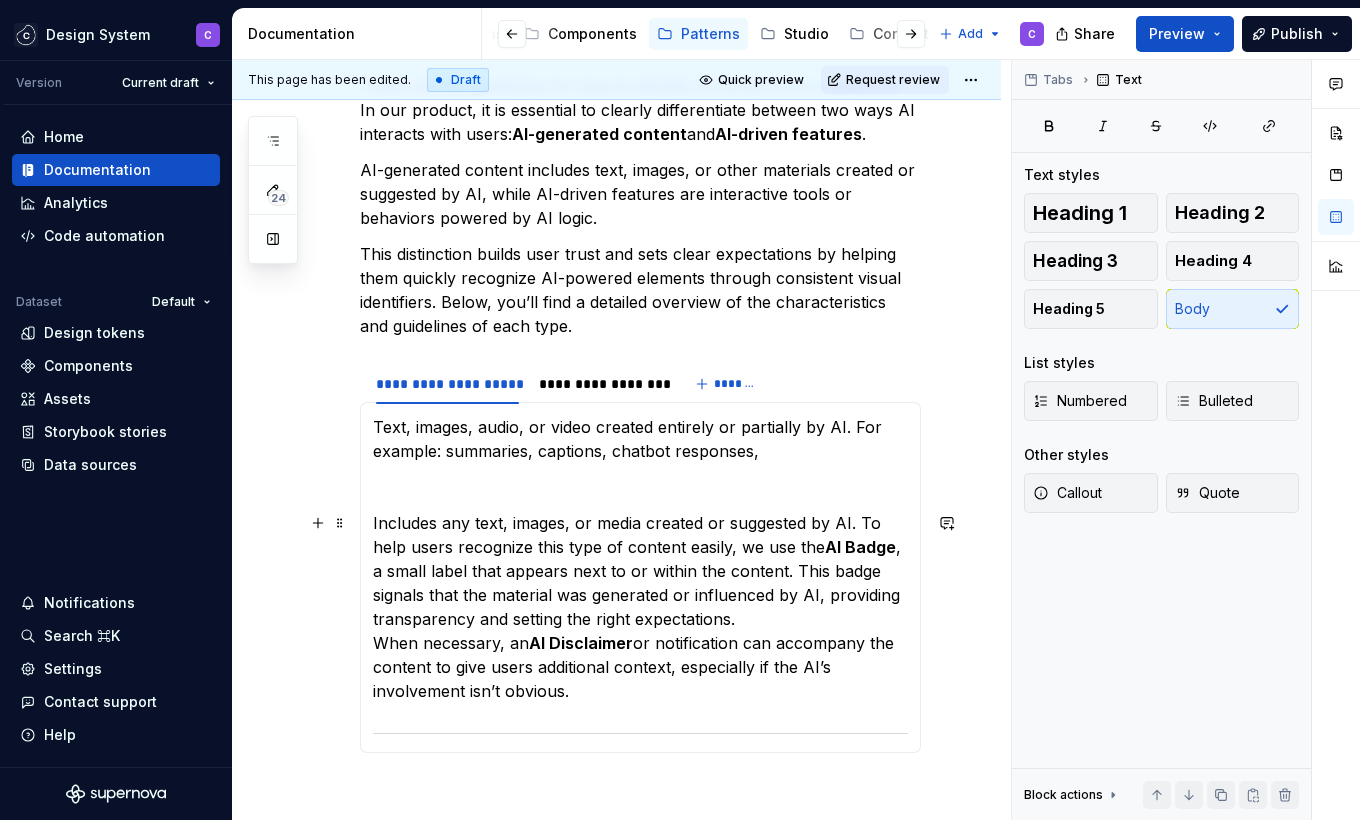 click on "Includes any text, images, or media created or suggested by AI. To help users recognize this type of content easily, we use the  AI Badge , a small label that appears next to or within the content. This badge signals that the material was generated or influenced by AI, providing transparency and setting the right expectations. When necessary, an  AI Disclaimer  or notification can accompany the content to give users additional context, especially if the AI’s involvement isn’t obvious." at bounding box center (640, 607) 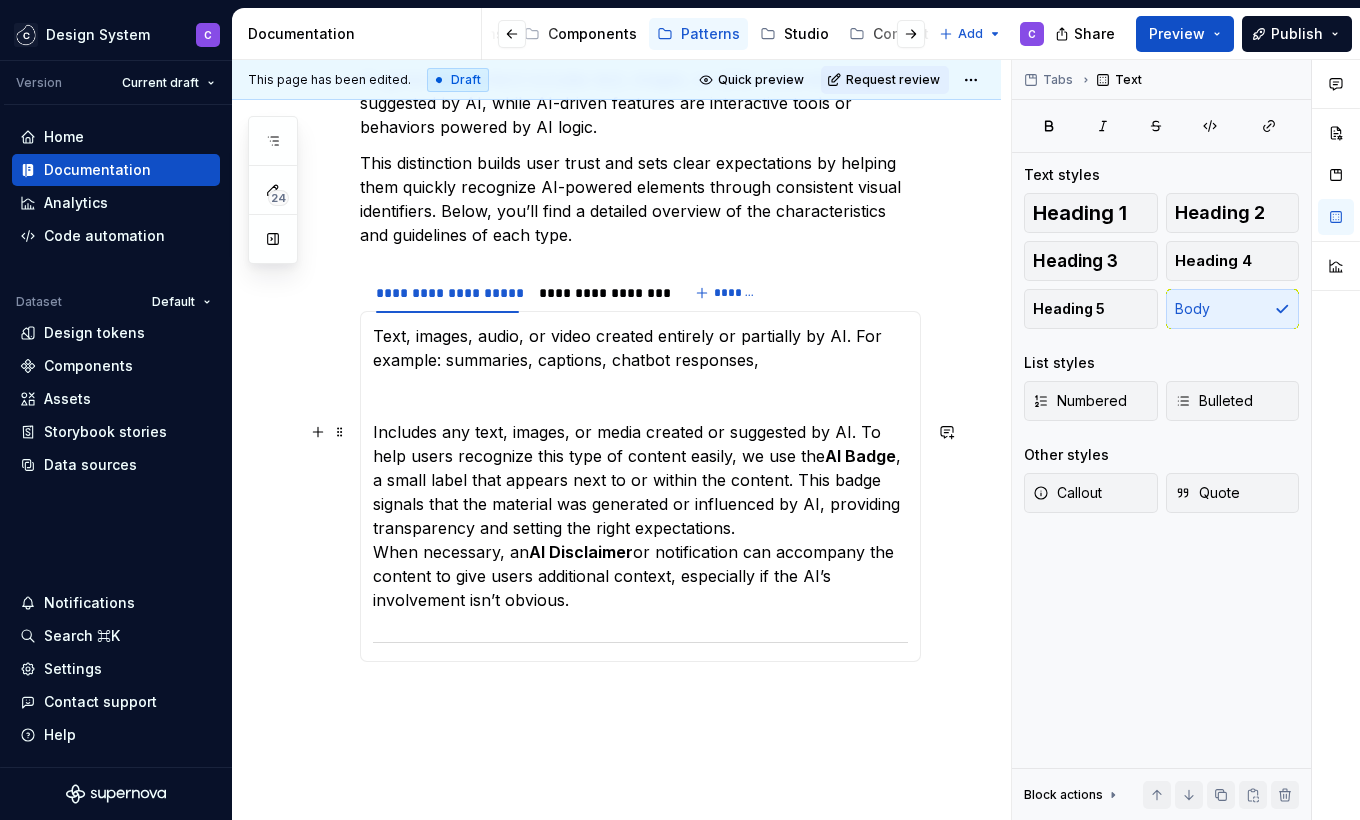 scroll, scrollTop: 523, scrollLeft: 0, axis: vertical 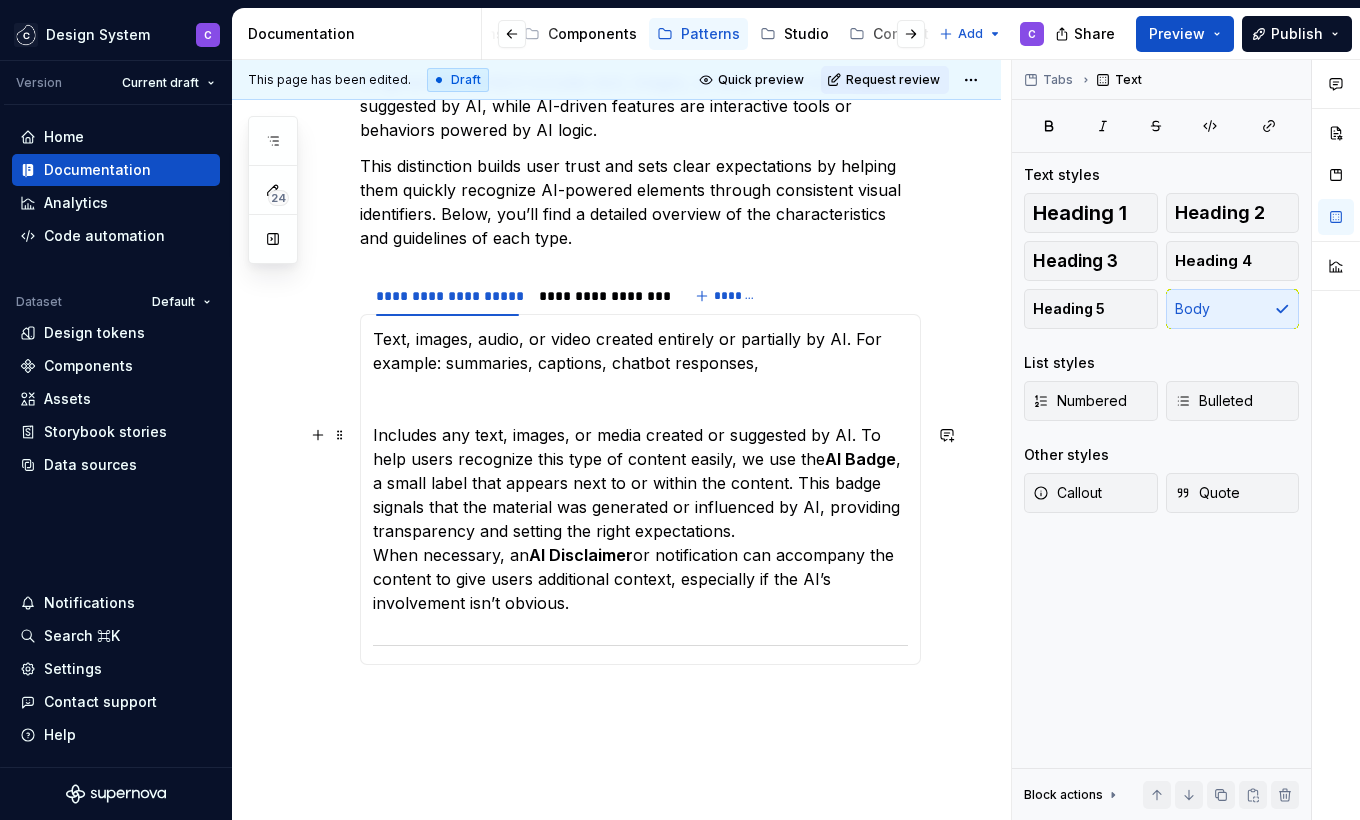 click on "Text, images, audio, or video created entirely or partially by AI. For example: summaries, captions, chatbot responses,  Includes any text, images, or media created or suggested by AI. To help users recognize this type of content easily, we use the  AI Badge , a small label that appears next to or within the content. This badge signals that the material was generated or influenced by AI, providing transparency and setting the right expectations. When necessary, an  AI Disclaimer  or notification can accompany the content to give users additional context, especially if the AI’s involvement isn’t obvious." at bounding box center (640, 489) 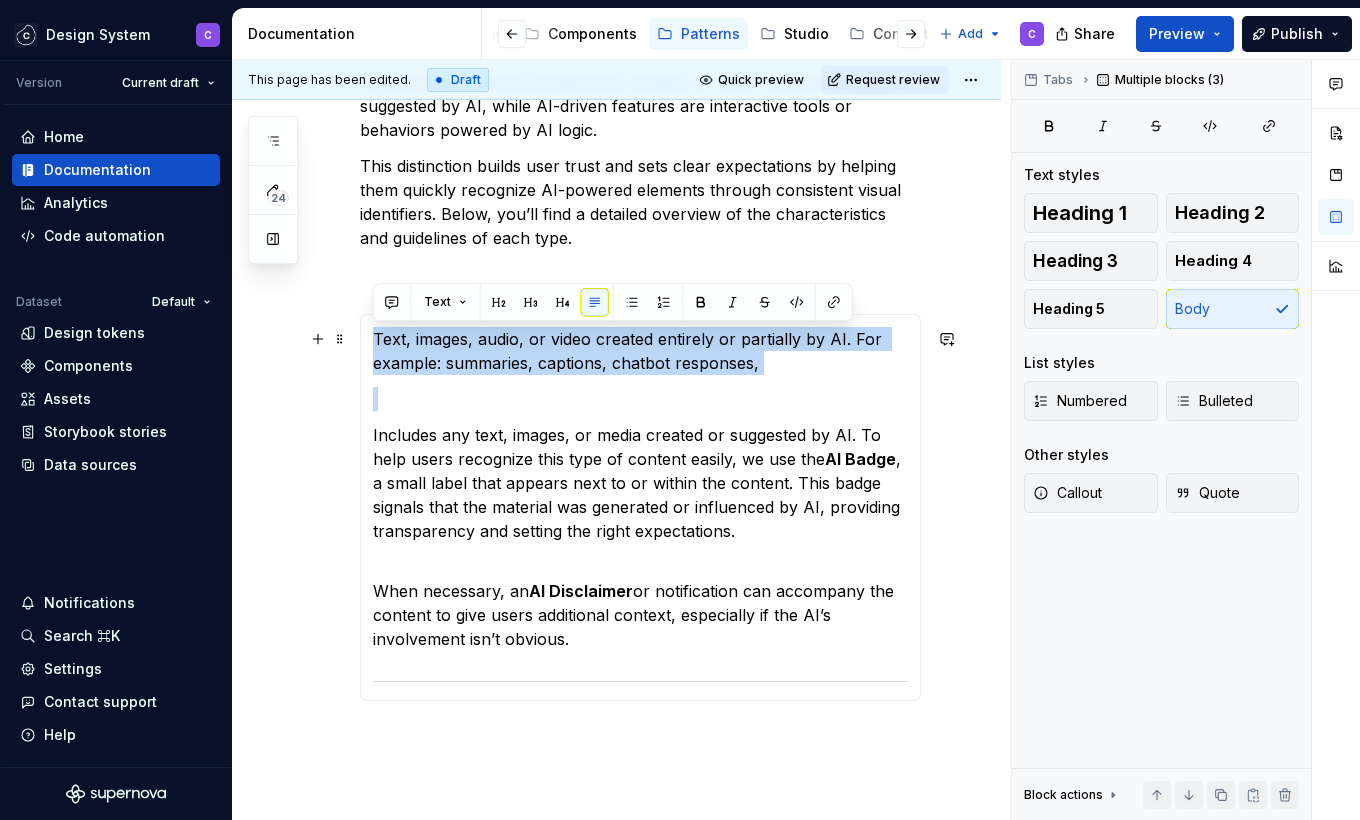 drag, startPoint x: 372, startPoint y: 434, endPoint x: 366, endPoint y: 339, distance: 95.189285 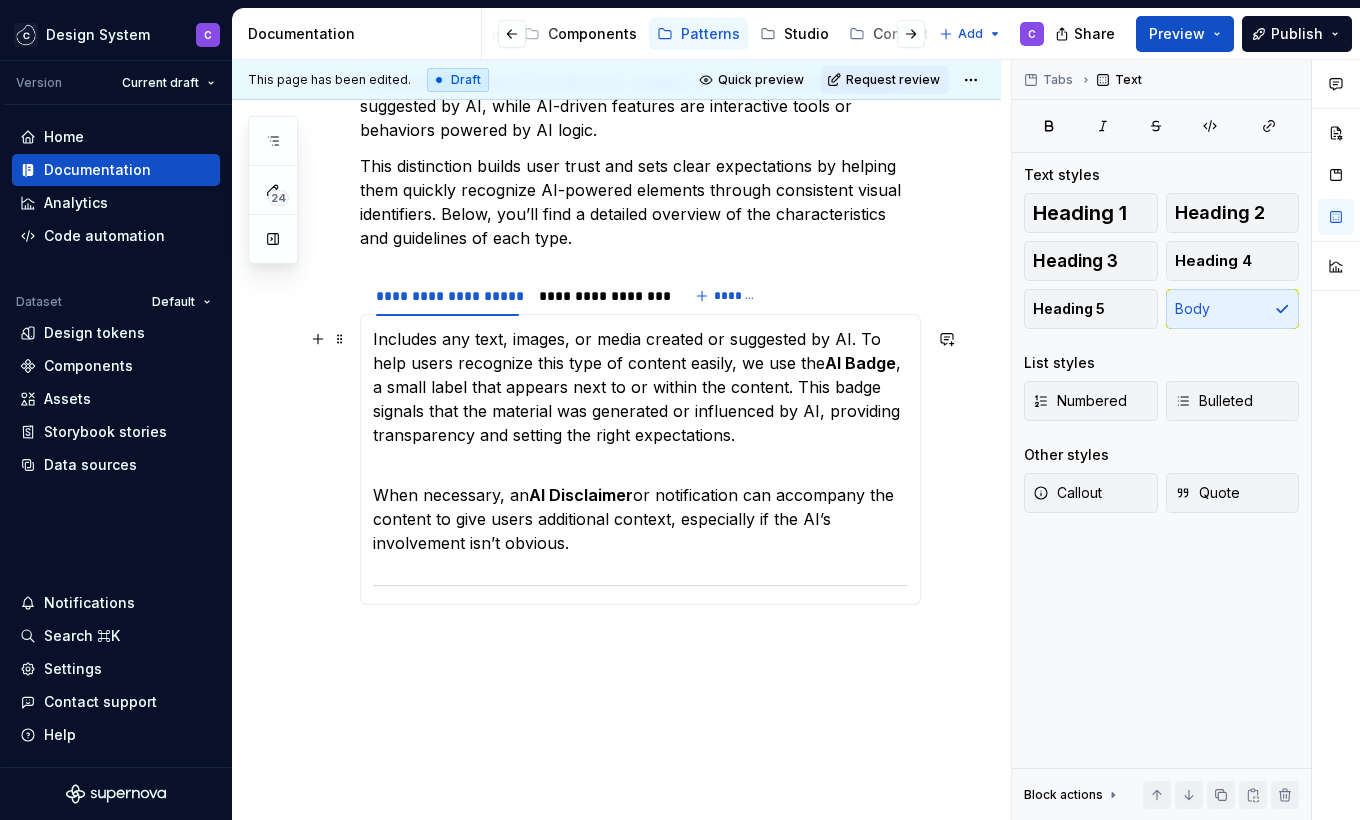 click on "Includes any text, images, or media created or suggested by AI. To help users recognize this type of content easily, we use the  AI Badge , a small label that appears next to or within the content. This badge signals that the material was generated or influenced by AI, providing transparency and setting the right expectations." at bounding box center (640, 399) 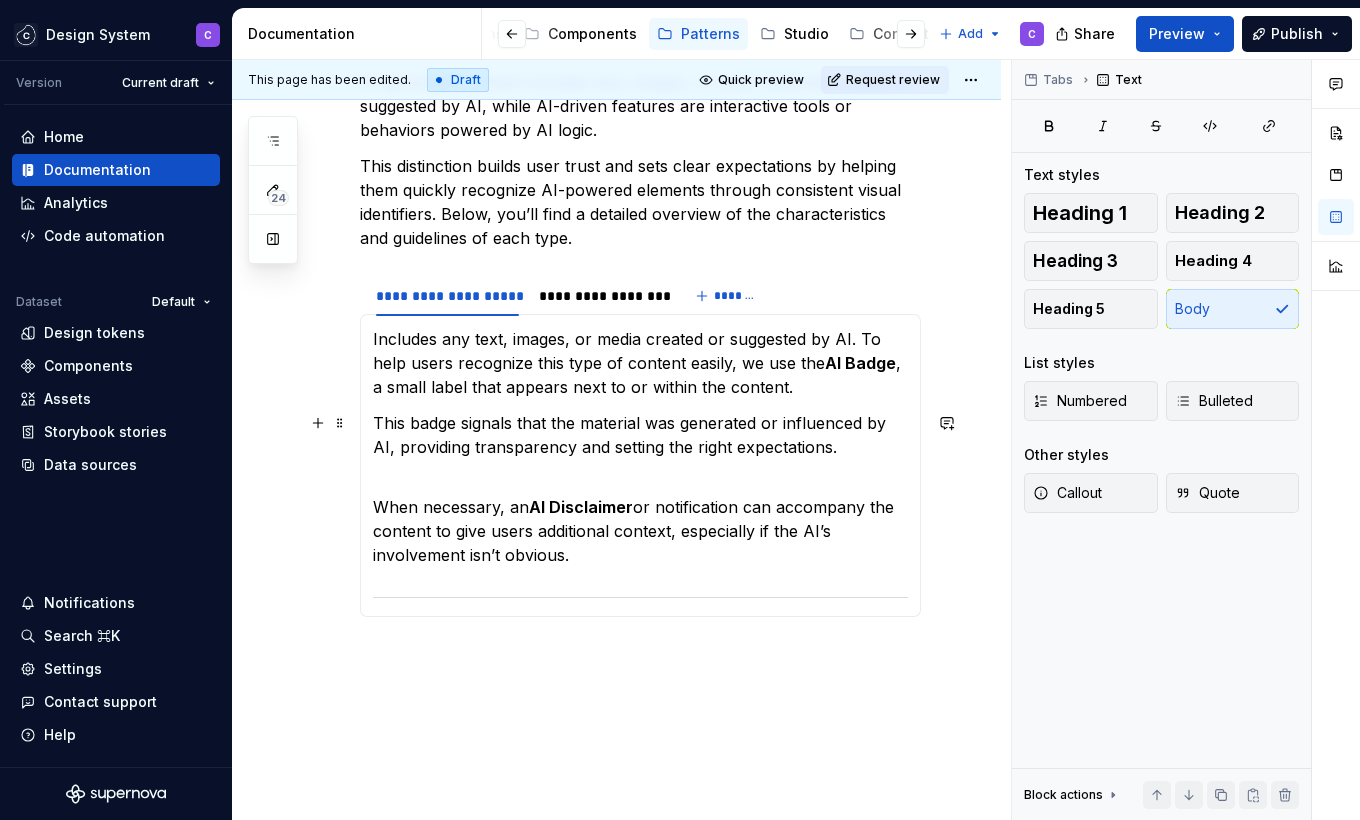 click on "This badge signals that the material was generated or influenced by AI, providing transparency and setting the right expectations." at bounding box center [640, 447] 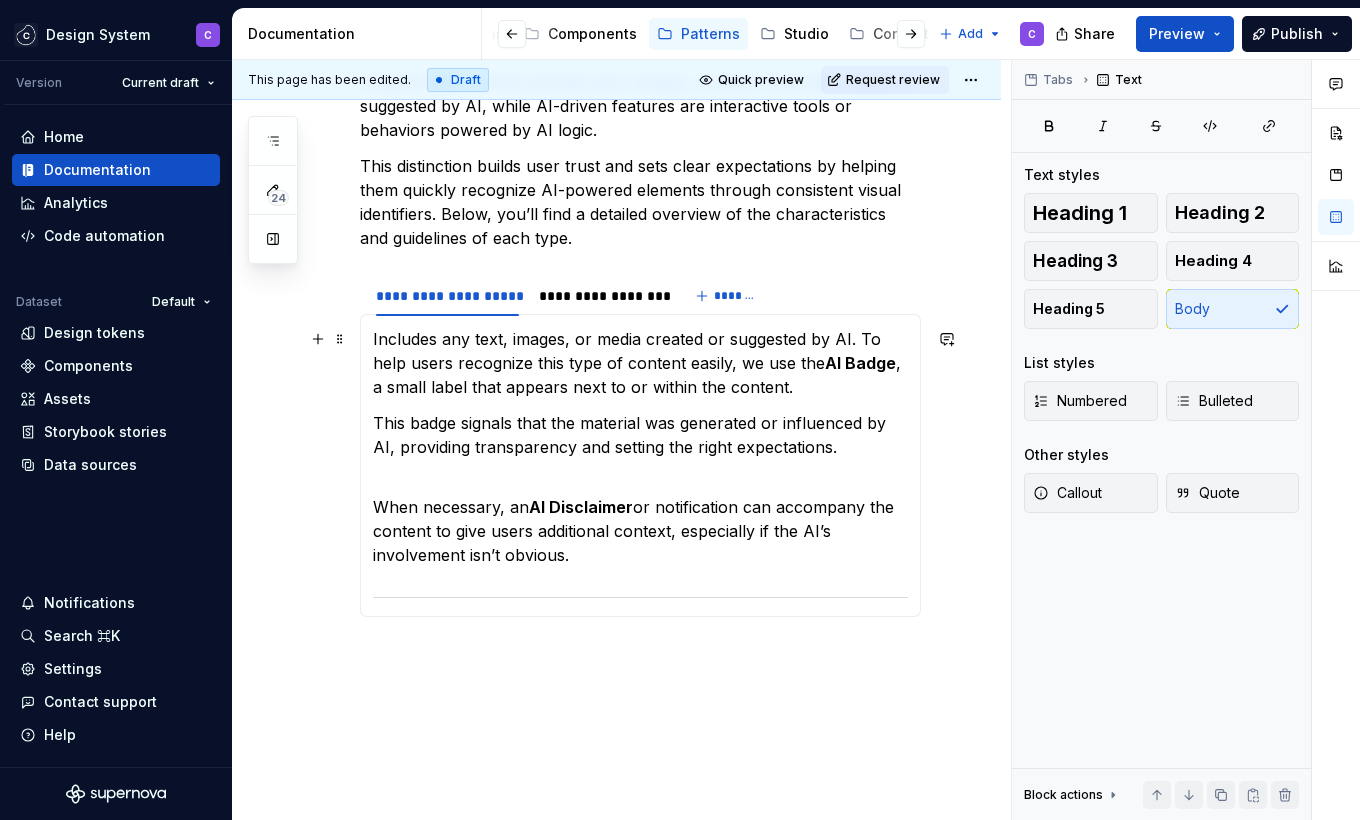 click on "Includes any text, images, or media created or suggested by AI. To help users recognize this type of content easily, we use the  AI Badge , a small label that appears next to or within the content." at bounding box center (640, 363) 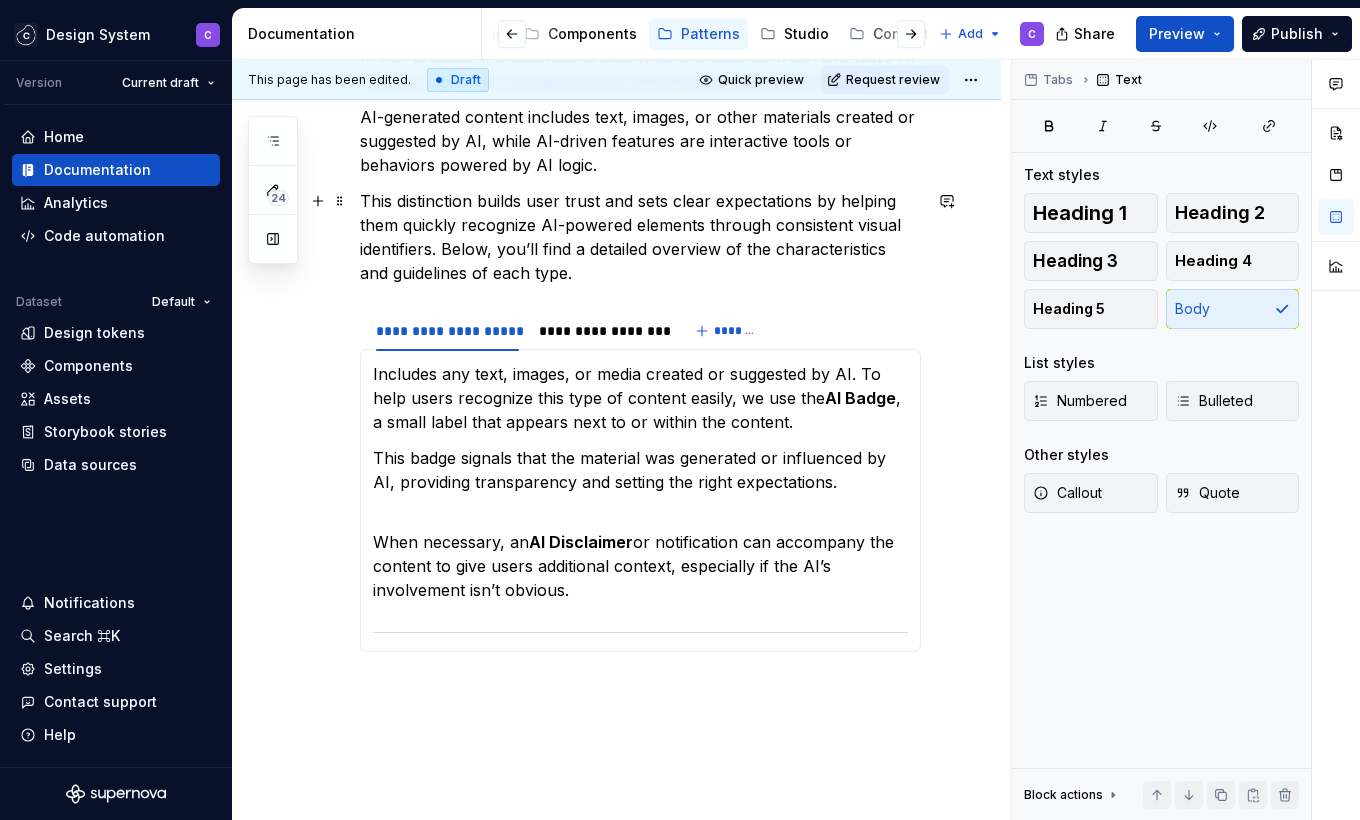 scroll, scrollTop: 494, scrollLeft: 0, axis: vertical 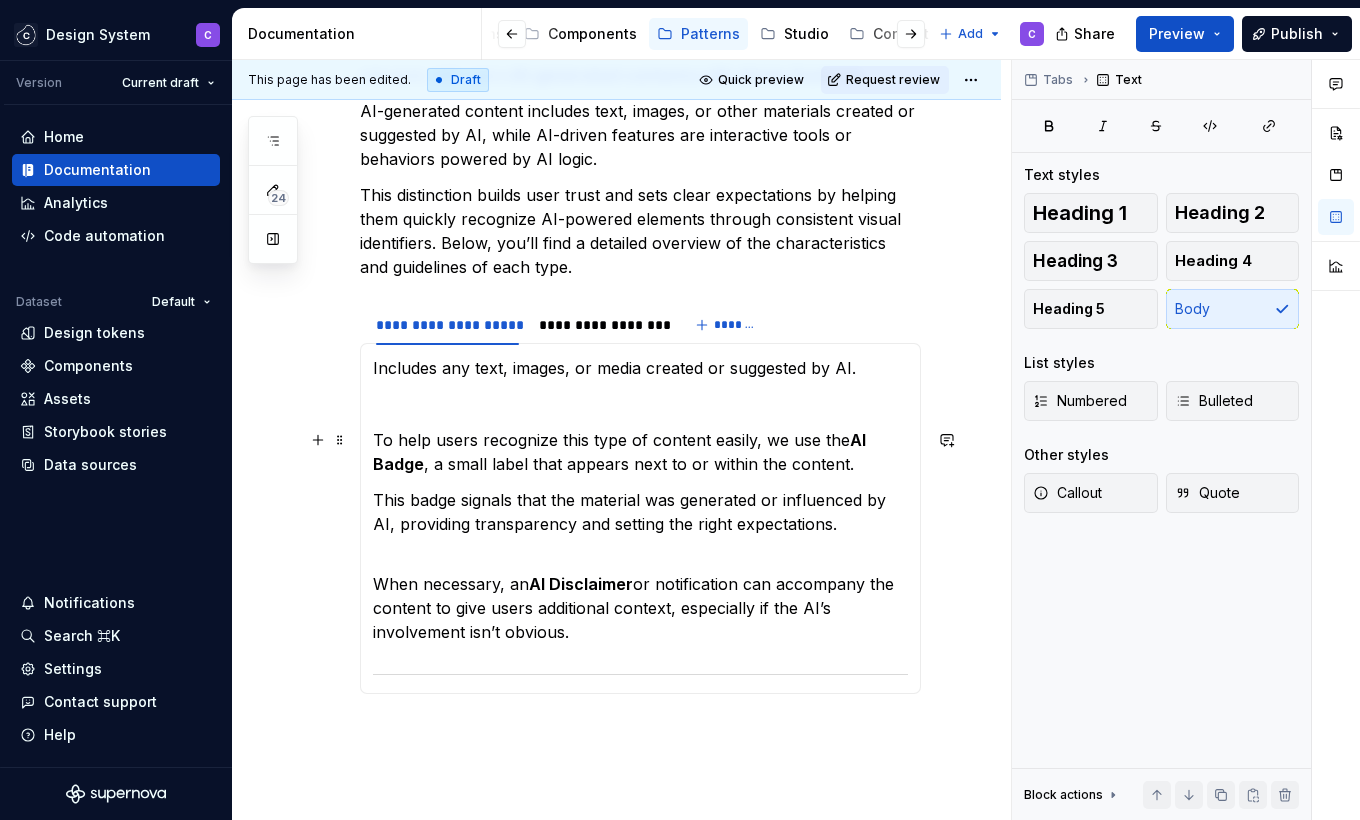 click on "Includes any text, images, or media created or suggested by AI.  To help users recognize this type of content easily, we use the  AI Badge , a small label that appears next to or within the content.  This badge signals that the material was generated or influenced by AI, providing transparency and setting the right expectations. When necessary, an  AI Disclaimer  or notification can accompany the content to give users additional context, especially if the AI’s involvement isn’t obvious." at bounding box center [640, 518] 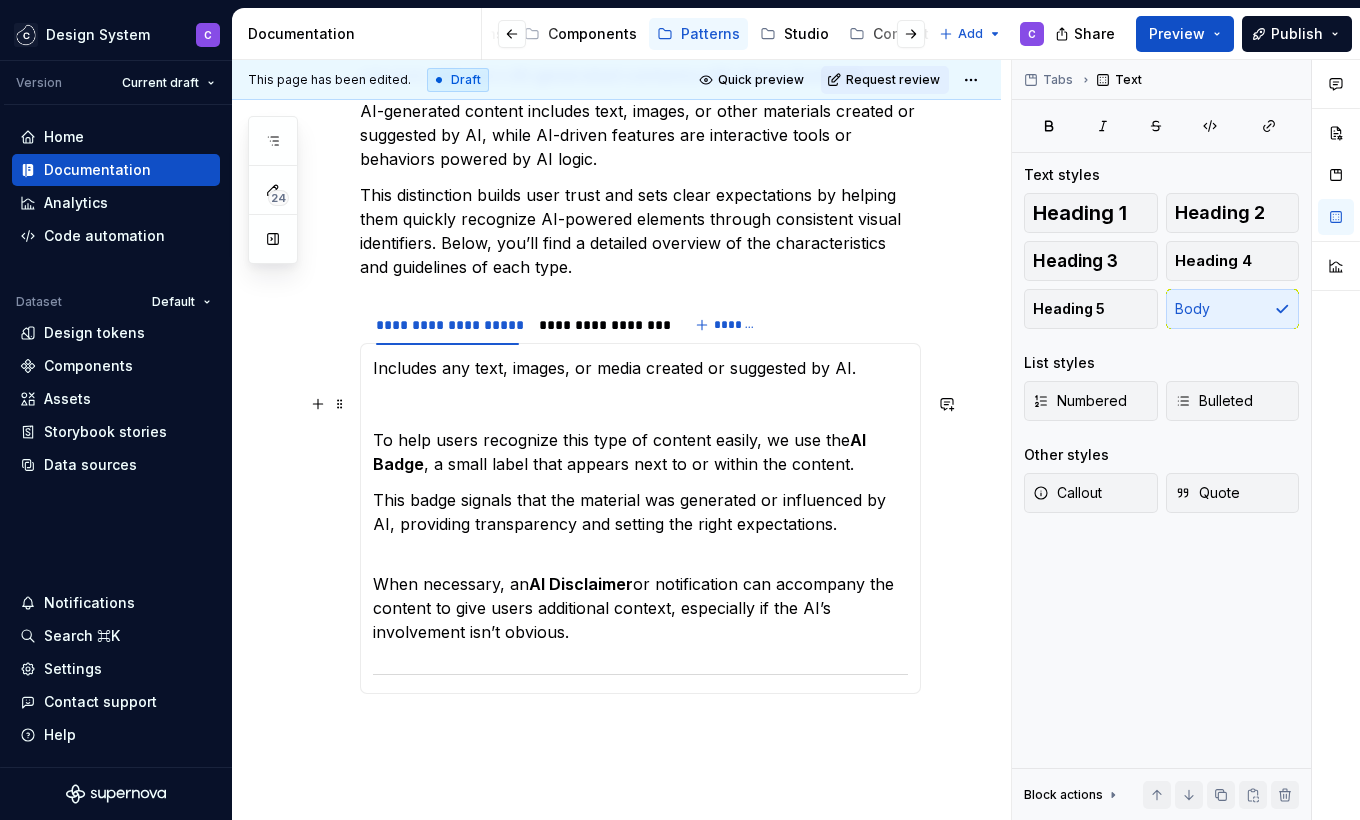 click at bounding box center (640, 404) 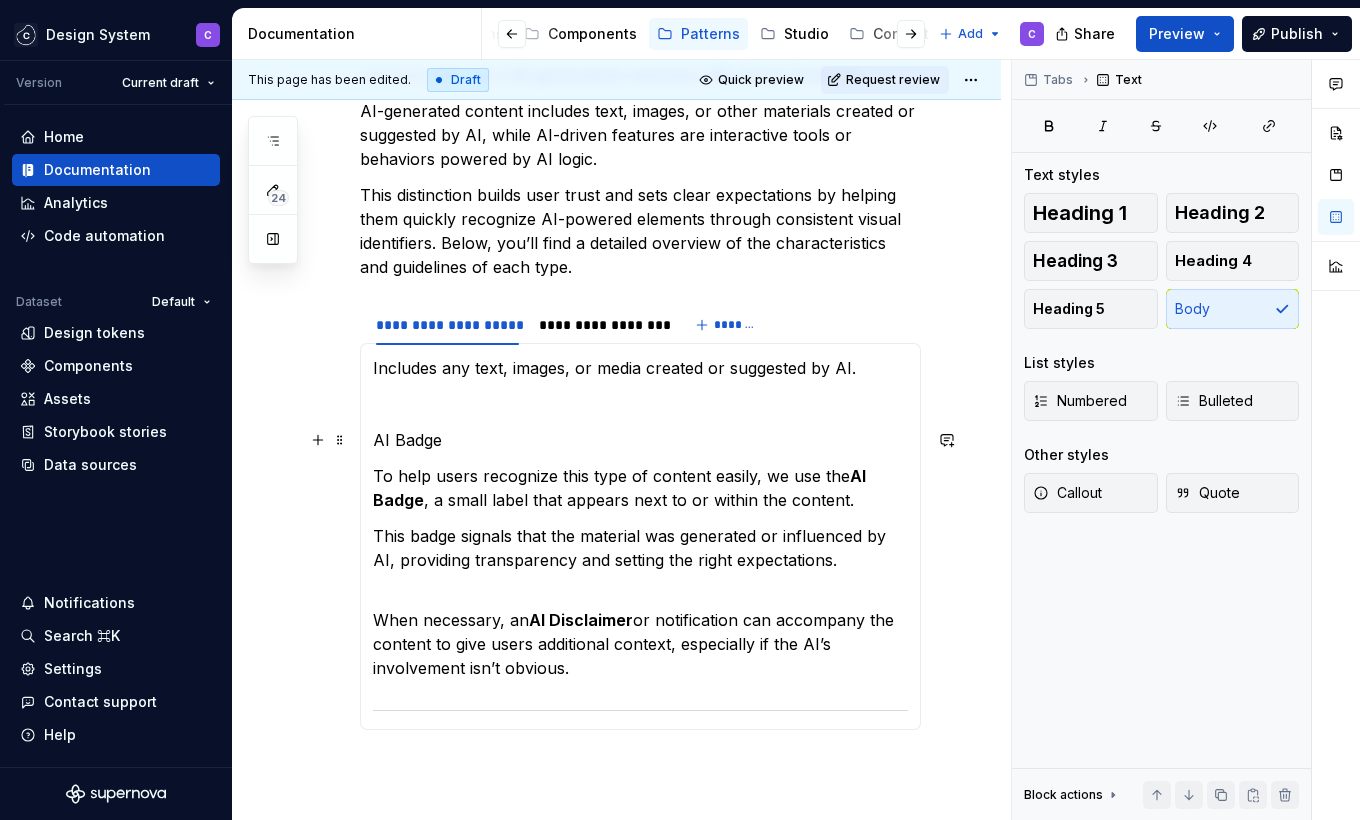 click on "AI Badge" at bounding box center (640, 440) 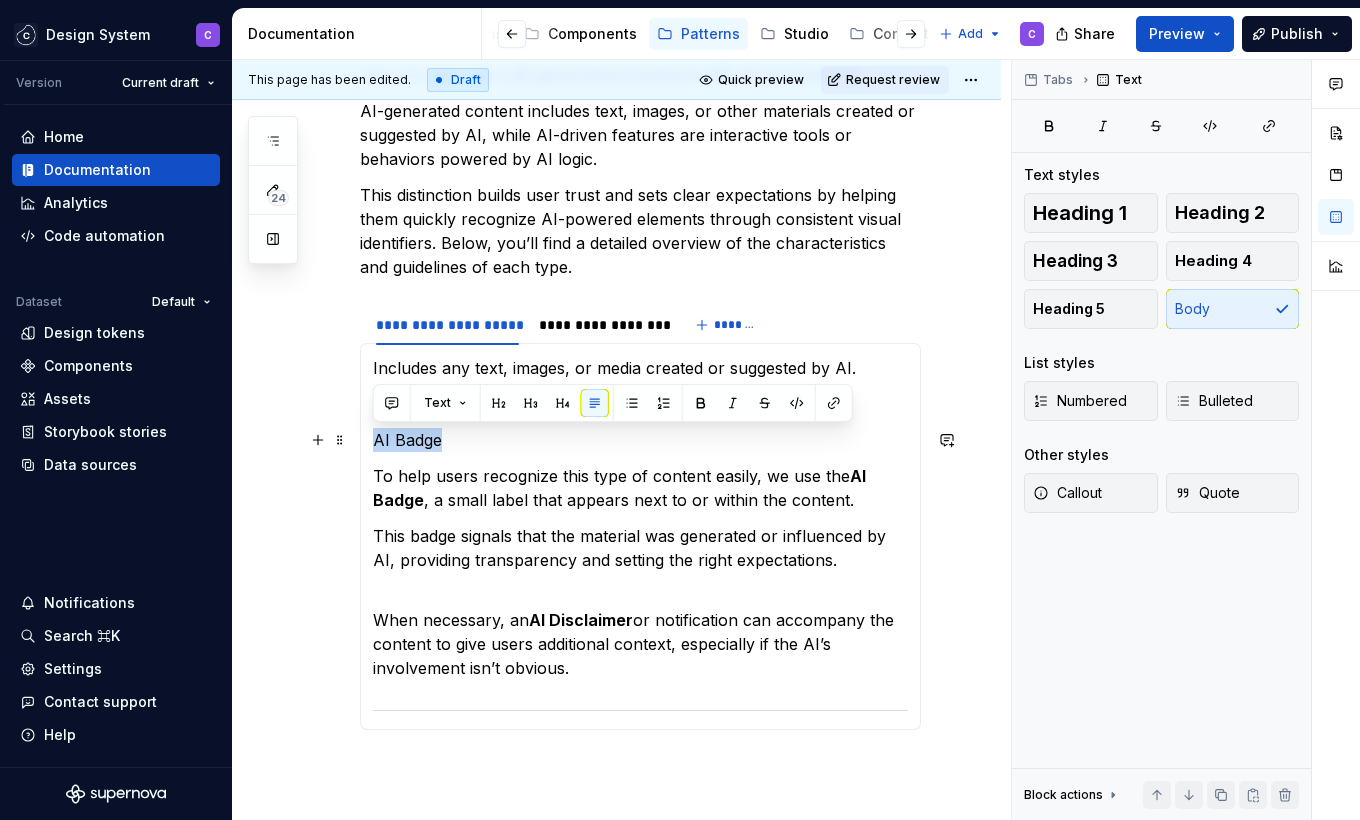 drag, startPoint x: 426, startPoint y: 437, endPoint x: 365, endPoint y: 439, distance: 61.03278 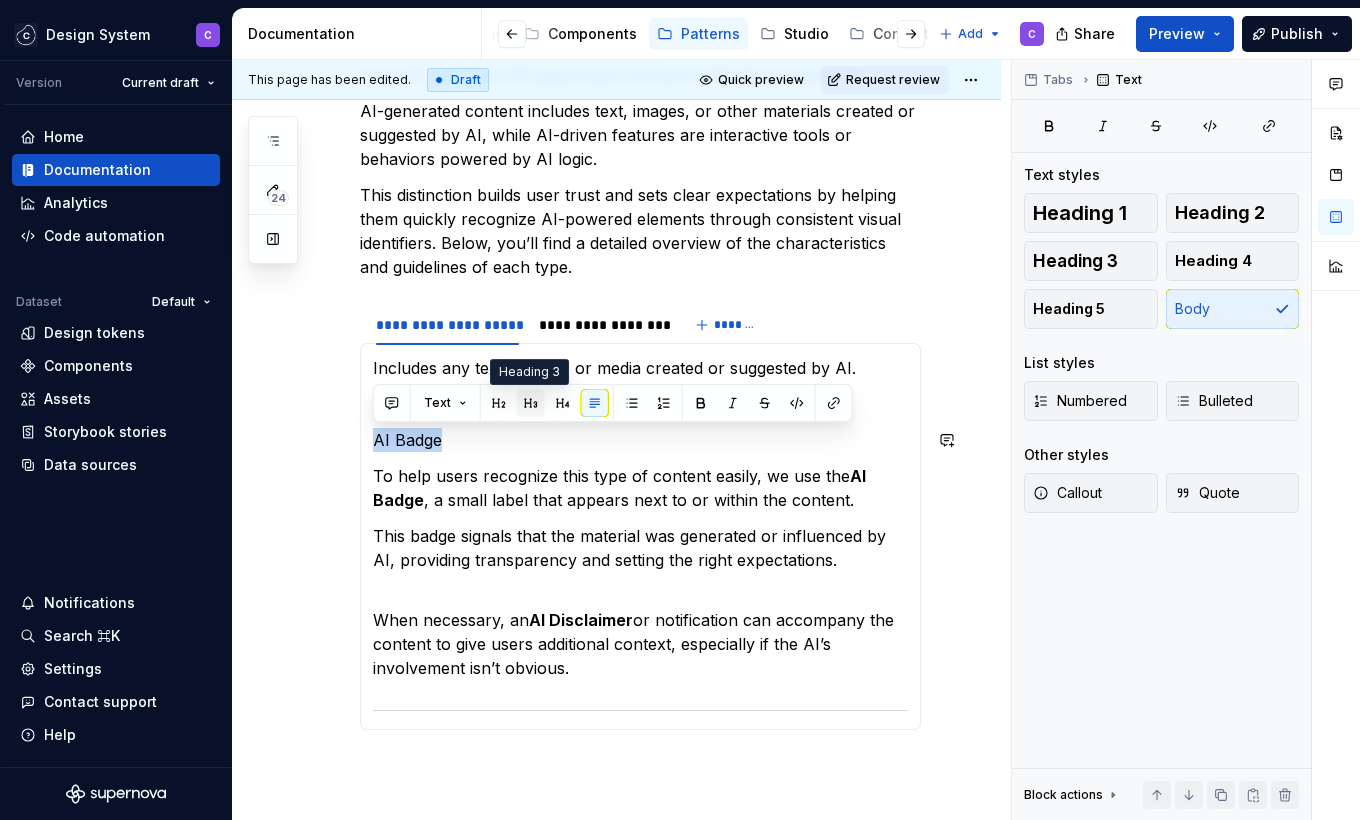 click at bounding box center [531, 403] 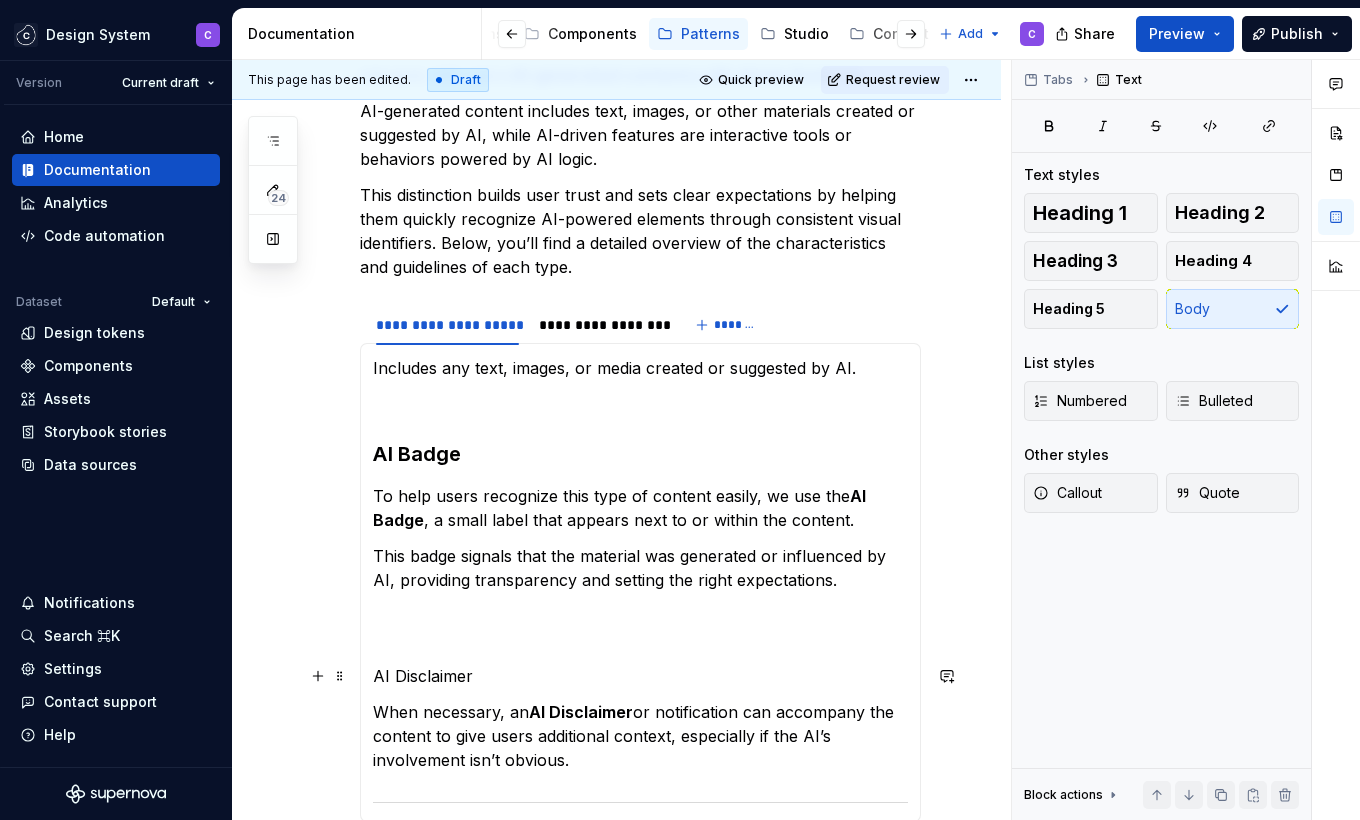 click on "AI Disclaimer" at bounding box center (640, 676) 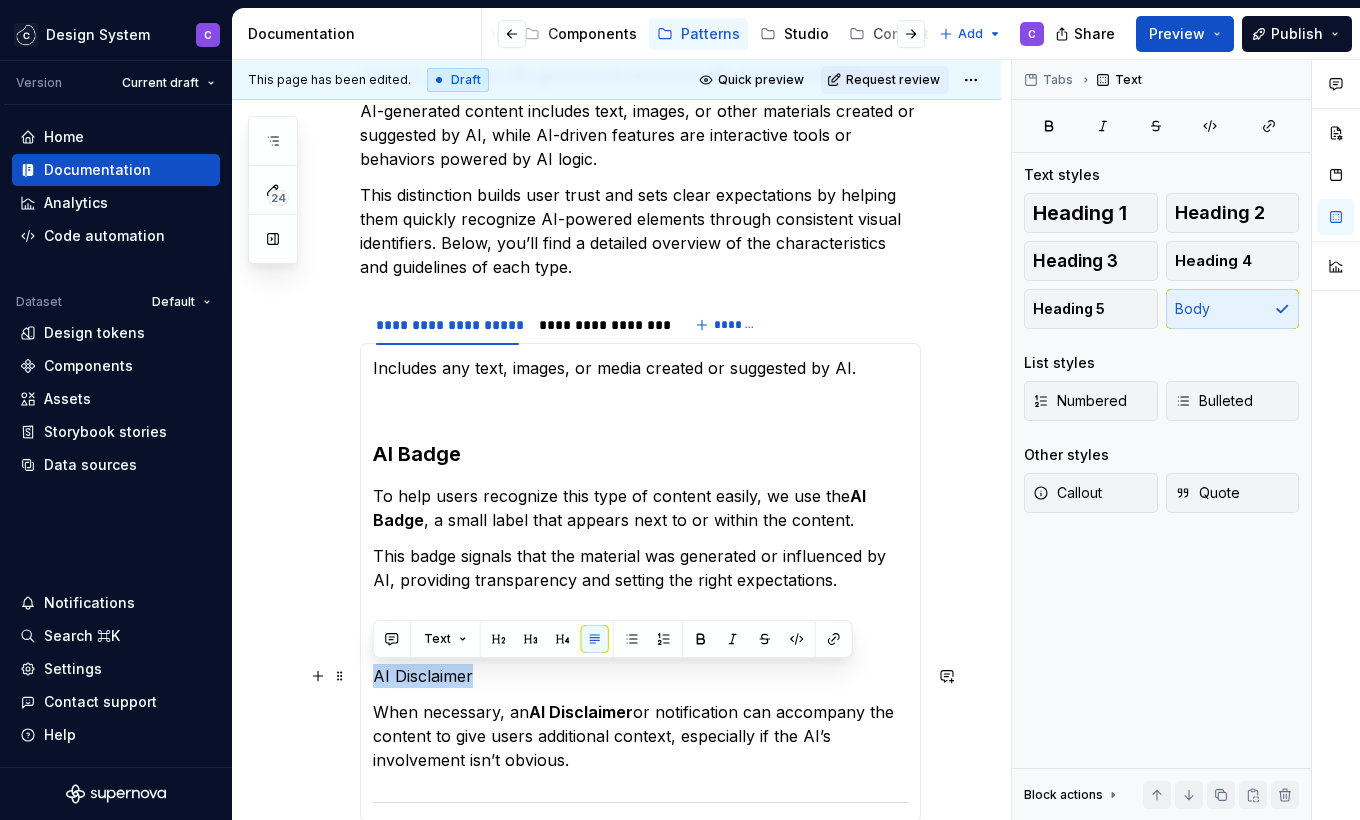 drag, startPoint x: 421, startPoint y: 673, endPoint x: 378, endPoint y: 675, distance: 43.046486 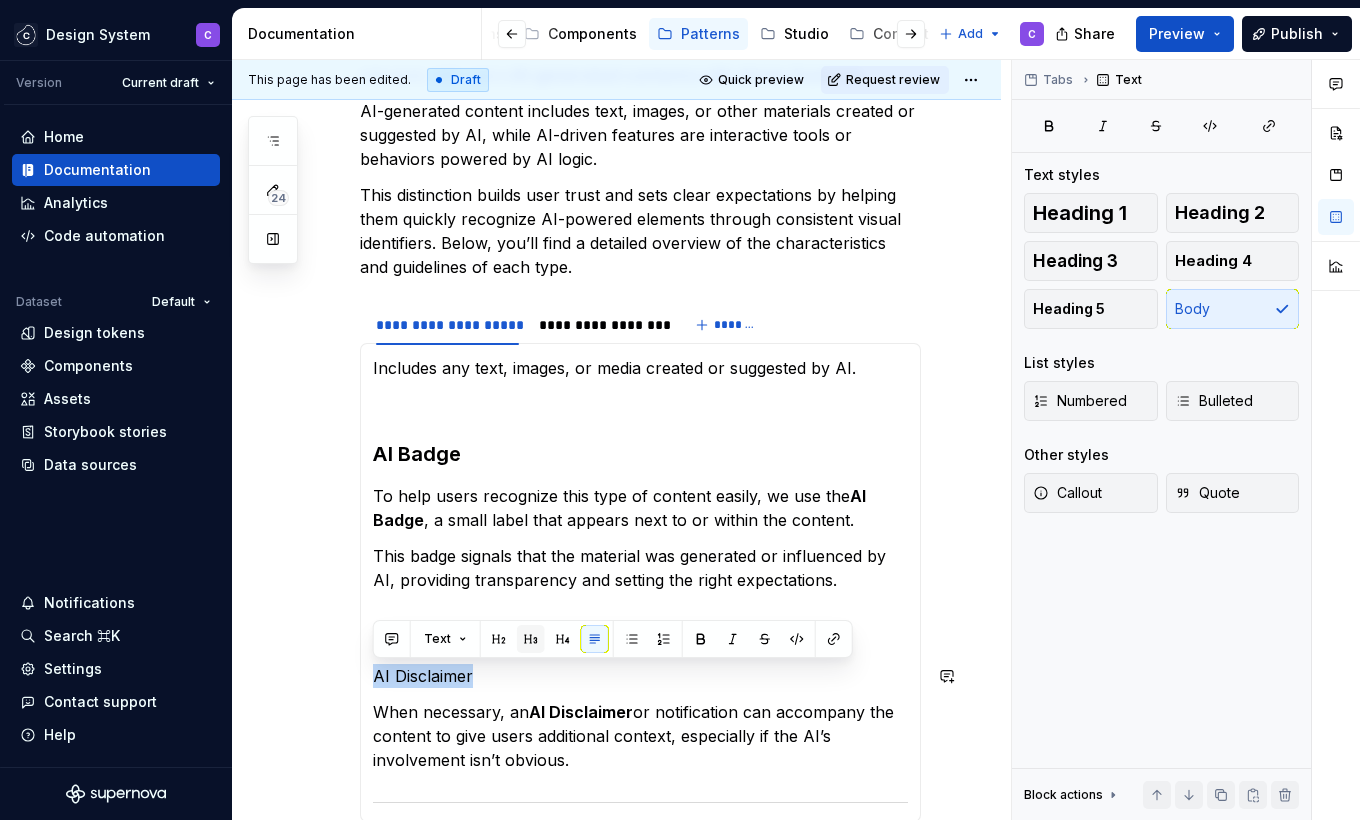 click at bounding box center [531, 639] 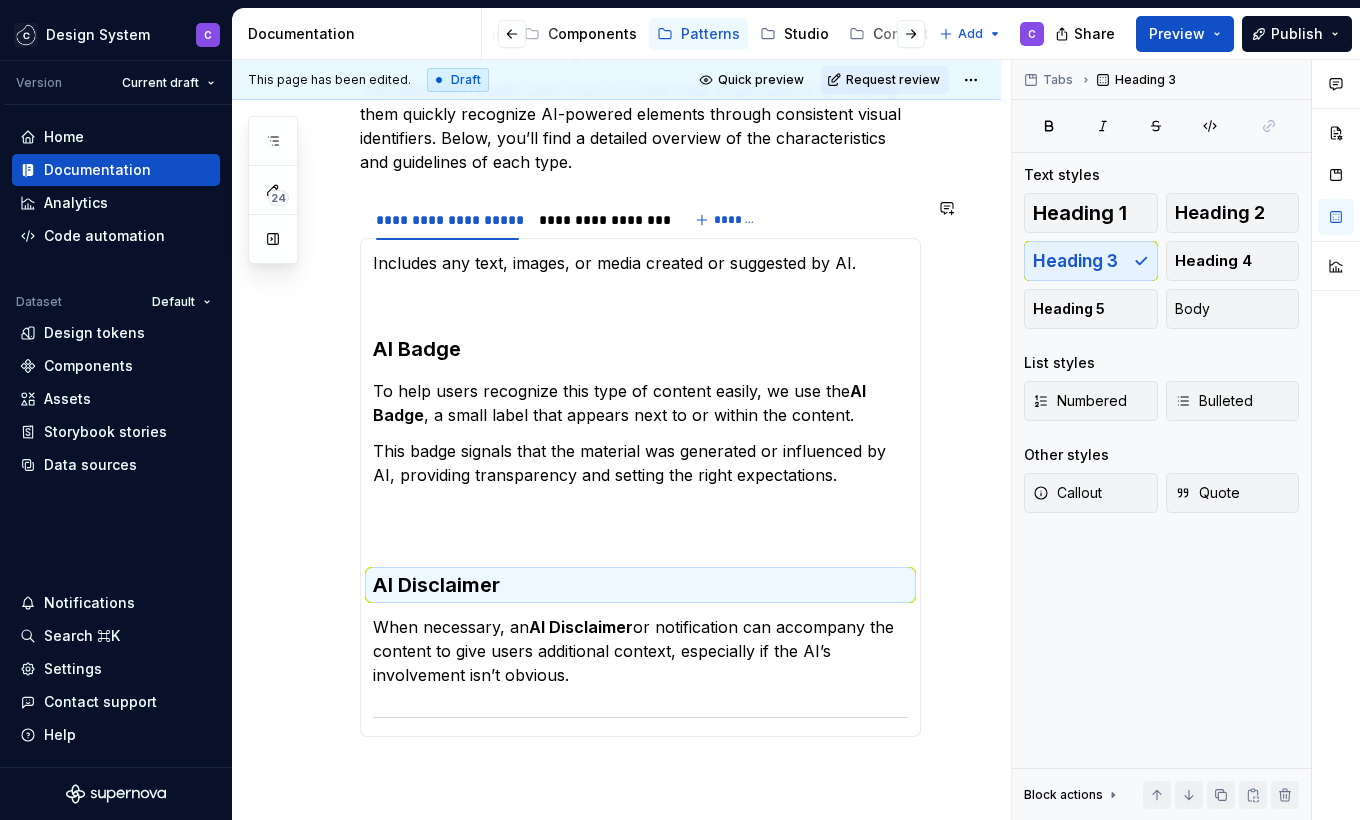 scroll, scrollTop: 602, scrollLeft: 0, axis: vertical 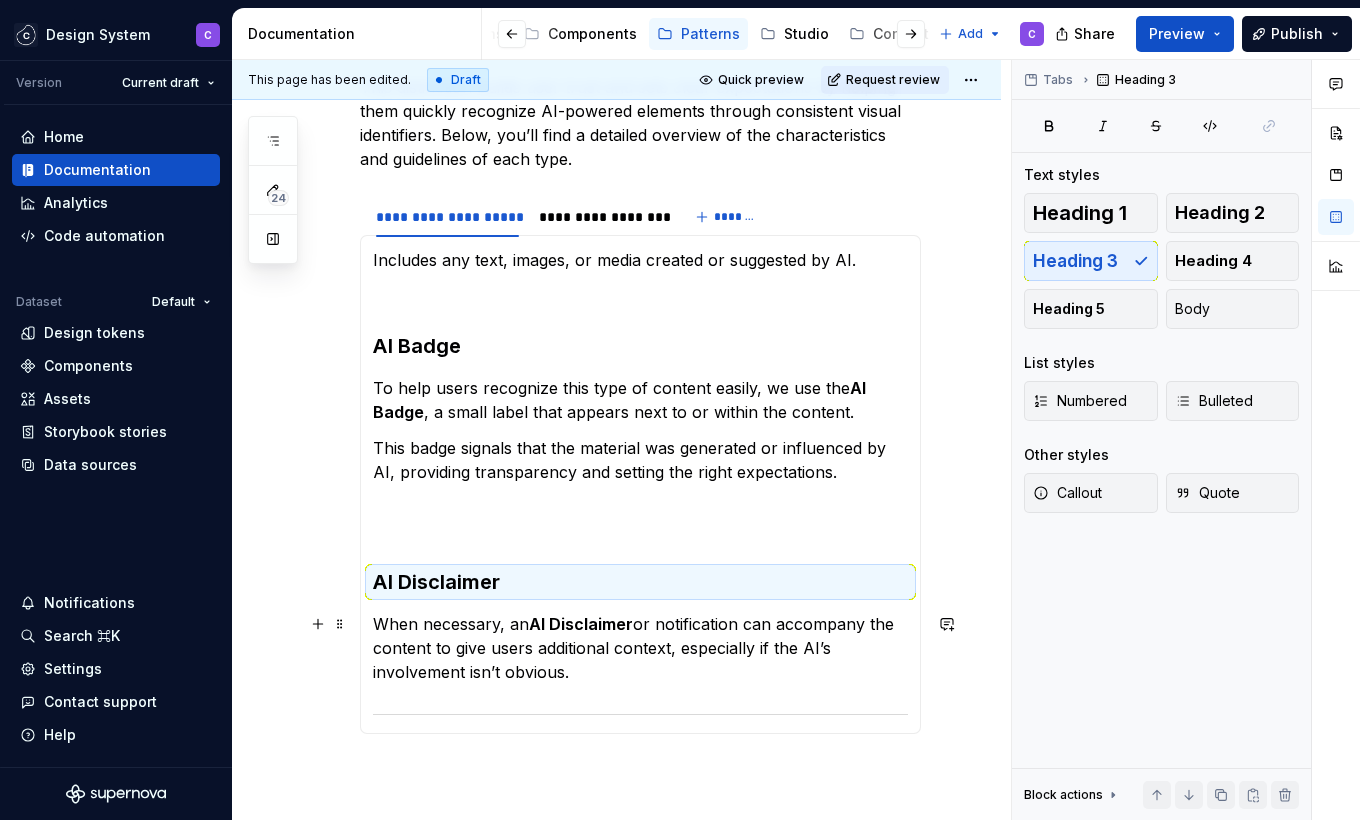 click on "AI Disclaimer" at bounding box center (581, 624) 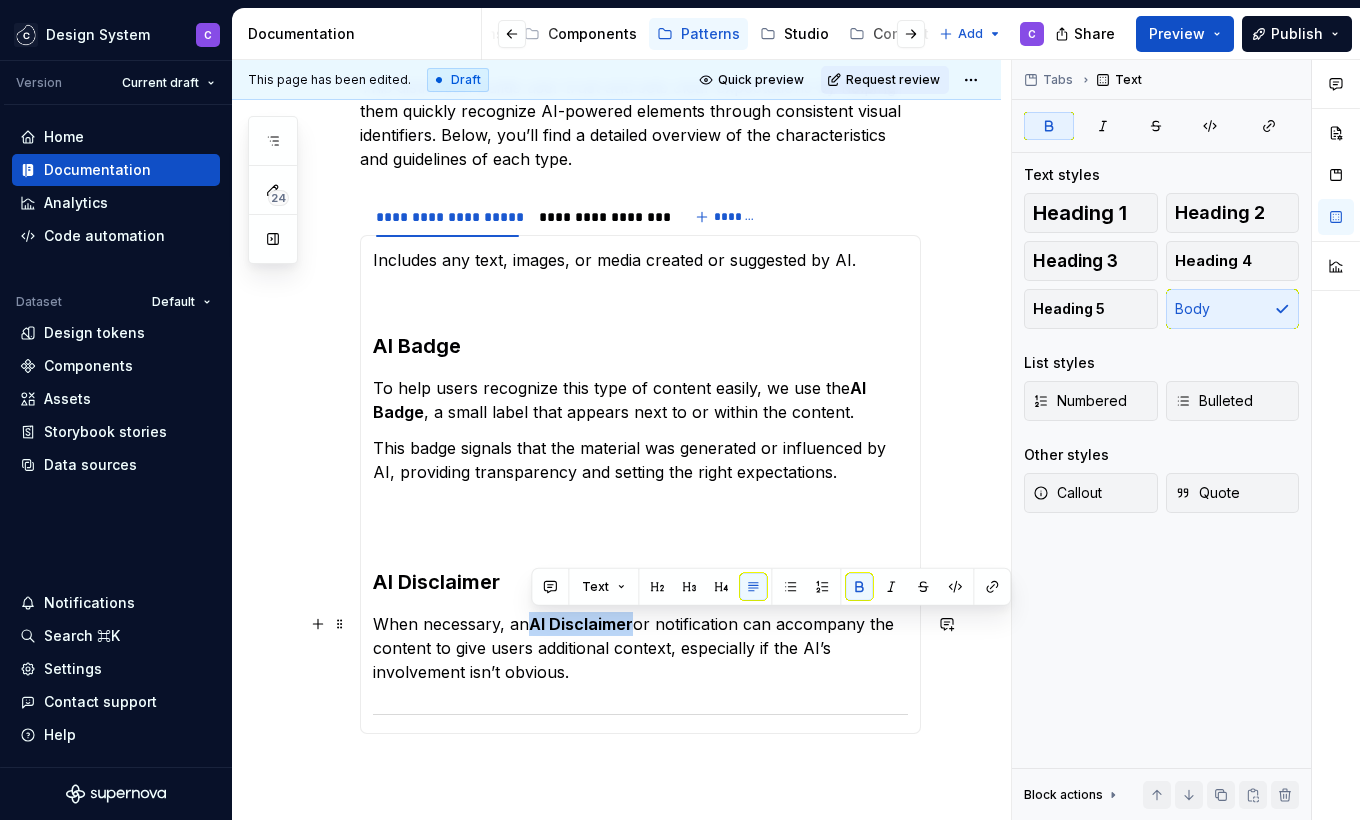 drag, startPoint x: 539, startPoint y: 625, endPoint x: 572, endPoint y: 617, distance: 33.955853 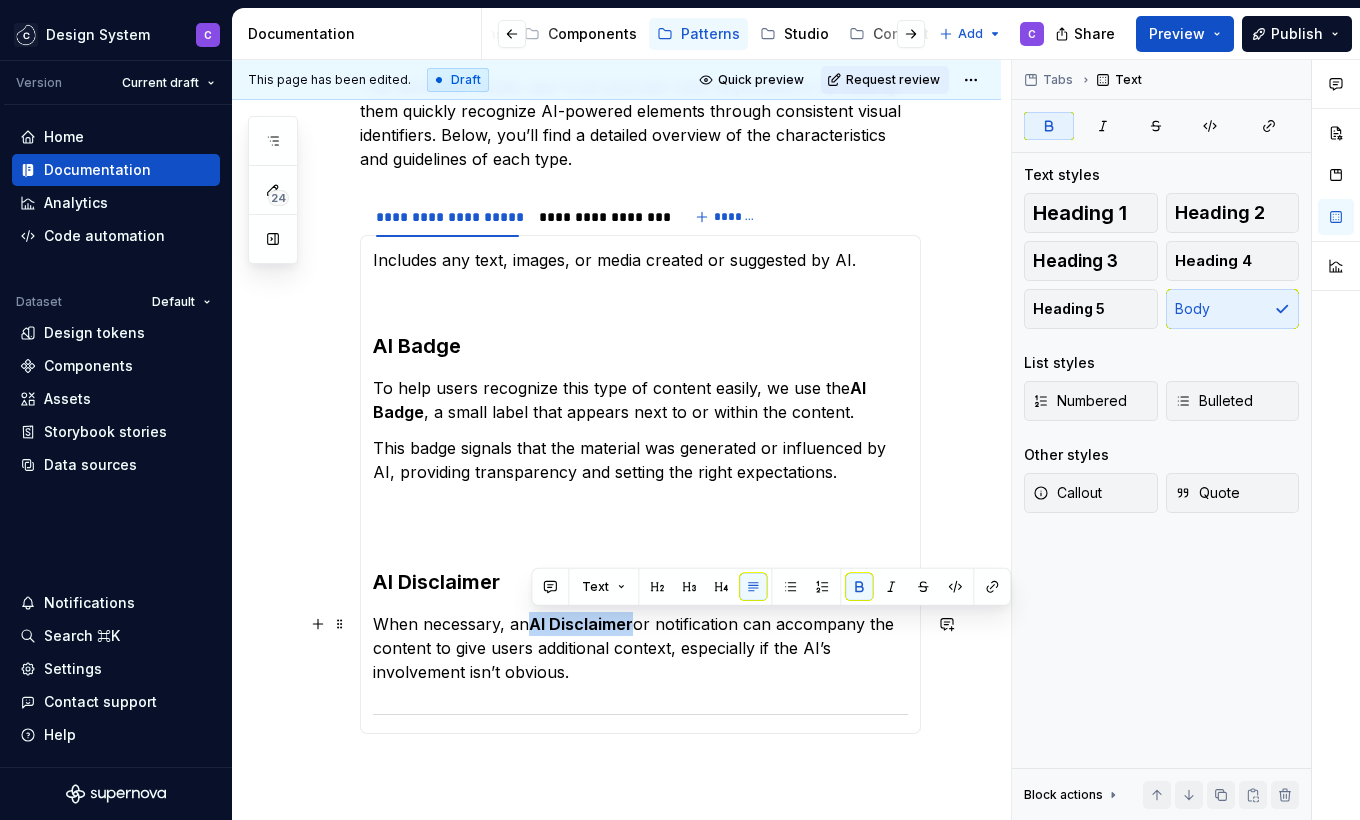 click on "AI Disclaimer" at bounding box center (581, 624) 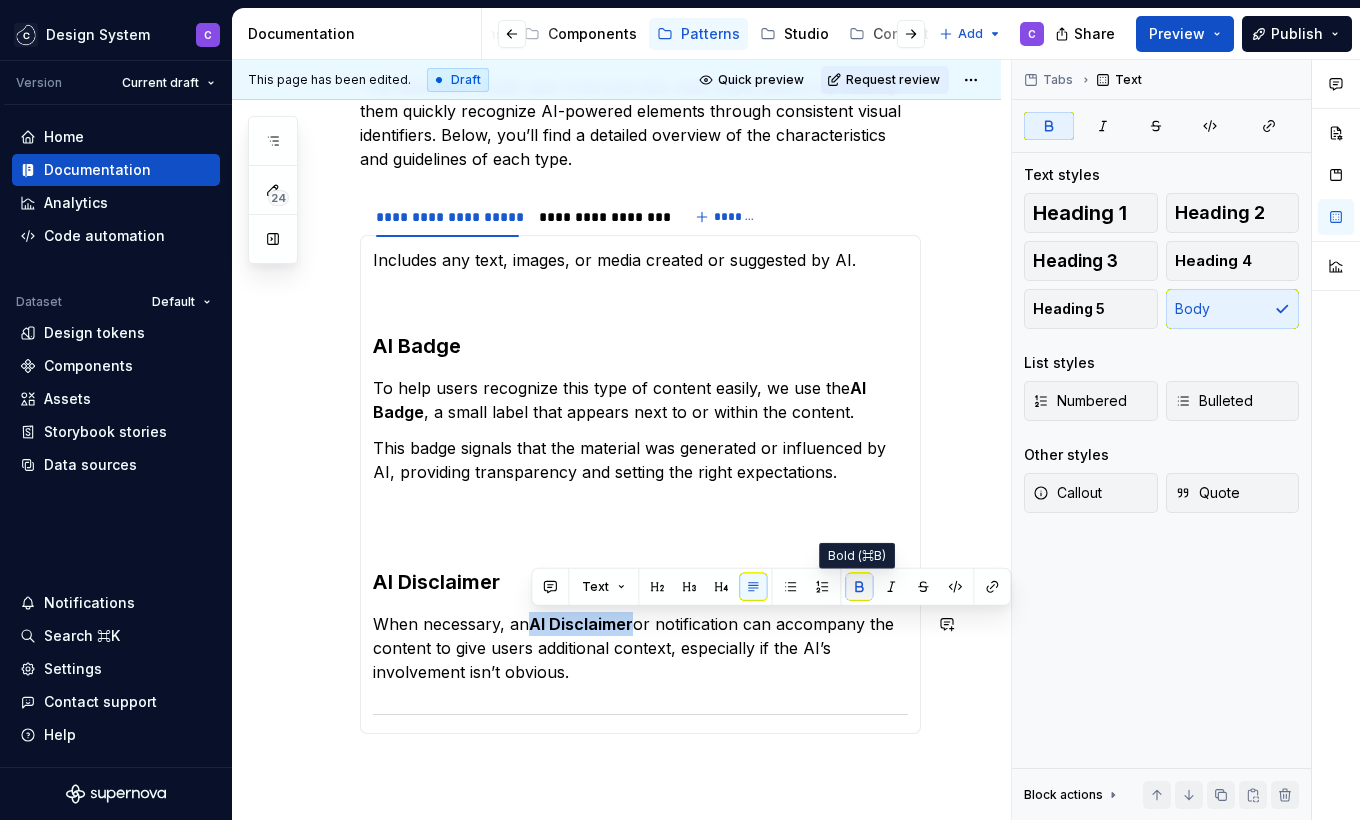 click at bounding box center (859, 587) 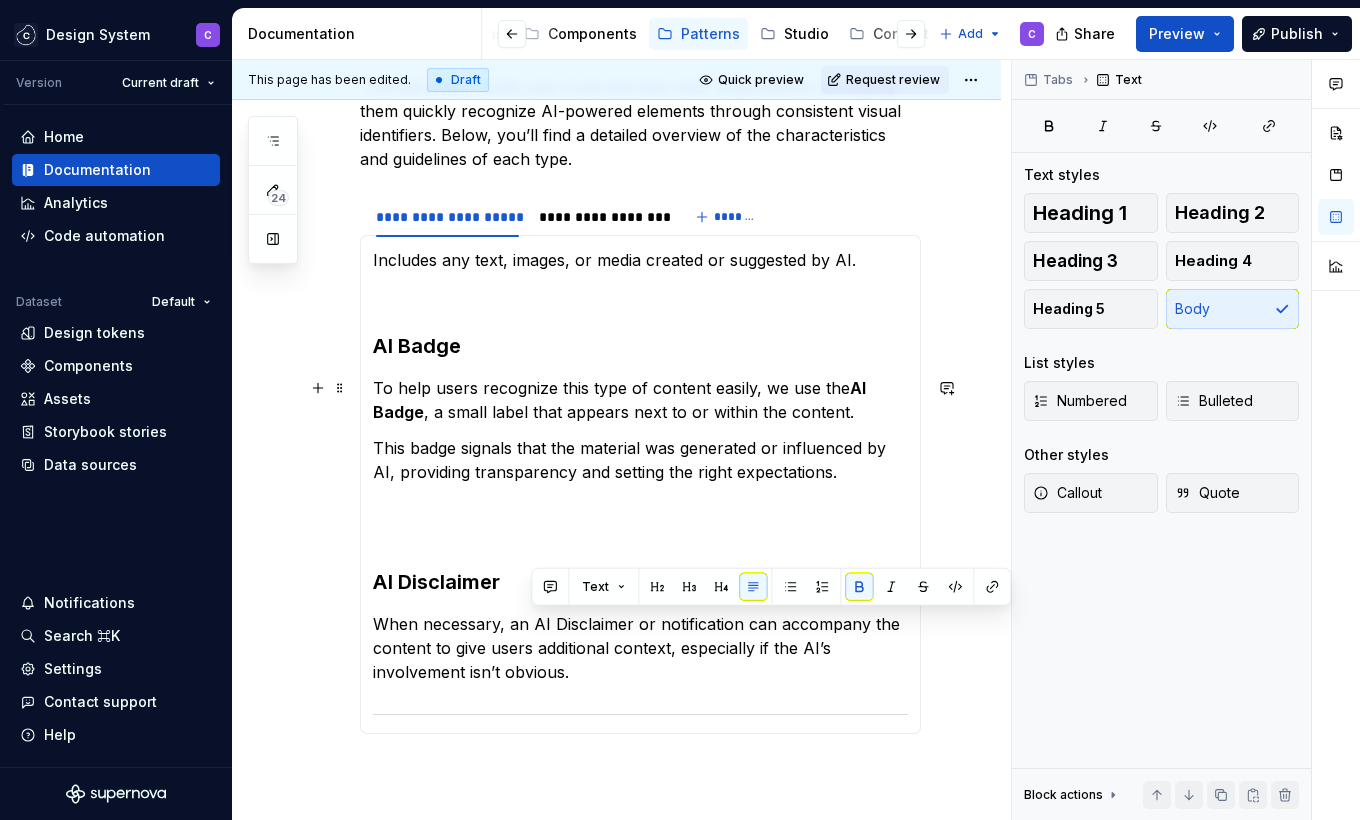click on "AI Badge" at bounding box center [621, 400] 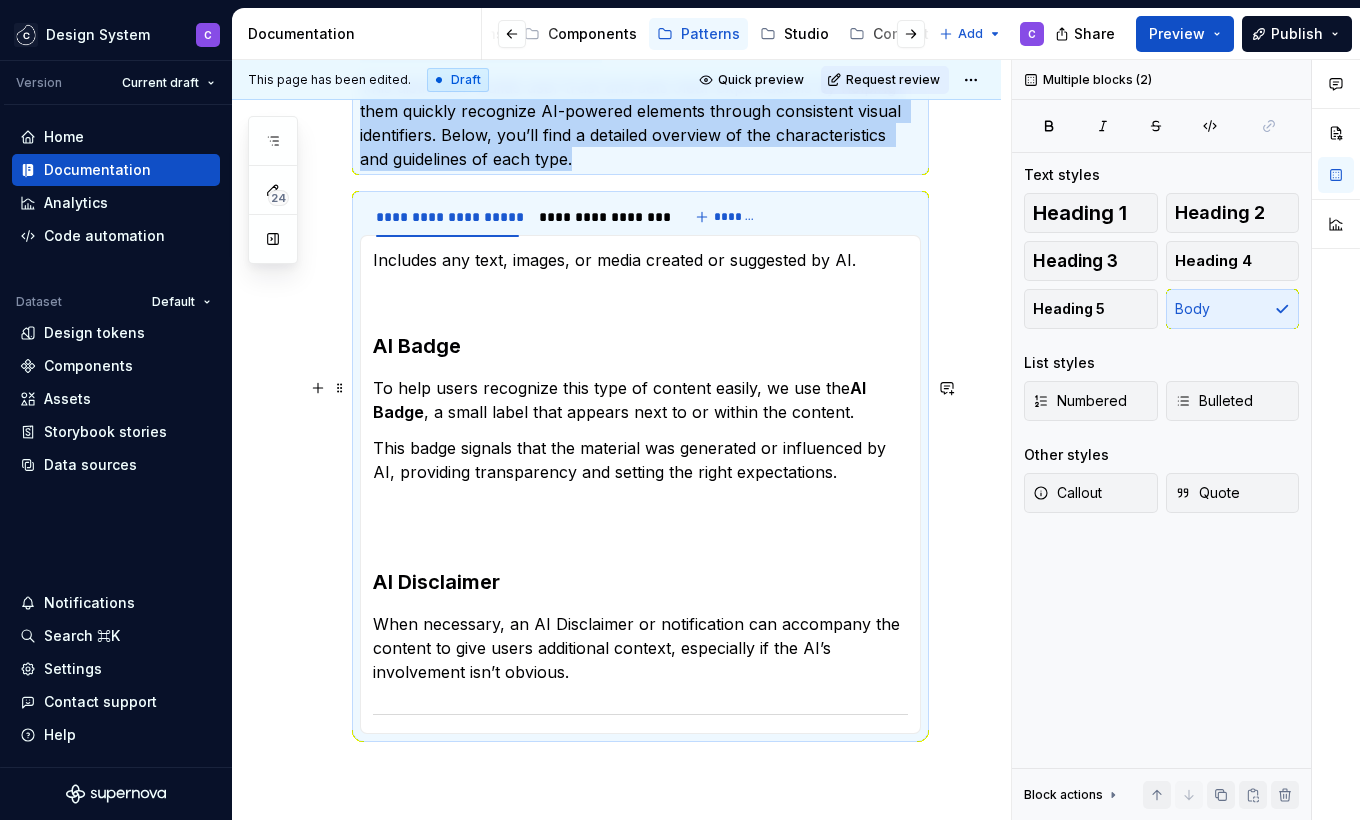drag, startPoint x: 857, startPoint y: 387, endPoint x: 421, endPoint y: 415, distance: 436.89816 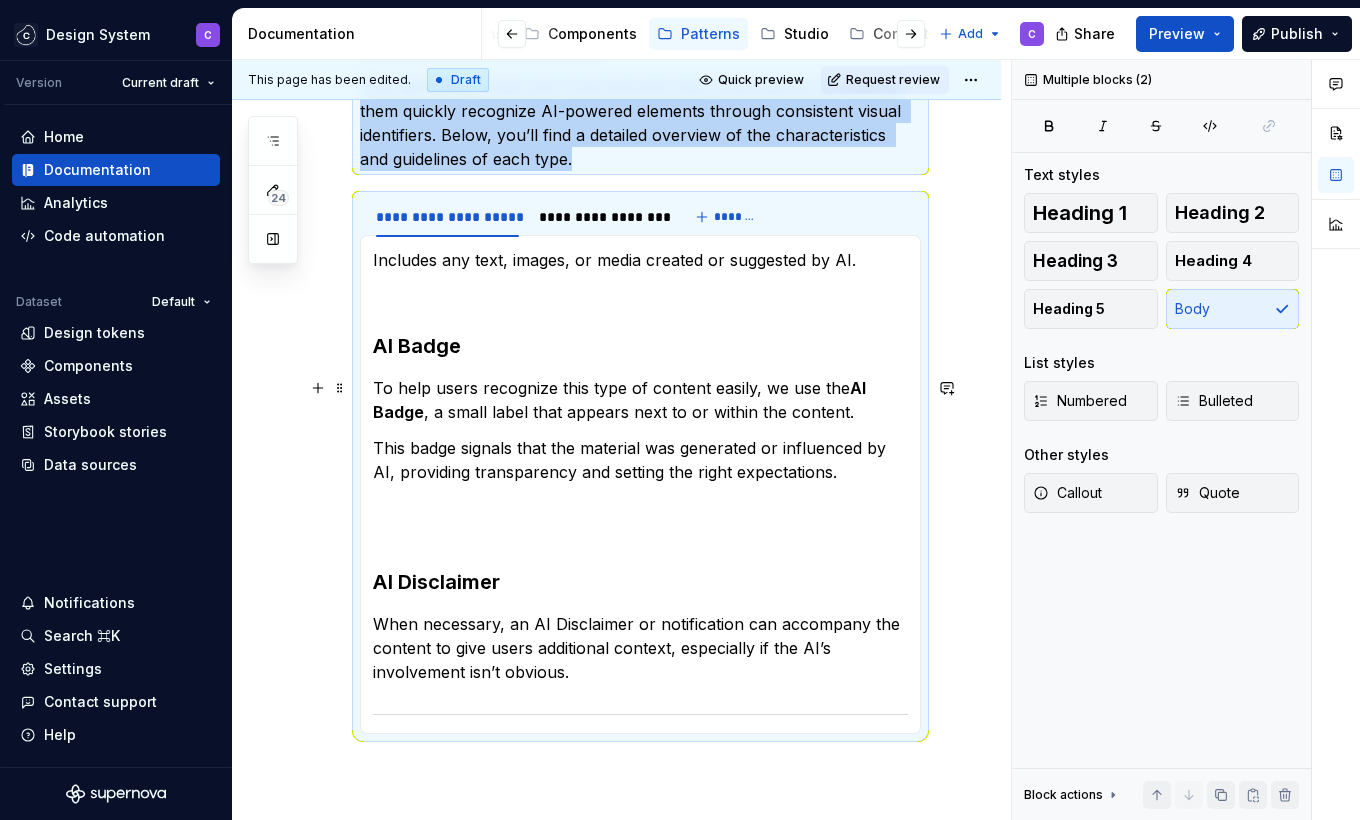 click on "AI Badge" at bounding box center (621, 400) 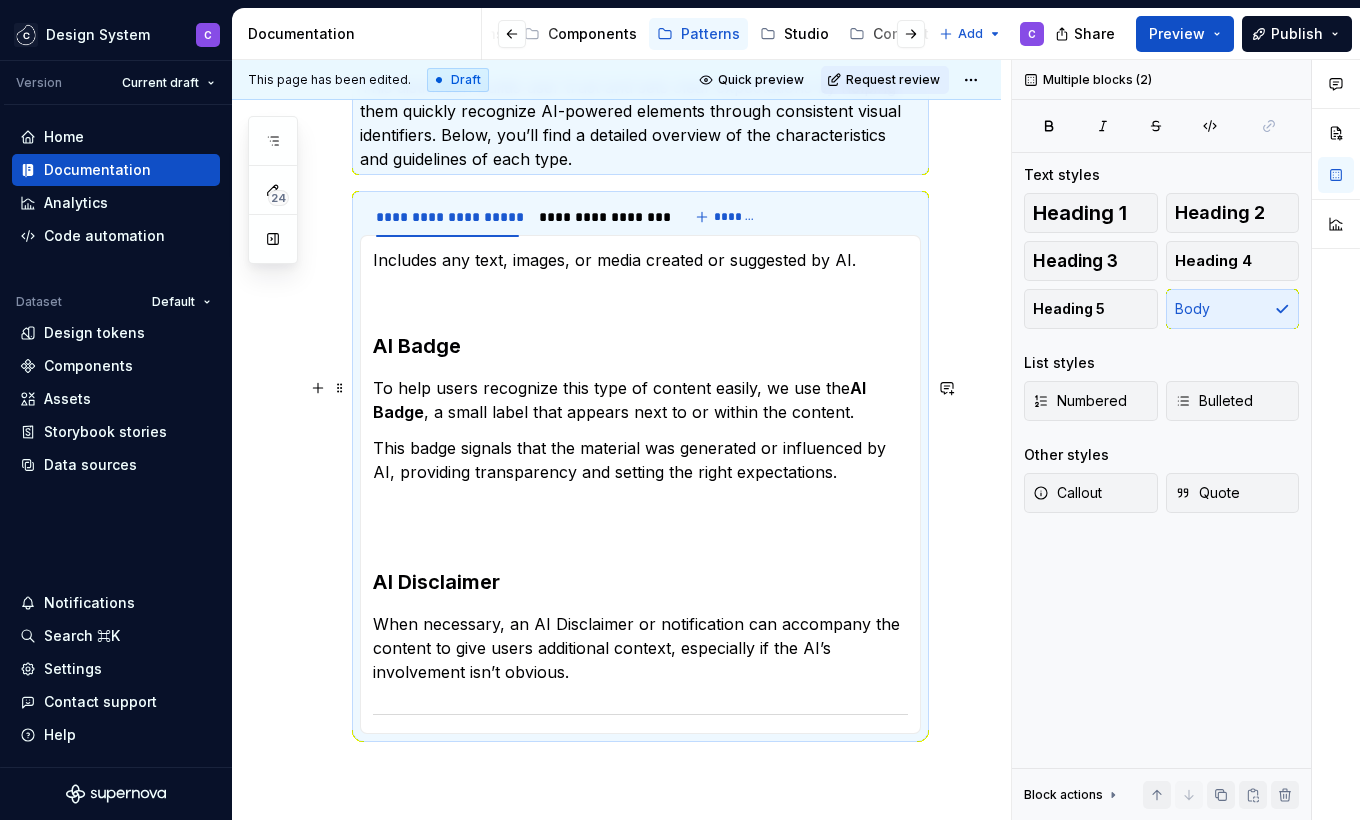 click on "AI Badge" at bounding box center [621, 400] 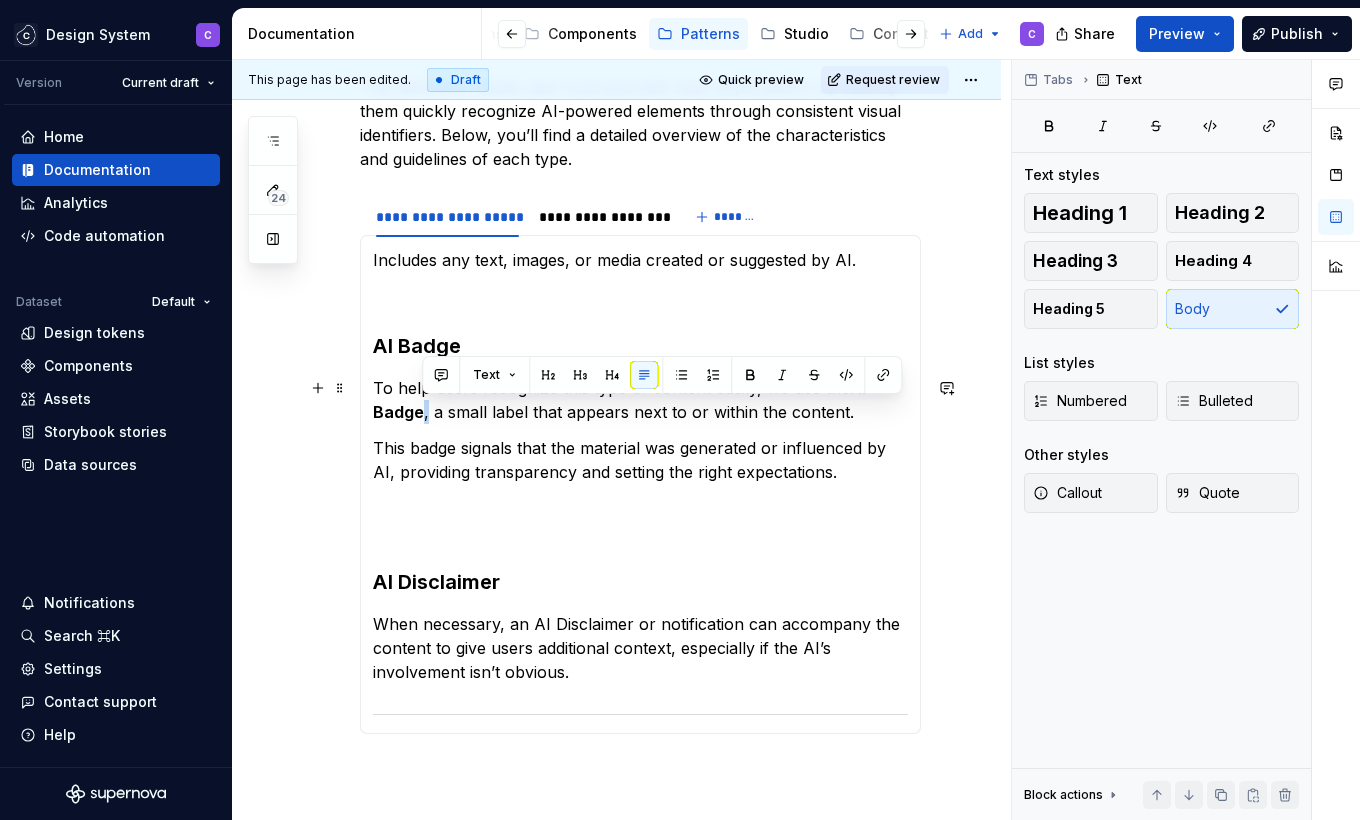 click on "AI Badge" at bounding box center [621, 400] 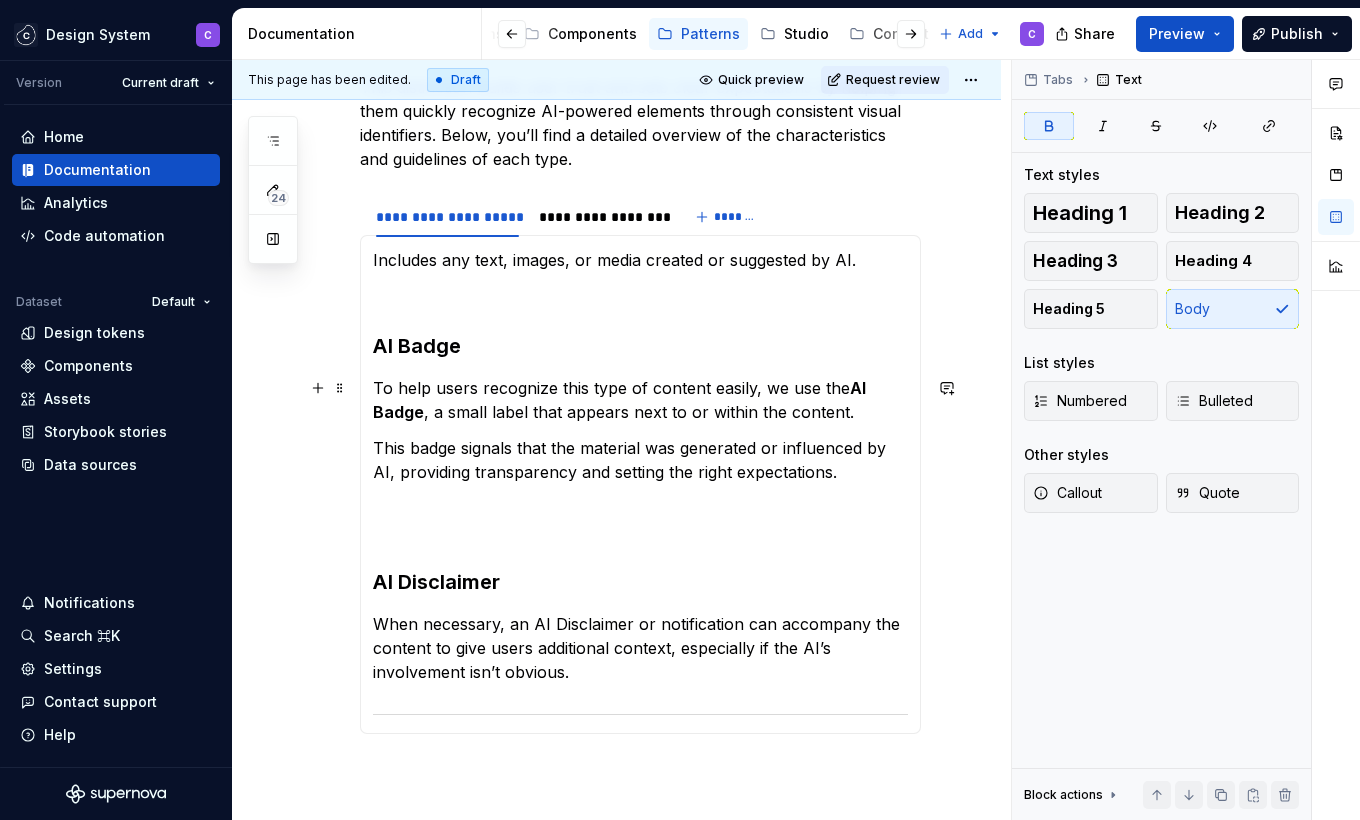 click on "AI Badge" at bounding box center [621, 400] 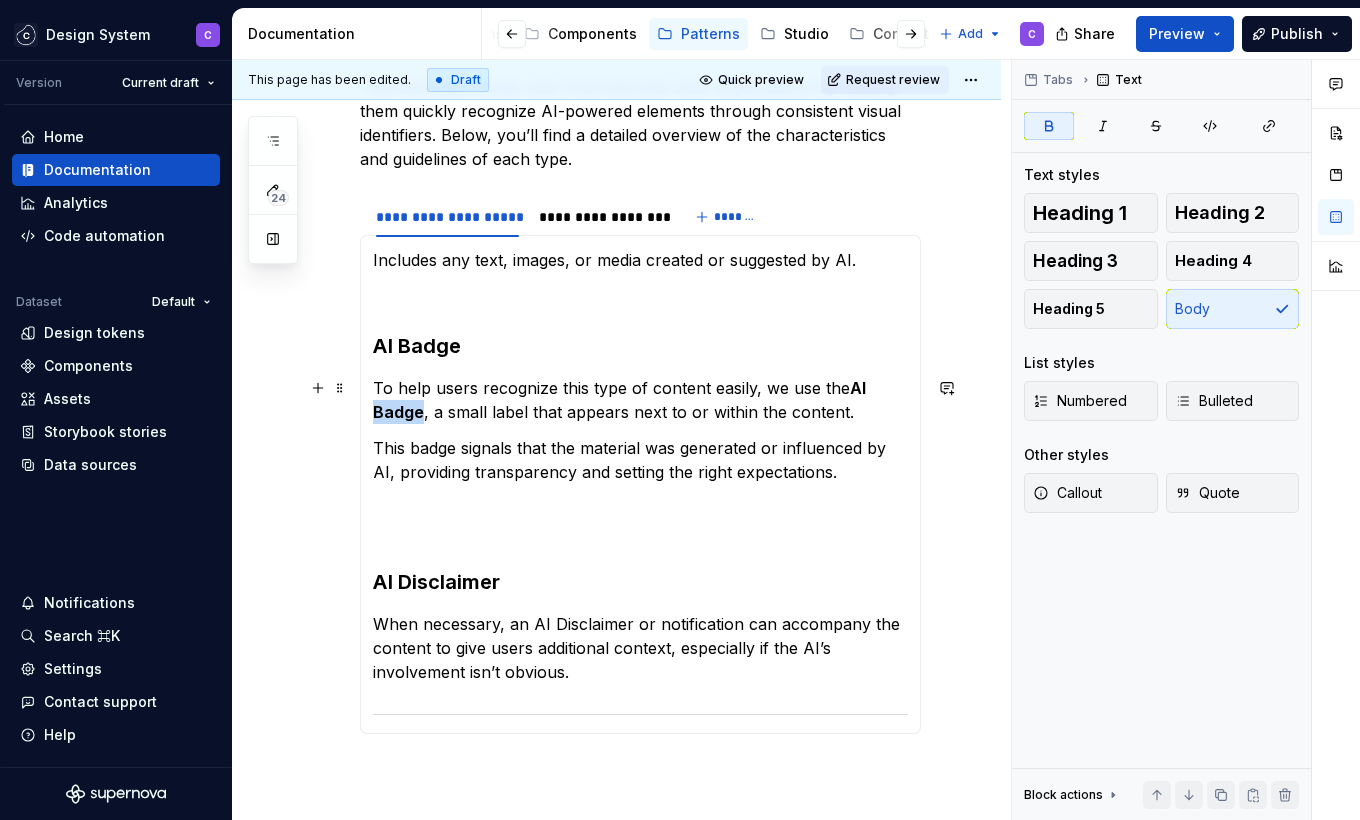 click on "AI Badge" at bounding box center [621, 400] 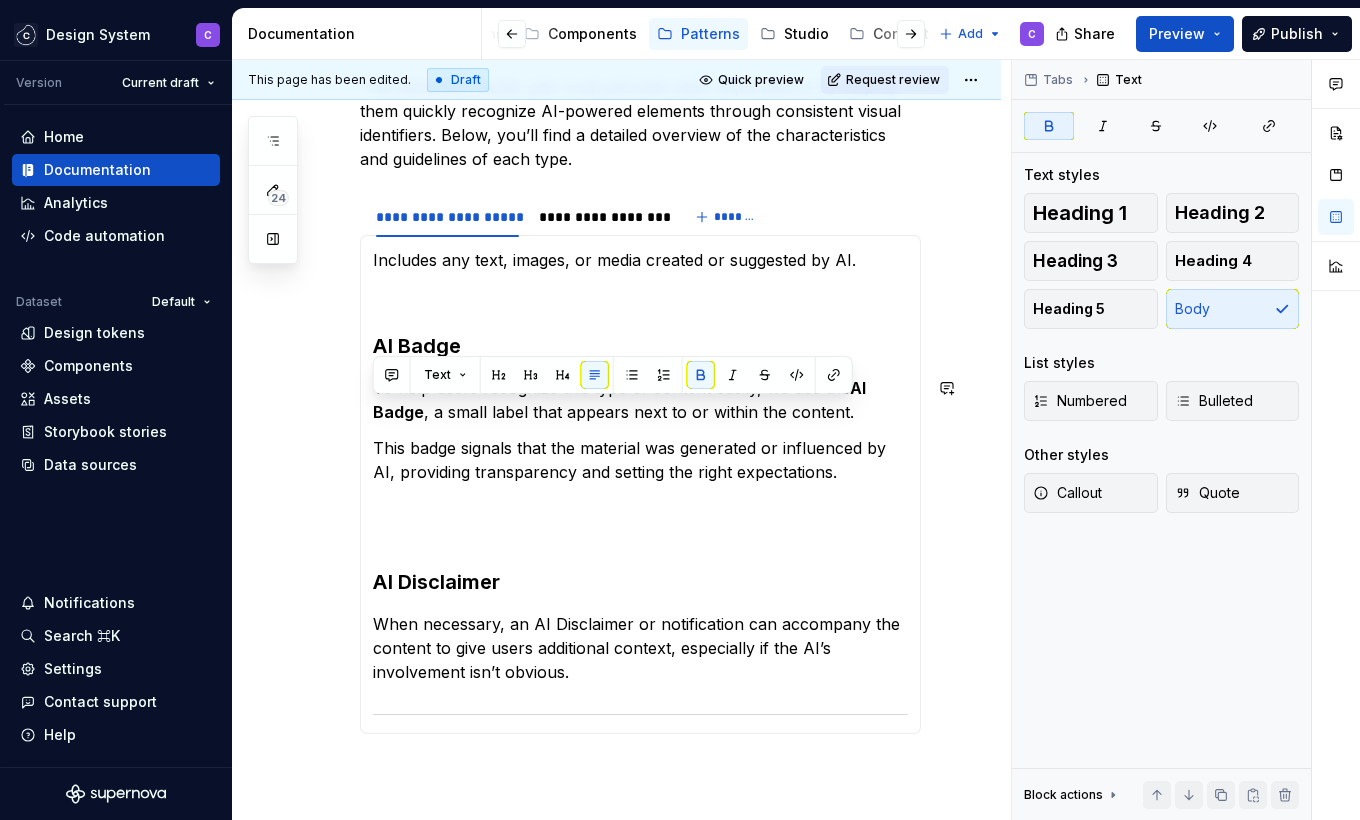 click on "Text" at bounding box center [613, 375] 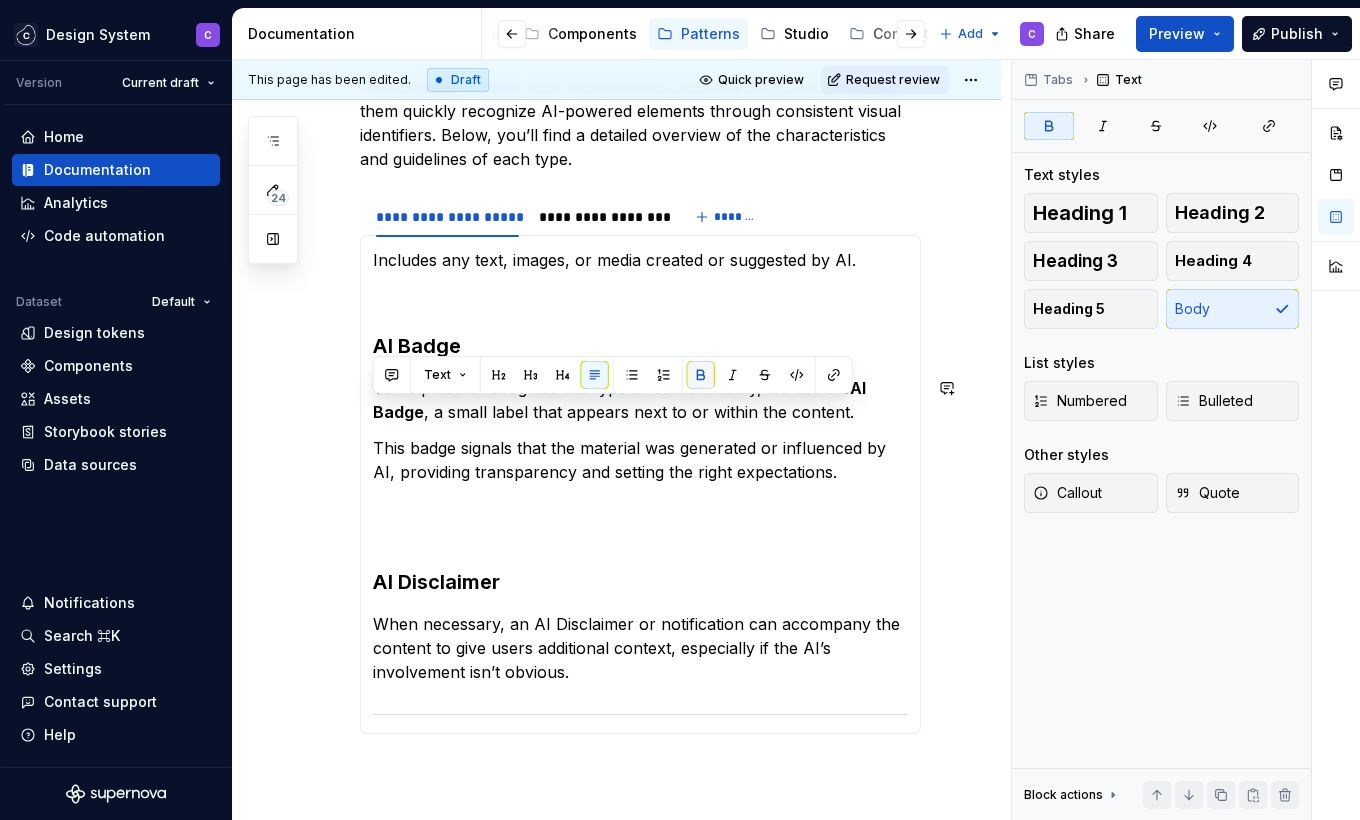 click at bounding box center (701, 375) 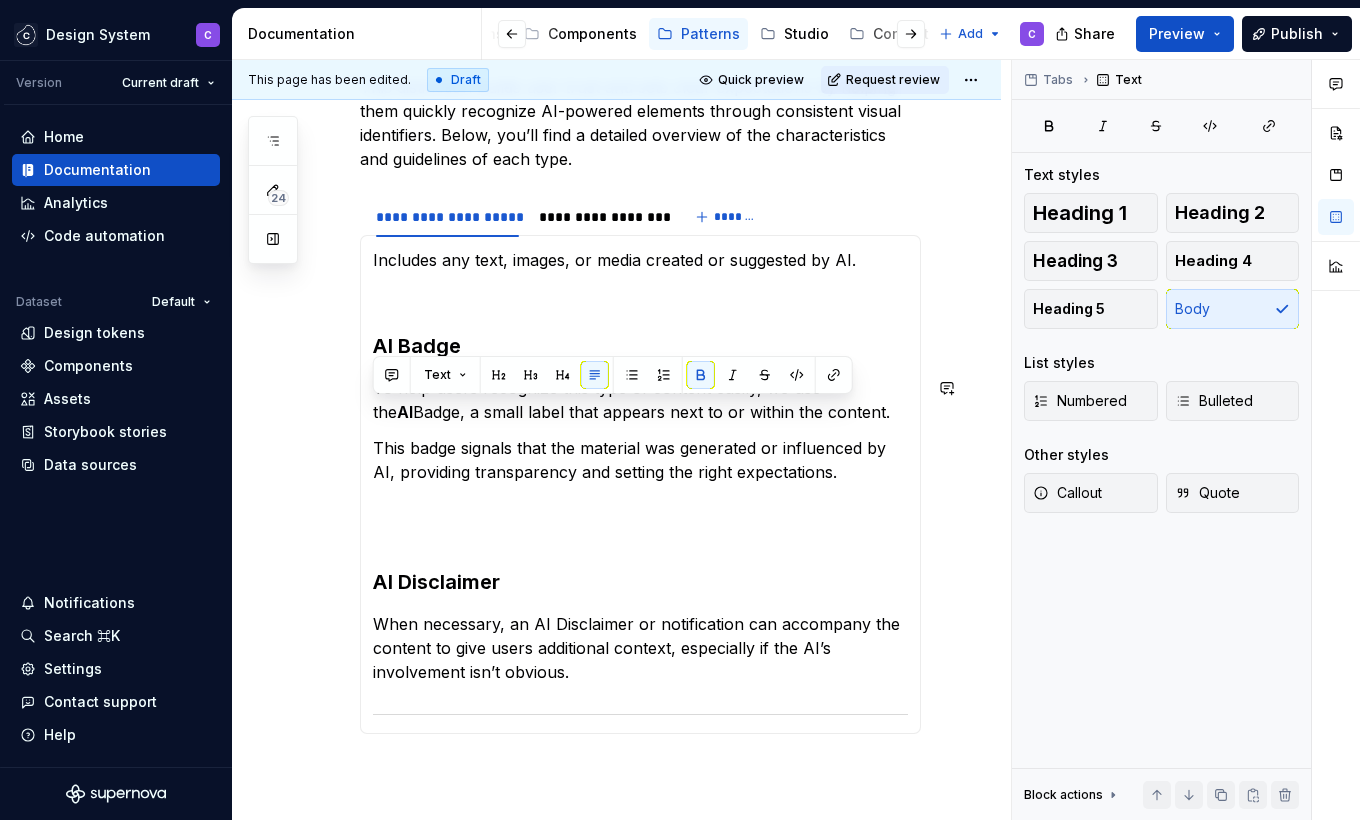 click on "To help users recognize this type of content easily, we use the  AI  Badge, a small label that appears next to or within the content." at bounding box center [640, 400] 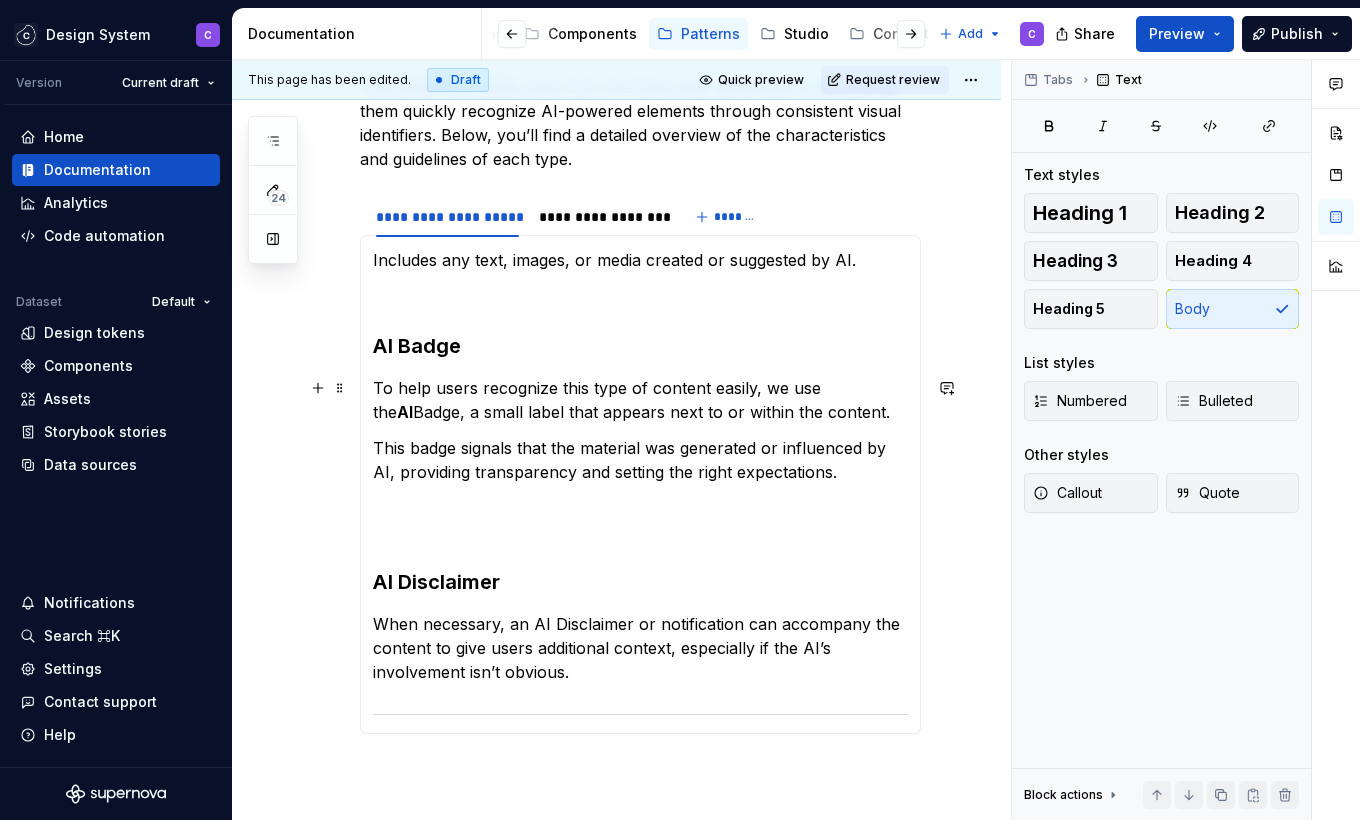click on "AI" at bounding box center (405, 412) 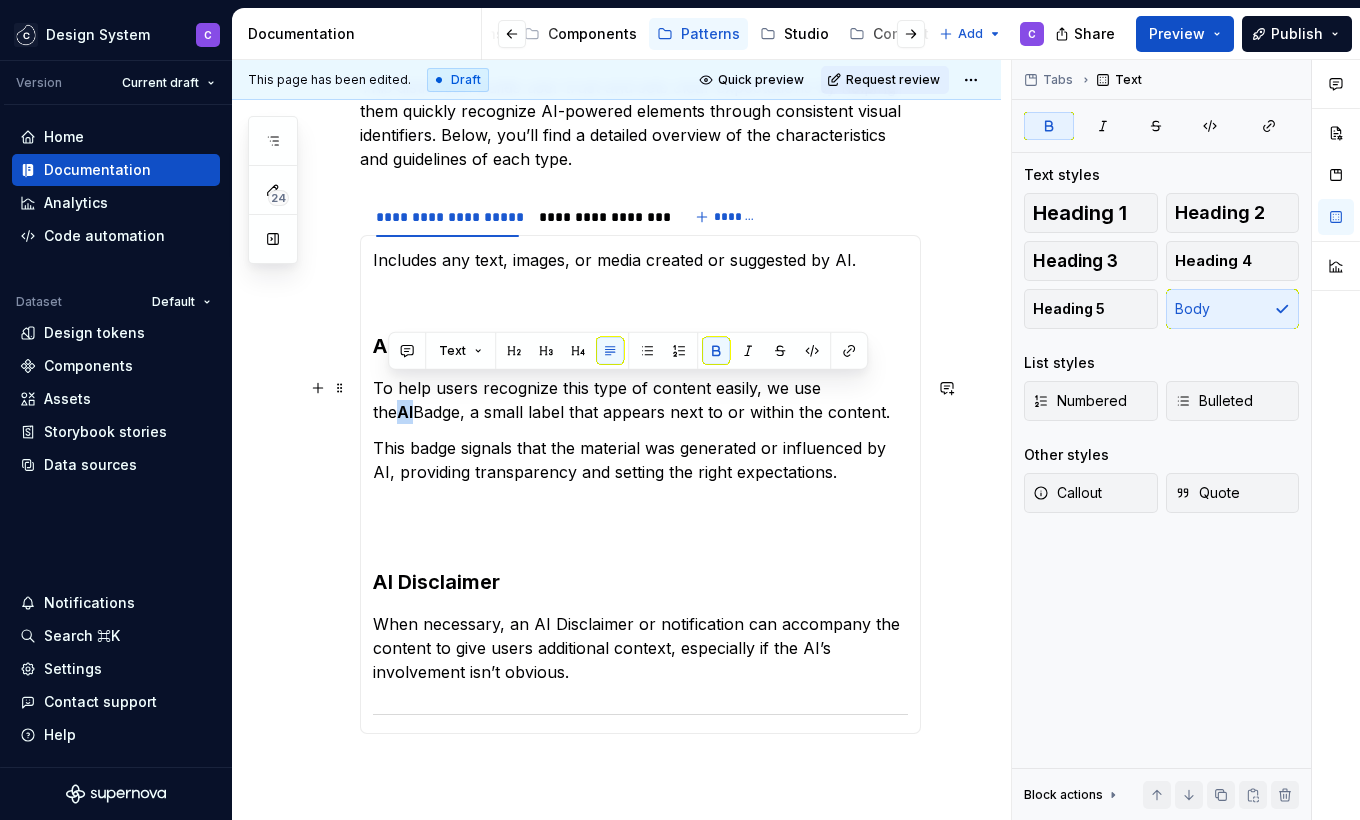 click on "AI" at bounding box center [405, 412] 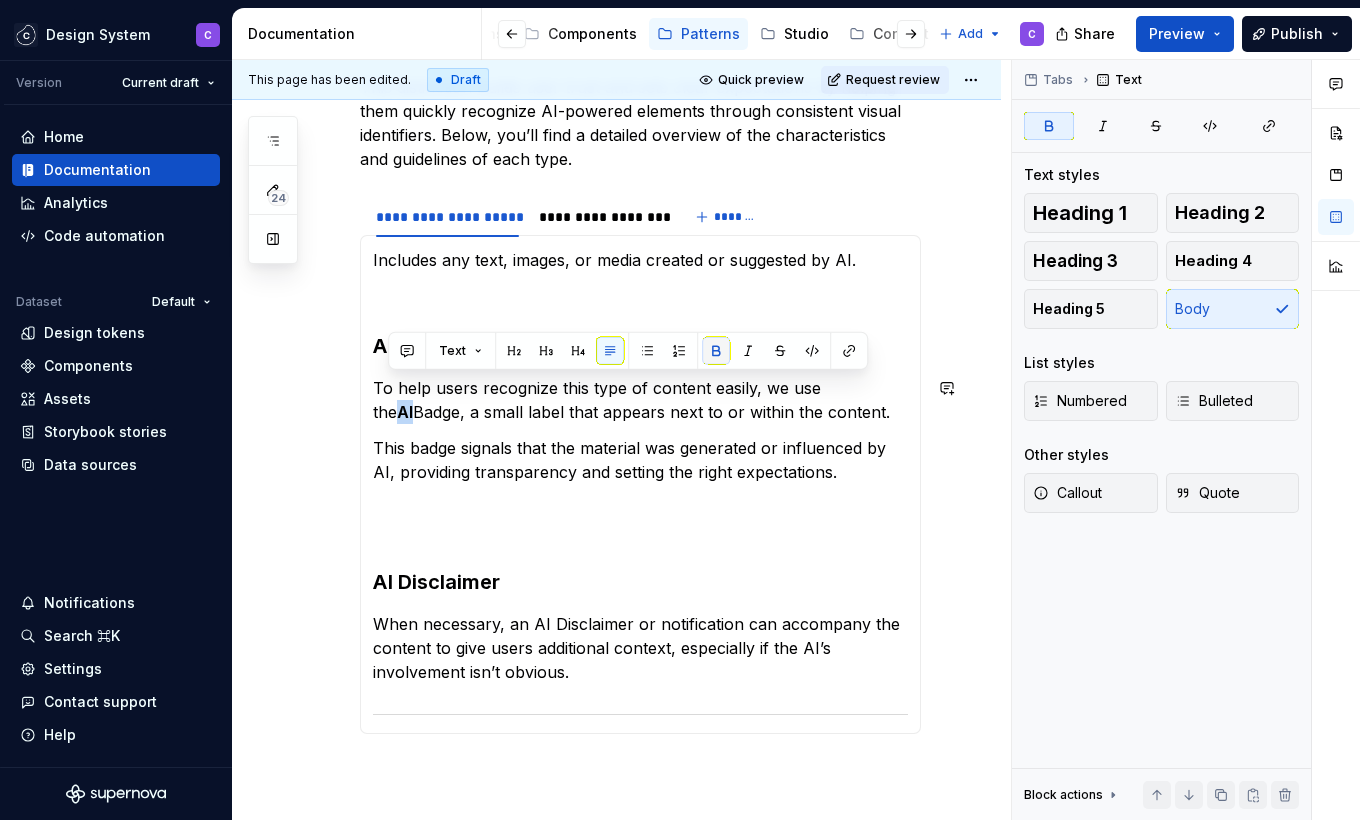 click at bounding box center (716, 351) 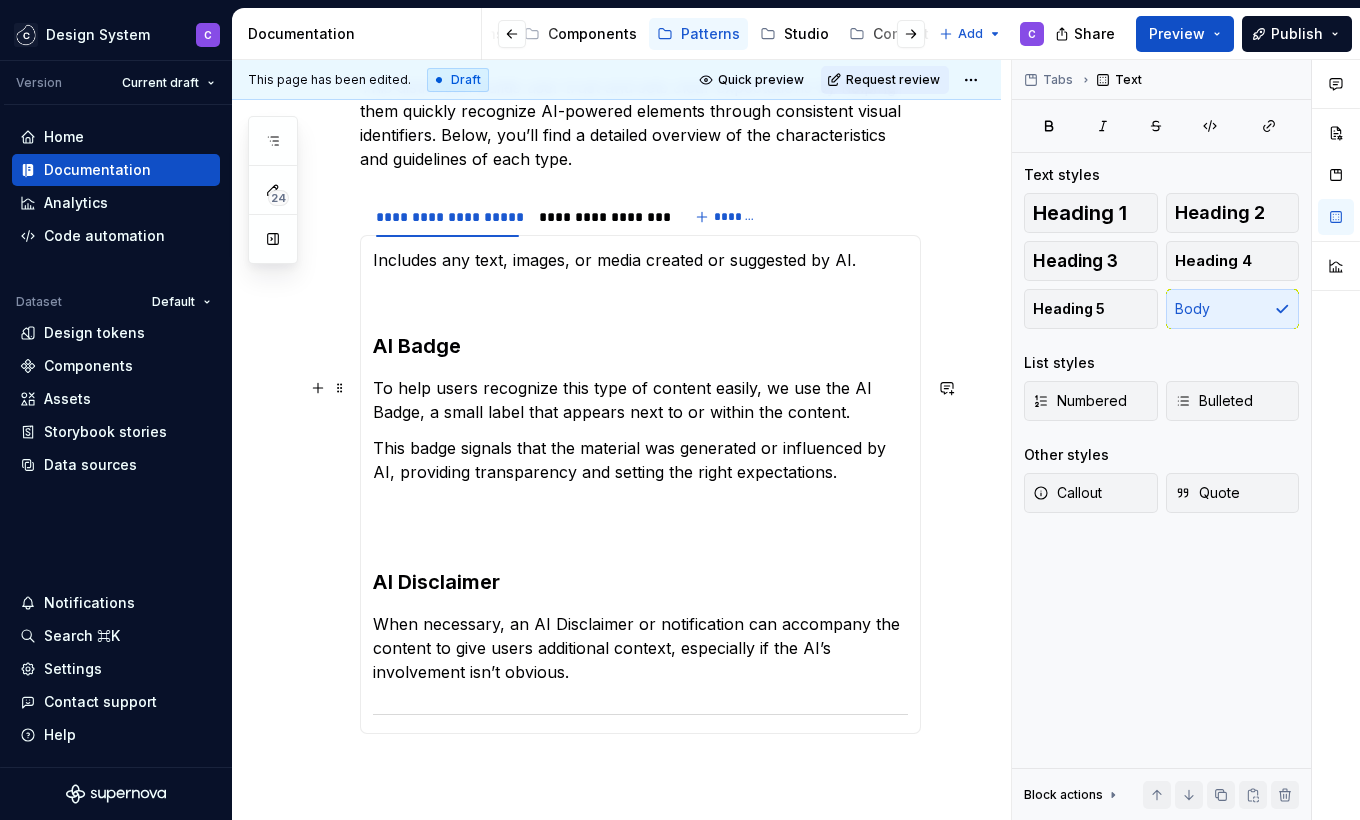 click on "To help users recognize this type of content easily, we use the AI   Badge, a small label that appears next to or within the content." at bounding box center (640, 400) 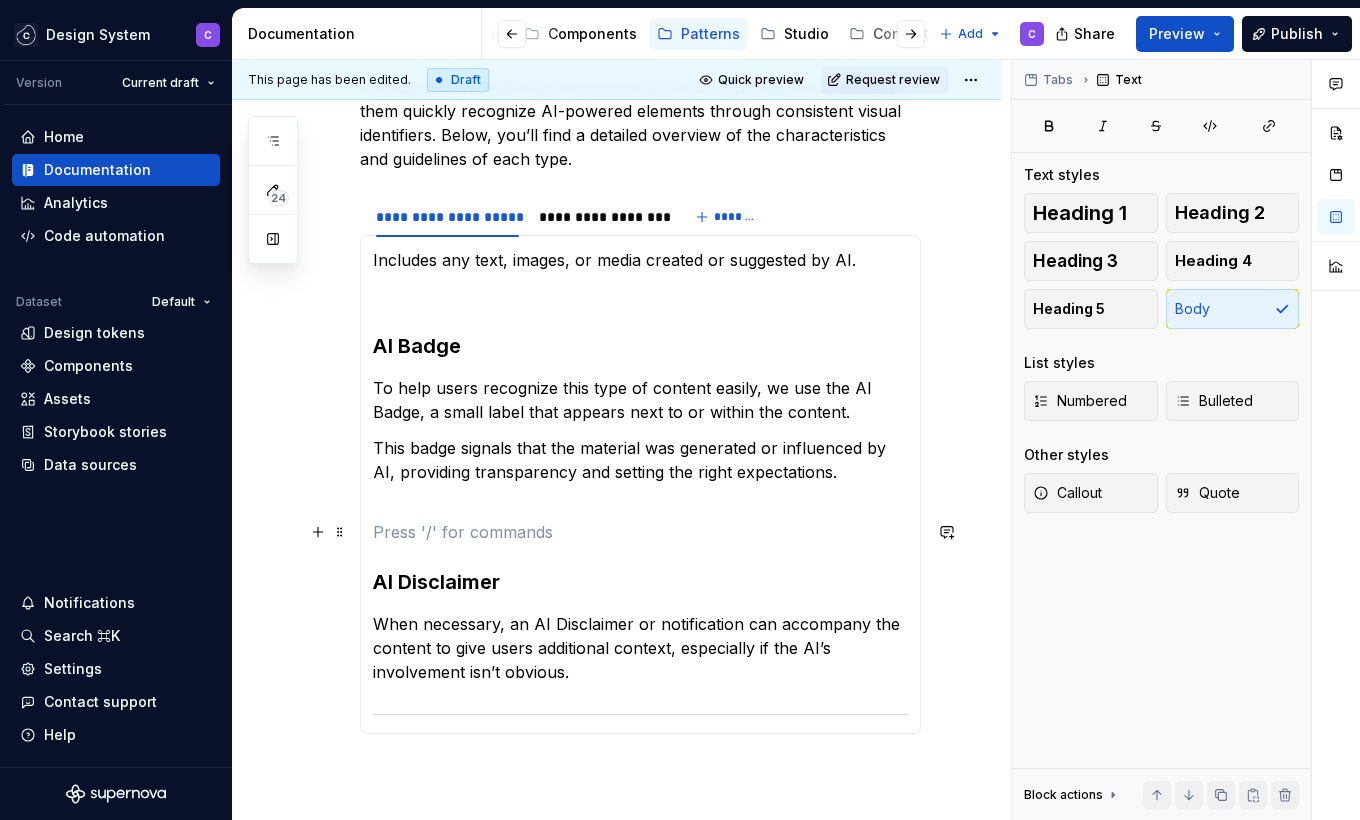 click at bounding box center (640, 532) 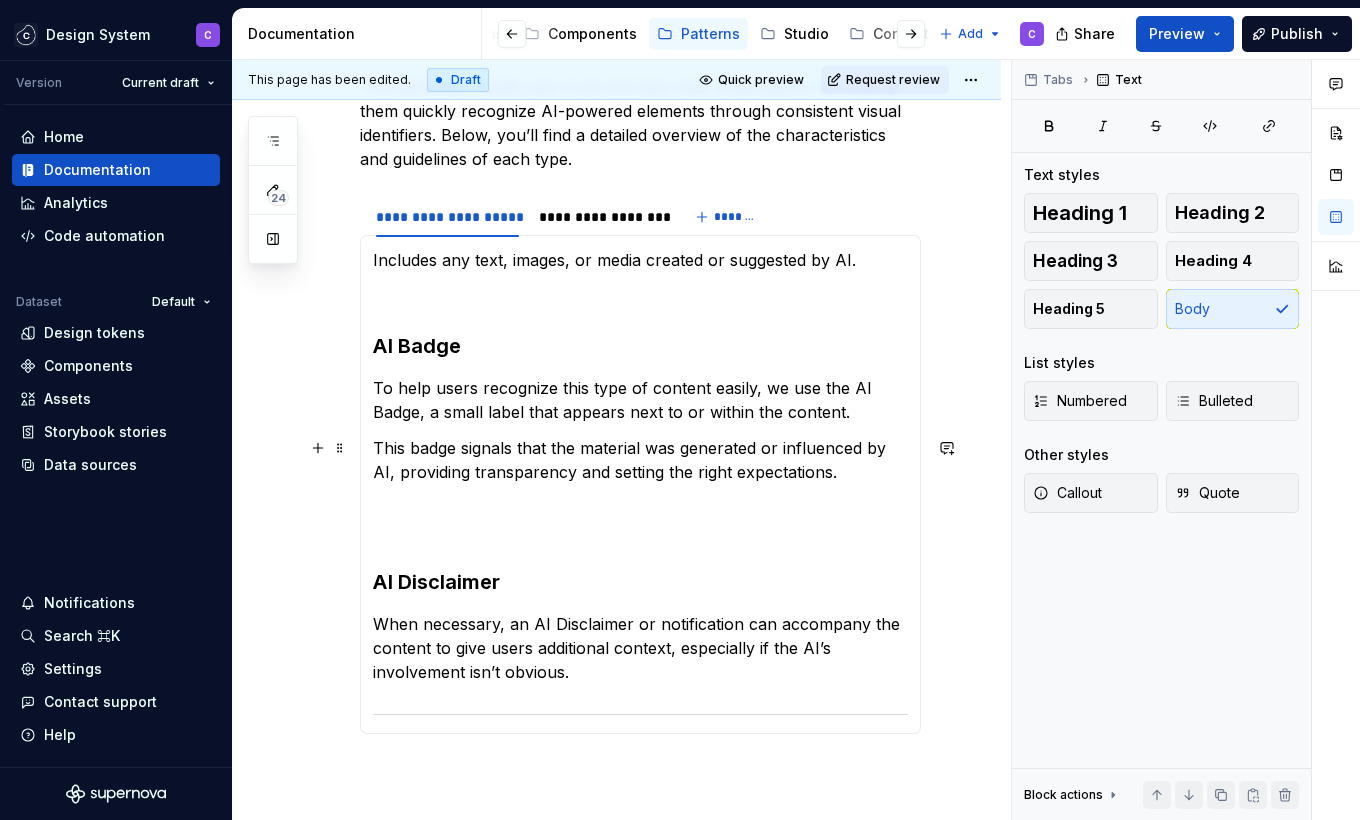 click on "This badge signals that the material was generated or influenced by AI, providing transparency and setting the right expectations." at bounding box center [640, 472] 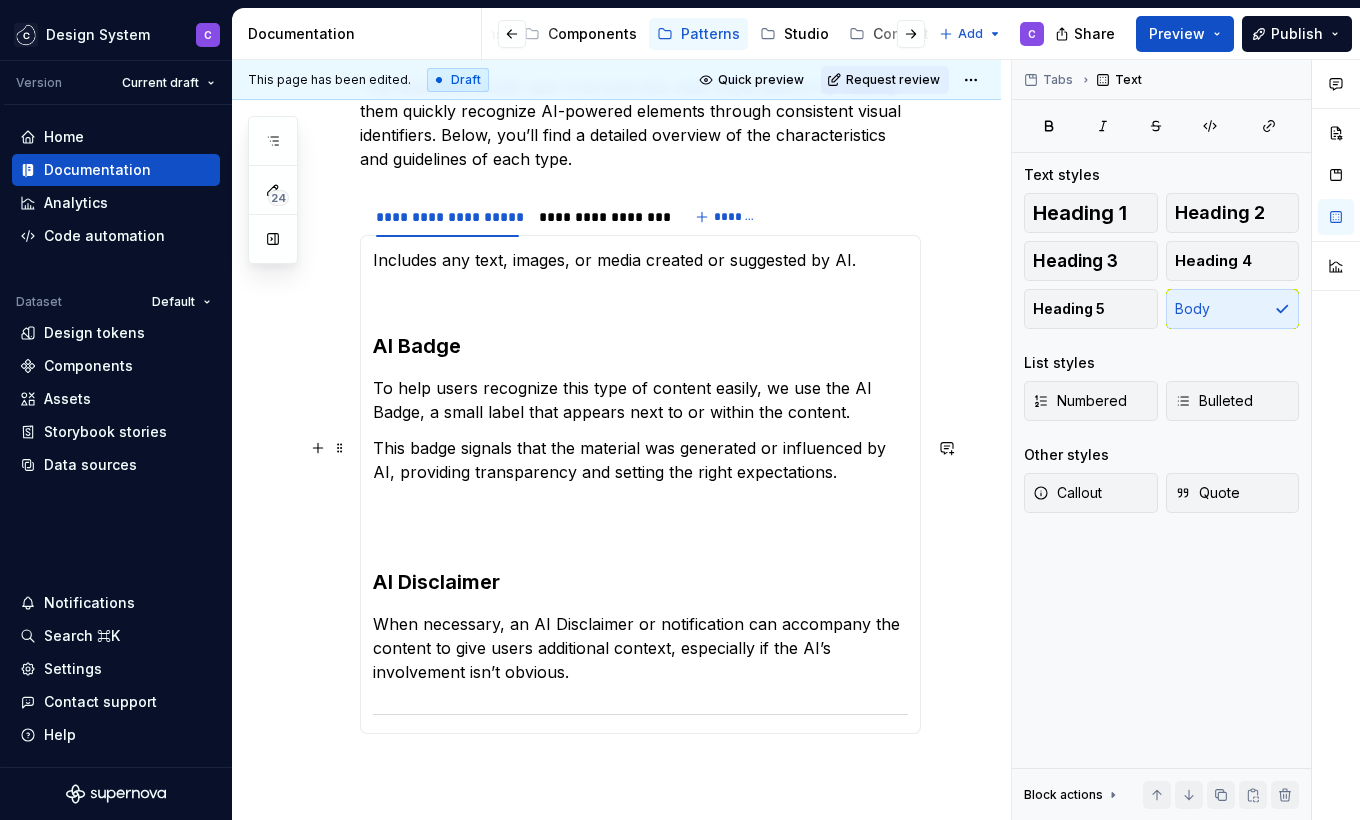 click at bounding box center (640, 532) 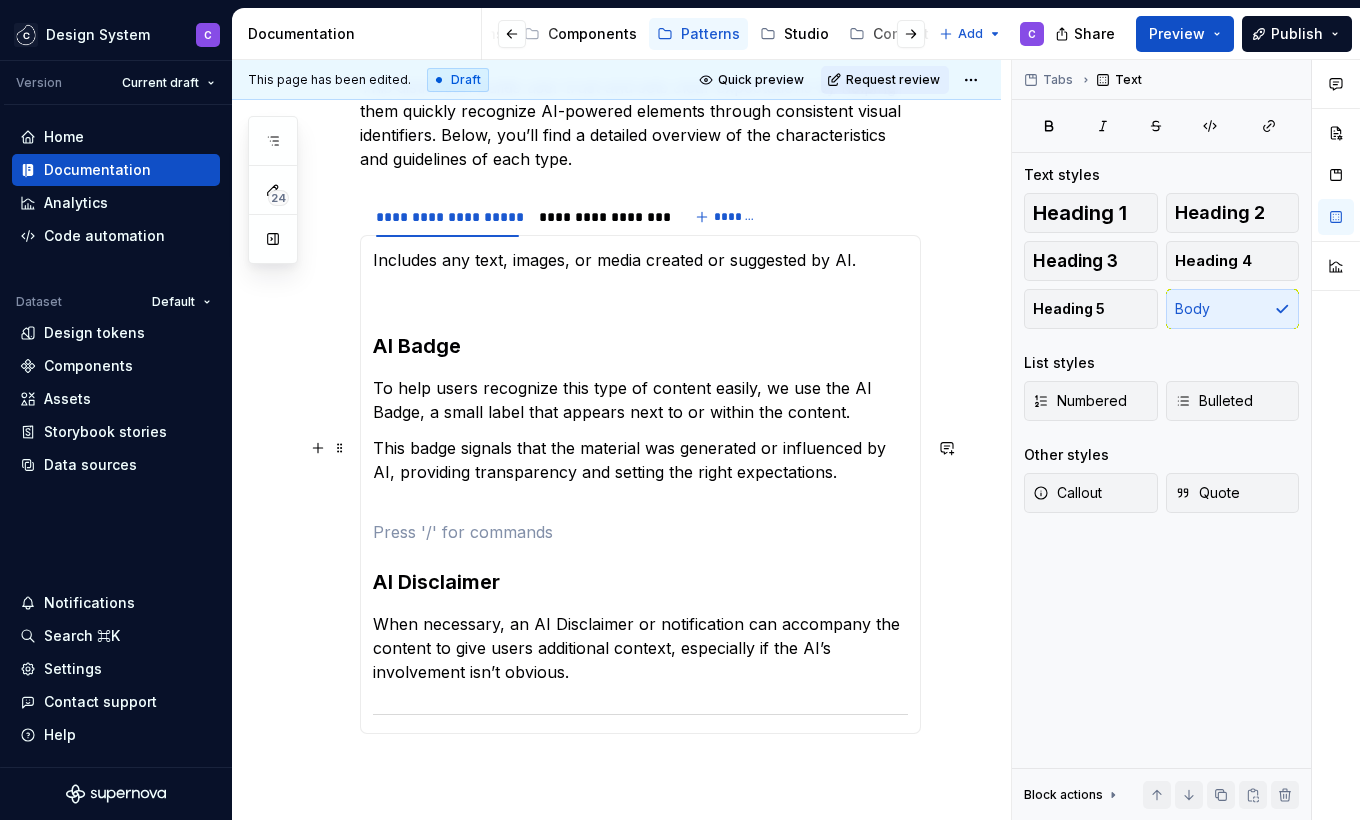 click on "This badge signals that the material was generated or influenced by AI, providing transparency and setting the right expectations." at bounding box center (640, 472) 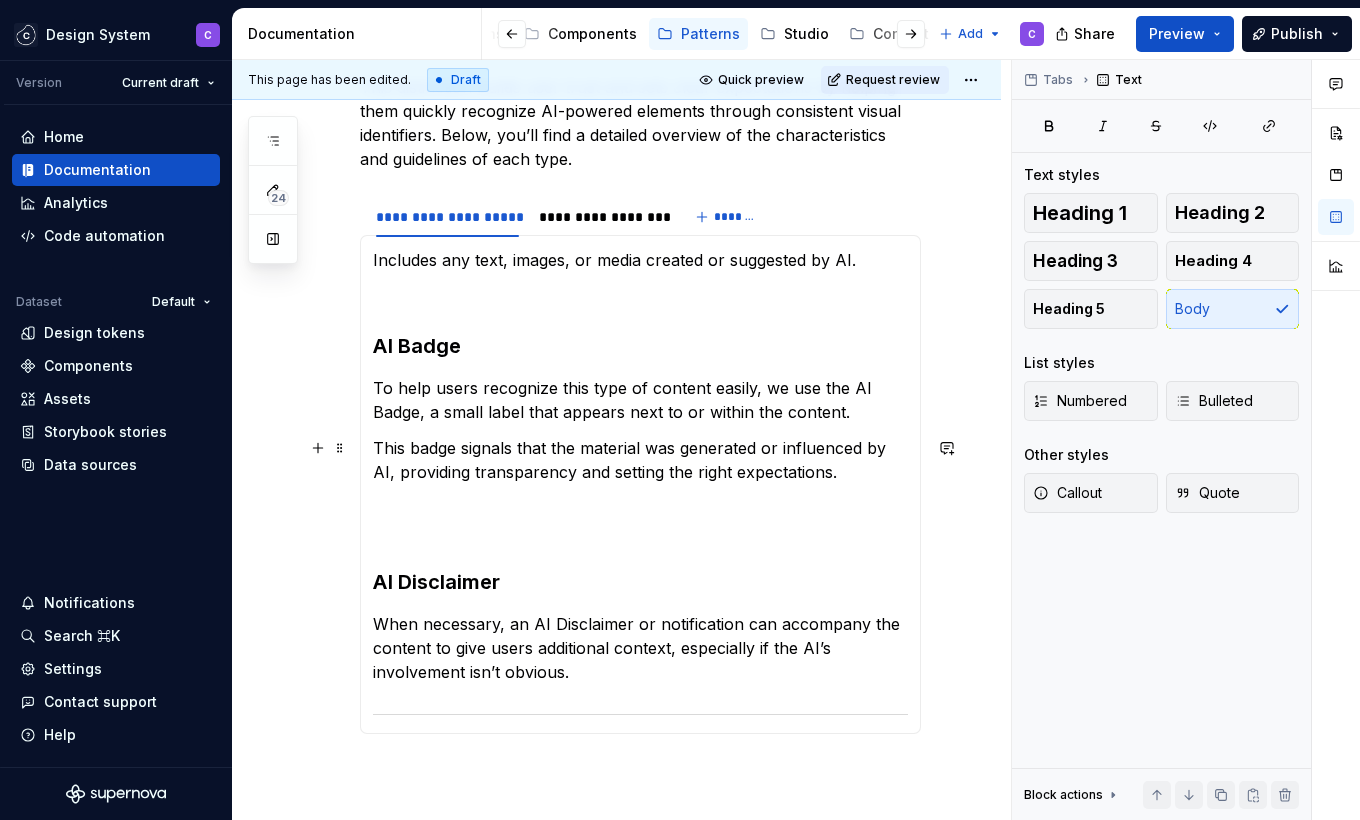 click on "This badge signals that the material was generated or influenced by AI, providing transparency and setting the right expectations." at bounding box center (640, 472) 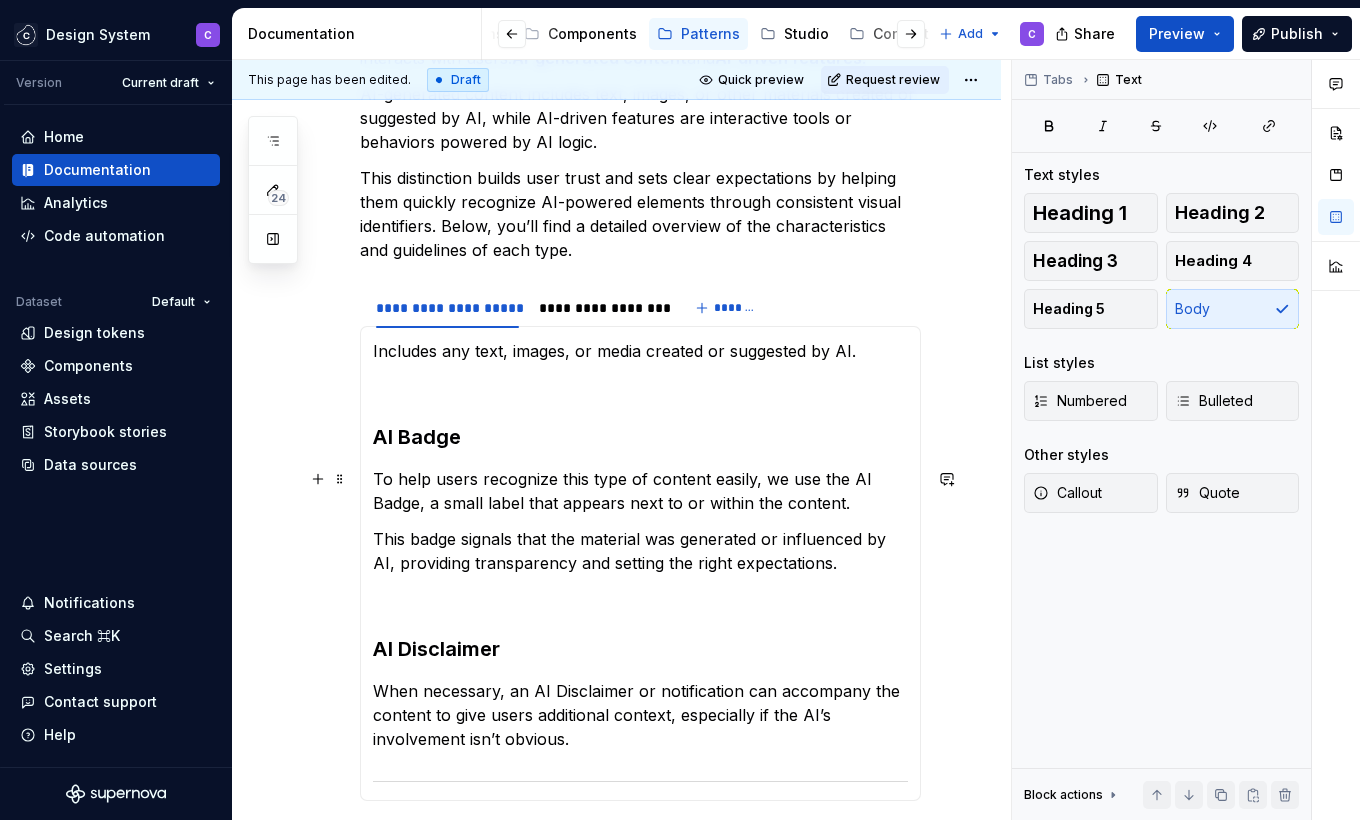 scroll, scrollTop: 515, scrollLeft: 0, axis: vertical 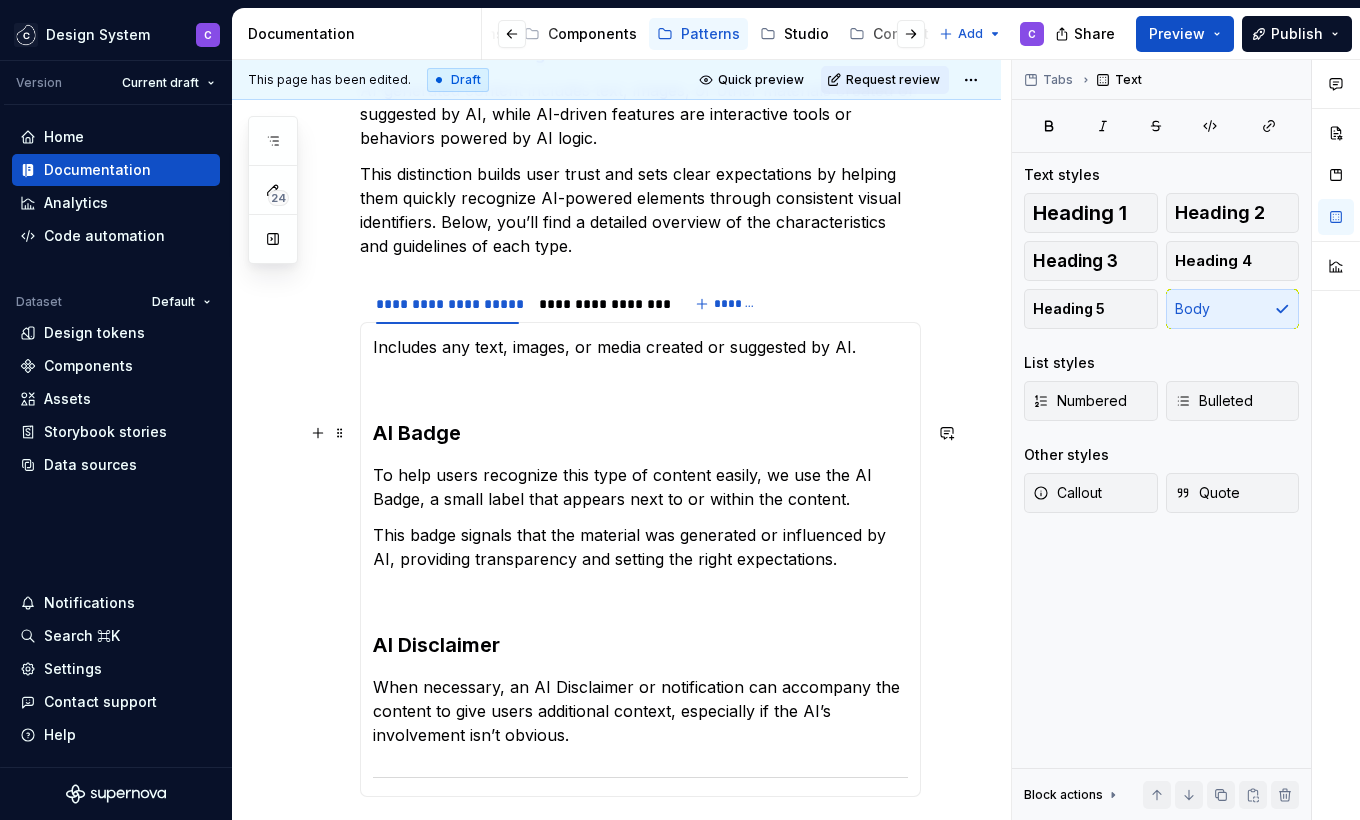 click on "Includes any text, images, or media created or suggested by AI.  AI Badge To help users recognize this type of content easily, we use the AI   Badge, a small label that appears next to or within the content.  This badge signals that the material was generated or influenced by AI, providing transparency and setting the right expectations. AI Disclaimer When necessary, an AI Disclaimer or notification can accompany the content to give users additional context, especially if the AI’s involvement isn’t obvious." at bounding box center (640, 559) 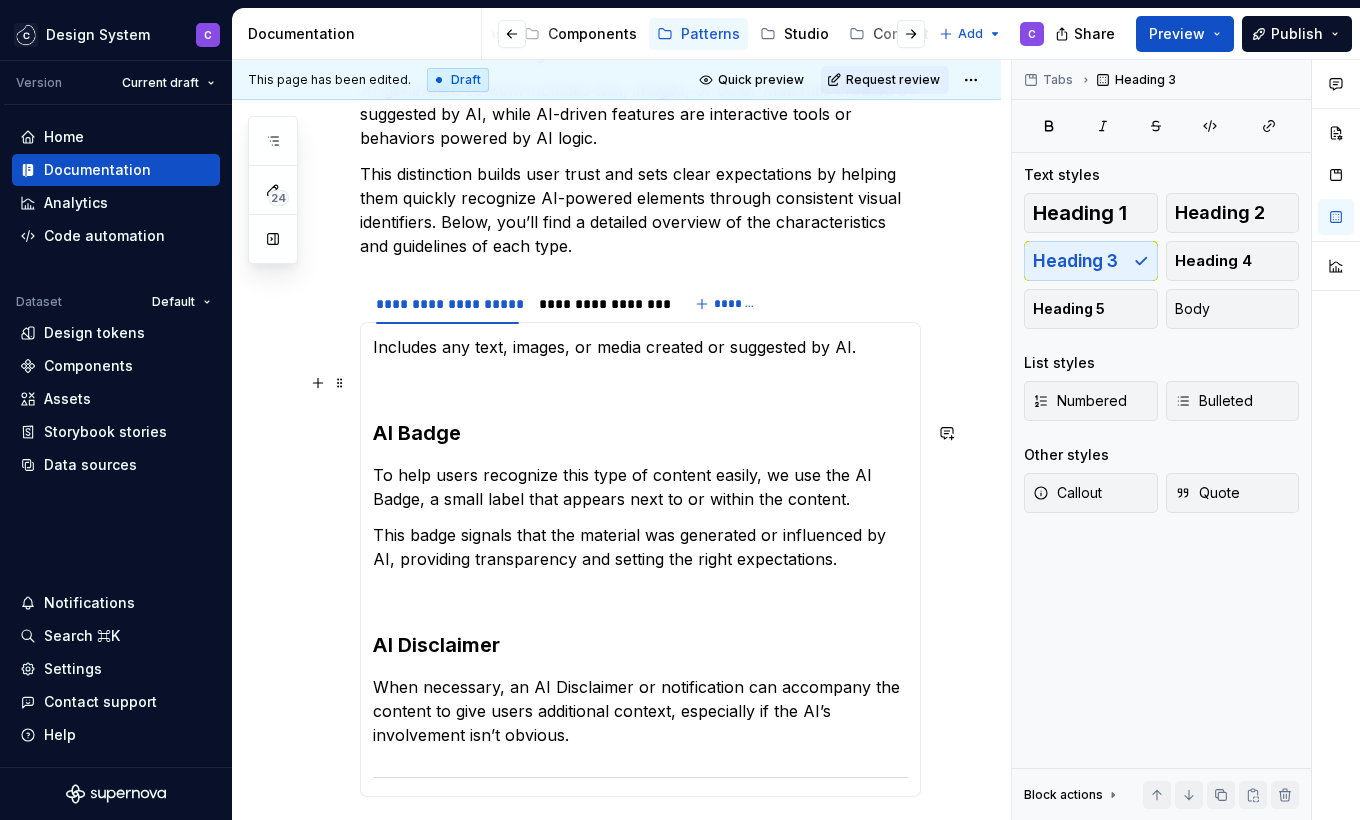 click at bounding box center [640, 383] 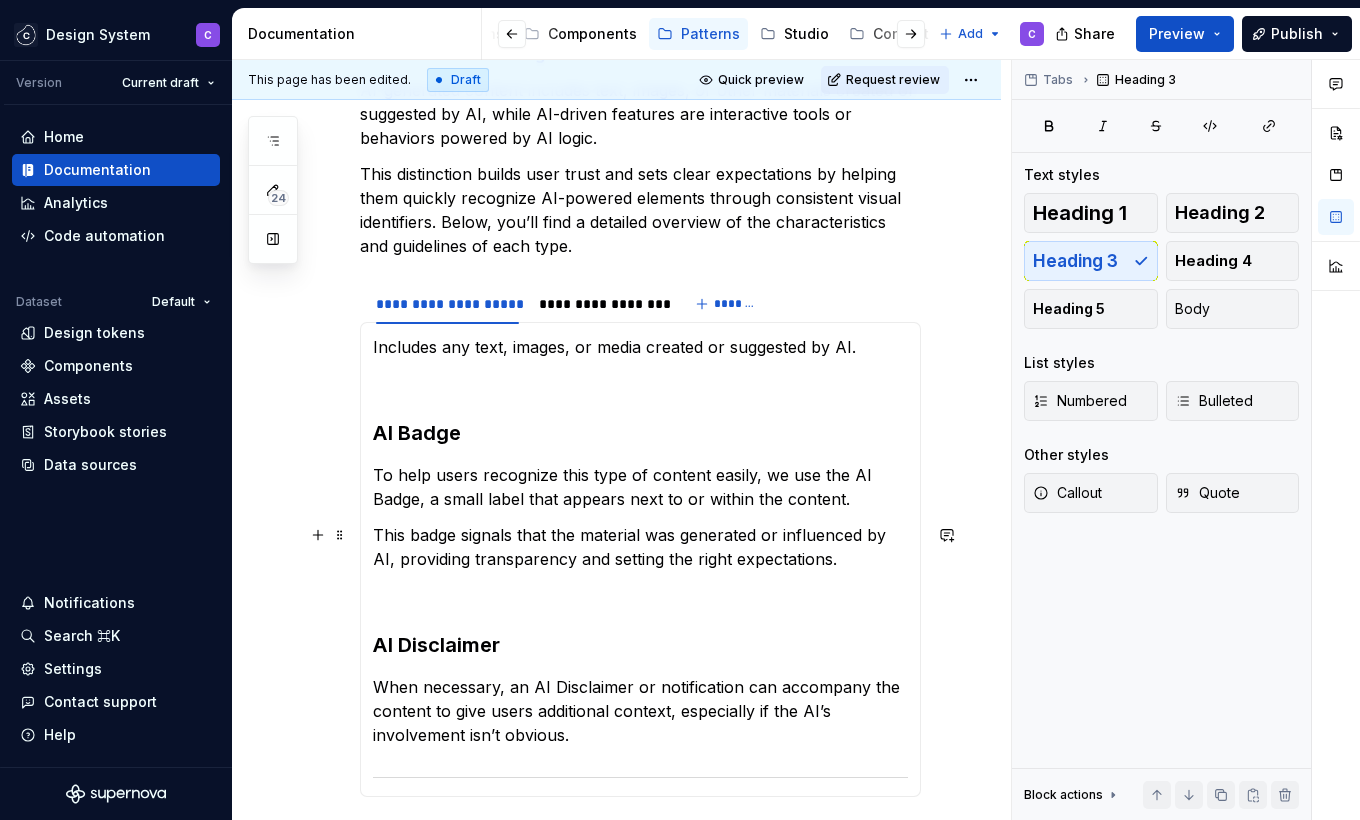 click on "Includes any text, images, or media created or suggested by AI.  AI Badge To help users recognize this type of content easily, we use the AI   Badge, a small label that appears next to or within the content.  This badge signals that the material was generated or influenced by AI, providing transparency and setting the right expectations. AI Disclaimer When necessary, an AI Disclaimer or notification can accompany the content to give users additional context, especially if the AI’s involvement isn’t obvious." at bounding box center (640, 559) 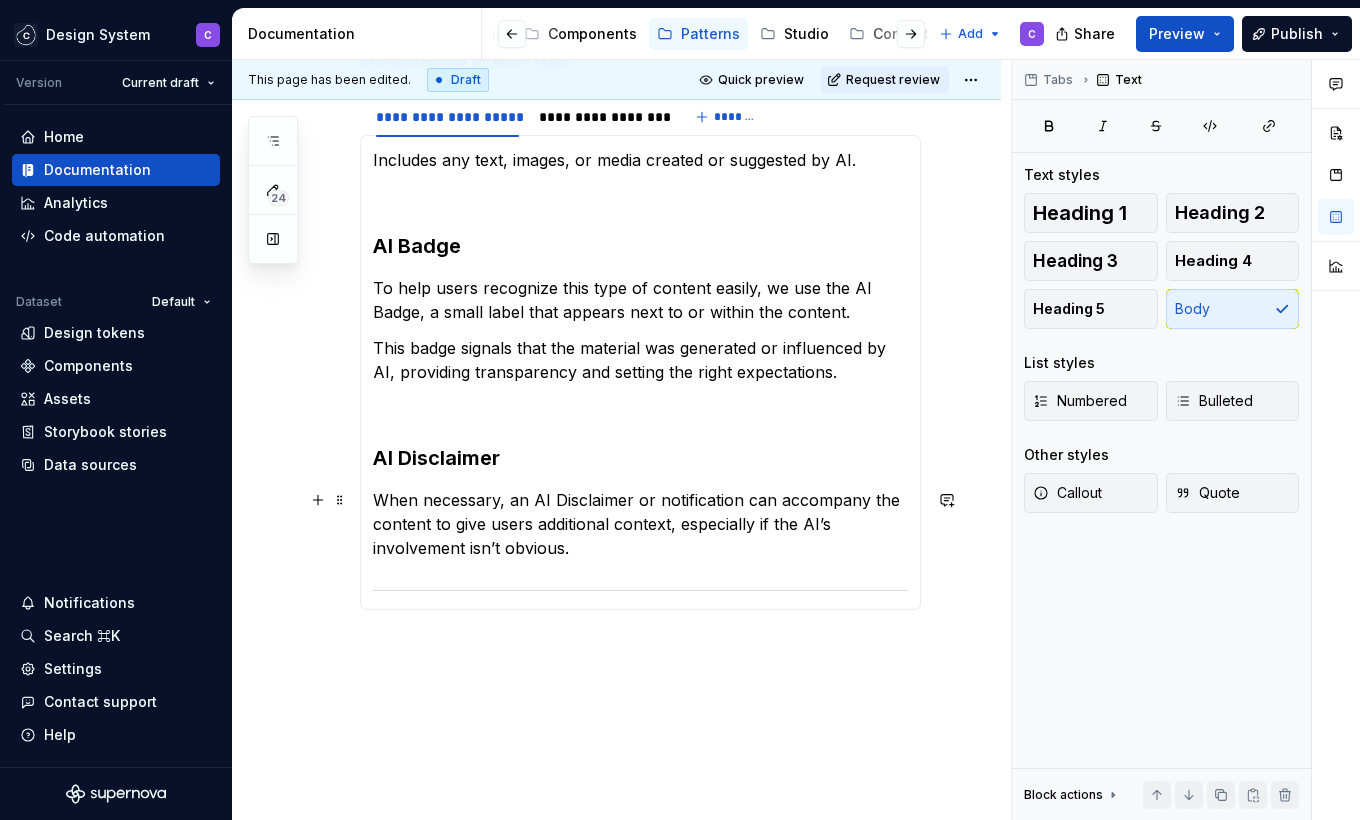 scroll, scrollTop: 704, scrollLeft: 0, axis: vertical 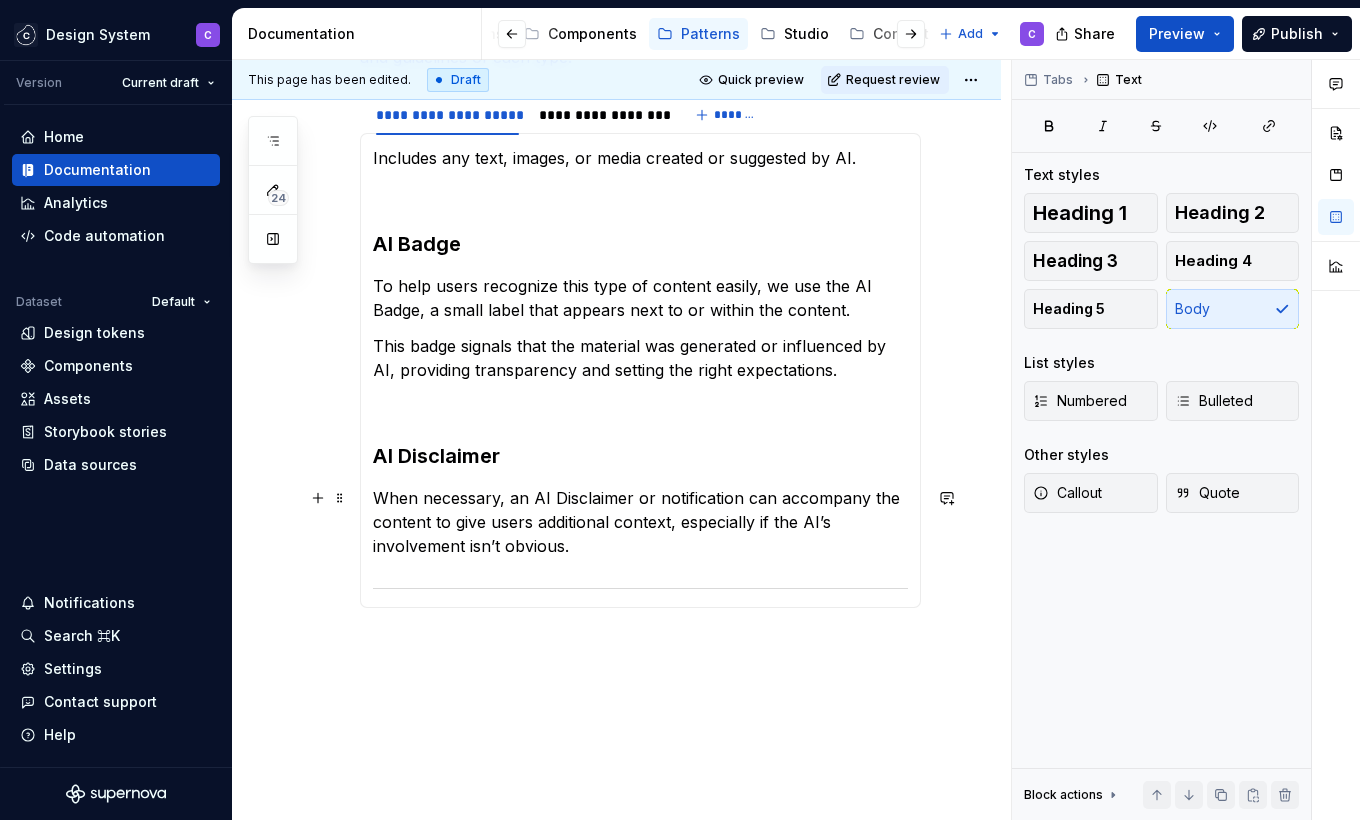 click on "When necessary, an AI Disclaimer or notification can accompany the content to give users additional context, especially if the AI’s involvement isn’t obvious." at bounding box center [640, 522] 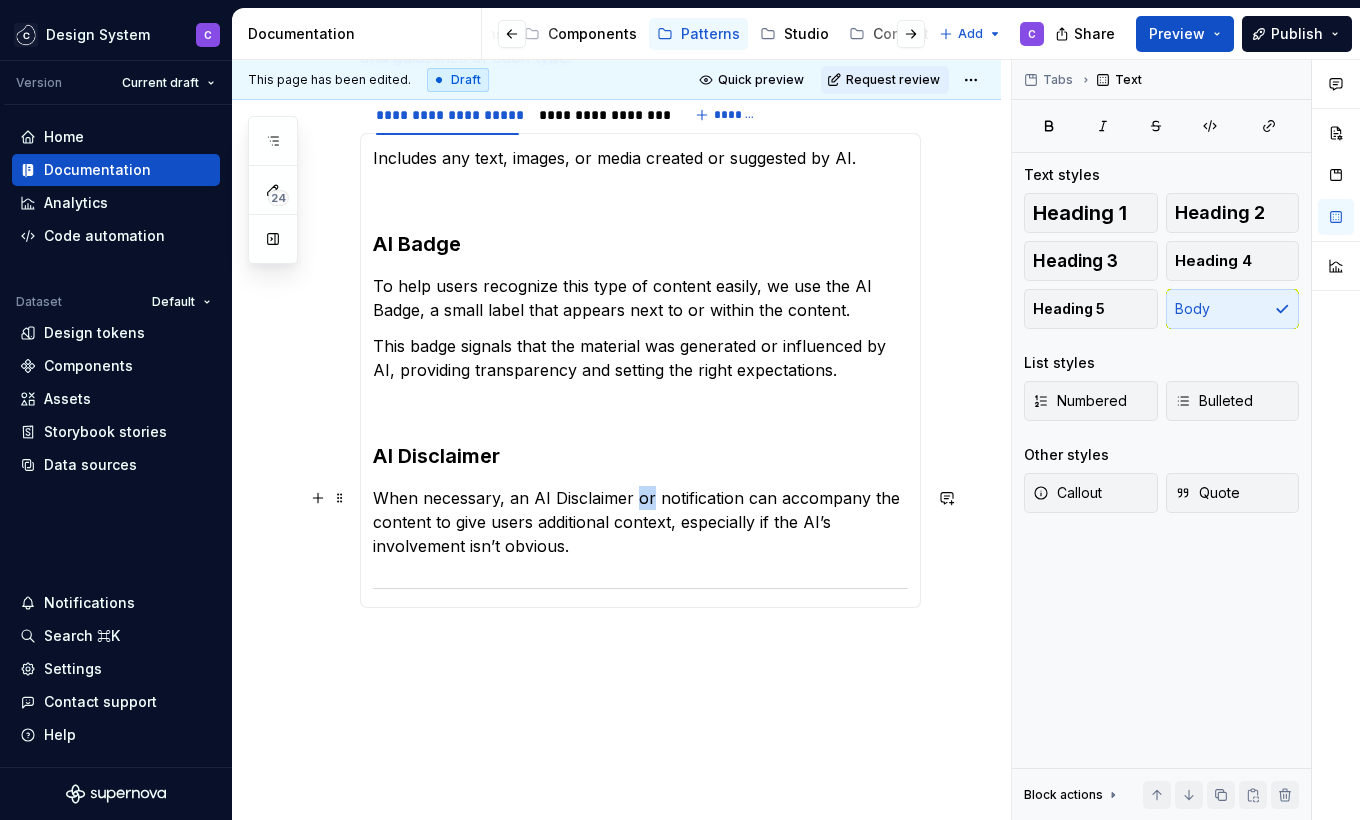 click on "When necessary, an AI Disclaimer or notification can accompany the content to give users additional context, especially if the AI’s involvement isn’t obvious." at bounding box center (640, 522) 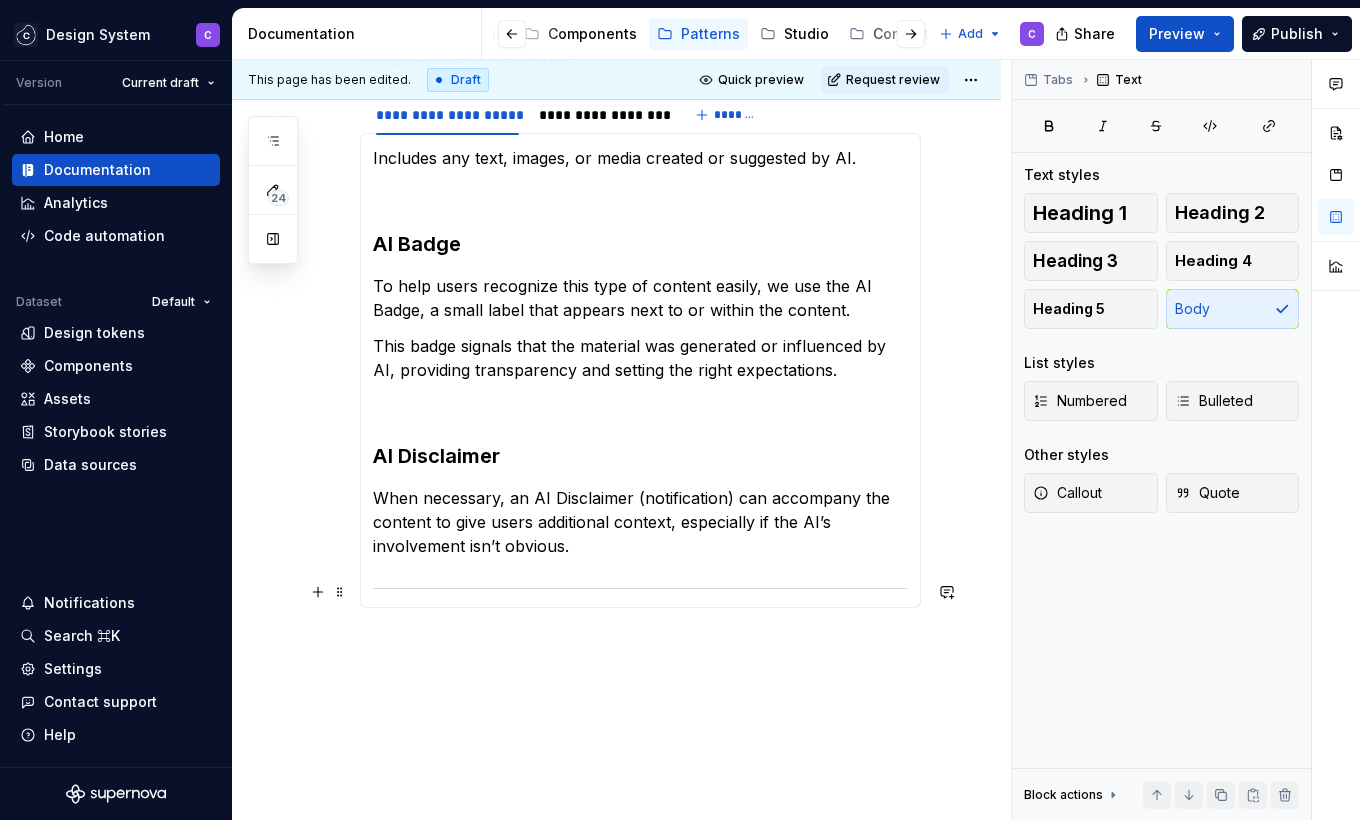 click on "Includes any text, images, or media created or suggested by AI.  AI Badge To help users recognize this type of content easily, we use the AI   Badge, a small label that appears next to or within the content.  This badge signals that the material was generated or influenced by AI, providing transparency and setting the right expectations. AI Disclaimer When necessary, an AI Disclaimer (notification) can accompany the content to give users additional context, especially if the AI’s involvement isn’t obvious." at bounding box center (640, 370) 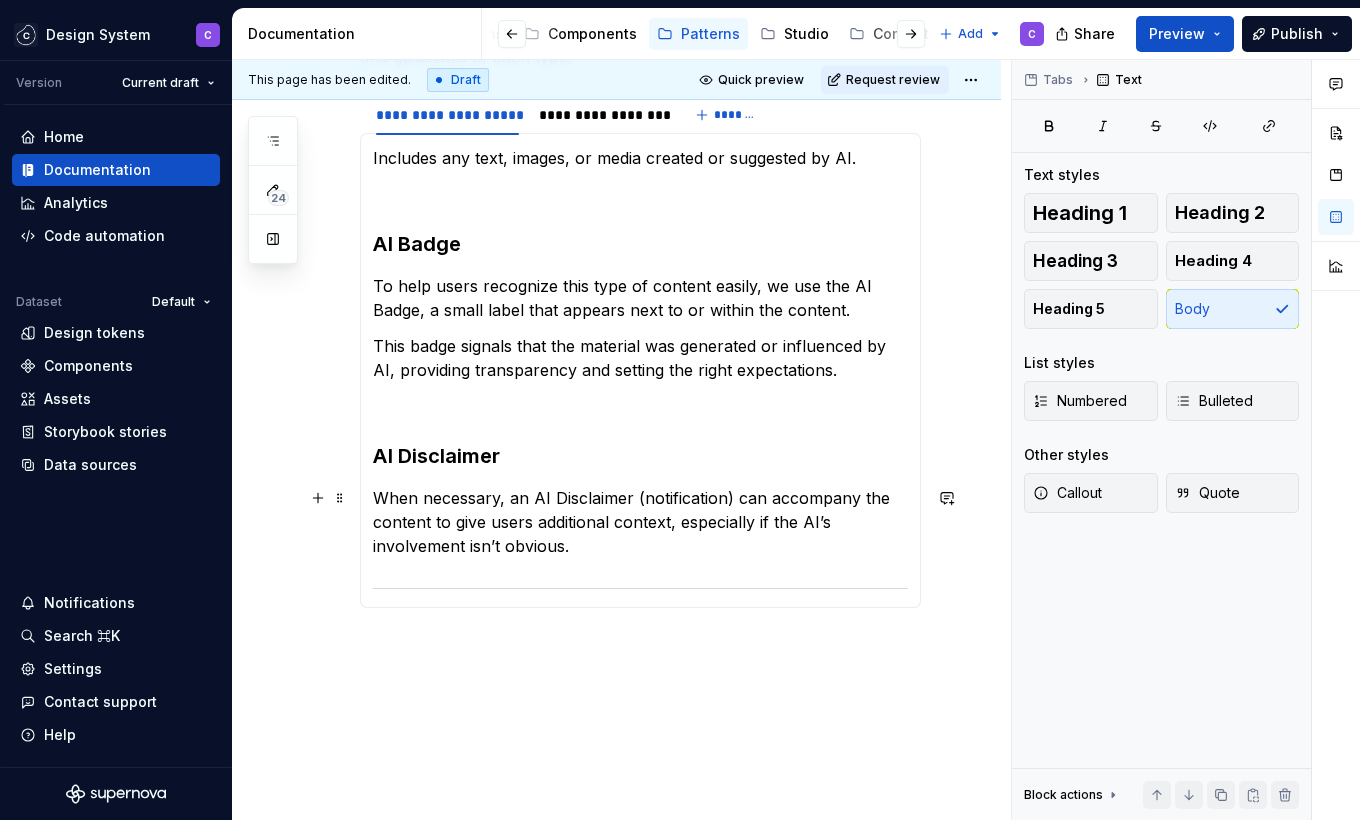 click on "When necessary, an AI Disclaimer (notification) can accompany the content to give users additional context, especially if the AI’s involvement isn’t obvious." at bounding box center (640, 522) 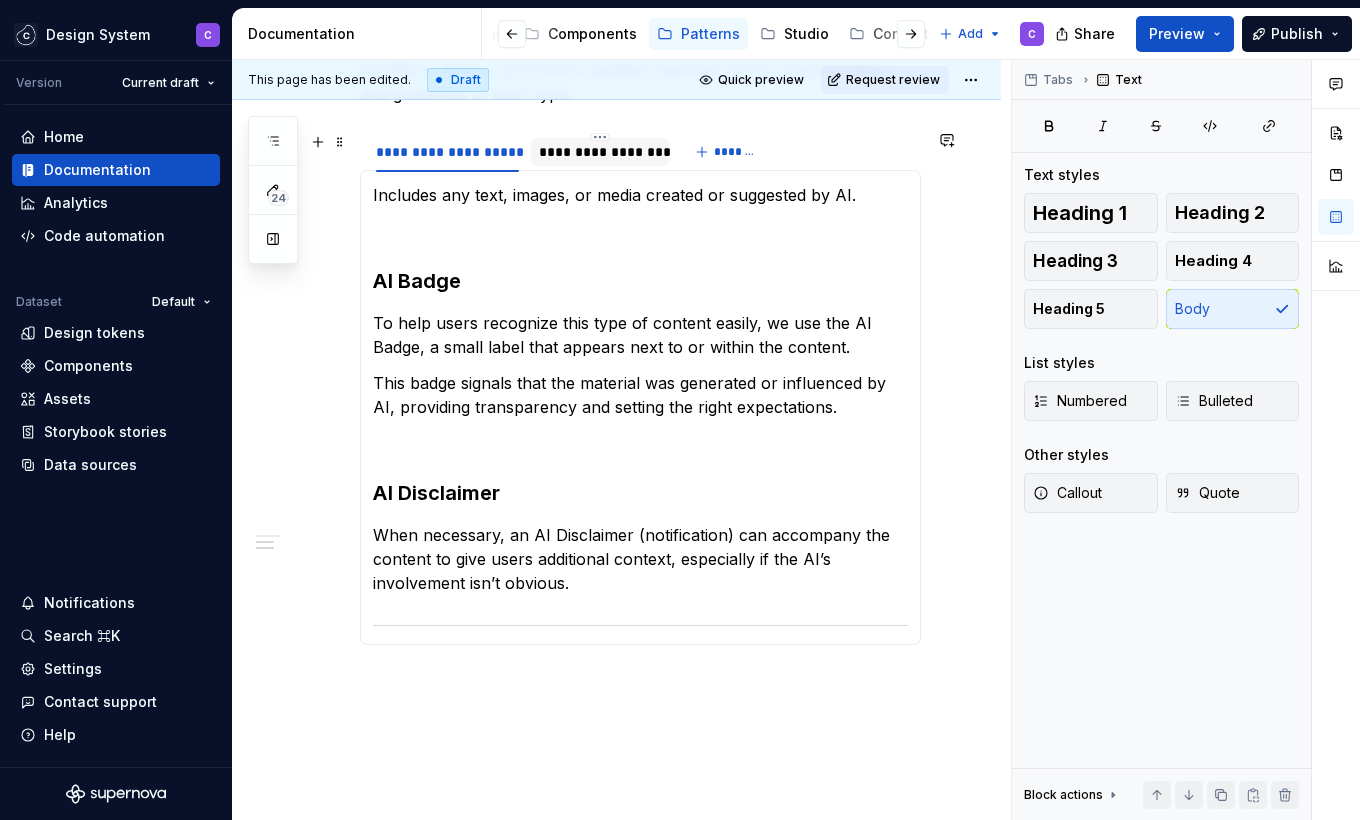 click on "**********" at bounding box center (599, 152) 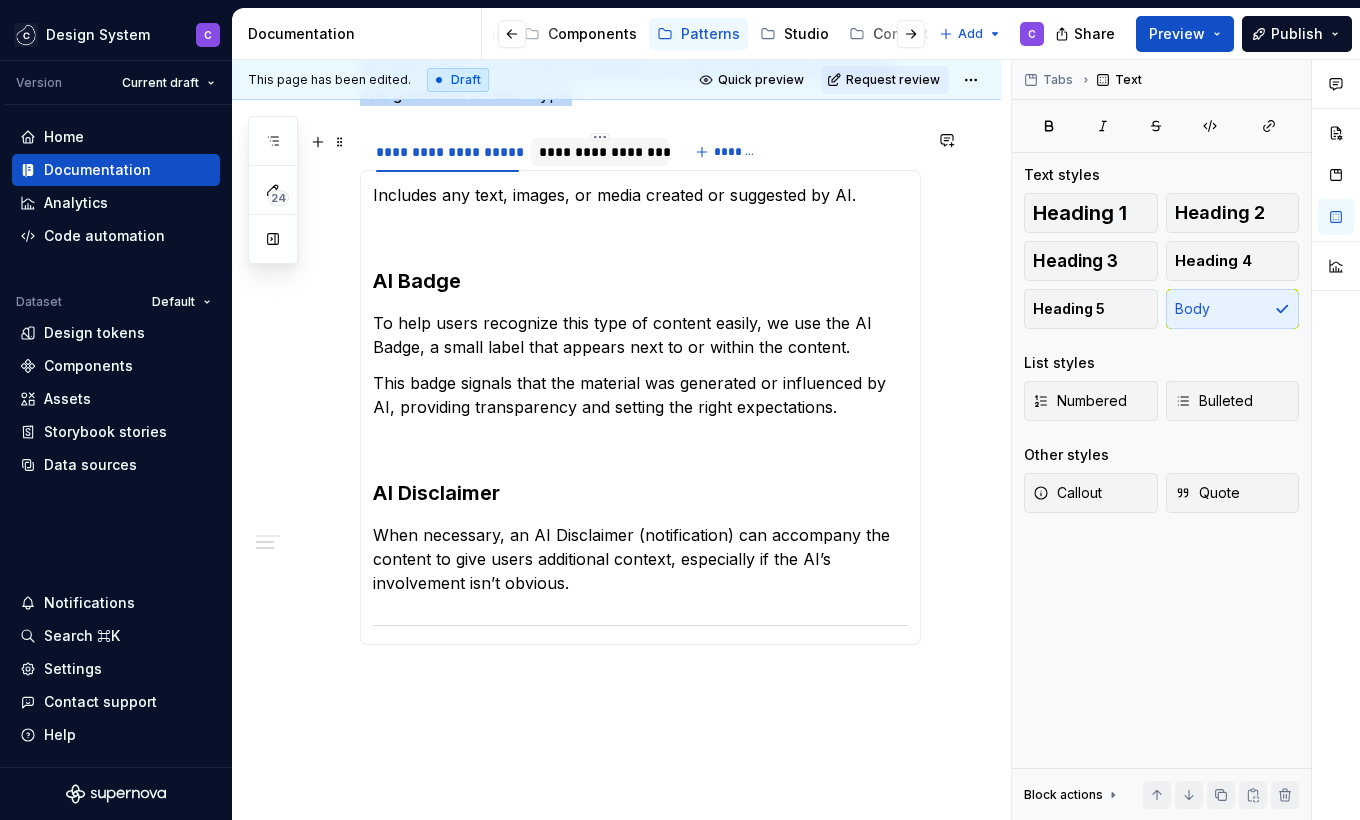 scroll, scrollTop: 352, scrollLeft: 0, axis: vertical 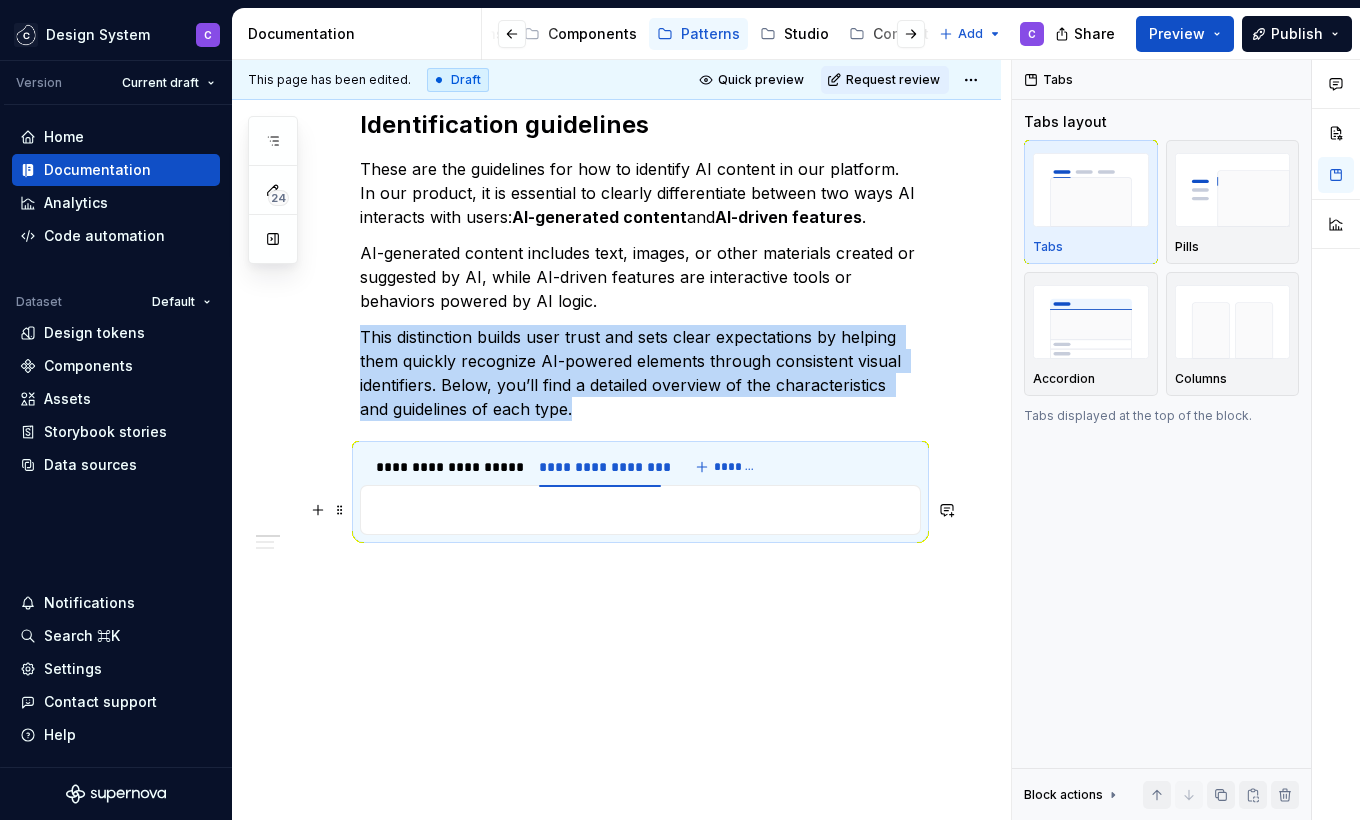 click at bounding box center (640, 510) 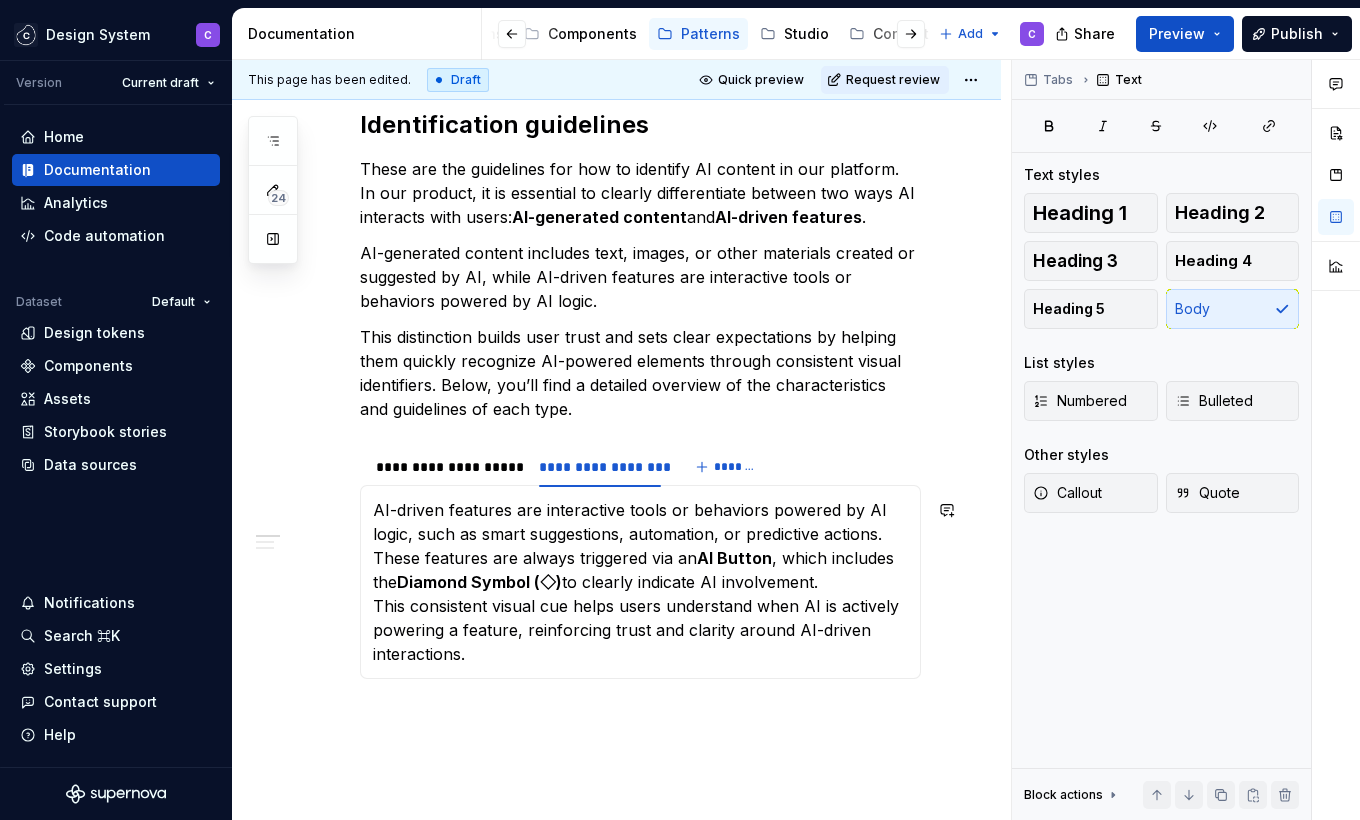 scroll, scrollTop: 496, scrollLeft: 0, axis: vertical 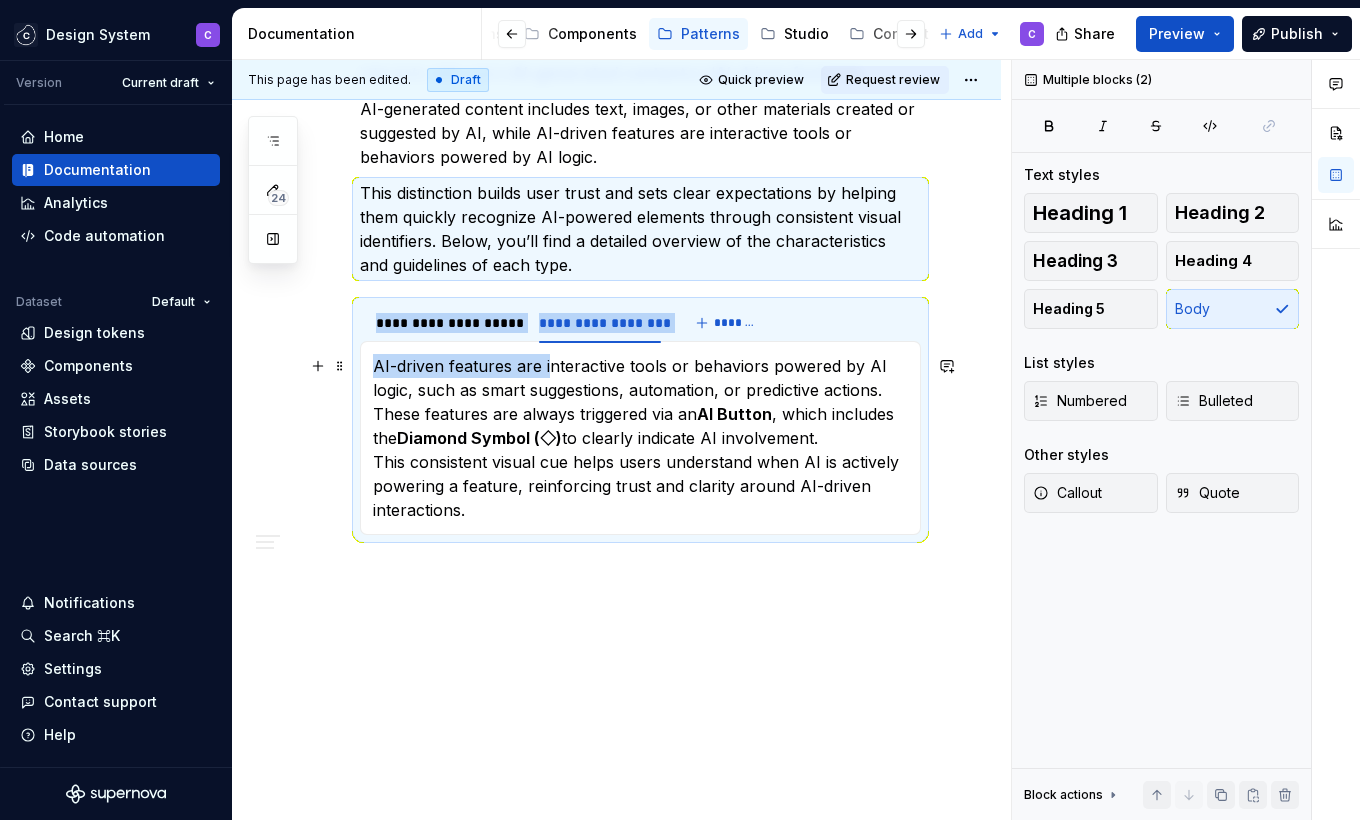 drag, startPoint x: 546, startPoint y: 363, endPoint x: 351, endPoint y: 363, distance: 195 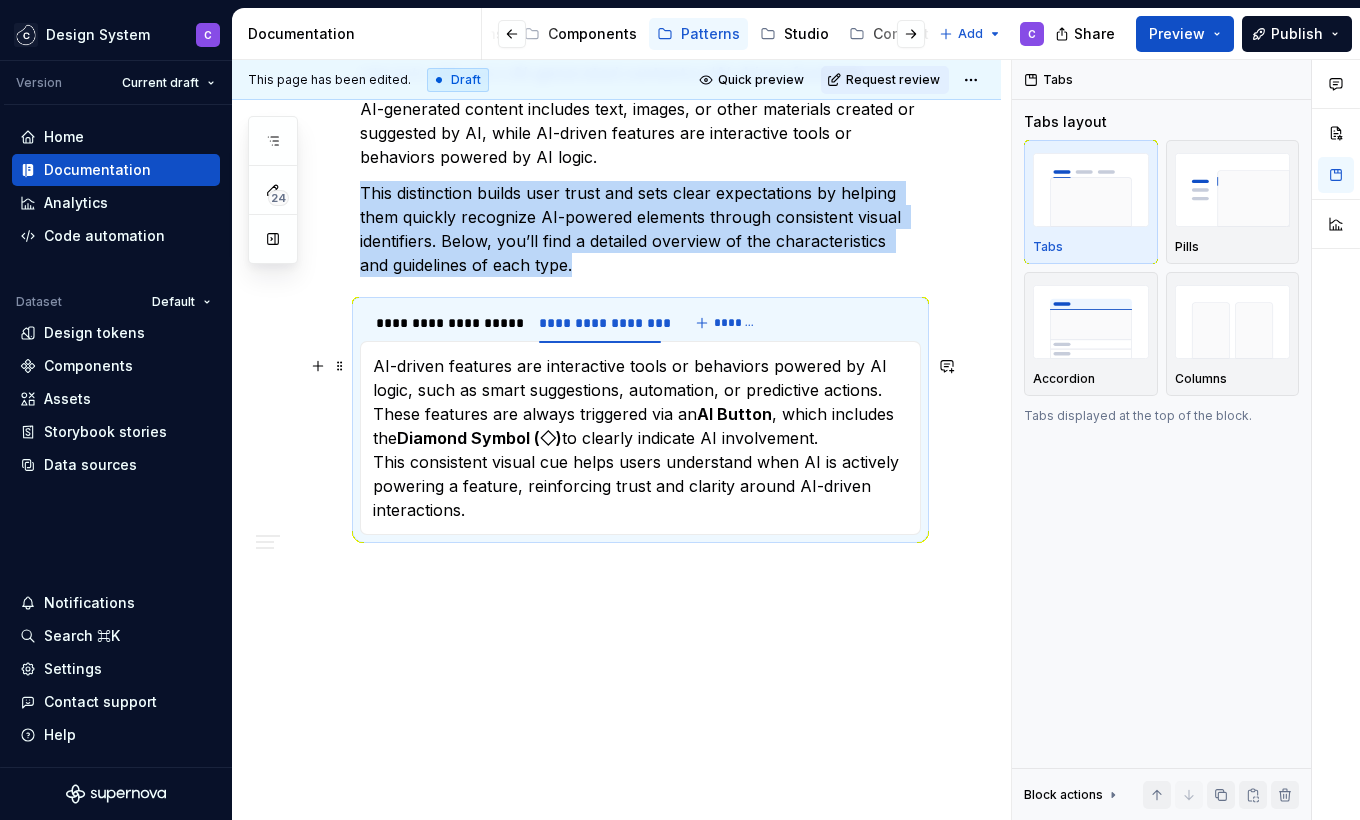drag, startPoint x: 425, startPoint y: 358, endPoint x: 520, endPoint y: 372, distance: 96.02604 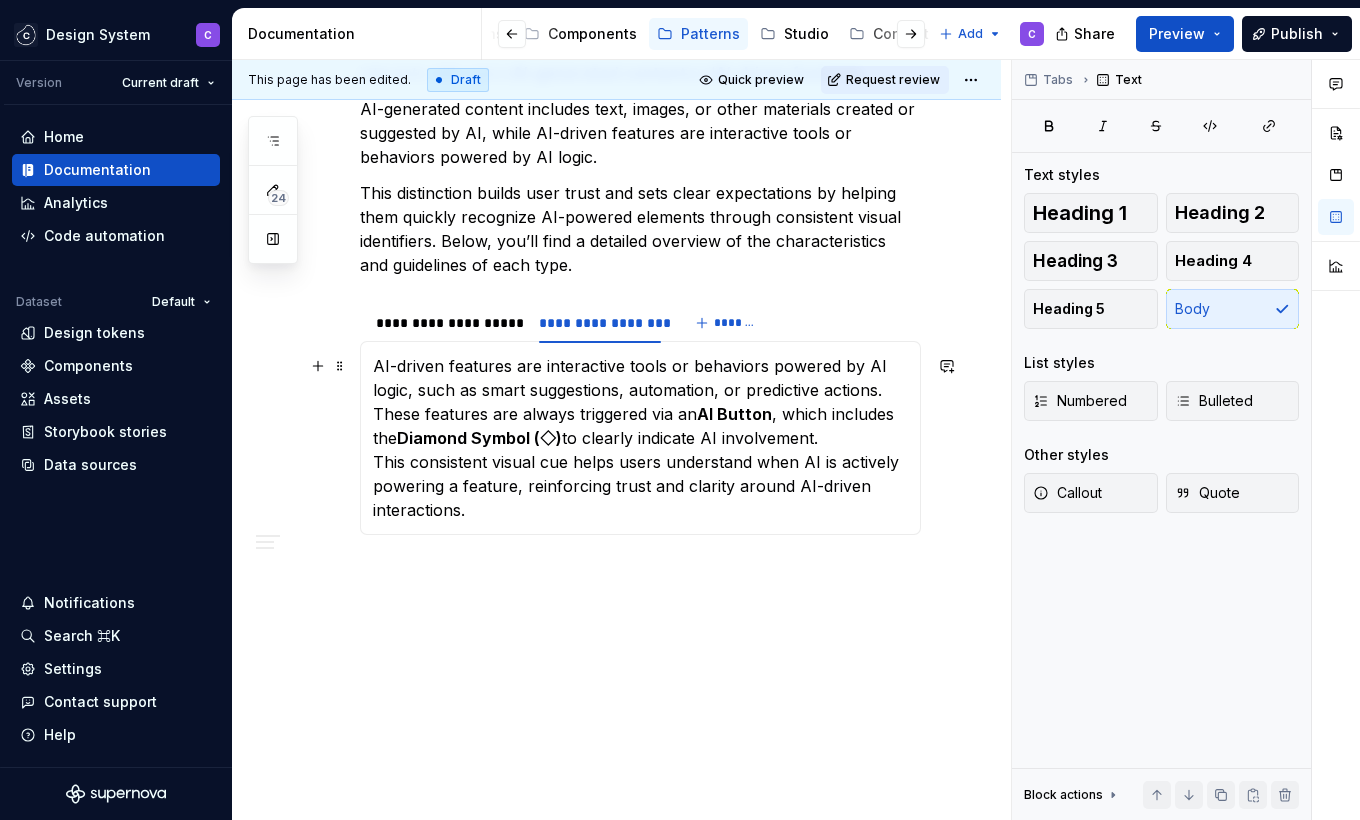 click on "AI-driven features are interactive tools or behaviors powered by AI logic, such as smart suggestions, automation, or predictive actions. These features are always triggered via an  AI Button , which includes the  Diamond Symbol (◇)  to clearly indicate AI involvement. This consistent visual cue helps users understand when AI is actively powering a feature, reinforcing trust and clarity around AI-driven interactions." at bounding box center (640, 438) 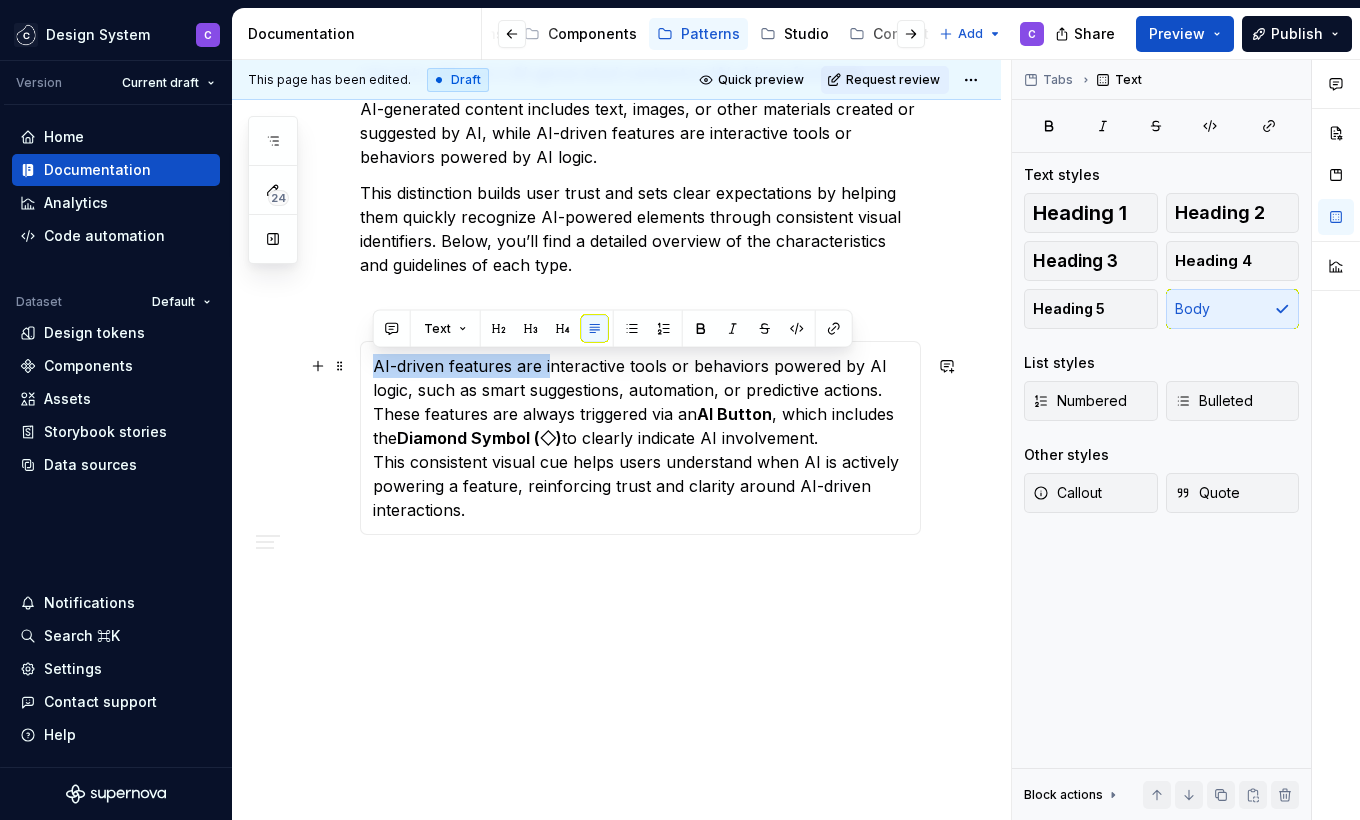drag, startPoint x: 547, startPoint y: 366, endPoint x: 374, endPoint y: 362, distance: 173.04623 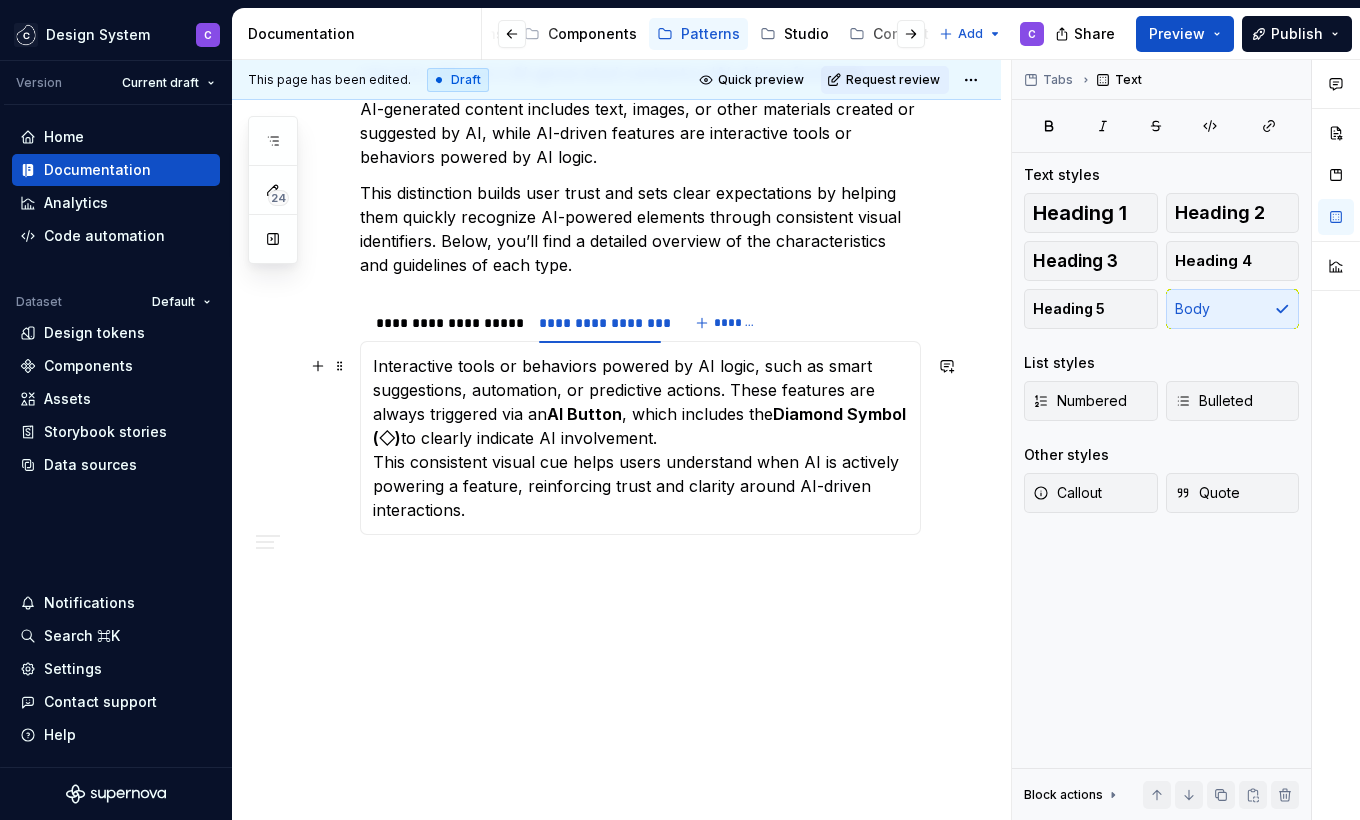 click on "Interactive tools or behaviors powered by AI logic, such as smart suggestions, automation, or predictive actions. These features are always triggered via an  AI Button , which includes the  Diamond Symbol (◇)  to clearly indicate AI involvement. This consistent visual cue helps users understand when AI is actively powering a feature, reinforcing trust and clarity around AI-driven interactions." at bounding box center (640, 438) 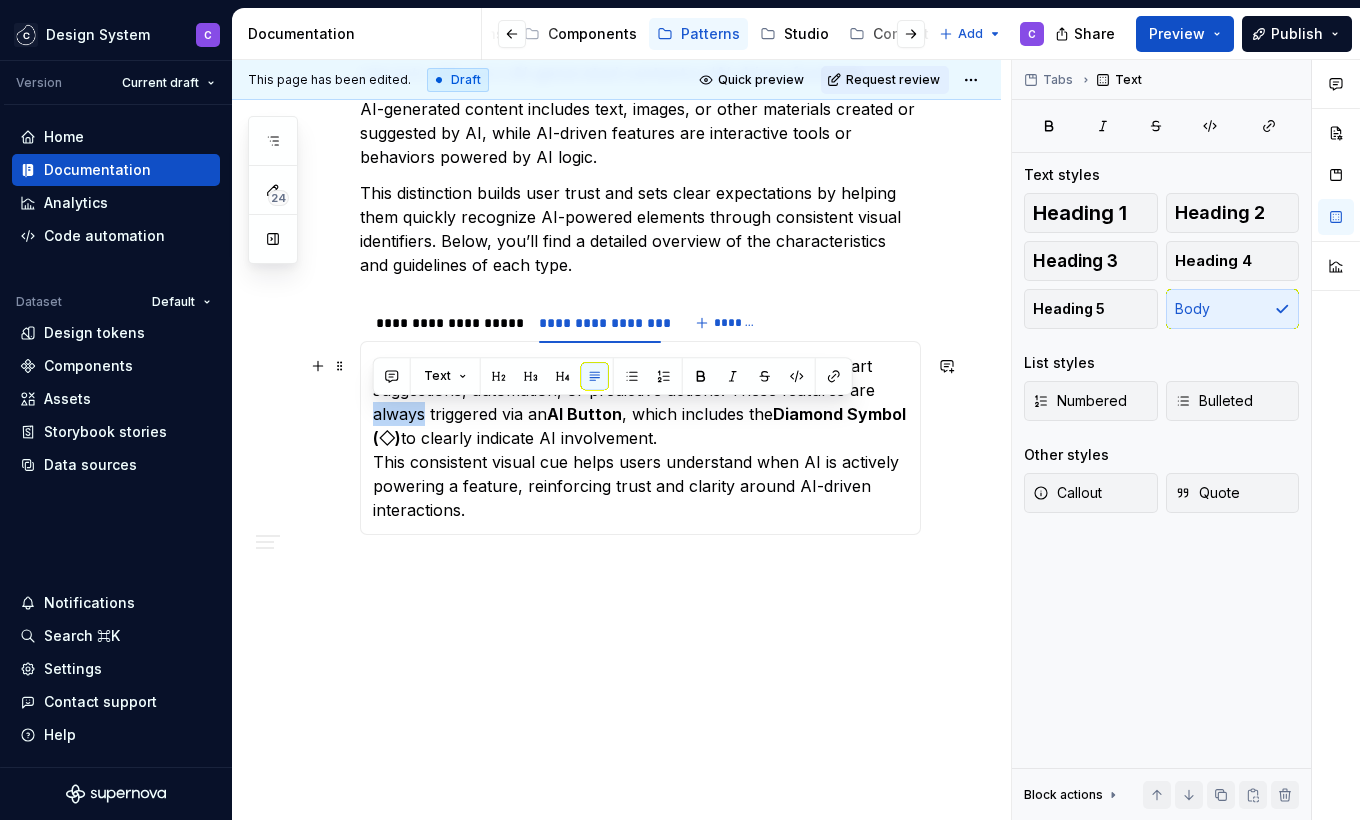 click on "Interactive tools or behaviors powered by AI logic, such as smart suggestions, automation, or predictive actions. These features are always triggered via an  AI Button , which includes the  Diamond Symbol (◇)  to clearly indicate AI involvement. This consistent visual cue helps users understand when AI is actively powering a feature, reinforcing trust and clarity around AI-driven interactions." at bounding box center [640, 438] 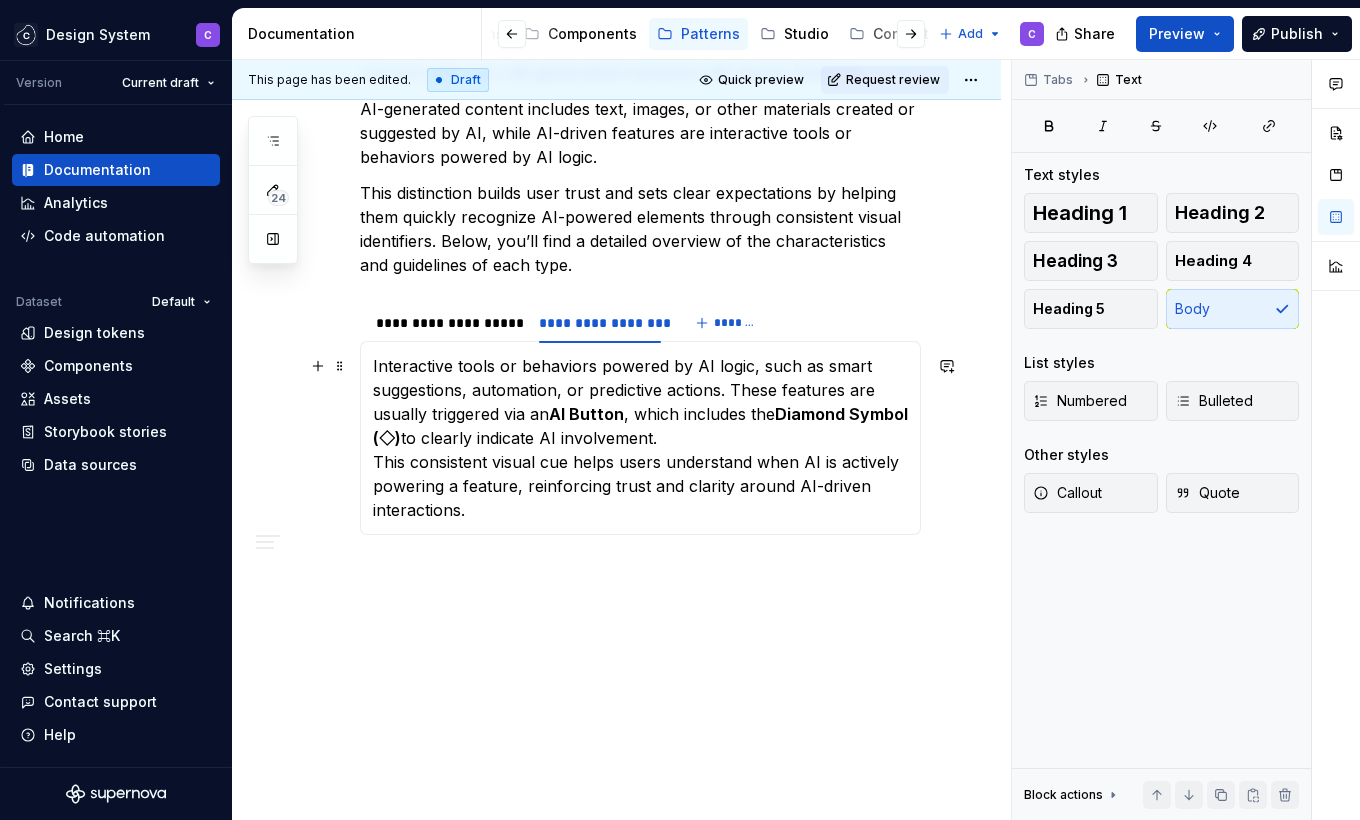 click on "Interactive tools or behaviors powered by AI logic, such as smart suggestions, automation, or predictive actions. These features are usually triggered via an  AI Button , which includes the  Diamond Symbol (◇)  to clearly indicate AI involvement. This consistent visual cue helps users understand when AI is actively powering a feature, reinforcing trust and clarity around AI-driven interactions." at bounding box center [640, 438] 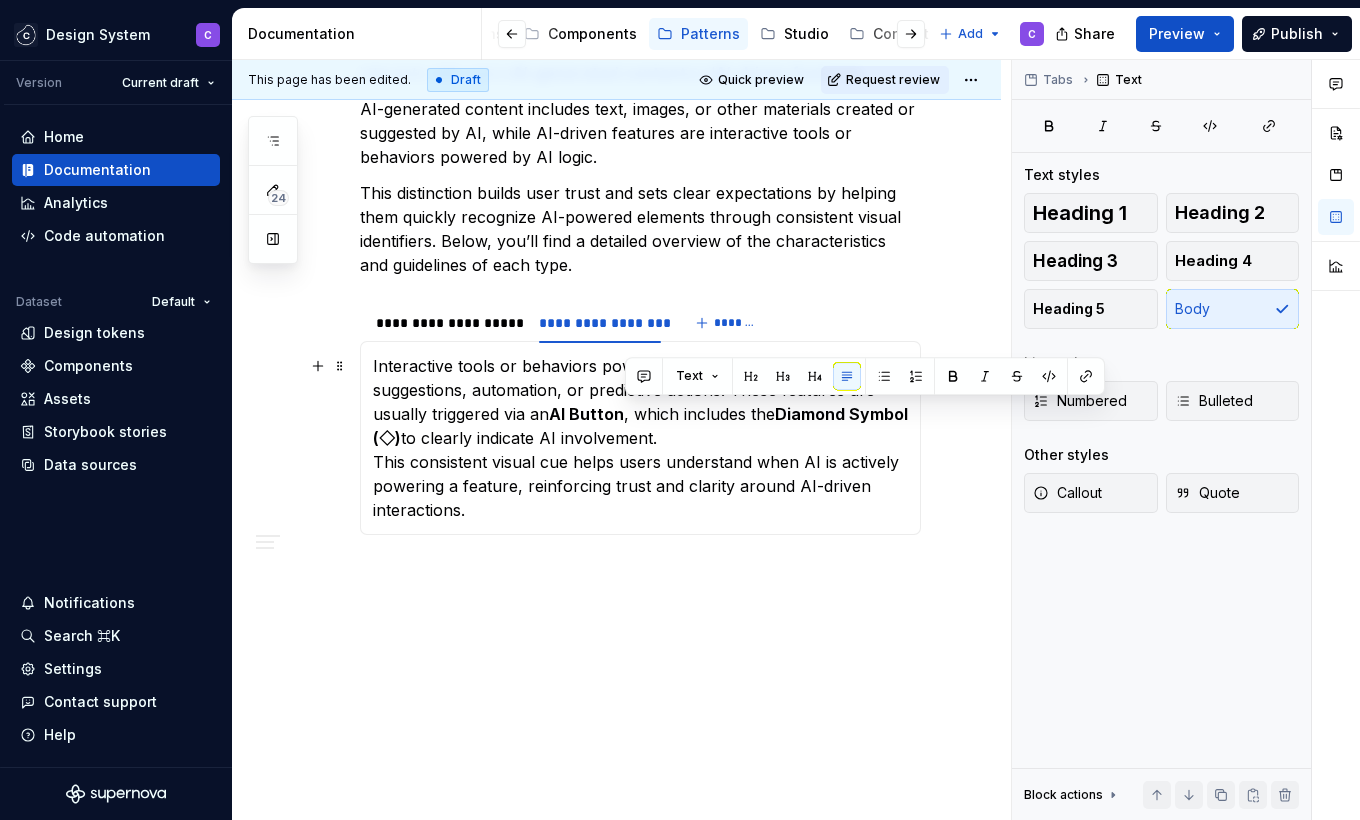 drag, startPoint x: 658, startPoint y: 438, endPoint x: 626, endPoint y: 416, distance: 38.832977 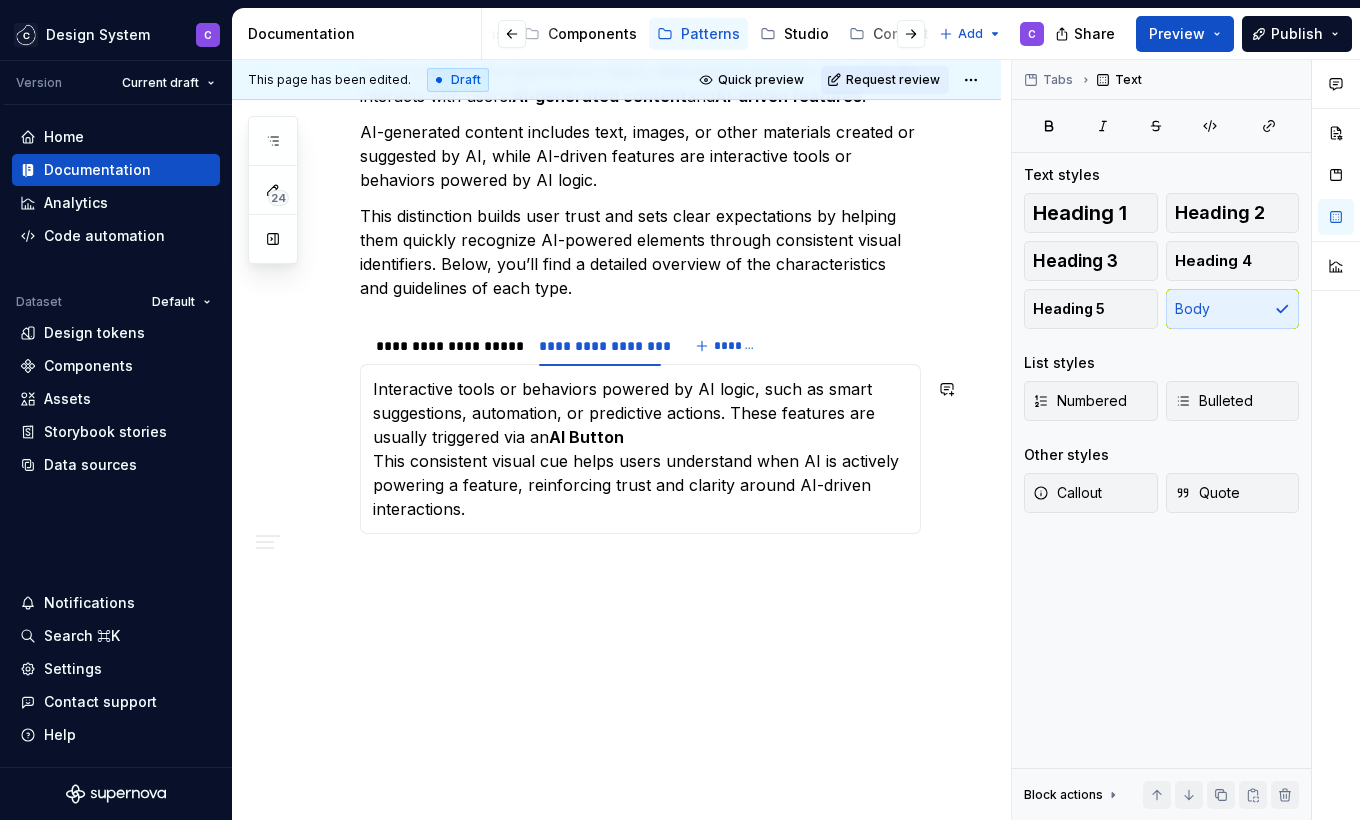 scroll, scrollTop: 472, scrollLeft: 0, axis: vertical 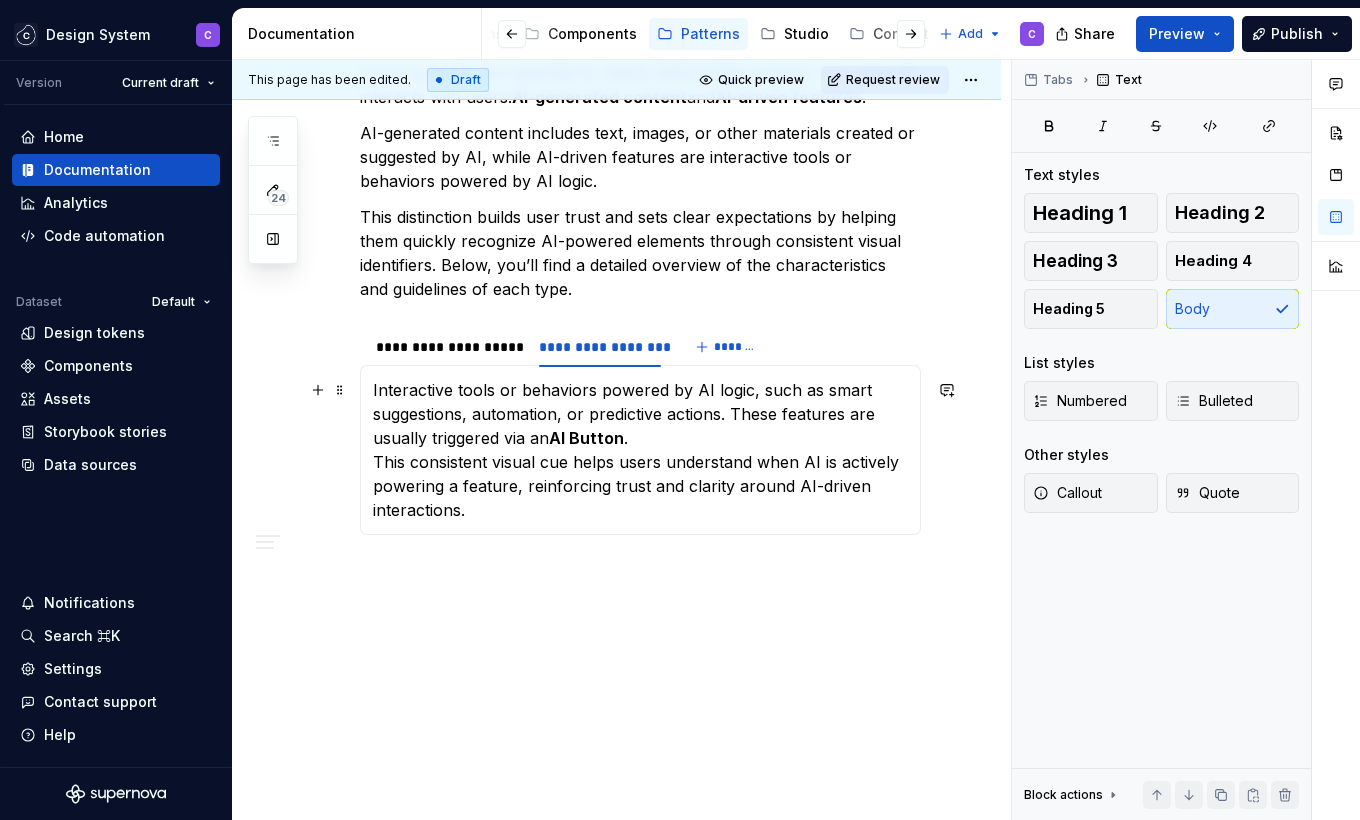 click on "AI Button" at bounding box center [586, 438] 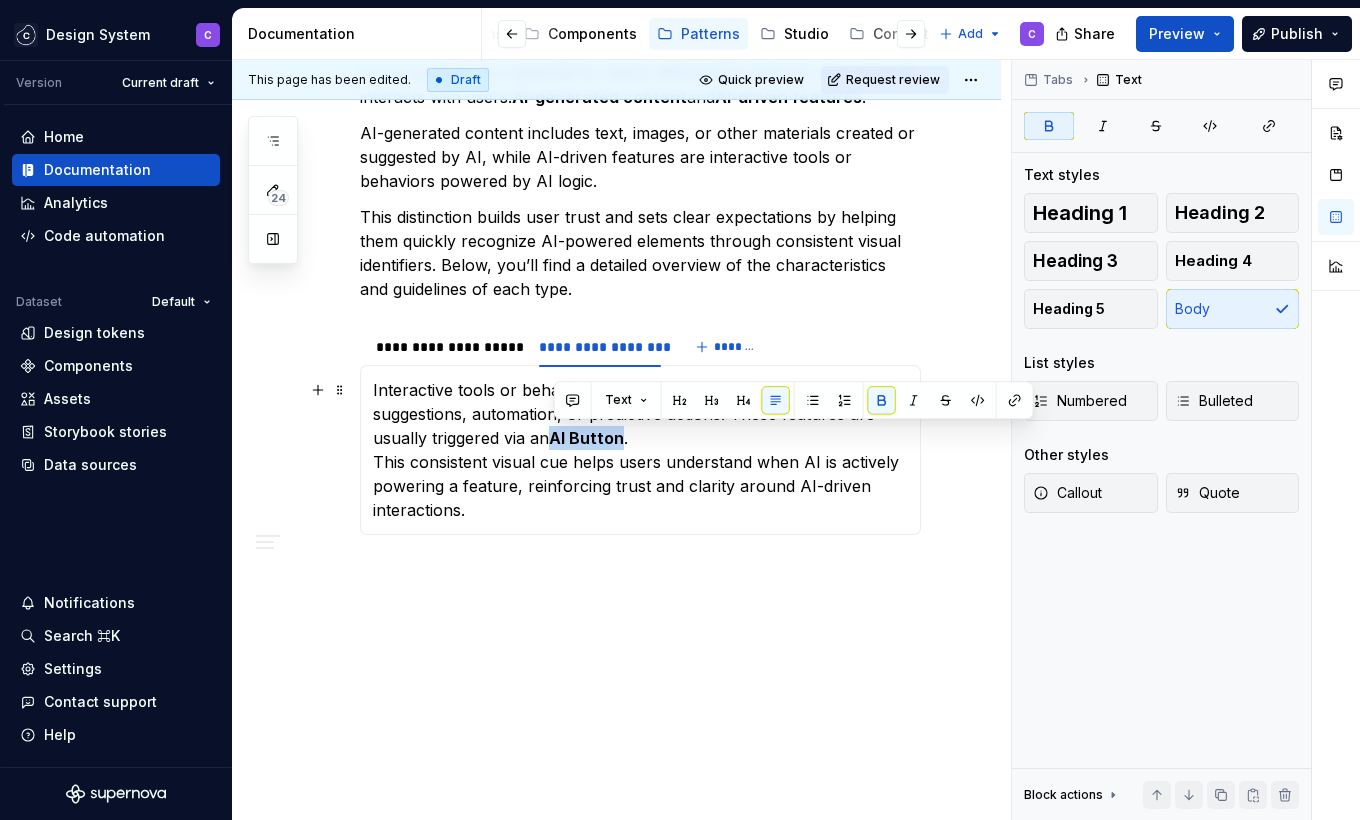 drag, startPoint x: 556, startPoint y: 441, endPoint x: 574, endPoint y: 440, distance: 18.027756 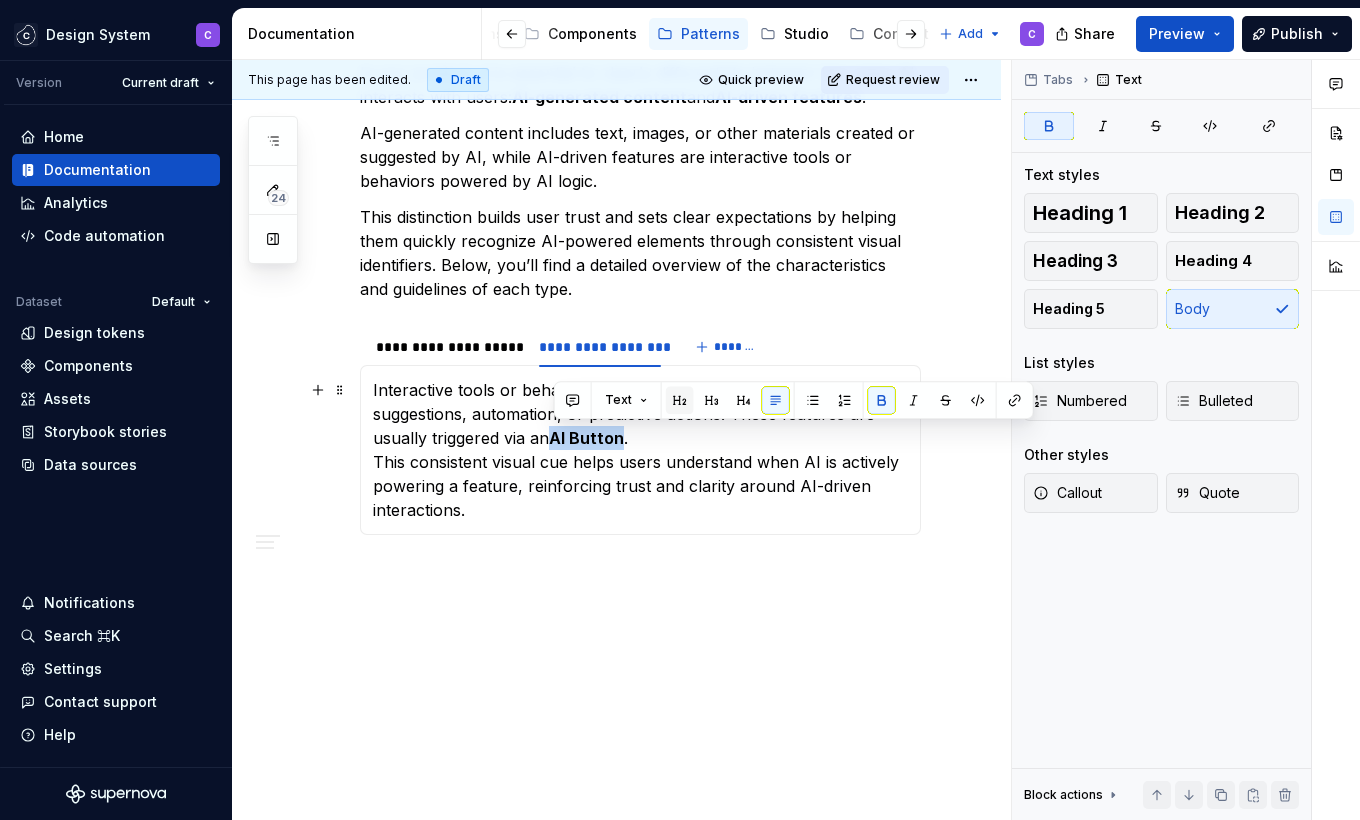 scroll, scrollTop: 467, scrollLeft: 0, axis: vertical 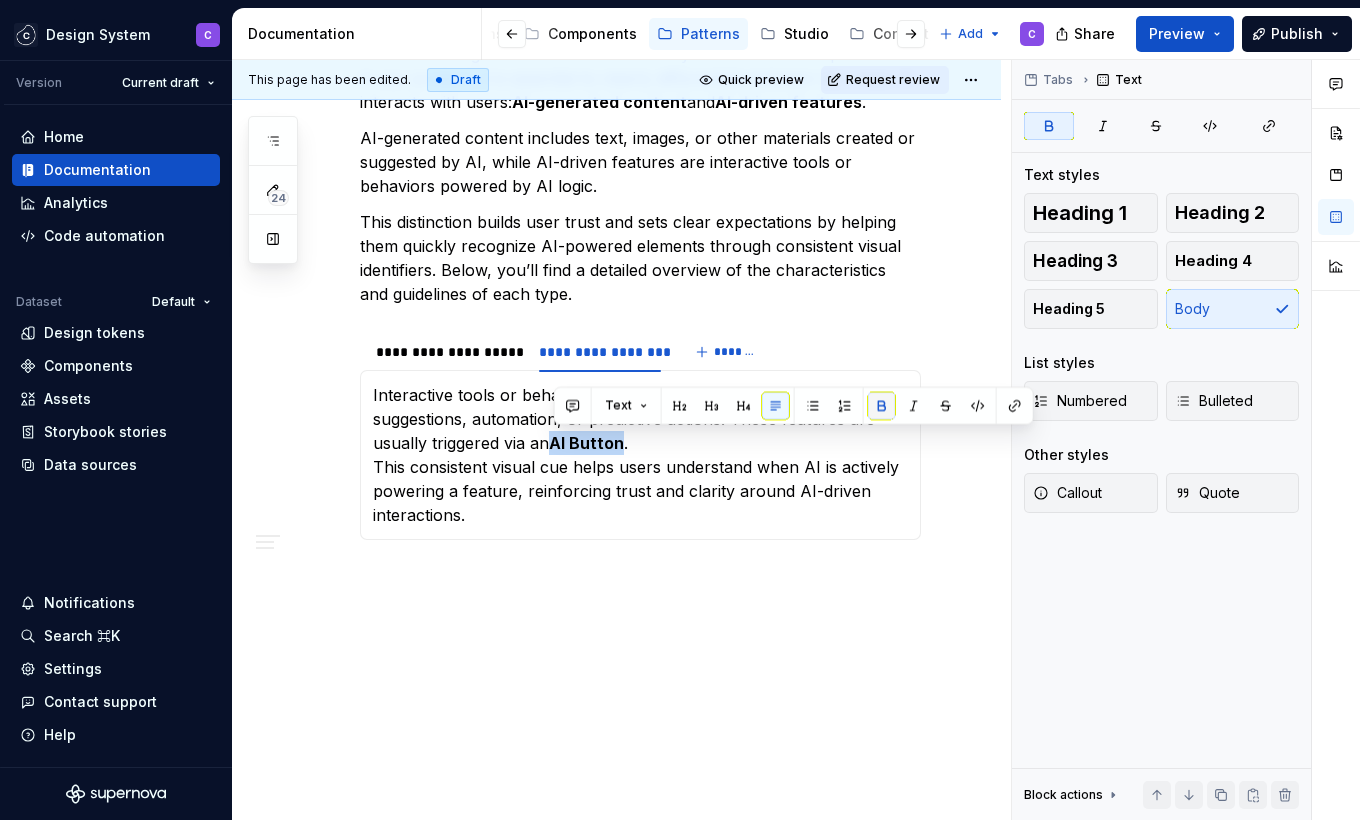 click at bounding box center [882, 406] 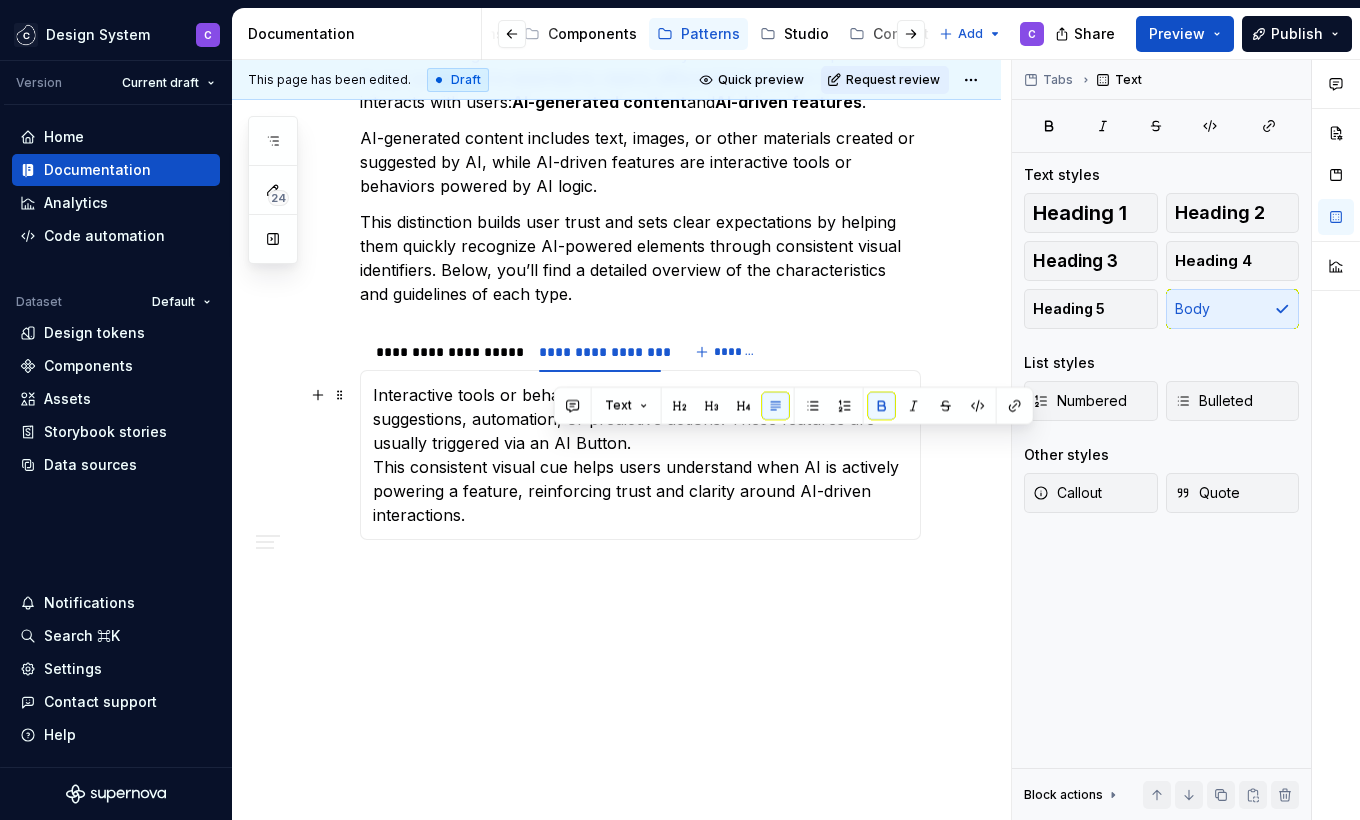 click on "Interactive tools or behaviors powered by AI logic, such as smart suggestions, automation, or predictive actions. These features are usually triggered via an AI Button. This consistent visual cue helps users understand when AI is actively powering a feature, reinforcing trust and clarity around AI-driven interactions." at bounding box center [640, 455] 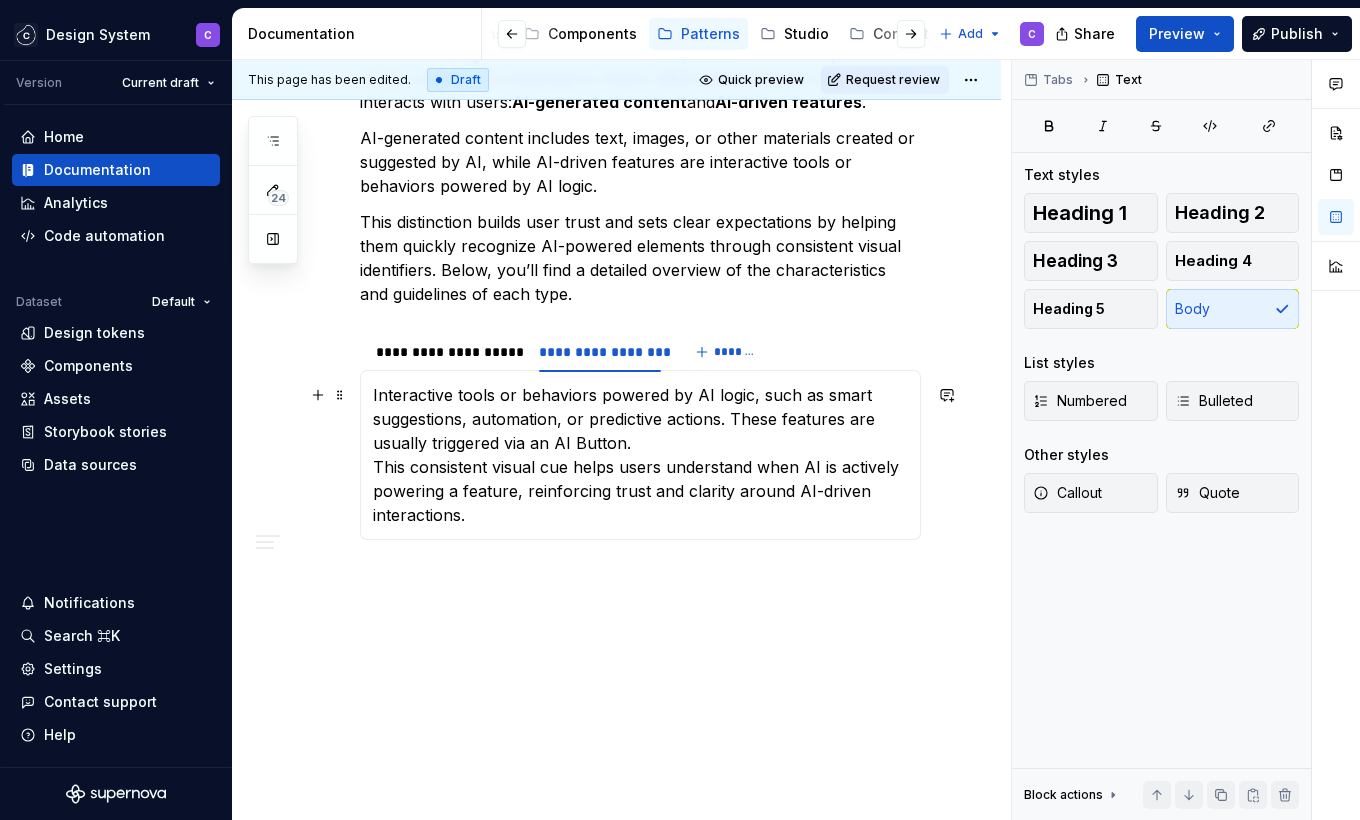 scroll, scrollTop: 466, scrollLeft: 0, axis: vertical 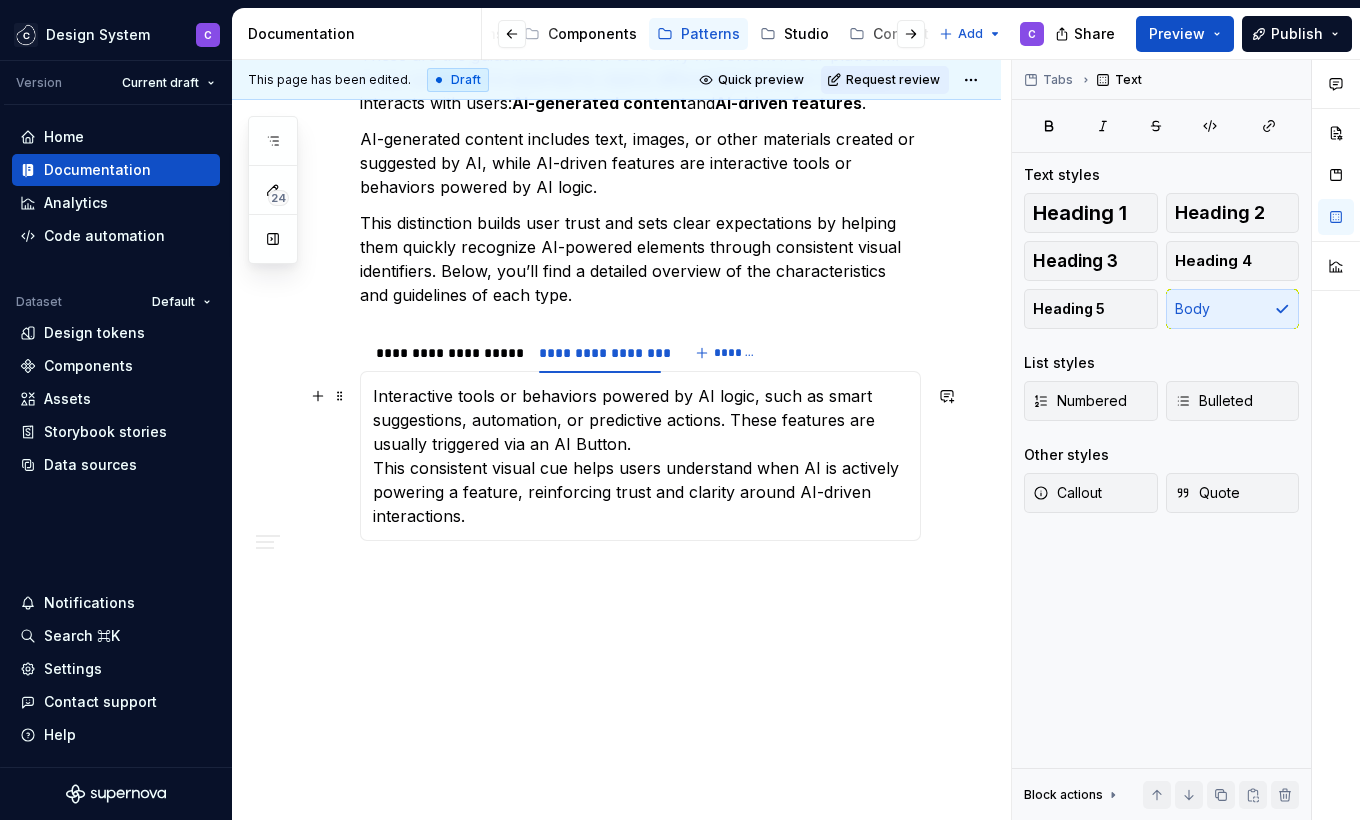 click on "Interactive tools or behaviors powered by AI logic, such as smart suggestions, automation, or predictive actions. These features are usually triggered via an AI Button. This consistent visual cue helps users understand when AI is actively powering a feature, reinforcing trust and clarity around AI-driven interactions." at bounding box center (640, 456) 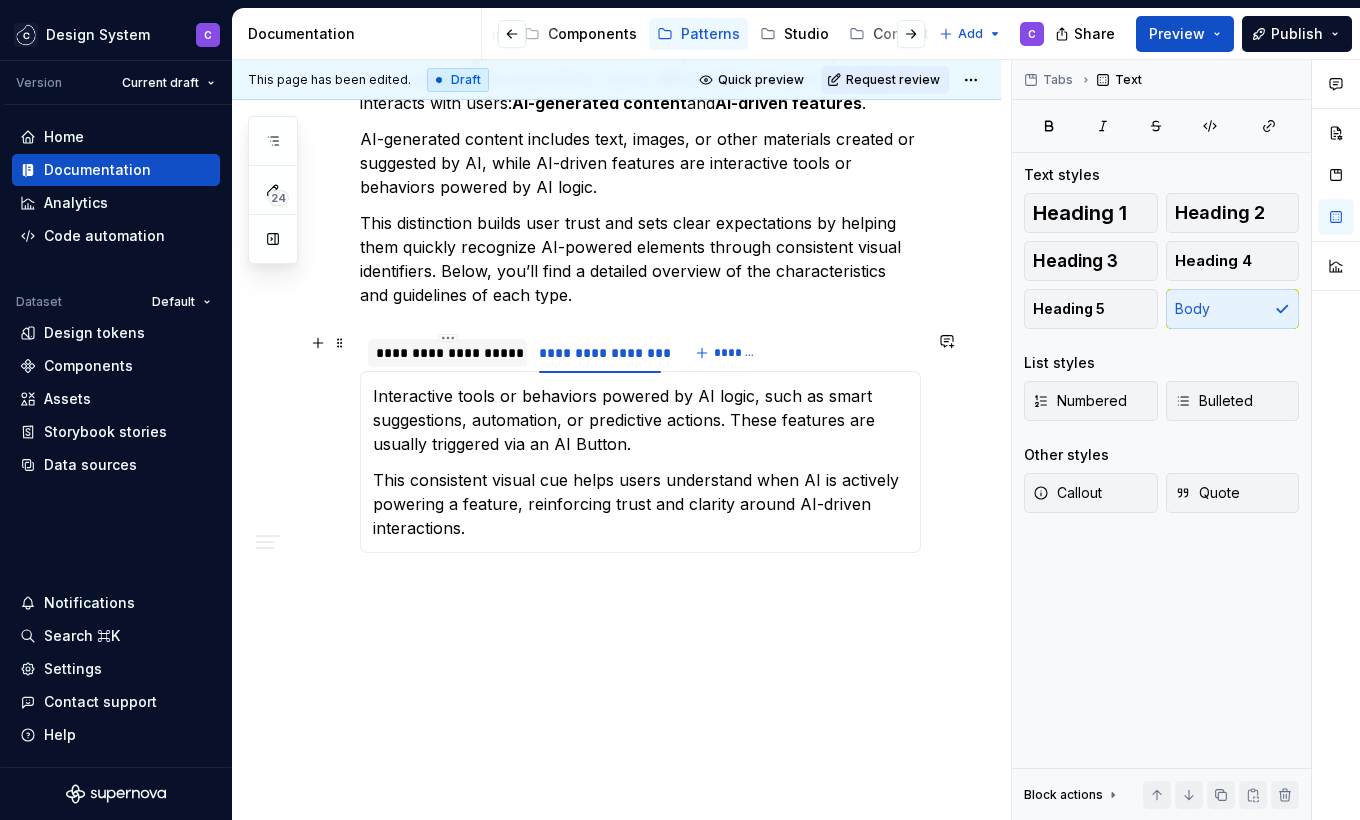 click on "**********" at bounding box center (447, 353) 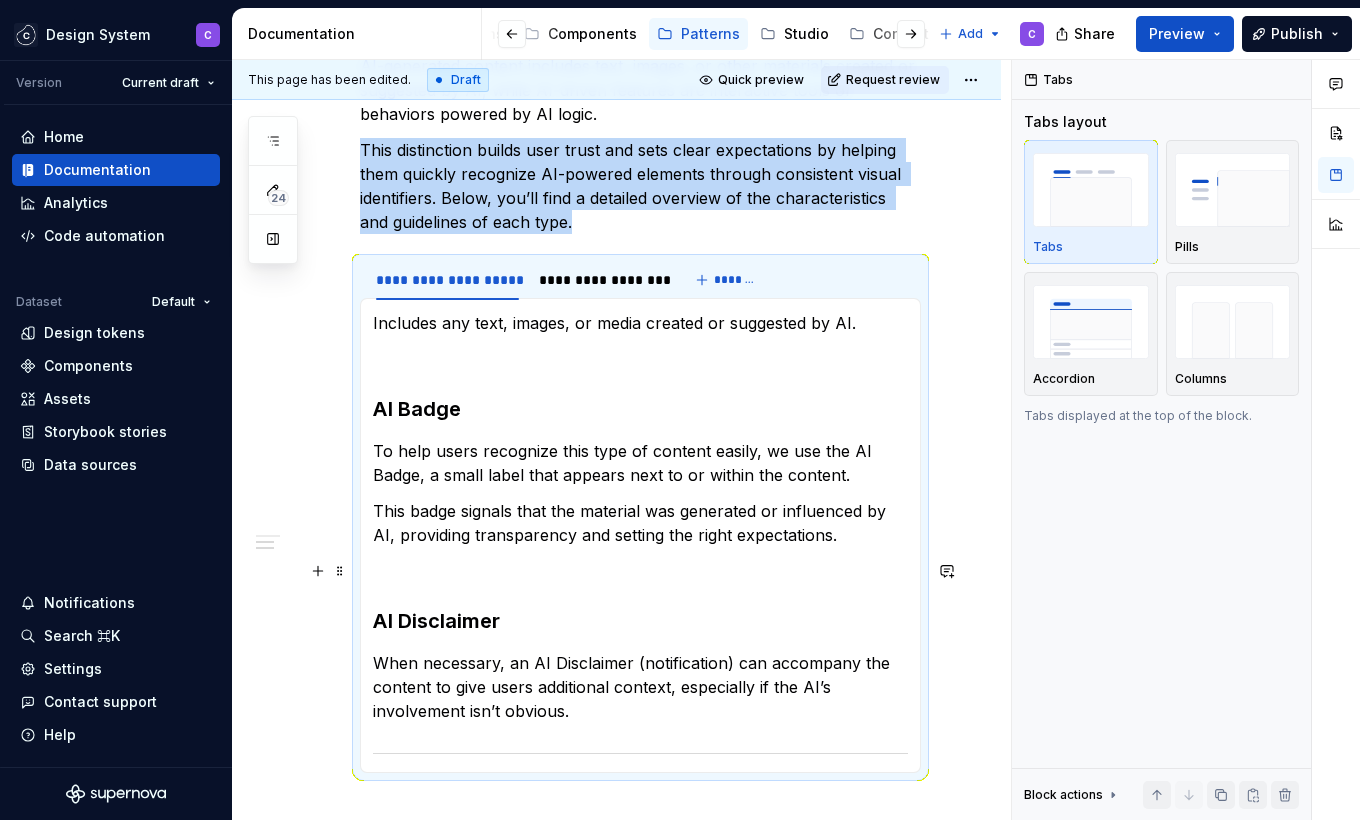 scroll, scrollTop: 540, scrollLeft: 0, axis: vertical 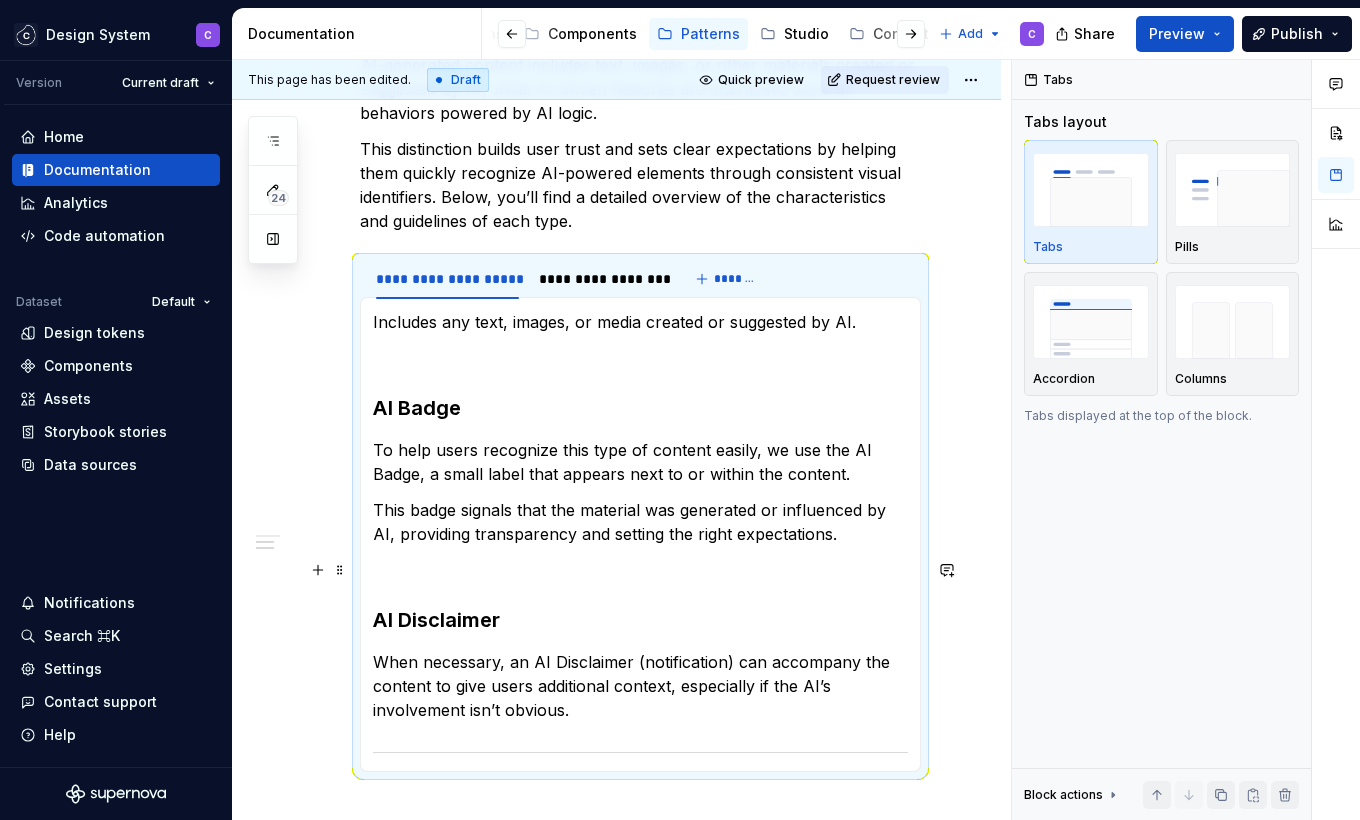 click on "This badge signals that the material was generated or influenced by AI, providing transparency and setting the right expectations." at bounding box center (640, 522) 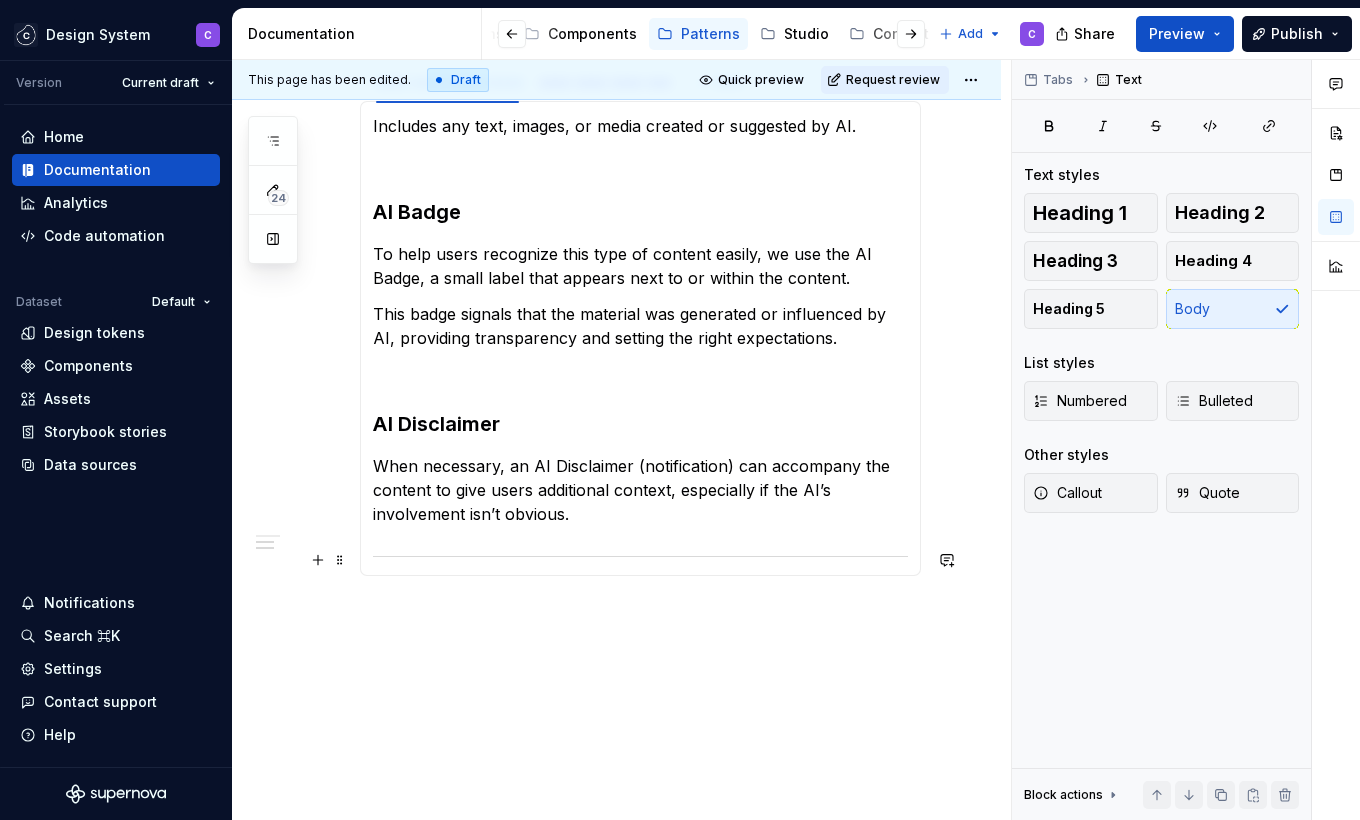 scroll, scrollTop: 741, scrollLeft: 0, axis: vertical 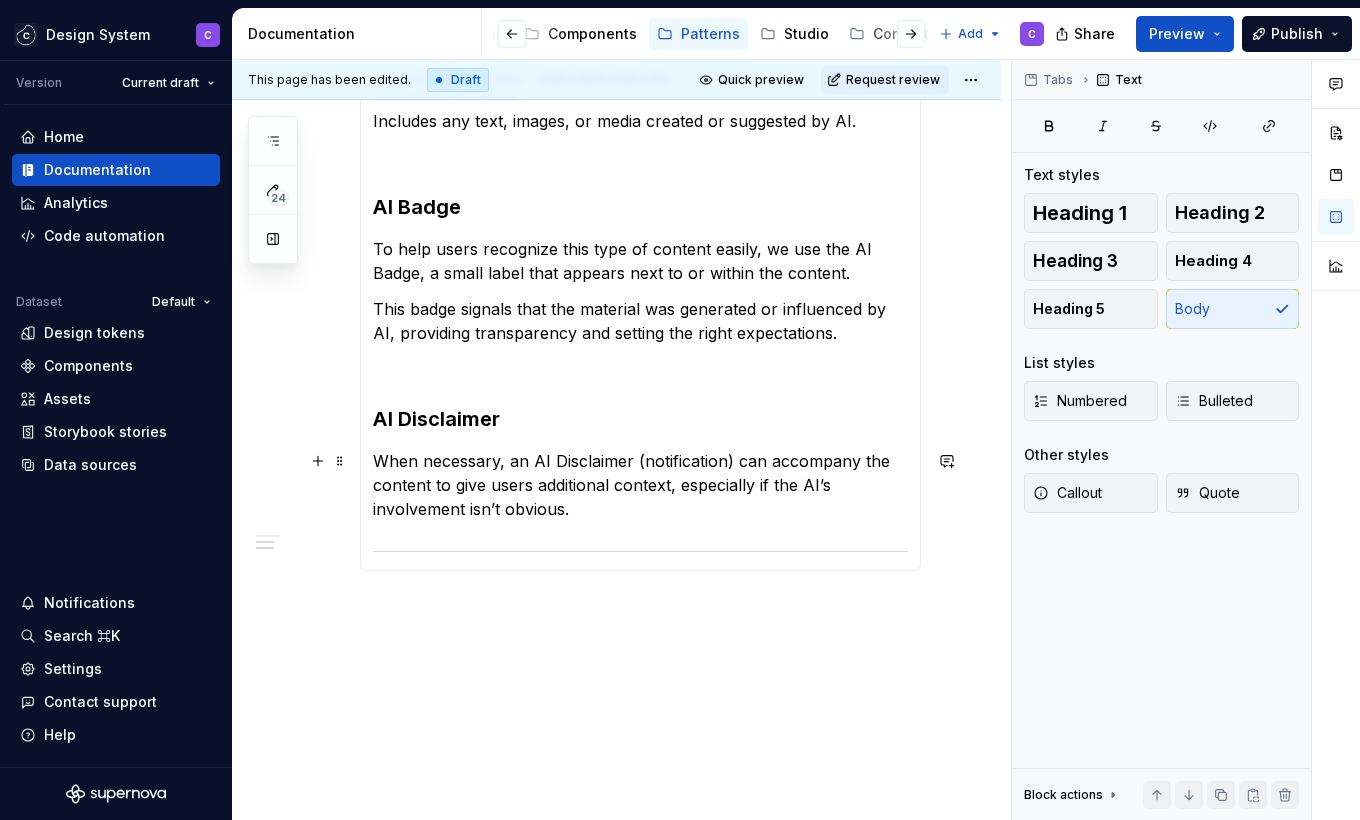 click on "When necessary, an AI Disclaimer (notification) can accompany the content to give users additional context, especially if the AI’s involvement isn’t obvious." at bounding box center [640, 485] 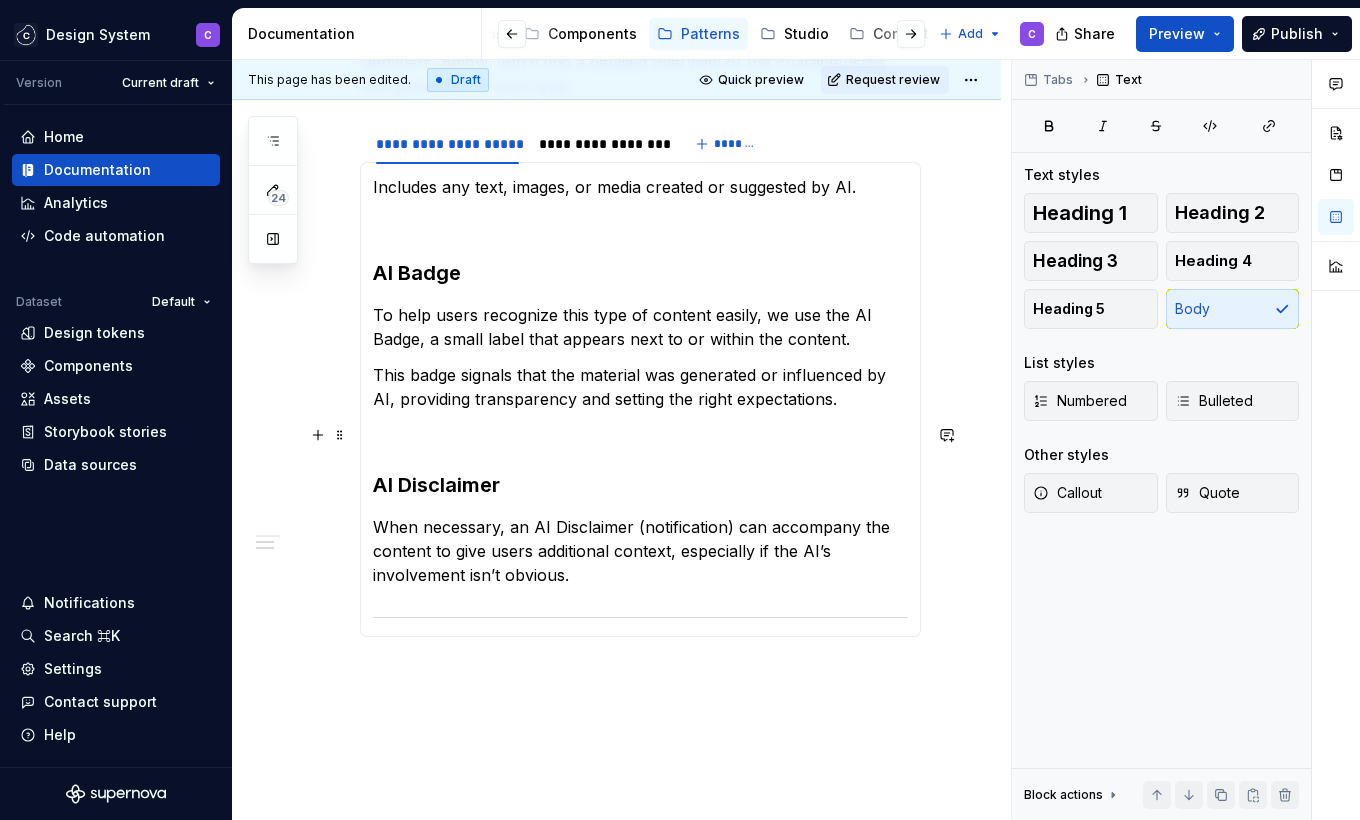 scroll, scrollTop: 668, scrollLeft: 0, axis: vertical 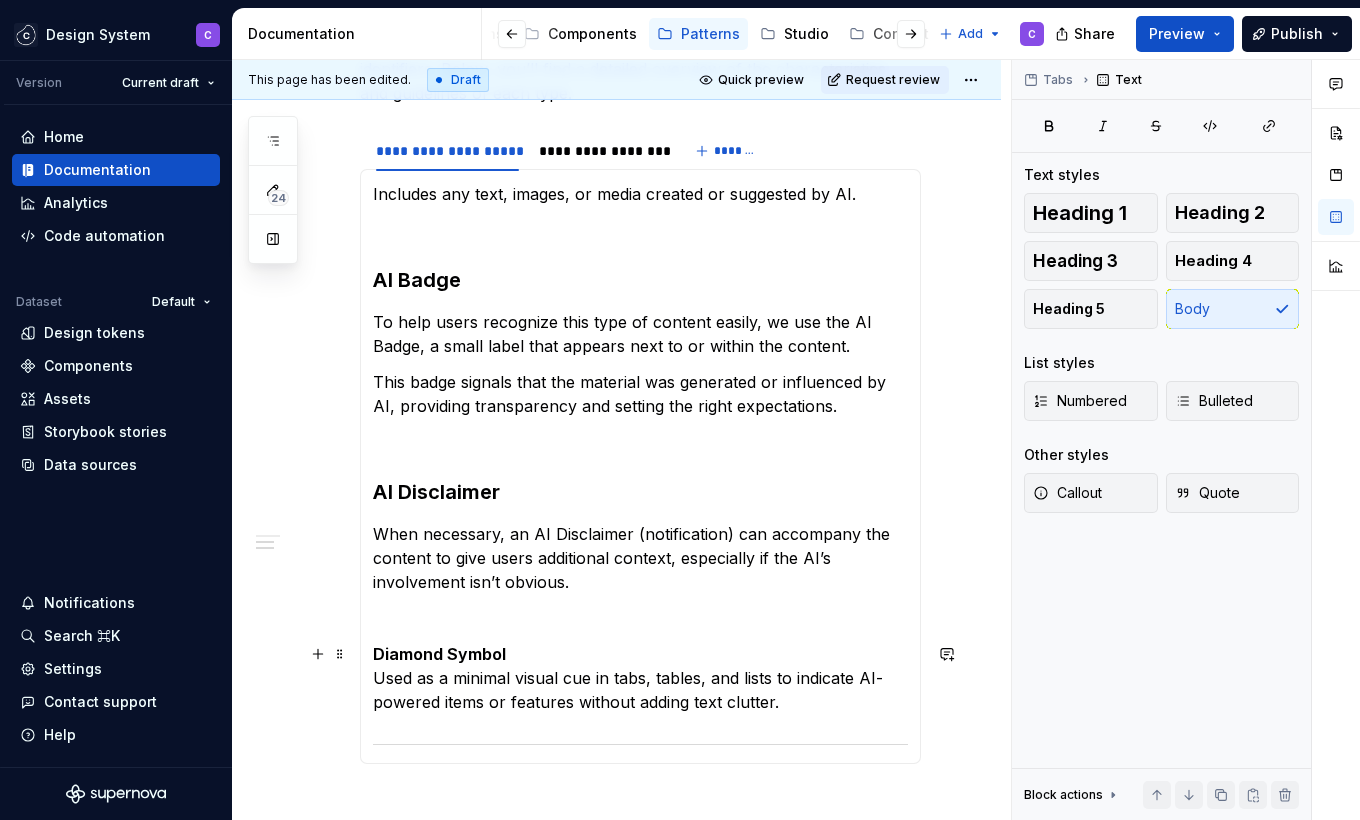 click on "Diamond Symbol" at bounding box center (439, 654) 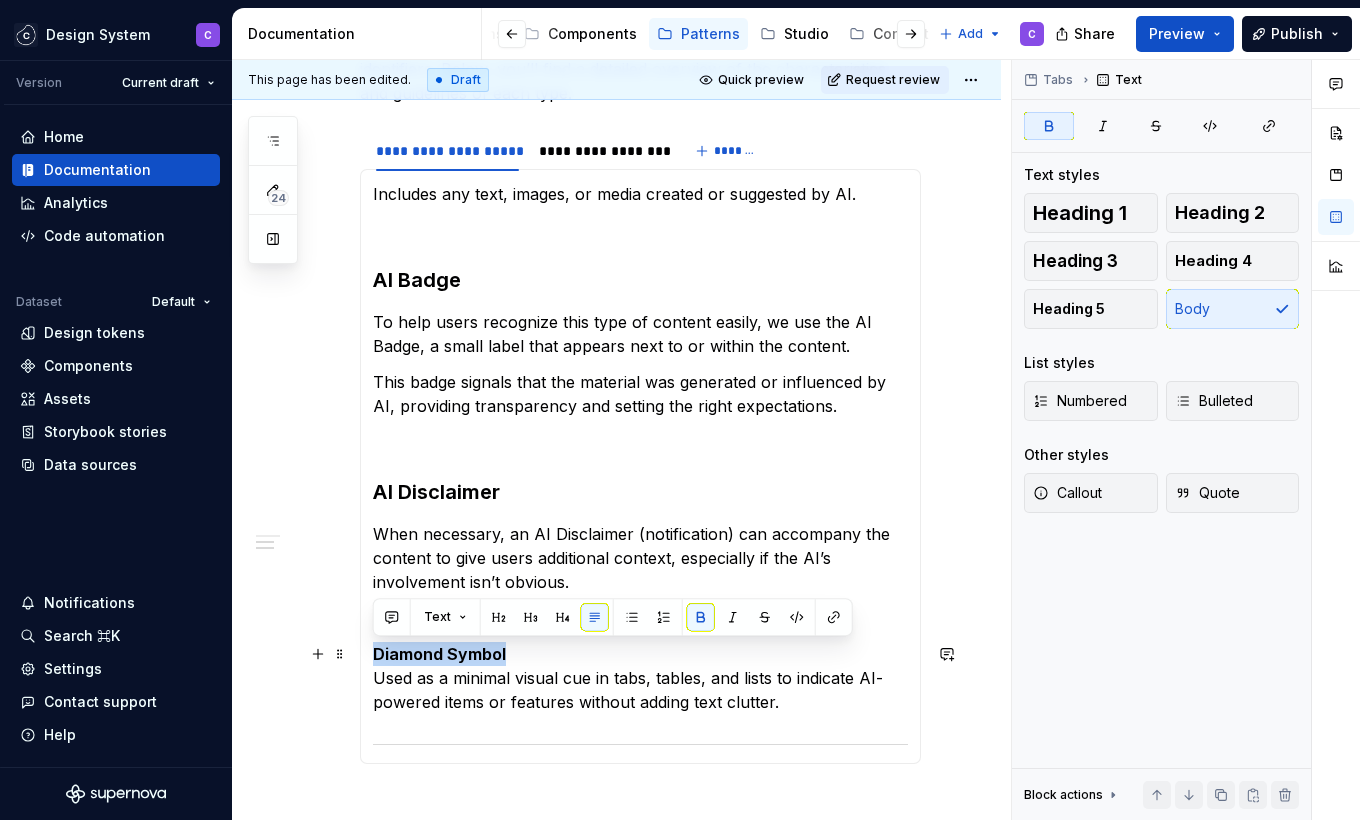 drag, startPoint x: 468, startPoint y: 656, endPoint x: 387, endPoint y: 655, distance: 81.00617 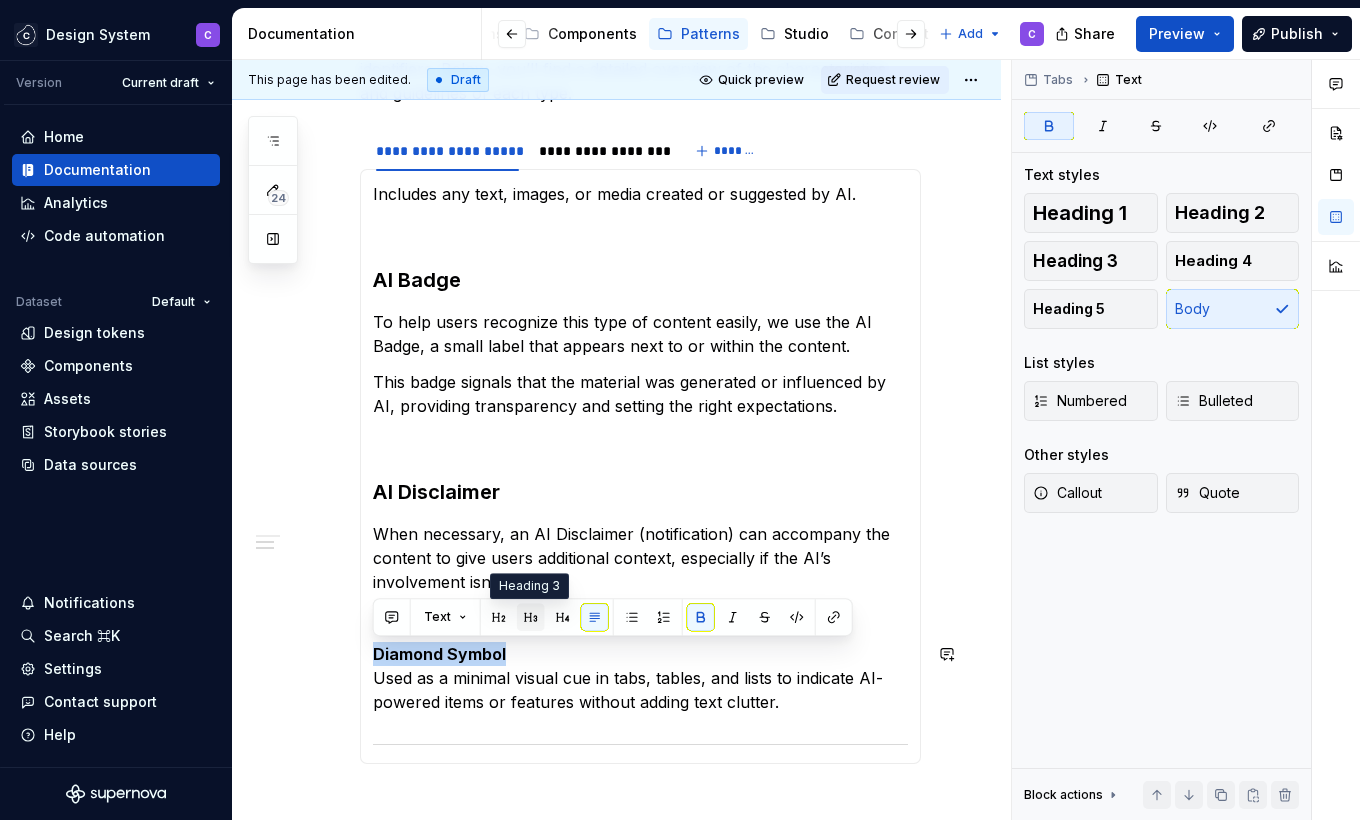 click at bounding box center [531, 617] 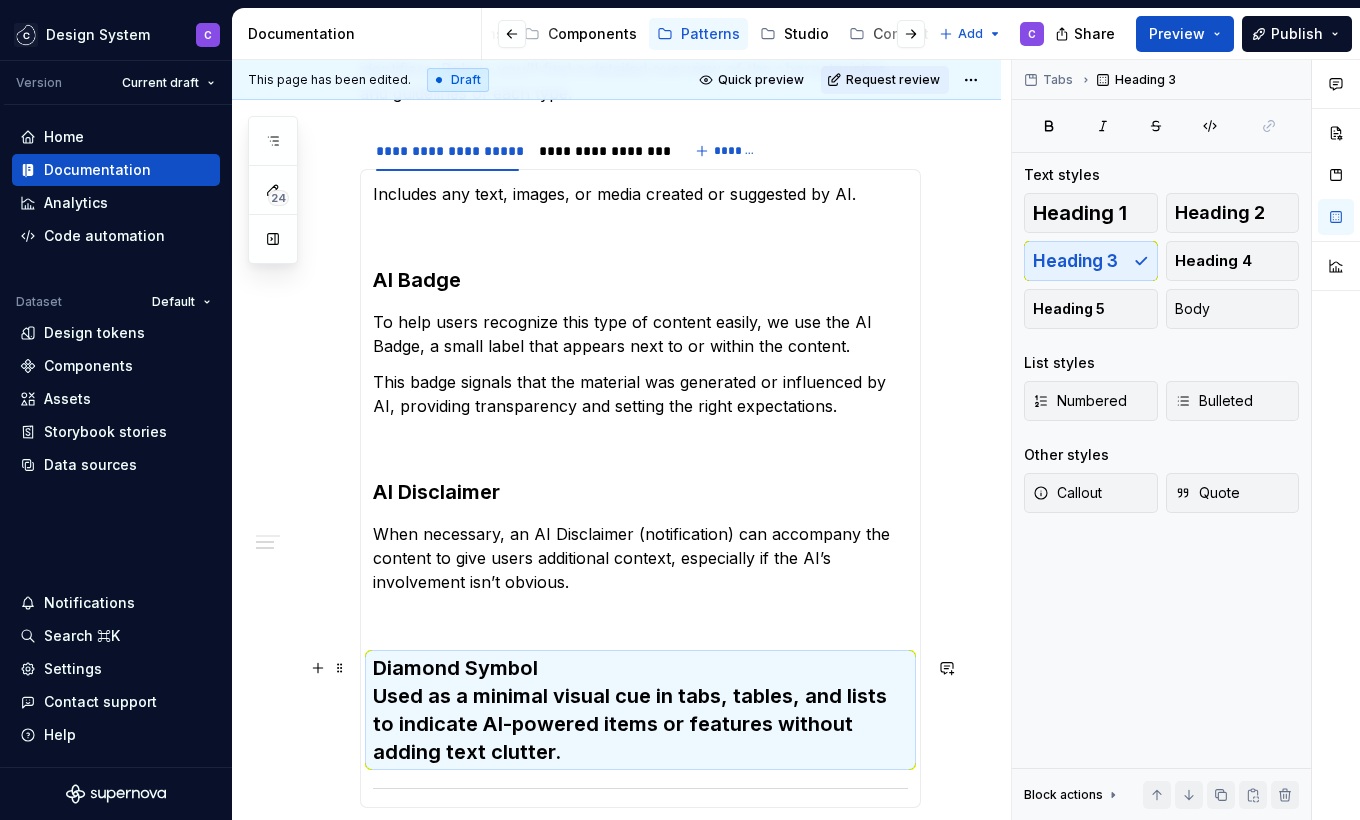 click on "Diamond Symbol Used as a minimal visual cue in tabs, tables, and lists to indicate AI-powered items or features without adding text clutter." at bounding box center [640, 710] 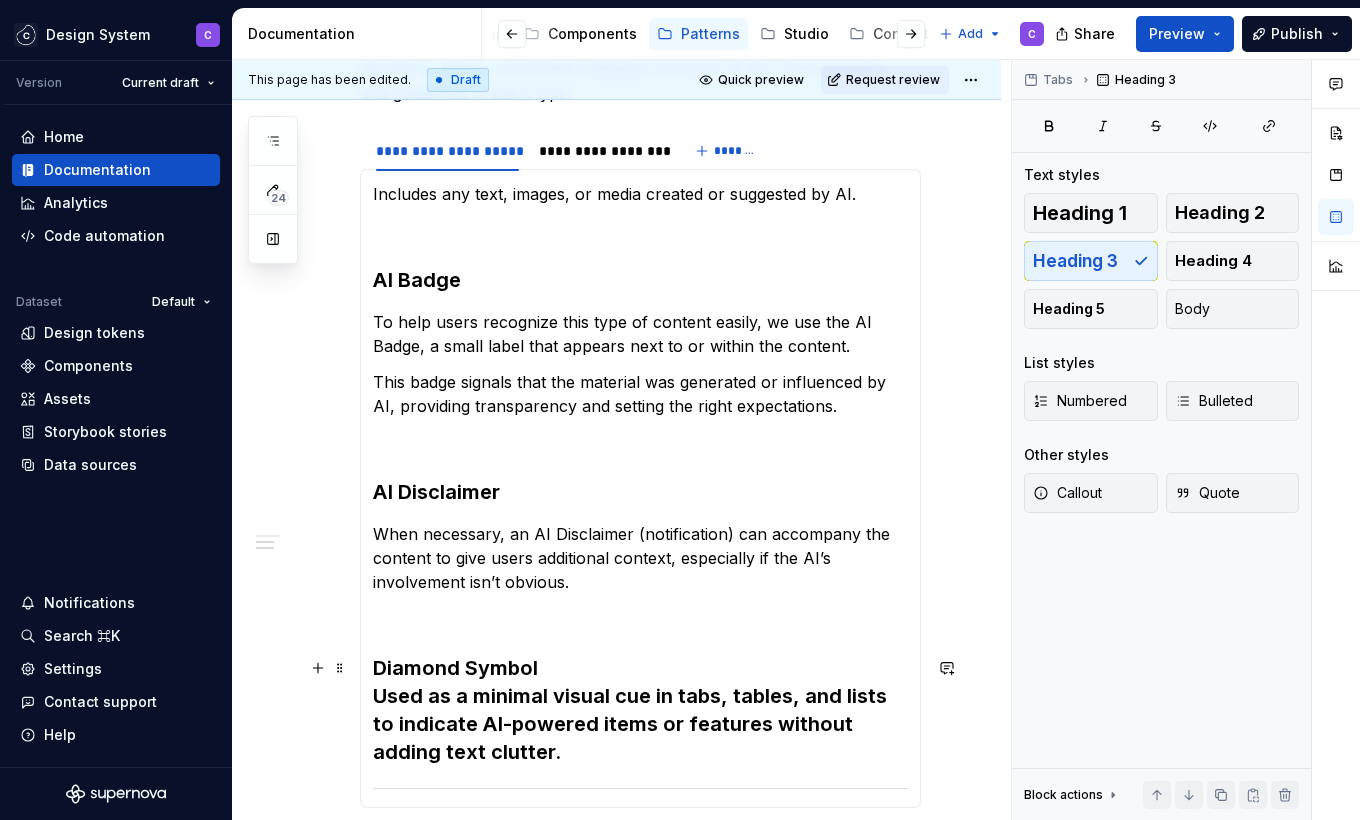 click on "Diamond Symbol Used as a minimal visual cue in tabs, tables, and lists to indicate AI-powered items or features without adding text clutter." at bounding box center (640, 710) 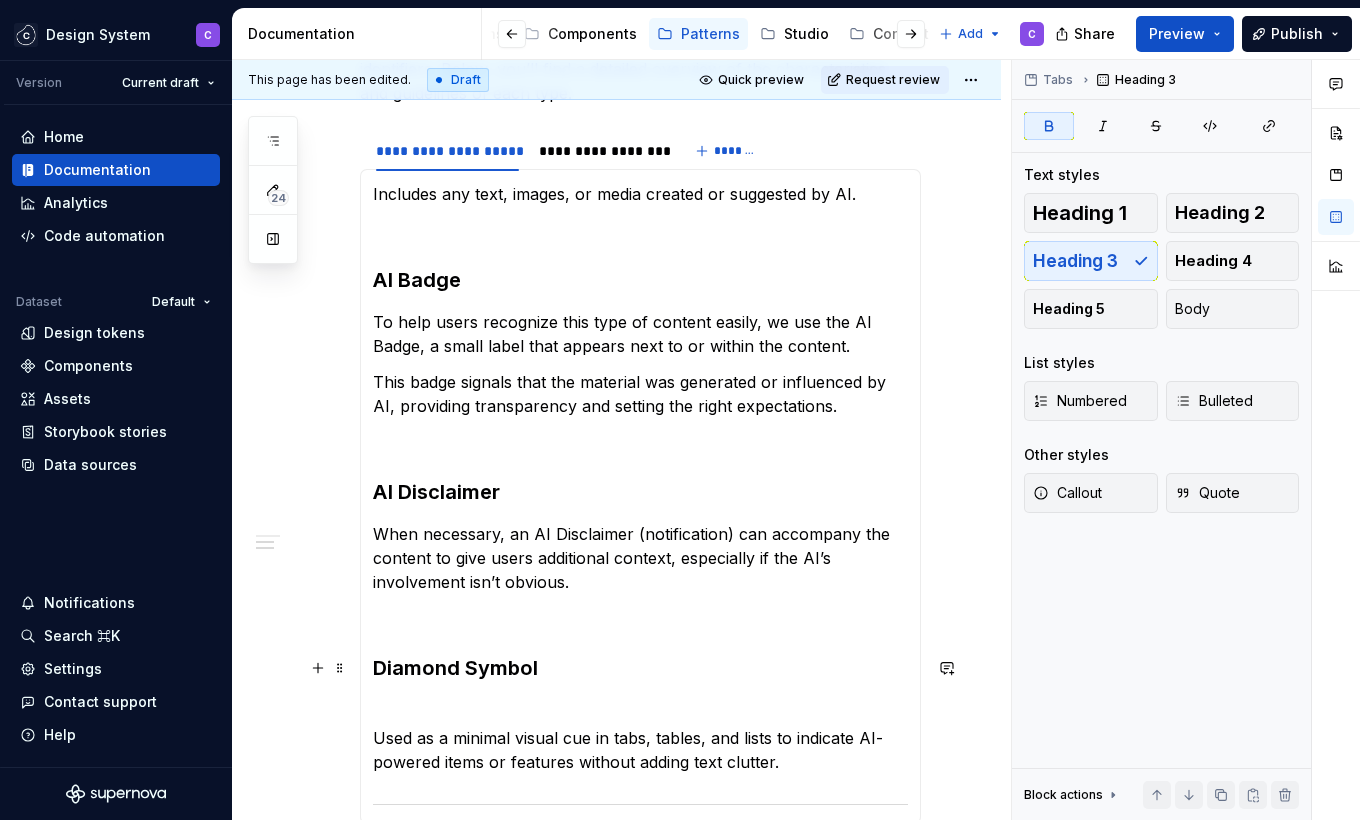 click on "Diamond Symbol" at bounding box center [455, 668] 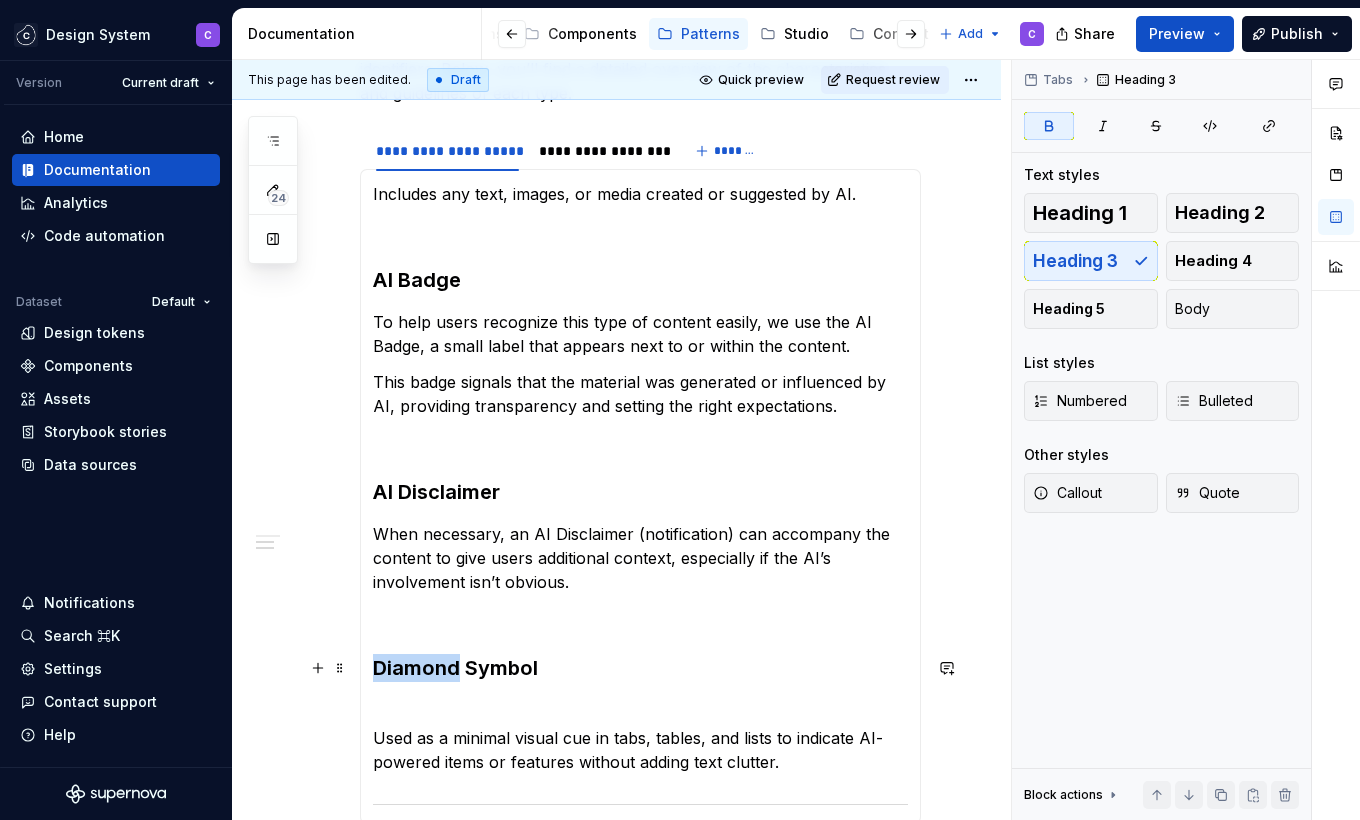 click on "Diamond Symbol" at bounding box center (455, 668) 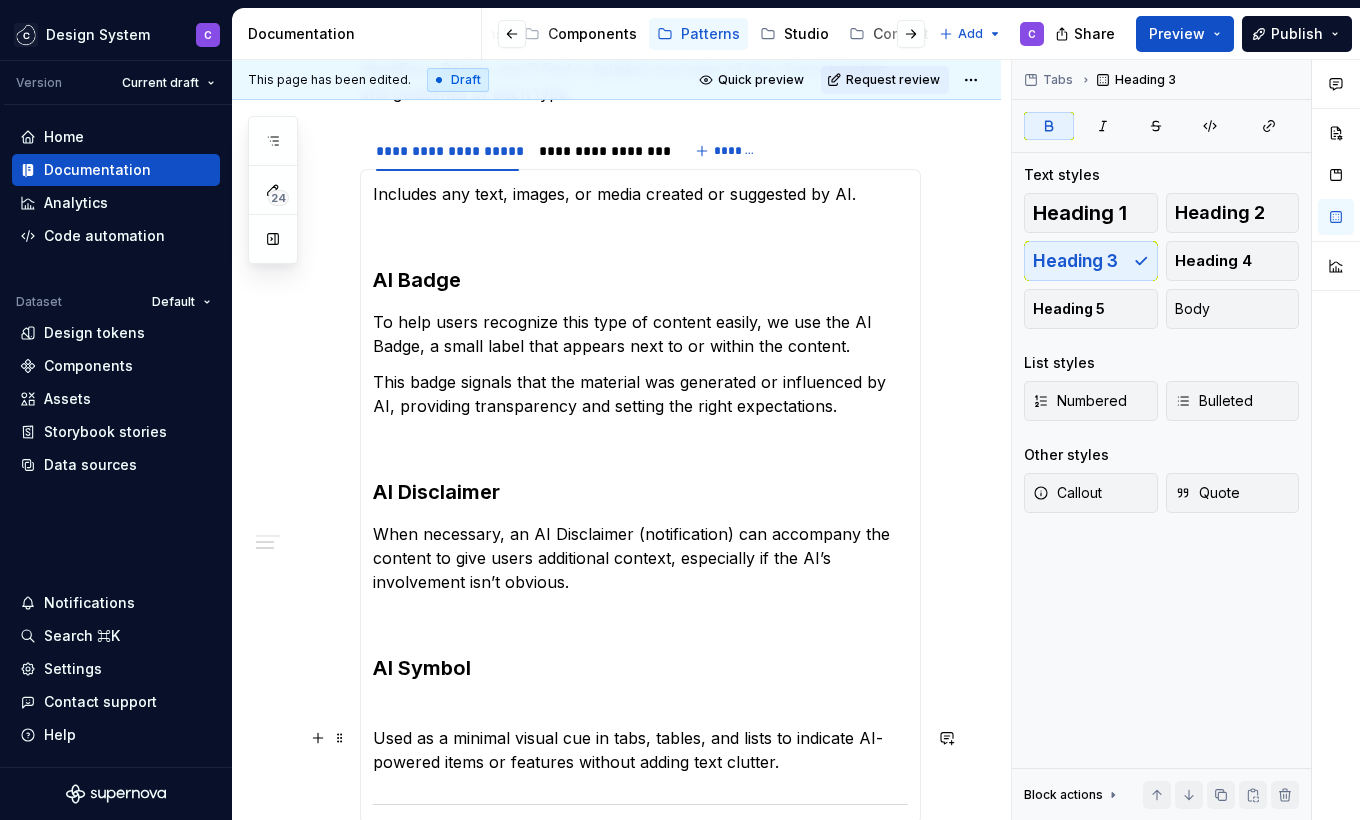 click on "Includes any text, images, or media created or suggested by AI.  AI Badge To help users recognize this type of content easily, we use the AI   Badge, a small label that appears next to or within the content.  This badge signals that the material was generated or influenced by AI, providing transparency and setting the right expectations. AI Disclaimer When necessary, an AI Disclaimer (notification) can accompany the content to give users additional context, especially if the AI’s involvement isn’t obvious. AI Symbol Used as a minimal visual cue in tabs, tables, and lists to indicate AI-powered items or features without adding text clutter." at bounding box center [640, 496] 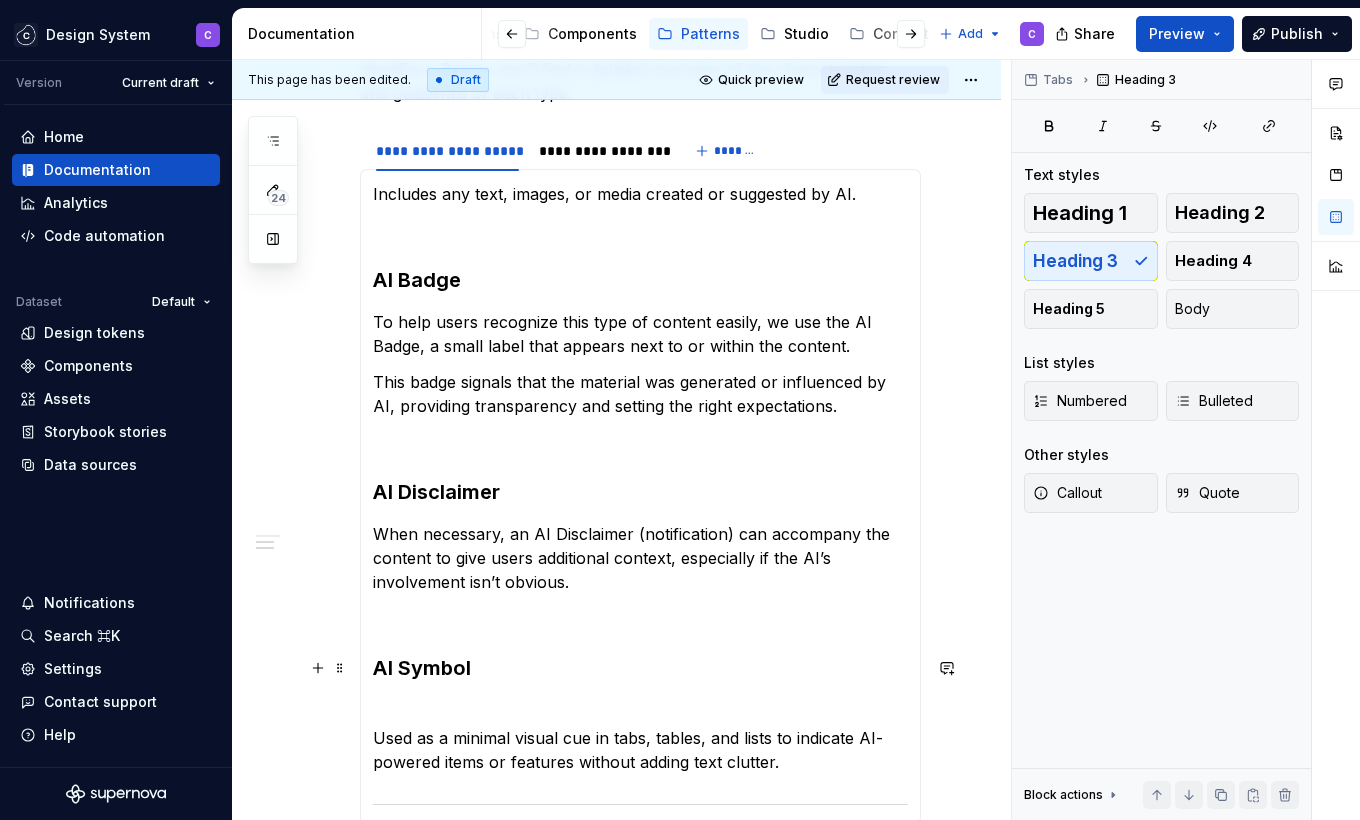 click on "AI Symbol" at bounding box center [640, 682] 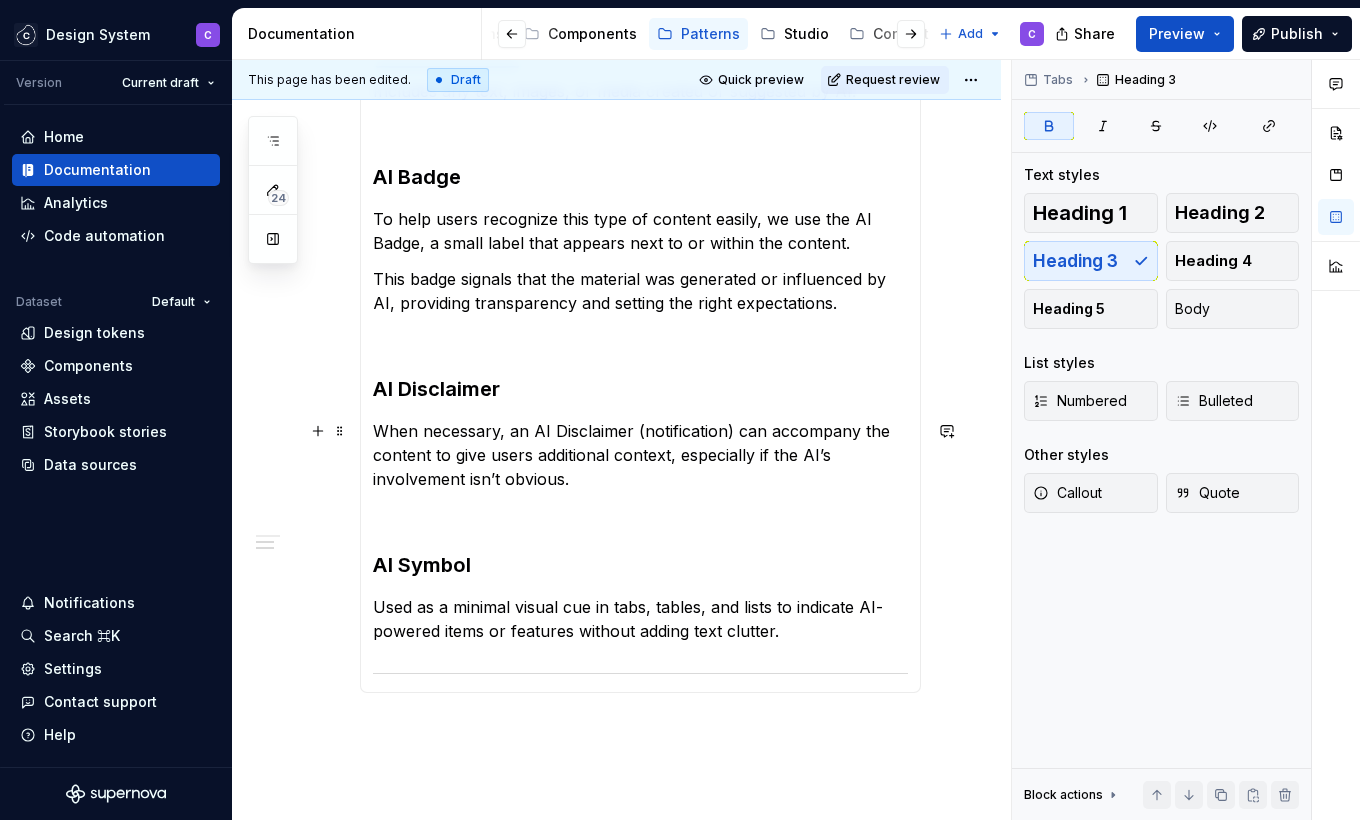 scroll, scrollTop: 758, scrollLeft: 0, axis: vertical 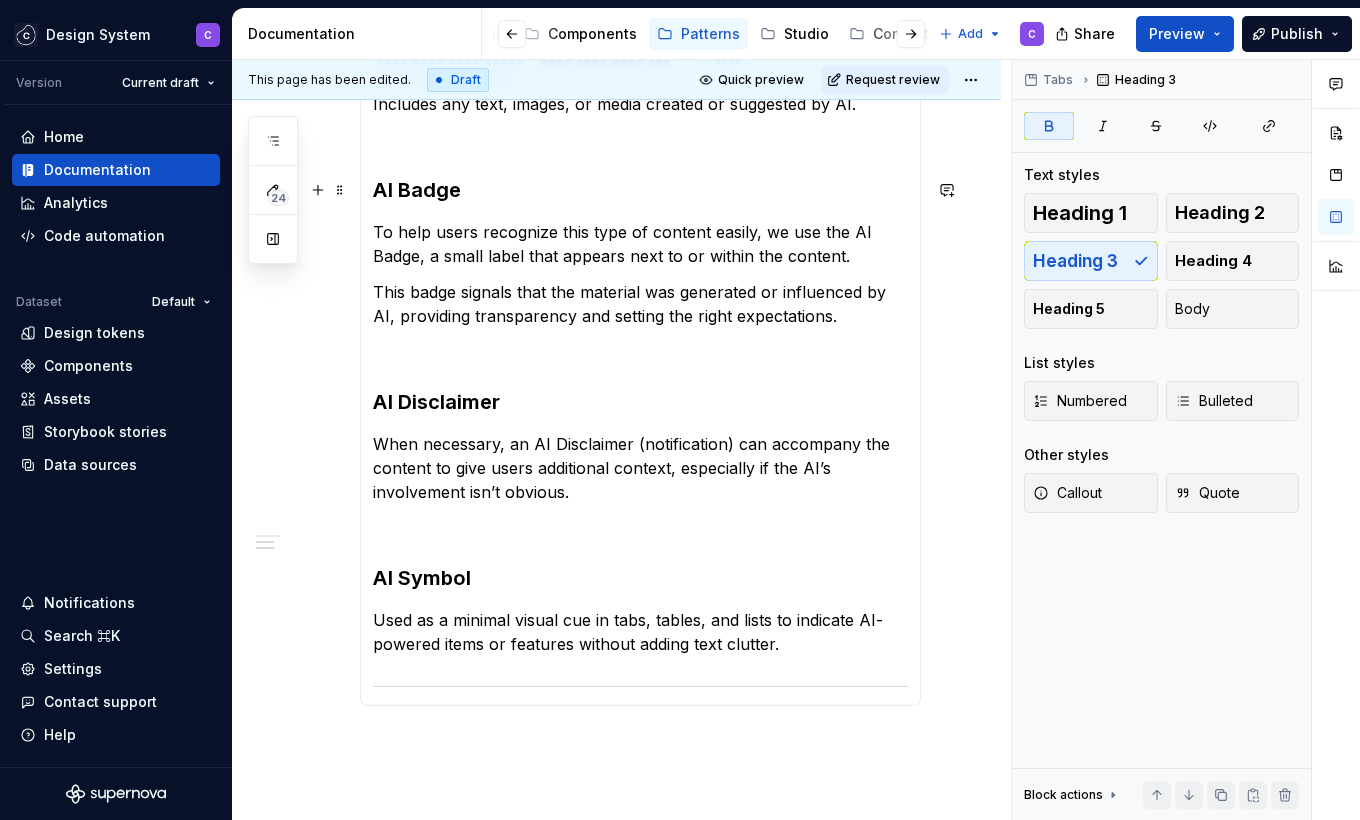 click on "AI Badge" at bounding box center [640, 190] 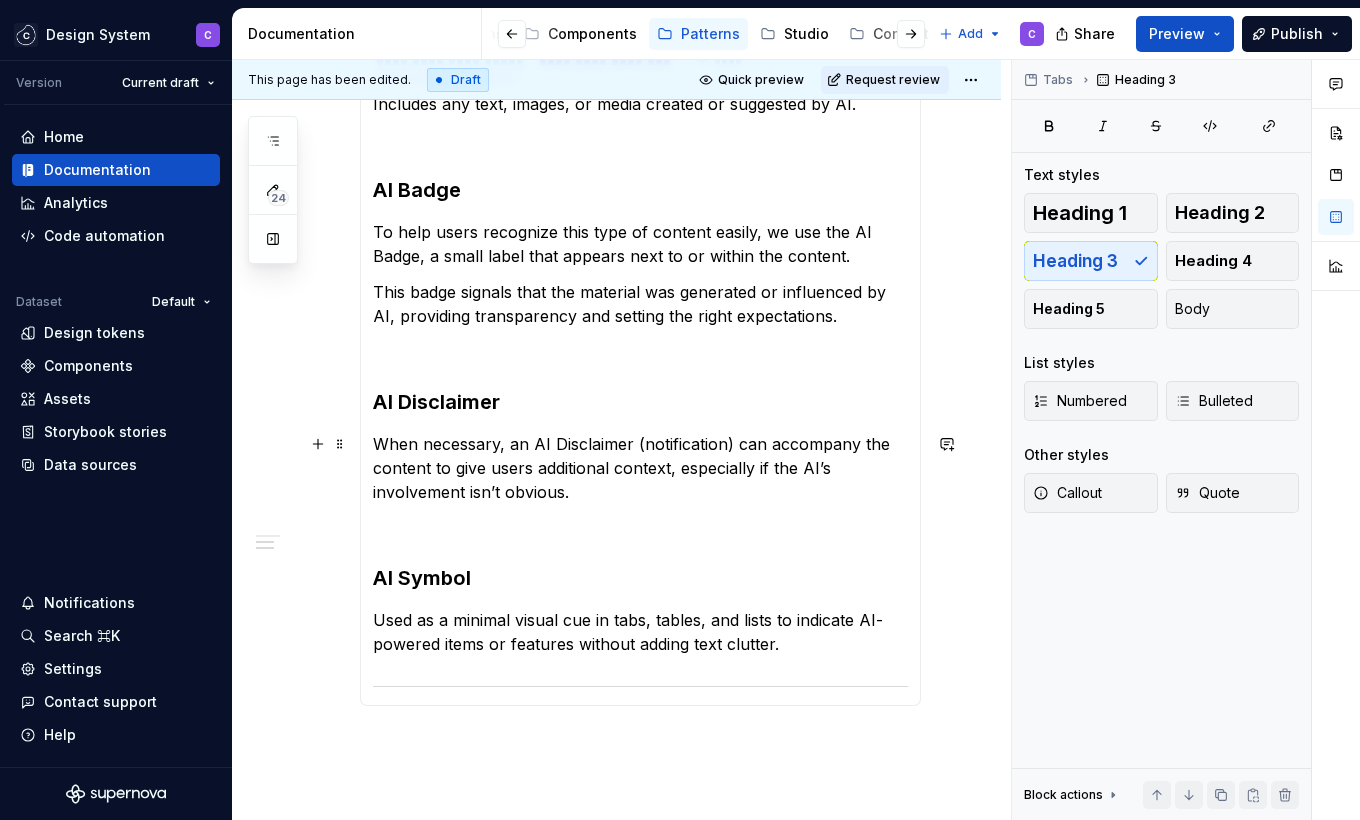 click on "When necessary, an AI Disclaimer (notification) can accompany the content to give users additional context, especially if the AI’s involvement isn’t obvious." at bounding box center (640, 468) 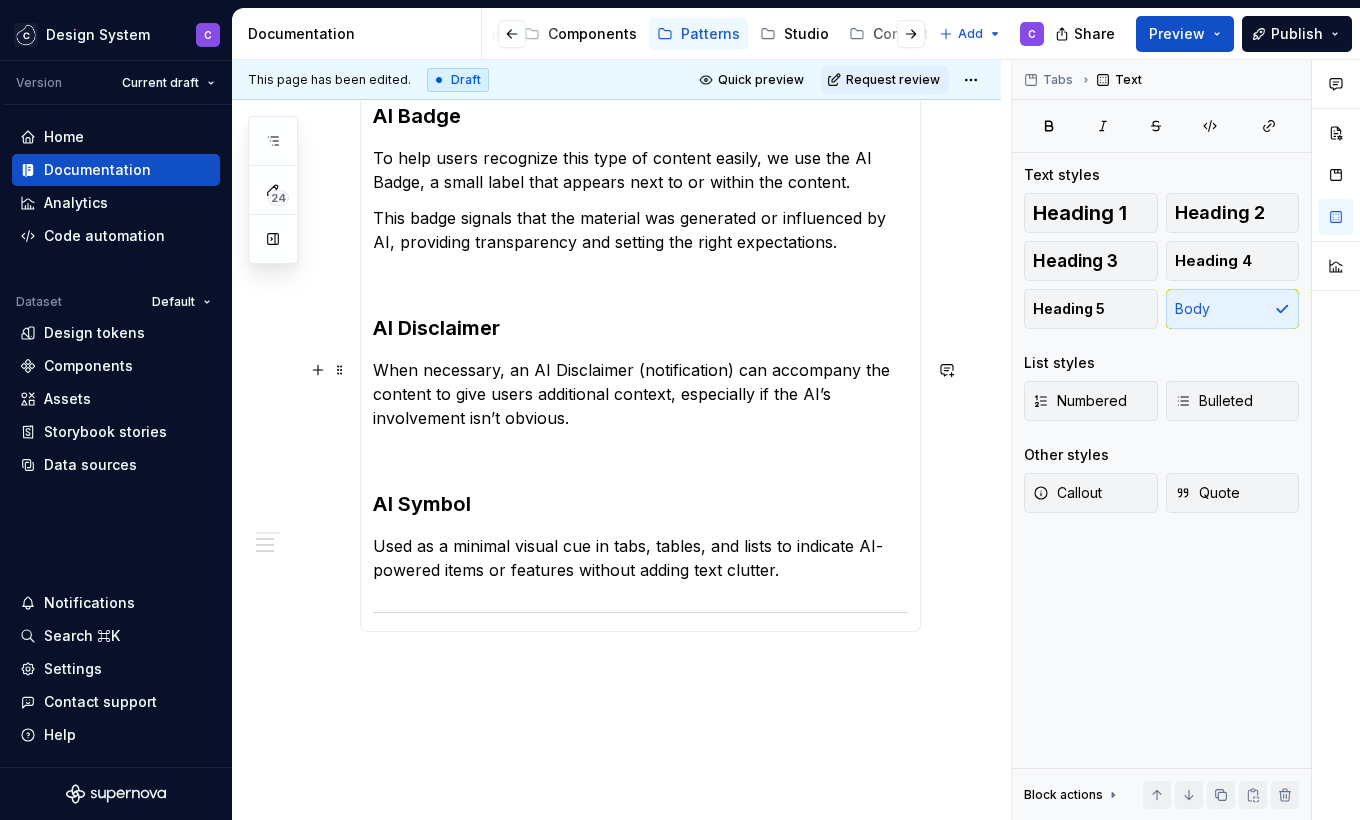 scroll, scrollTop: 837, scrollLeft: 0, axis: vertical 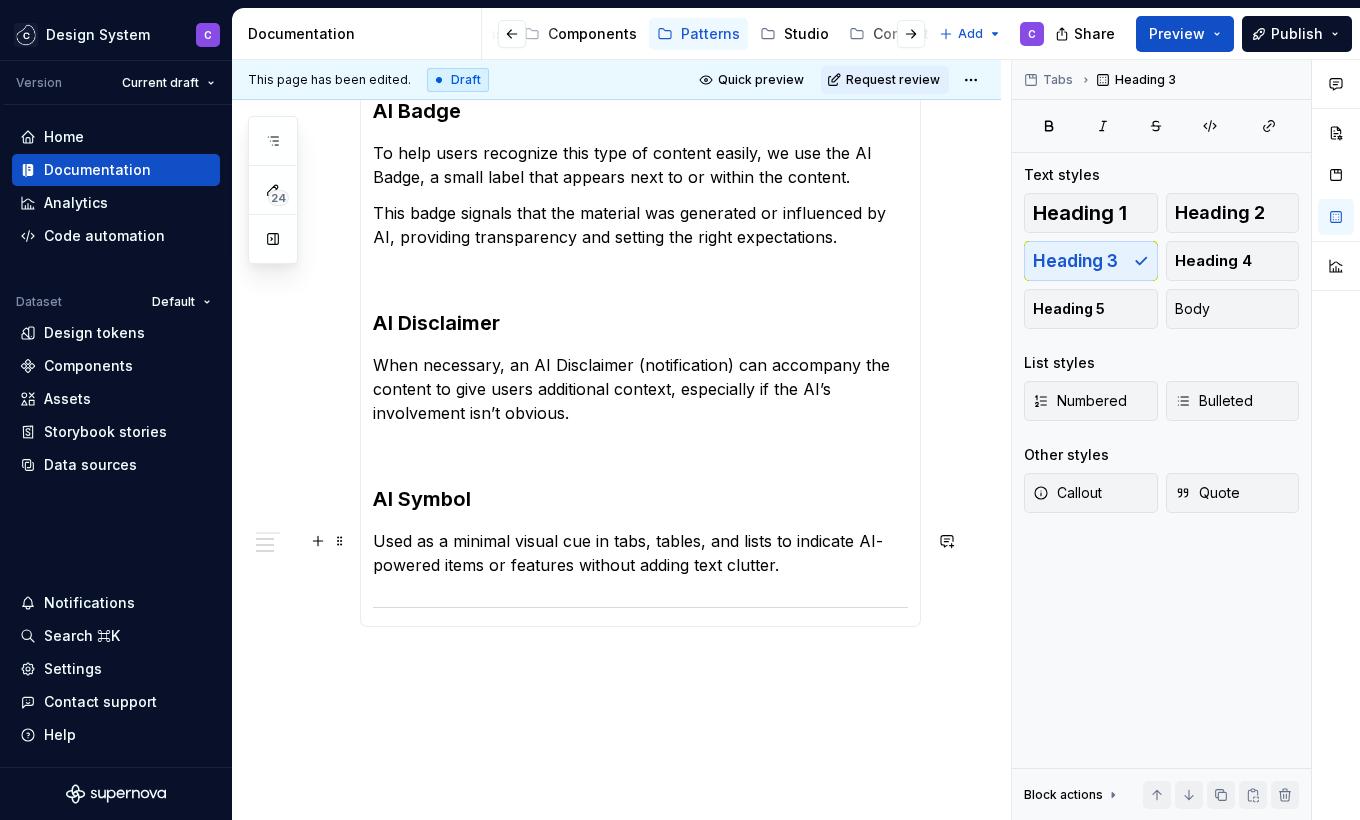 click on "Used as a minimal visual cue in tabs, tables, and lists to indicate AI-powered items or features without adding text clutter." at bounding box center [640, 553] 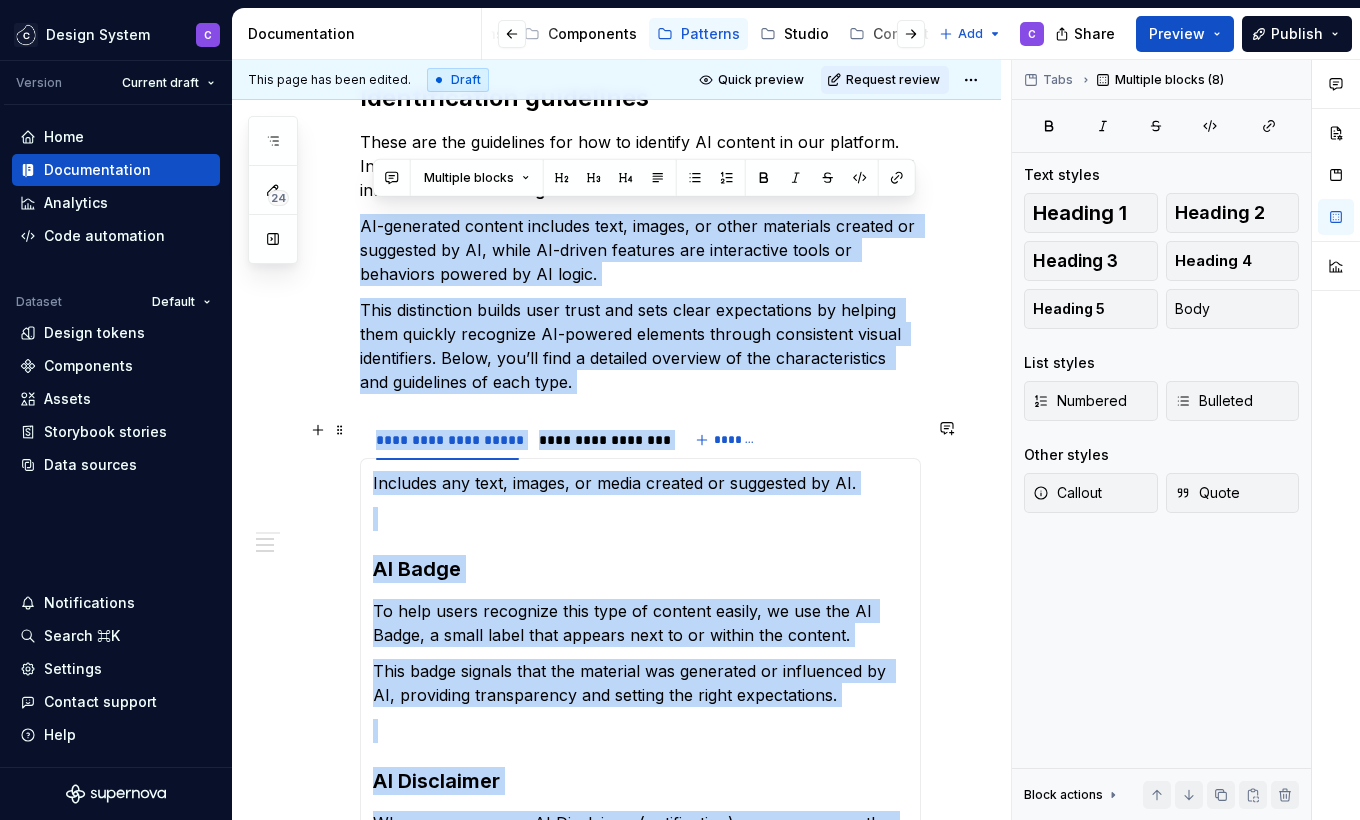 scroll, scrollTop: 355, scrollLeft: 0, axis: vertical 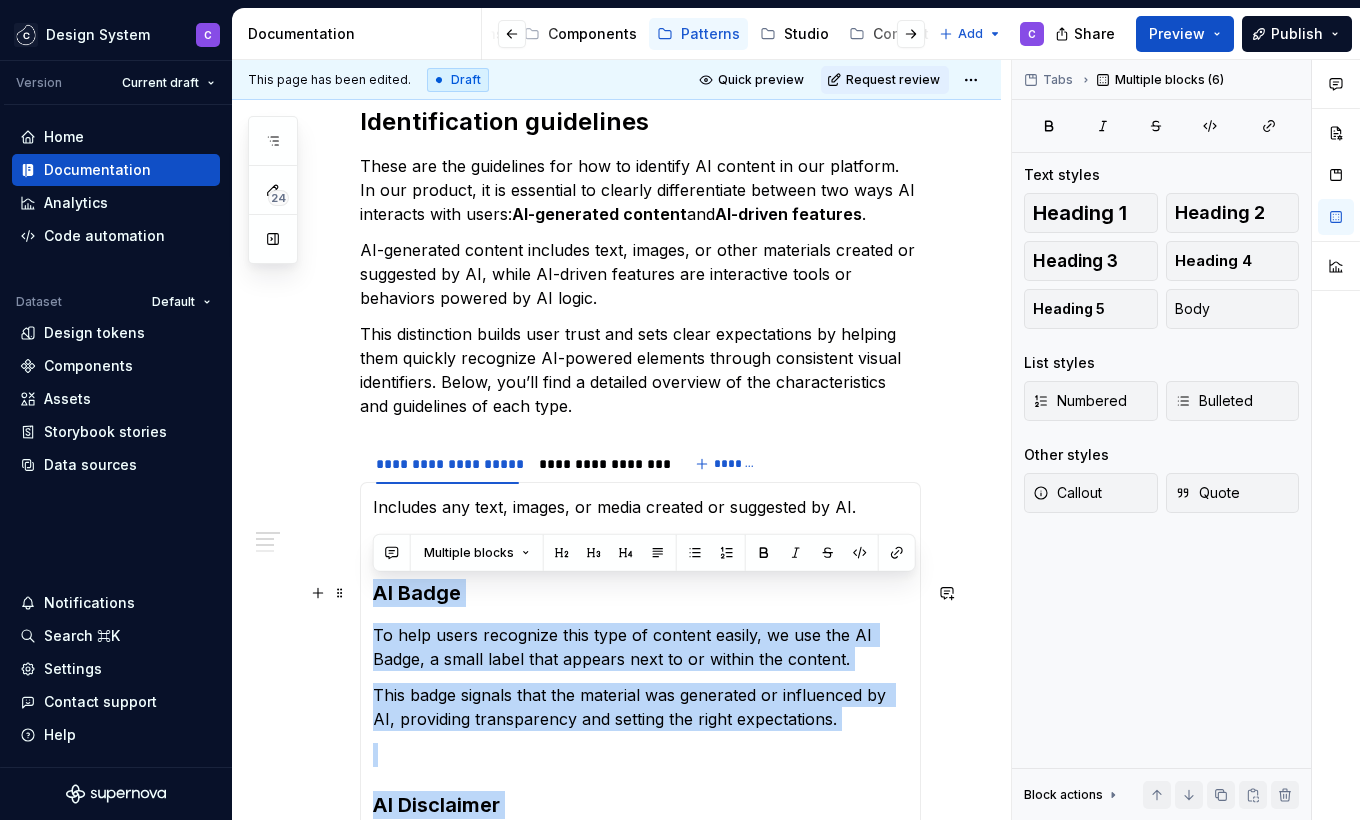 drag, startPoint x: 583, startPoint y: 416, endPoint x: 365, endPoint y: 582, distance: 274.0073 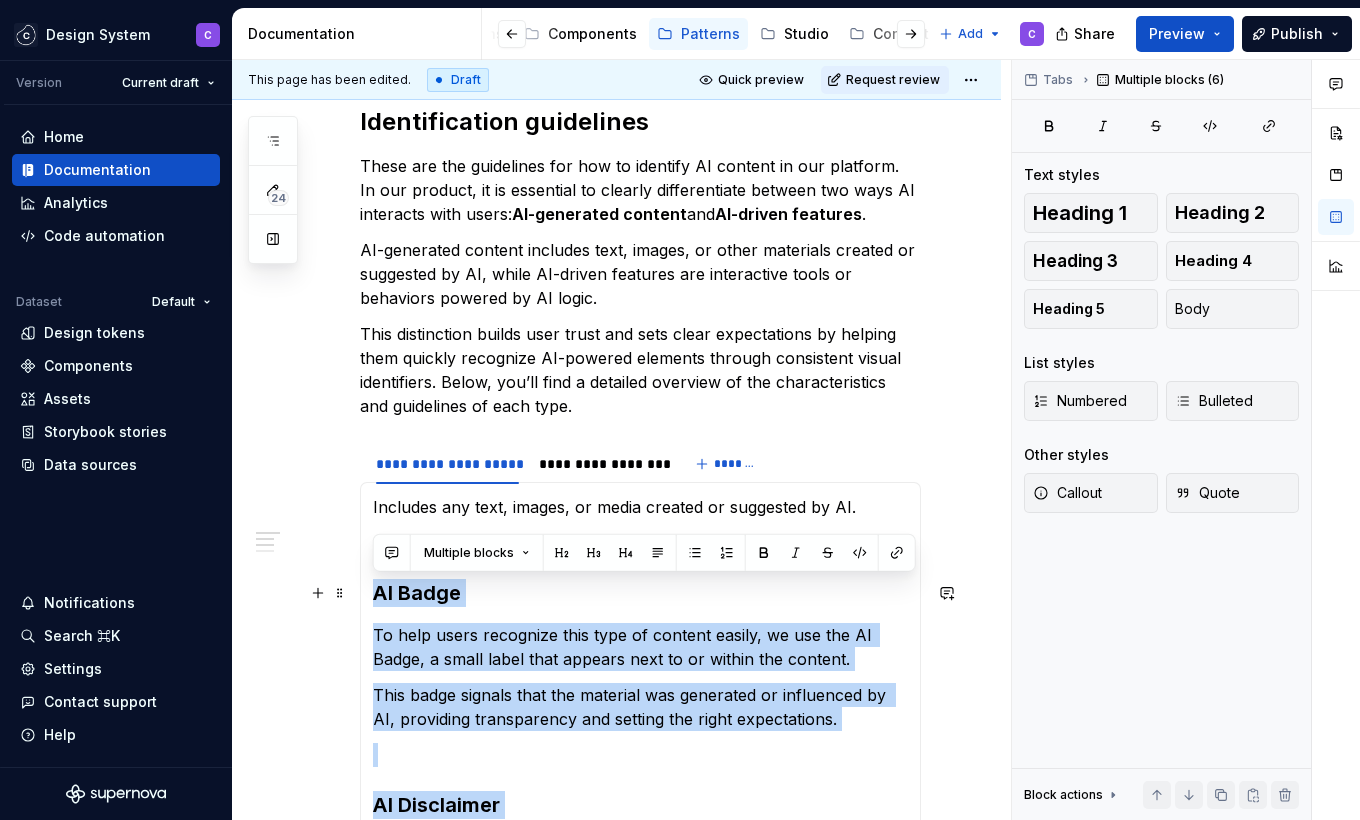 click on "Includes any text, images, or media created or suggested by AI.  AI Badge To help users recognize this type of content easily, we use the AI   Badge, a small label that appears next to or within the content.  This badge signals that the material was generated or influenced by AI, providing transparency and setting the right expectations. AI Disclaimer When necessary, an AI Disclaimer (notification) can accompany the content to give users additional context, especially if the AI’s involvement isn’t obvious. AI Symbol Used as a minimal visual cue in tabs, tables, and lists to indicate AI-powered items or features without adding text clutter. Interactive tools or behaviors powered by AI logic, such as smart suggestions, automation, or predictive actions. These features are usually triggered via an AI Button. This consistent visual cue helps users understand when AI is actively powering a feature, reinforcing trust and clarity around AI-driven interactions." at bounding box center (640, 795) 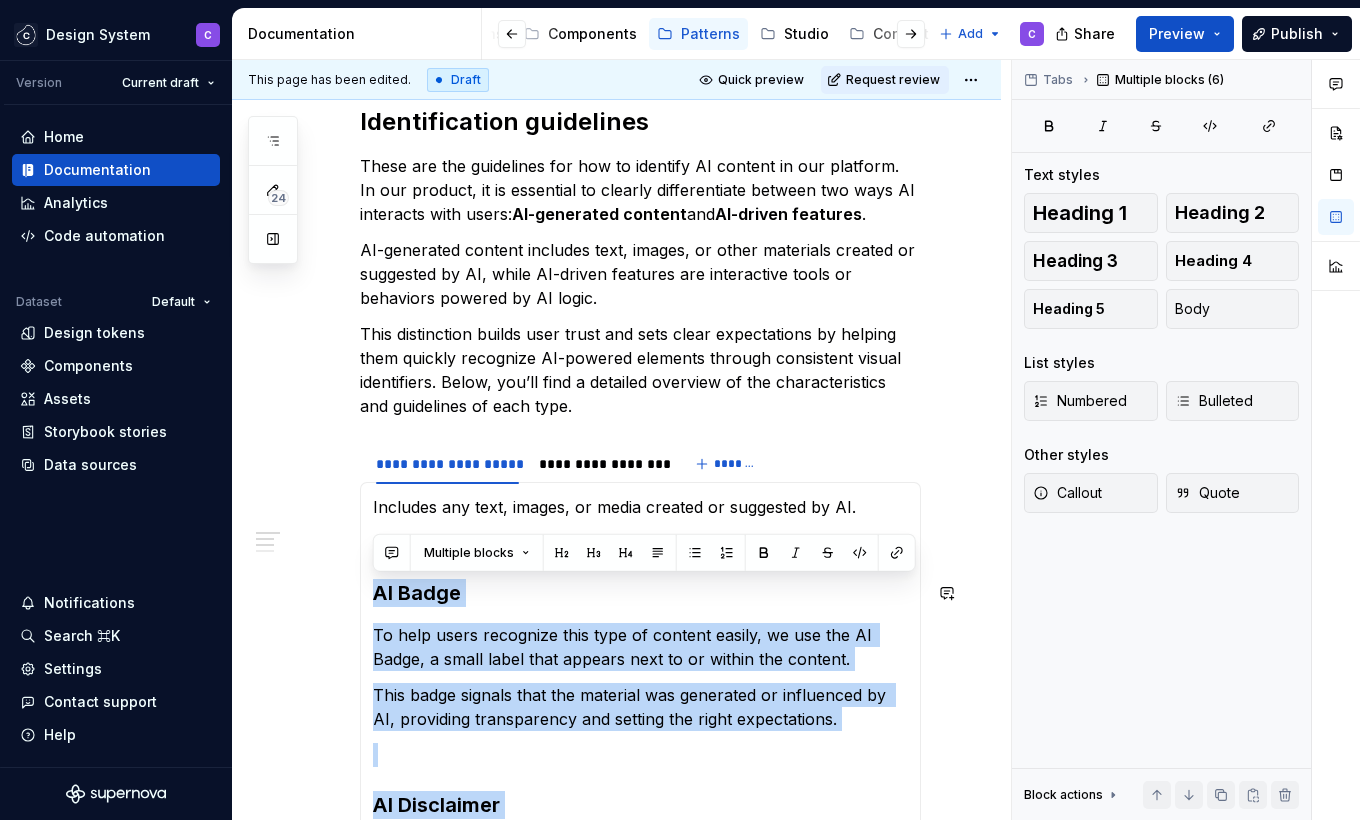 copy on "AI Badge To help users recognize this type of content easily, we use the AI   Badge, a small label that appears next to or within the content.  This badge signals that the material was generated or influenced by AI, providing transparency and setting the right expectations. AI Disclaimer When necessary, an AI Disclaimer (notification) can accompany the content to give users additional context, especially if the AI’s involvement isn’t obvious." 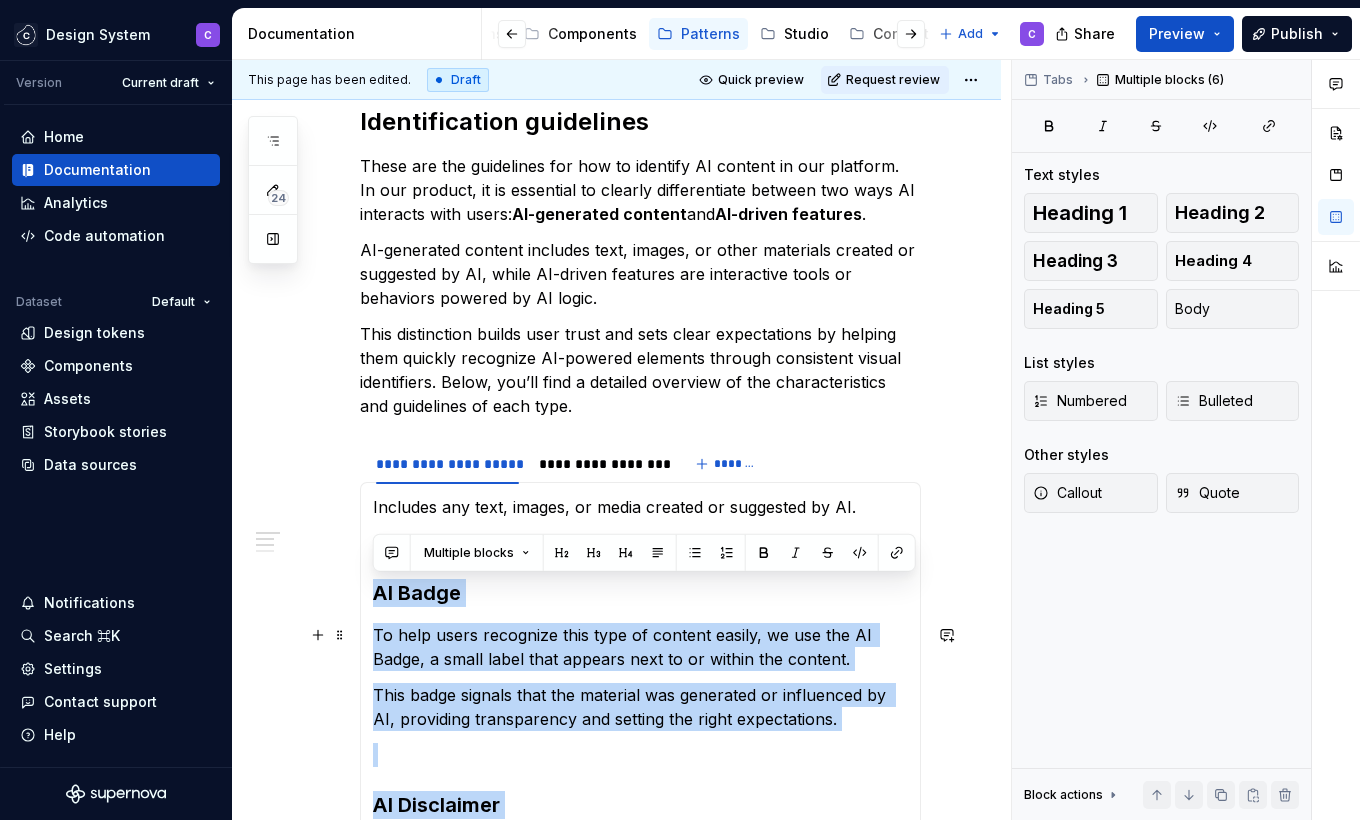 click on "To help users recognize this type of content easily, we use the AI   Badge, a small label that appears next to or within the content." at bounding box center [640, 647] 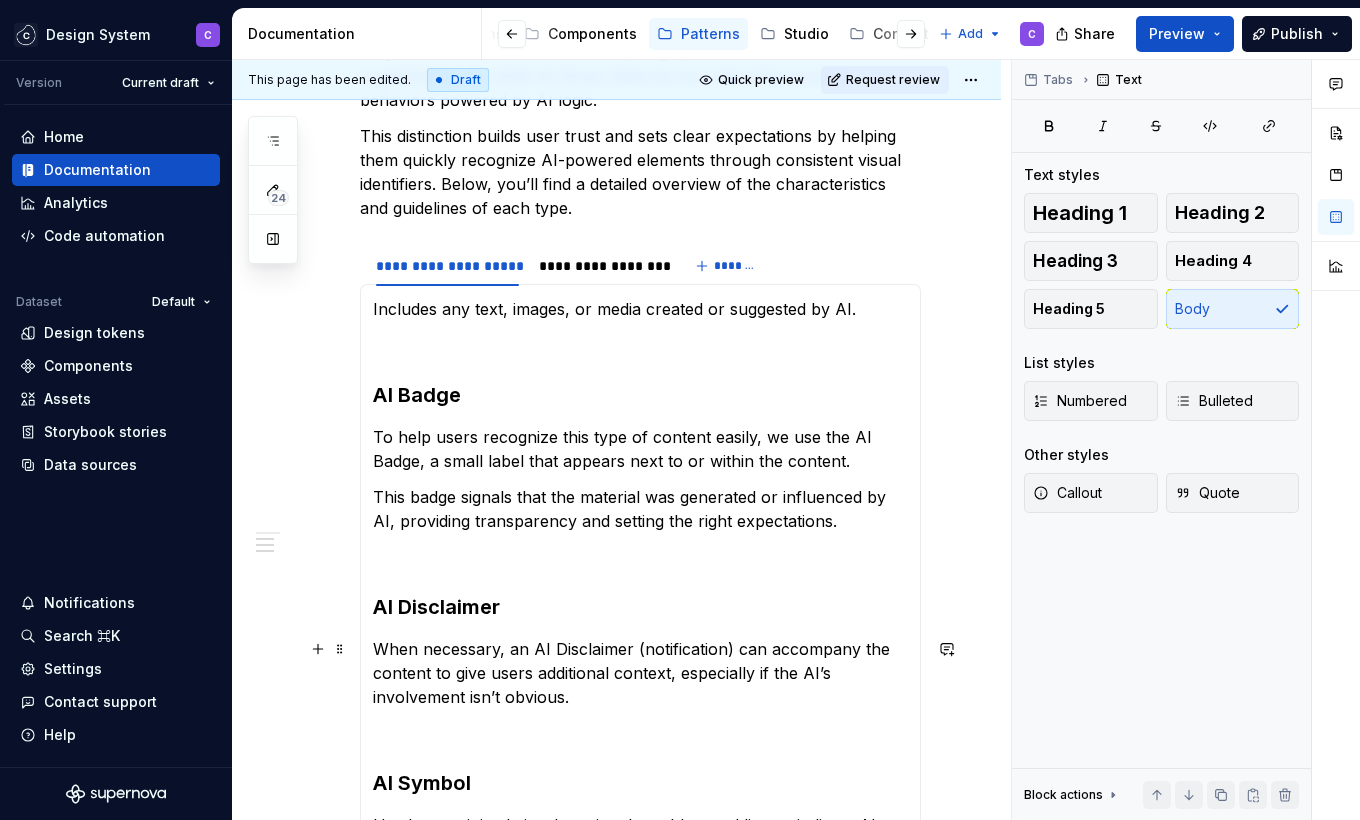 scroll, scrollTop: 559, scrollLeft: 0, axis: vertical 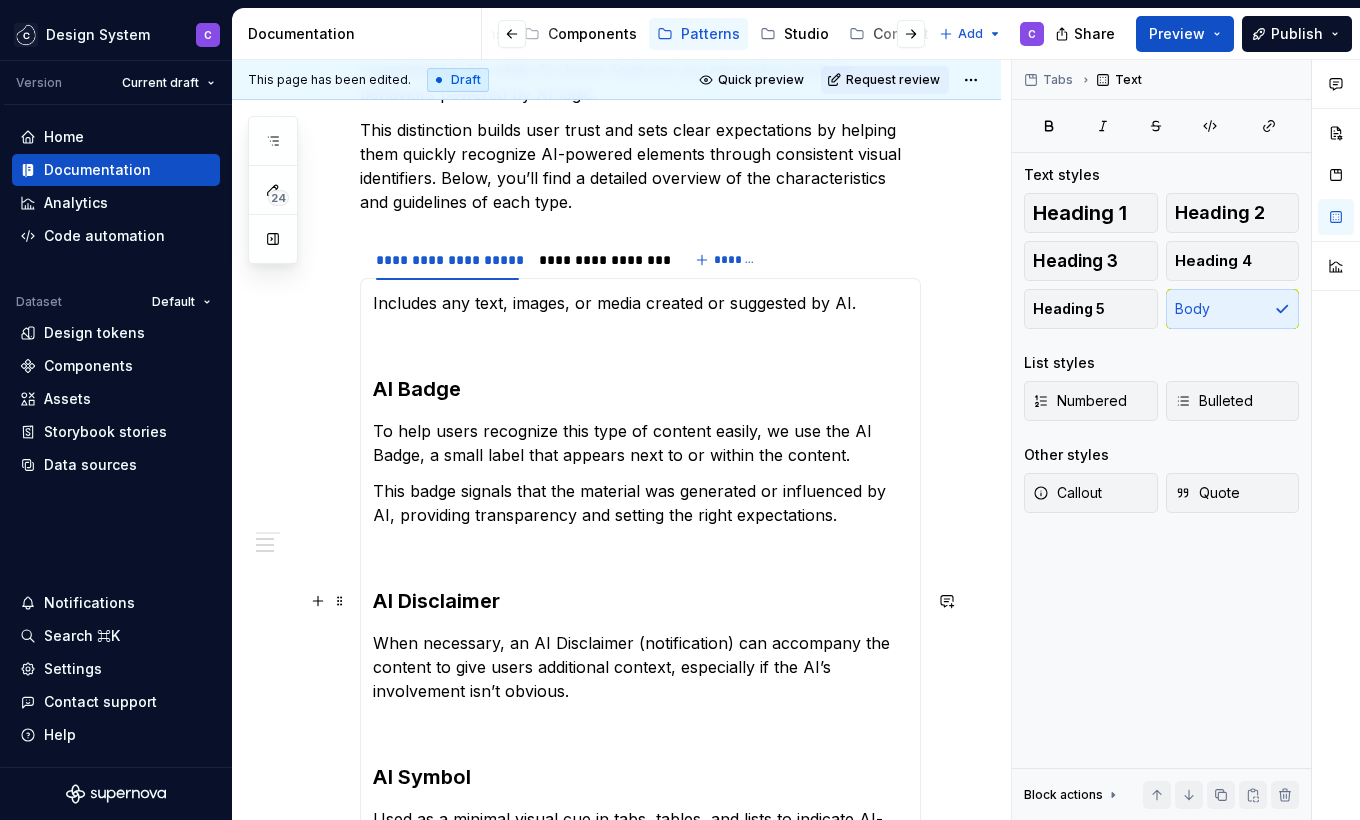 click on "AI Disclaimer" at bounding box center (640, 601) 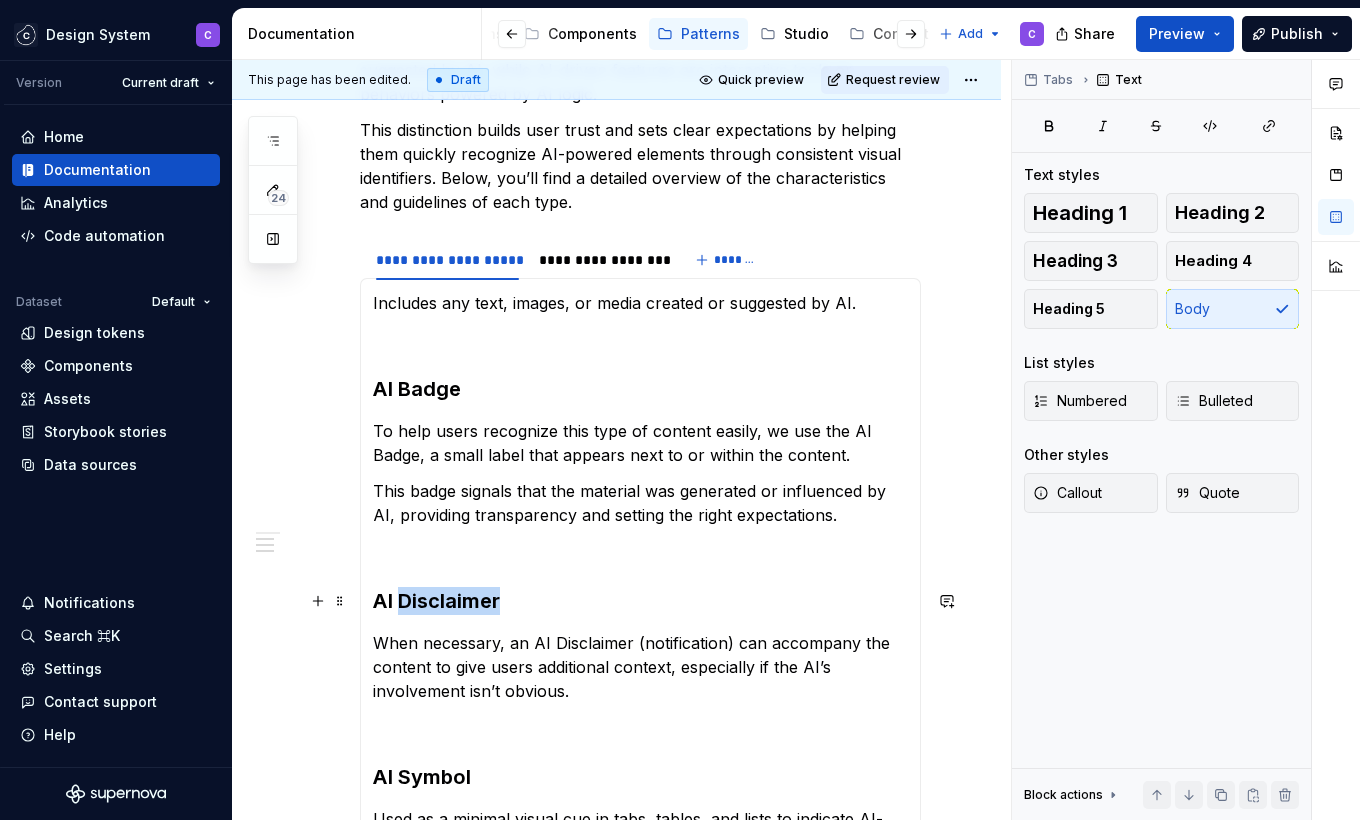 click on "AI Disclaimer" at bounding box center [640, 601] 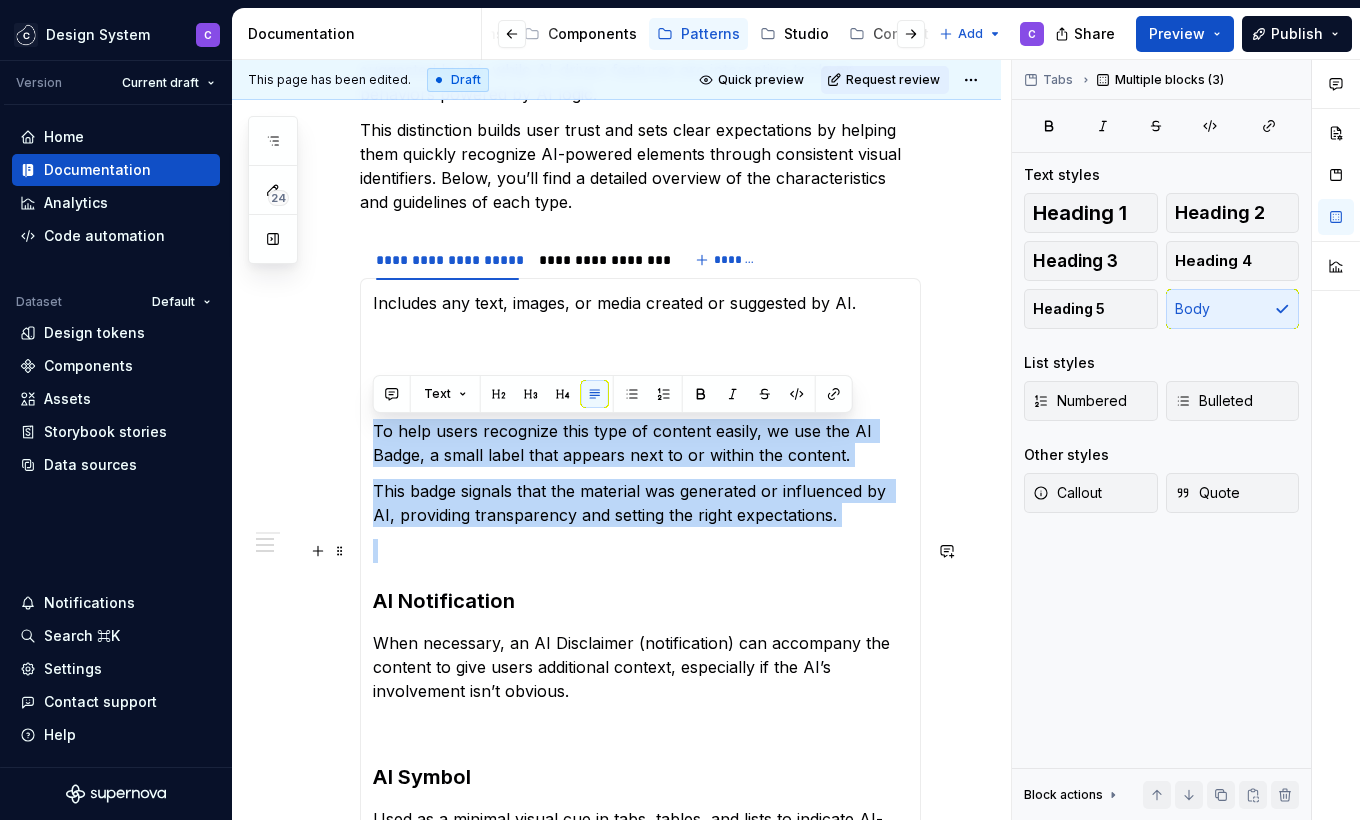 drag, startPoint x: 370, startPoint y: 430, endPoint x: 830, endPoint y: 527, distance: 470.11594 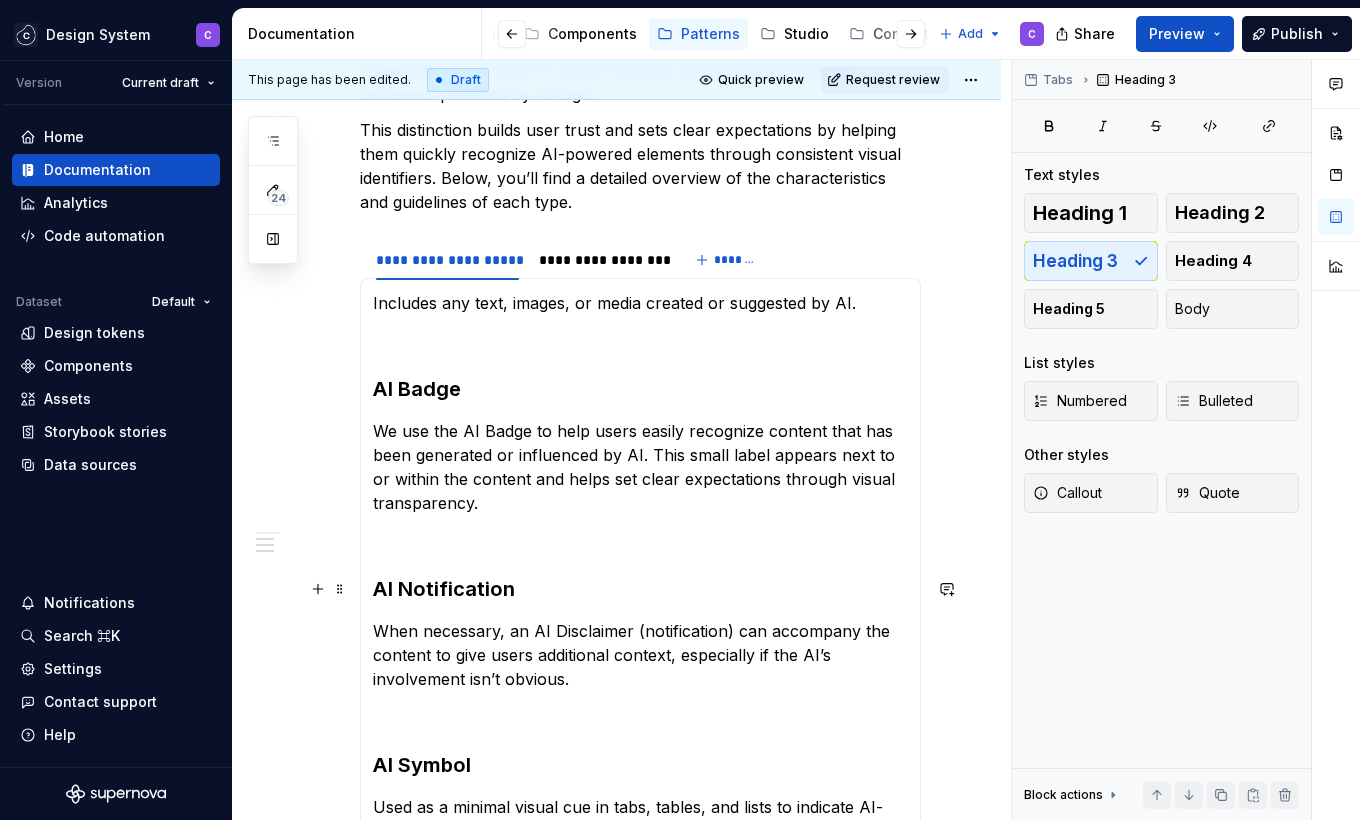 click on "Includes any text, images, or media created or suggested by AI.  AI Badge We use the AI Badge to help users easily recognize content that has been generated or influenced by AI. This small label appears next to or within the content and helps set clear expectations through visual transparency. AI Notification When necessary, an AI Disclaimer (notification) can accompany the content to give users additional context, especially if the AI’s involvement isn’t obvious. AI Symbol Used as a minimal visual cue in tabs, tables, and lists to indicate AI-powered items or features without adding text clutter." at bounding box center [640, 585] 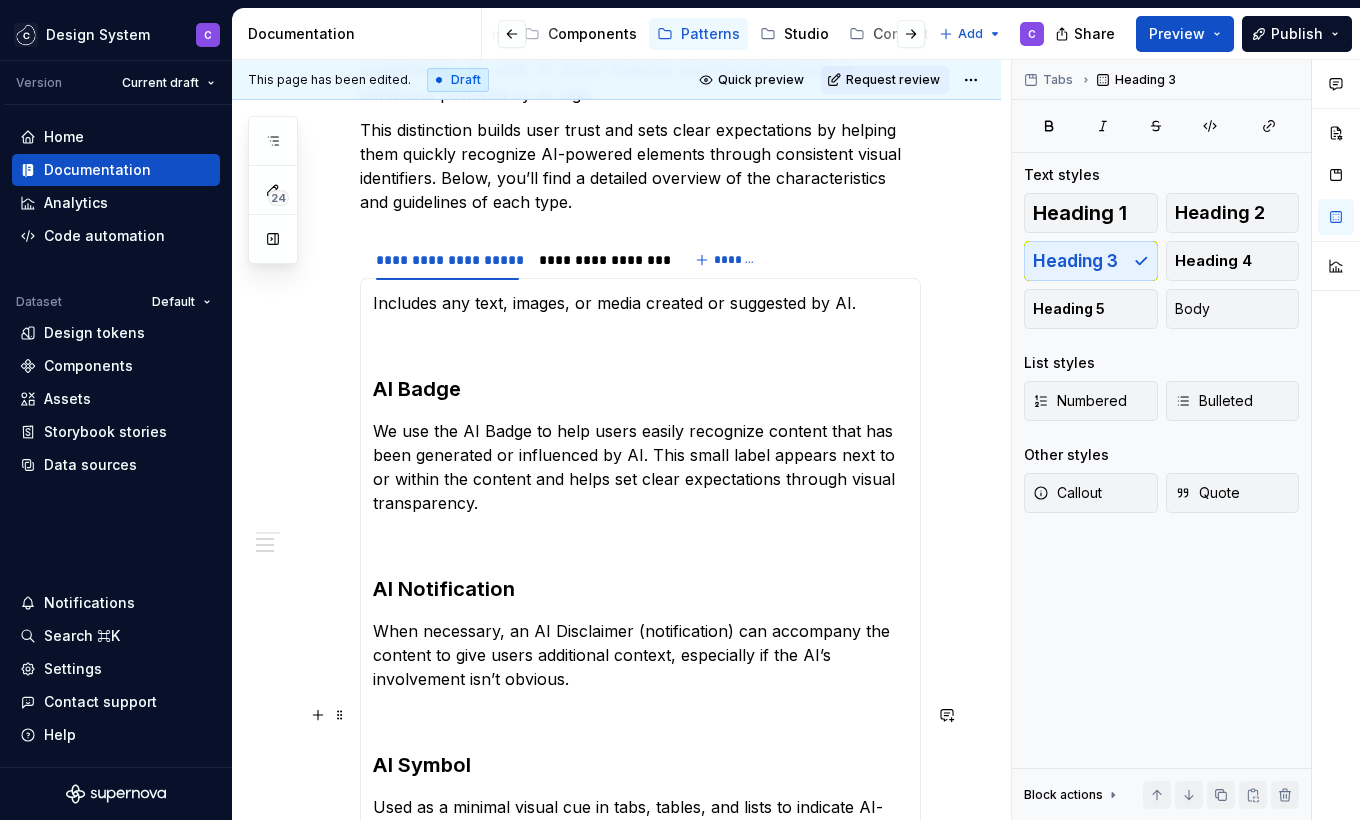 click at bounding box center (640, 715) 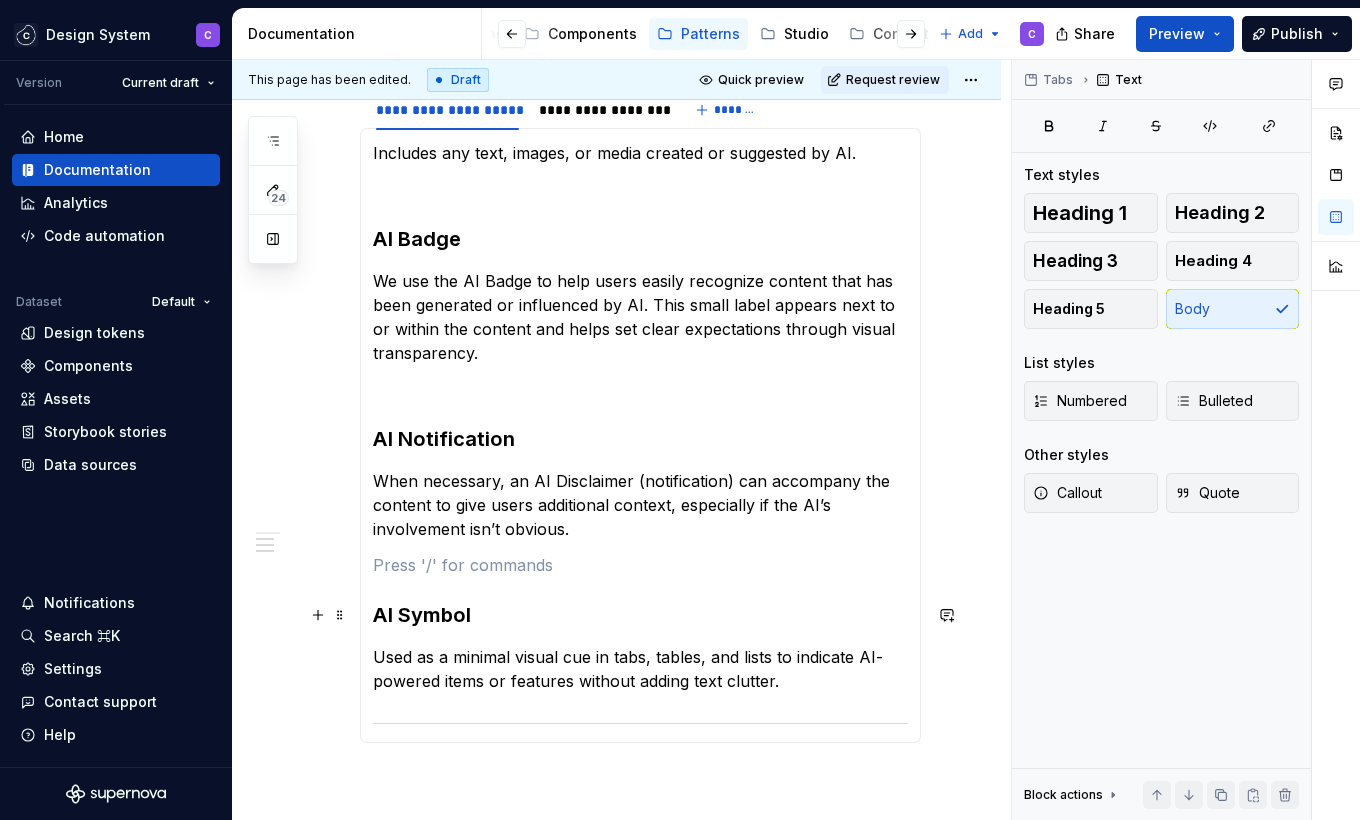 scroll, scrollTop: 737, scrollLeft: 0, axis: vertical 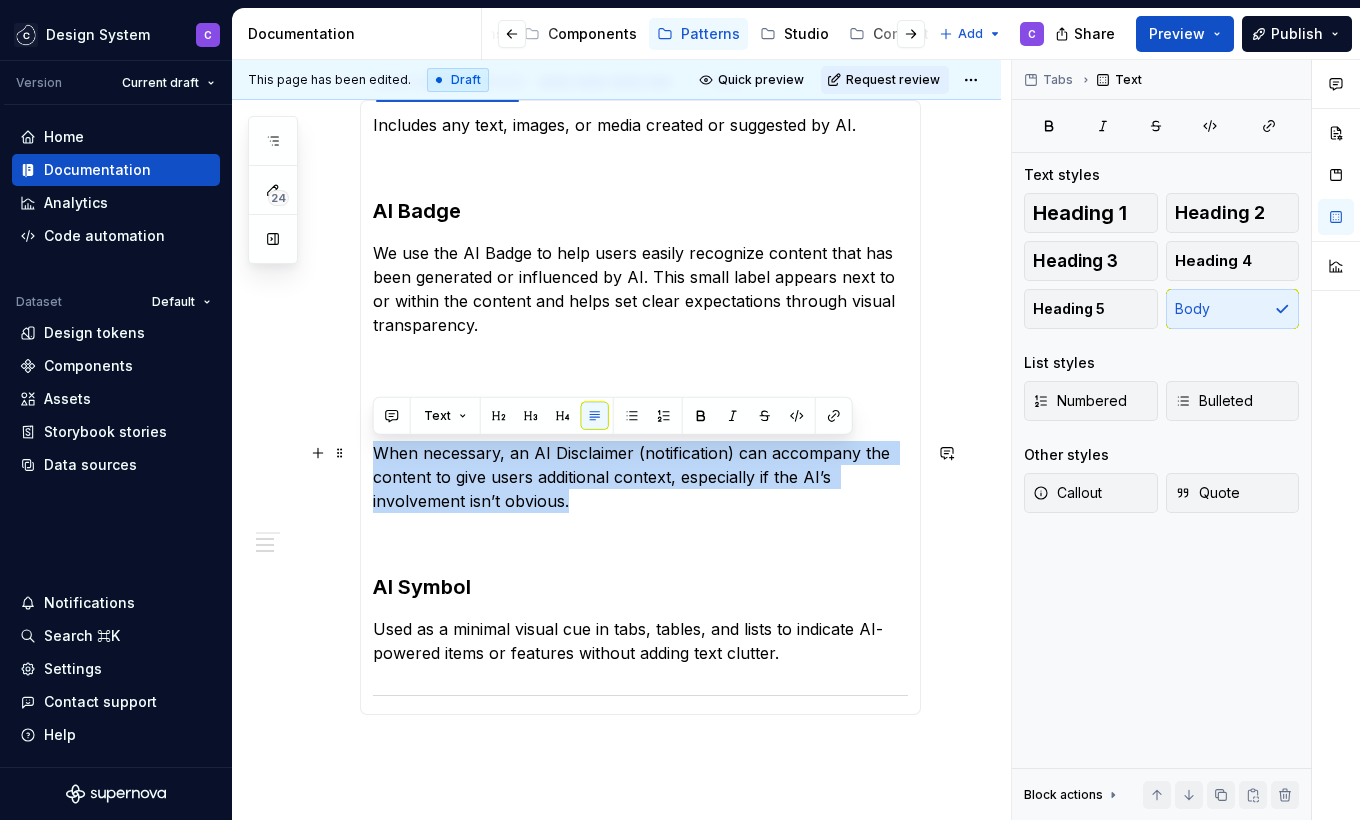 drag, startPoint x: 378, startPoint y: 451, endPoint x: 567, endPoint y: 497, distance: 194.51735 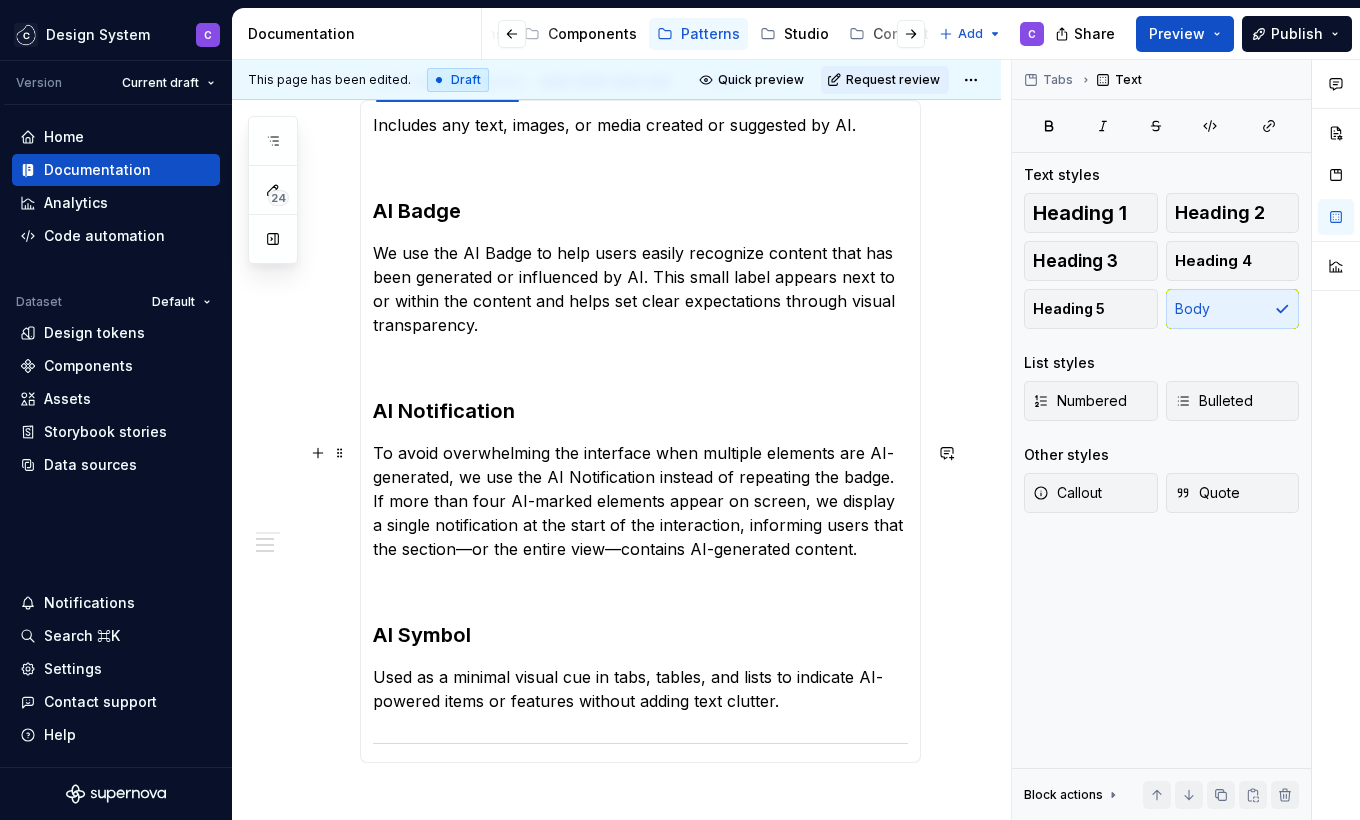 click on "To avoid overwhelming the interface when multiple elements are AI-generated, we use the AI Notification instead of repeating the badge. If more than four AI-marked elements appear on screen, we display a single notification at the start of the interaction, informing users that the section—or the entire view—contains AI-generated content." at bounding box center (640, 501) 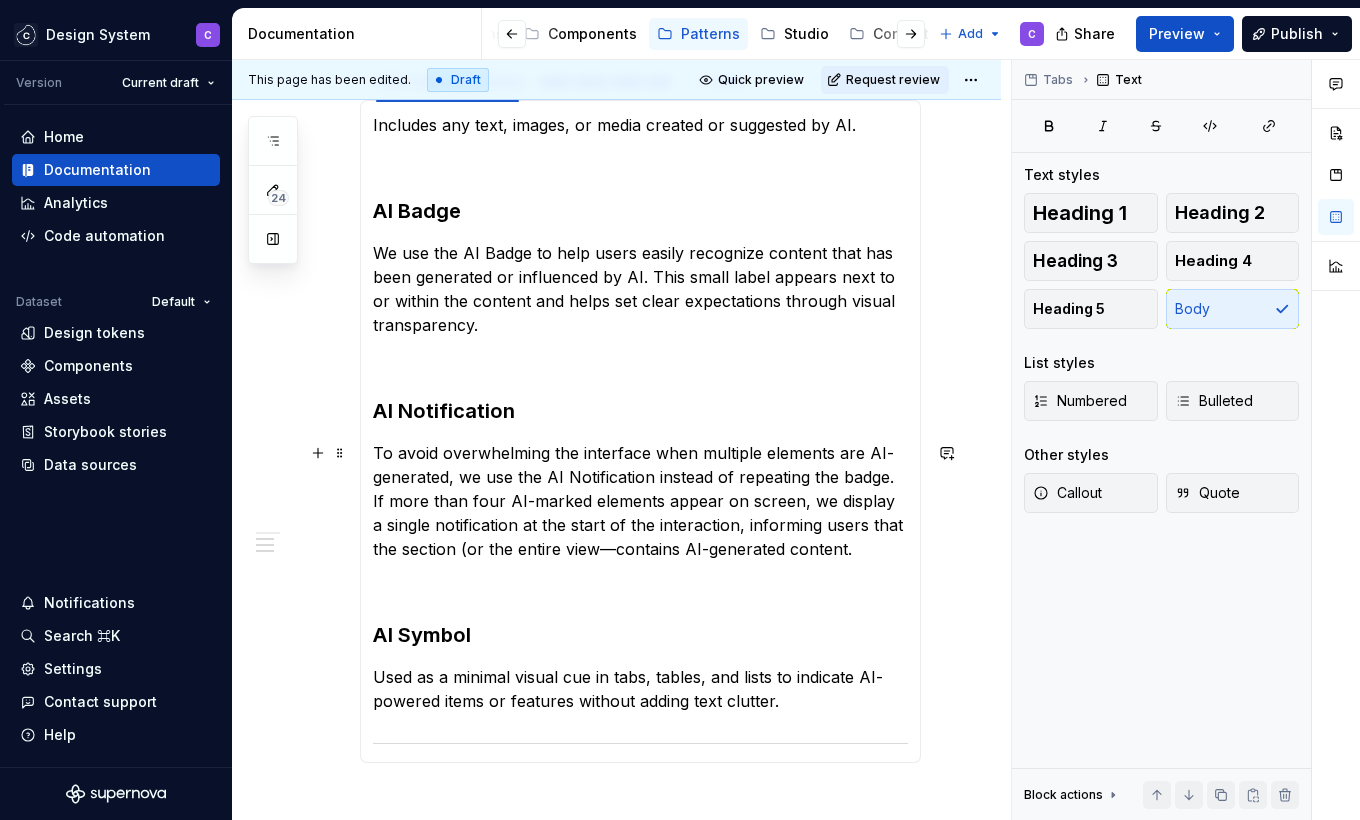 click on "To avoid overwhelming the interface when multiple elements are AI-generated, we use the AI Notification instead of repeating the badge. If more than four AI-marked elements appear on screen, we display a single notification at the start of the interaction, informing users that the section (or the entire view—contains AI-generated content." at bounding box center (640, 501) 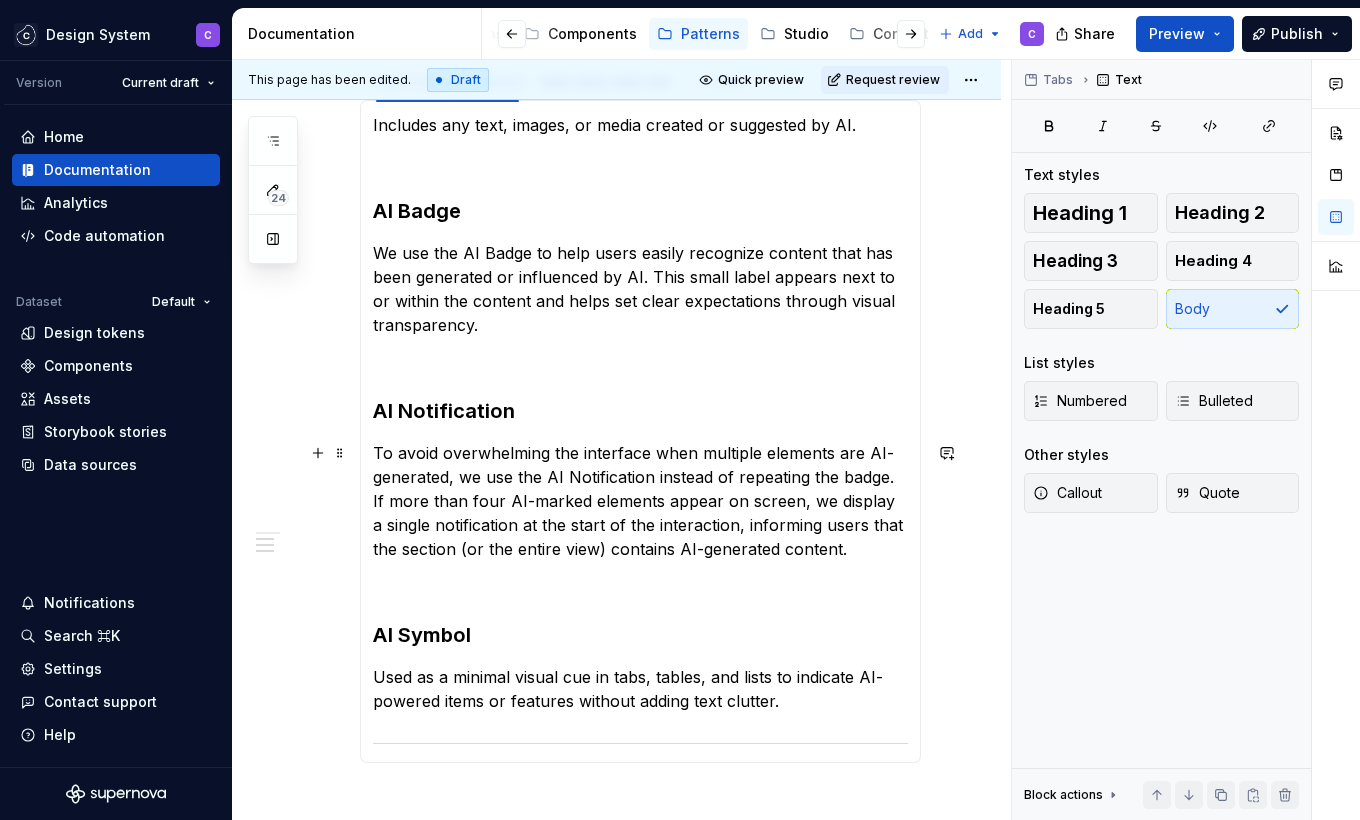 click on "To avoid overwhelming the interface when multiple elements are AI-generated, we use the AI Notification instead of repeating the badge. If more than four AI-marked elements appear on screen, we display a single notification at the start of the interaction, informing users that the section (or the entire view) contains AI-generated content." at bounding box center [640, 501] 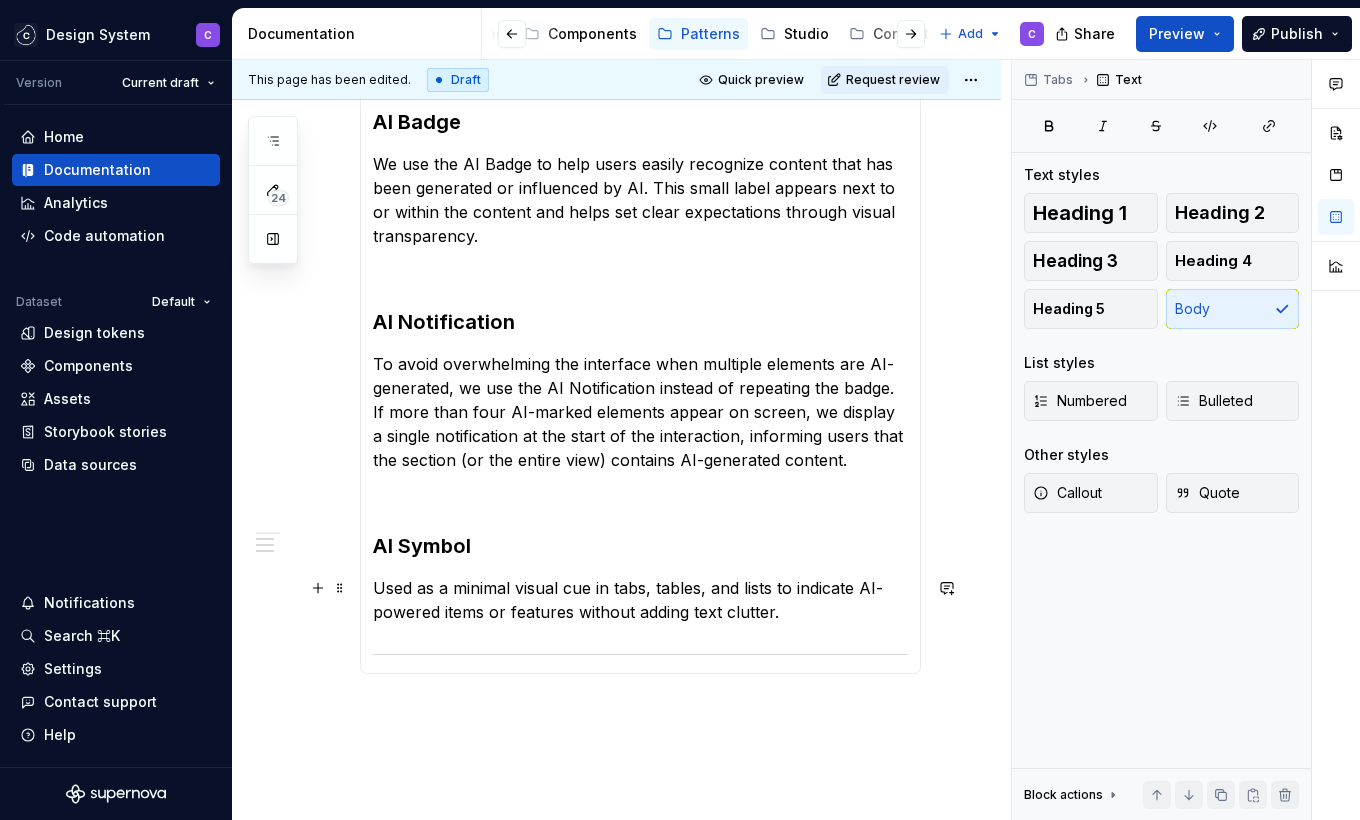 scroll, scrollTop: 831, scrollLeft: 0, axis: vertical 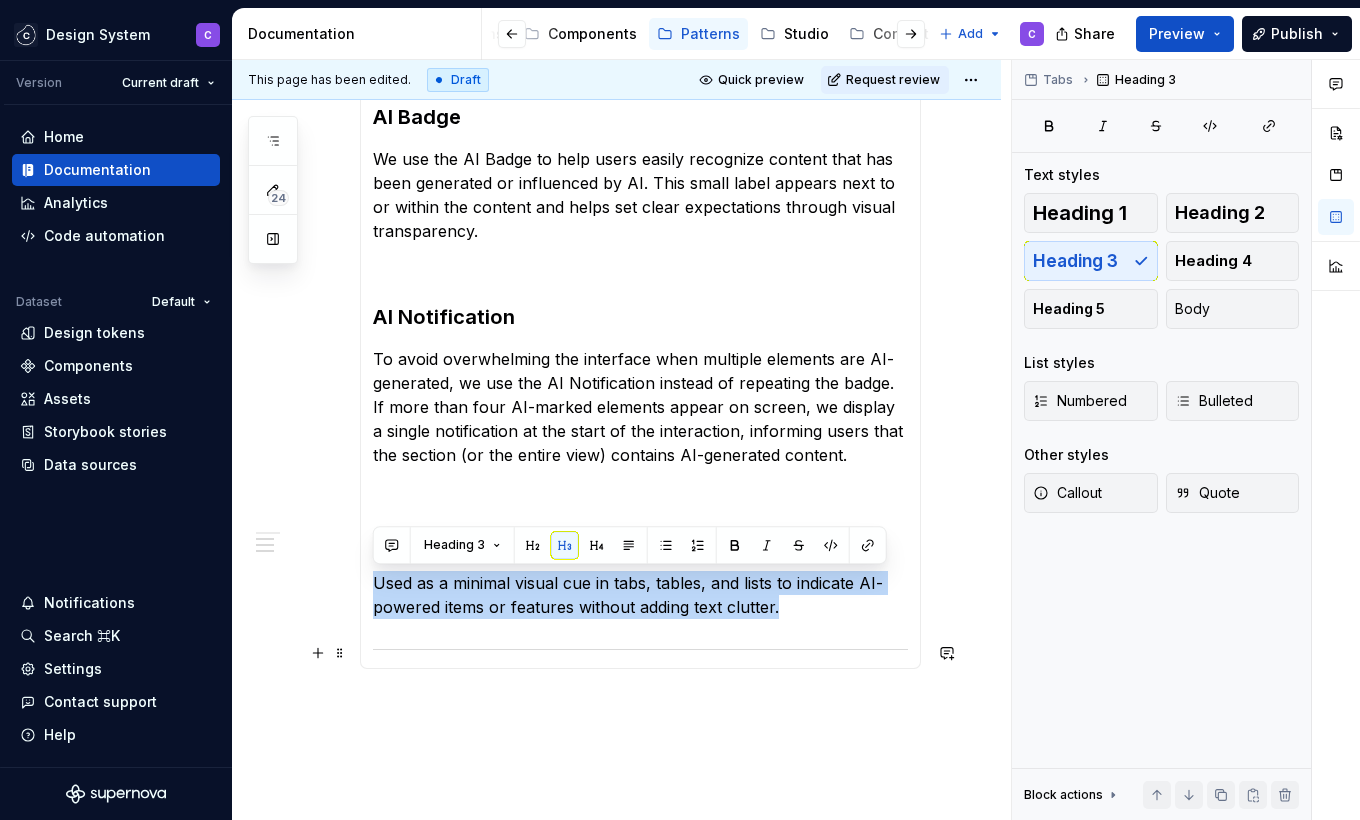 drag, startPoint x: 375, startPoint y: 583, endPoint x: 783, endPoint y: 624, distance: 410.05487 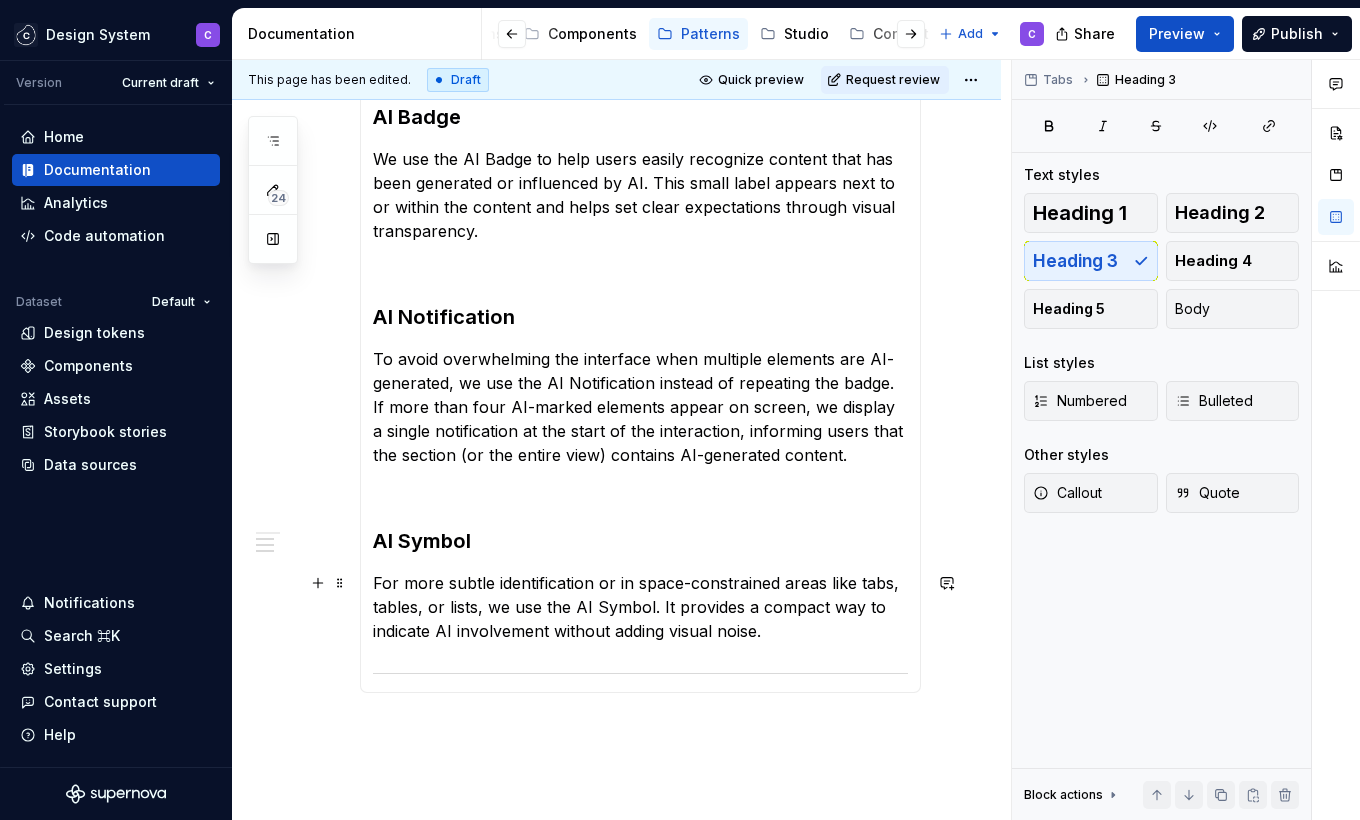 click on "For more subtle identification or in space-constrained areas like tabs, tables, or lists, we use the AI Symbol. It provides a compact way to indicate AI involvement without adding visual noise." at bounding box center [640, 607] 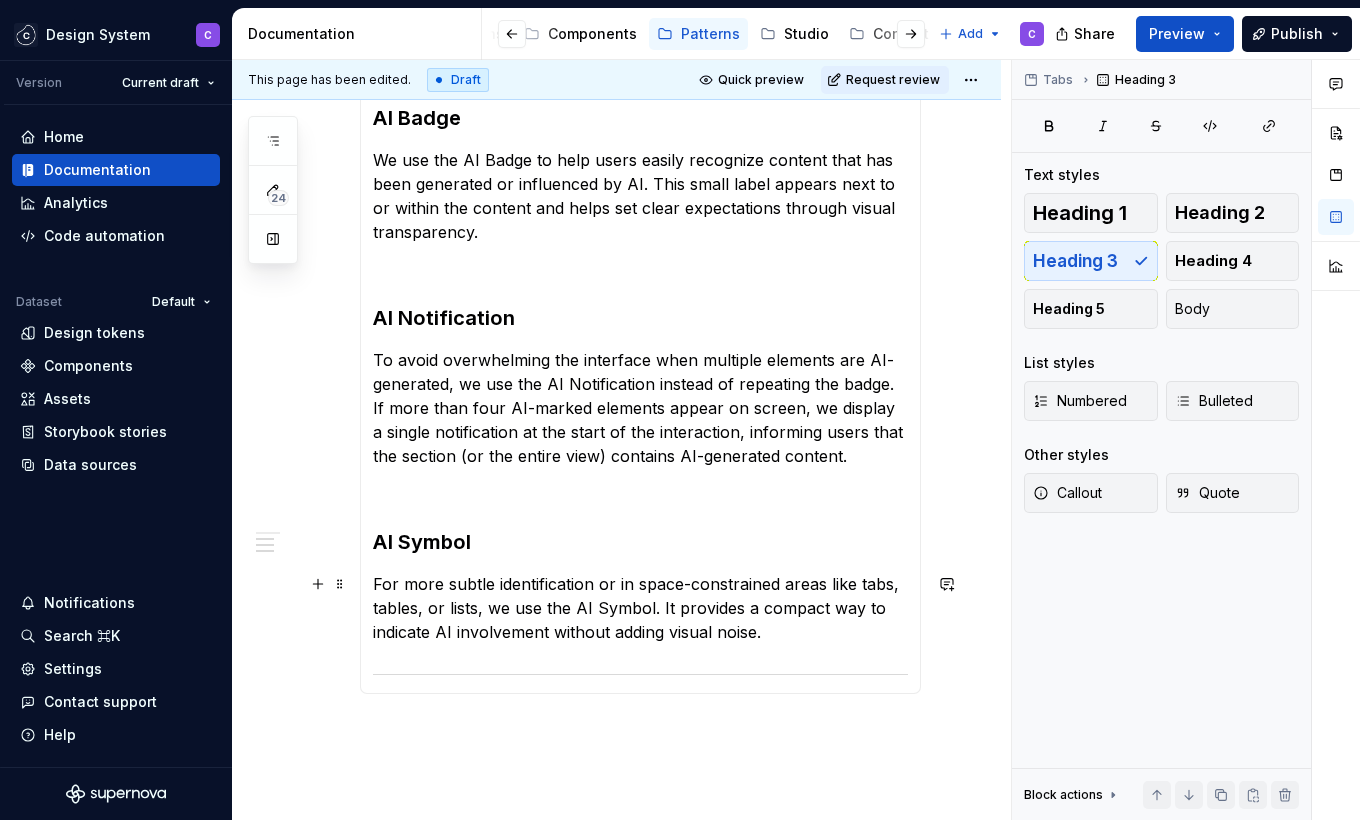 click on "For more subtle identification or in space-constrained areas like tabs, tables, or lists, we use the AI Symbol. It provides a compact way to indicate AI involvement without adding visual noise." at bounding box center [640, 608] 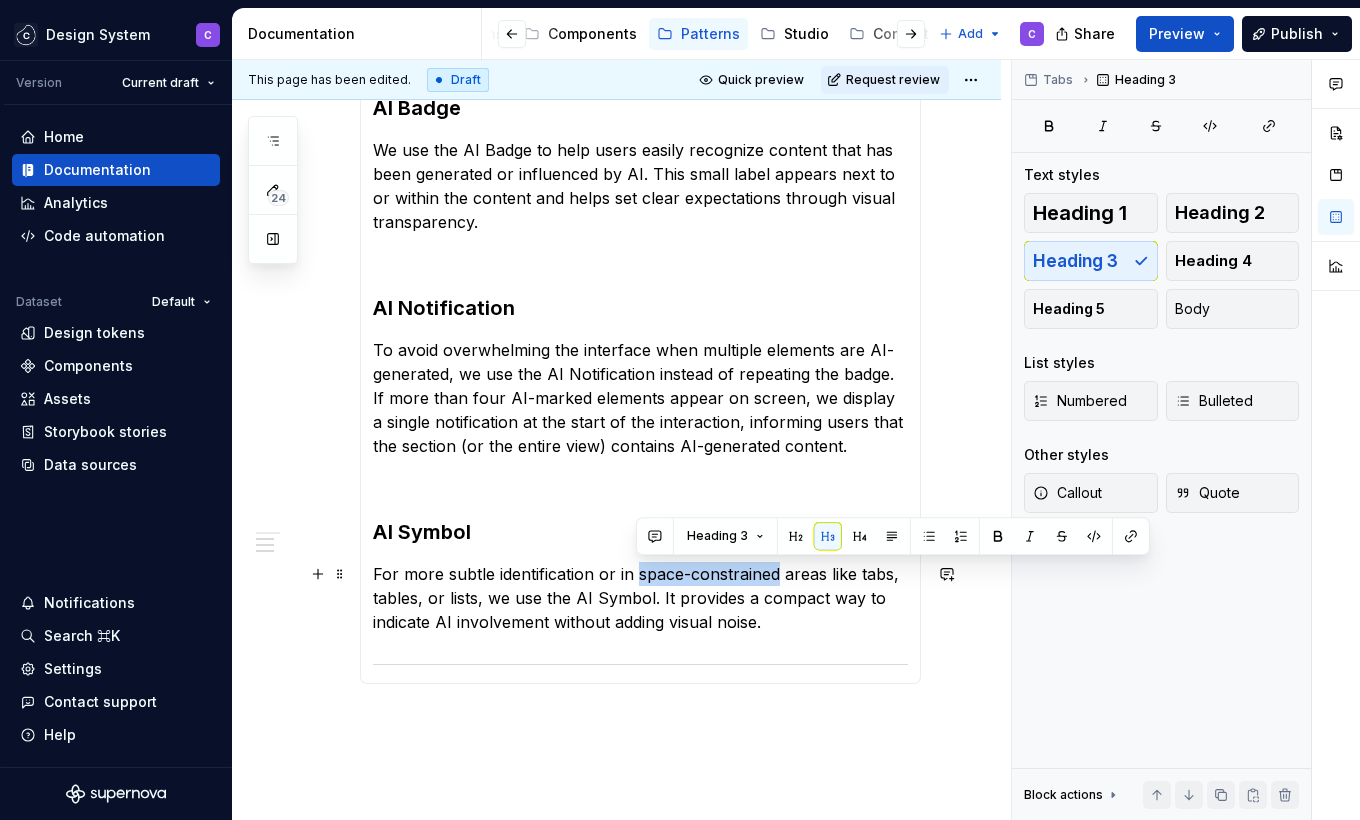 drag, startPoint x: 658, startPoint y: 585, endPoint x: 744, endPoint y: 580, distance: 86.145226 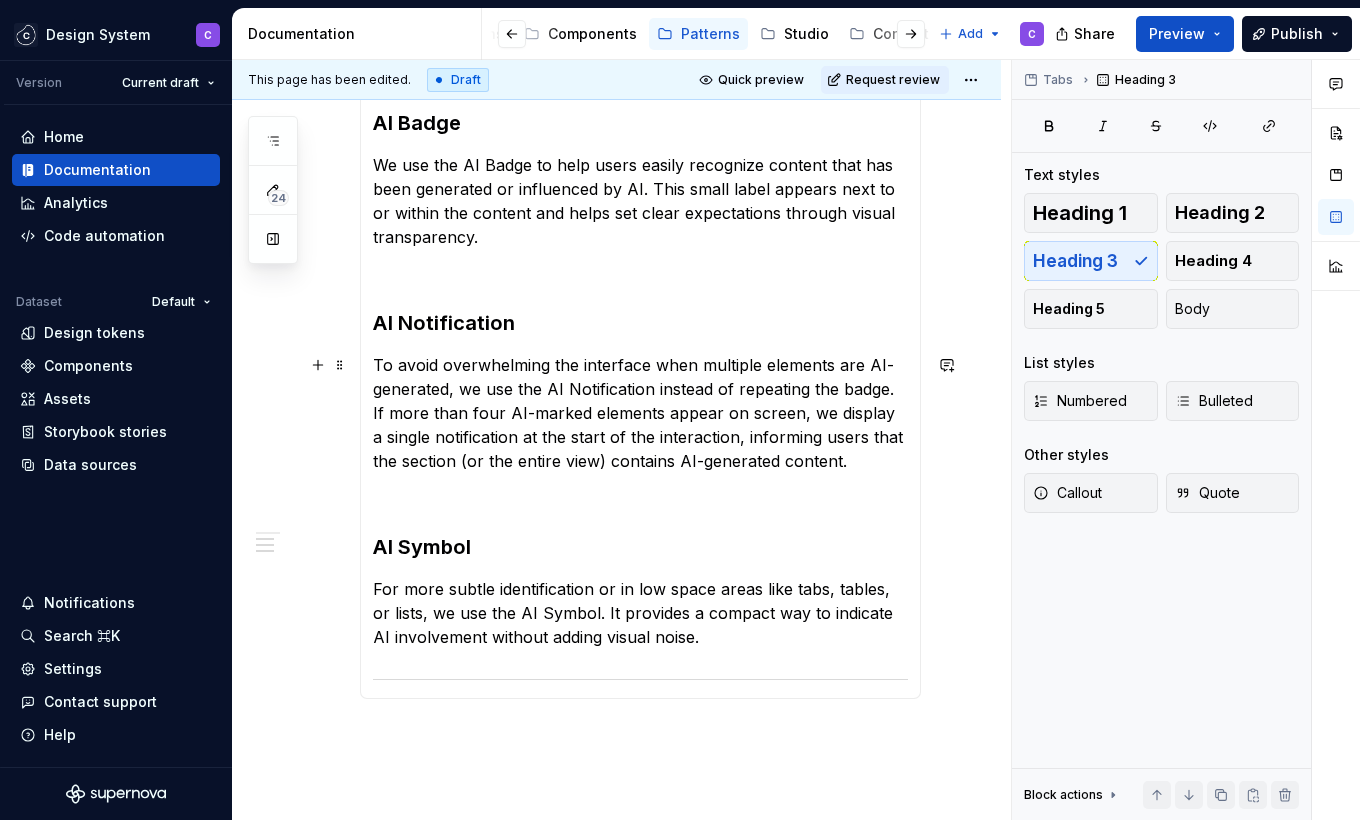 click on "To avoid overwhelming the interface when multiple elements are AI-generated, we use the AI Notification instead of repeating the badge. If more than four AI-marked elements appear on screen, we display a single notification at the start of the interaction, informing users that the section (or the entire view) contains AI-generated content." at bounding box center (640, 413) 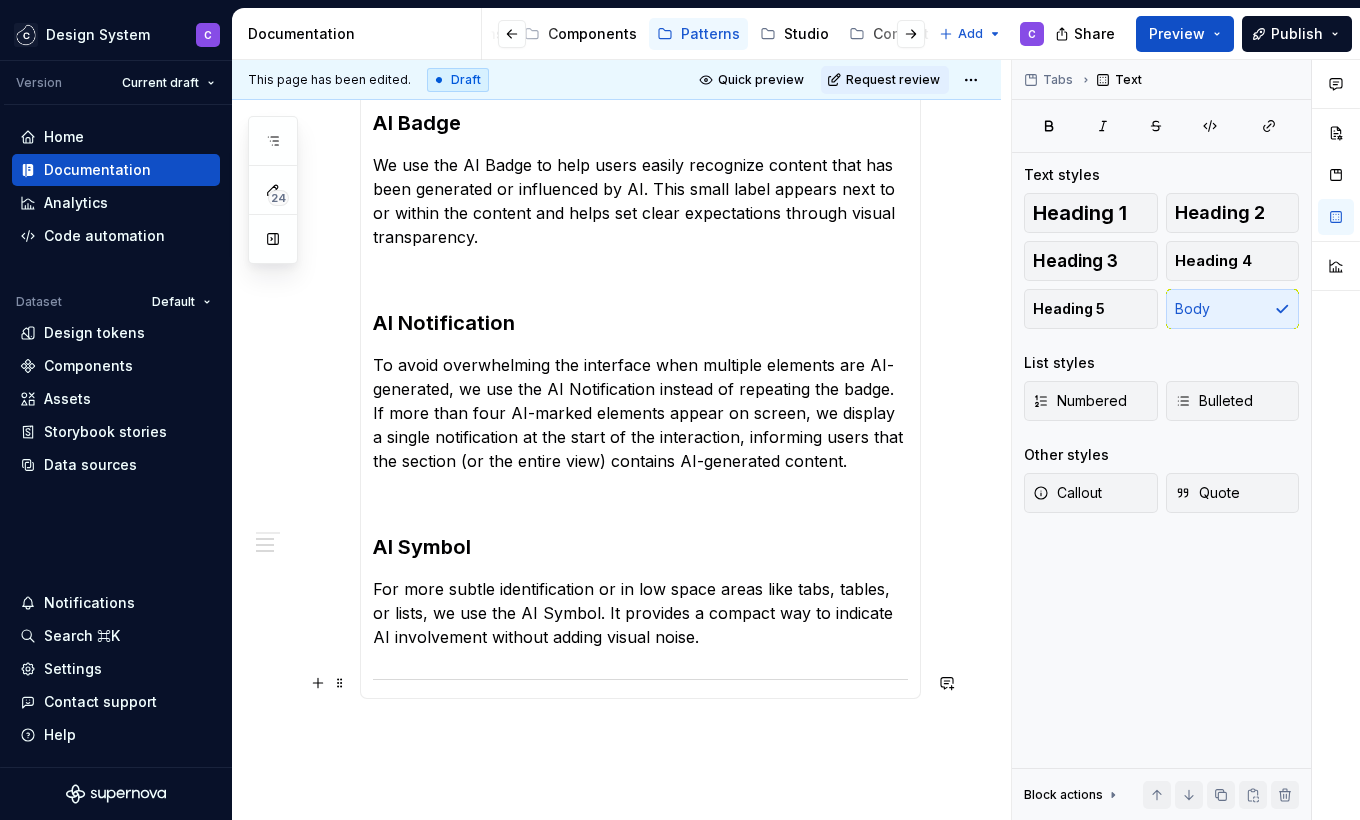click on "Includes any text, images, or media created or suggested by AI.  AI Badge We use the AI Badge to help users easily recognize content that has been generated or influenced by AI. This small label appears next to or within the content and helps set clear expectations through visual transparency. AI Notification To avoid overwhelming the interface when multiple elements are AI-generated, we use the AI Notification instead of repeating the badge. If more than four AI-marked elements appear on screen, we display a single notification at the start of the interaction, informing users that the section (or the entire view) contains AI-generated content. AI Symbol For more subtle identification or in low space areas like tabs, tables, or lists, we use the AI Symbol. It provides a compact way to indicate AI involvement without adding visual noise." at bounding box center [640, 355] 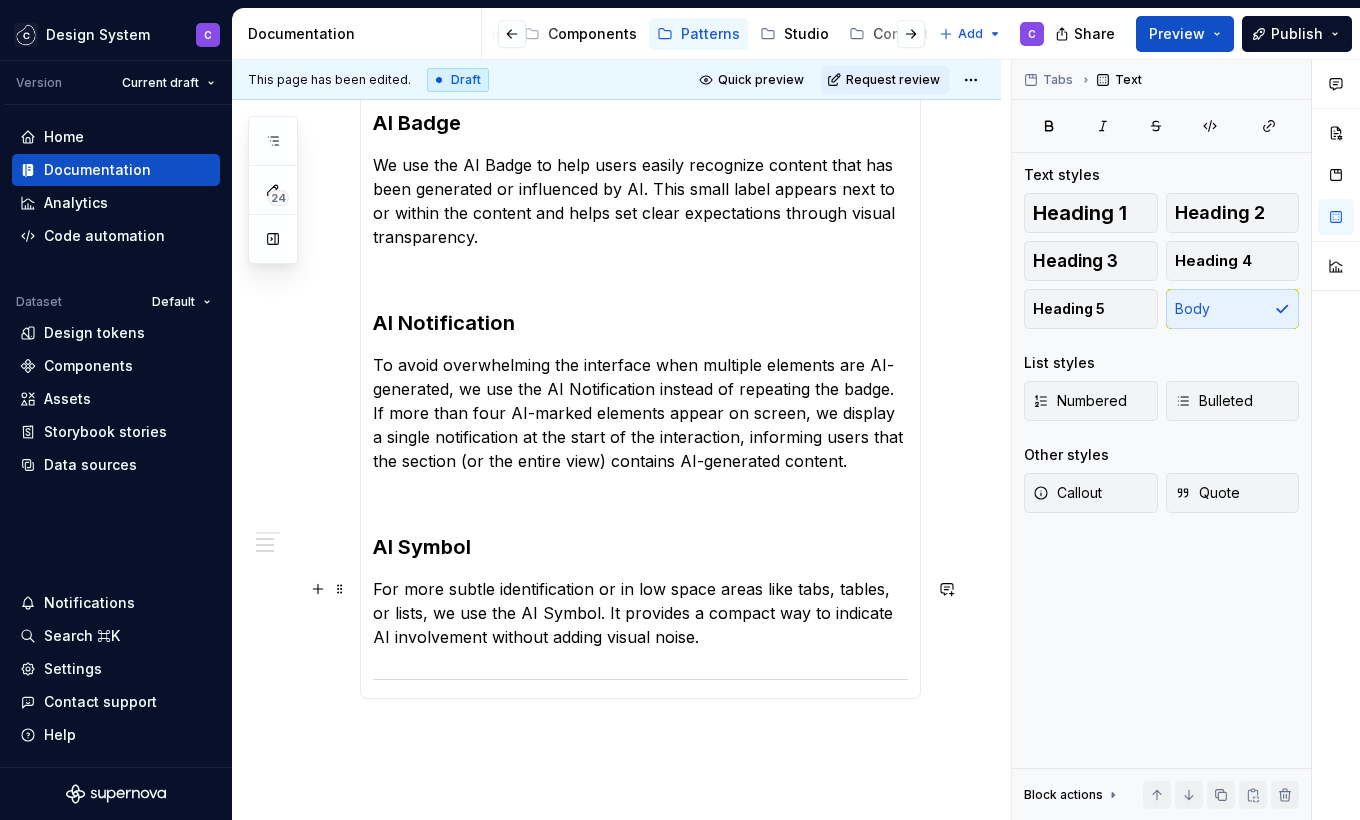 click on "For more subtle identification or in low space areas like tabs, tables, or lists, we use the AI Symbol. It provides a compact way to indicate AI involvement without adding visual noise." at bounding box center [640, 613] 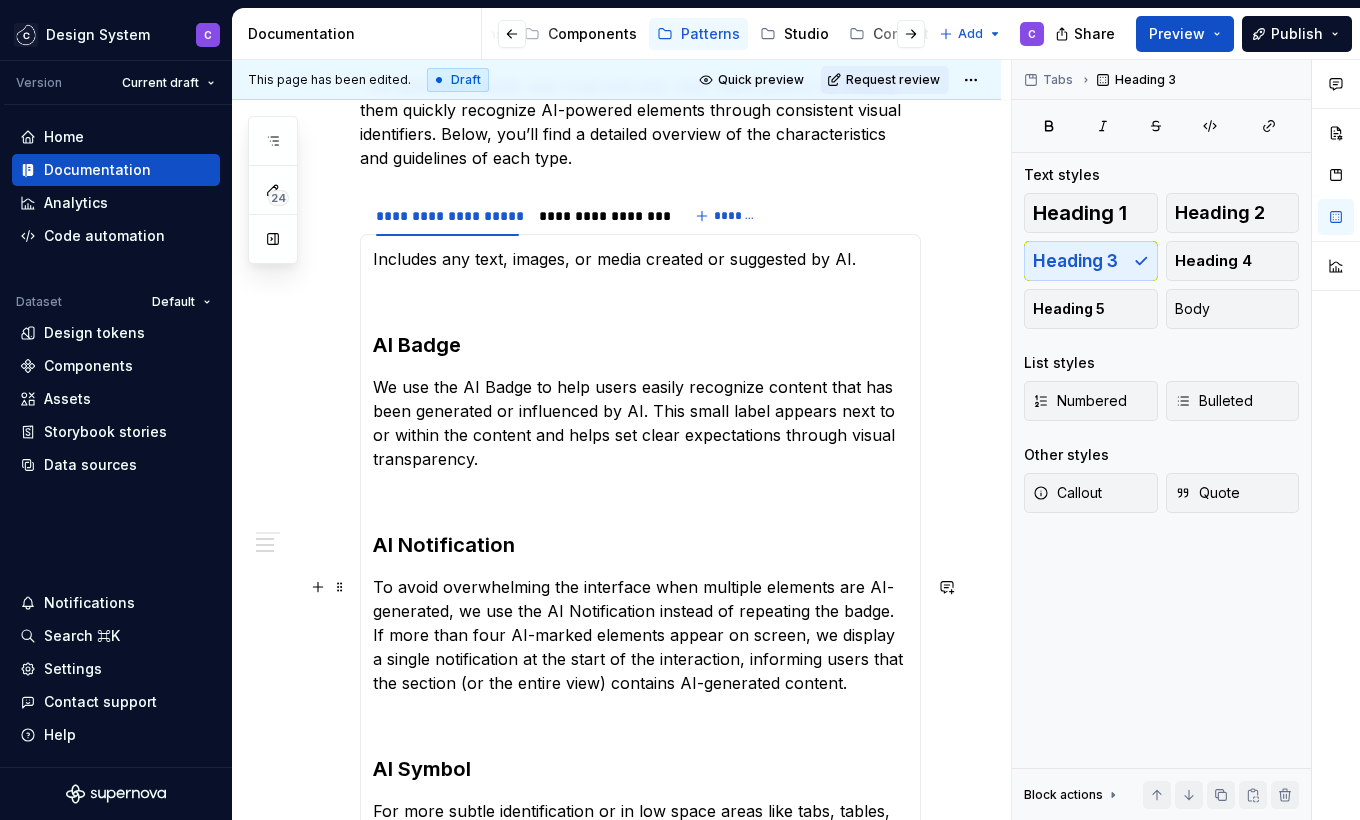 scroll, scrollTop: 588, scrollLeft: 0, axis: vertical 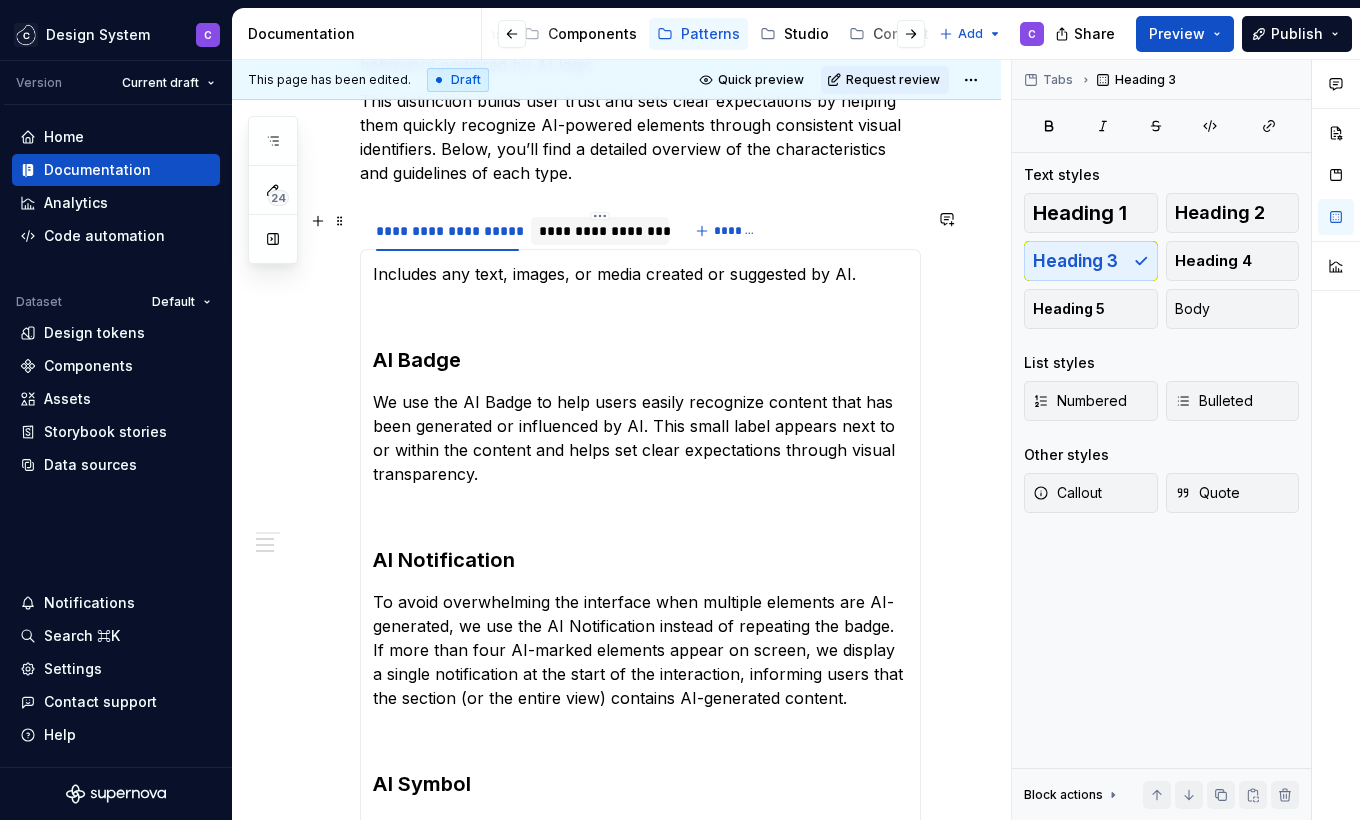click on "**********" at bounding box center (599, 231) 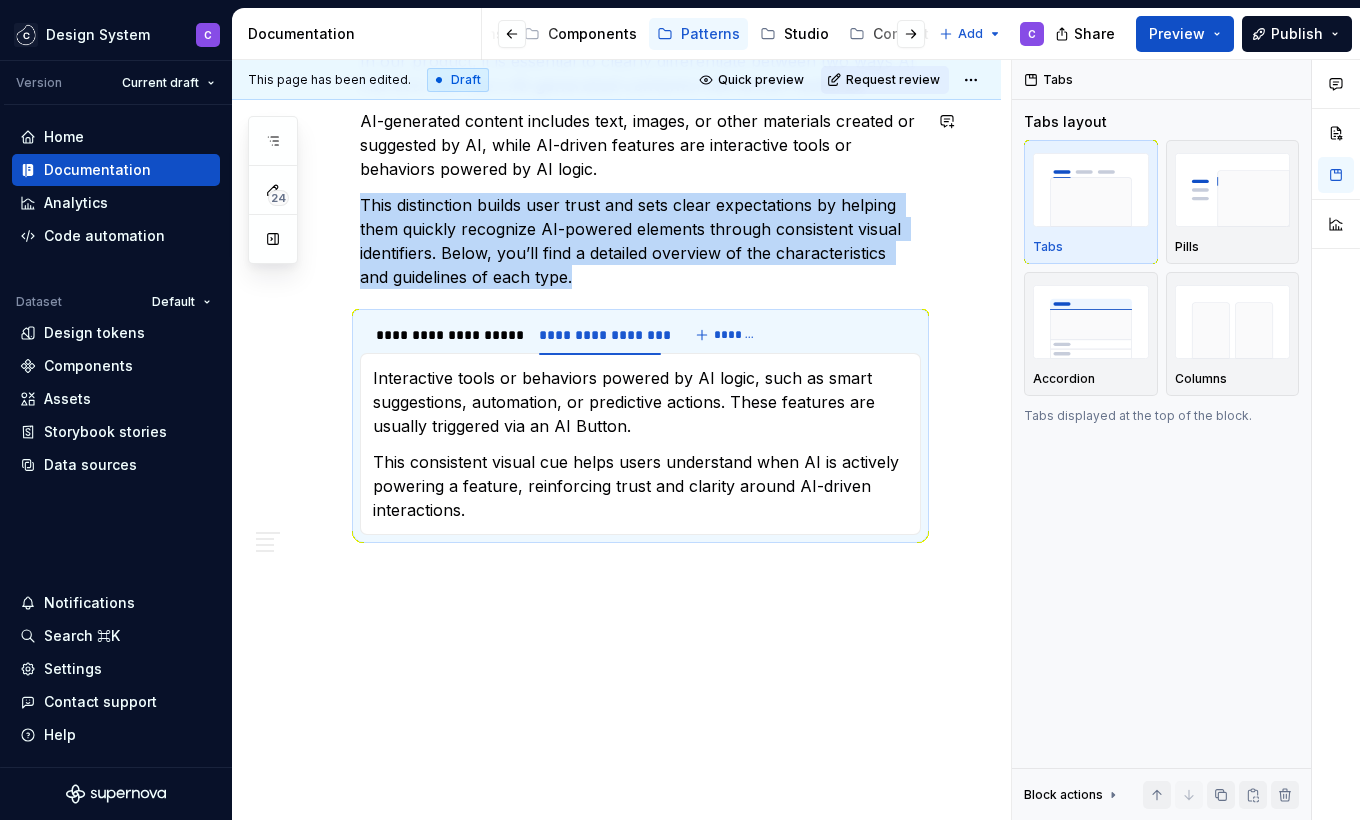 scroll, scrollTop: 482, scrollLeft: 0, axis: vertical 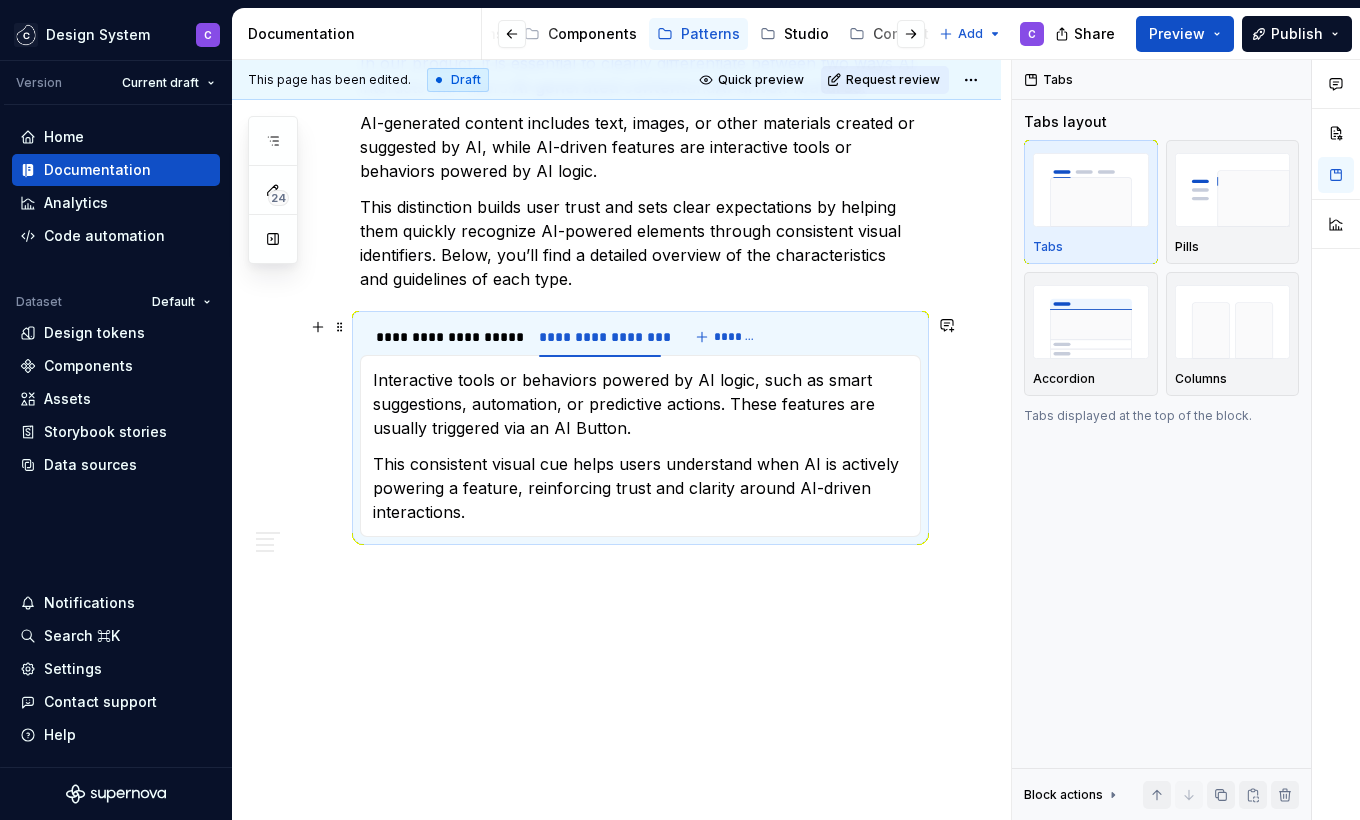type on "*" 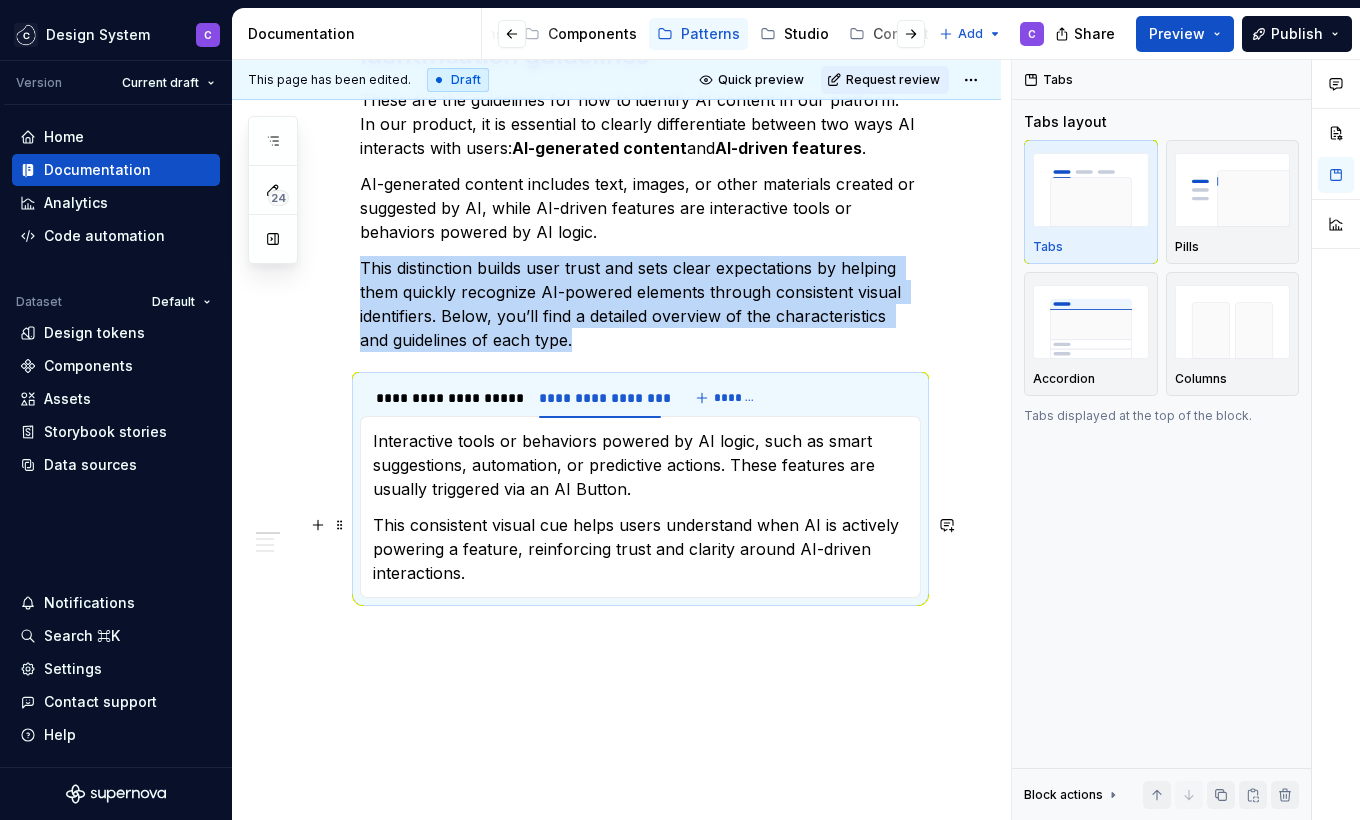 scroll, scrollTop: 419, scrollLeft: 0, axis: vertical 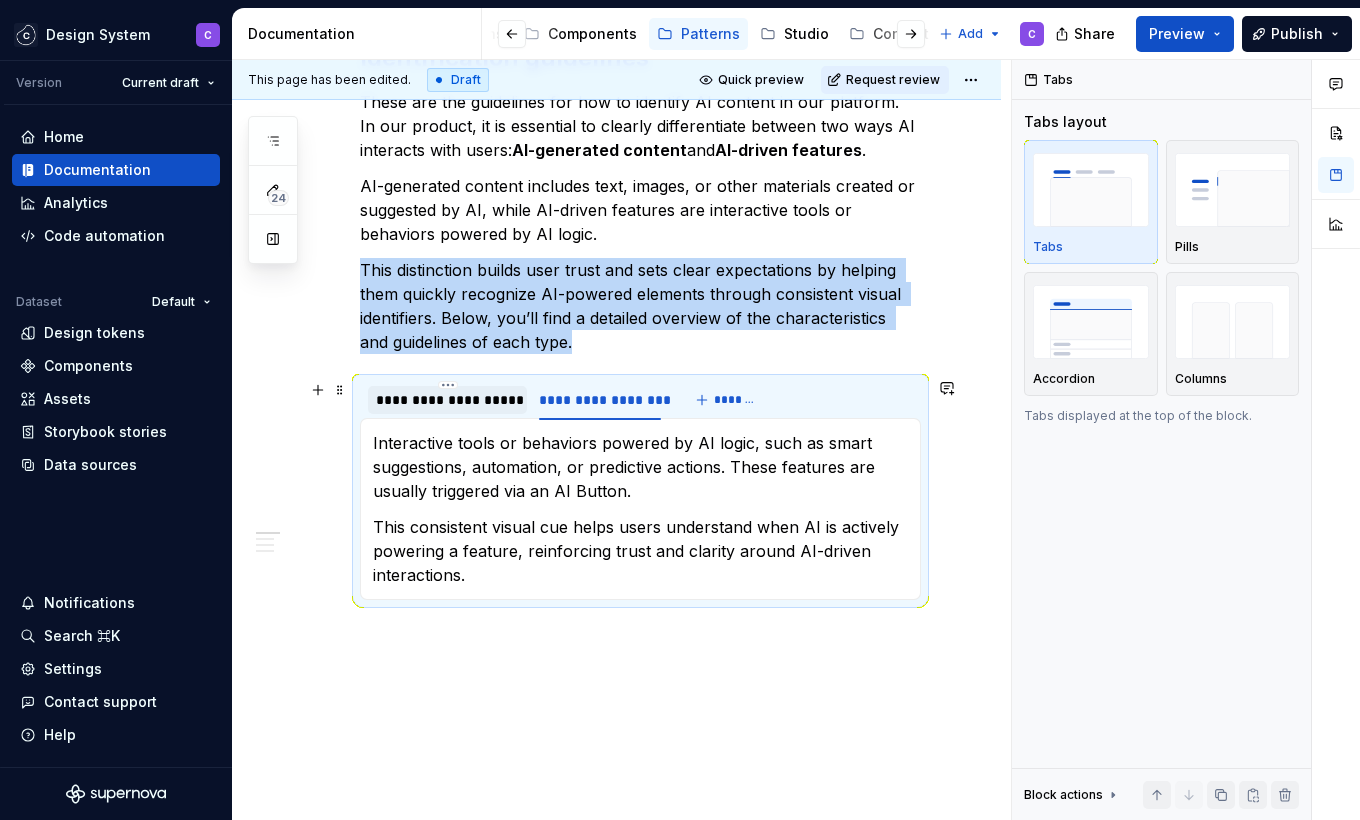 click on "**********" at bounding box center (447, 400) 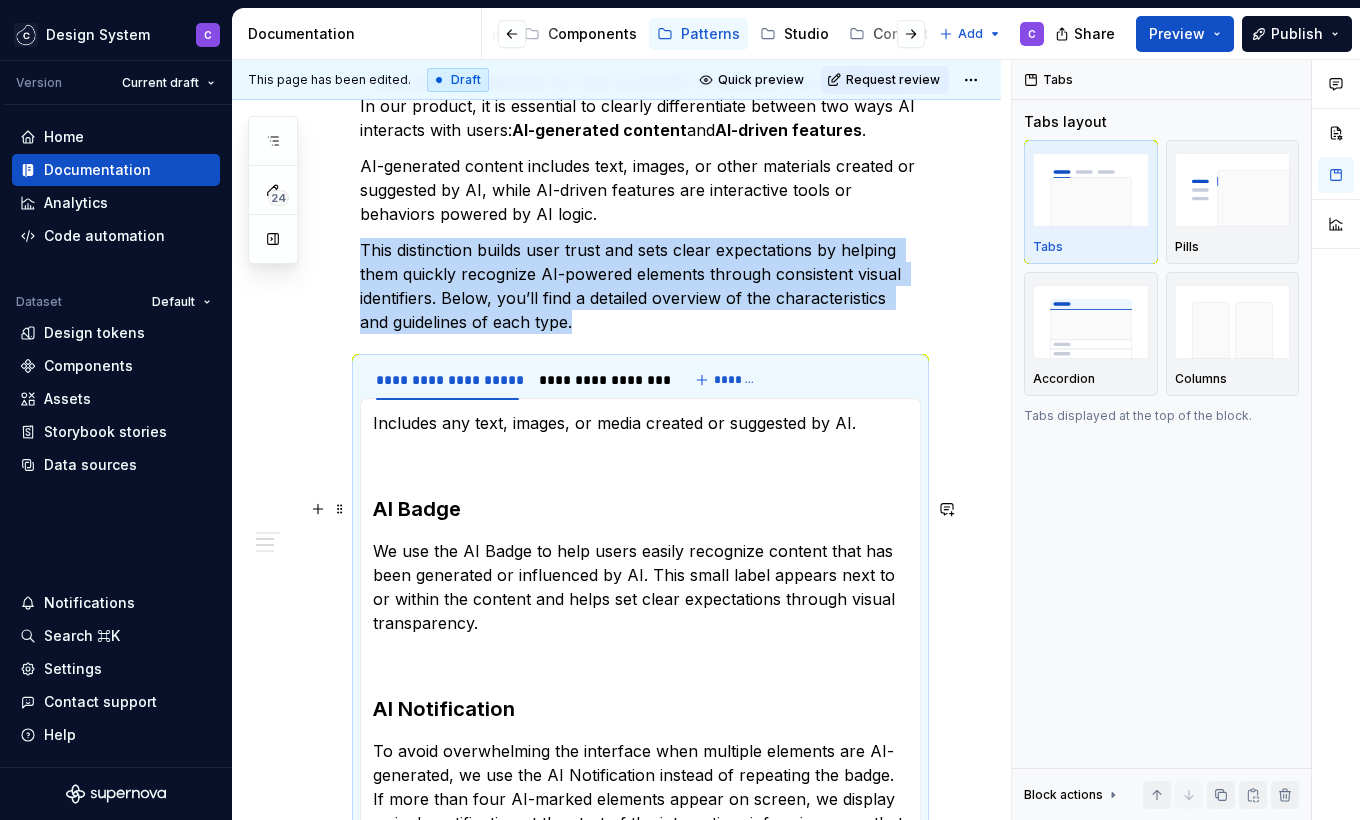 scroll, scrollTop: 414, scrollLeft: 0, axis: vertical 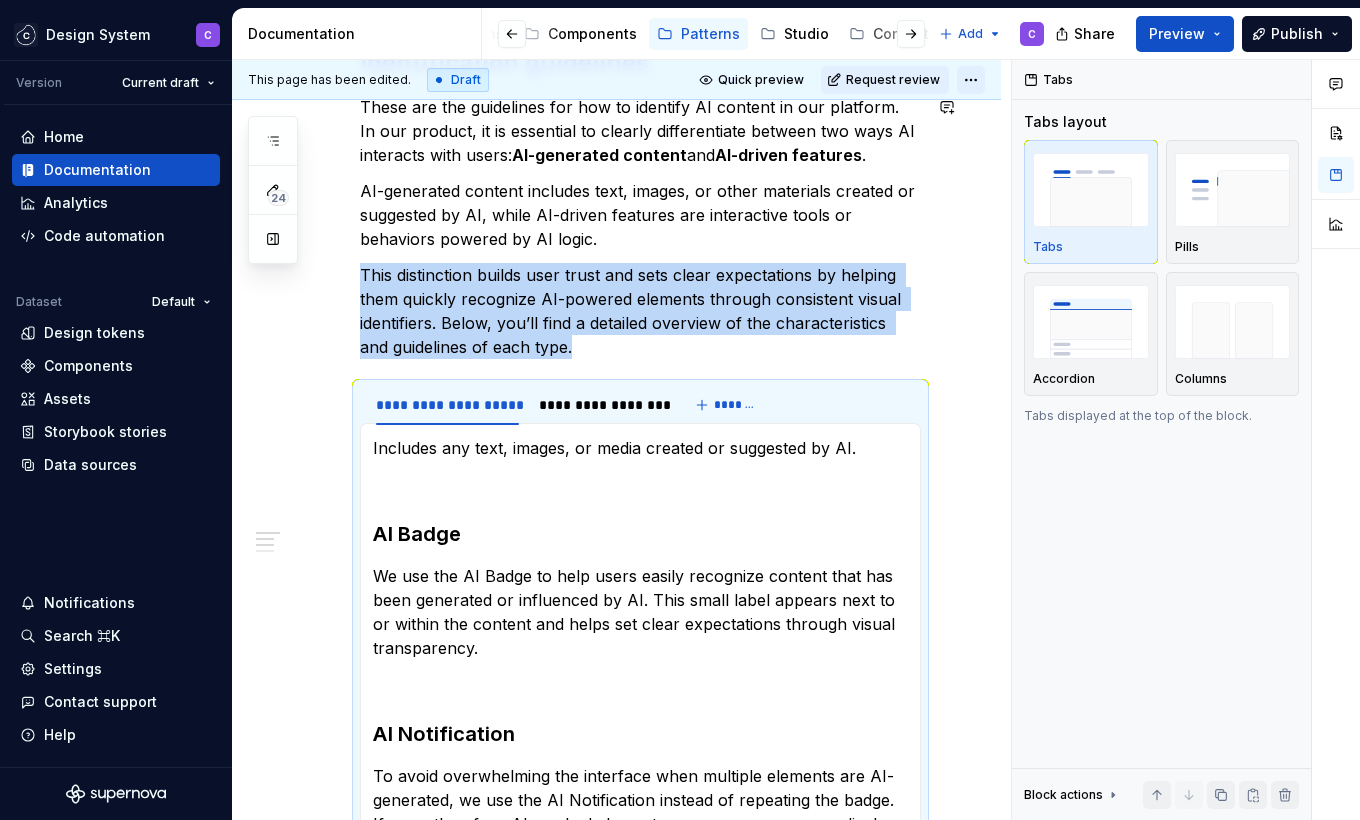 click on "Design System C Version Current draft Home Documentation Analytics Code automation Dataset Default Design tokens Components Assets Storybook stories Data sources Notifications Search ⌘K Settings Contact support Help Documentation
Accessibility guide for tree Page tree.
Navigate the tree with the arrow keys. Common tree hotkeys apply. Further keybindings are available:
enter to execute primary action on focused item
f2 to start renaming the focused item
escape to abort renaming an item
control+d to start dragging selected items
Home Governance Foundations Components Patterns Studio Content Accessibility Resources Add C Share Preview Publish 24 Pages Add
Accessibility guide for tree Page tree.
Navigate the tree with the arrow keys. Common tree hotkeys apply. Further keybindings are available:
enter to execute primary action on focused item
f2 to start renaming the focused item" at bounding box center (680, 410) 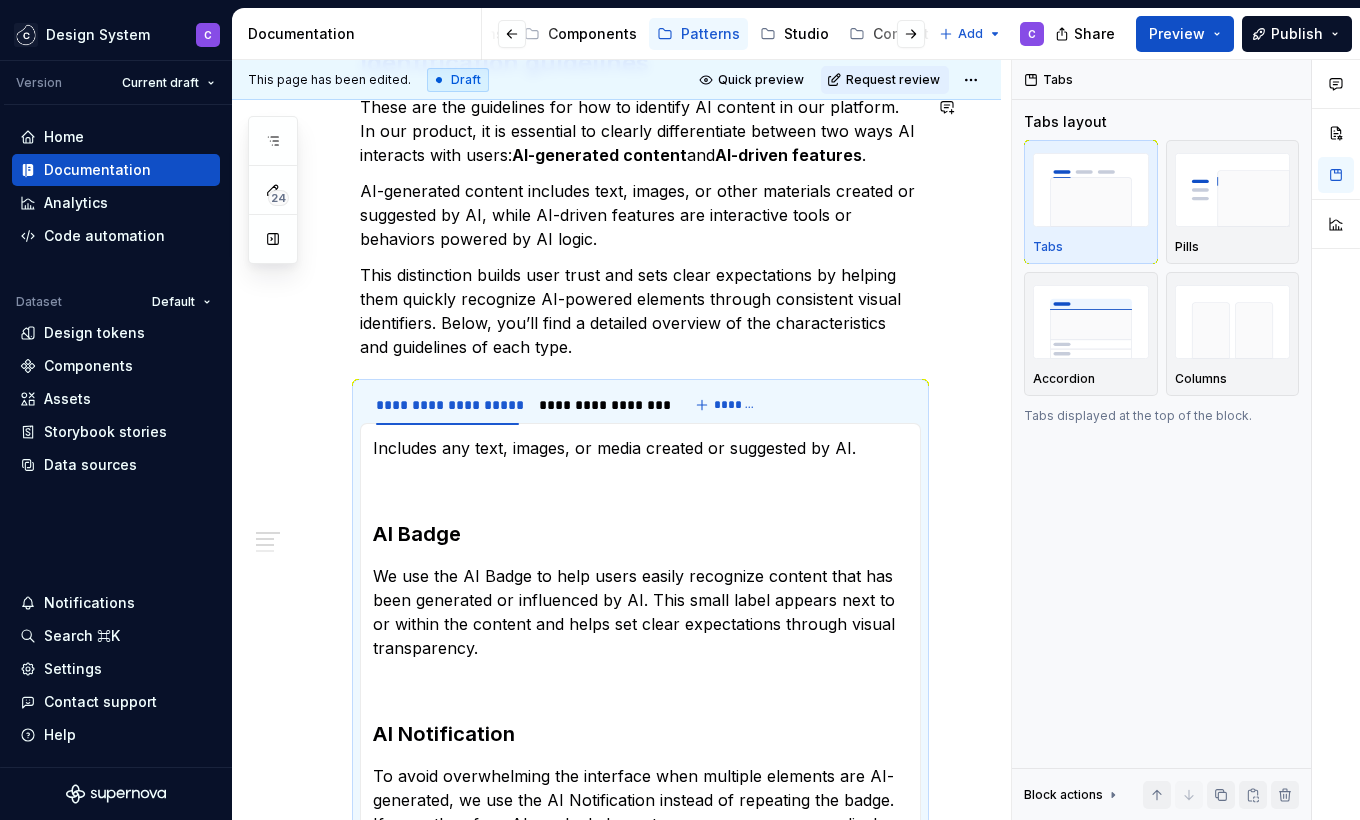 click on "Design System C Version Current draft Home Documentation Analytics Code automation Dataset Default Design tokens Components Assets Storybook stories Data sources Notifications Search ⌘K Settings Contact support Help Documentation
Accessibility guide for tree Page tree.
Navigate the tree with the arrow keys. Common tree hotkeys apply. Further keybindings are available:
enter to execute primary action on focused item
f2 to start renaming the focused item
escape to abort renaming an item
control+d to start dragging selected items
Home Governance Foundations Components Patterns Studio Content Accessibility Resources Add C Share Preview Publish 24 Pages Add
Accessibility guide for tree Page tree.
Navigate the tree with the arrow keys. Common tree hotkeys apply. Further keybindings are available:
enter to execute primary action on focused item
f2 to start renaming the focused item" at bounding box center (680, 410) 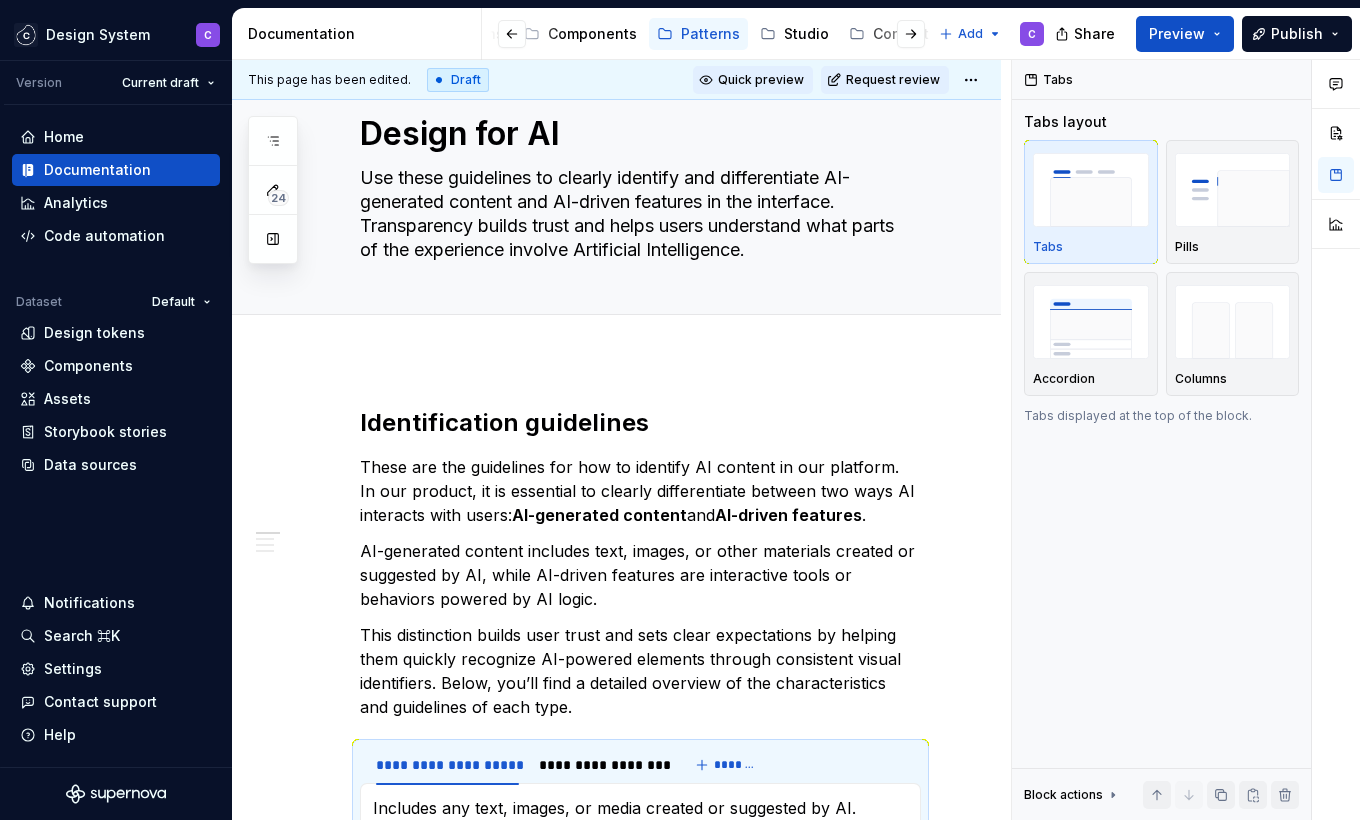 click on "Quick preview" at bounding box center [761, 80] 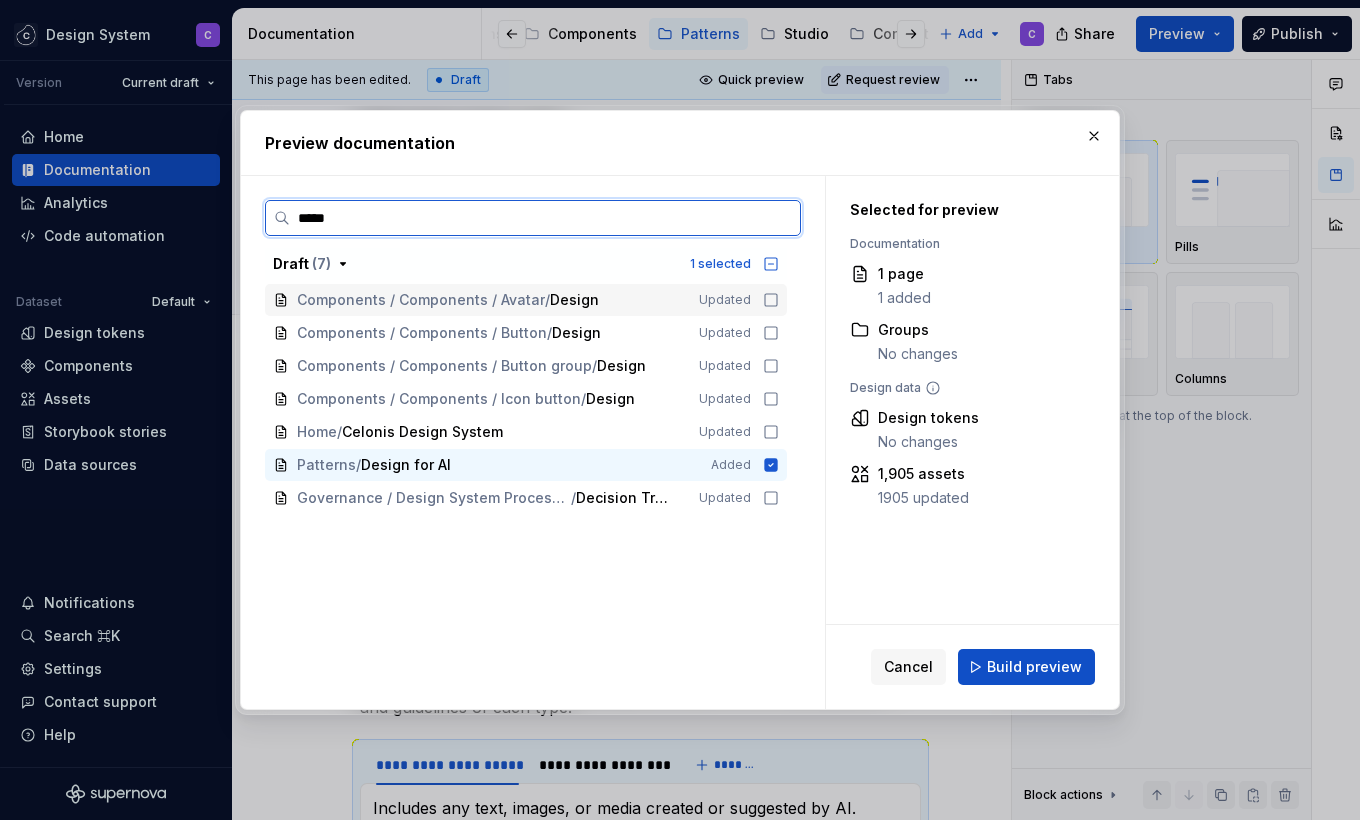 type on "******" 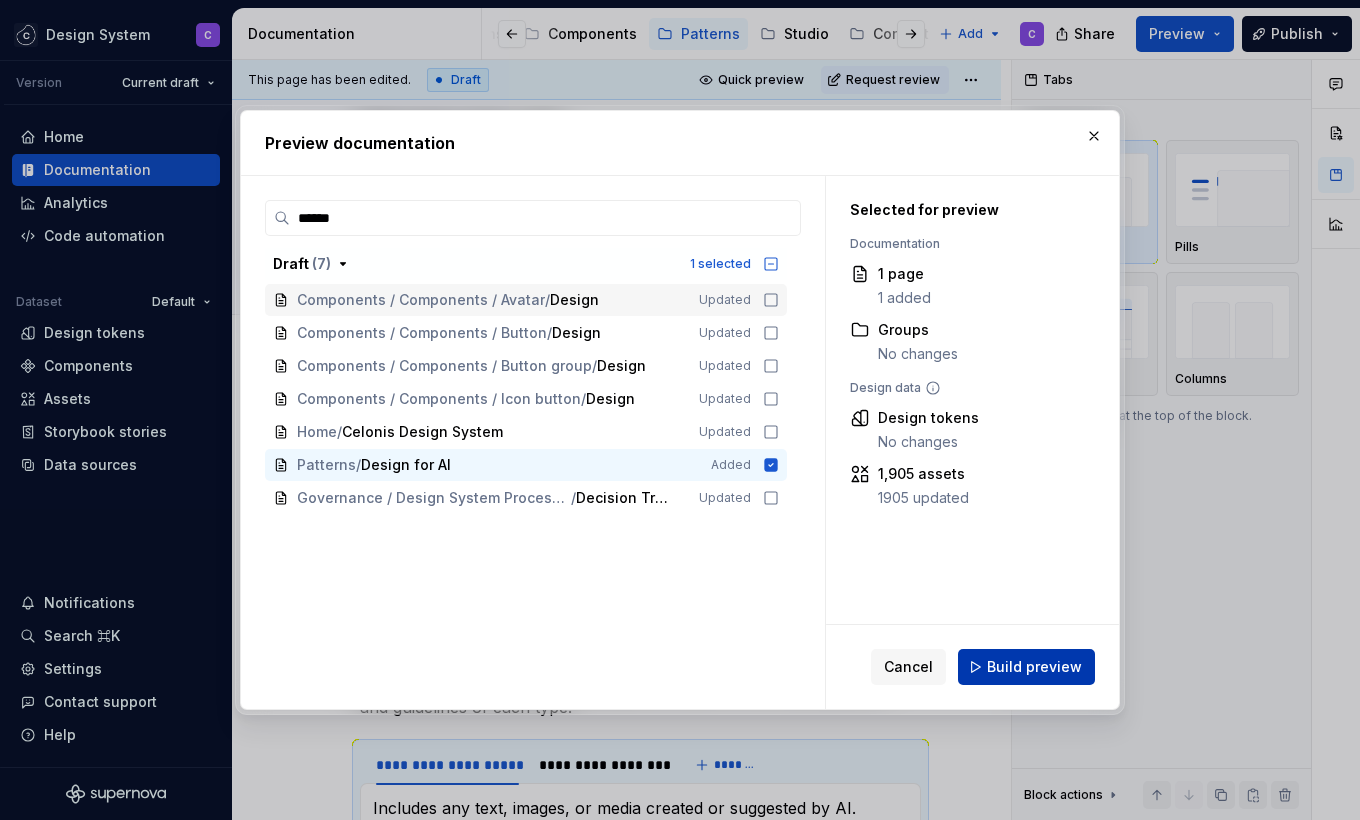 click on "Build preview" at bounding box center [1034, 667] 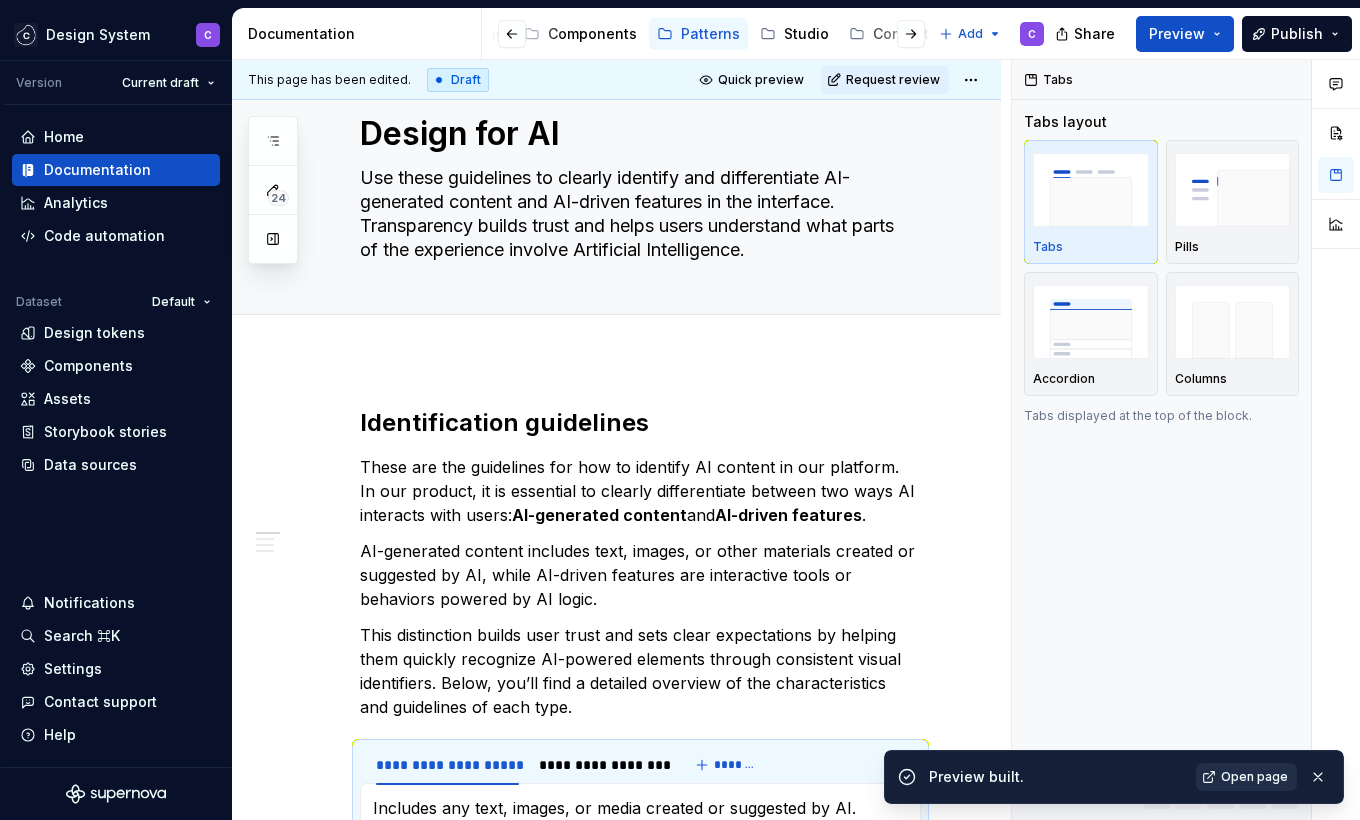 click on "Open page" at bounding box center (1254, 777) 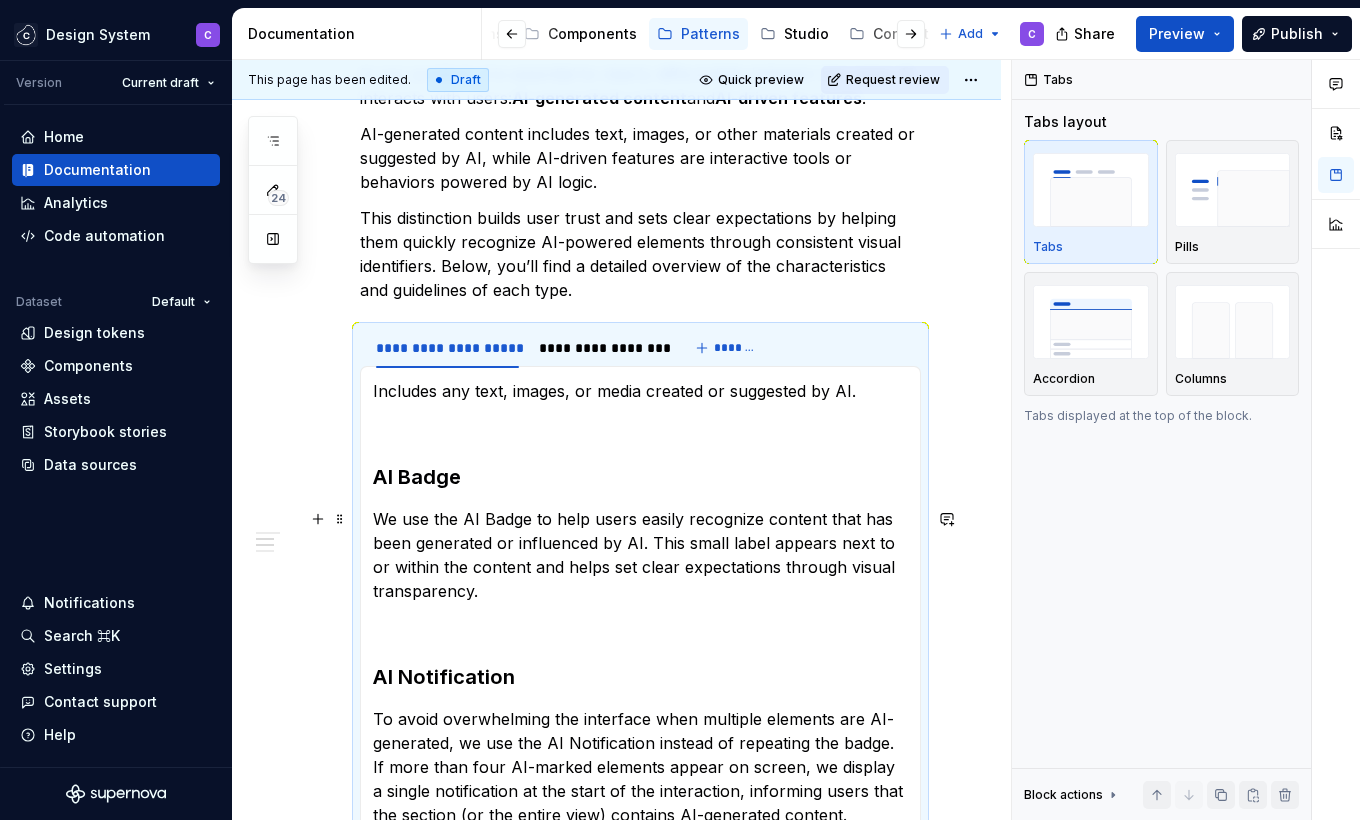 scroll, scrollTop: 433, scrollLeft: 0, axis: vertical 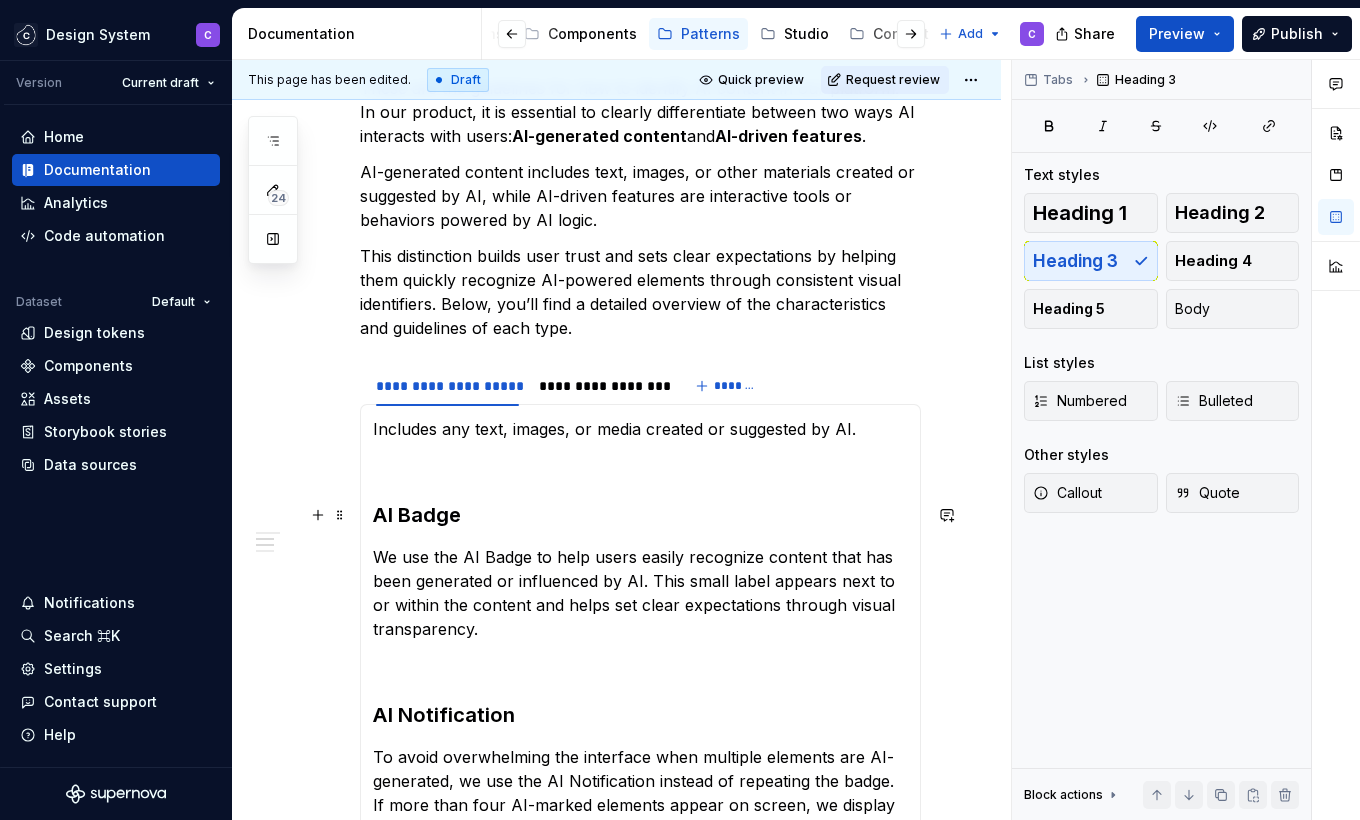 click on "Includes any text, images, or media created or suggested by AI.  AI Badge We use the AI Badge to help users easily recognize content that has been generated or influenced by AI. This small label appears next to or within the content and helps set clear expectations through visual transparency. AI Notification To avoid overwhelming the interface when multiple elements are AI-generated, we use the AI Notification instead of repeating the badge. If more than four AI-marked elements appear on screen, we display a single notification at the start of the interaction, informing users that the section (or the entire view) contains AI-generated content. AI Symbol For more subtle identification or in low space areas like tabs, tables, or lists, we use the AI Symbol. It provides a compact way to indicate AI involvement without adding visual noise." at bounding box center (640, 747) 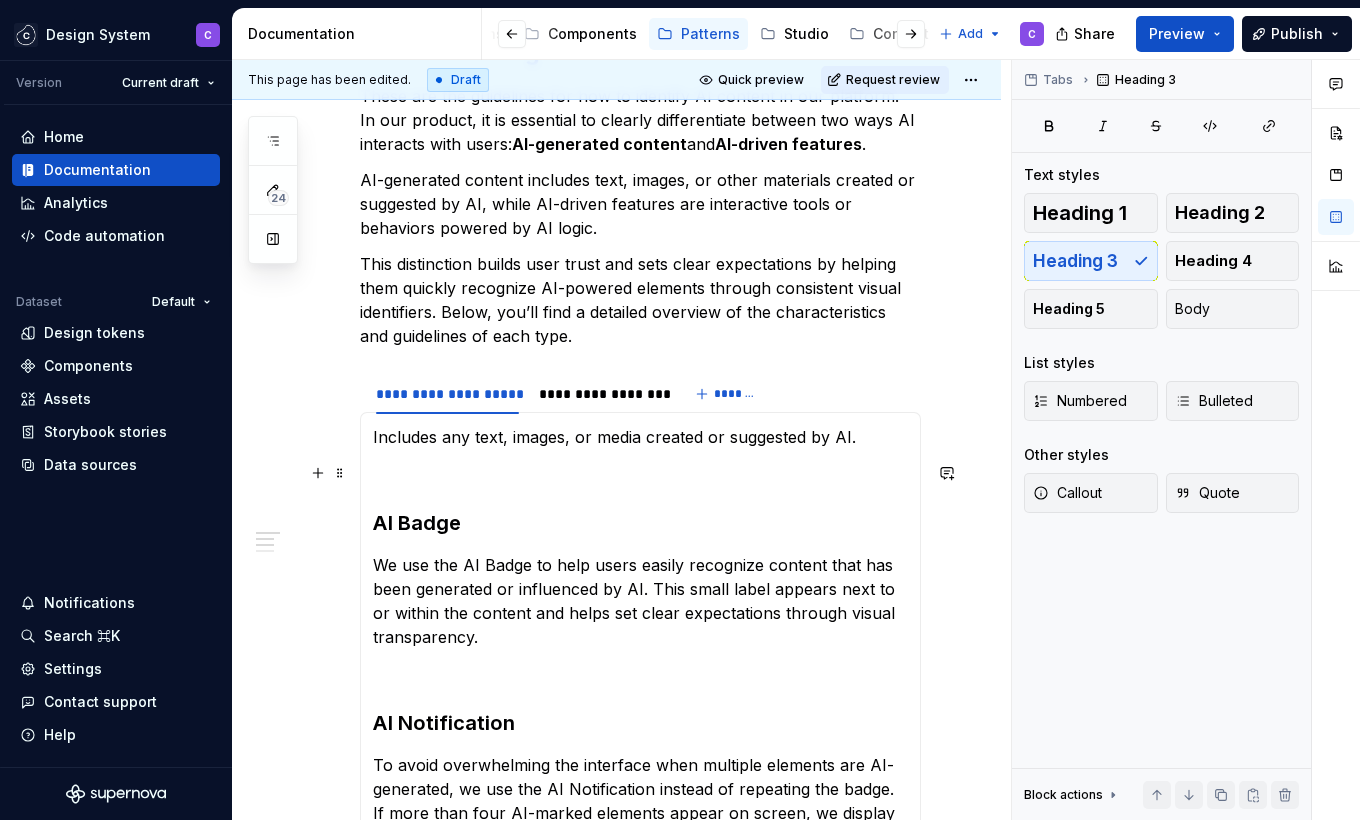 click on "Includes any text, images, or media created or suggested by AI.  AI Badge We use the AI Badge to help users easily recognize content that has been generated or influenced by AI. This small label appears next to or within the content and helps set clear expectations through visual transparency. AI Notification To avoid overwhelming the interface when multiple elements are AI-generated, we use the AI Notification instead of repeating the badge. If more than four AI-marked elements appear on screen, we display a single notification at the start of the interaction, informing users that the section (or the entire view) contains AI-generated content. AI Symbol For more subtle identification or in low space areas like tabs, tables, or lists, we use the AI Symbol. It provides a compact way to indicate AI involvement without adding visual noise." at bounding box center (640, 755) 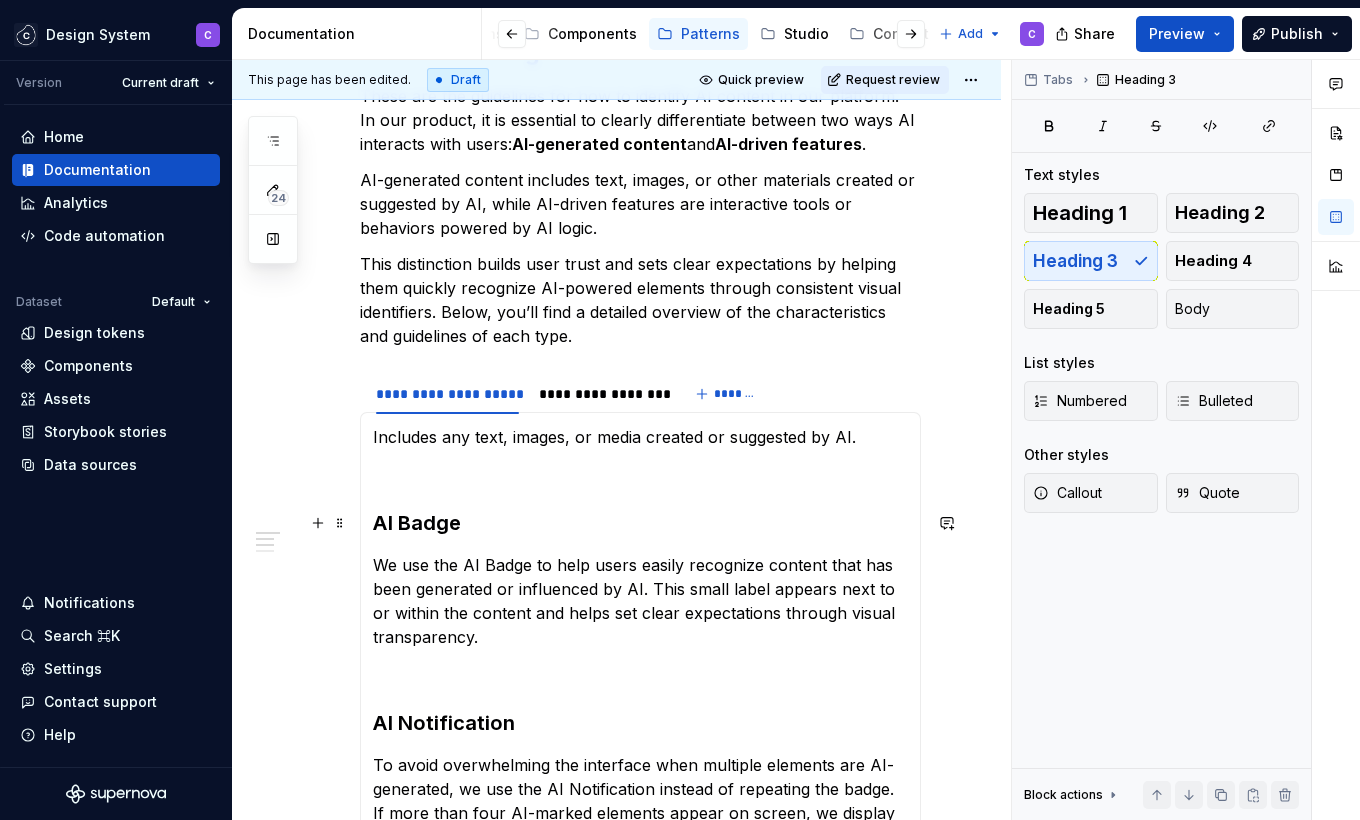 click on "Includes any text, images, or media created or suggested by AI.  AI Badge We use the AI Badge to help users easily recognize content that has been generated or influenced by AI. This small label appears next to or within the content and helps set clear expectations through visual transparency. AI Notification To avoid overwhelming the interface when multiple elements are AI-generated, we use the AI Notification instead of repeating the badge. If more than four AI-marked elements appear on screen, we display a single notification at the start of the interaction, informing users that the section (or the entire view) contains AI-generated content. AI Symbol For more subtle identification or in low space areas like tabs, tables, or lists, we use the AI Symbol. It provides a compact way to indicate AI involvement without adding visual noise." at bounding box center [640, 755] 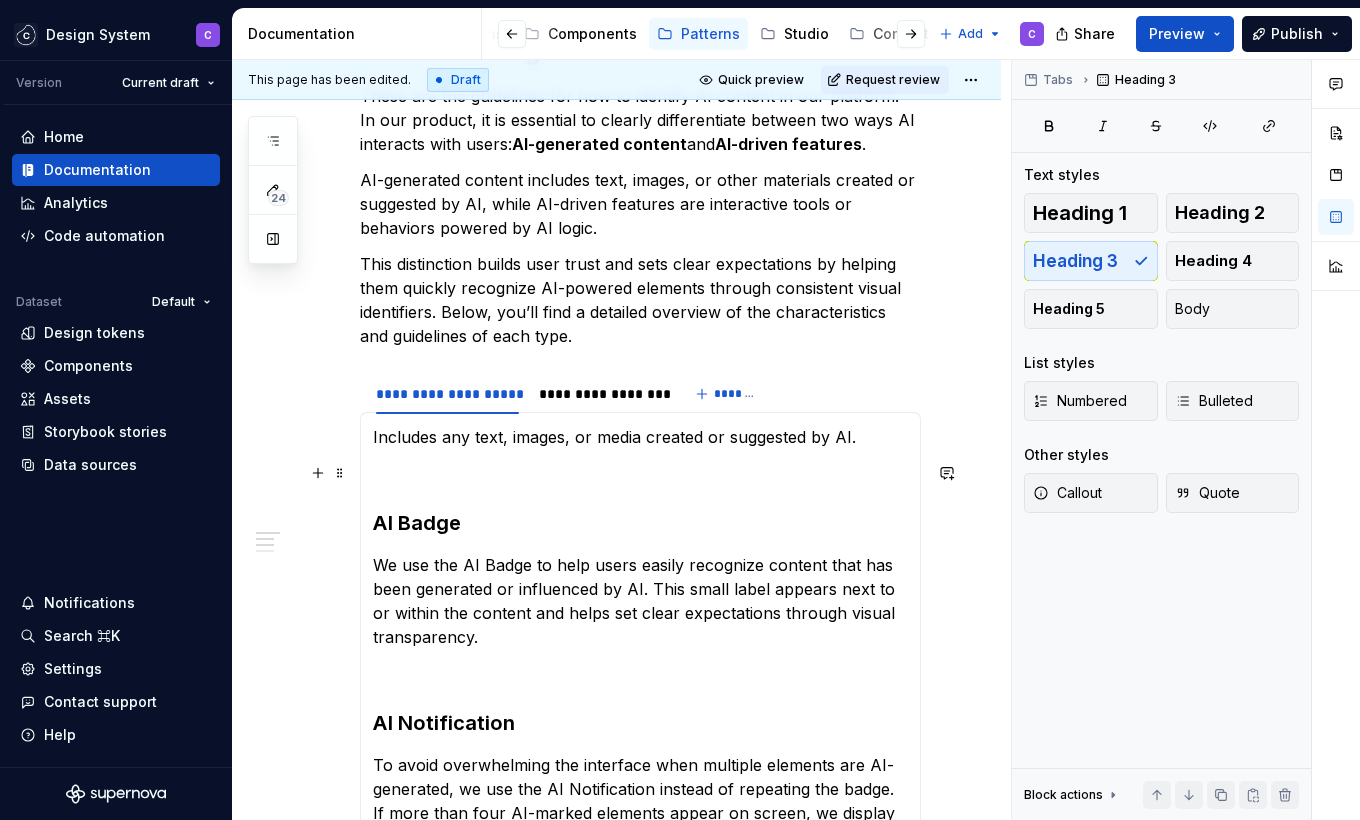click at bounding box center [640, 473] 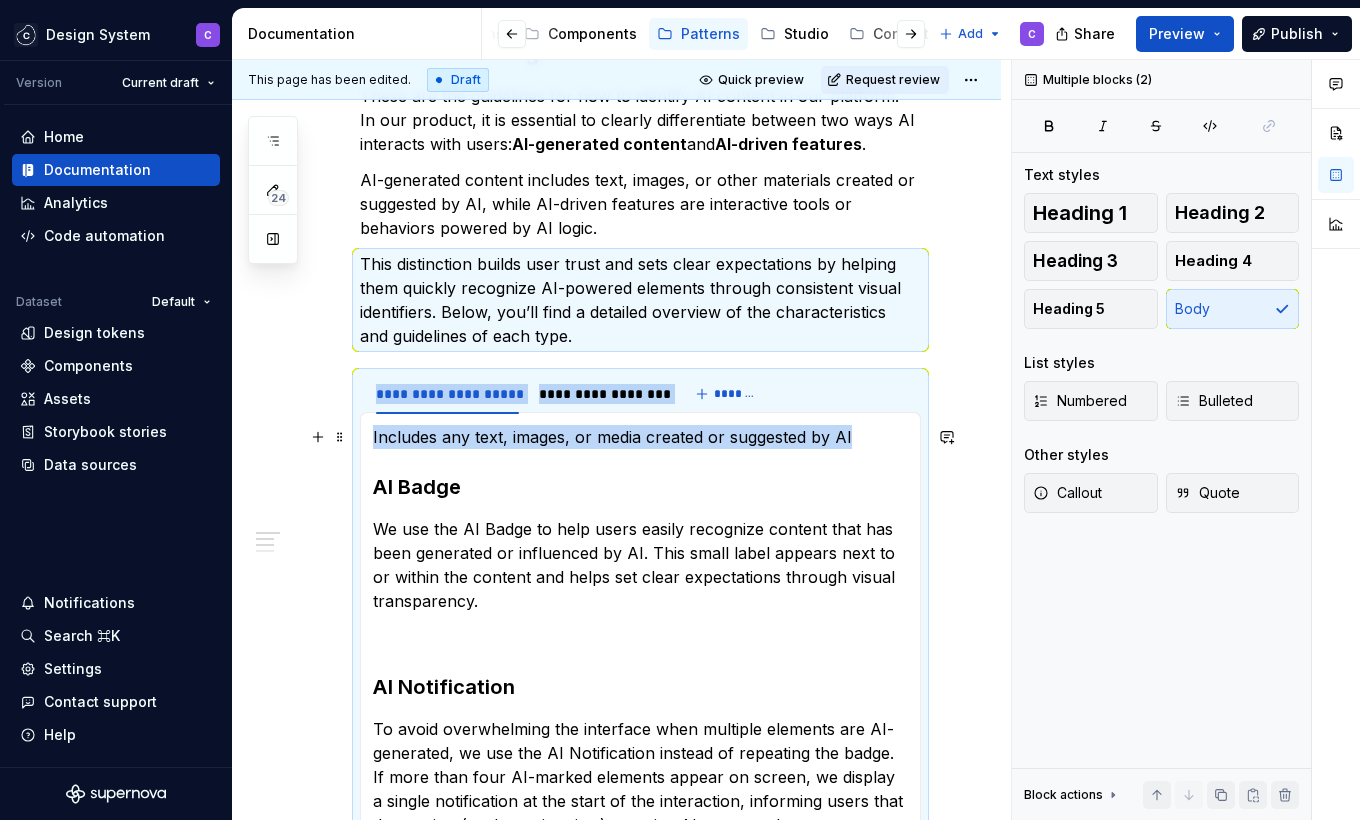 drag, startPoint x: 856, startPoint y: 438, endPoint x: 354, endPoint y: 436, distance: 502.004 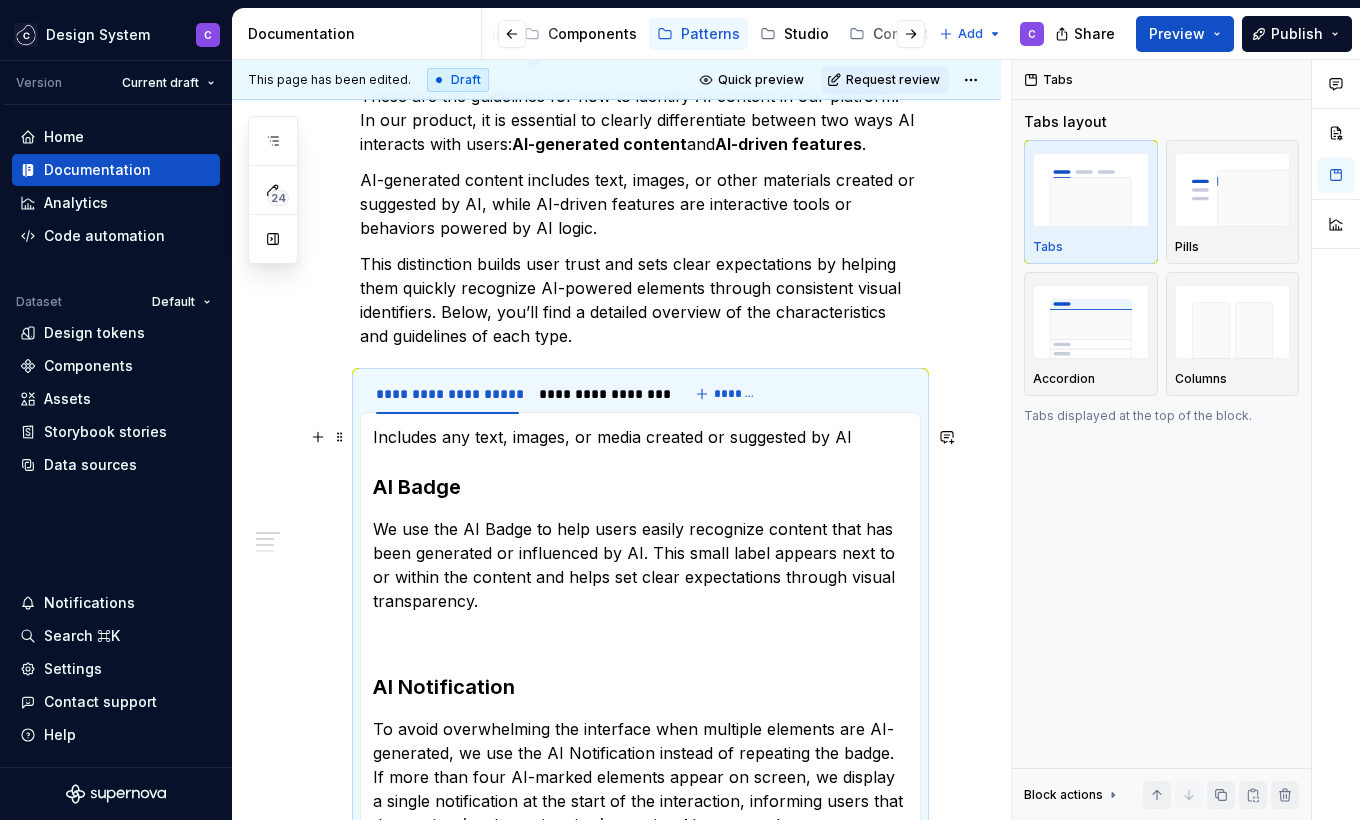 click on "Includes any text, images, or media created or suggested by AI AI Badge We use the AI Badge to help users easily recognize content that has been generated or influenced by AI. This small label appears next to or within the content and helps set clear expectations through visual transparency. AI Notification To avoid overwhelming the interface when multiple elements are AI-generated, we use the AI Notification instead of repeating the badge. If more than four AI-marked elements appear on screen, we display a single notification at the start of the interaction, informing users that the section (or the entire view) contains AI-generated content. AI Symbol For more subtle identification or in low space areas like tabs, tables, or lists, we use the AI Symbol. It provides a compact way to indicate AI involvement without adding visual noise." at bounding box center (640, 737) 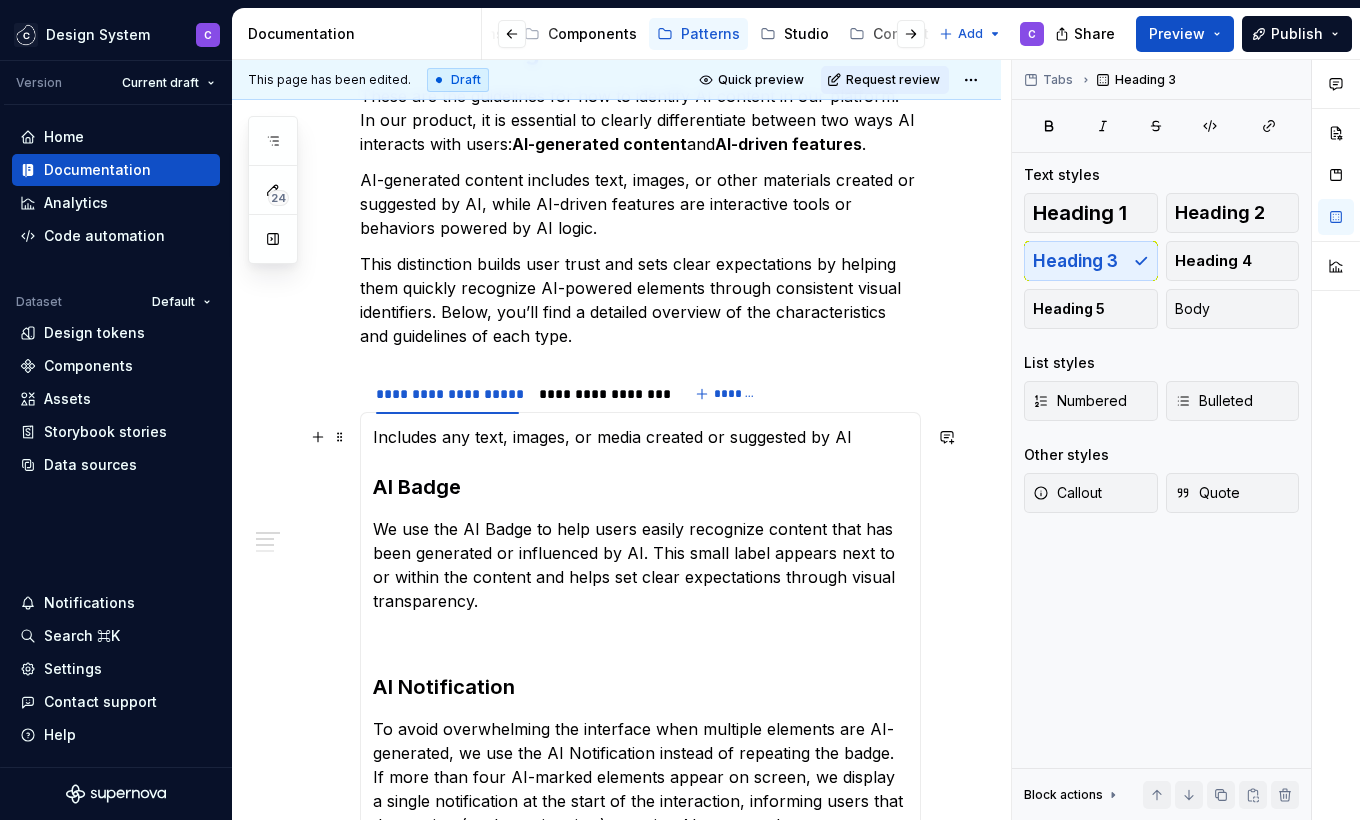 click on "Includes any text, images, or media created or suggested by AI" at bounding box center (640, 437) 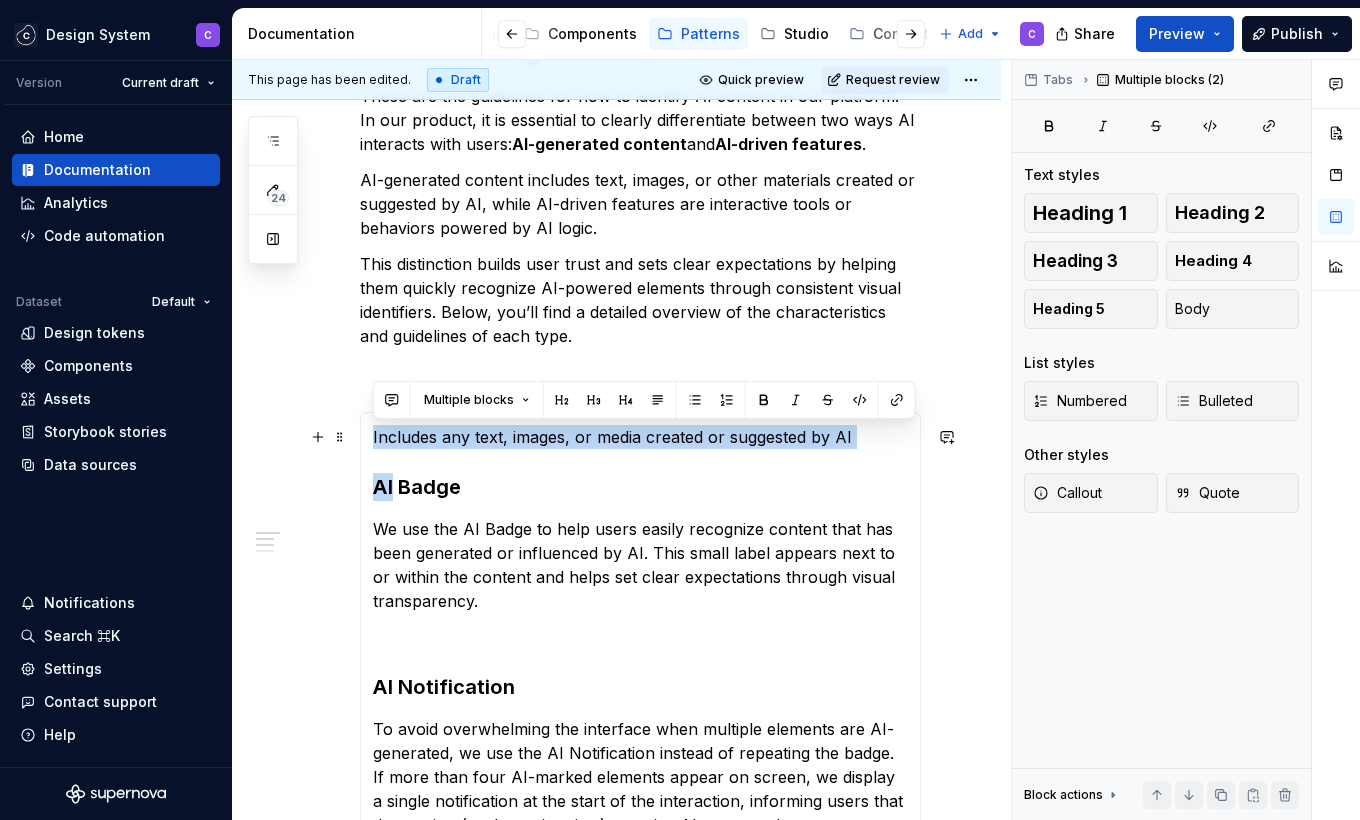 drag, startPoint x: 387, startPoint y: 439, endPoint x: 777, endPoint y: 448, distance: 390.10382 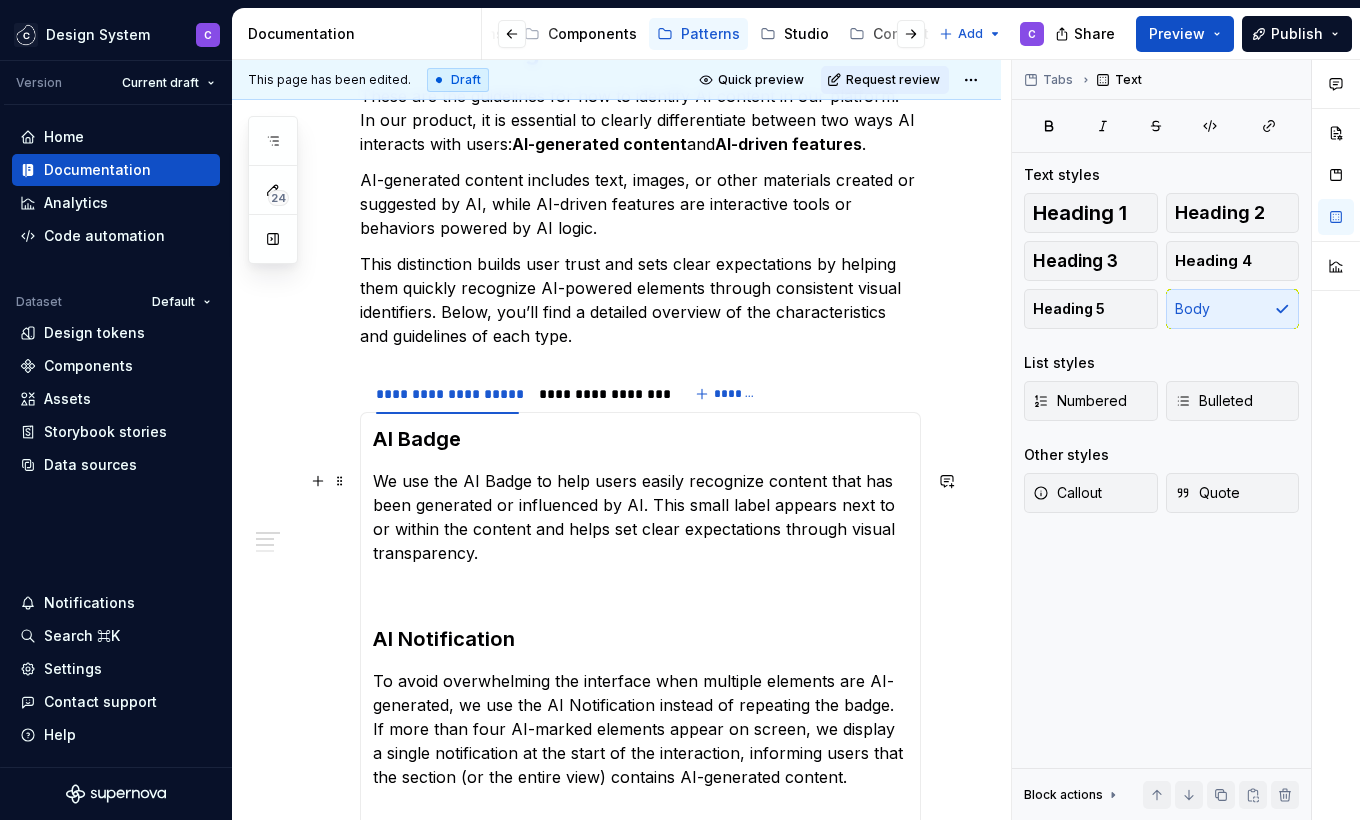click on "AI Badge We use the AI Badge to help users easily recognize content that has been generated or influenced by AI. This small label appears next to or within the content and helps set clear expectations through visual transparency. AI Notification To avoid overwhelming the interface when multiple elements are AI-generated, we use the AI Notification instead of repeating the badge. If more than four AI-marked elements appear on screen, we display a single notification at the start of the interaction, informing users that the section (or the entire view) contains AI-generated content. AI Symbol For more subtle identification or in low space areas like tabs, tables, or lists, we use the AI Symbol. It provides a compact way to indicate AI involvement without adding visual noise." at bounding box center [640, 713] 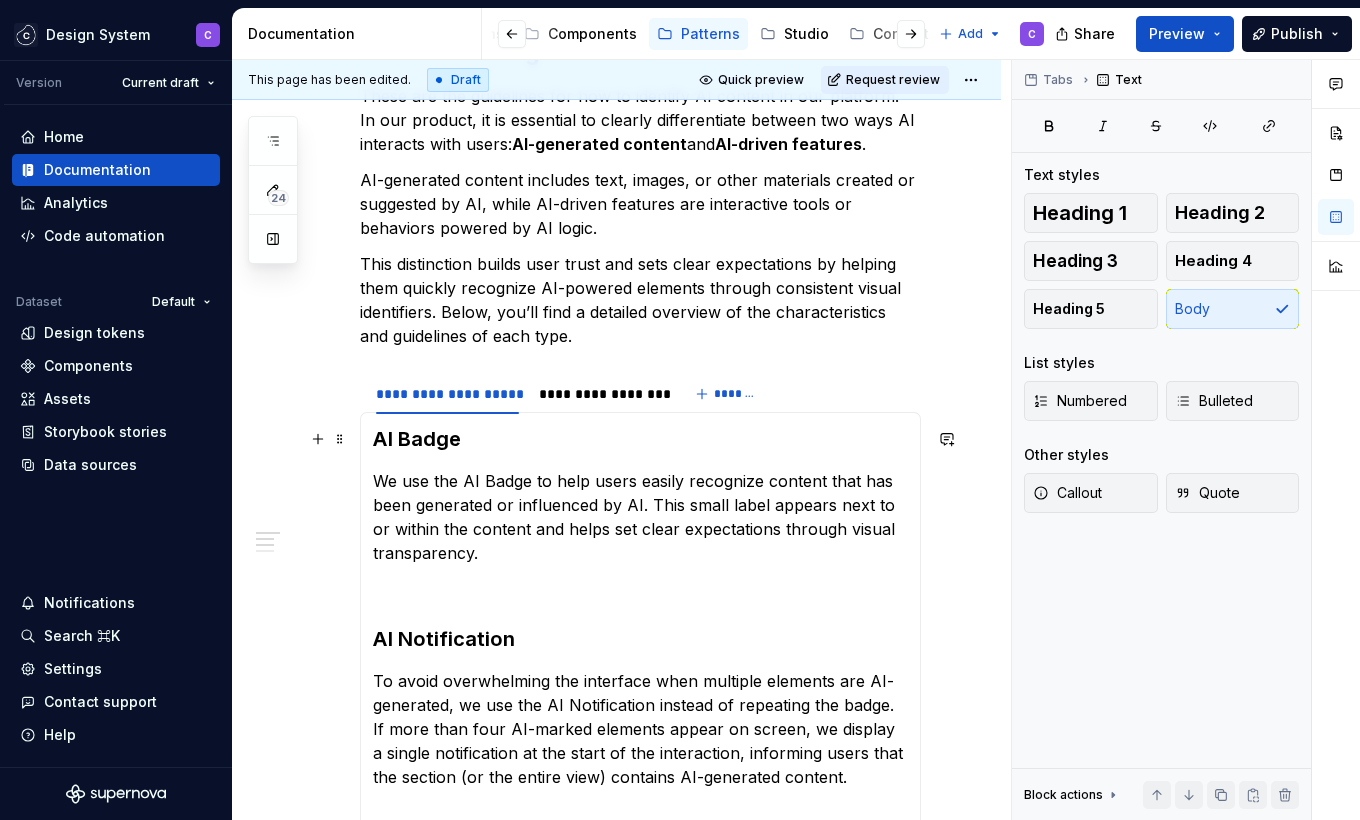 click on "AI Badge" at bounding box center [640, 439] 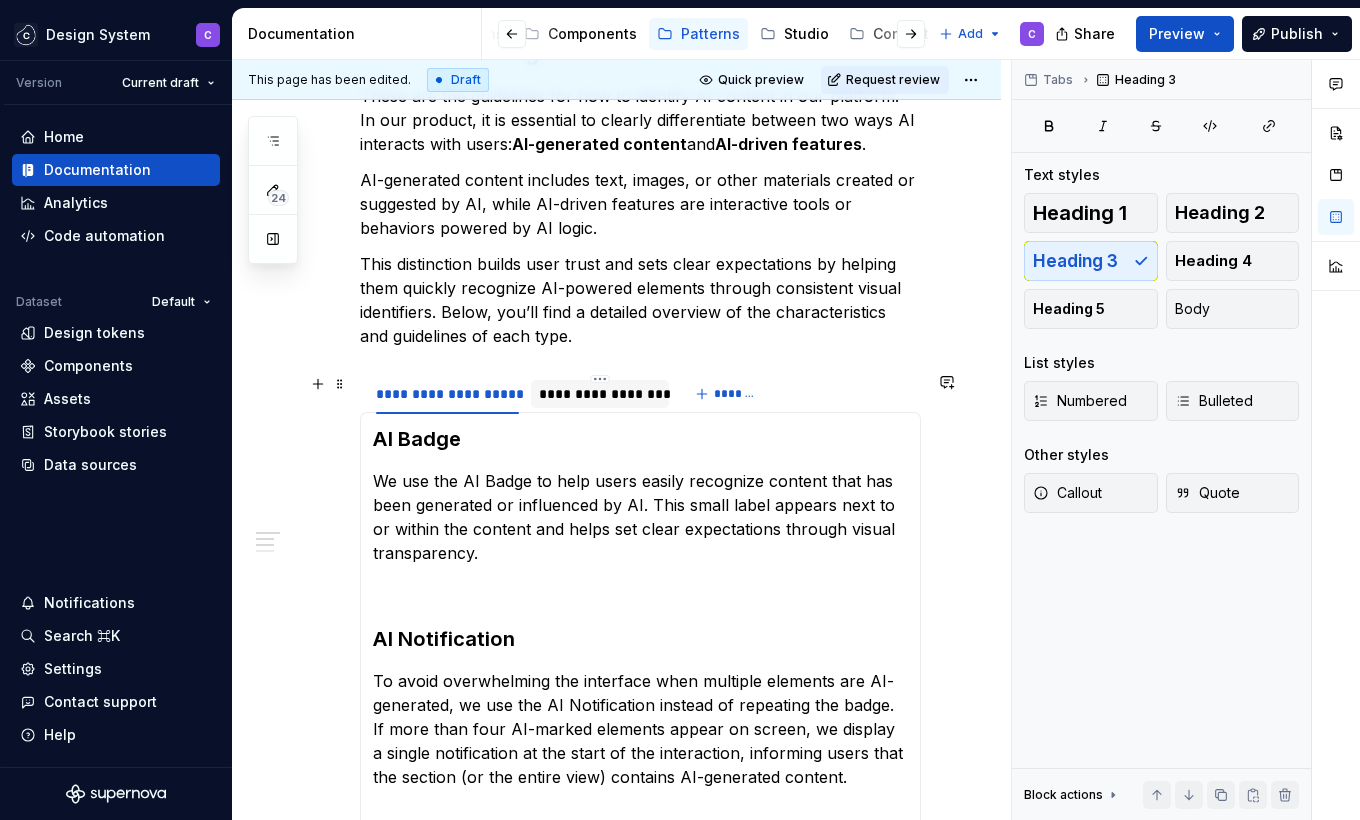 click on "**********" at bounding box center [599, 394] 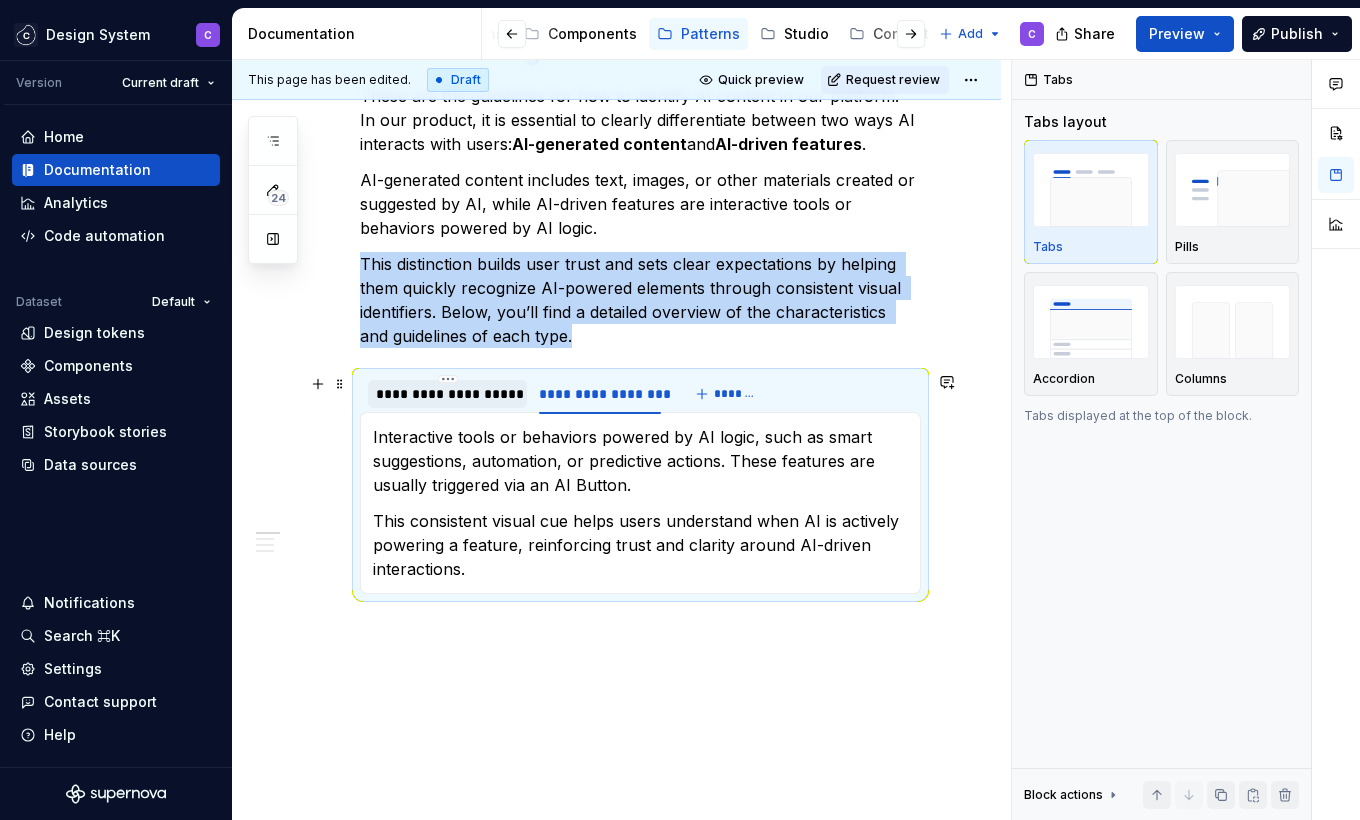 click on "**********" at bounding box center (447, 394) 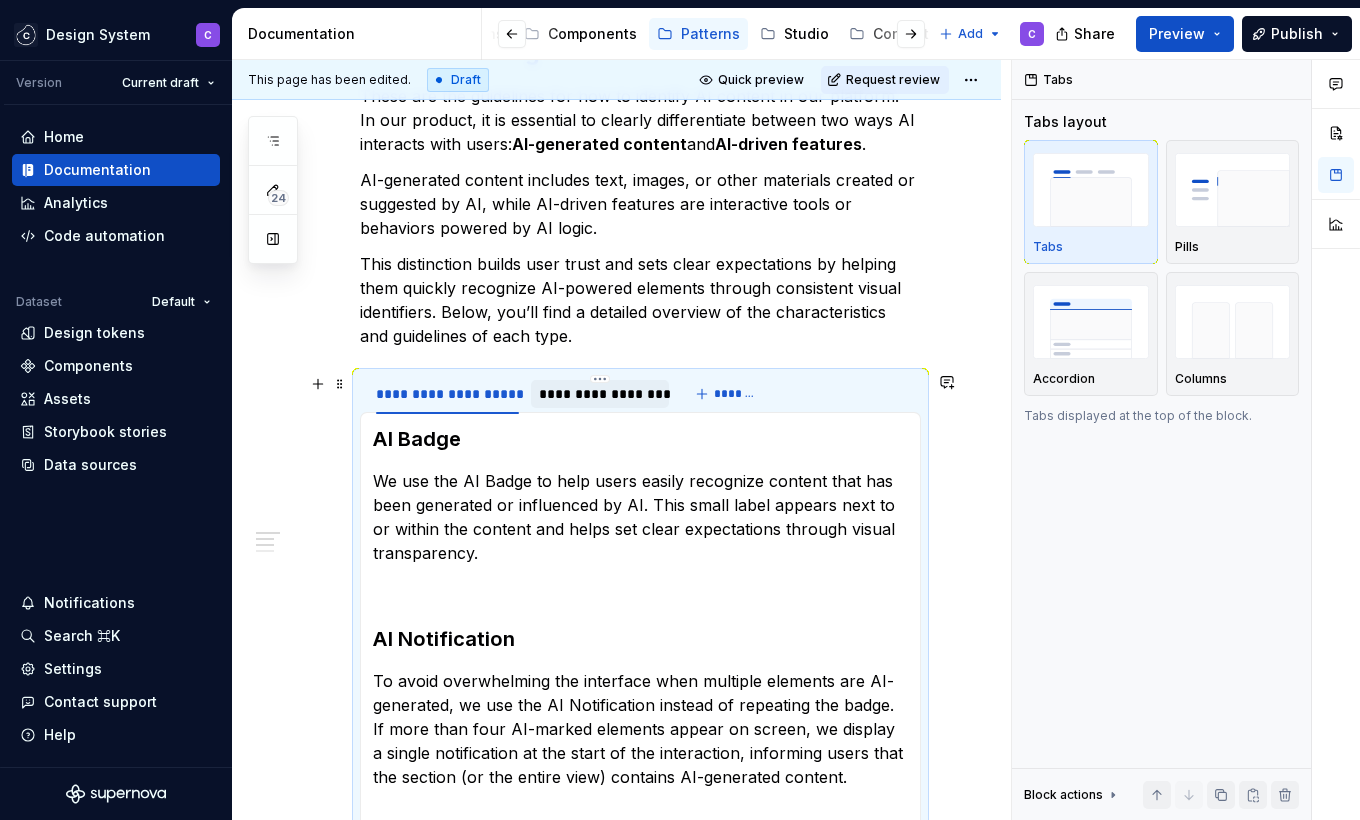 click on "**********" at bounding box center (599, 394) 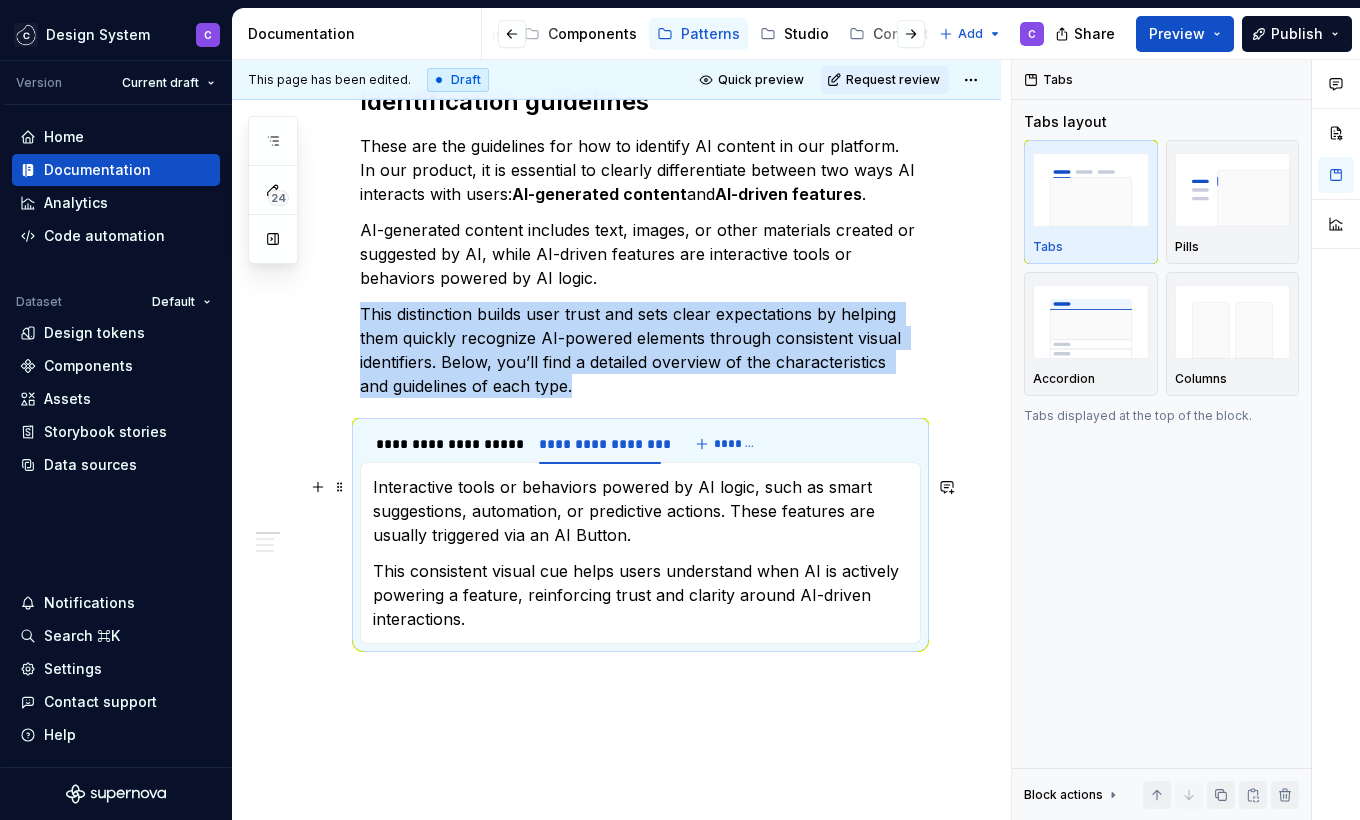 scroll, scrollTop: 370, scrollLeft: 0, axis: vertical 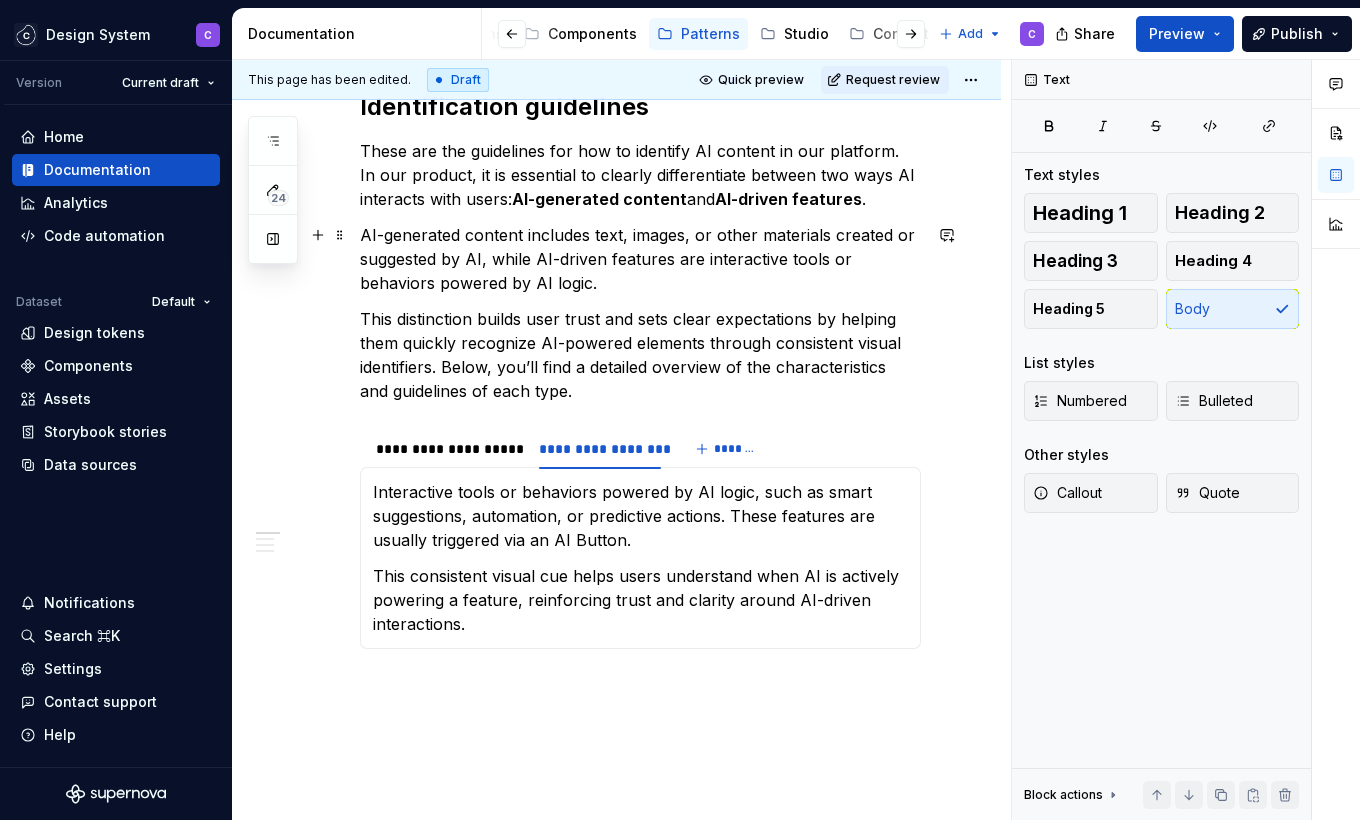 click on "AI-generated content includes text, images, or other materials created or suggested by AI, while AI-driven features are interactive tools or behaviors powered by AI logic." at bounding box center [640, 259] 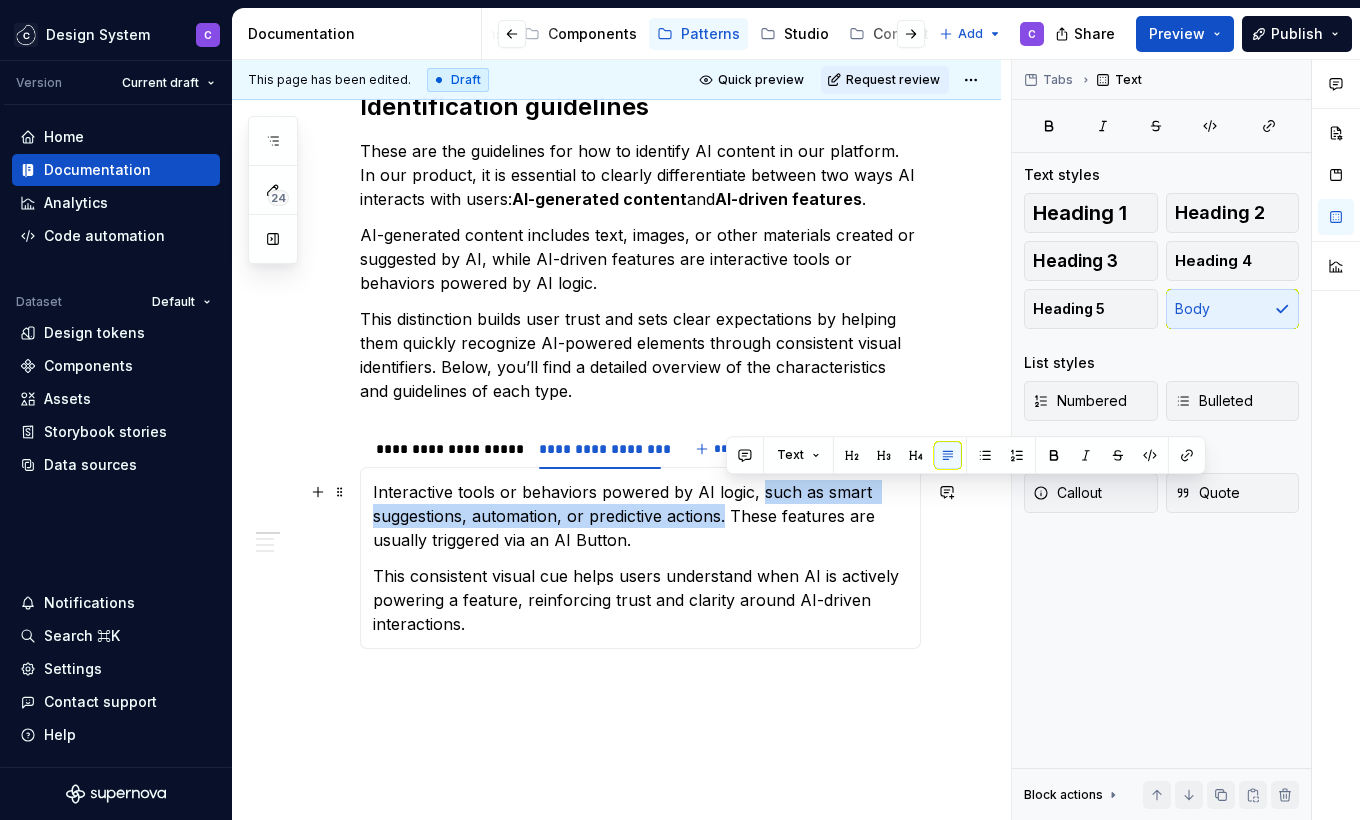 drag, startPoint x: 755, startPoint y: 491, endPoint x: 726, endPoint y: 519, distance: 40.311287 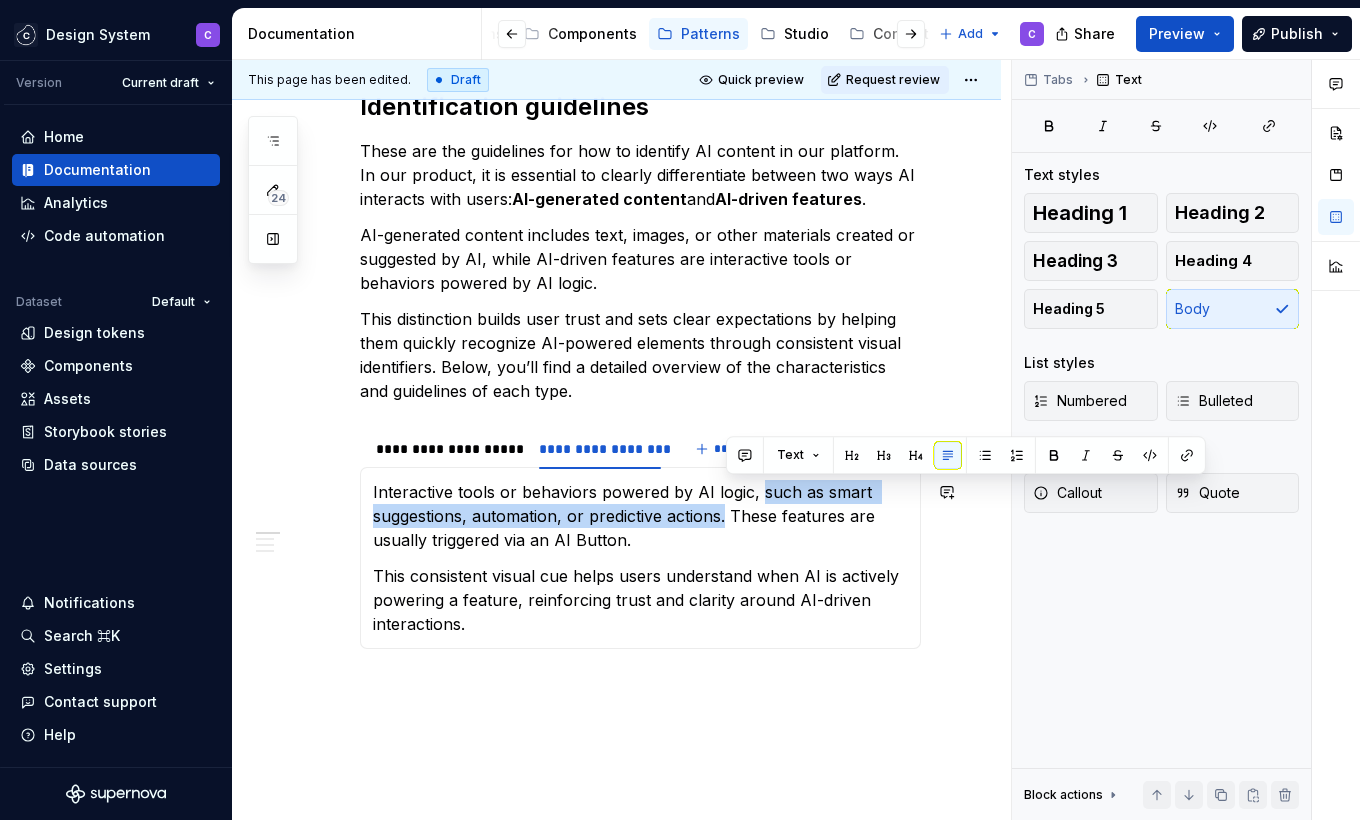 copy on "such as smart suggestions, automation, or predictive actions." 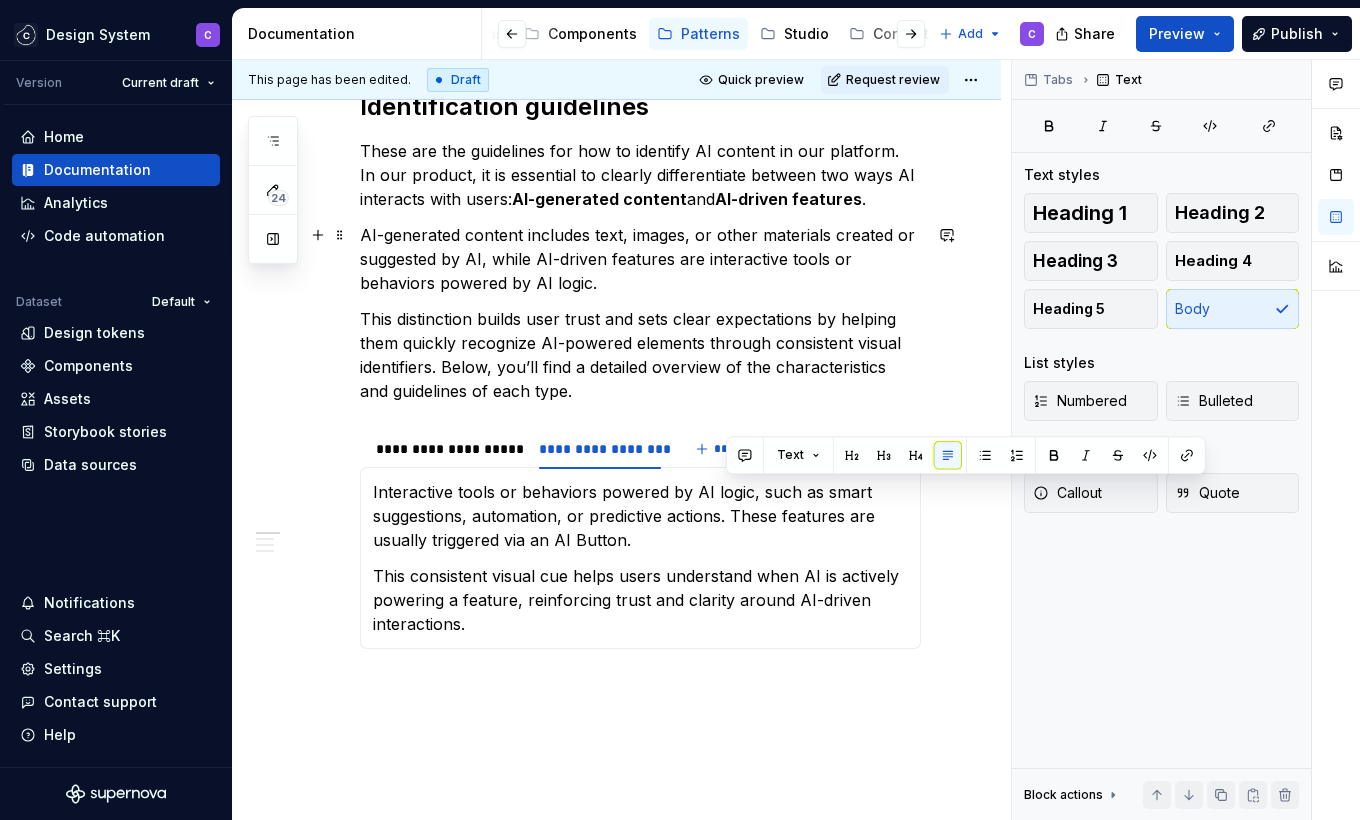 click on "AI-generated content includes text, images, or other materials created or suggested by AI, while AI-driven features are interactive tools or behaviors powered by AI logic." at bounding box center [640, 259] 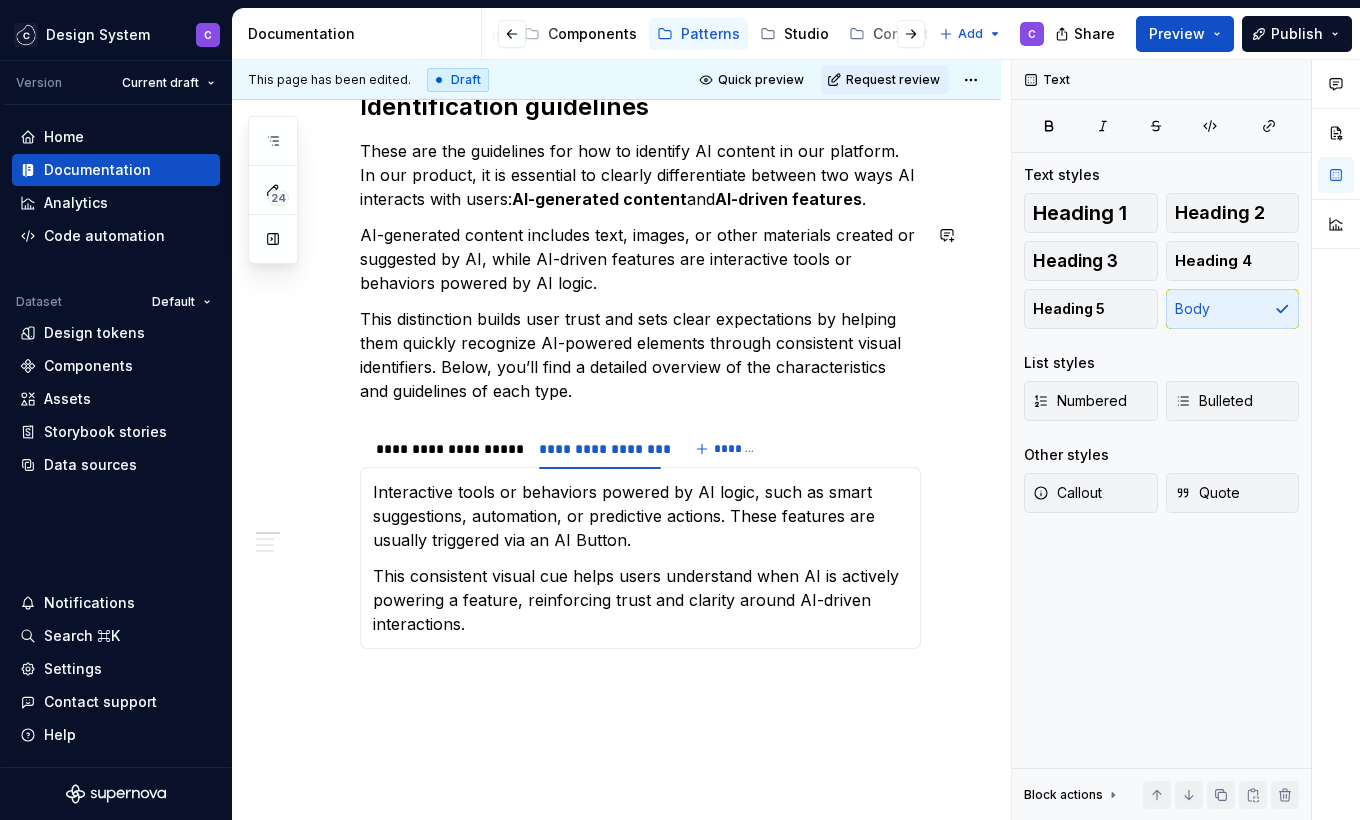 click on "**********" at bounding box center (640, 378) 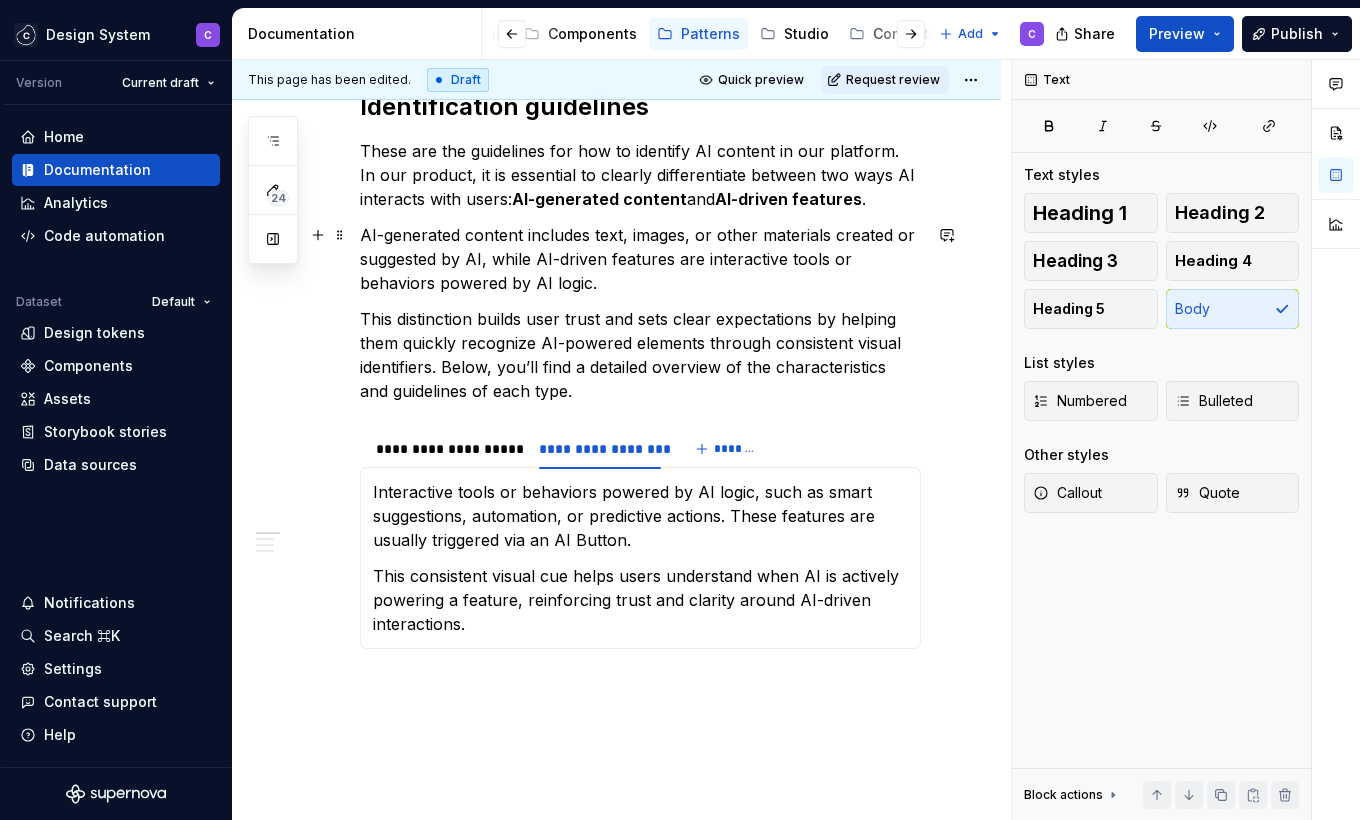 click on "AI-generated content includes text, images, or other materials created or suggested by AI, while AI-driven features are interactive tools or behaviors powered by AI logic." at bounding box center [640, 259] 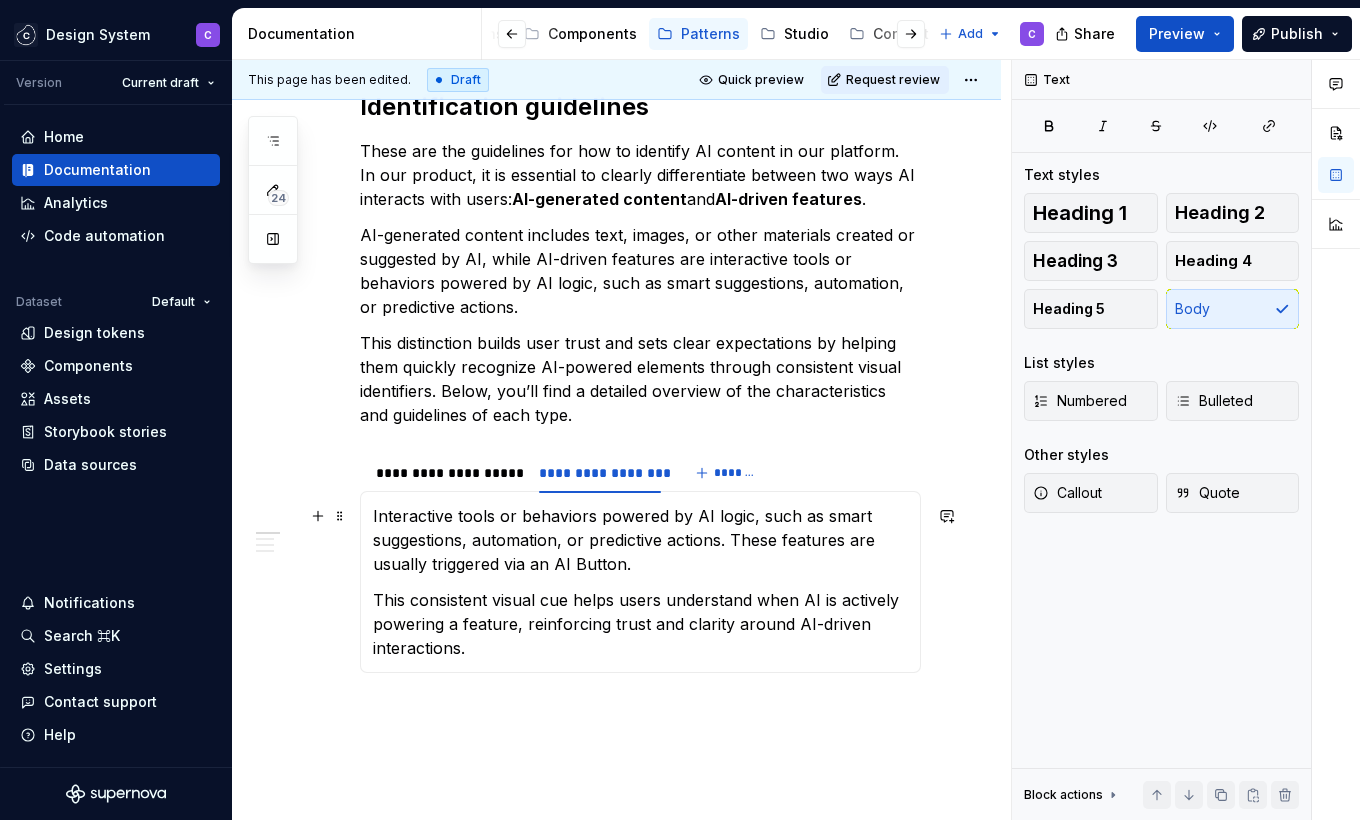 click on "Interactive tools or behaviors powered by AI logic, such as smart suggestions, automation, or predictive actions. These features are usually triggered via an AI Button." at bounding box center [640, 540] 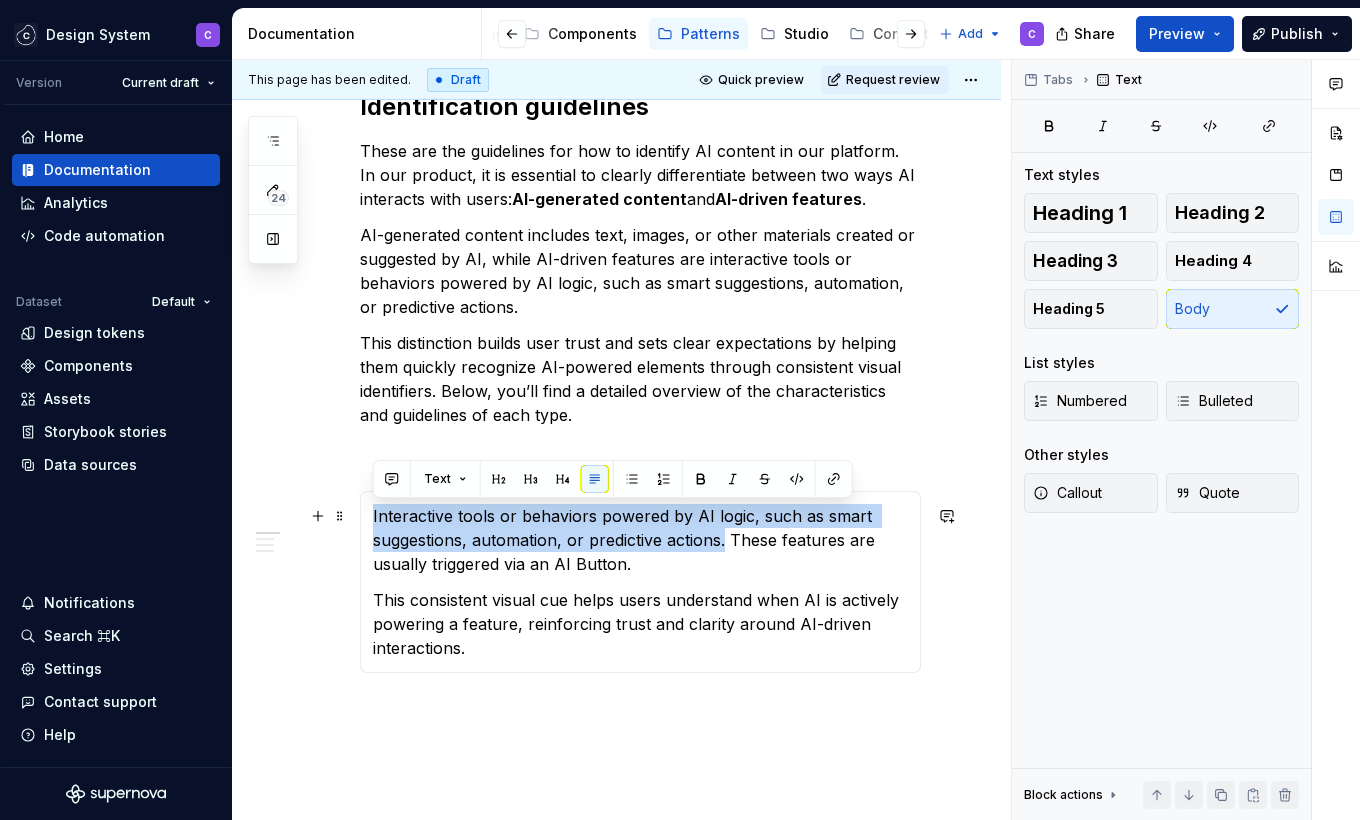 drag, startPoint x: 726, startPoint y: 539, endPoint x: 367, endPoint y: 509, distance: 360.2513 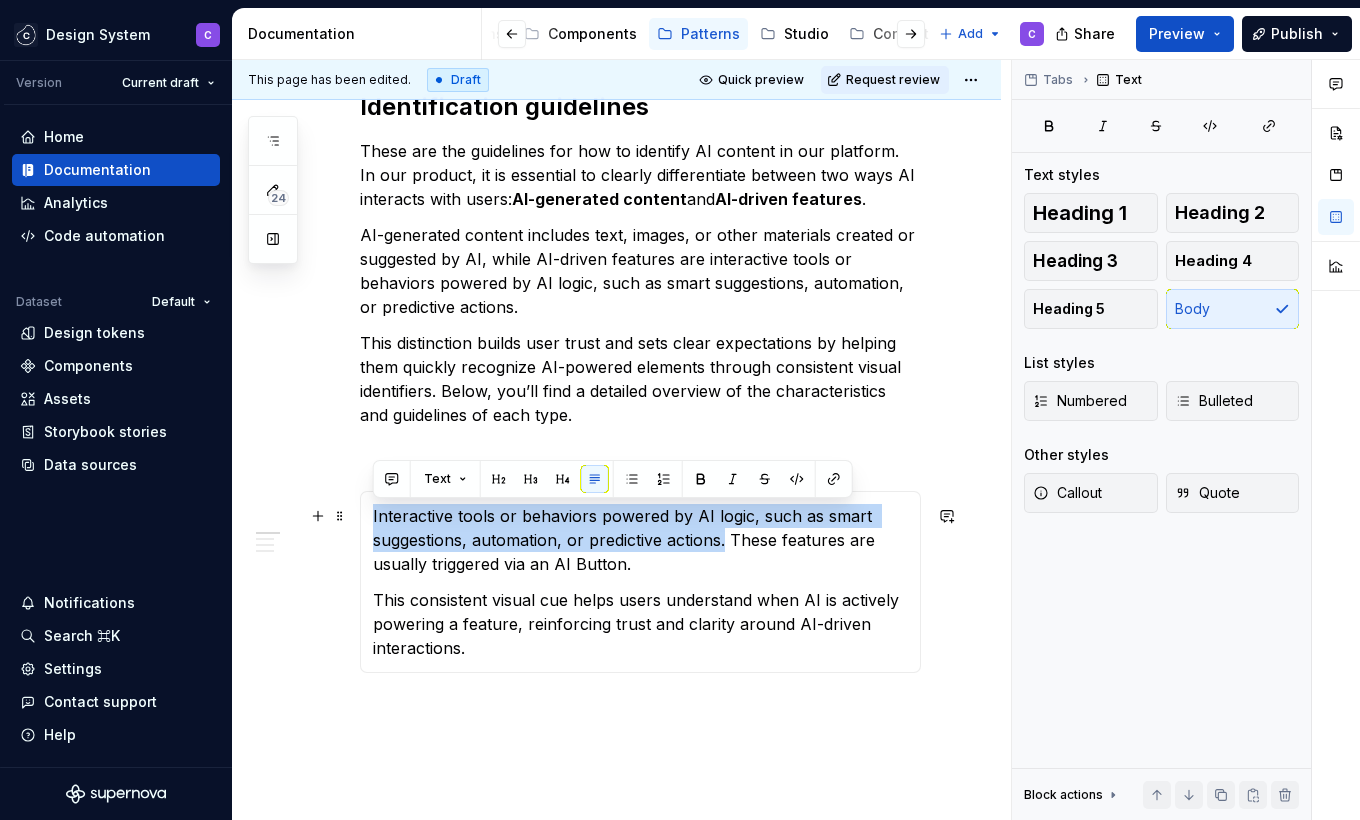 click on "AI Badge We use the AI Badge to help users easily recognize content that has been generated or influenced by AI. This small label appears next to or within the content and helps set clear expectations through visual transparency. AI Notification To avoid overwhelming the interface when multiple elements are AI-generated, we use the AI Notification instead of repeating the badge. If more than four AI-marked elements appear on screen, we display a single notification at the start of the interaction, informing users that the section (or the entire view) contains AI-generated content. AI Symbol For more subtle identification or in low space areas like tabs, tables, or lists, we use the AI Symbol. It provides a compact way to indicate AI involvement without adding visual noise. Interactive tools or behaviors powered by AI logic, such as smart suggestions, automation, or predictive actions. These features are usually triggered via an AI Button." at bounding box center [640, 582] 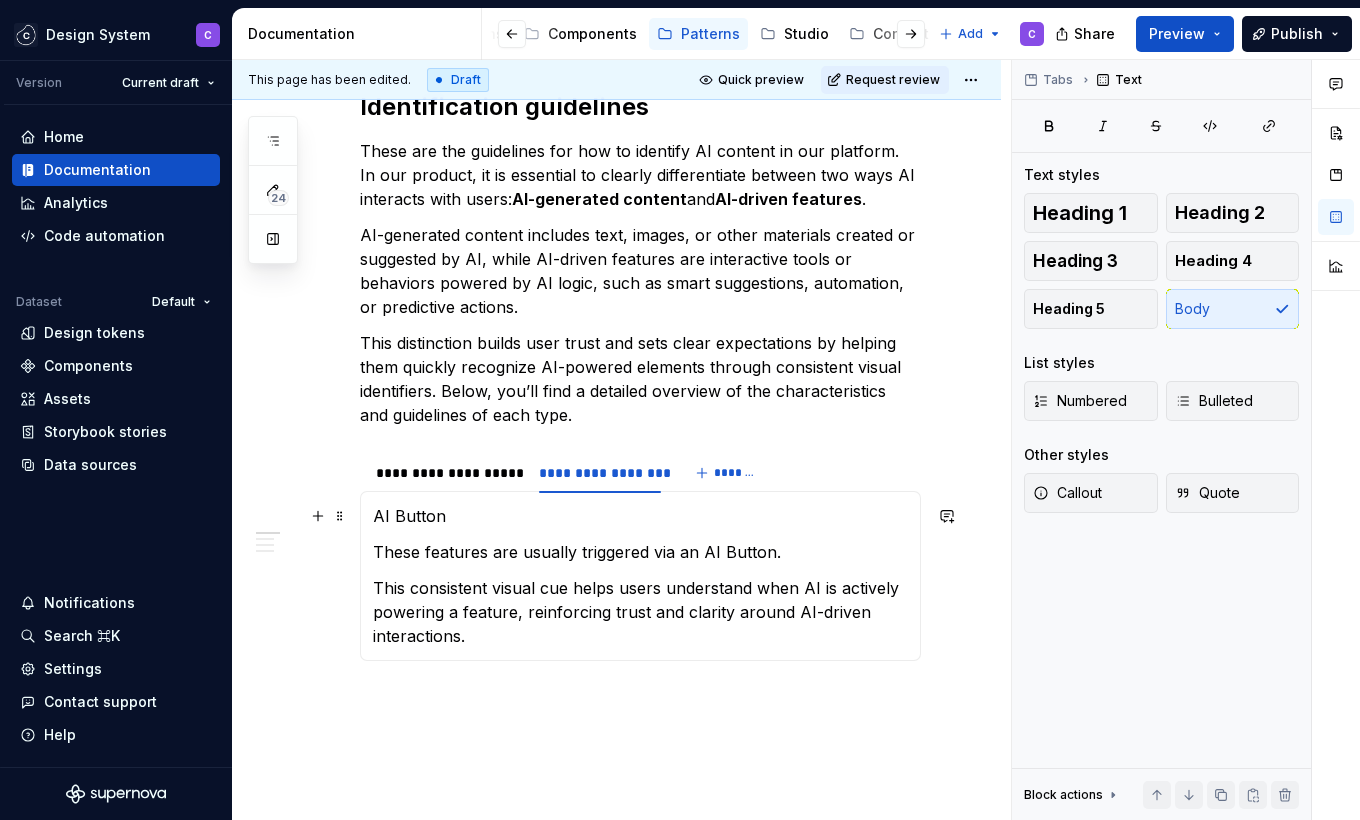click on "AI Button" at bounding box center [640, 516] 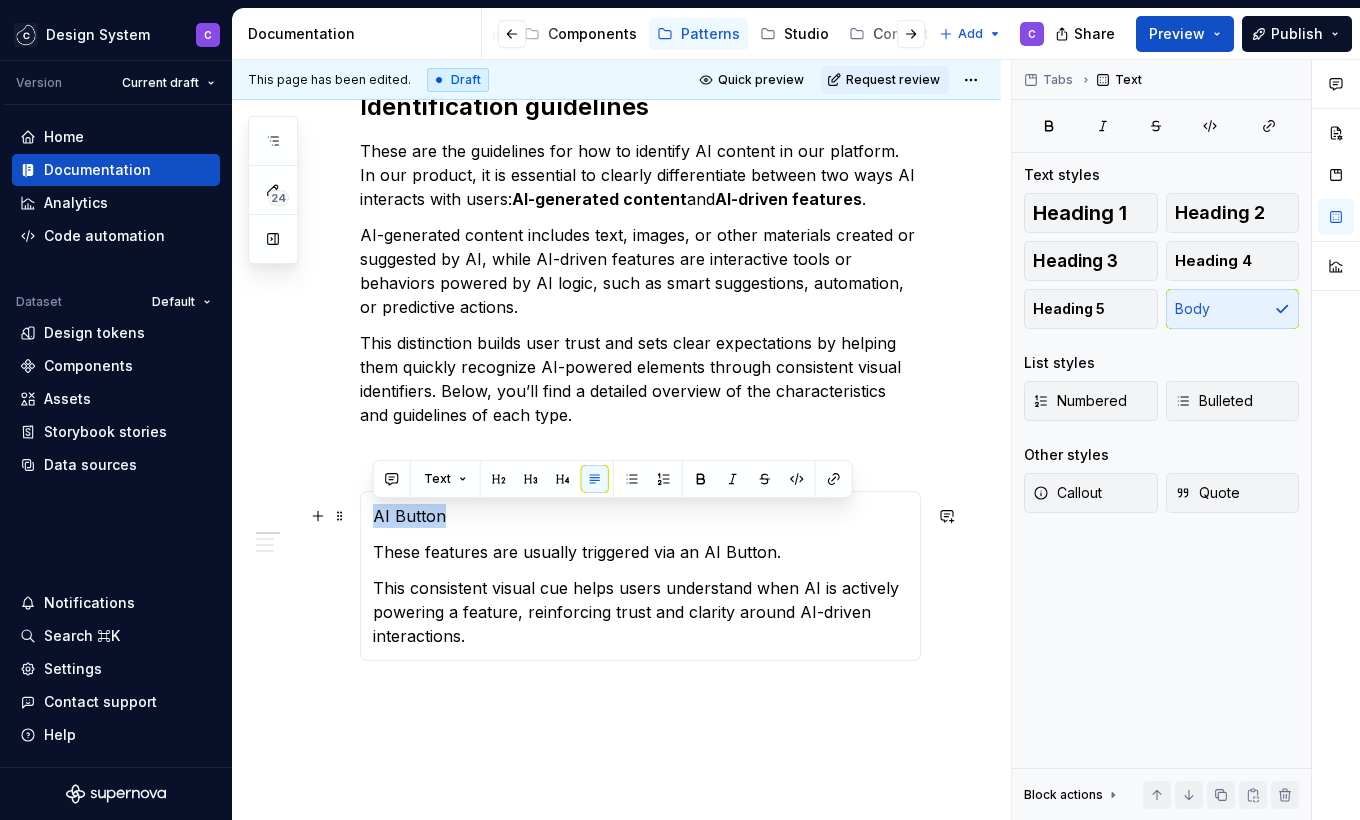 drag, startPoint x: 414, startPoint y: 519, endPoint x: 371, endPoint y: 516, distance: 43.104523 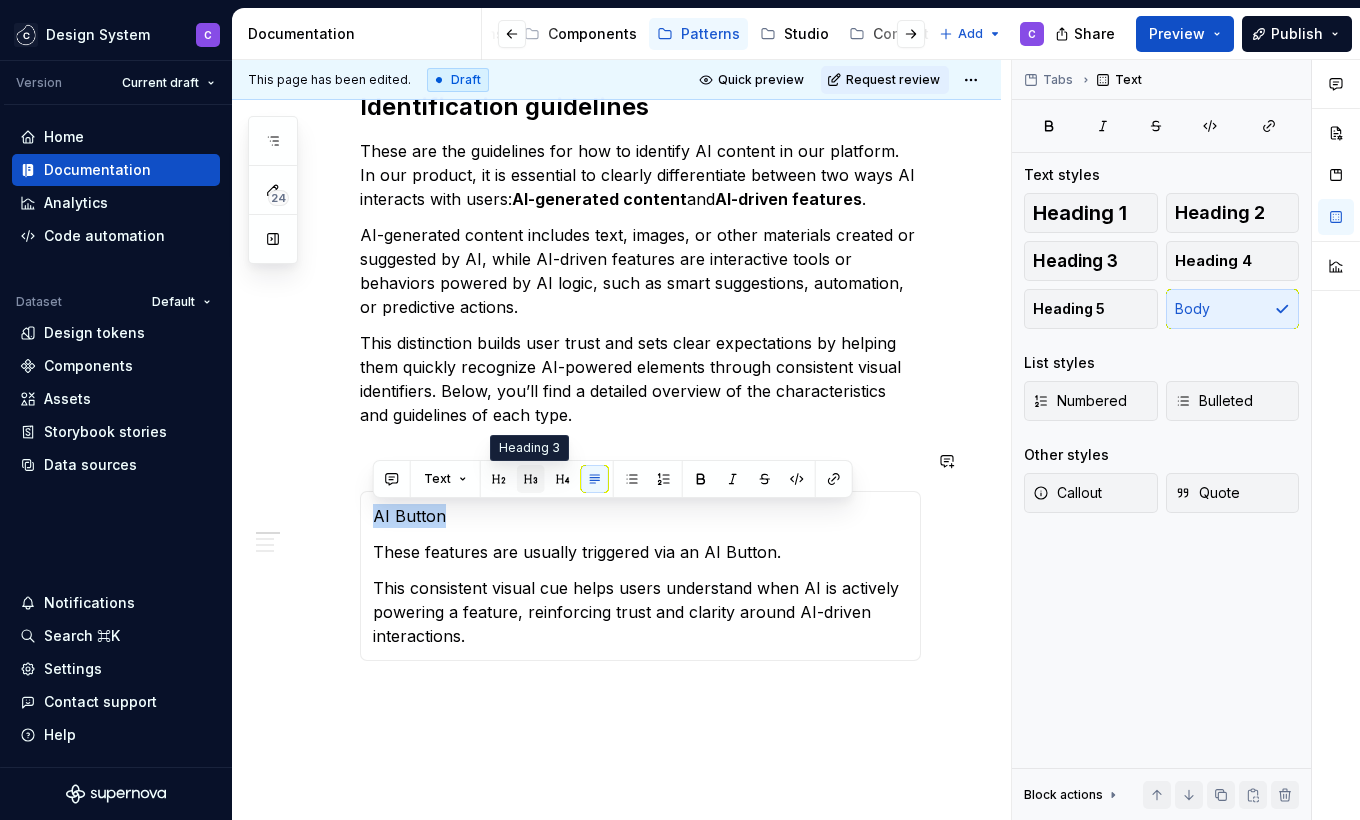 click at bounding box center (531, 479) 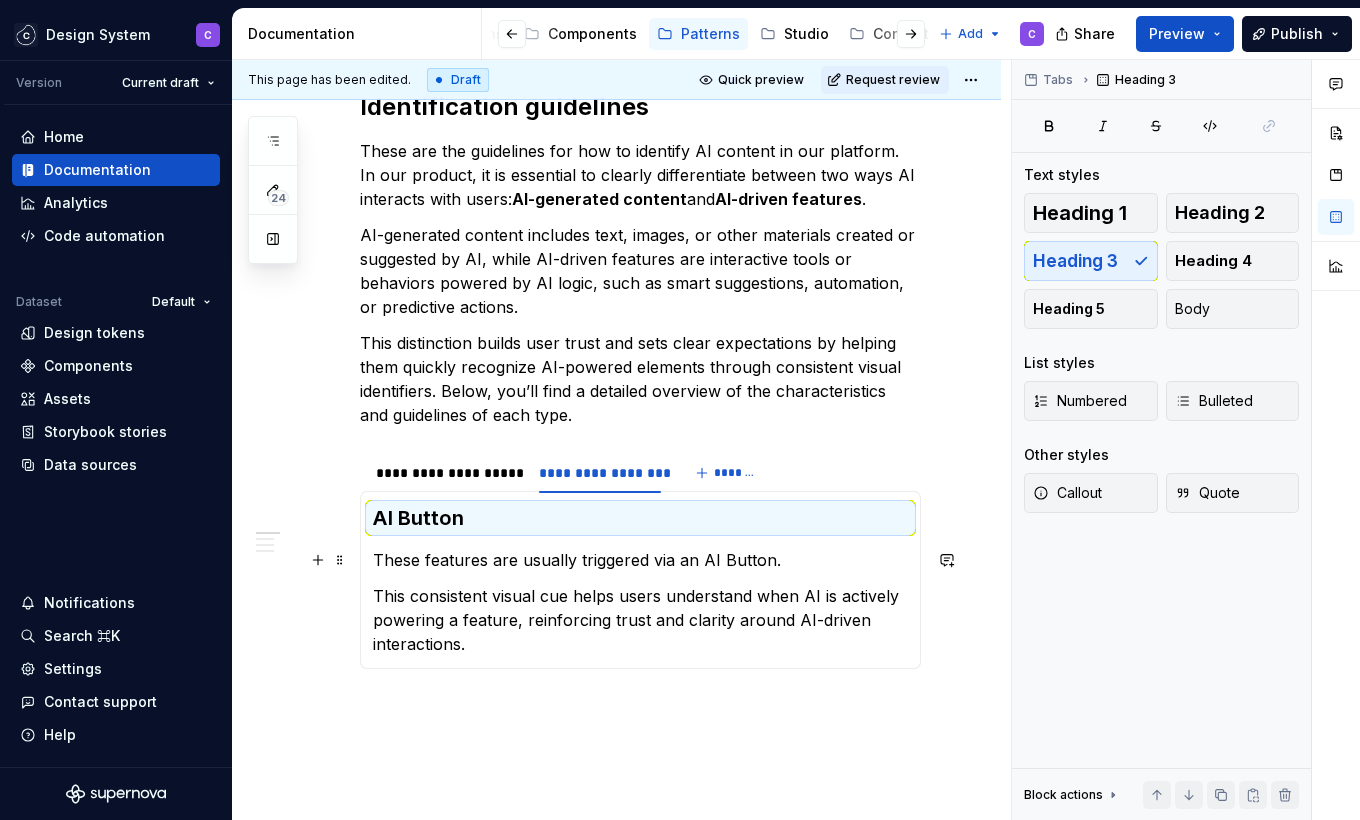 click on "AI Button These features are usually triggered via an AI Button. This consistent visual cue helps users understand when AI is actively powering a feature, reinforcing trust and clarity around AI-driven interactions." at bounding box center (640, 580) 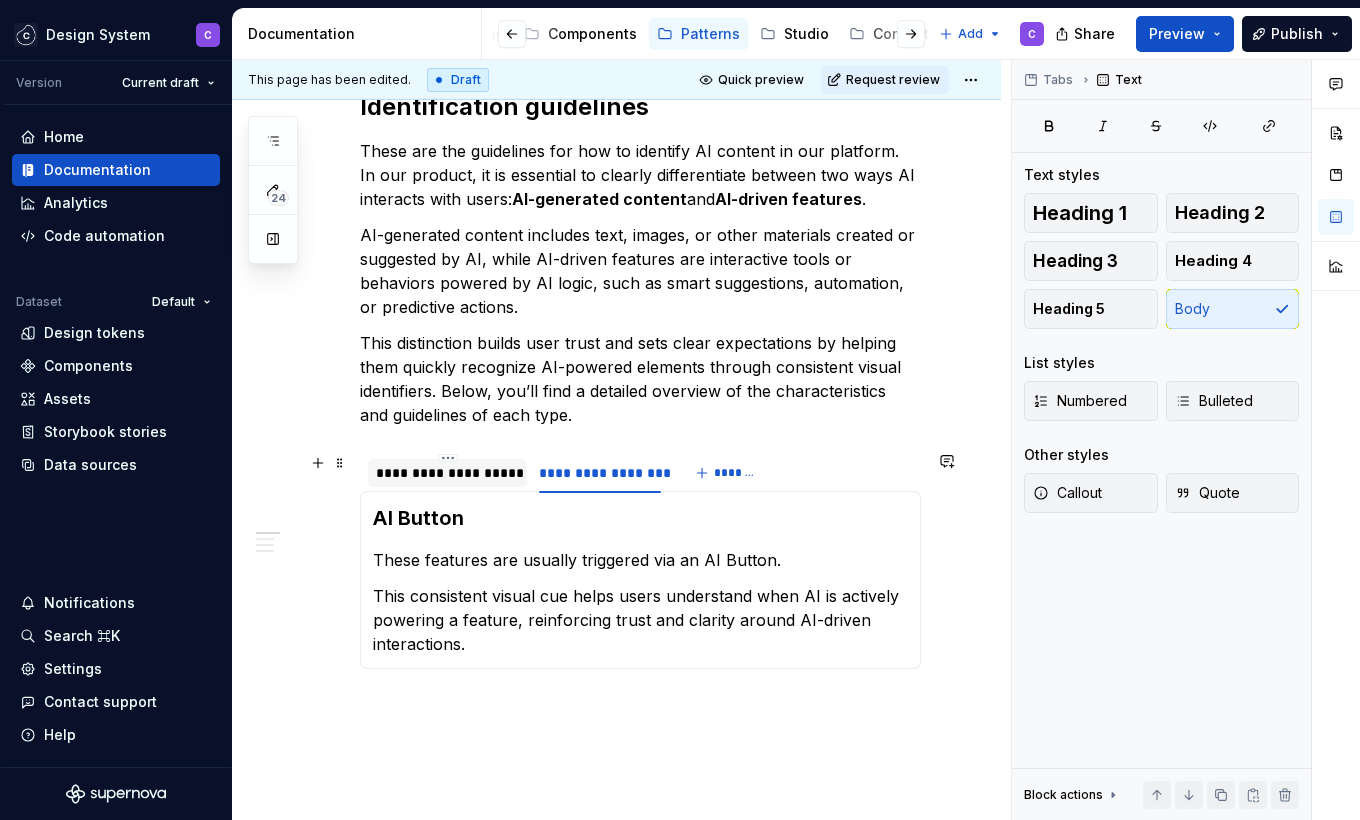 click on "**********" at bounding box center (447, 473) 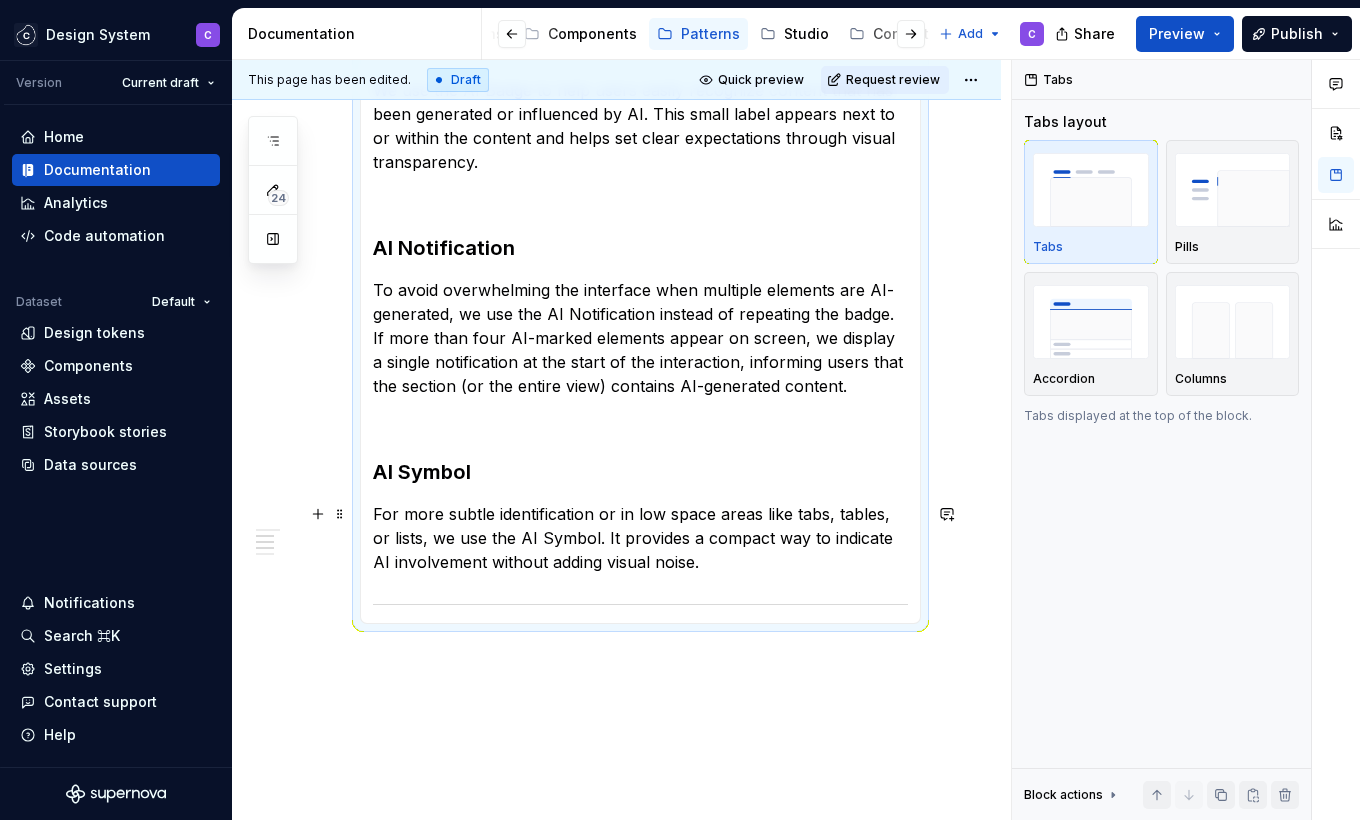 scroll, scrollTop: 929, scrollLeft: 0, axis: vertical 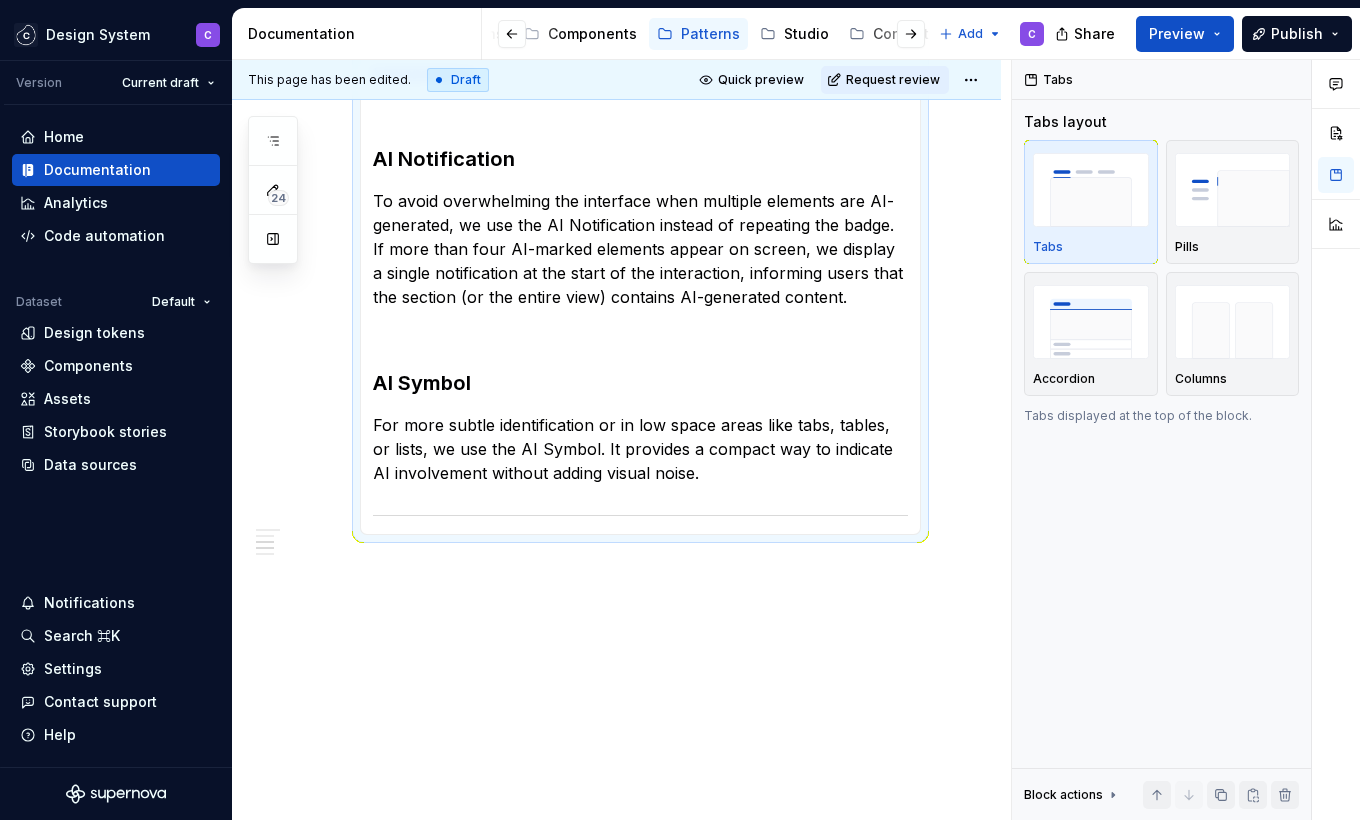 click on "**********" at bounding box center (616, 152) 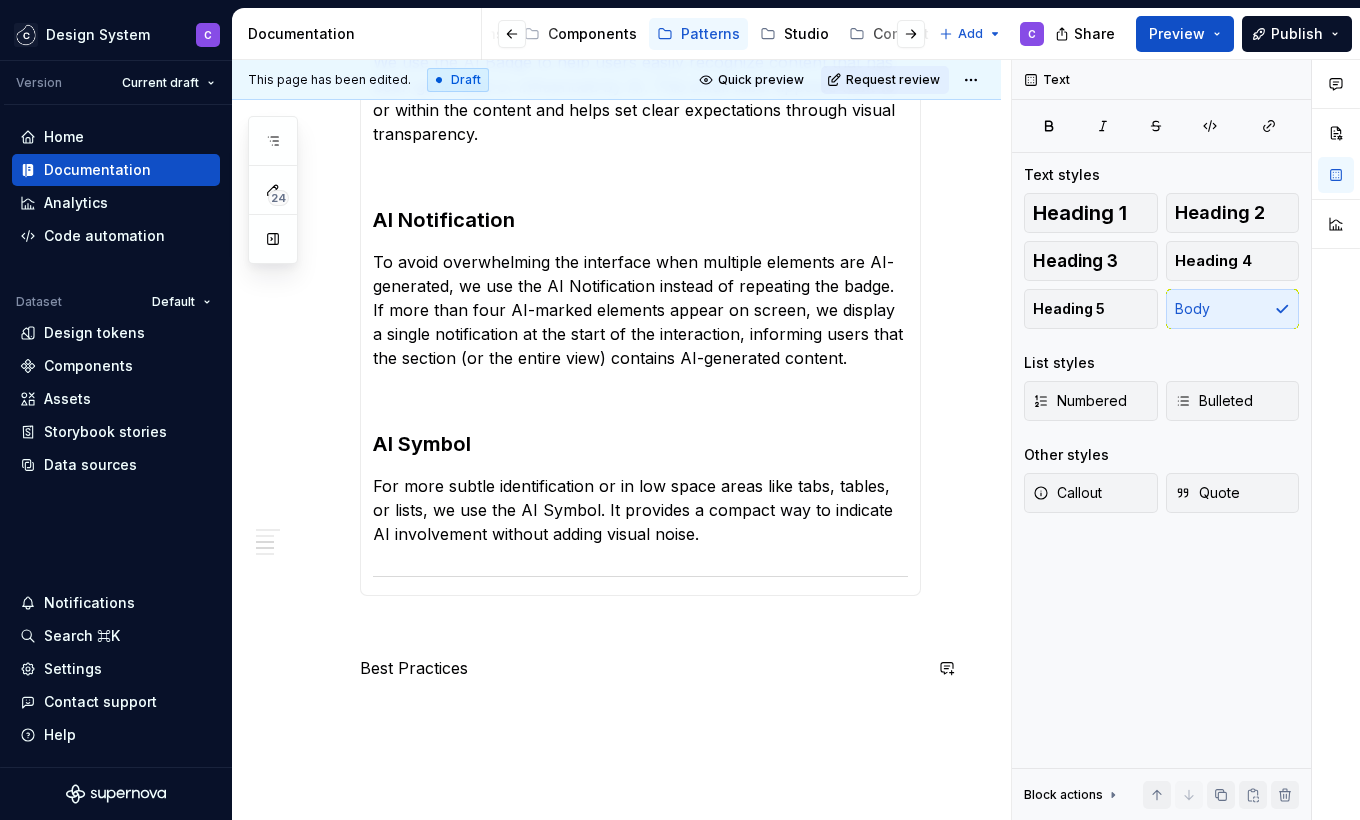 scroll, scrollTop: 997, scrollLeft: 0, axis: vertical 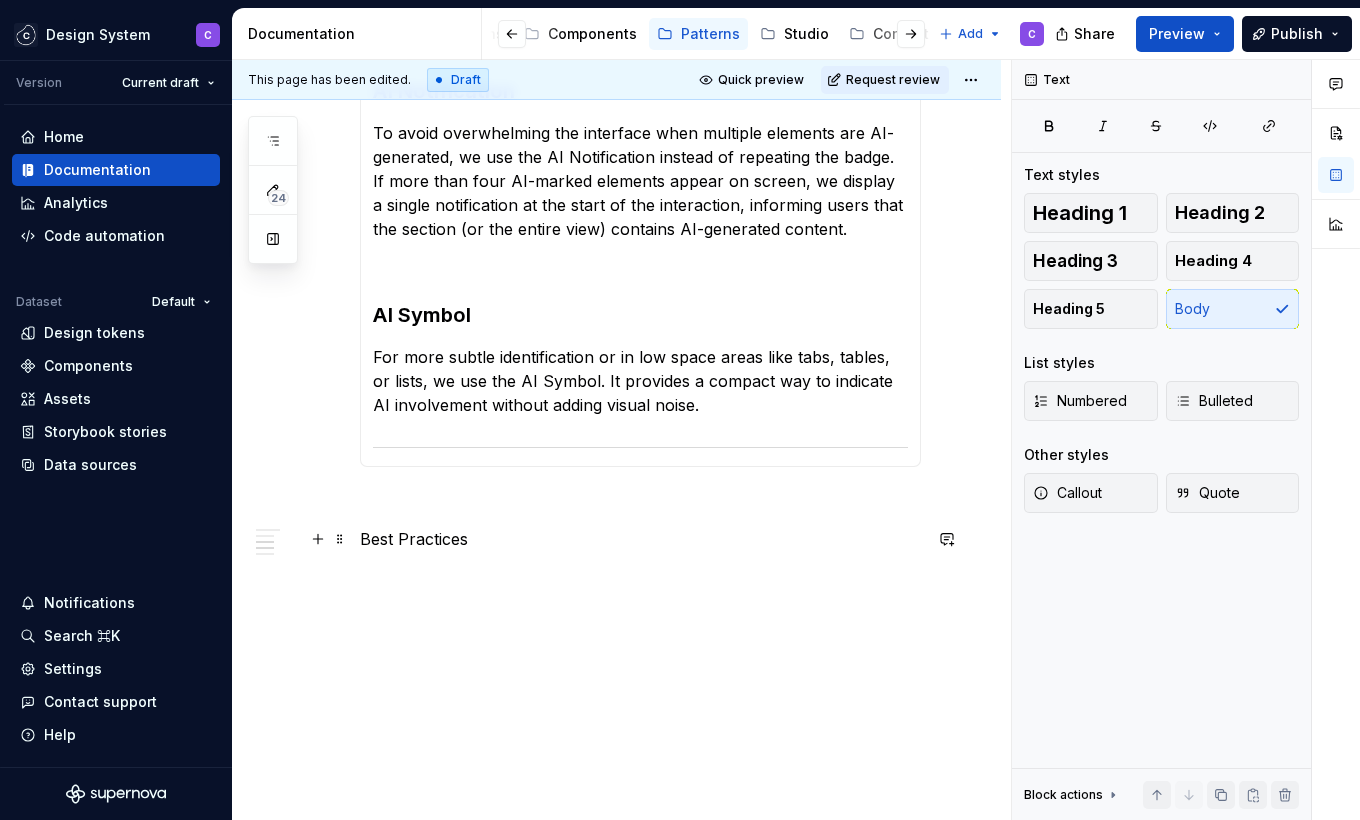 click on "Best Practices" at bounding box center [640, 539] 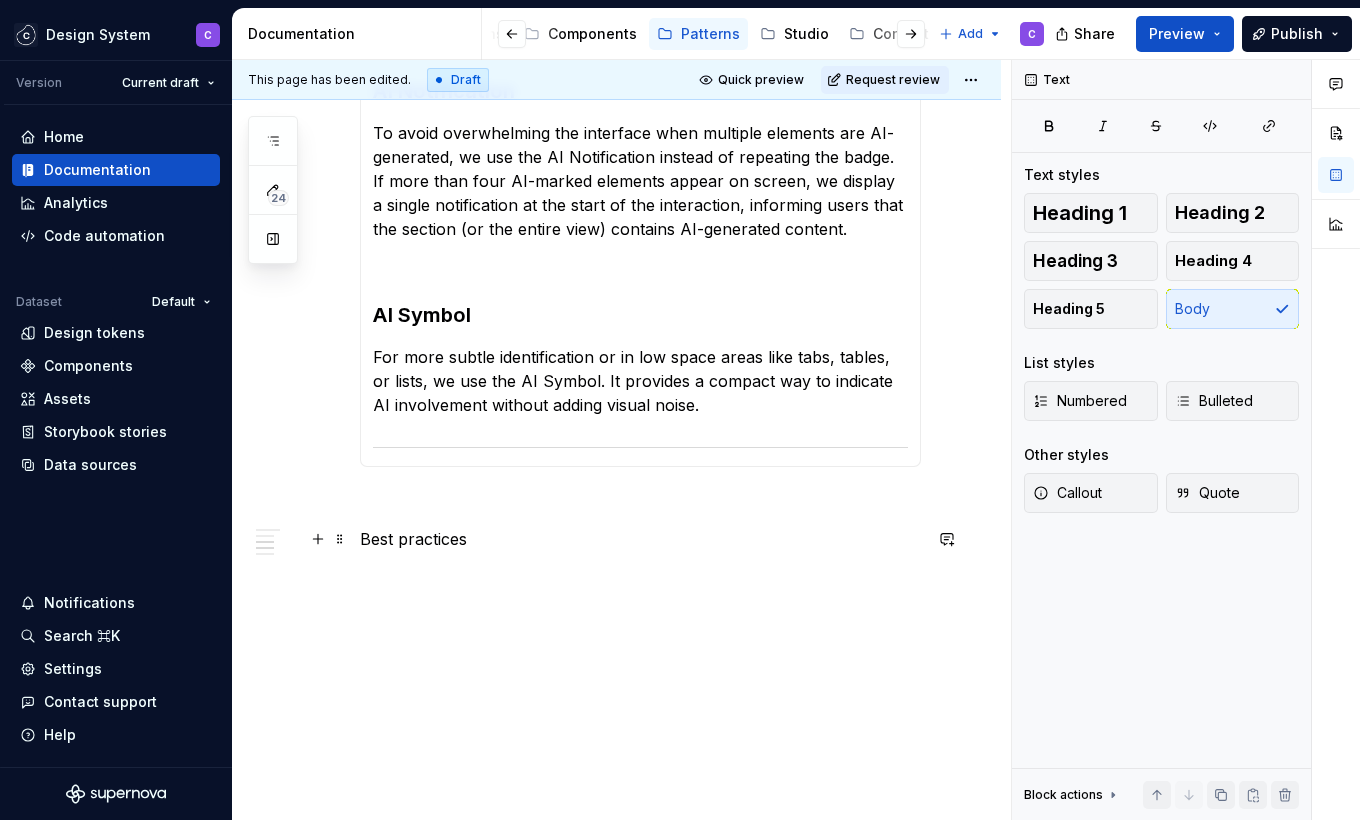 click on "Best practices" at bounding box center (640, 539) 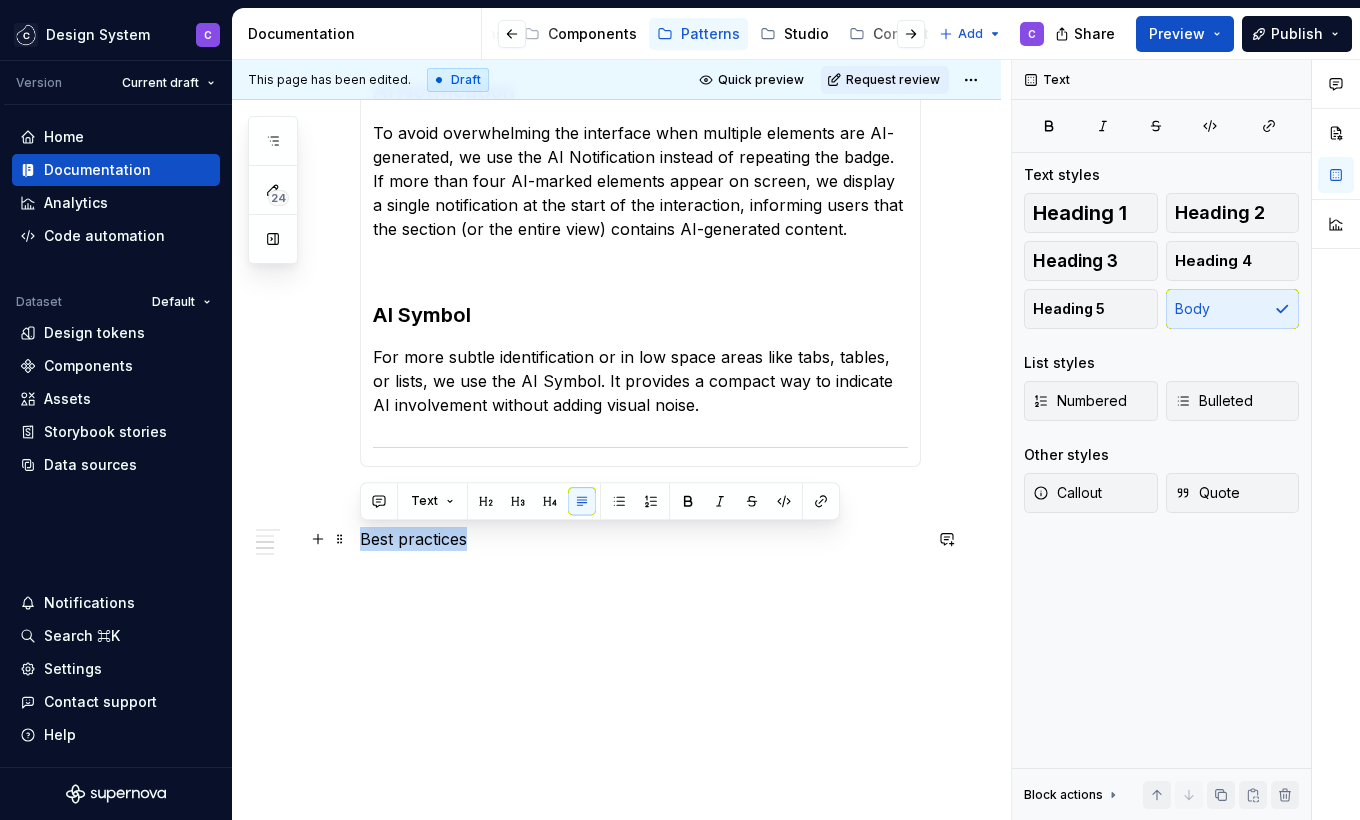 drag, startPoint x: 424, startPoint y: 545, endPoint x: 369, endPoint y: 543, distance: 55.03635 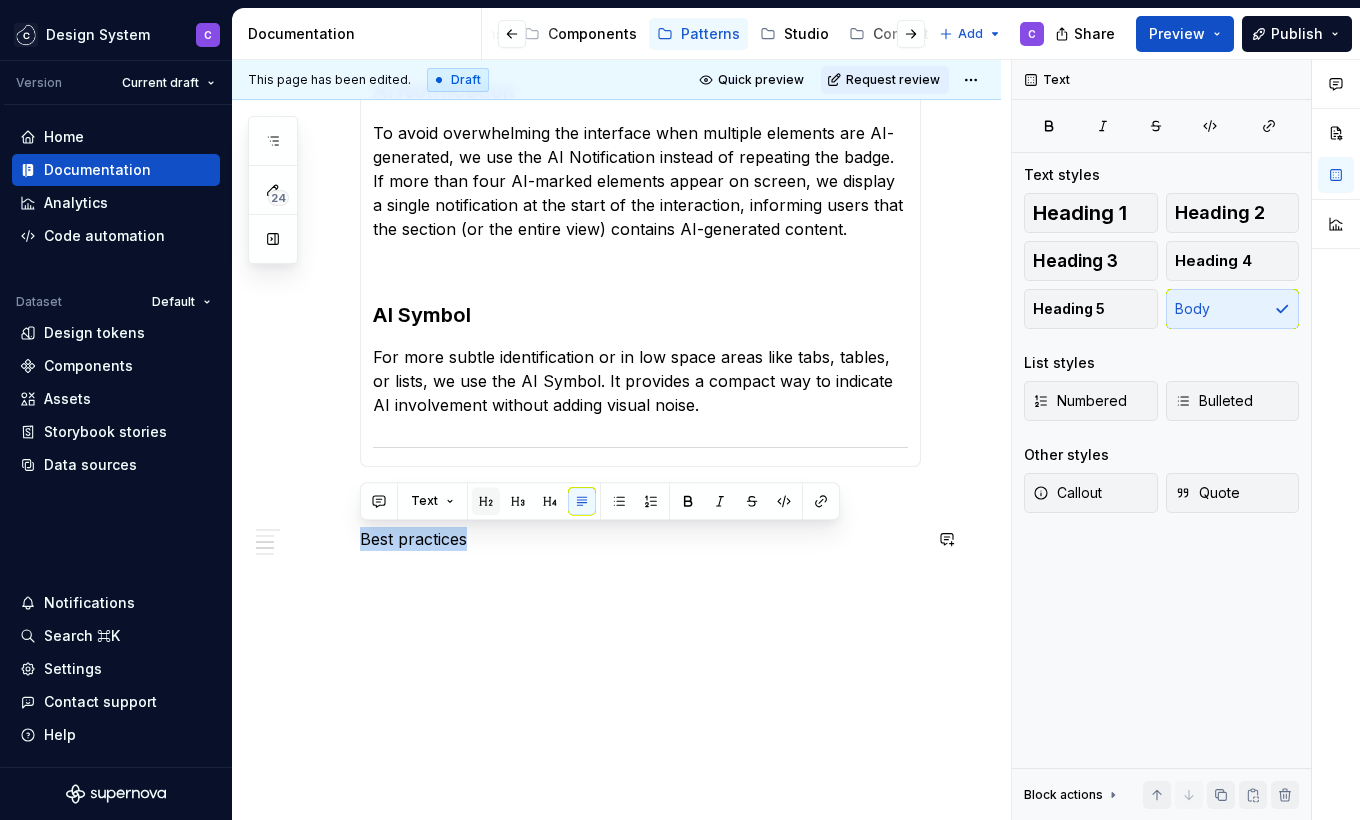click at bounding box center [486, 501] 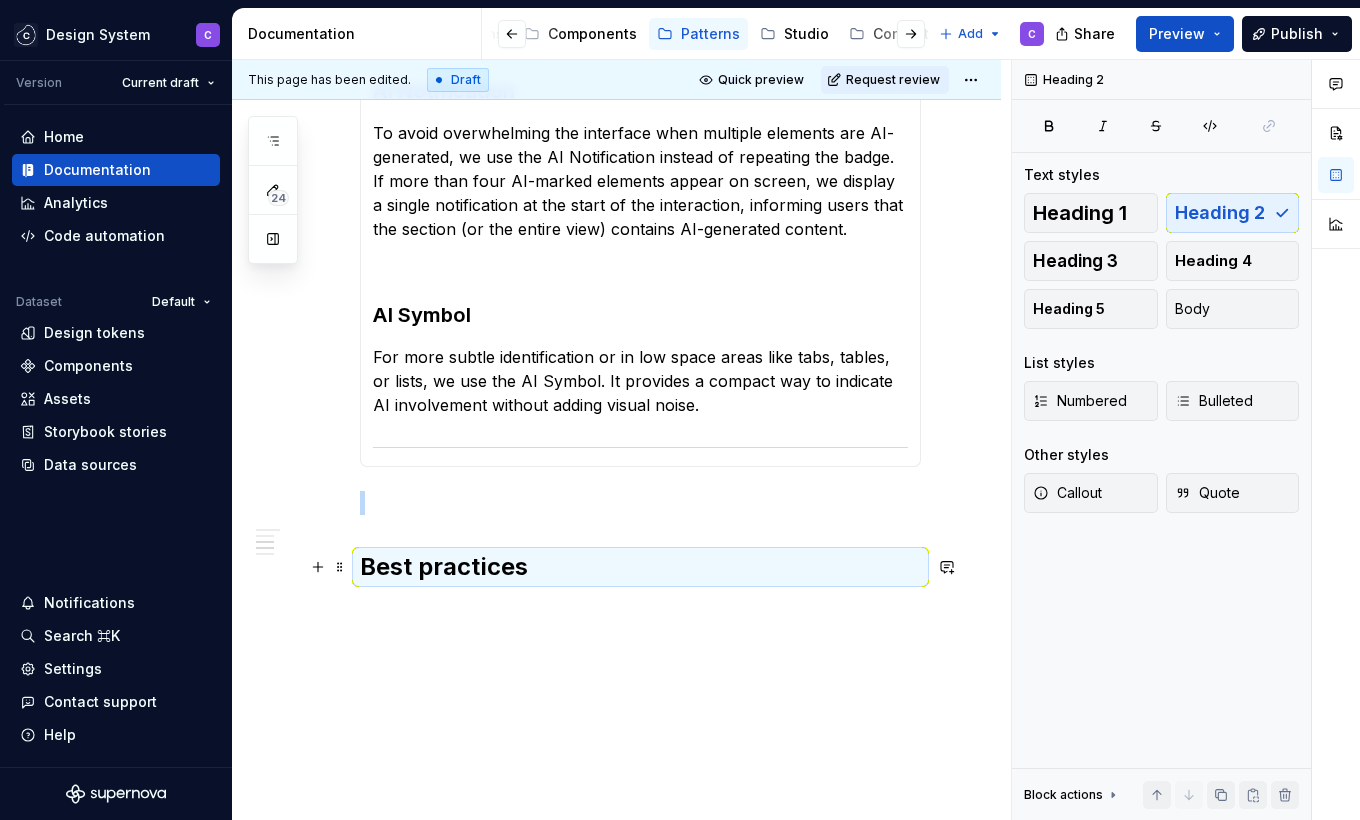 click on "Best practices" at bounding box center [640, 567] 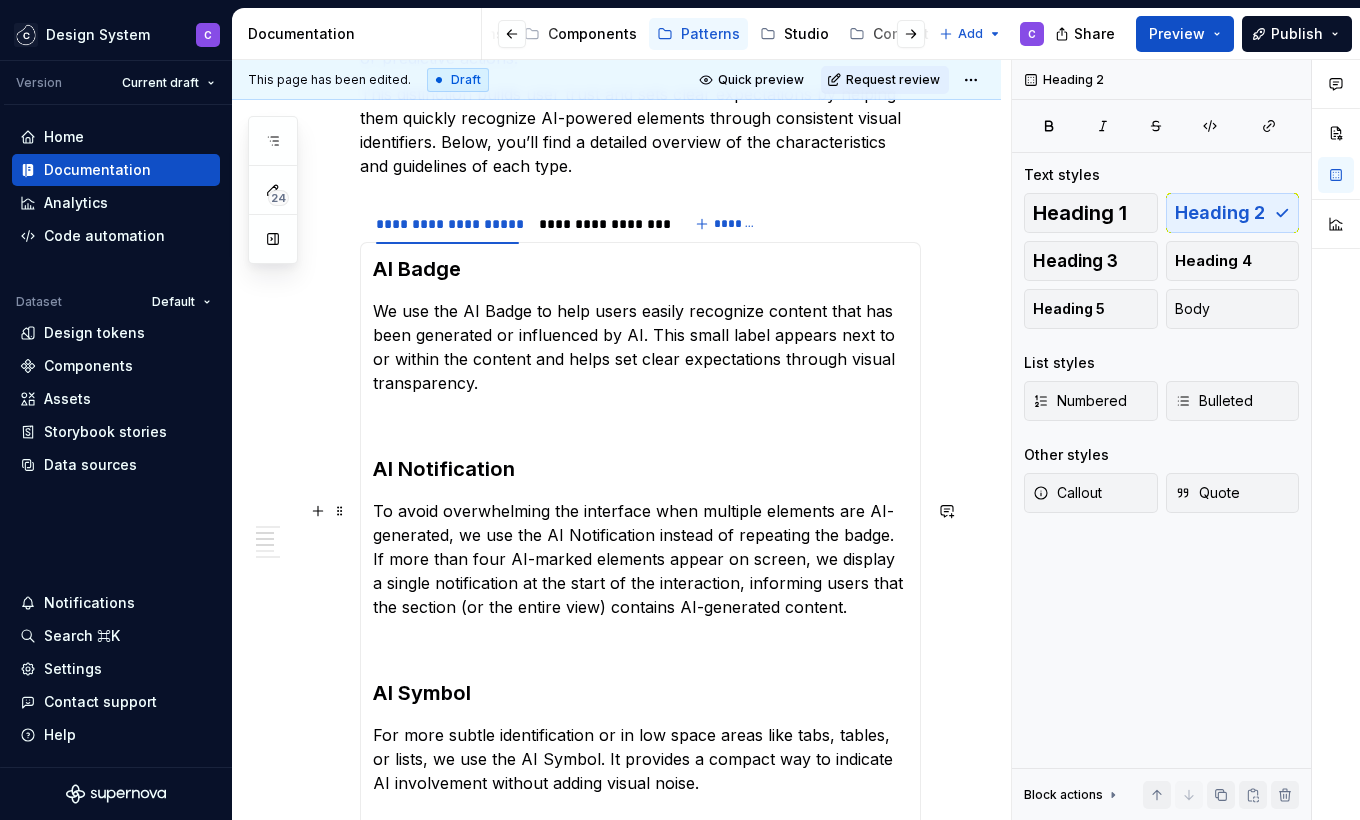 scroll, scrollTop: 0, scrollLeft: 0, axis: both 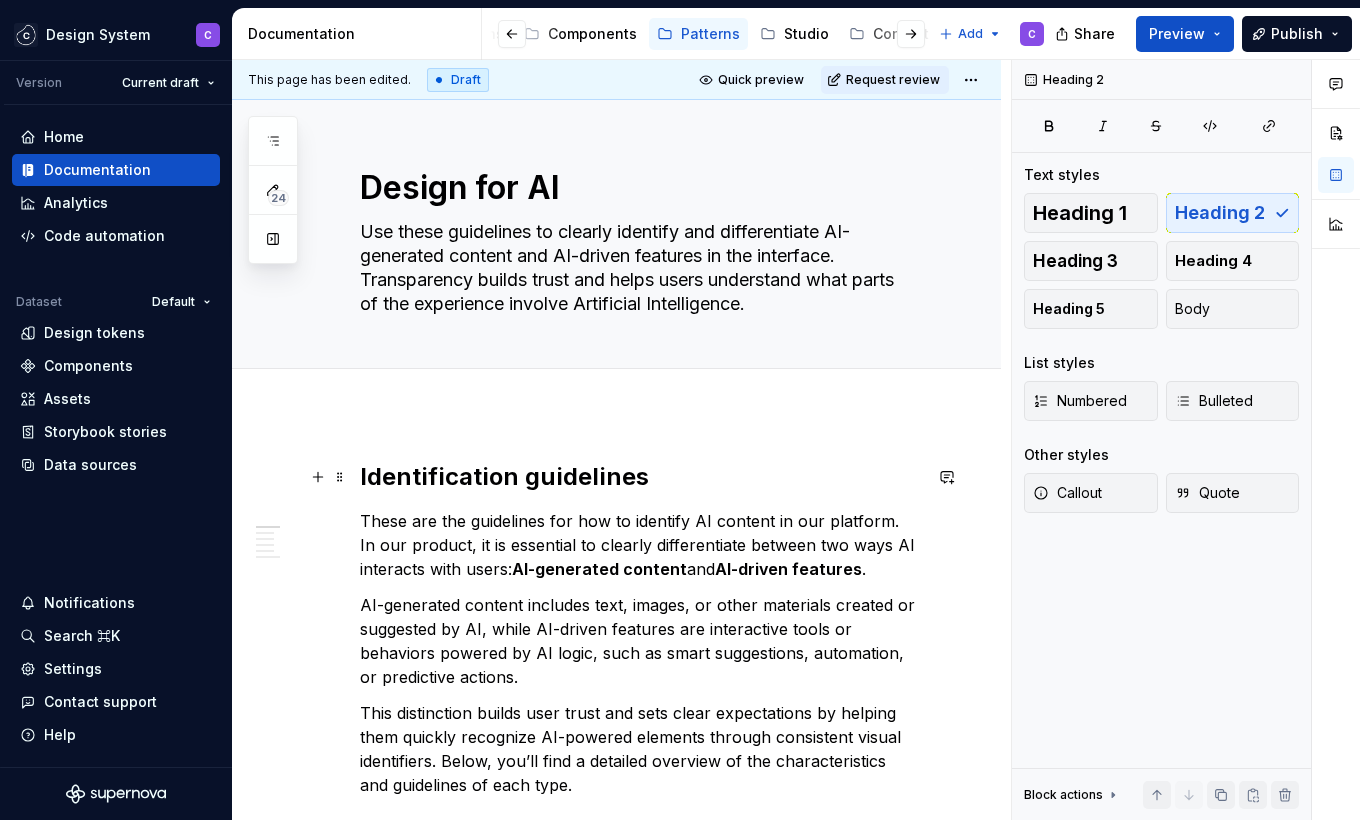click on "Identification guidelines" at bounding box center (640, 477) 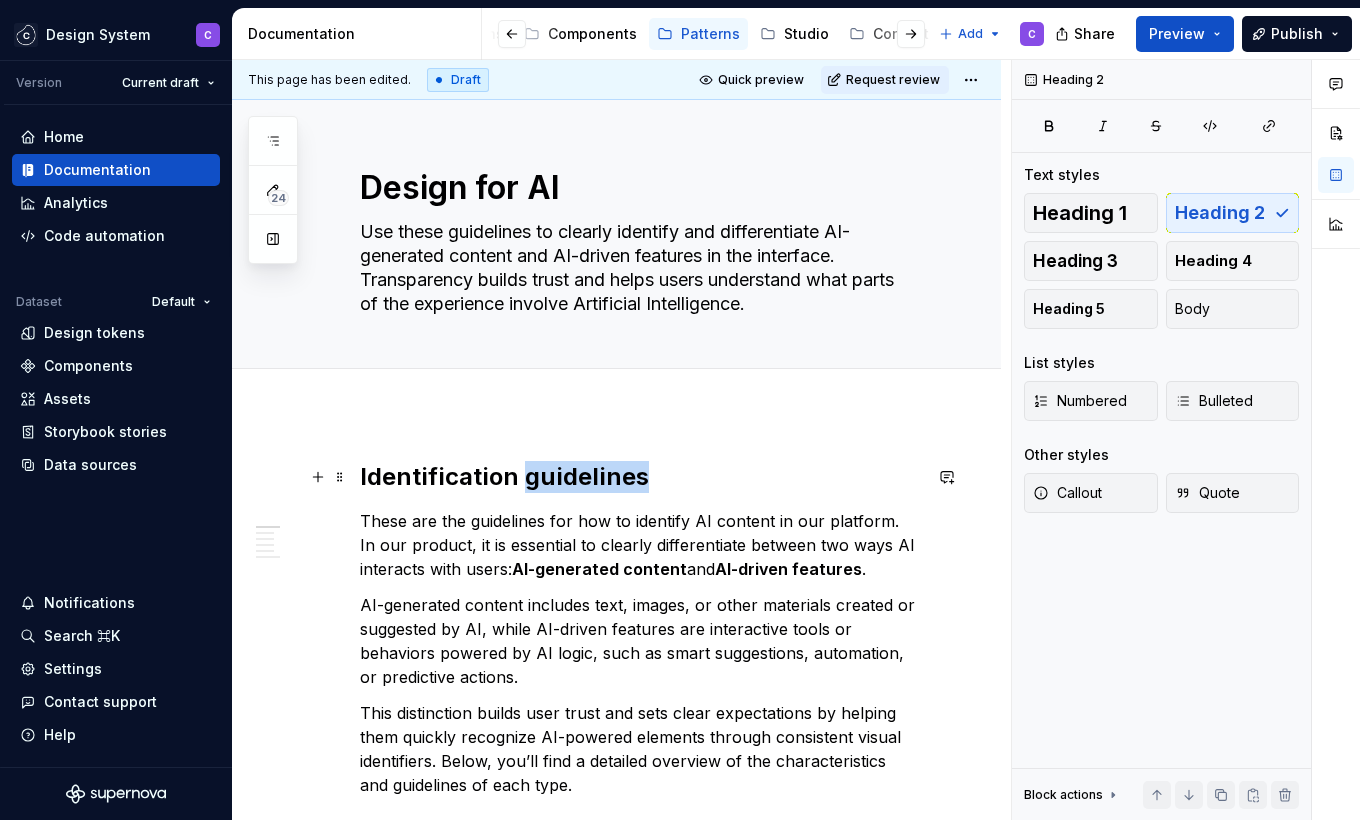 click on "Identification guidelines" at bounding box center (640, 477) 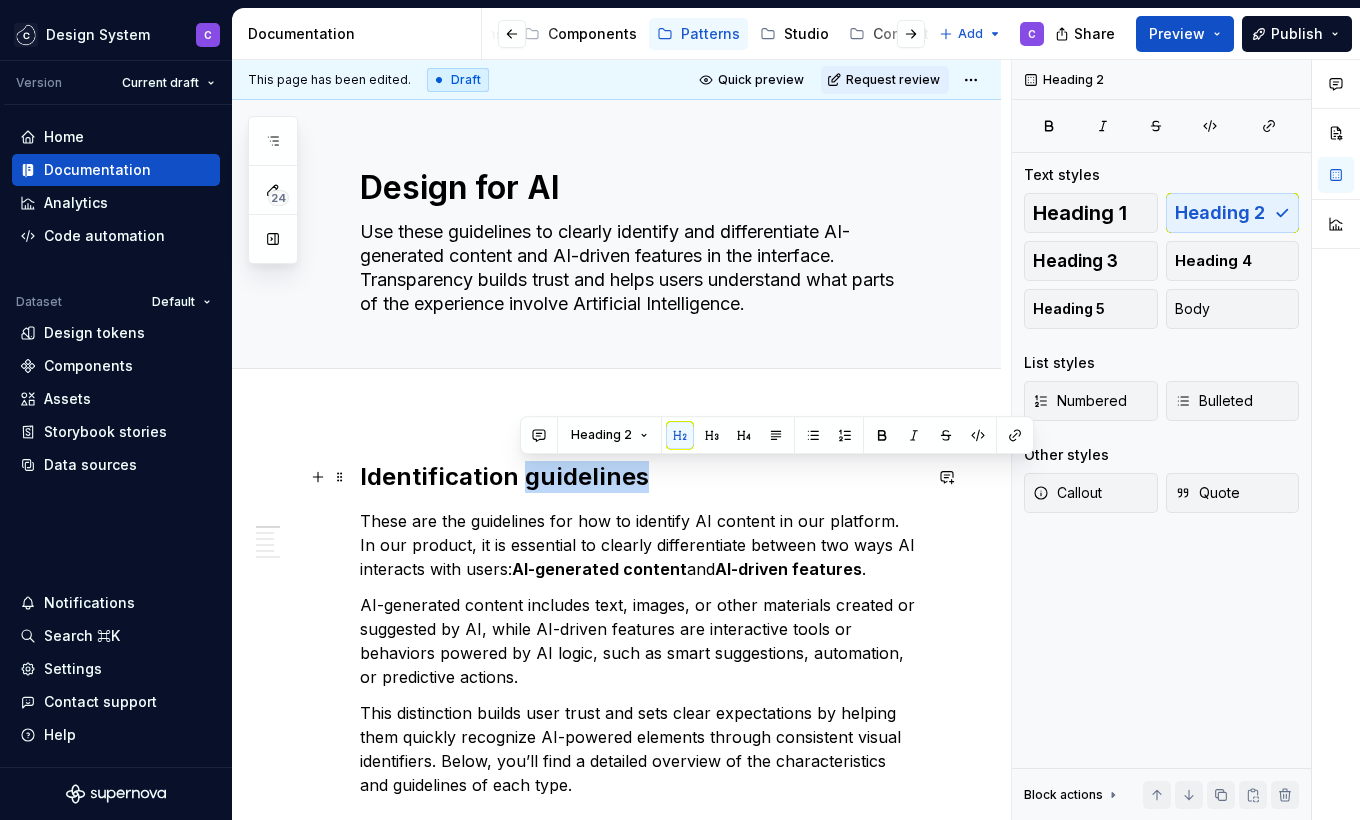 click on "Identification guidelines" at bounding box center (640, 477) 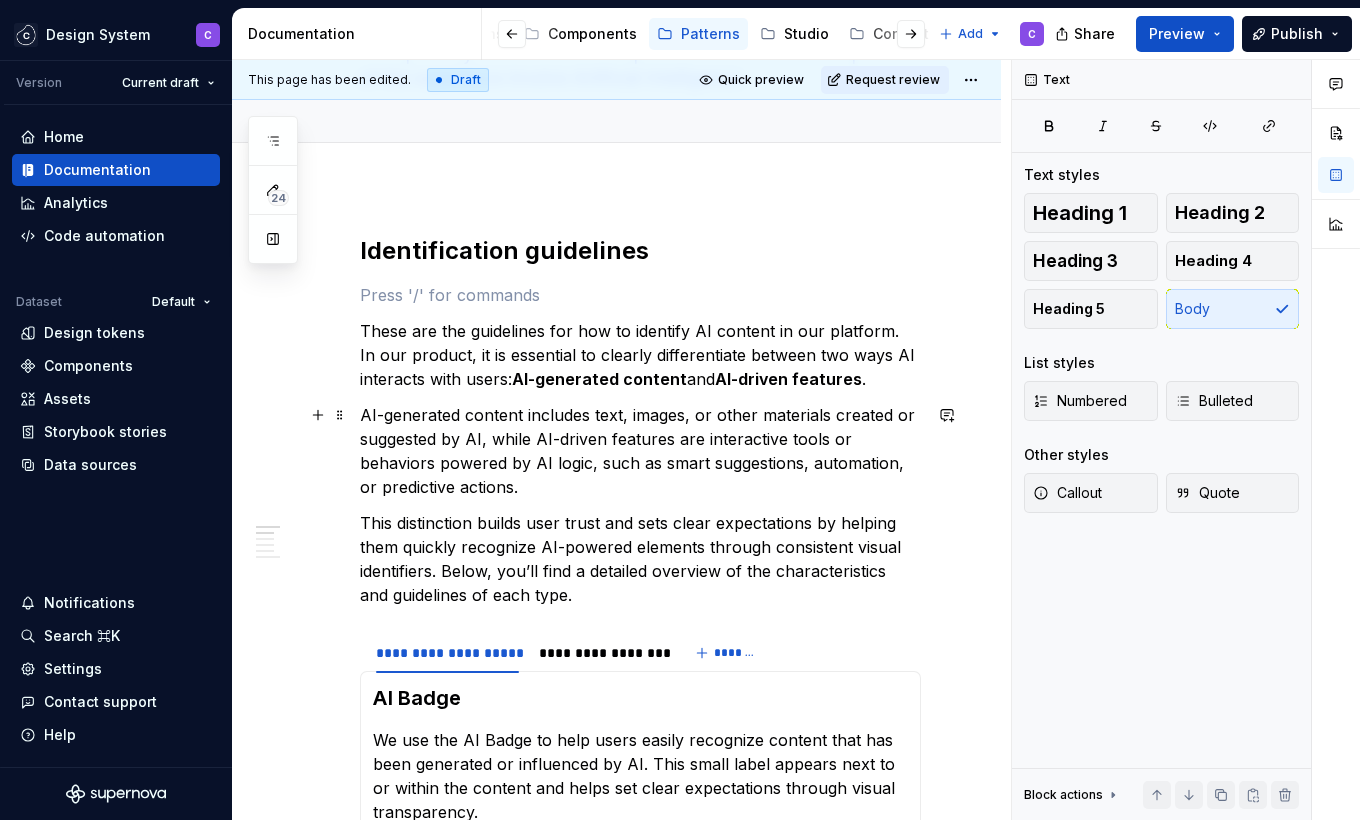 click on "AI-generated content includes text, images, or other materials created or suggested by AI, while AI-driven features are interactive tools or behaviors powered by AI logic, such as smart suggestions, automation, or predictive actions." at bounding box center [640, 451] 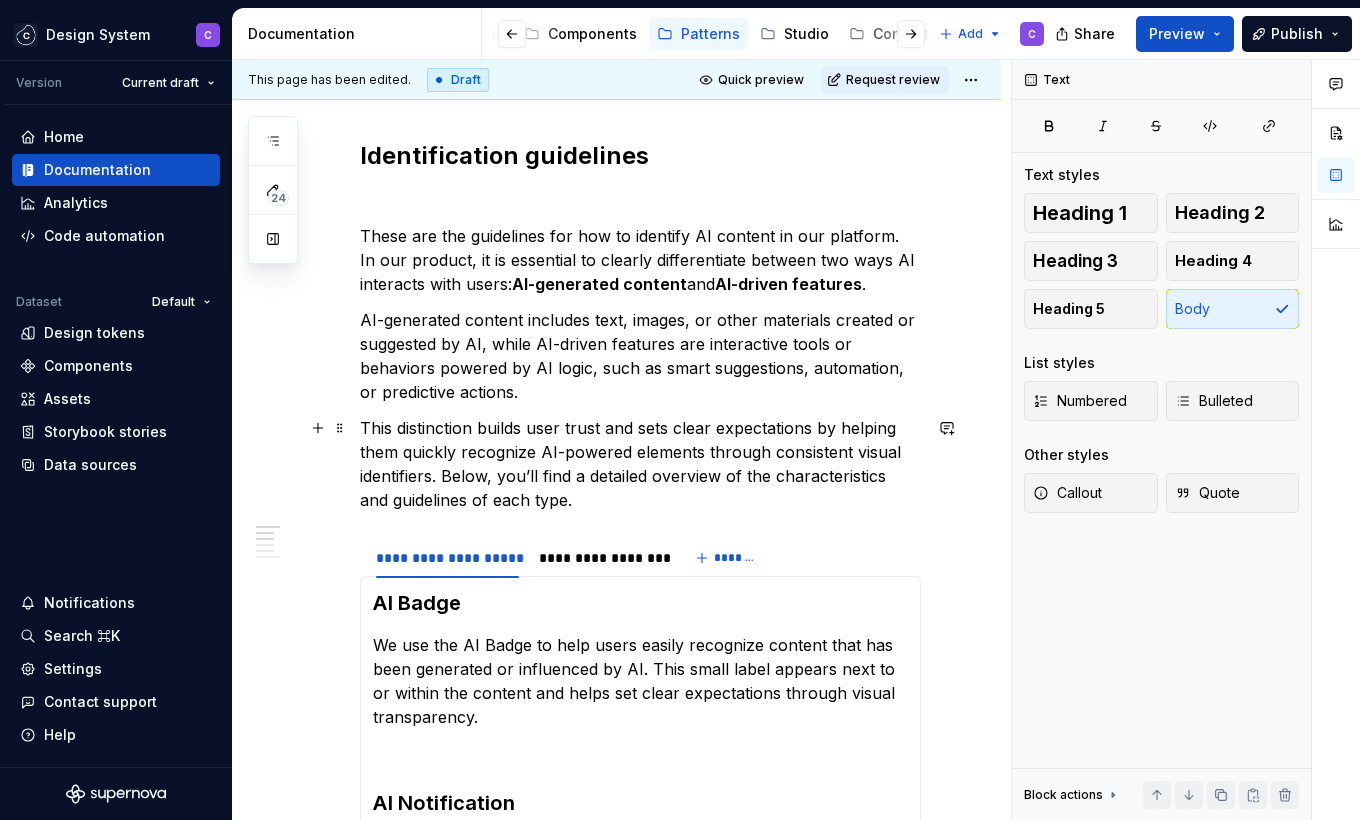 scroll, scrollTop: 333, scrollLeft: 0, axis: vertical 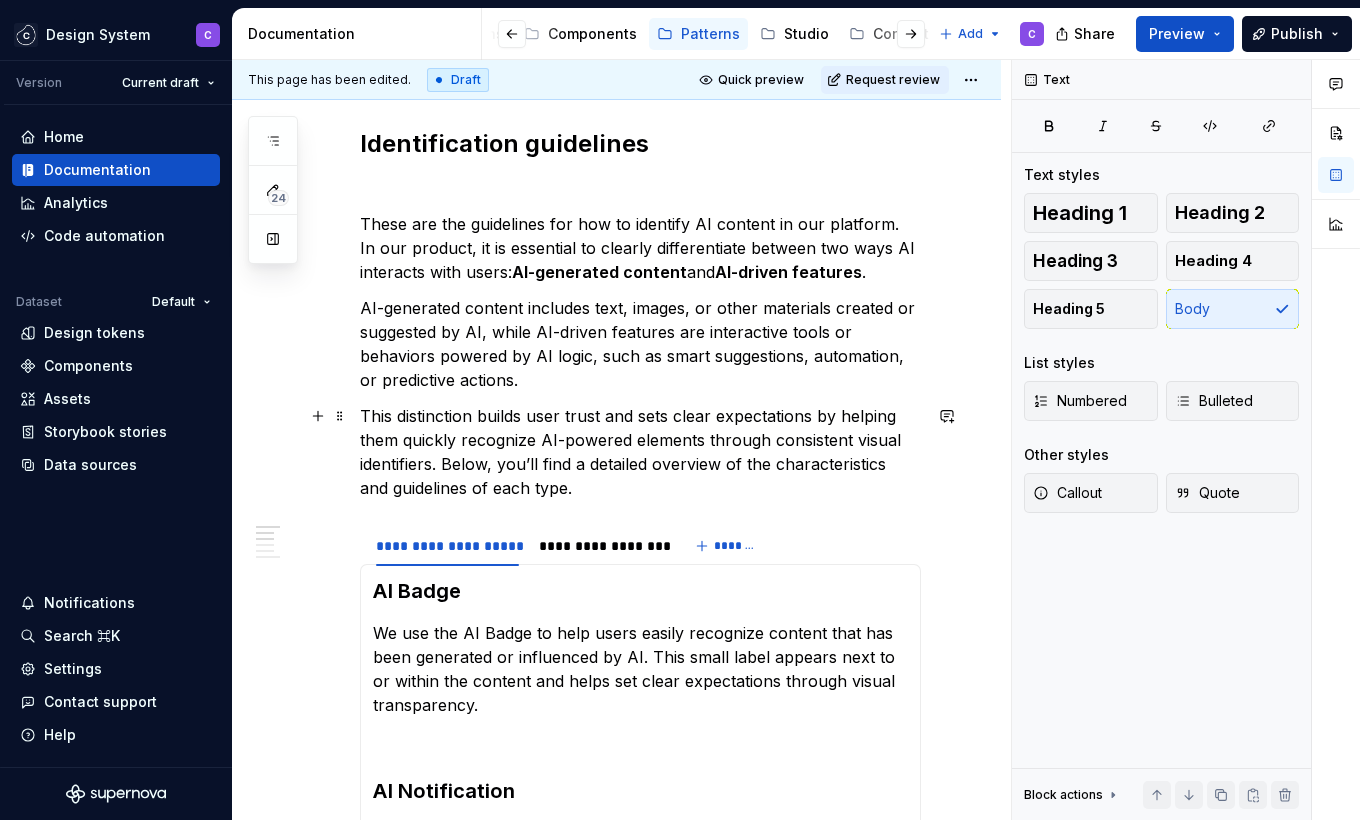 click on "This distinction builds user trust and sets clear expectations by helping them quickly recognize AI-powered elements through consistent visual identifiers. Below, you’ll find a detailed overview of the characteristics and guidelines of each type." at bounding box center (640, 452) 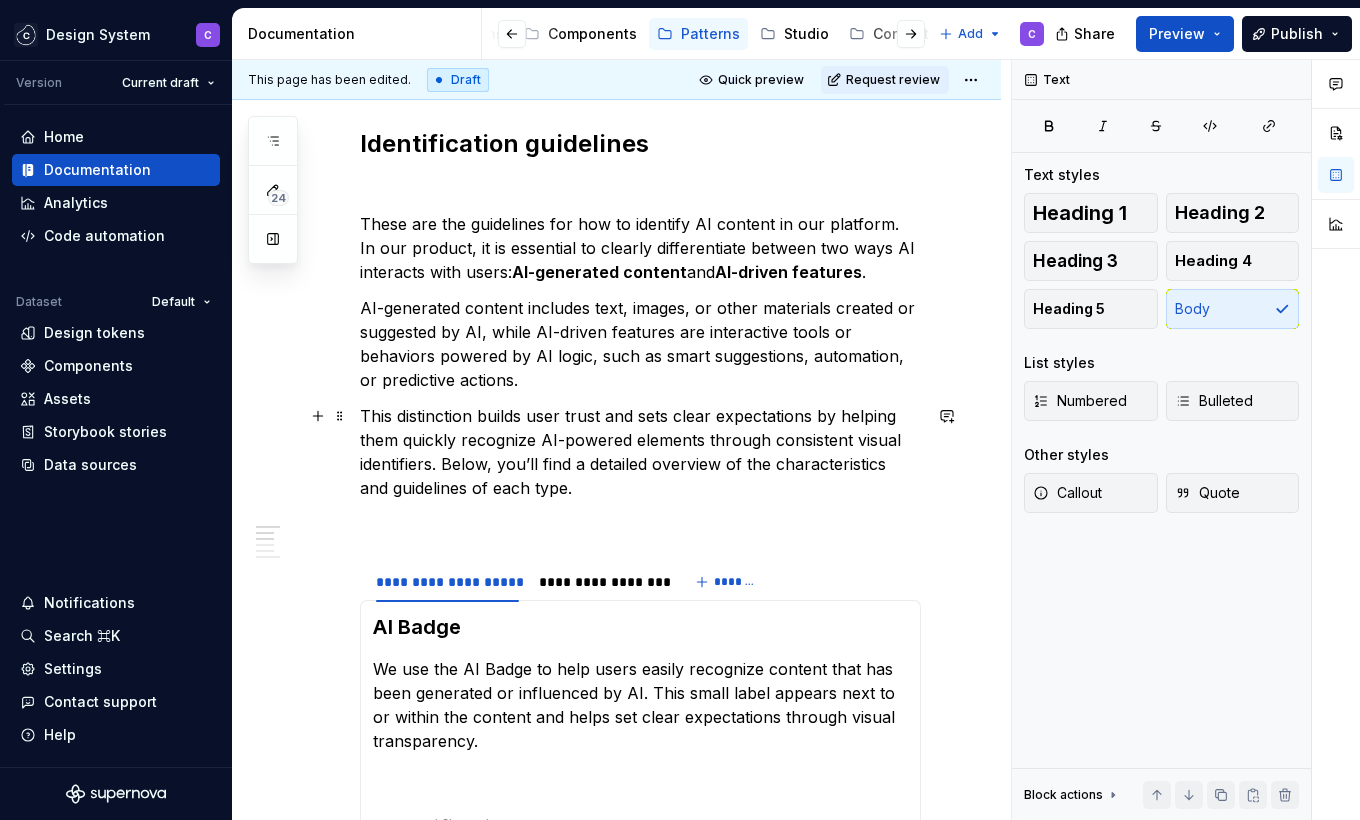 click on "This distinction builds user trust and sets clear expectations by helping them quickly recognize AI-powered elements through consistent visual identifiers. Below, you’ll find a detailed overview of the characteristics and guidelines of each type." at bounding box center (640, 452) 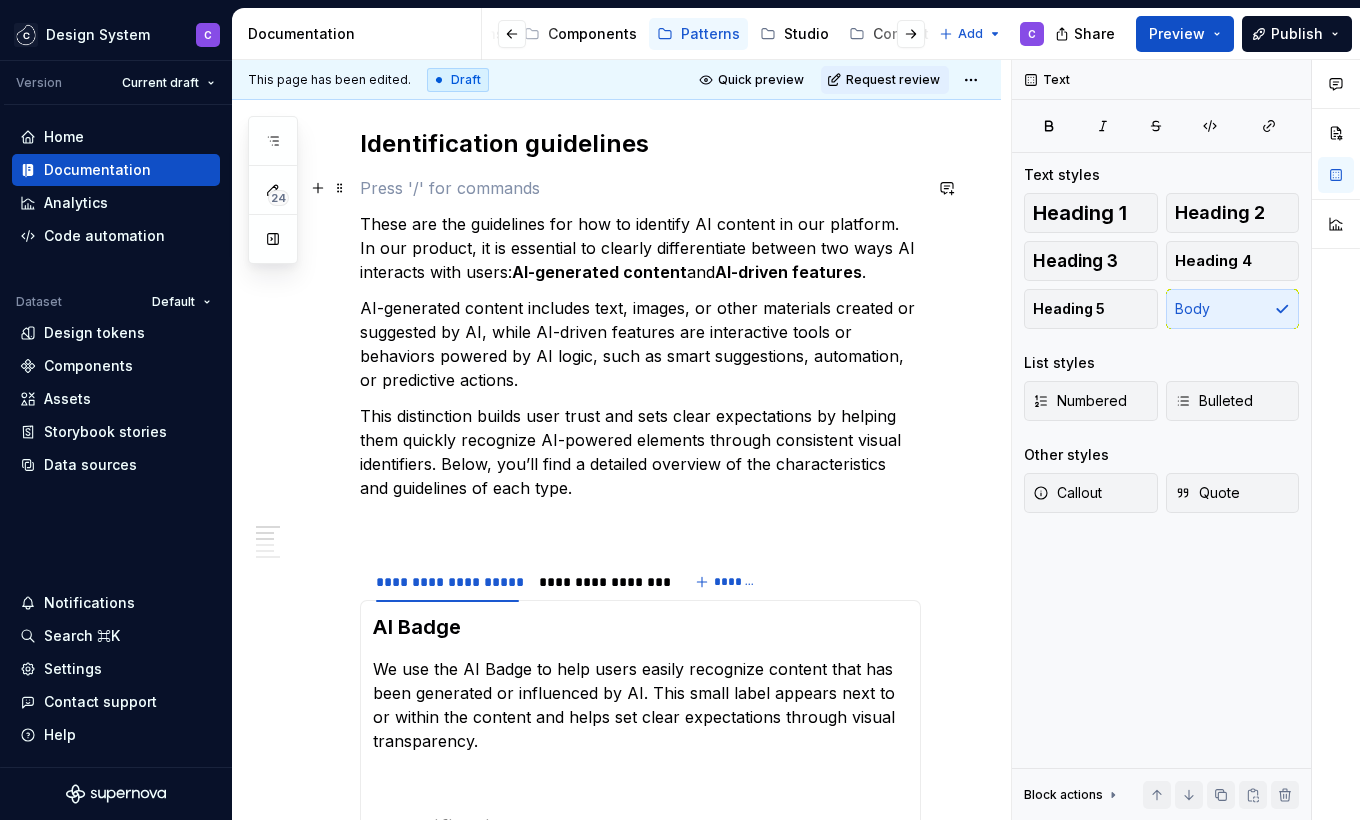 click at bounding box center [640, 188] 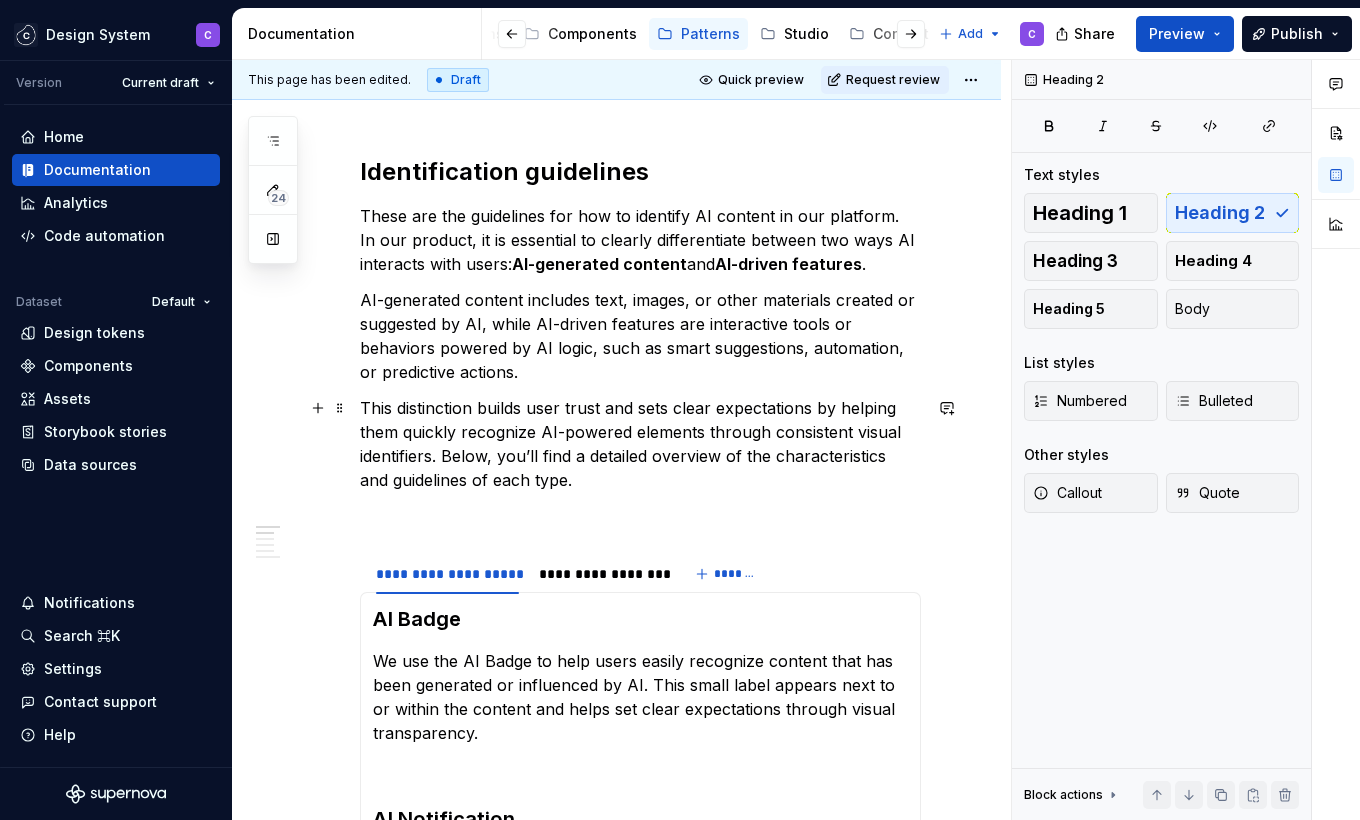 scroll, scrollTop: 287, scrollLeft: 0, axis: vertical 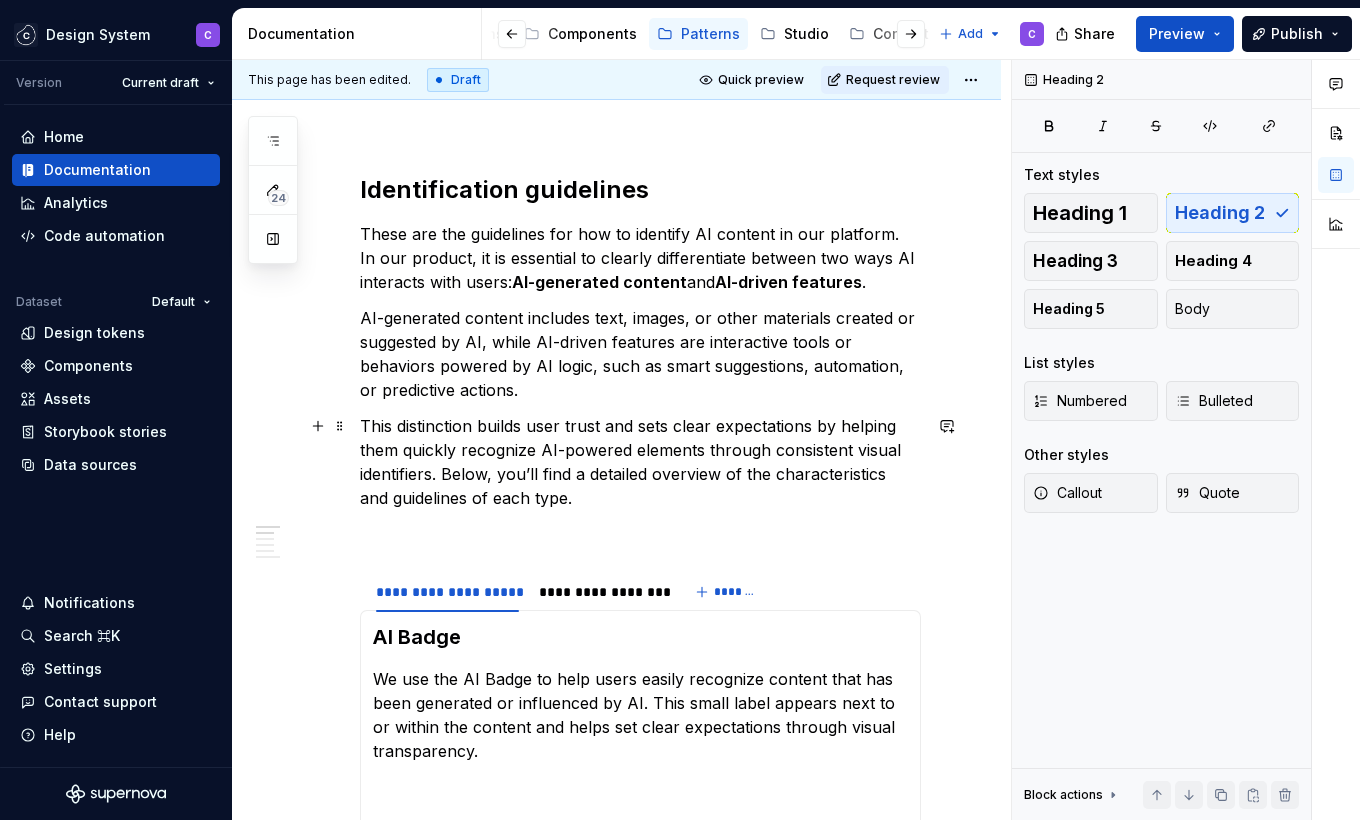 click on "This distinction builds user trust and sets clear expectations by helping them quickly recognize AI-powered elements through consistent visual identifiers. Below, you’ll find a detailed overview of the characteristics and guidelines of each type." at bounding box center (640, 462) 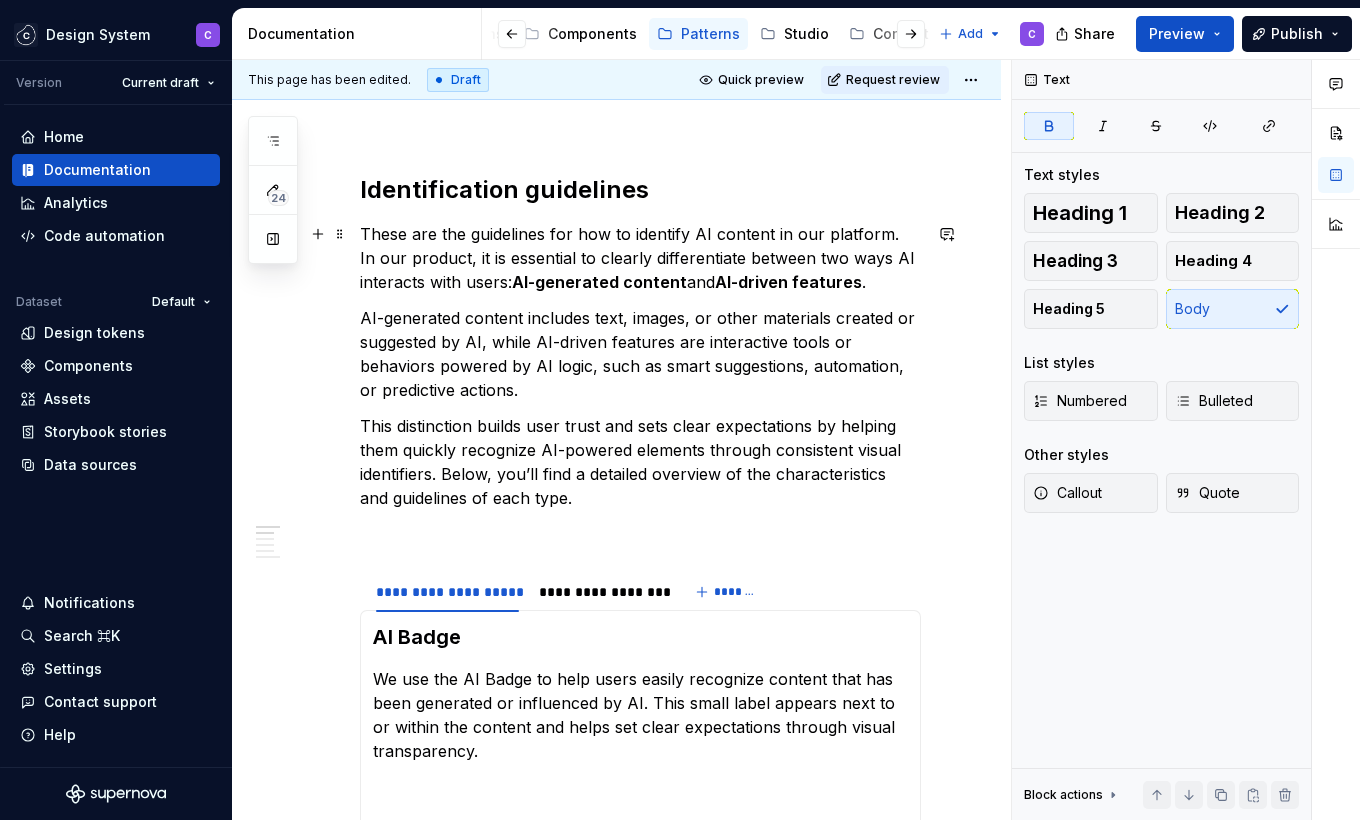 click on "AI-generated content" at bounding box center (599, 282) 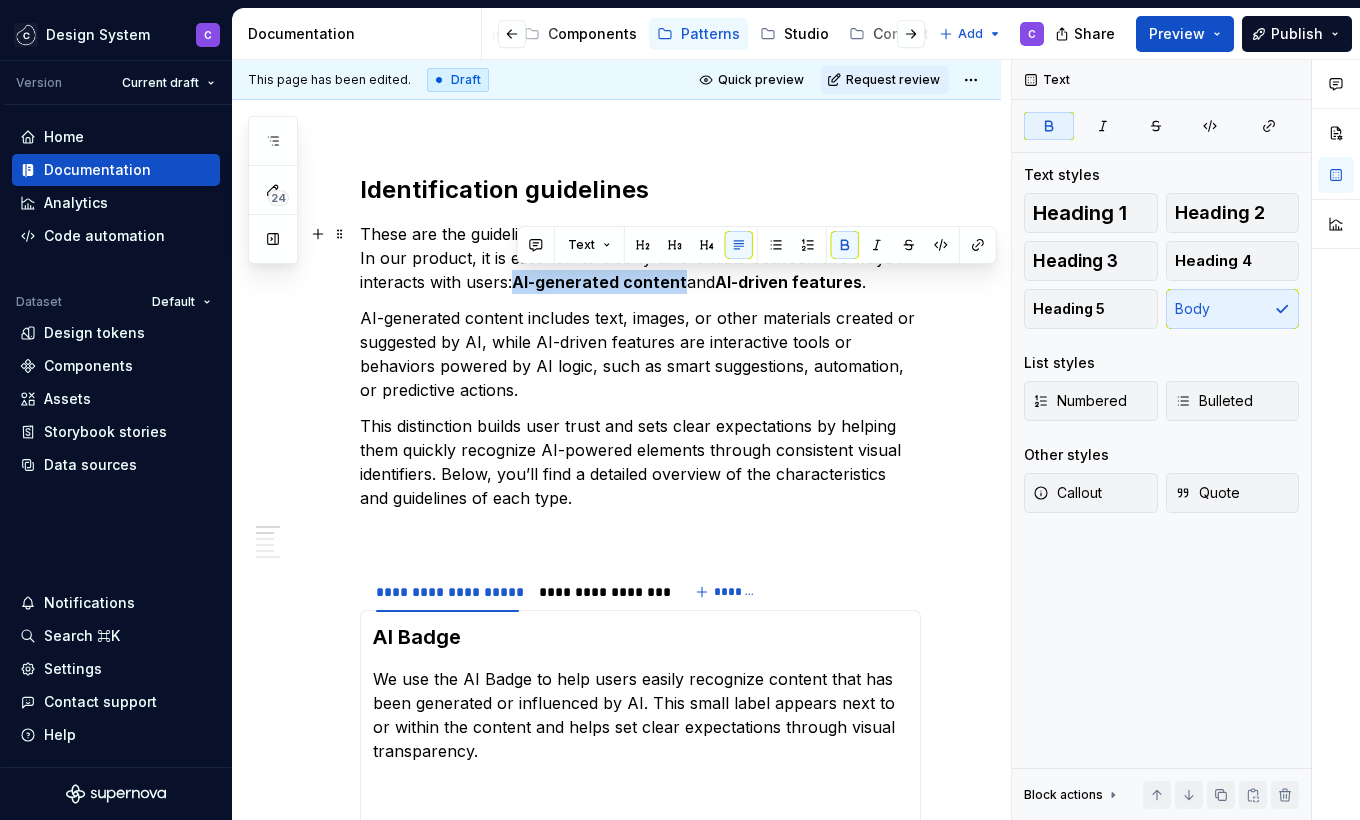 drag, startPoint x: 523, startPoint y: 283, endPoint x: 631, endPoint y: 282, distance: 108.00463 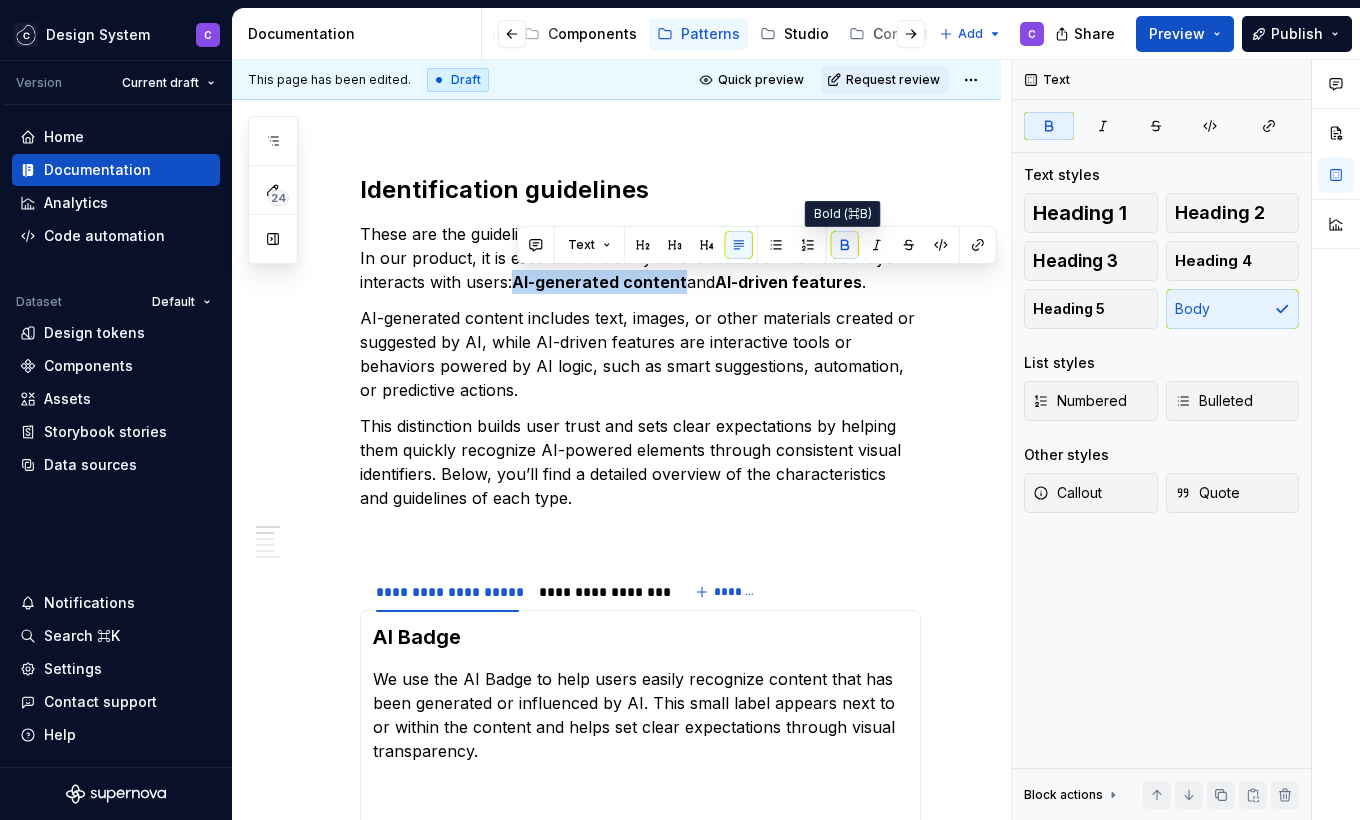 click at bounding box center (845, 245) 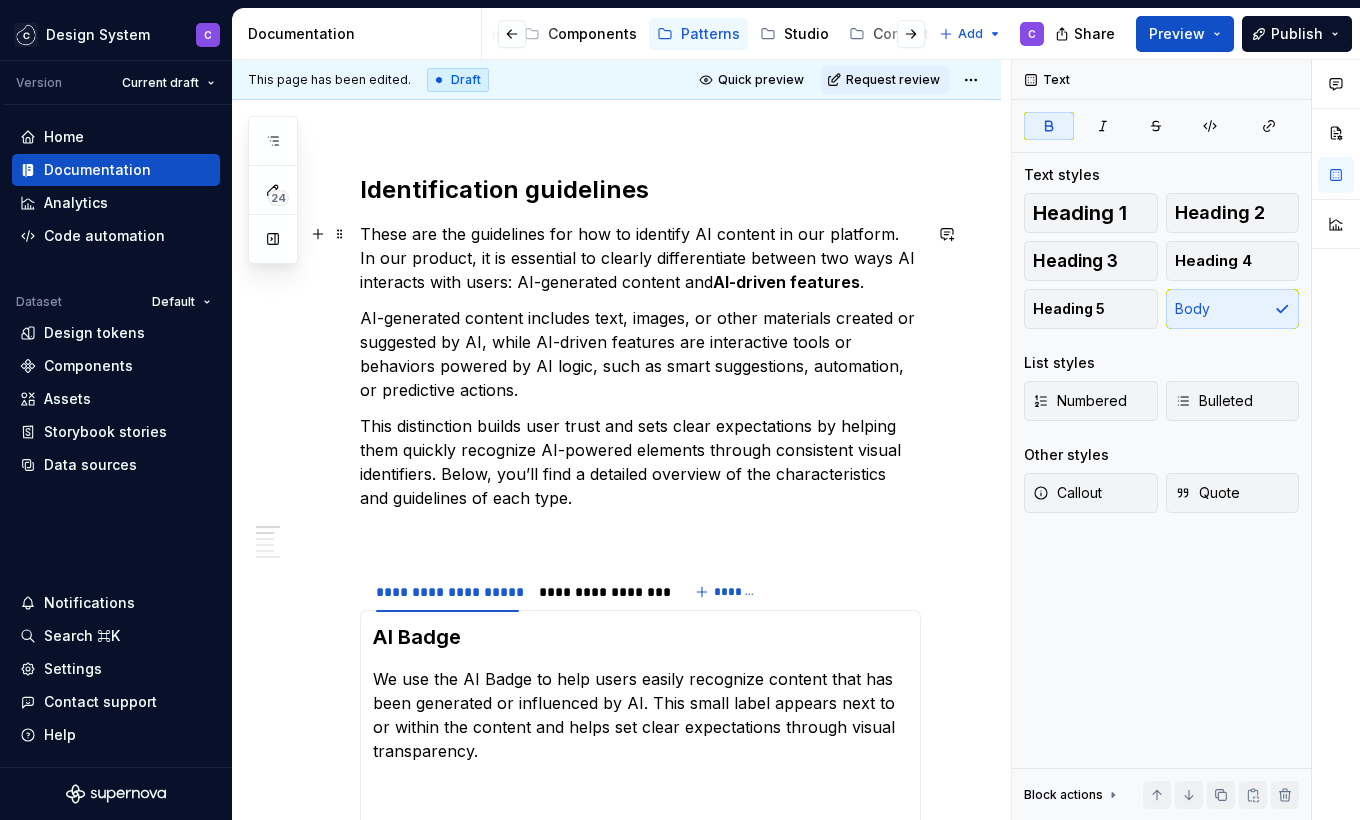 click on "AI-driven features" at bounding box center [786, 282] 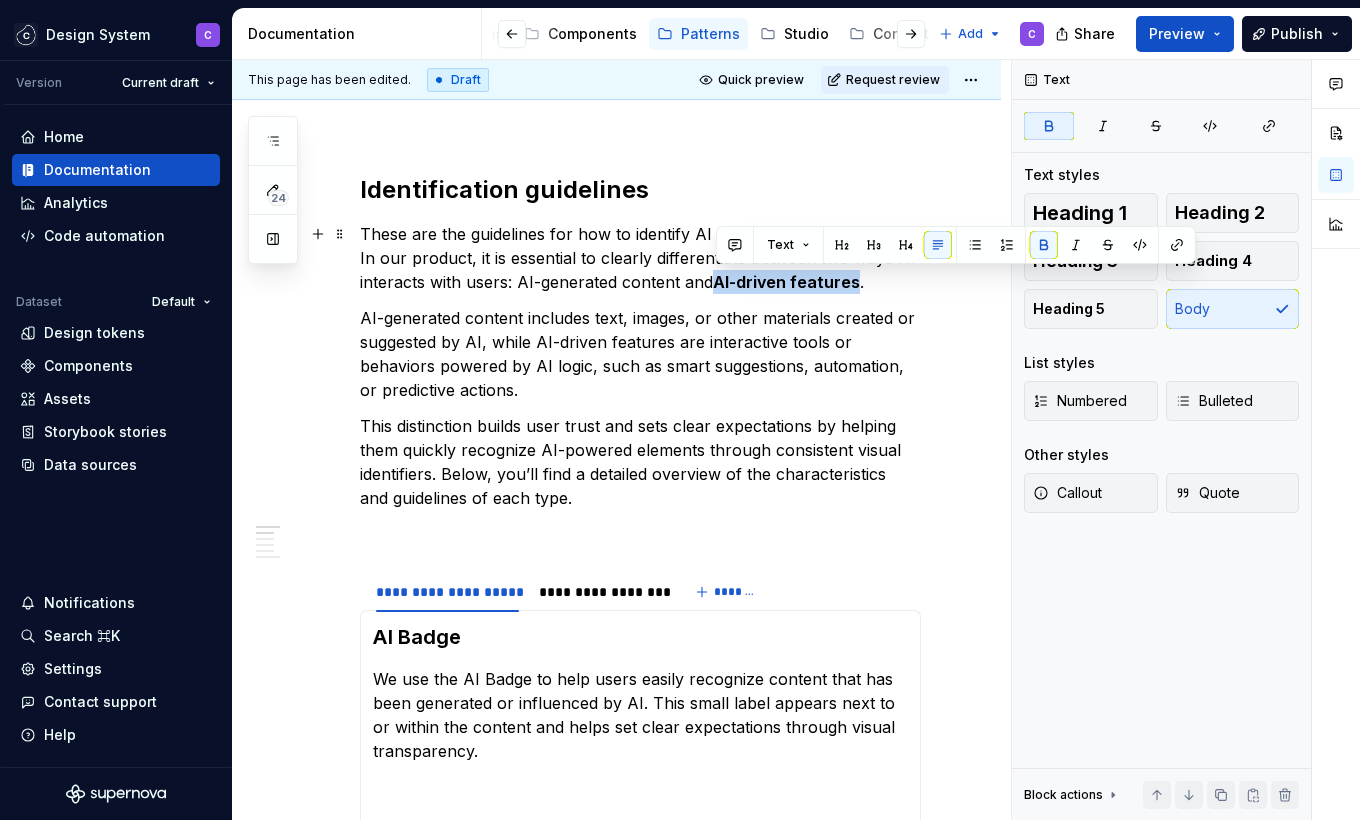 drag, startPoint x: 725, startPoint y: 283, endPoint x: 820, endPoint y: 284, distance: 95.005264 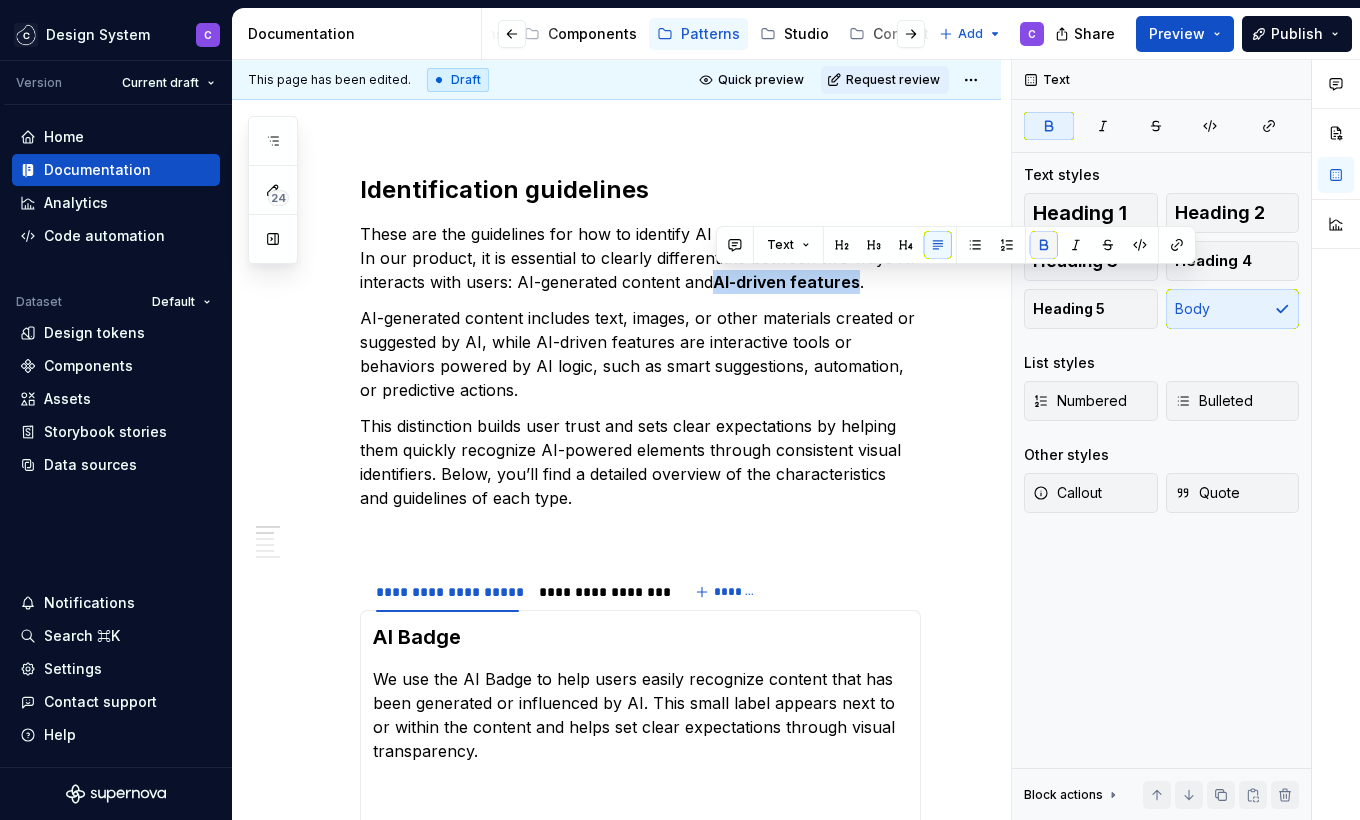 click at bounding box center [1044, 245] 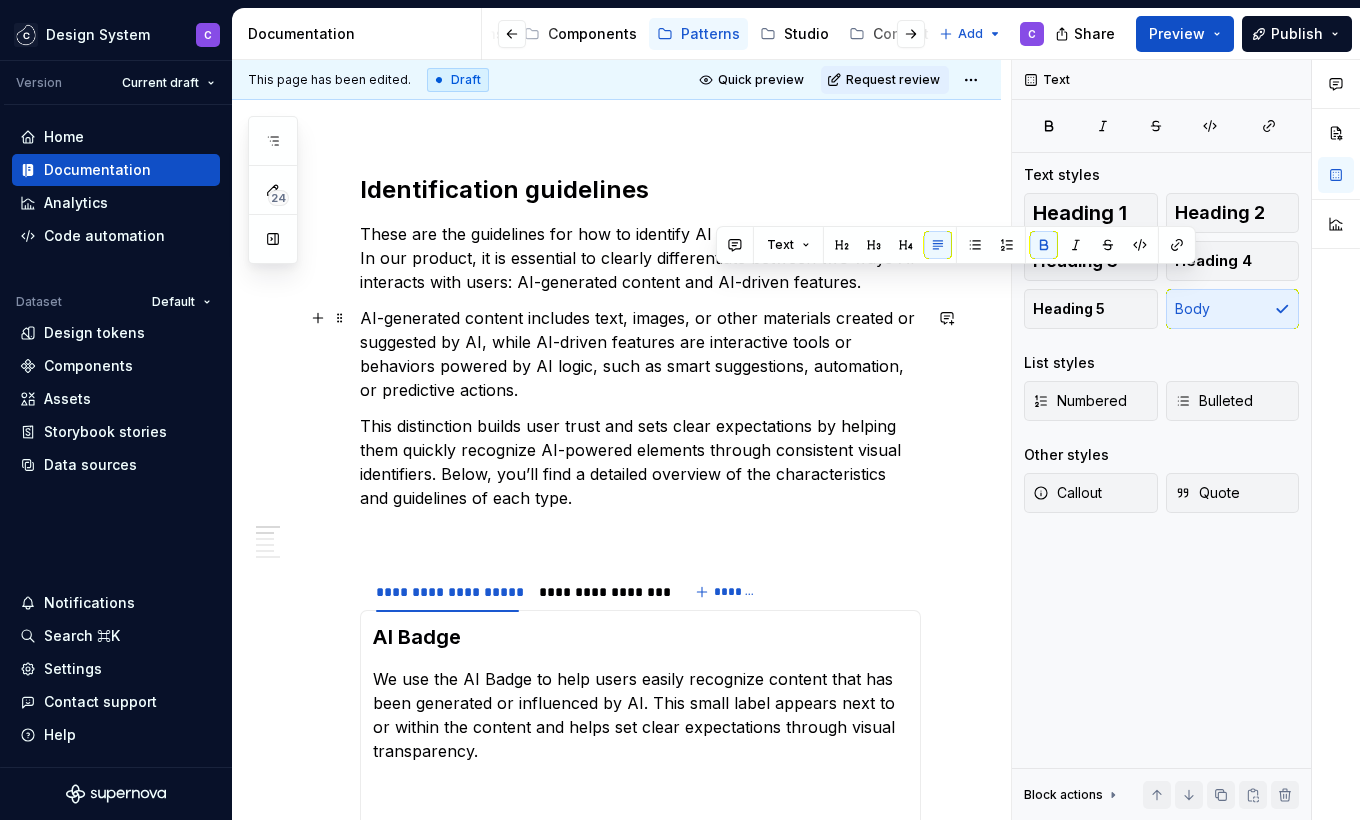 click on "AI-generated content includes text, images, or other materials created or suggested by AI, while AI-driven features are interactive tools or behaviors powered by AI logic, such as smart suggestions, automation, or predictive actions." at bounding box center (640, 354) 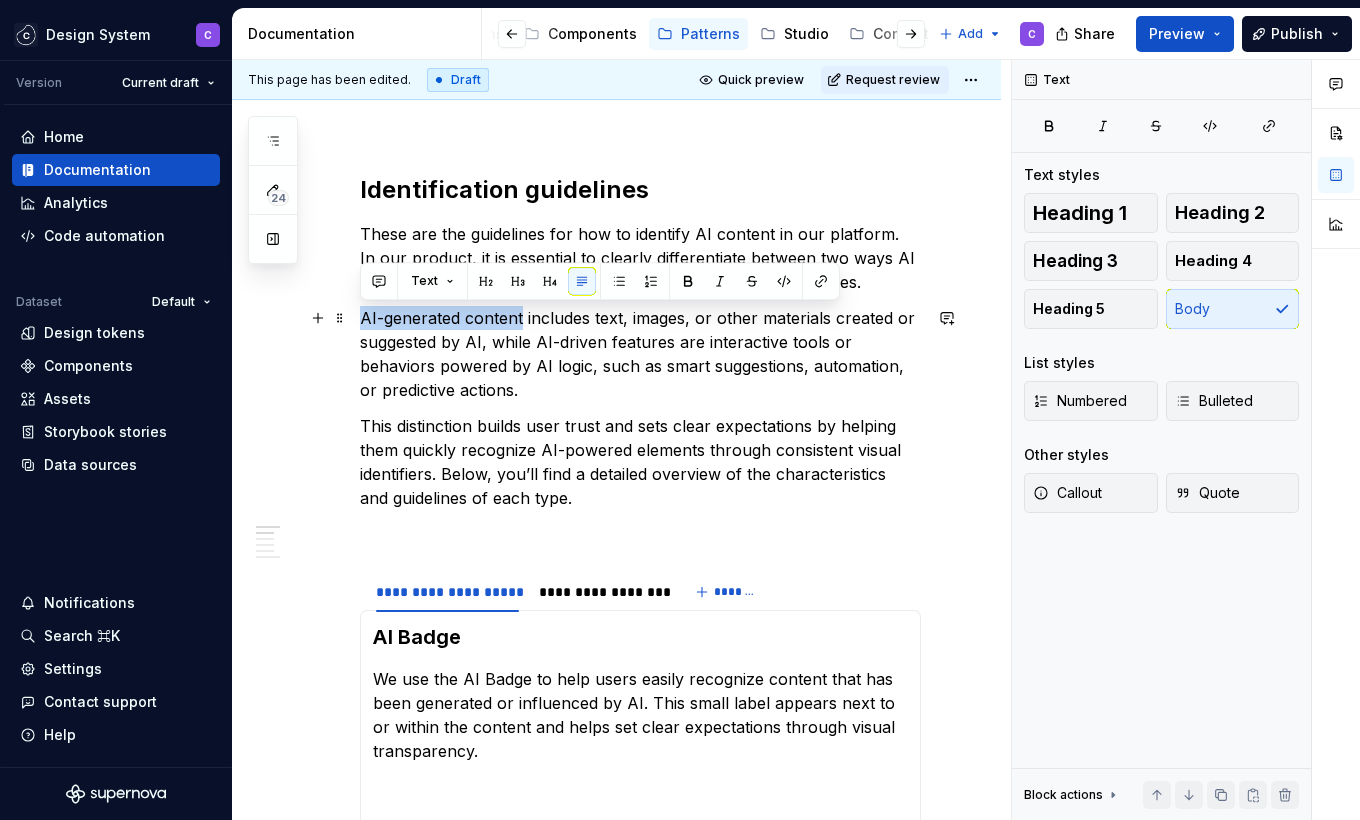 drag, startPoint x: 397, startPoint y: 318, endPoint x: 469, endPoint y: 319, distance: 72.00694 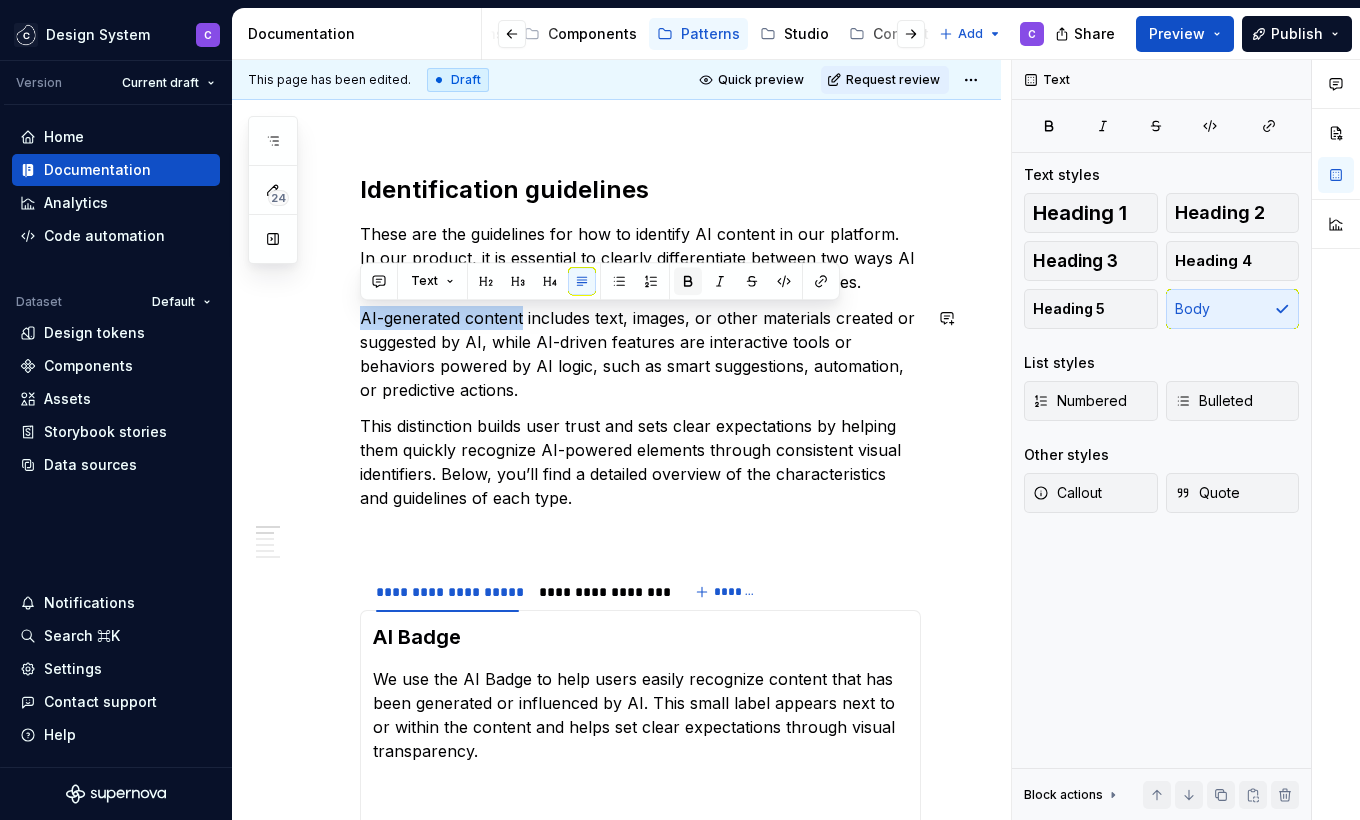 click at bounding box center [688, 281] 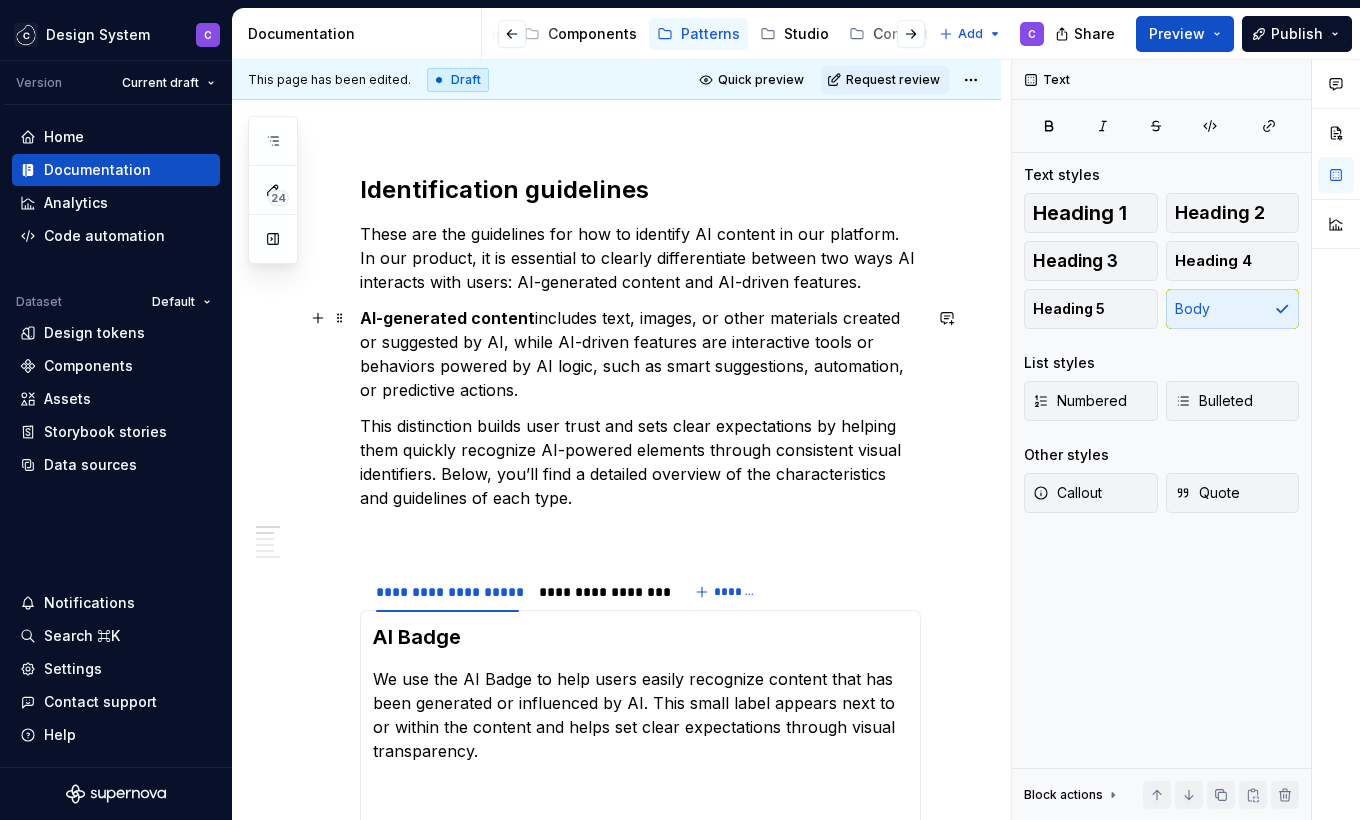 click on "AI-generated content  includes text, images, or other materials created or suggested by AI, while AI-driven features are interactive tools or behaviors powered by AI logic, such as smart suggestions, automation, or predictive actions." at bounding box center (640, 354) 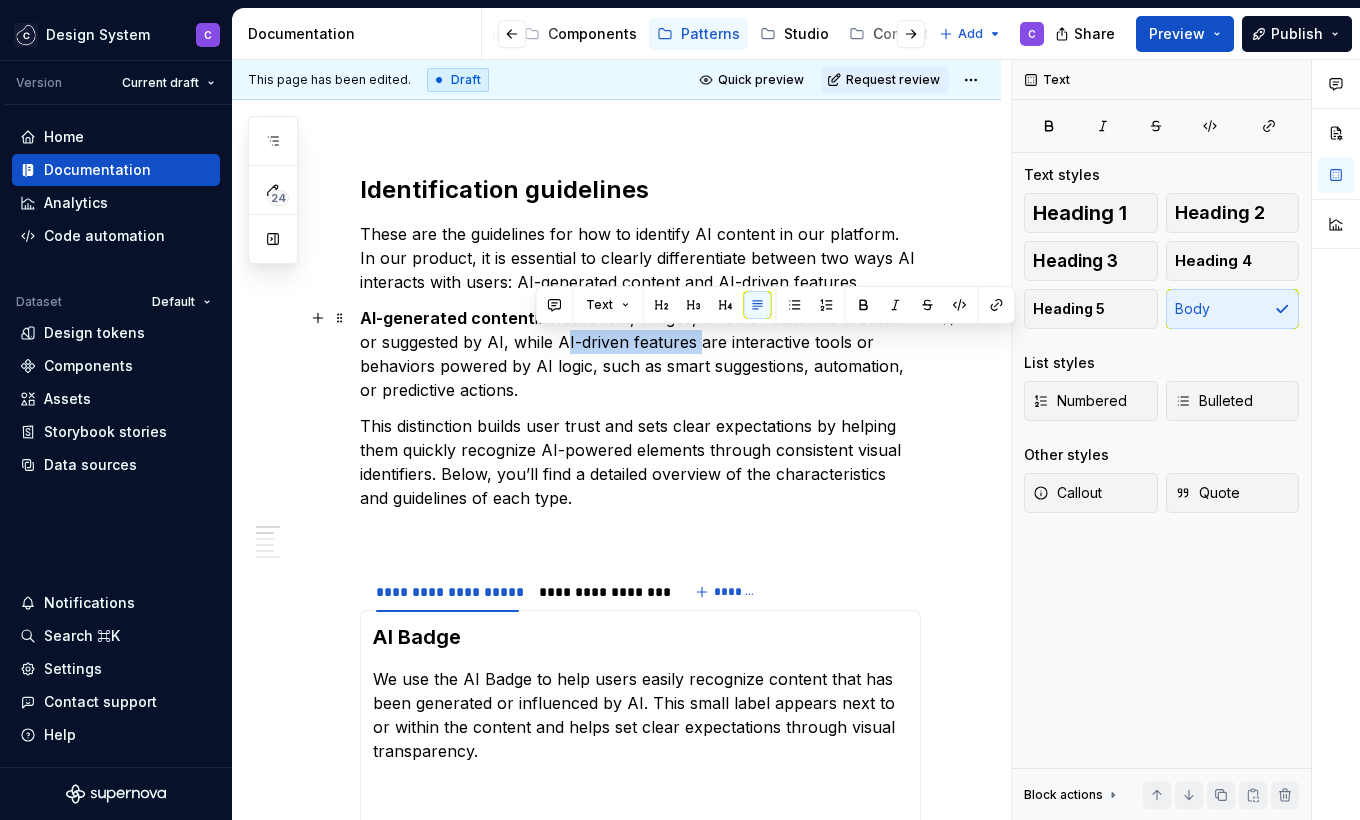 drag, startPoint x: 539, startPoint y: 345, endPoint x: 619, endPoint y: 339, distance: 80.224686 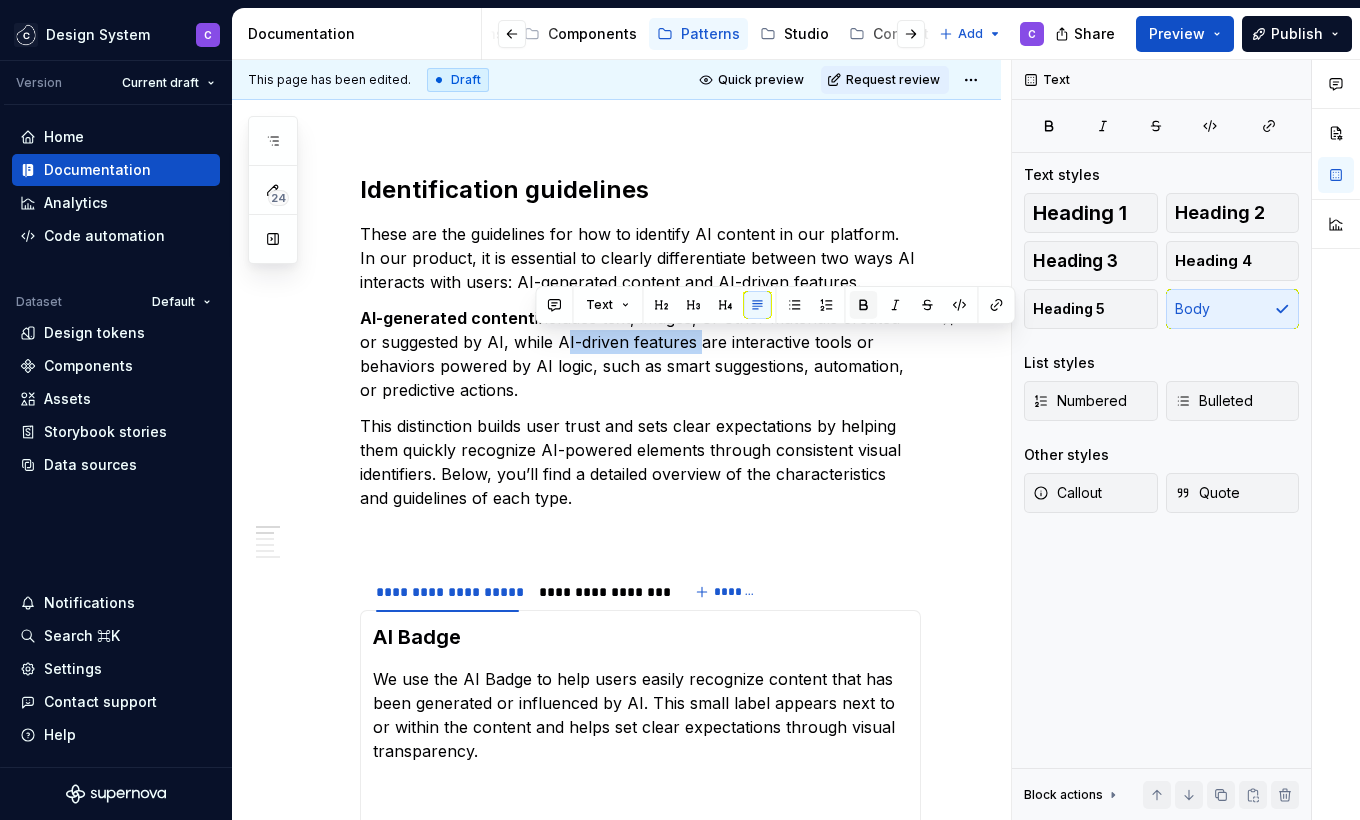 click at bounding box center [863, 305] 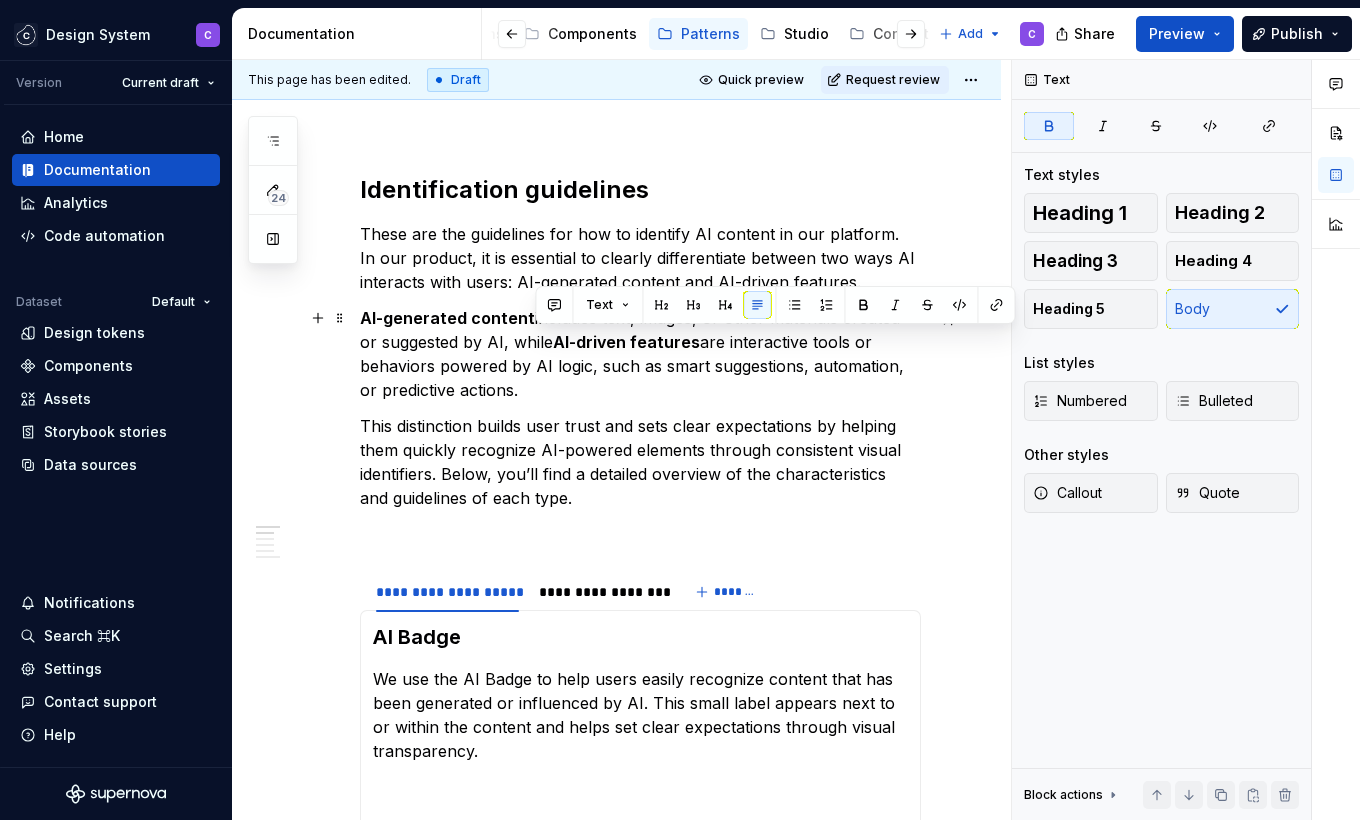 click on "AI-generated content  includes text, images, or other materials created or suggested by AI, while  AI-driven features  are interactive tools or behaviors powered by AI logic, such as smart suggestions, automation, or predictive actions." at bounding box center (640, 354) 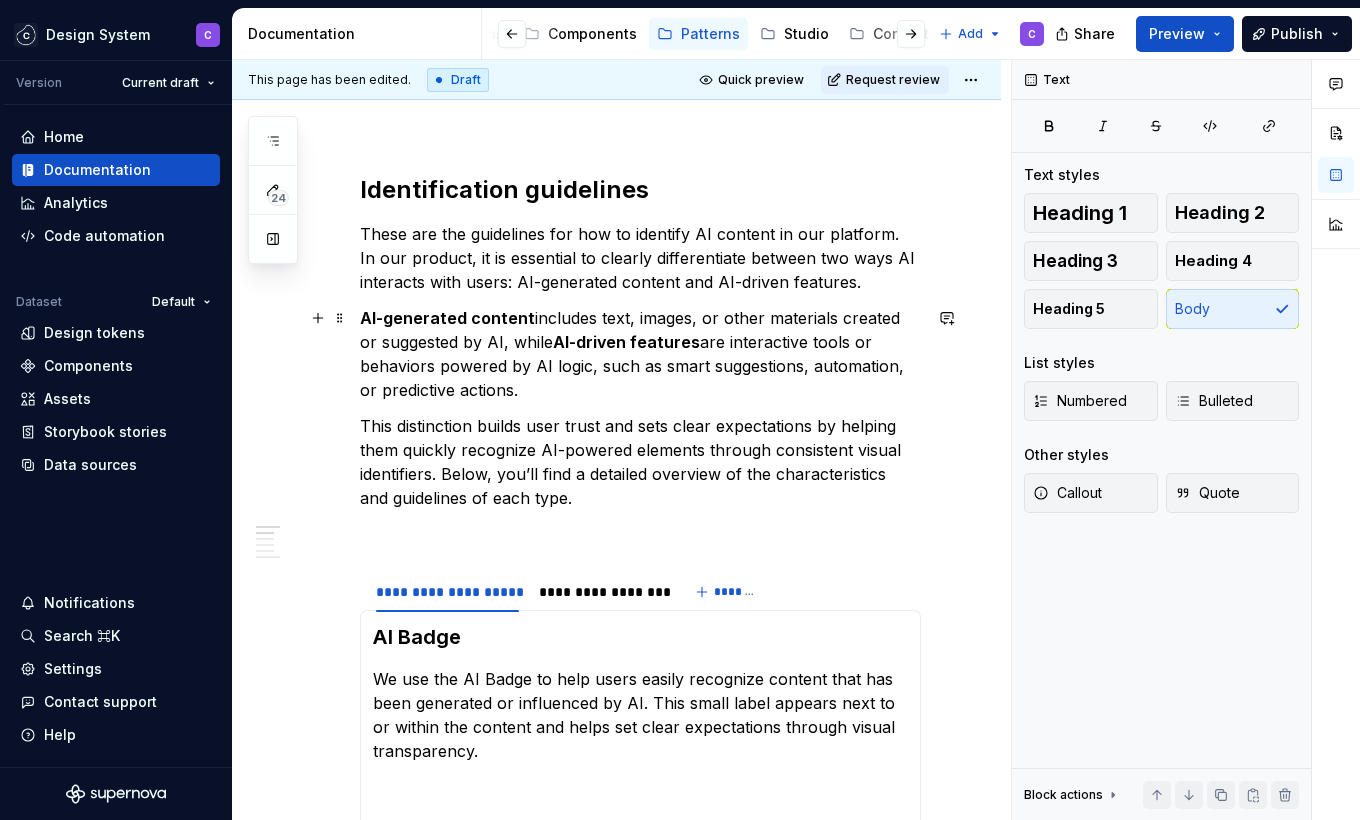 scroll, scrollTop: 298, scrollLeft: 0, axis: vertical 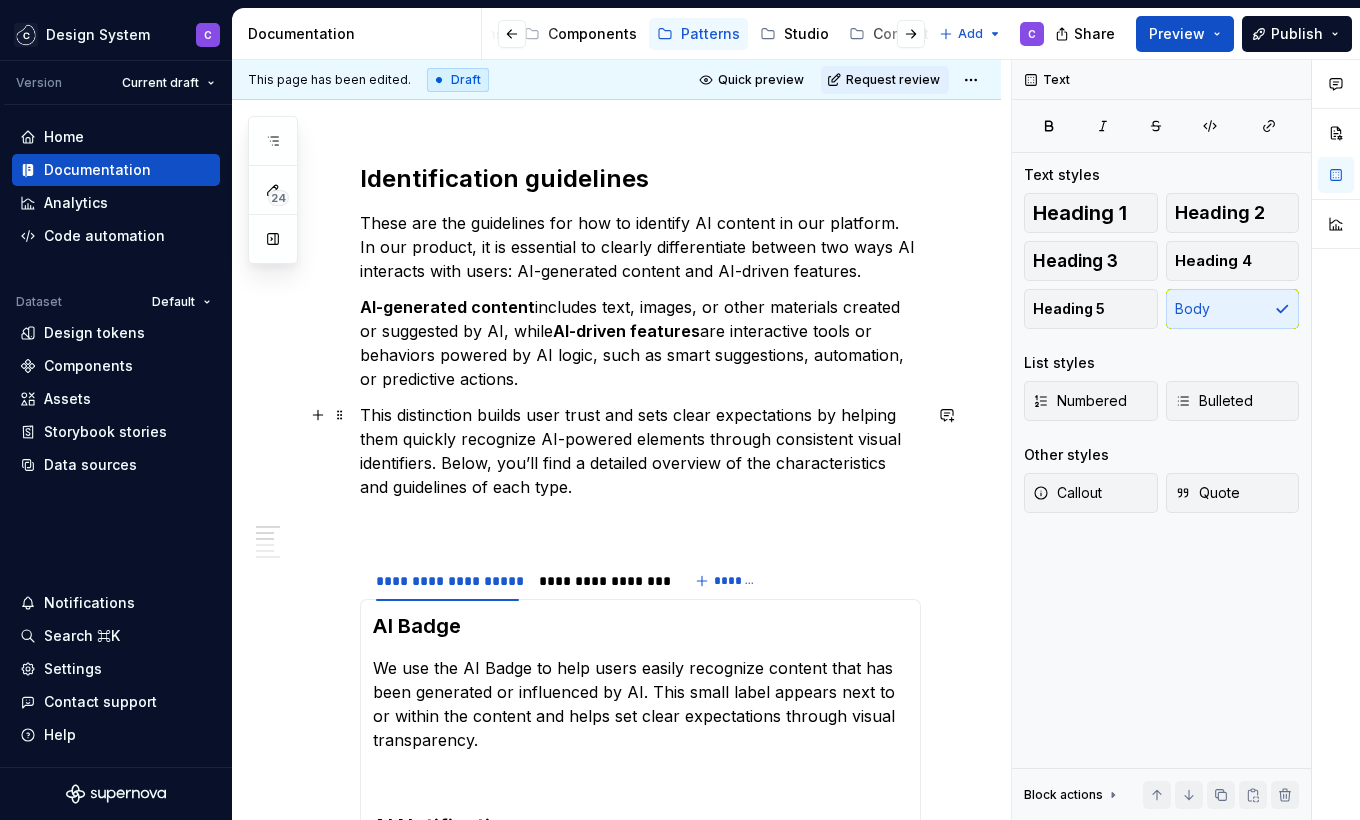 click on "This distinction builds user trust and sets clear expectations by helping them quickly recognize AI-powered elements through consistent visual identifiers. Below, you’ll find a detailed overview of the characteristics and guidelines of each type." at bounding box center (640, 451) 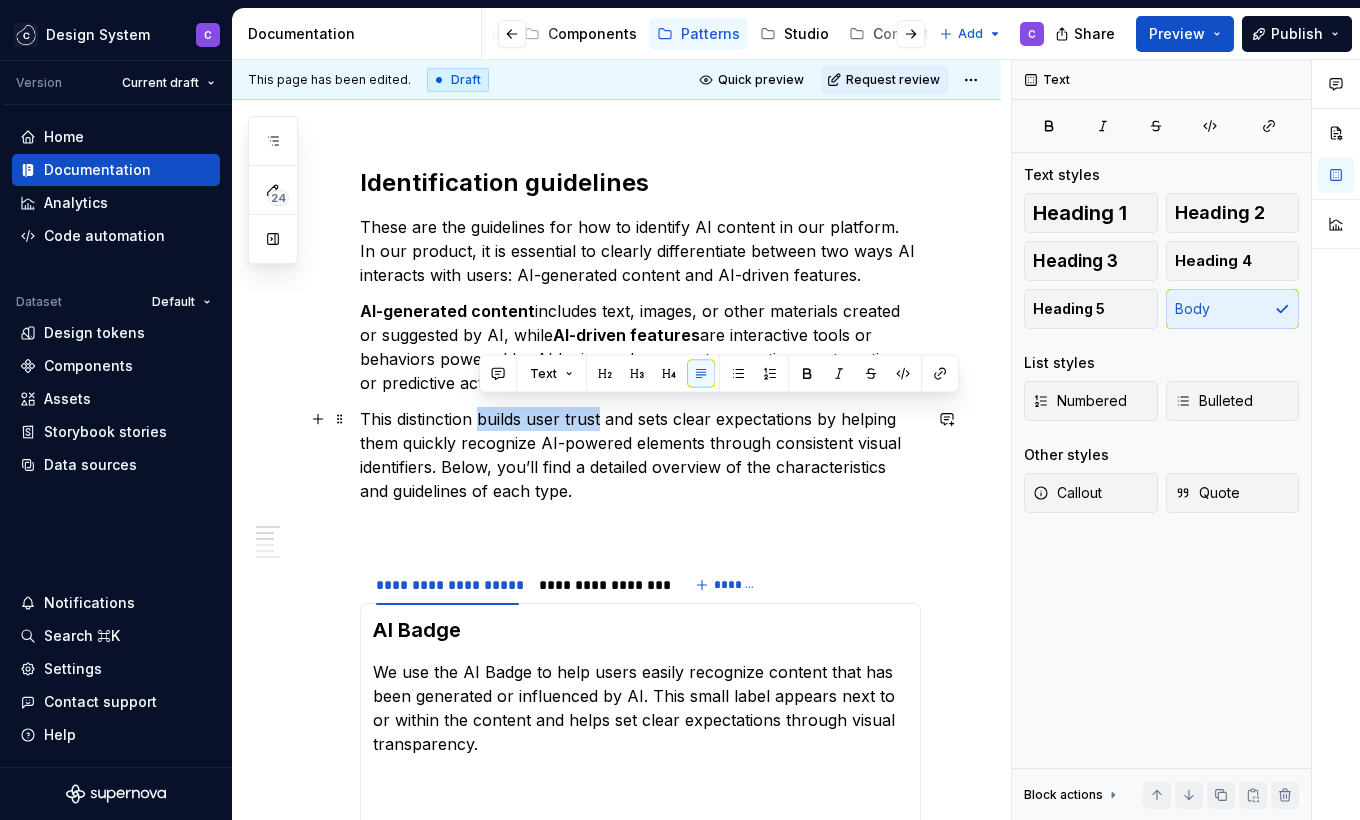 scroll, scrollTop: 299, scrollLeft: 0, axis: vertical 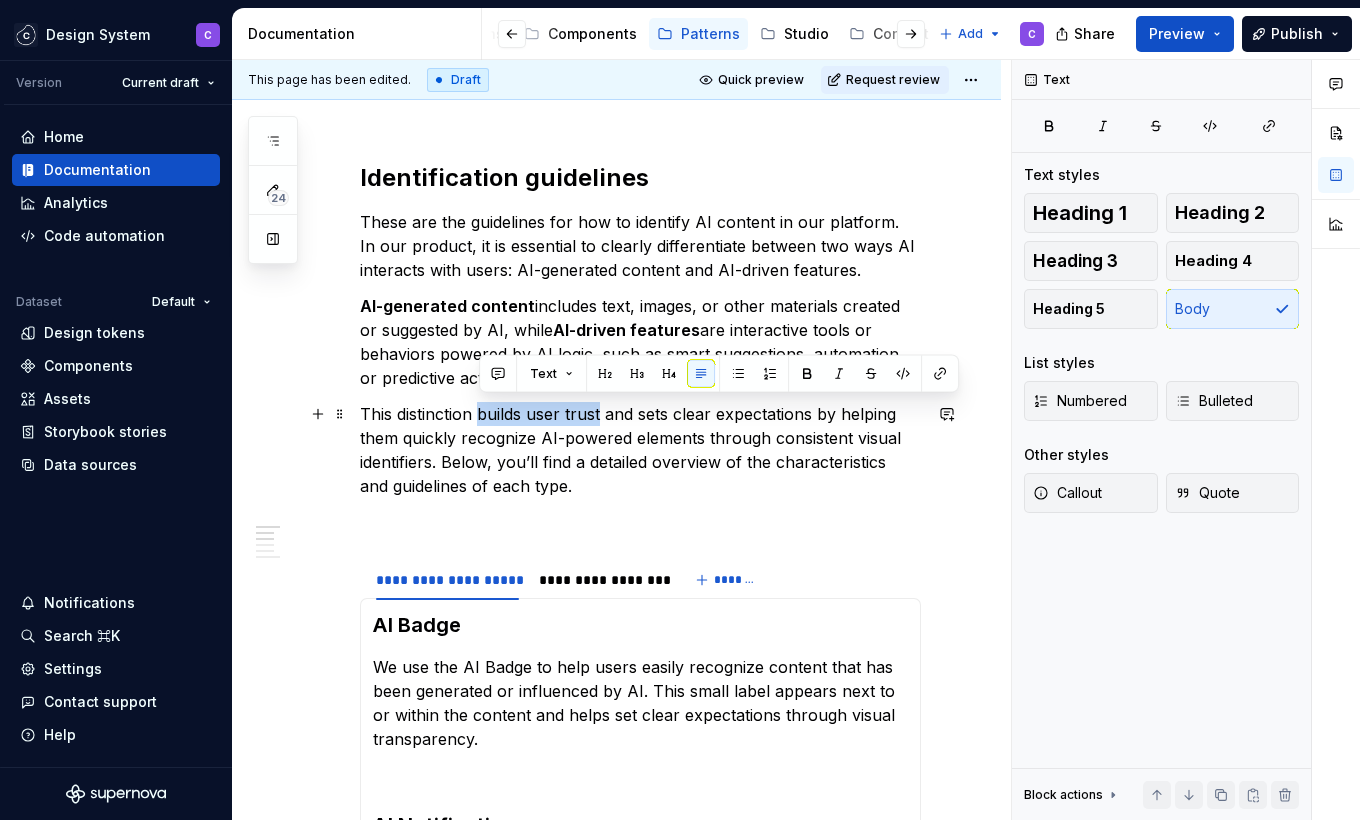 drag, startPoint x: 497, startPoint y: 414, endPoint x: 572, endPoint y: 414, distance: 75 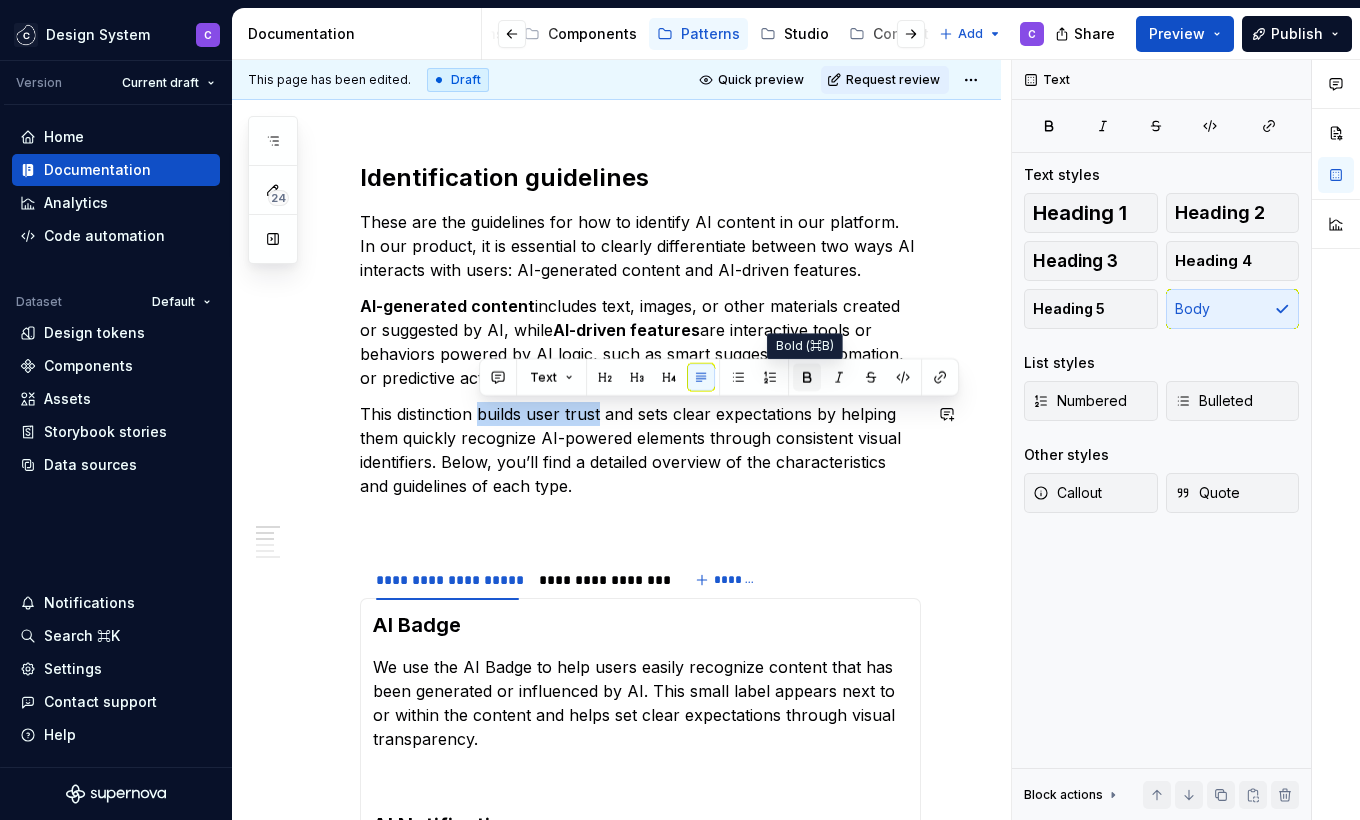 click at bounding box center (807, 377) 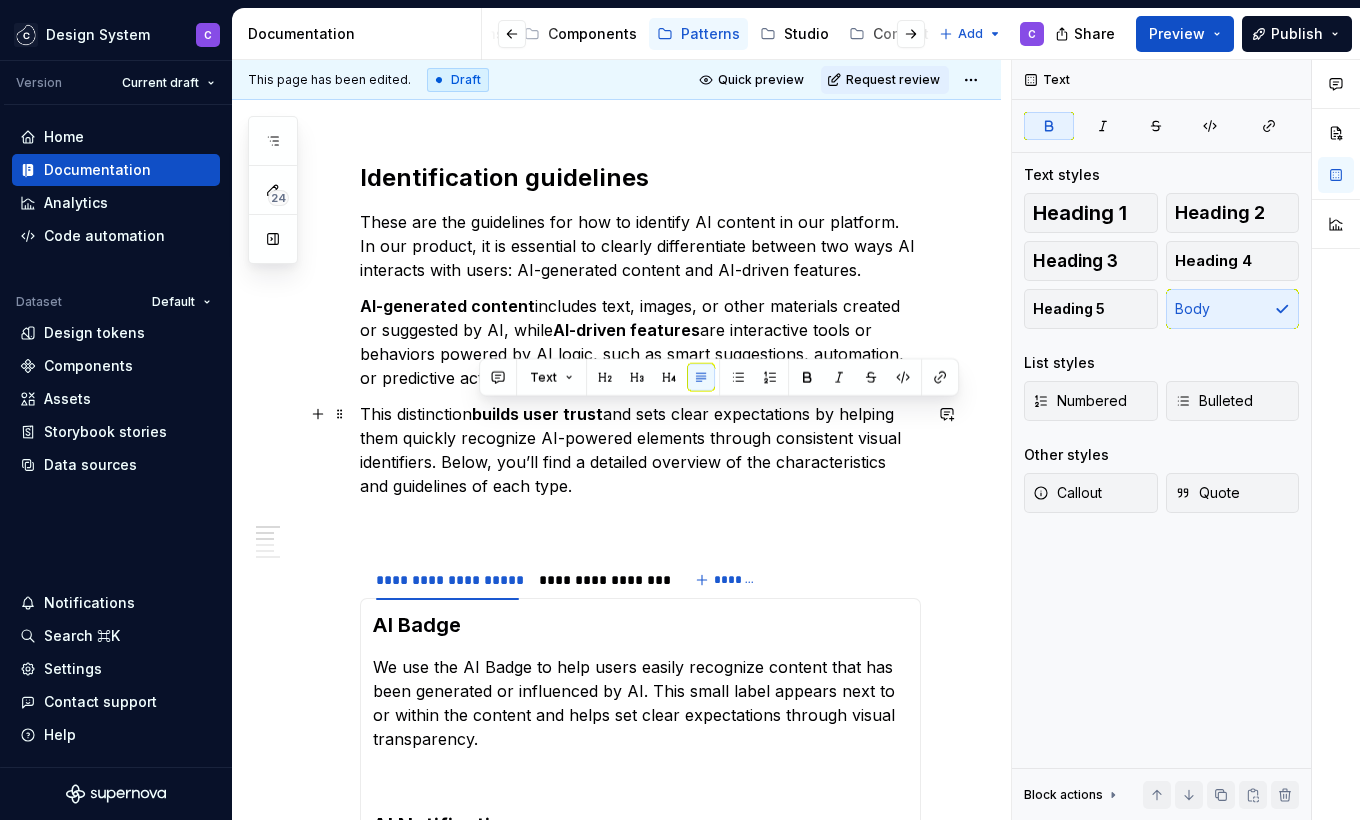 click on "This distinction  builds user trust  and sets clear expectations by helping them quickly recognize AI-powered elements through consistent visual identifiers. Below, you’ll find a detailed overview of the characteristics and guidelines of each type." at bounding box center (640, 450) 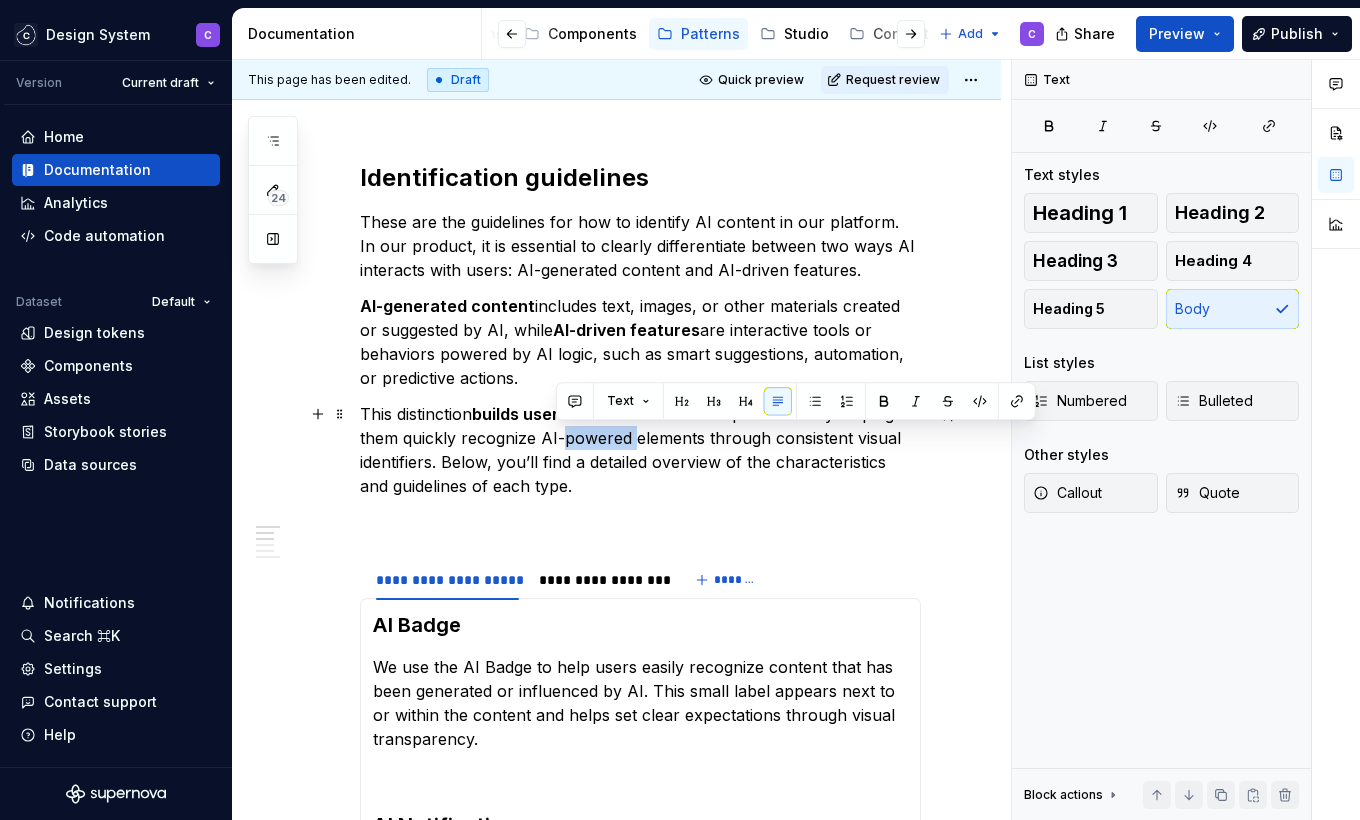 drag, startPoint x: 557, startPoint y: 440, endPoint x: 626, endPoint y: 442, distance: 69.02898 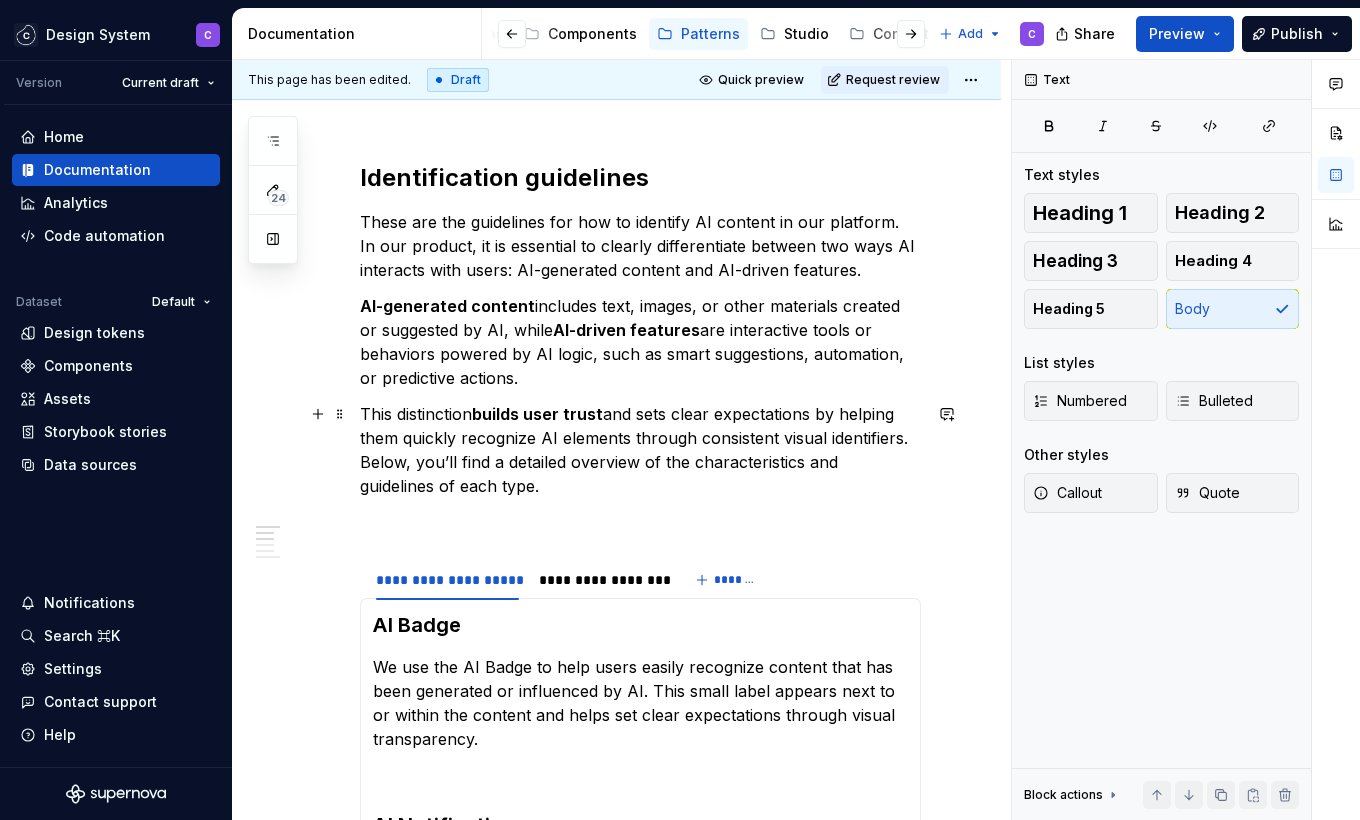 click on "This distinction  builds user trust  and sets clear expectations by helping them quickly recognize AI elements through consistent visual identifiers. Below, you’ll find a detailed overview of the characteristics and guidelines of each type." at bounding box center (640, 450) 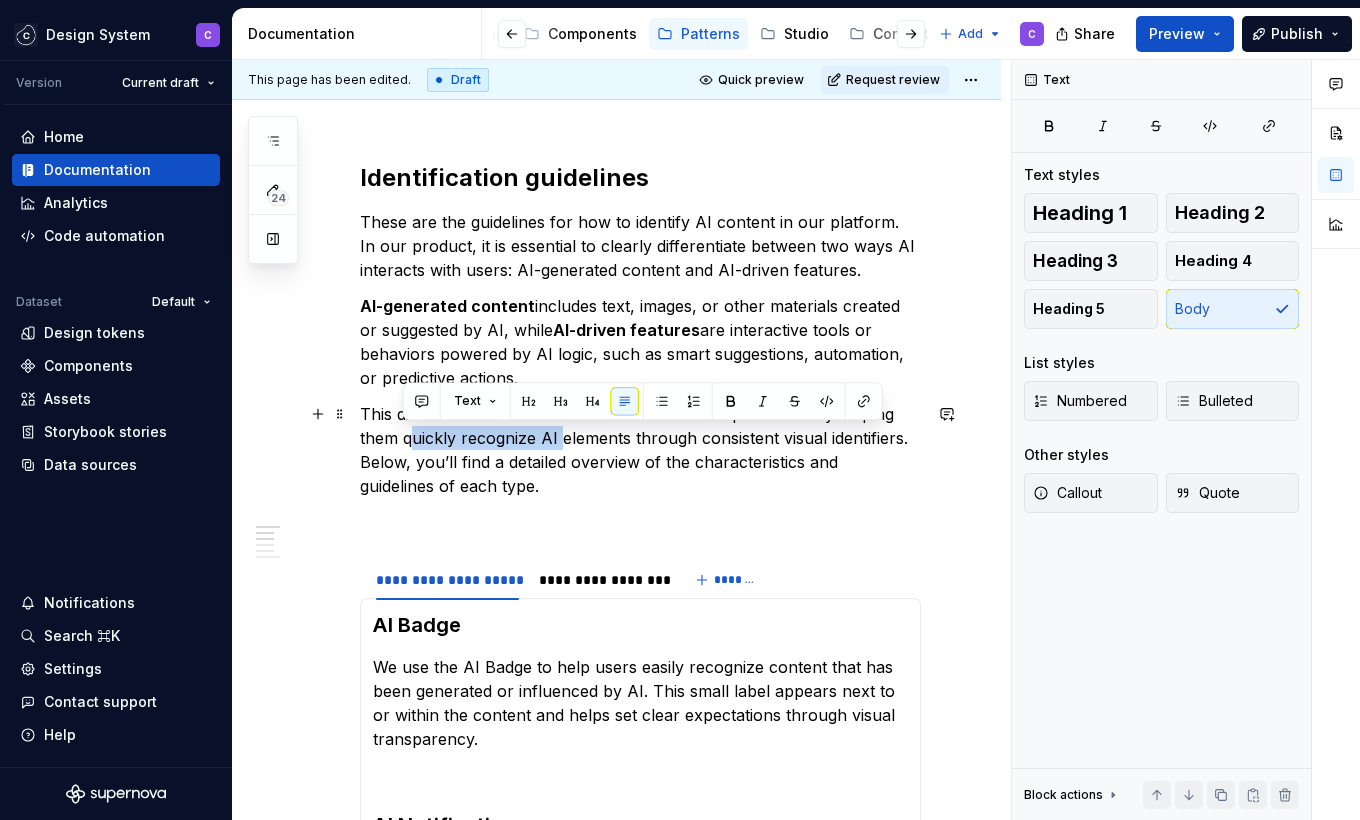 drag, startPoint x: 433, startPoint y: 442, endPoint x: 552, endPoint y: 443, distance: 119.0042 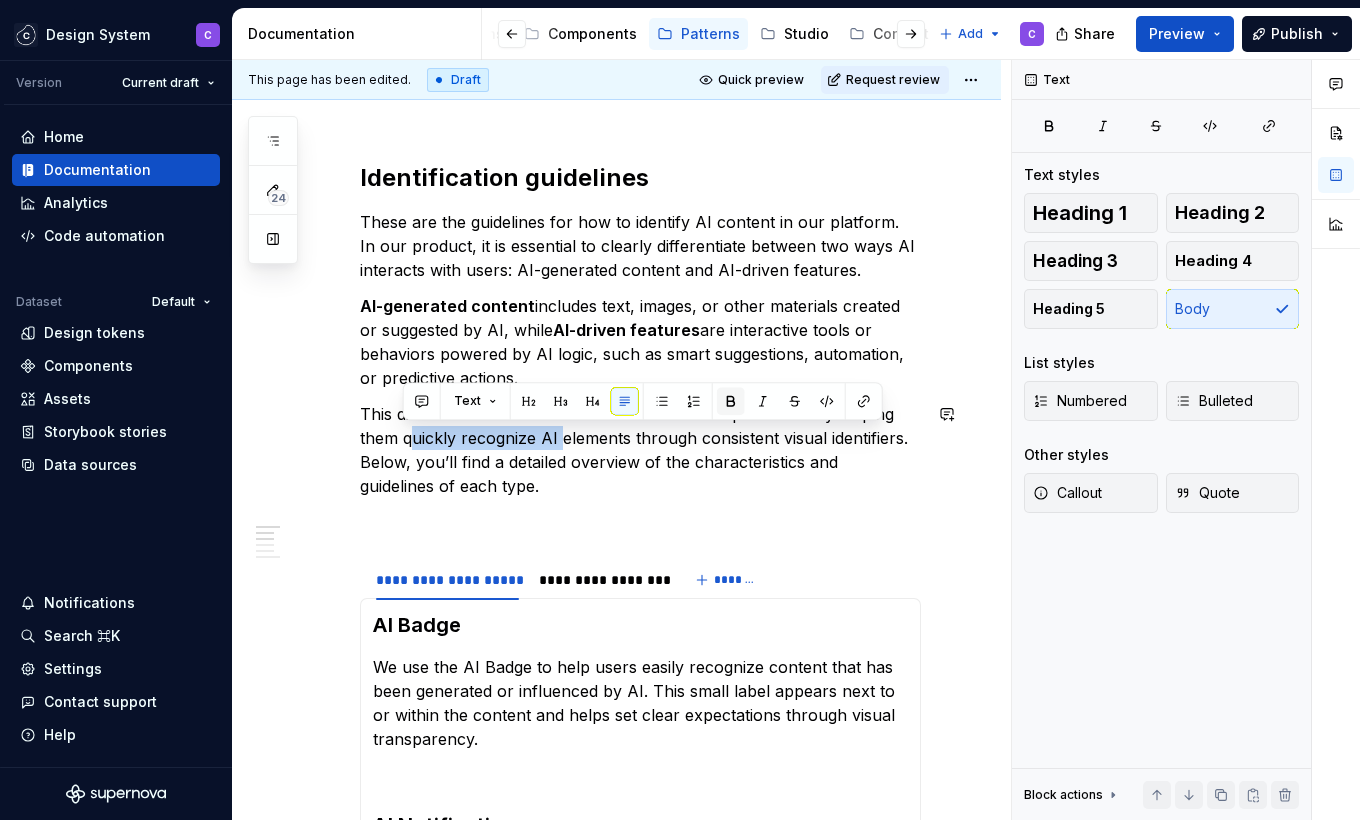 click at bounding box center (731, 401) 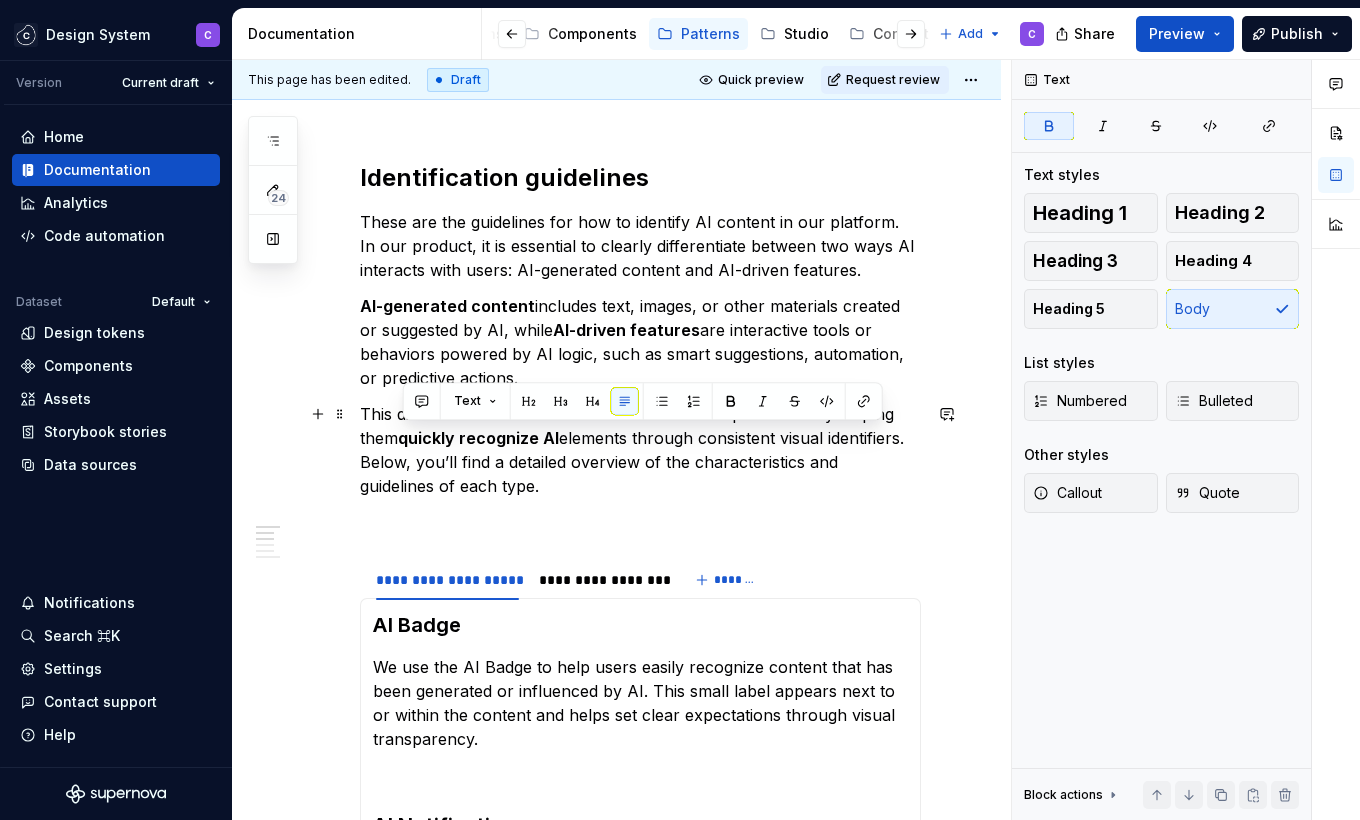 click on "This distinction  builds user trust  and sets clear expectations by helping them  quickly recognize AI  elements through consistent visual identifiers. Below, you’ll find a detailed overview of the characteristics and guidelines of each type." at bounding box center [640, 450] 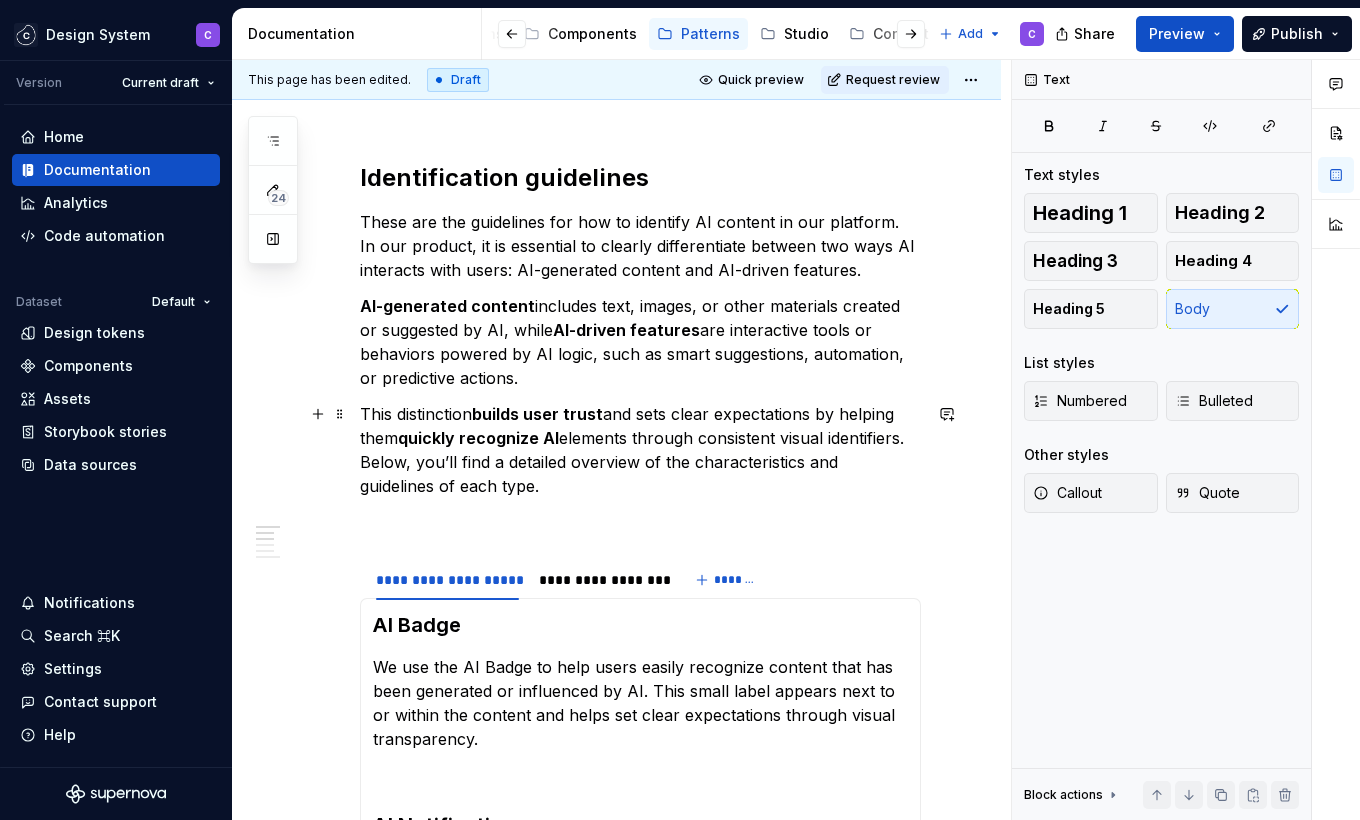 scroll, scrollTop: 353, scrollLeft: 0, axis: vertical 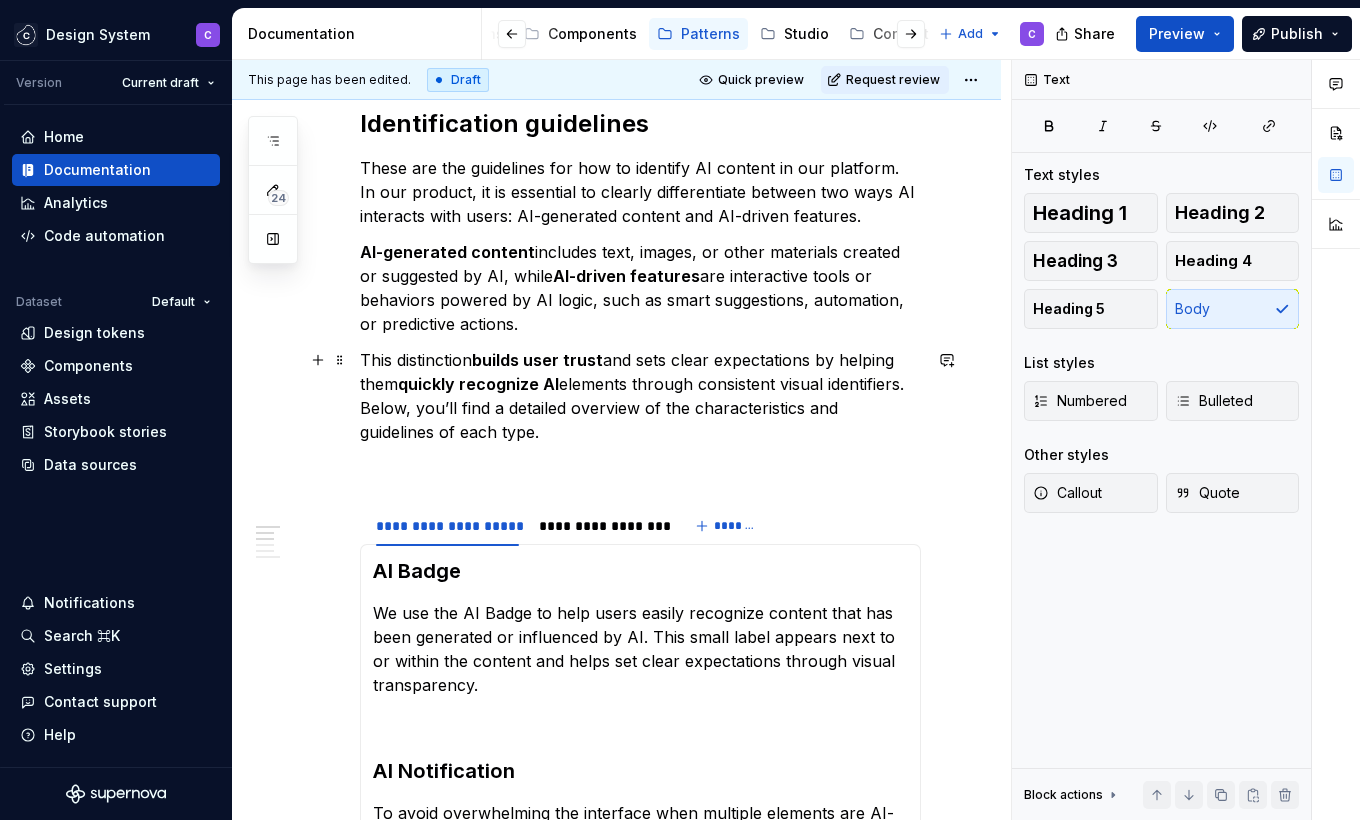 click on "builds user trust" at bounding box center [537, 360] 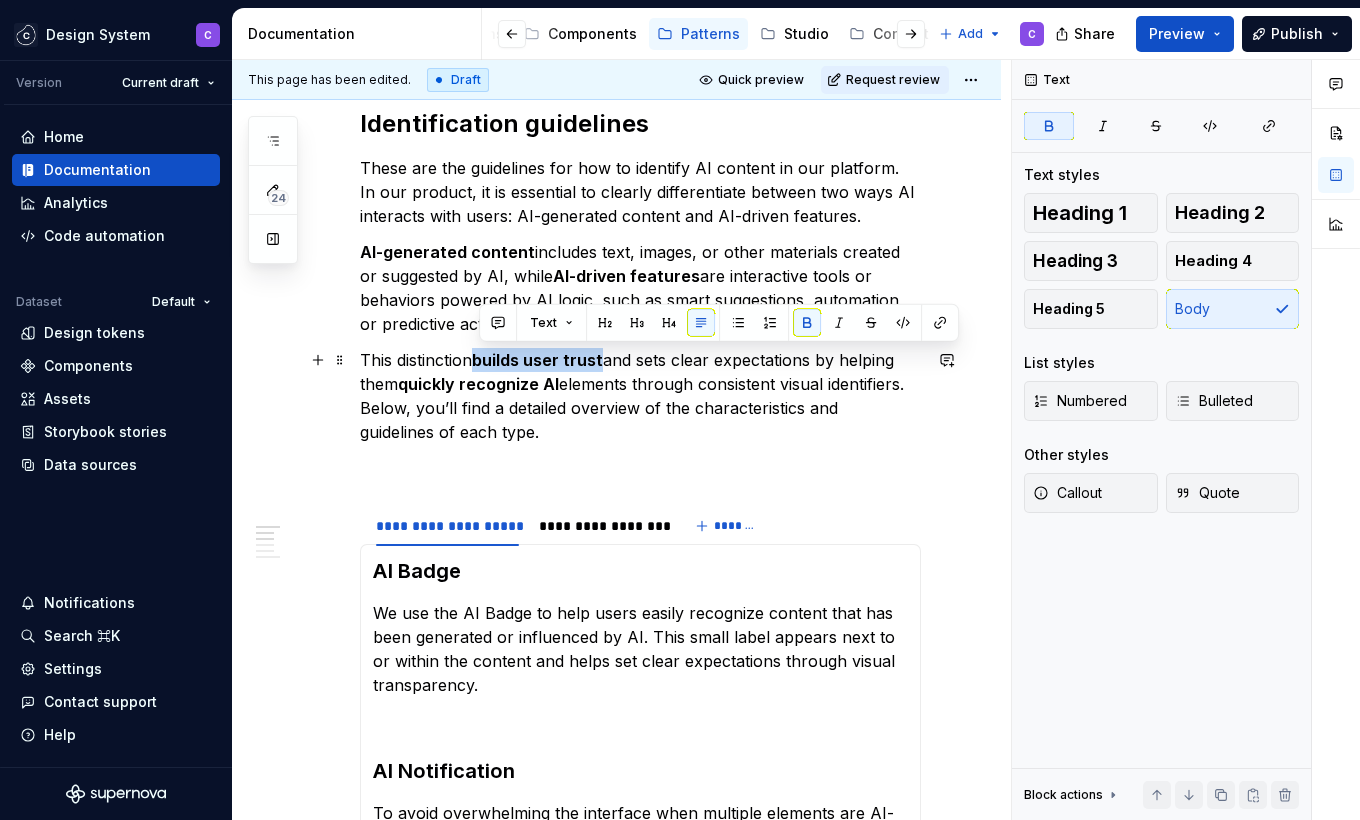 drag, startPoint x: 499, startPoint y: 359, endPoint x: 586, endPoint y: 360, distance: 87.005745 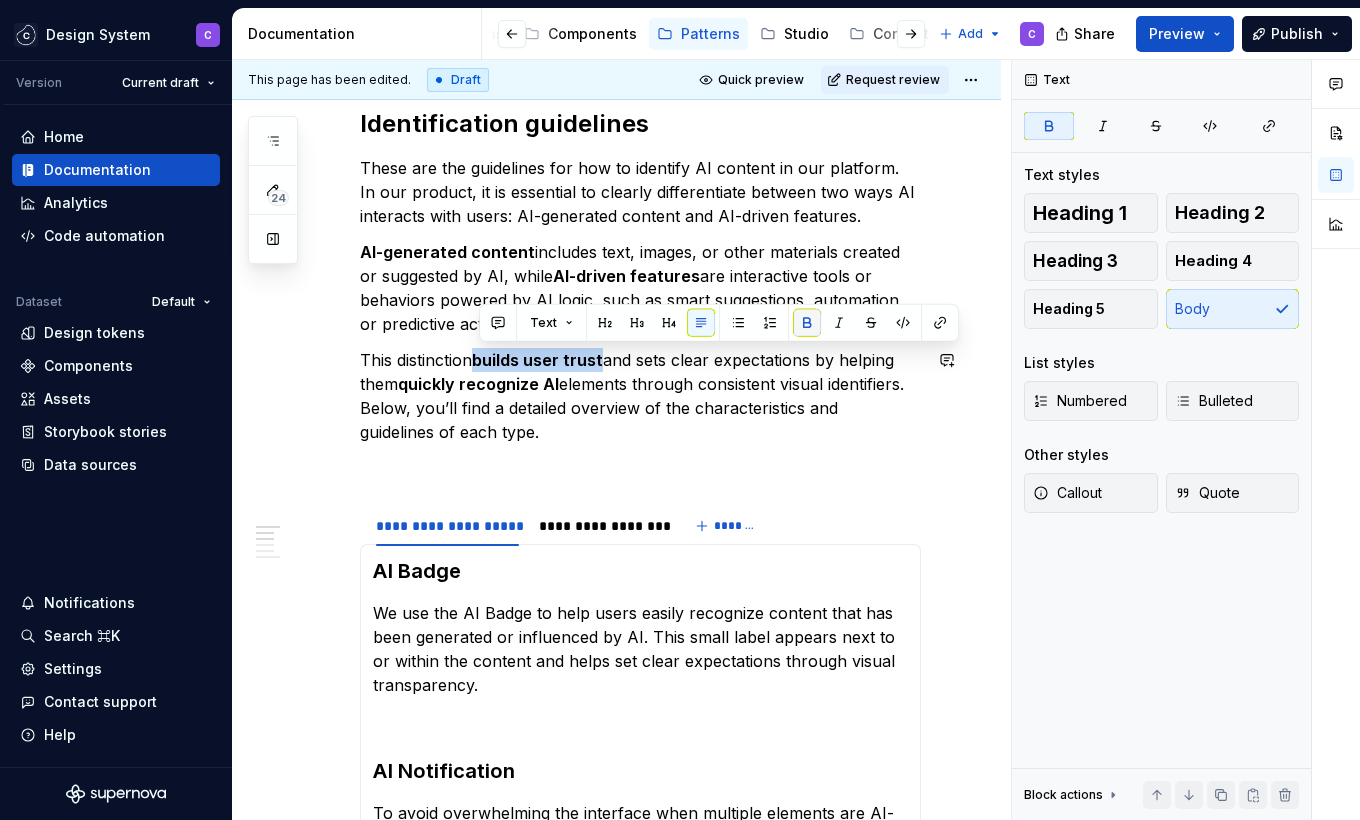 click at bounding box center [807, 323] 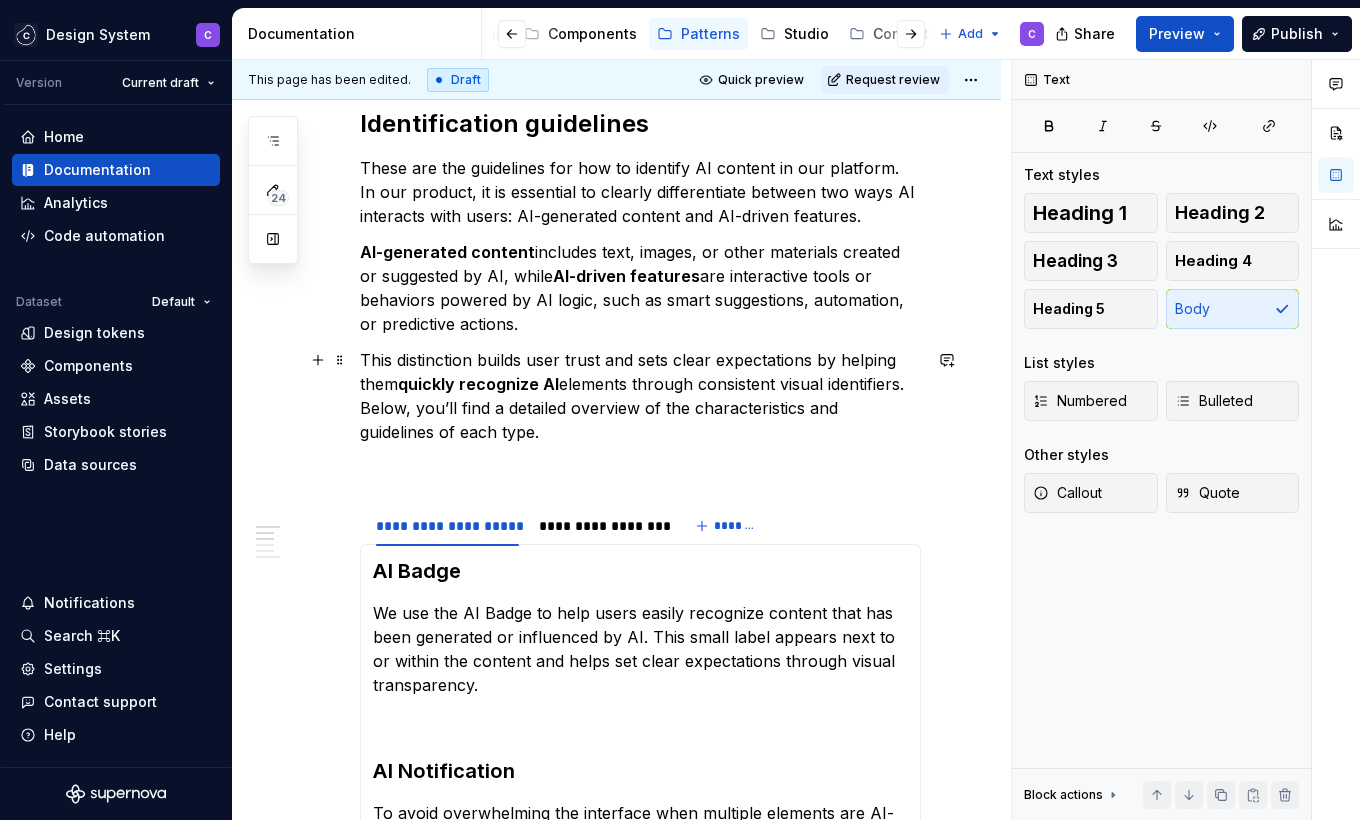 click on "This distinction builds user trust and sets clear expectations by helping them  quickly recognize AI  elements through consistent visual identifiers. Below, you’ll find a detailed overview of the characteristics and guidelines of each type." at bounding box center [640, 396] 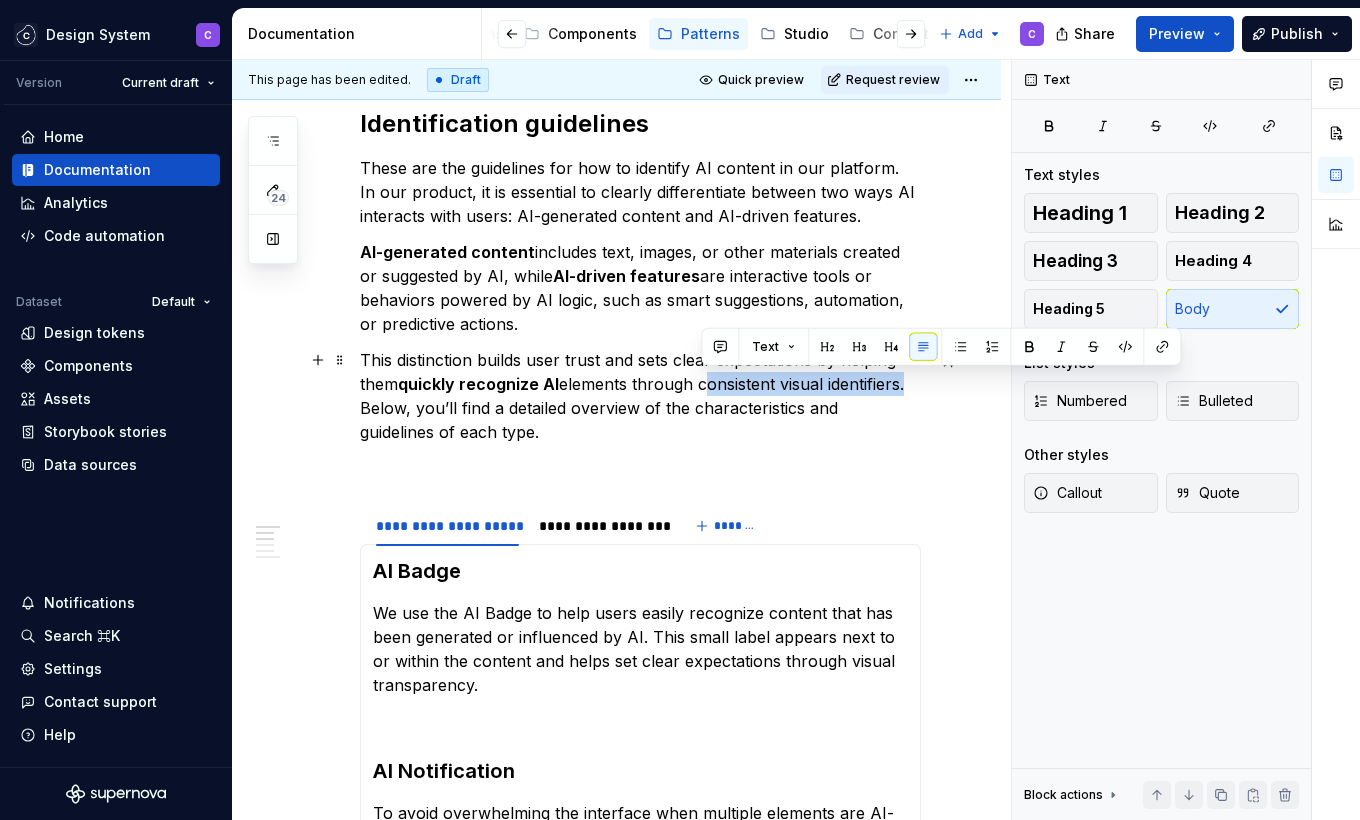 drag, startPoint x: 752, startPoint y: 385, endPoint x: 854, endPoint y: 381, distance: 102.0784 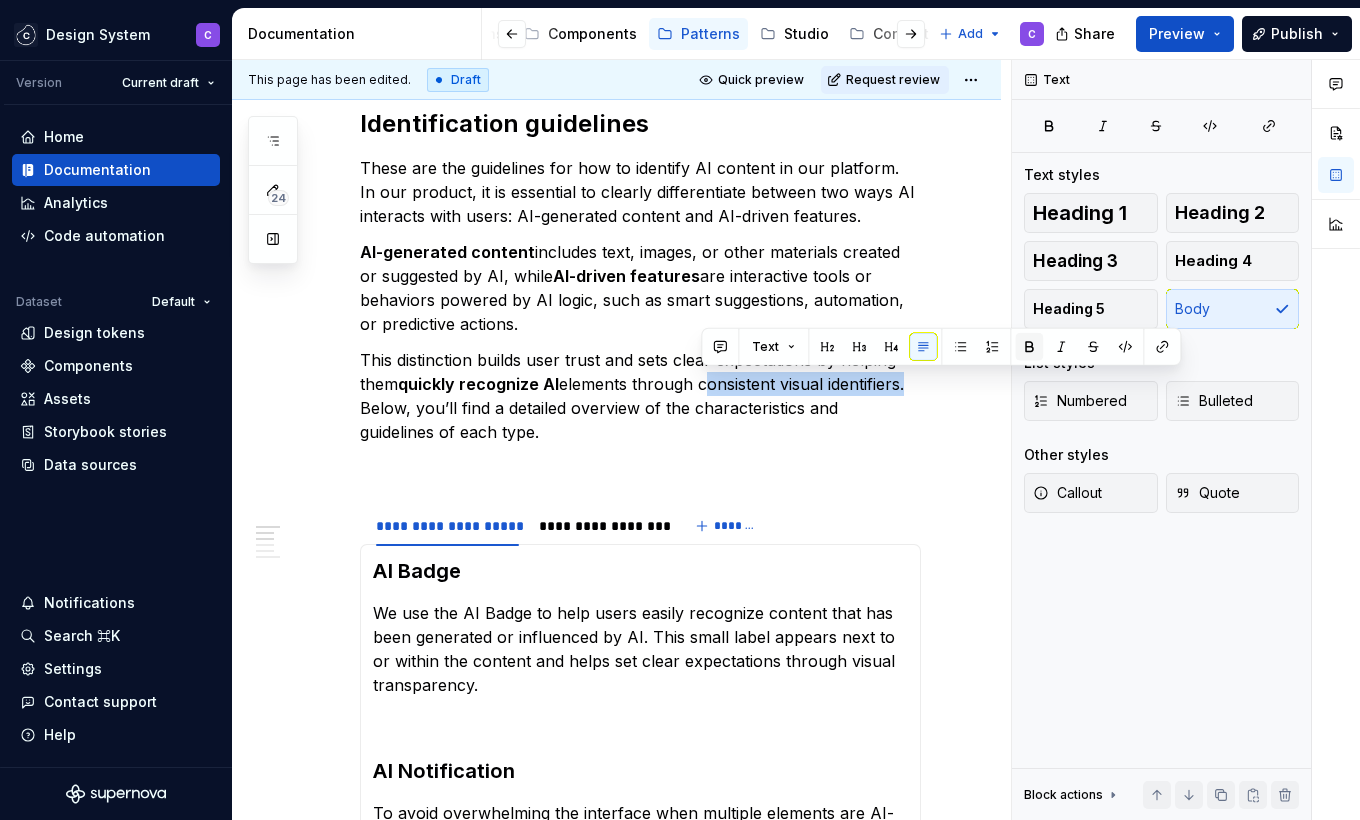 click at bounding box center (1029, 347) 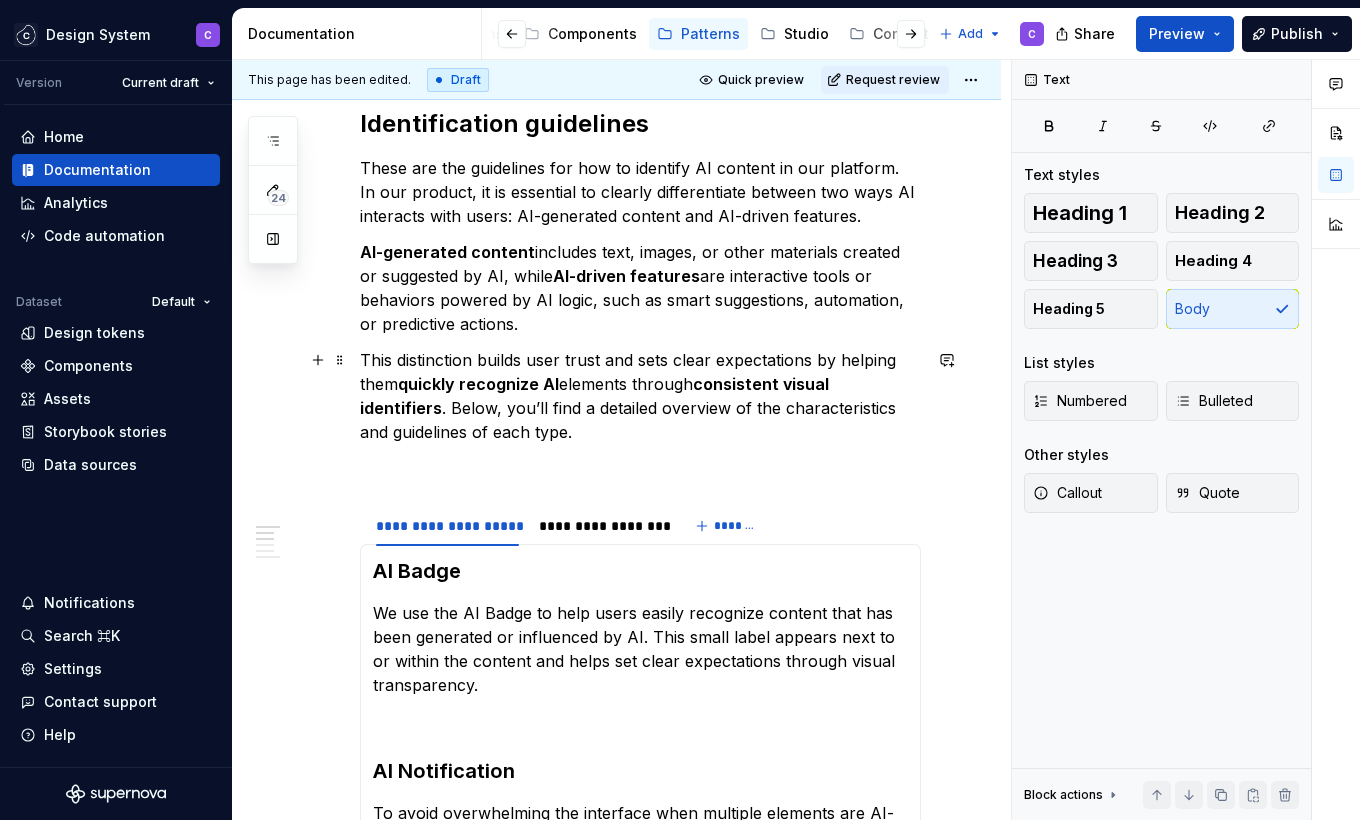 click on "This distinction builds user trust and sets clear expectations by helping them  quickly recognize AI  elements through  consistent visual identifiers . Below, you’ll find a detailed overview of the characteristics and guidelines of each type." at bounding box center [640, 396] 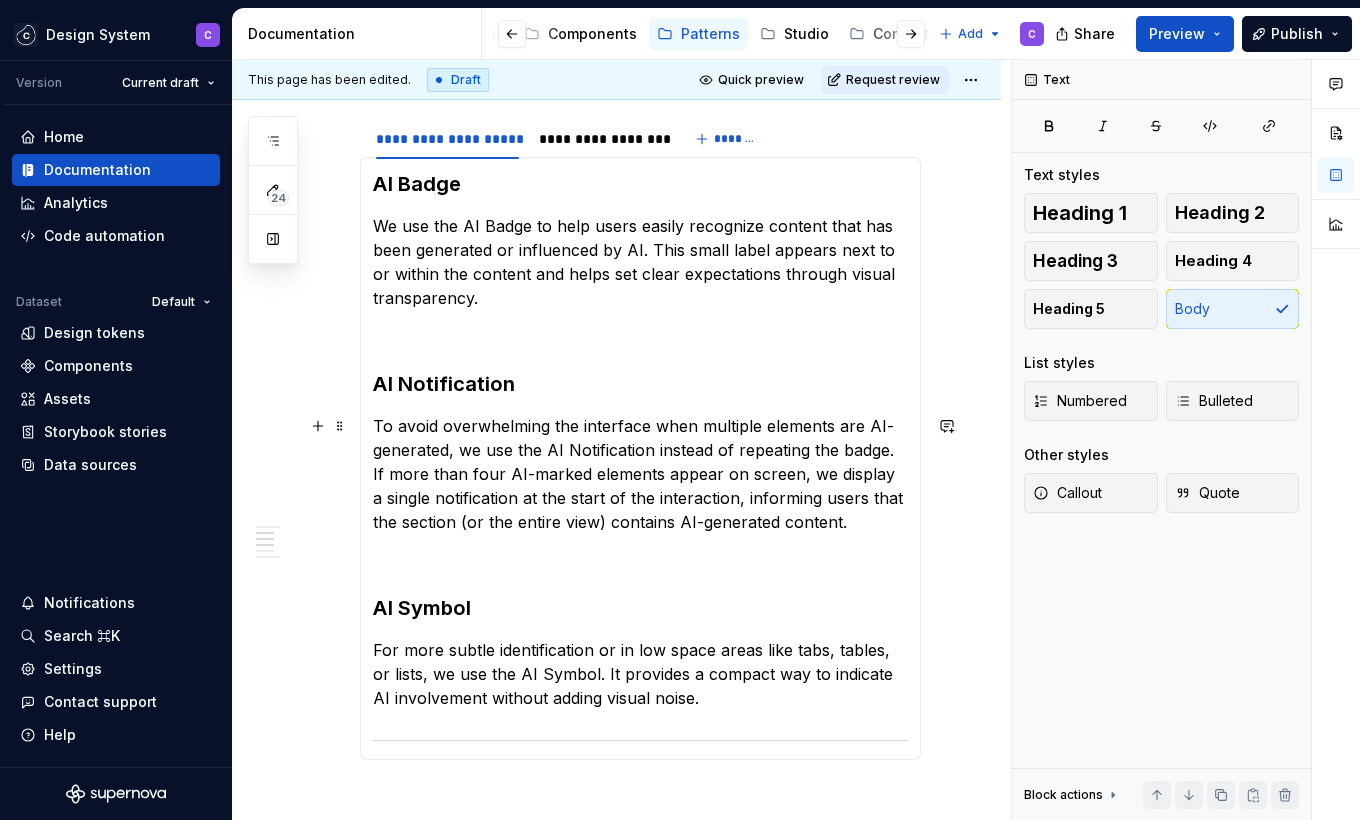 scroll, scrollTop: 759, scrollLeft: 0, axis: vertical 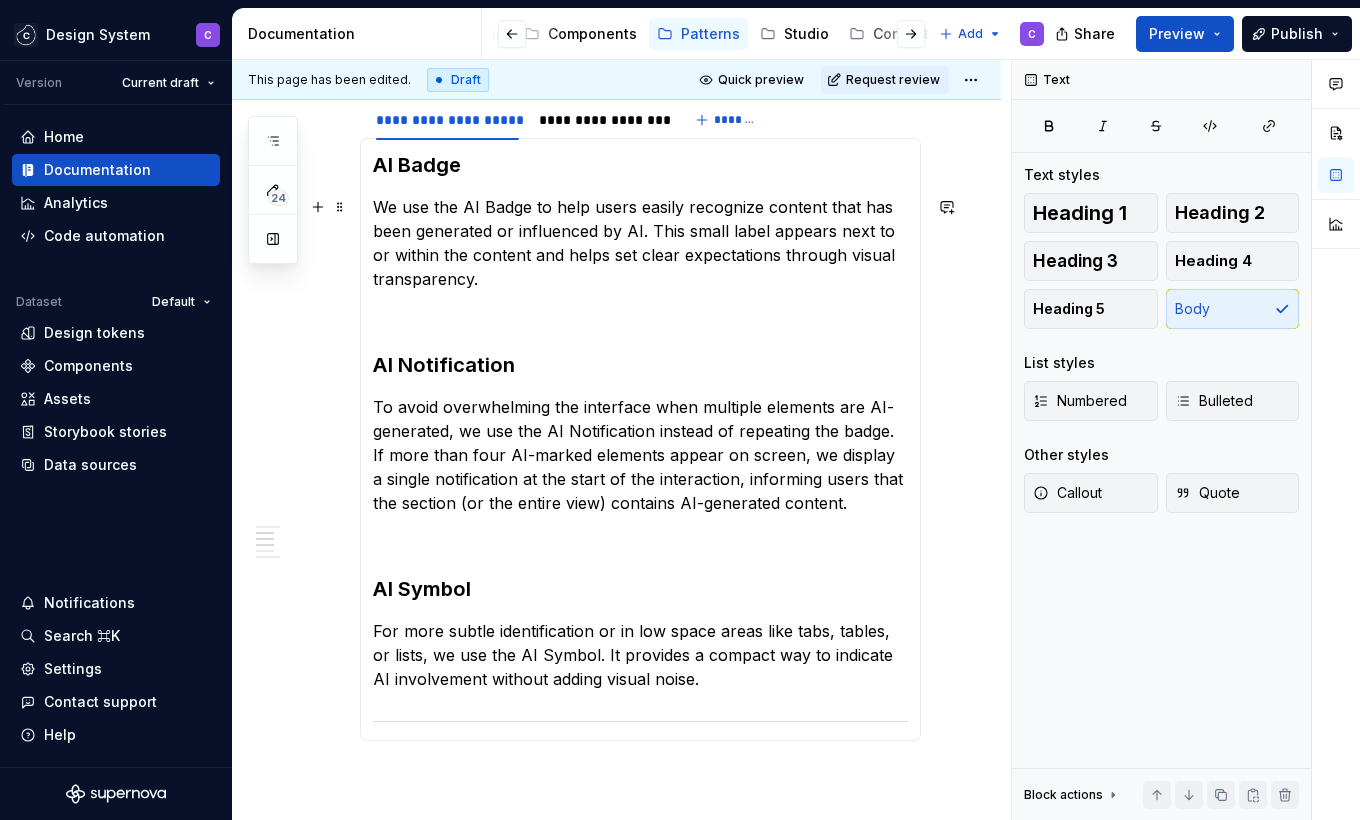 click on "We use the AI Badge to help users easily recognize content that has been generated or influenced by AI. This small label appears next to or within the content and helps set clear expectations through visual transparency." at bounding box center (640, 243) 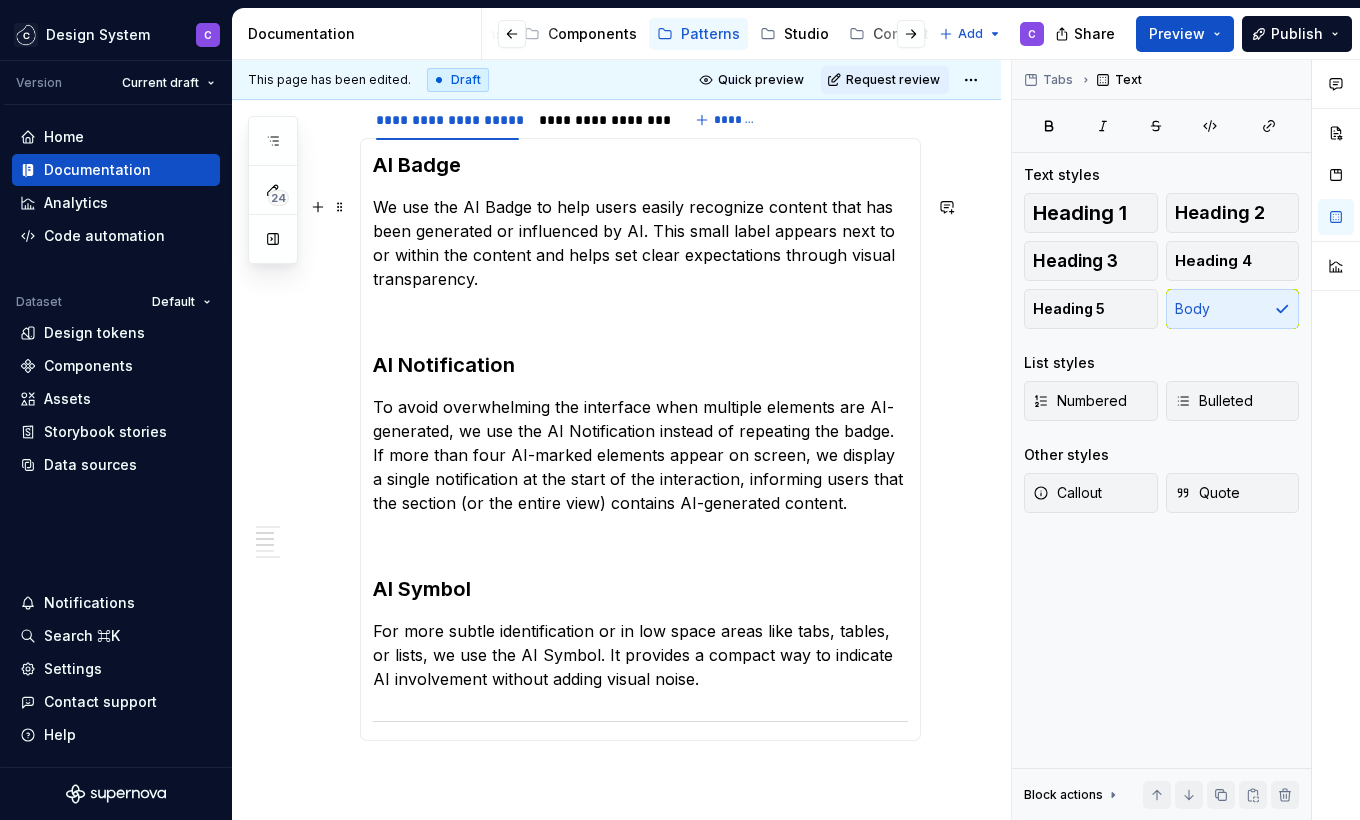 click on "We use the AI Badge to help users easily recognize content that has been generated or influenced by AI. This small label appears next to or within the content and helps set clear expectations through visual transparency." at bounding box center (640, 243) 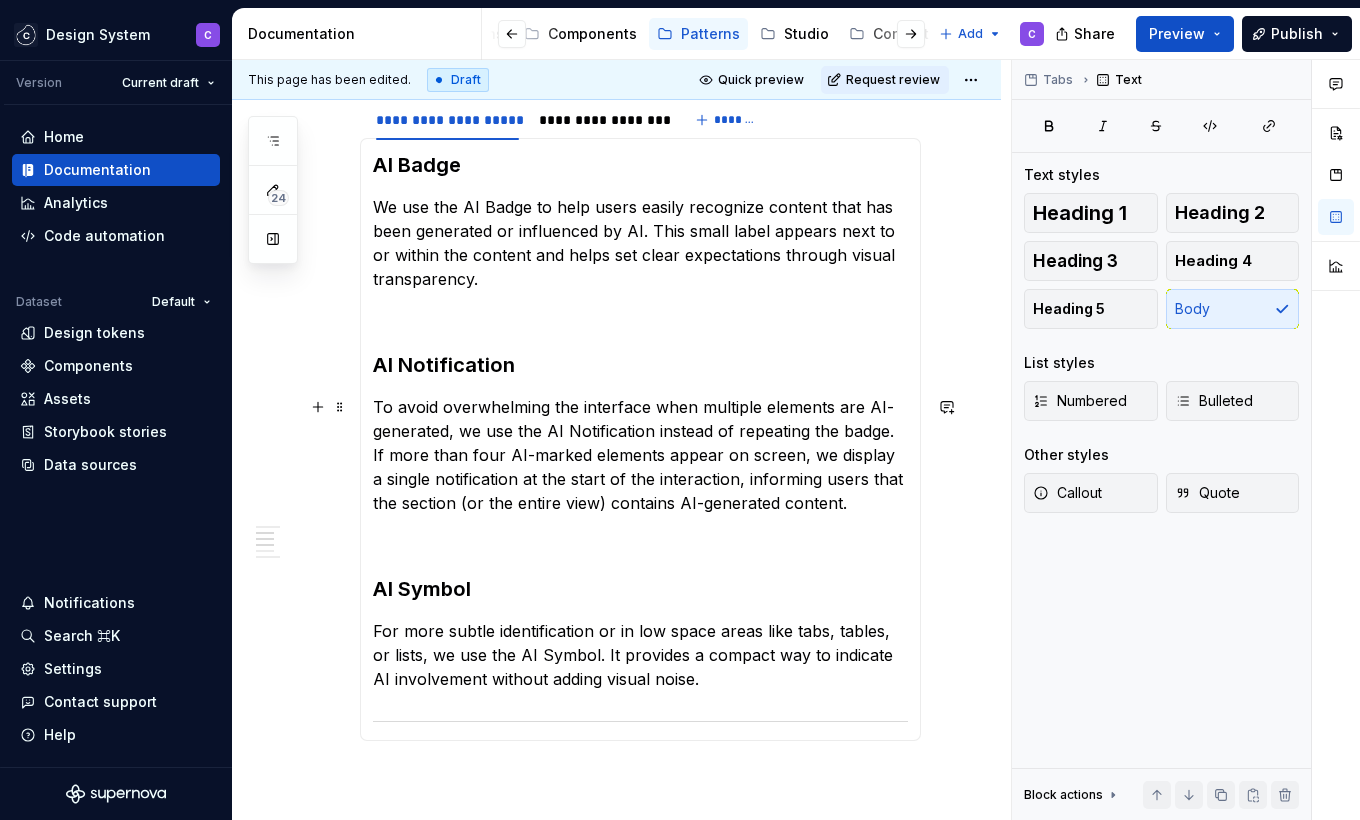 click on "To avoid overwhelming the interface when multiple elements are AI-generated, we use the AI Notification instead of repeating the badge. If more than four AI-marked elements appear on screen, we display a single notification at the start of the interaction, informing users that the section (or the entire view) contains AI-generated content." at bounding box center [640, 455] 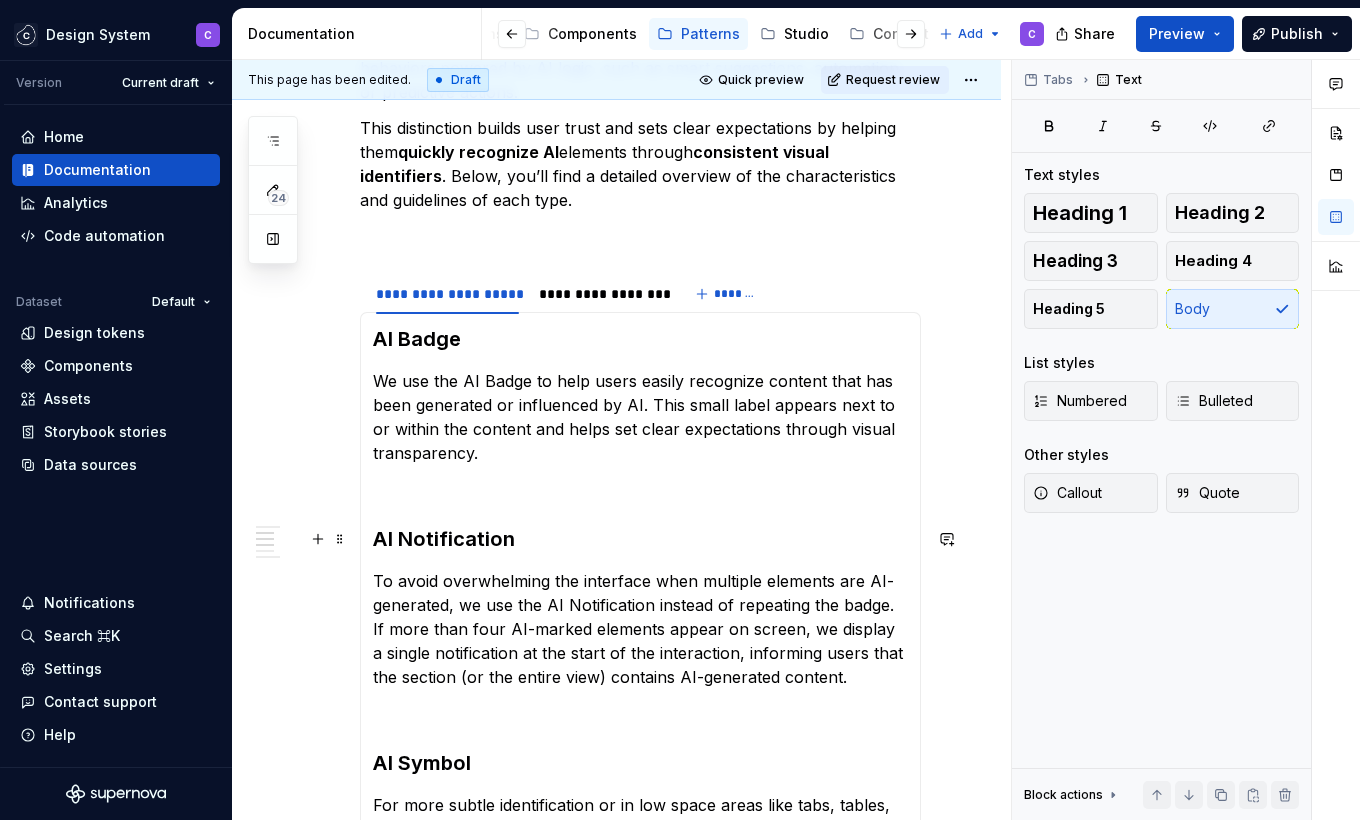 scroll, scrollTop: 586, scrollLeft: 0, axis: vertical 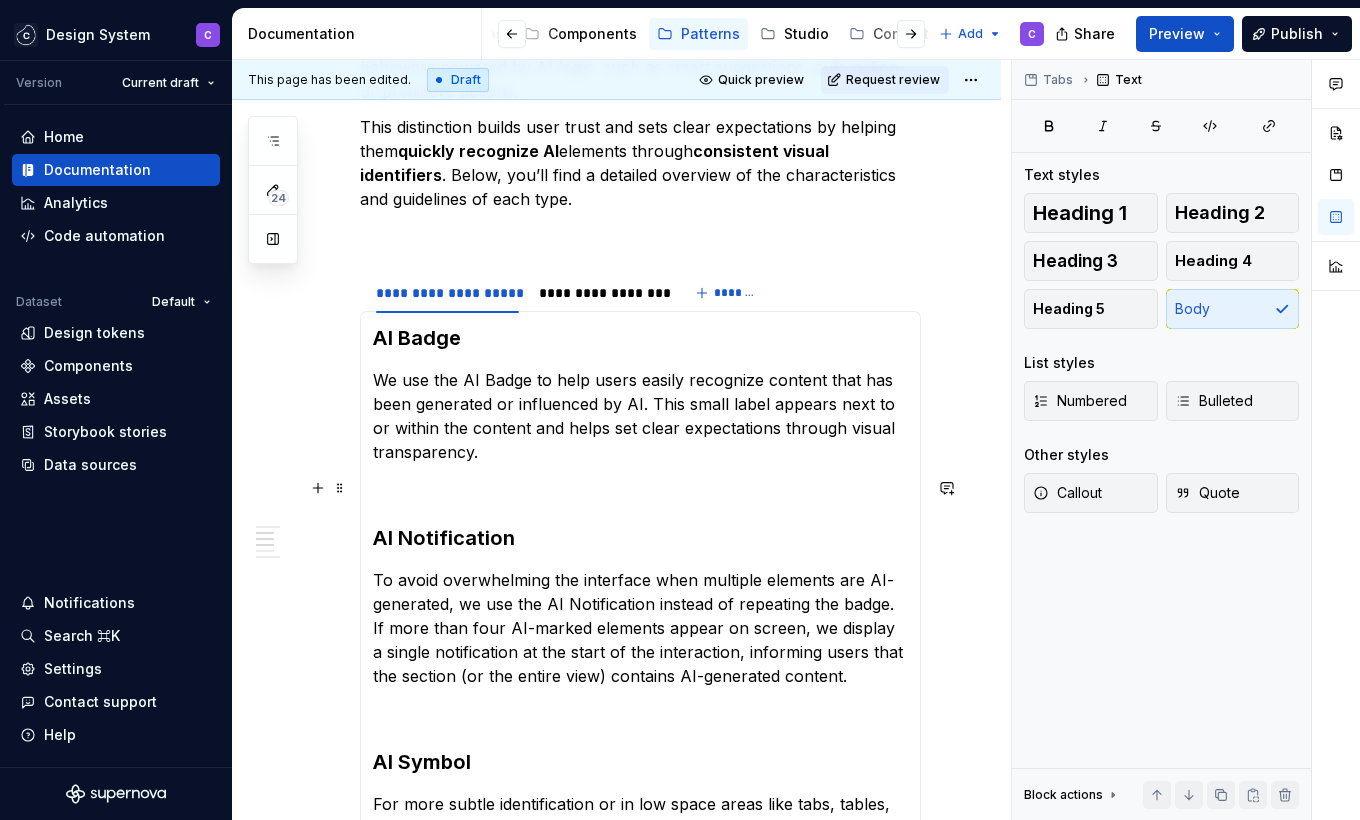 click on "AI Badge We use the AI Badge to help users easily recognize content that has been generated or influenced by AI. This small label appears next to or within the content and helps set clear expectations through visual transparency. AI Notification To avoid overwhelming the interface when multiple elements are AI-generated, we use the AI Notification instead of repeating the badge. If more than four AI-marked elements appear on screen, we display a single notification at the start of the interaction, informing users that the section (or the entire view) contains AI-generated content. AI Symbol For more subtle identification or in low space areas like tabs, tables, or lists, we use the AI Symbol. It provides a compact way to indicate AI involvement without adding visual noise." at bounding box center [640, 612] 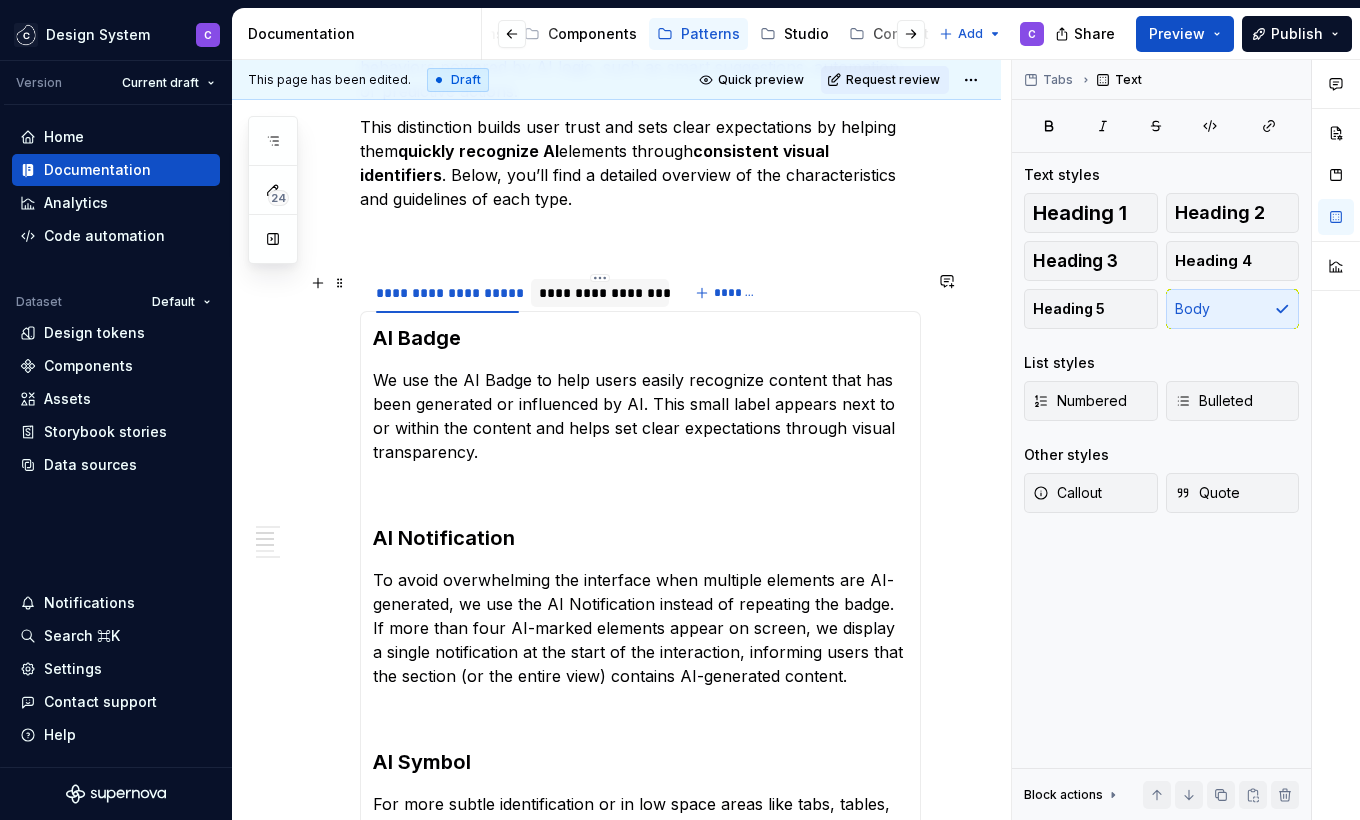 click on "**********" at bounding box center [599, 293] 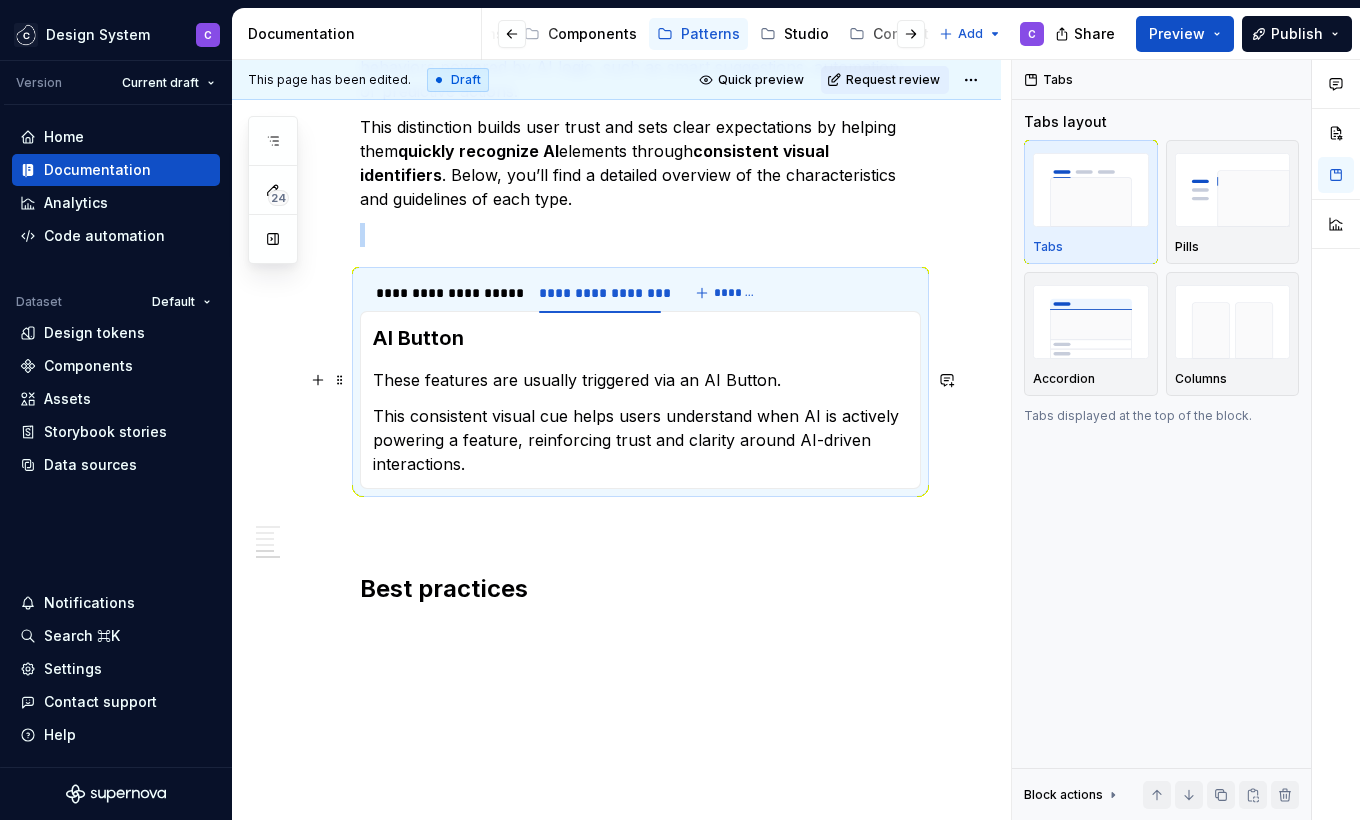 click on "These features are usually triggered via an AI Button." at bounding box center (640, 380) 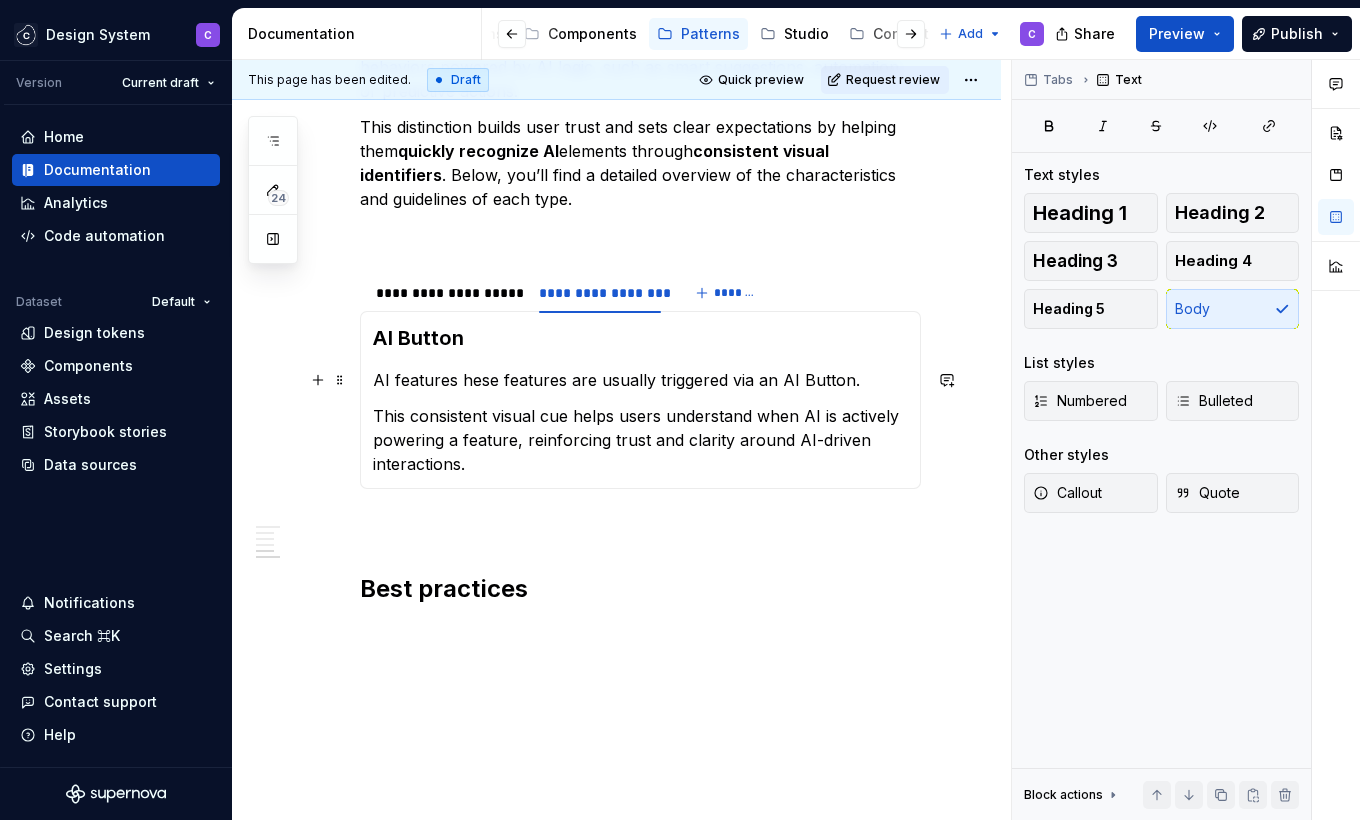 click on "AI features hese features are usually triggered via an AI Button." at bounding box center [640, 380] 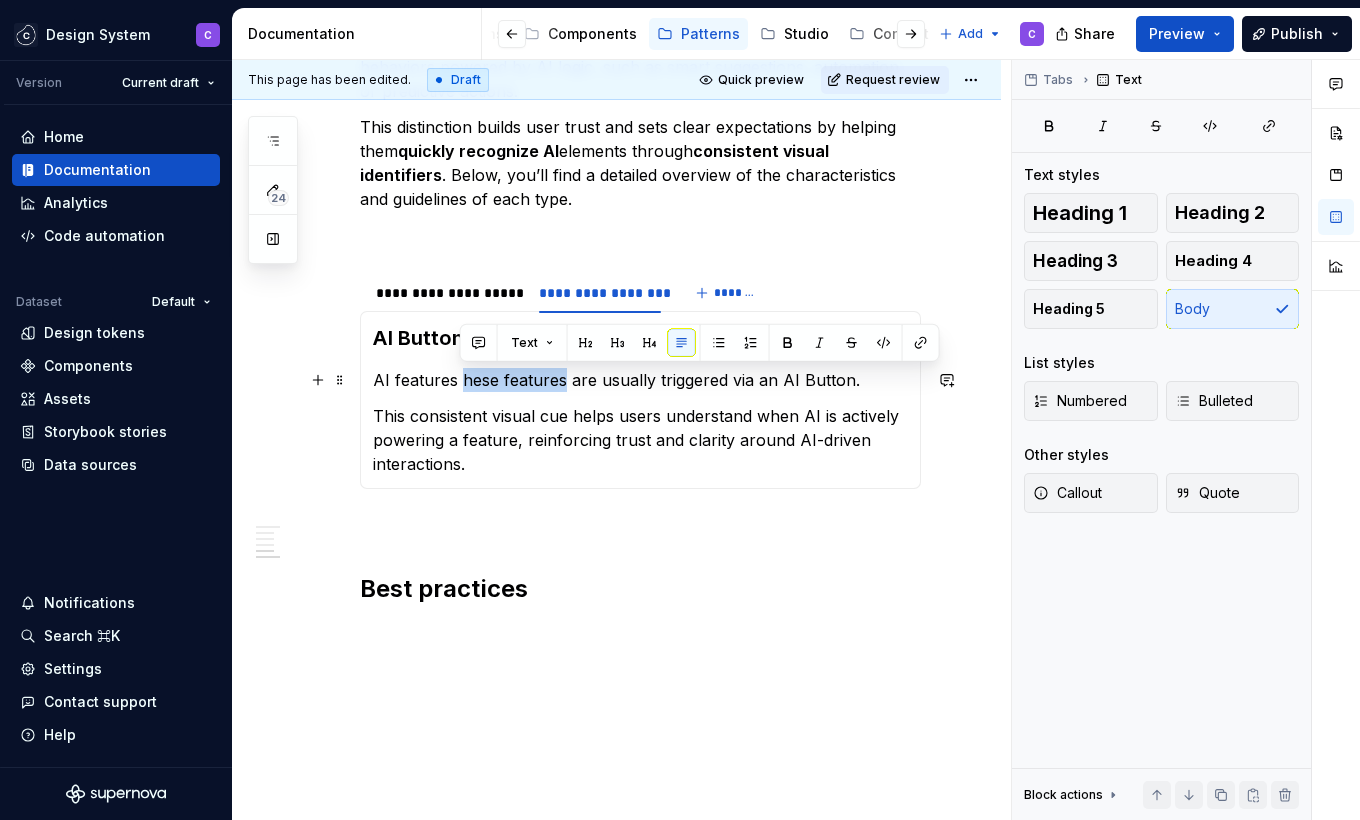 drag, startPoint x: 482, startPoint y: 385, endPoint x: 510, endPoint y: 380, distance: 28.442924 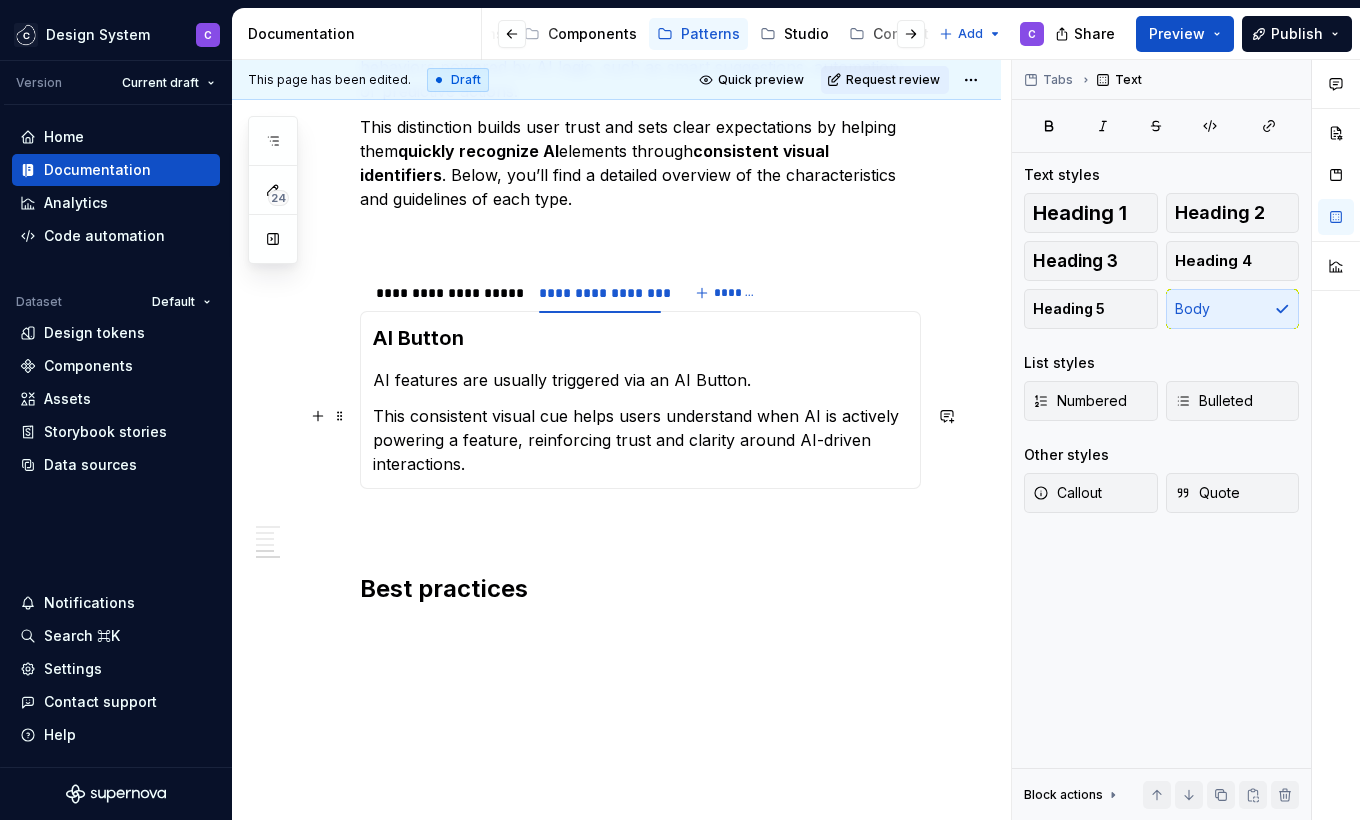 click on "This consistent visual cue helps users understand when AI is actively powering a feature, reinforcing trust and clarity around AI-driven interactions." at bounding box center [640, 440] 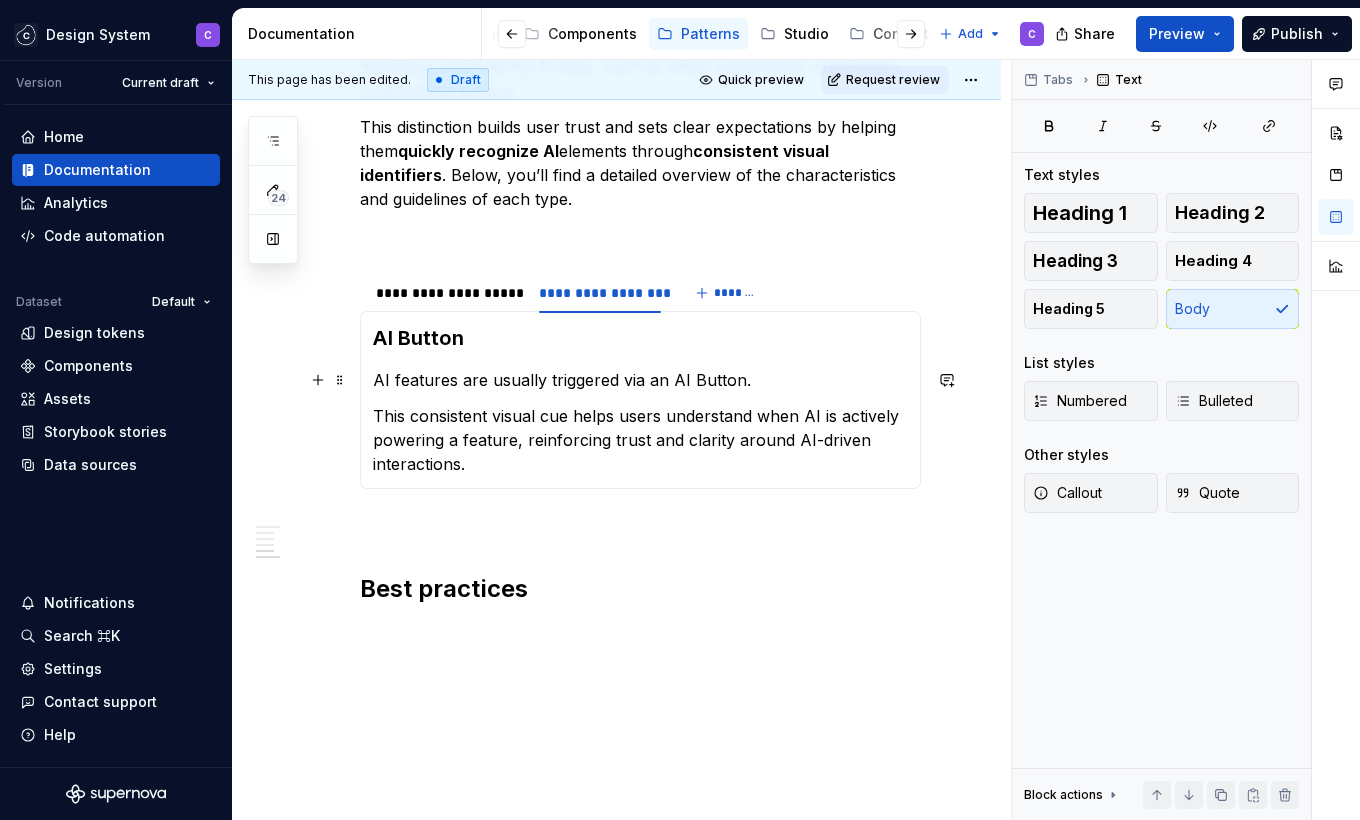 click on "AI features are usually triggered via an AI Button." at bounding box center [640, 380] 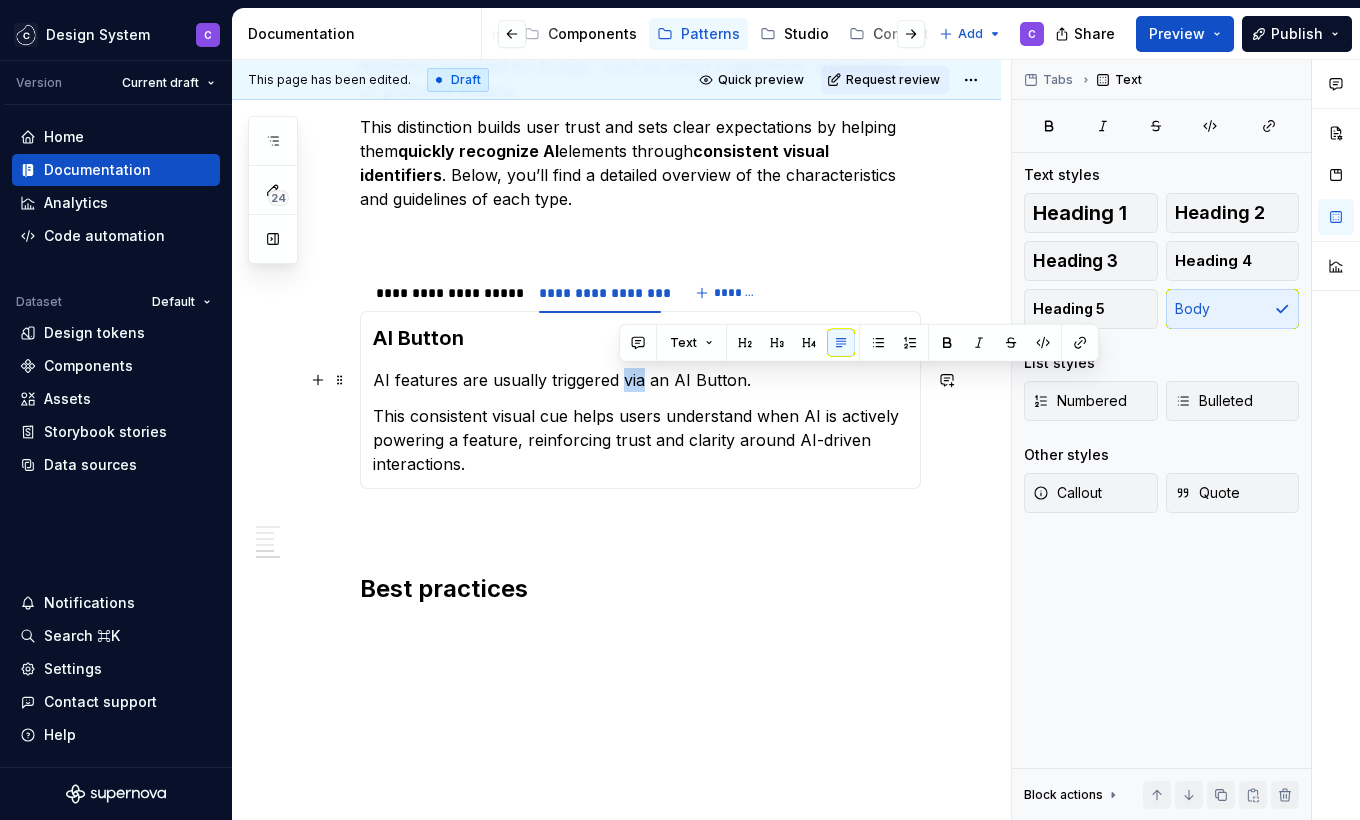 click on "AI features are usually triggered via an AI Button." at bounding box center (640, 380) 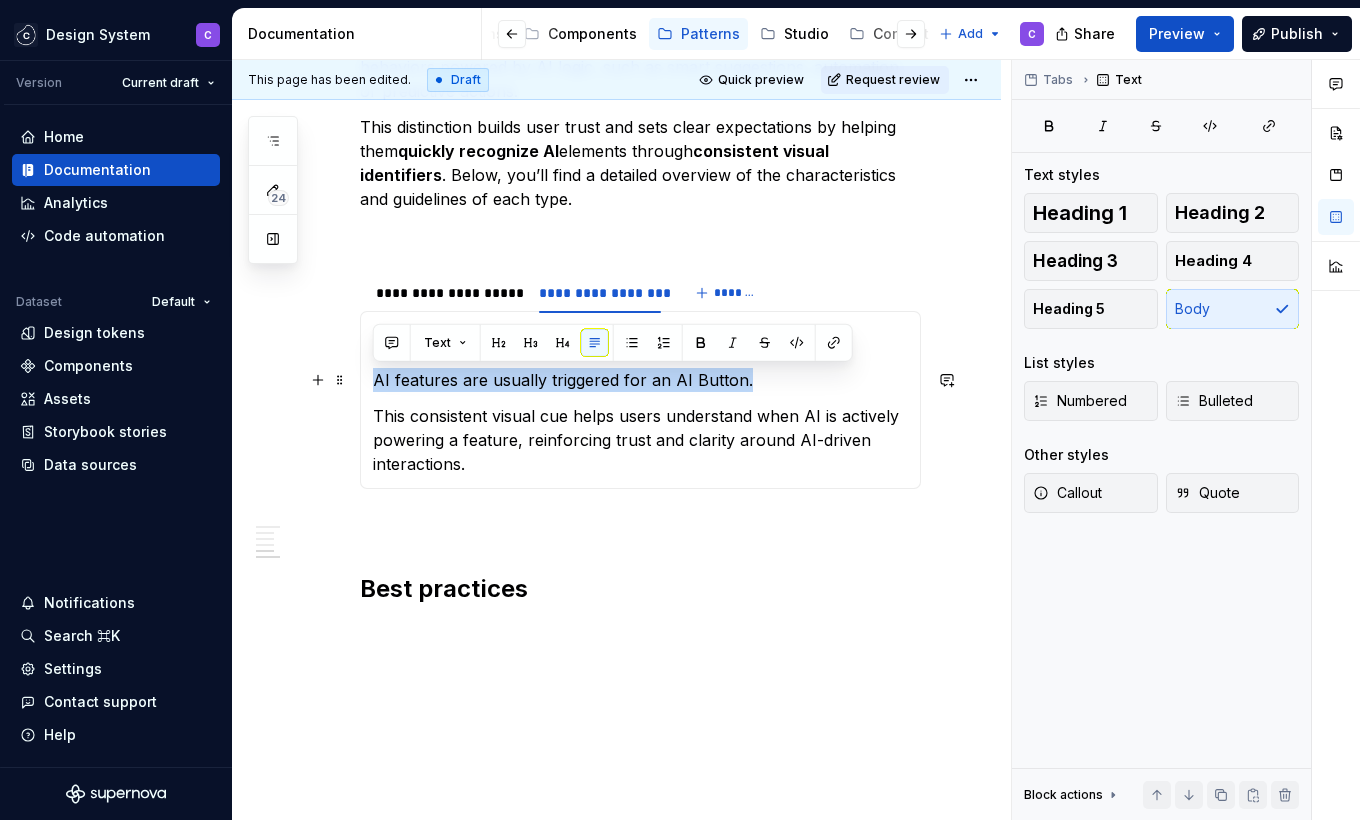drag, startPoint x: 751, startPoint y: 379, endPoint x: 370, endPoint y: 362, distance: 381.3791 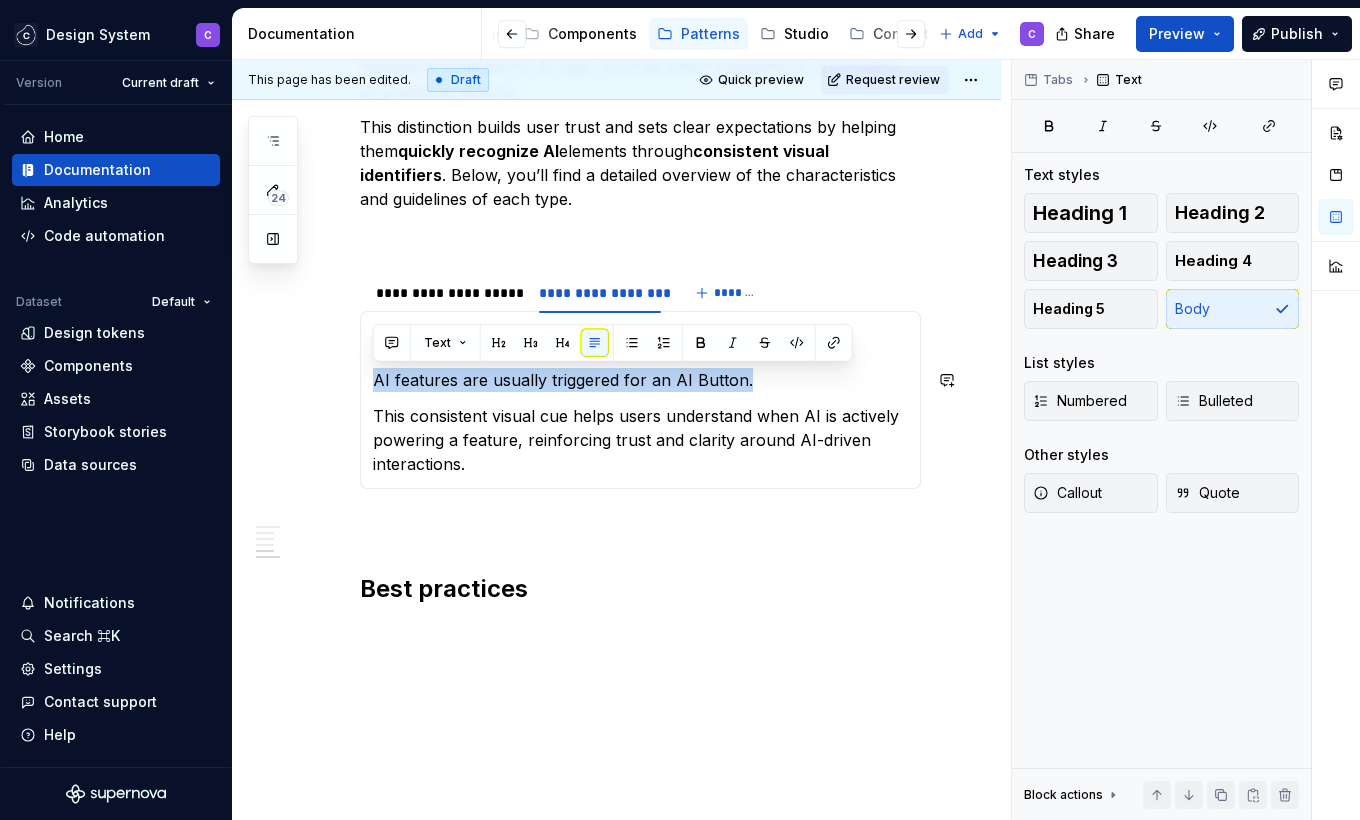 copy on "AI features are usually triggered for an AI Button." 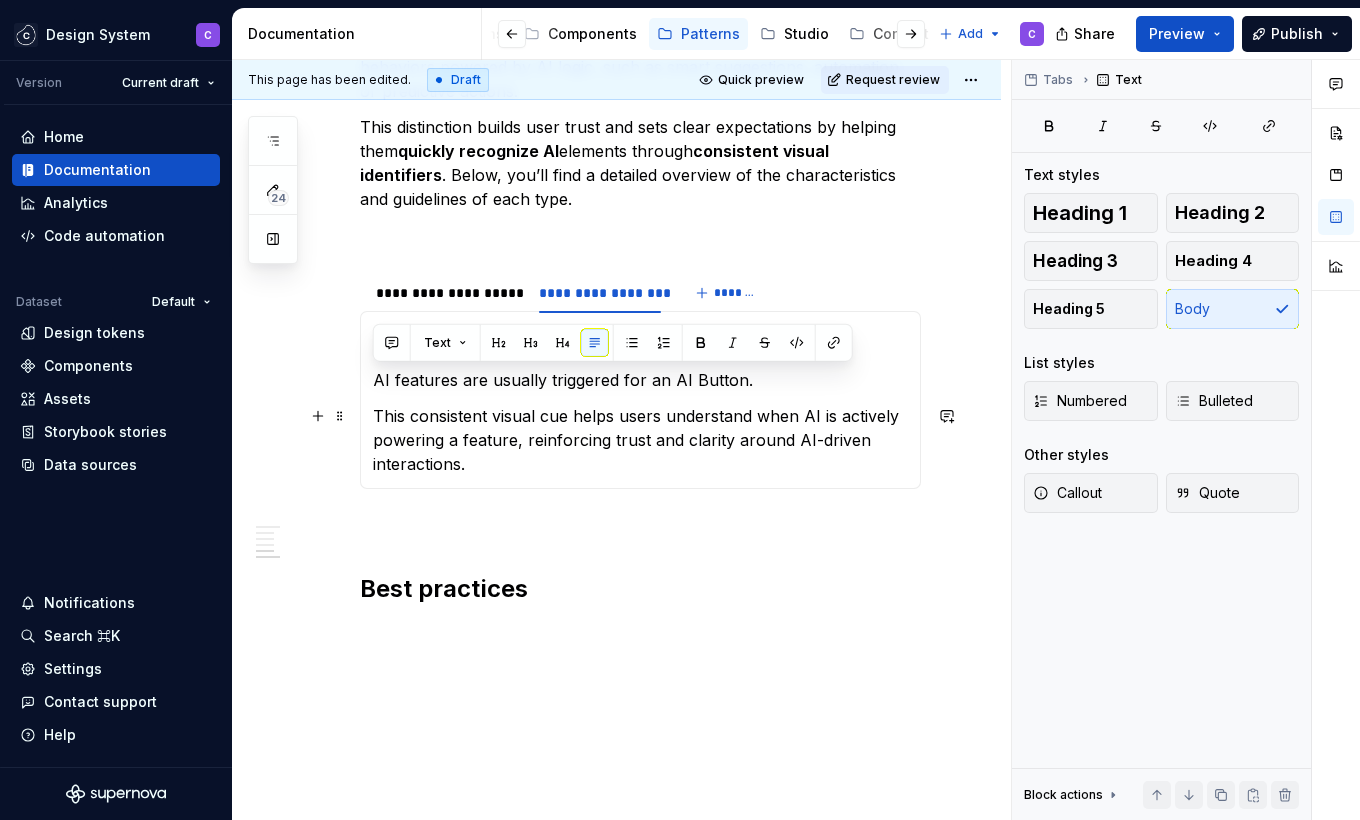 click on "This consistent visual cue helps users understand when AI is actively powering a feature, reinforcing trust and clarity around AI-driven interactions." at bounding box center [640, 440] 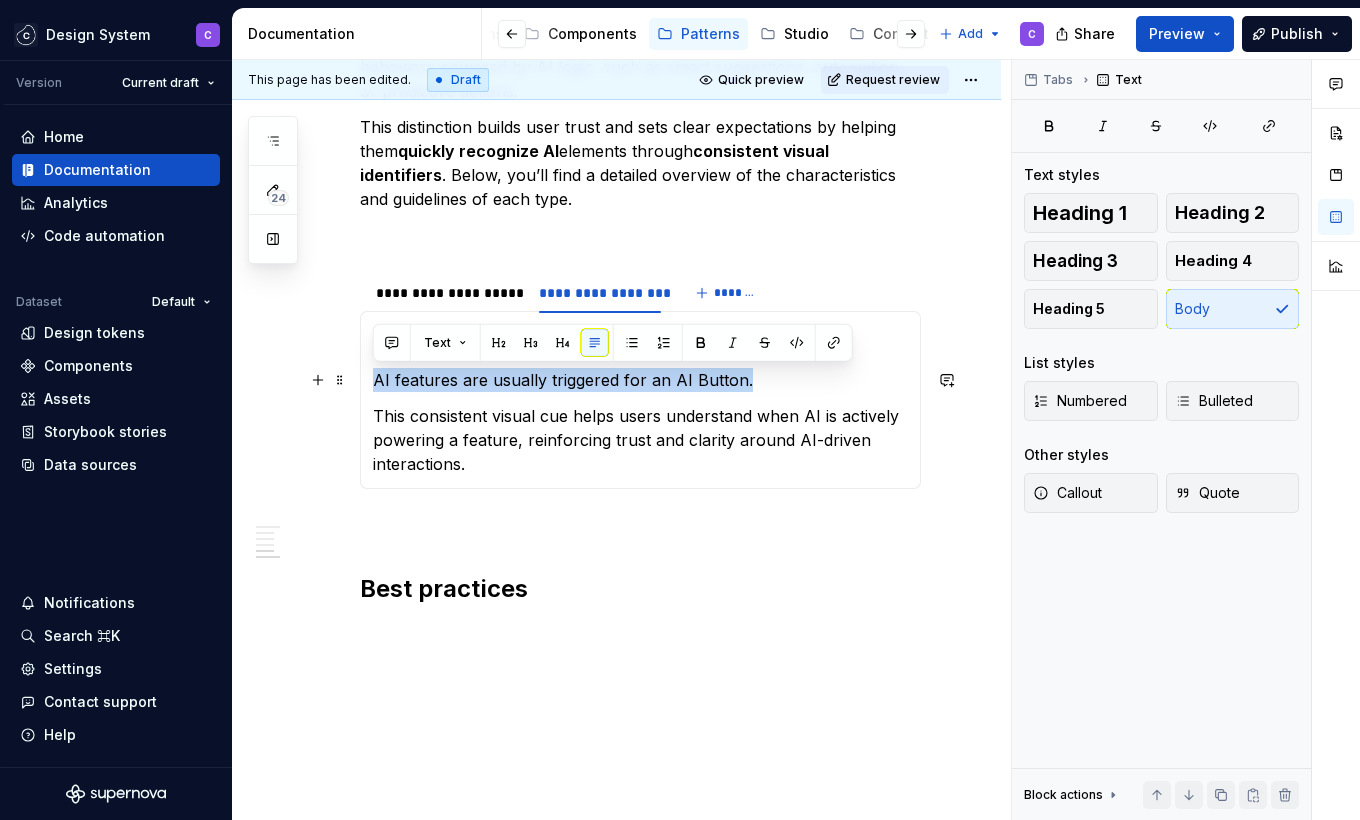 drag, startPoint x: 742, startPoint y: 378, endPoint x: 370, endPoint y: 375, distance: 372.0121 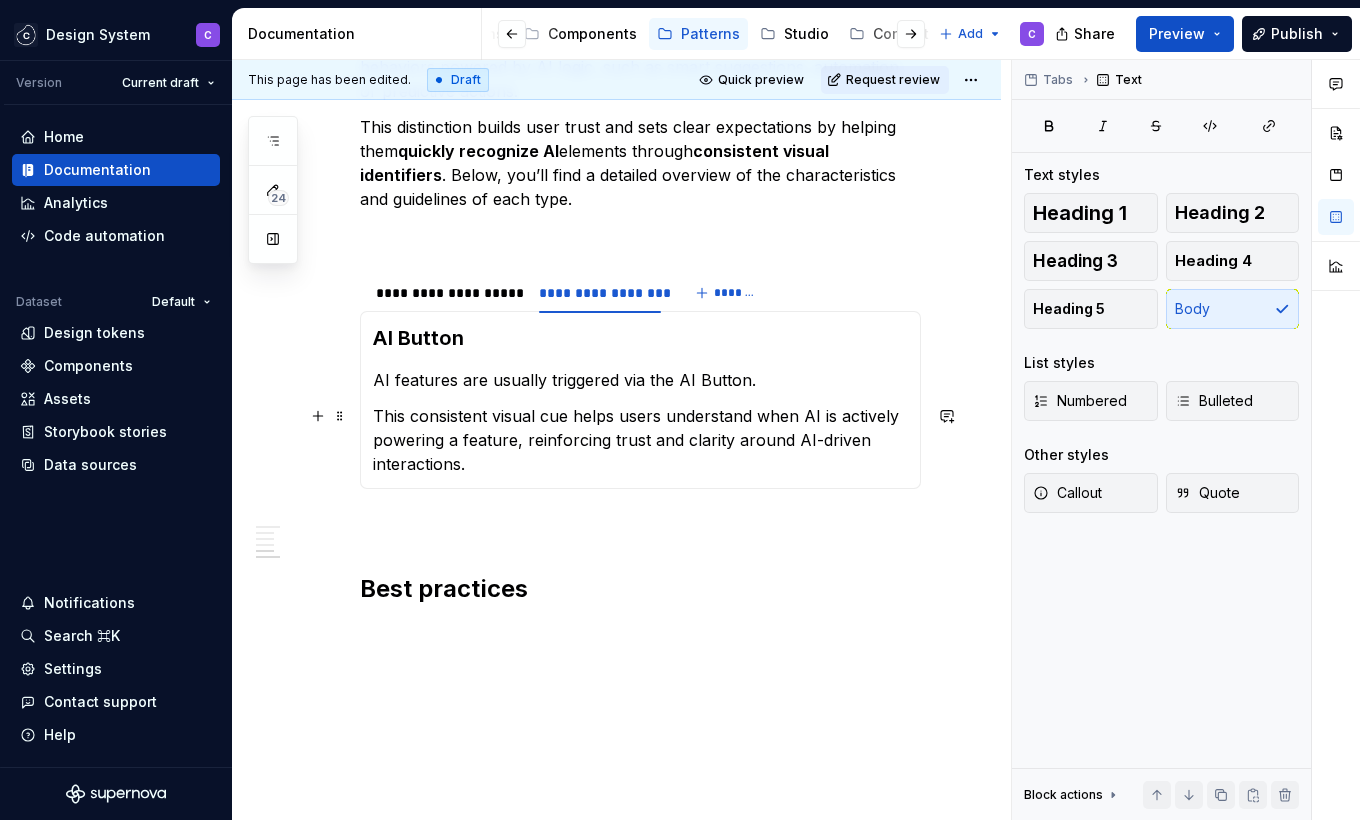 click on "This consistent visual cue helps users understand when AI is actively powering a feature, reinforcing trust and clarity around AI-driven interactions." at bounding box center [640, 440] 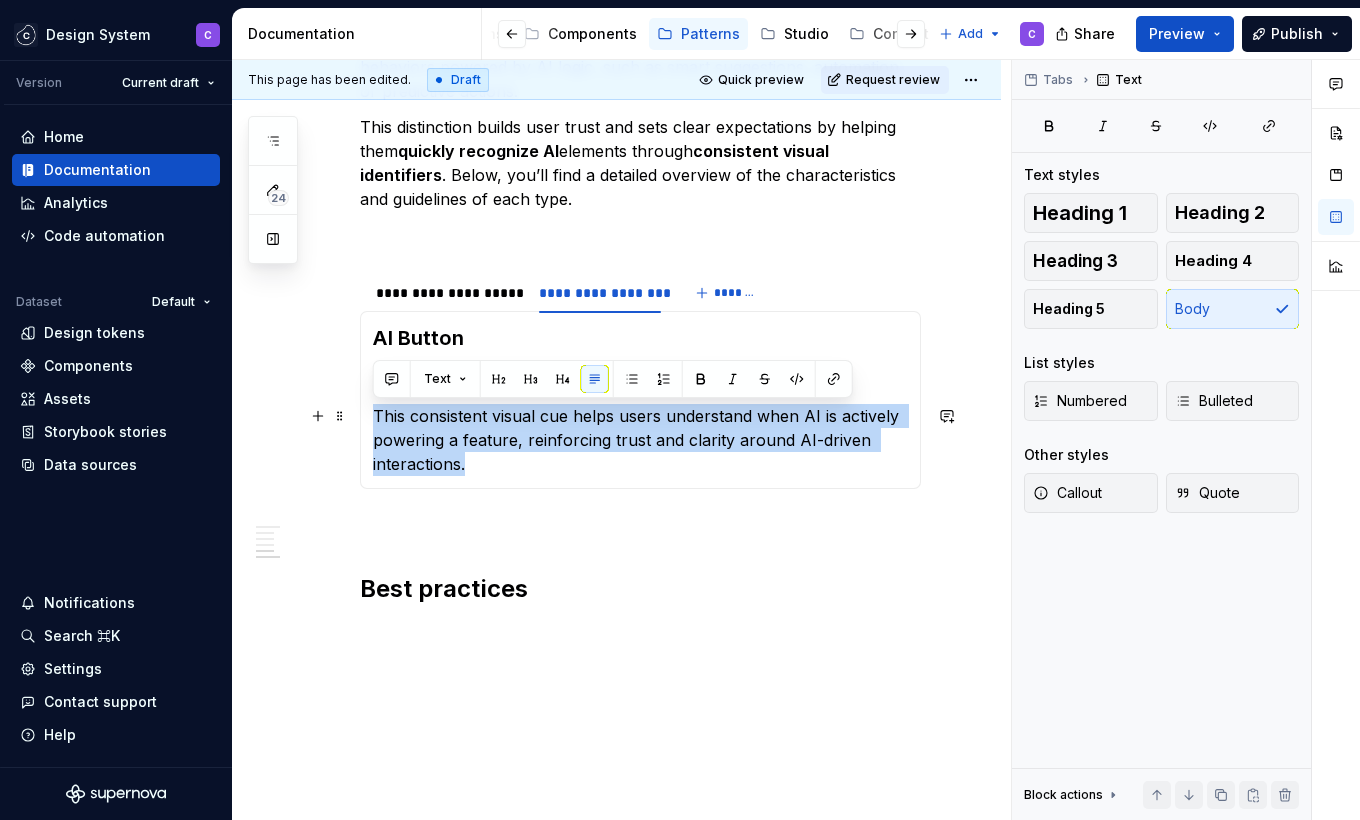 drag, startPoint x: 491, startPoint y: 465, endPoint x: 376, endPoint y: 406, distance: 129.2517 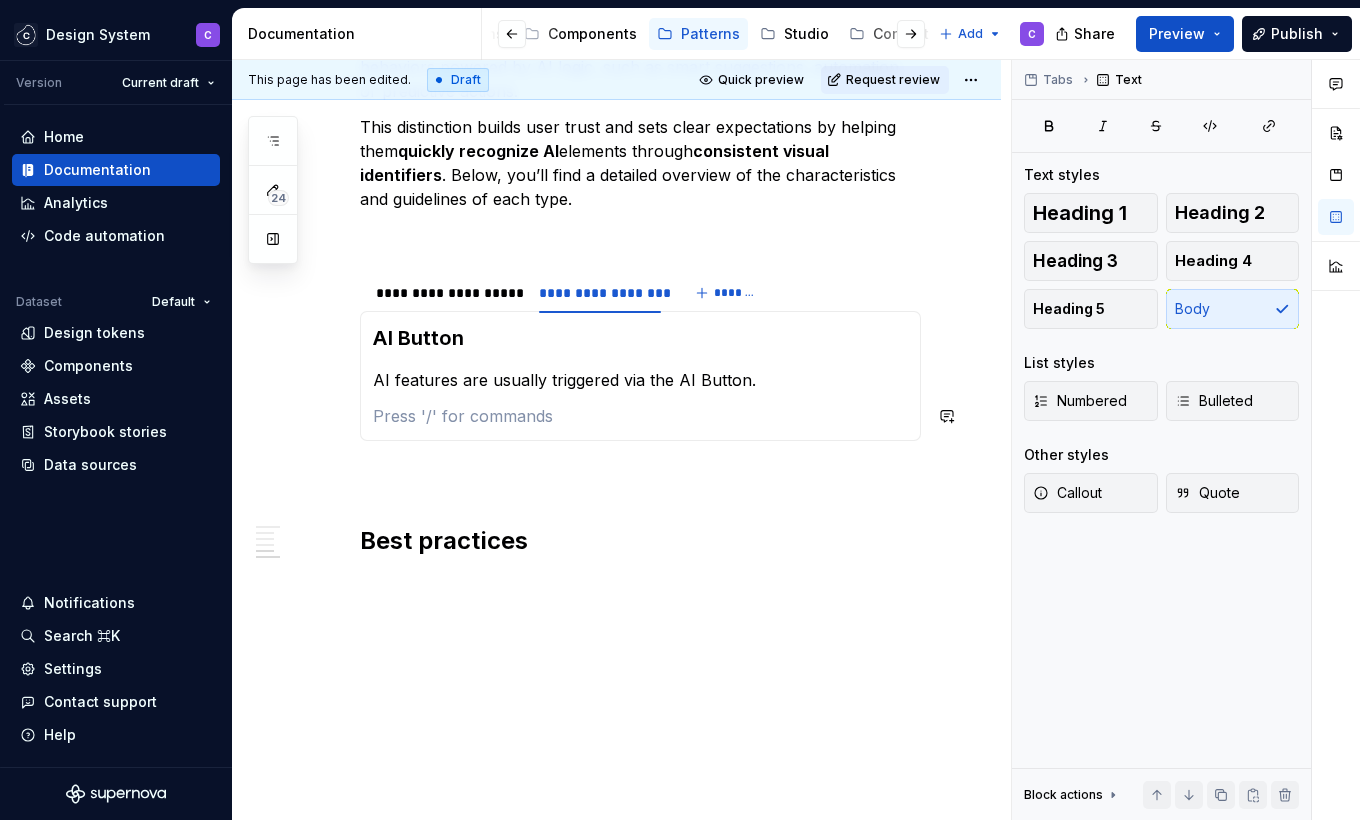 scroll, scrollTop: 556, scrollLeft: 0, axis: vertical 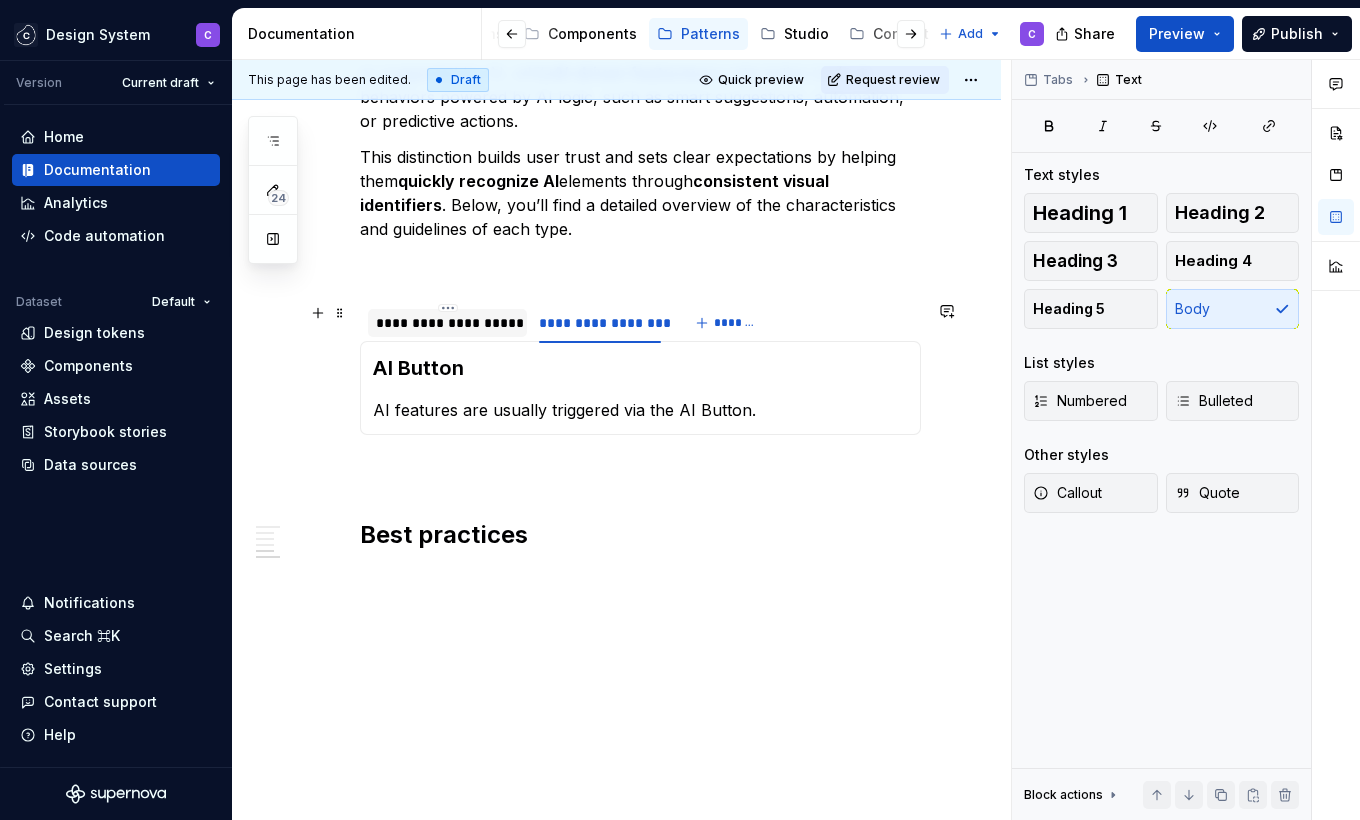 click on "**********" at bounding box center (447, 323) 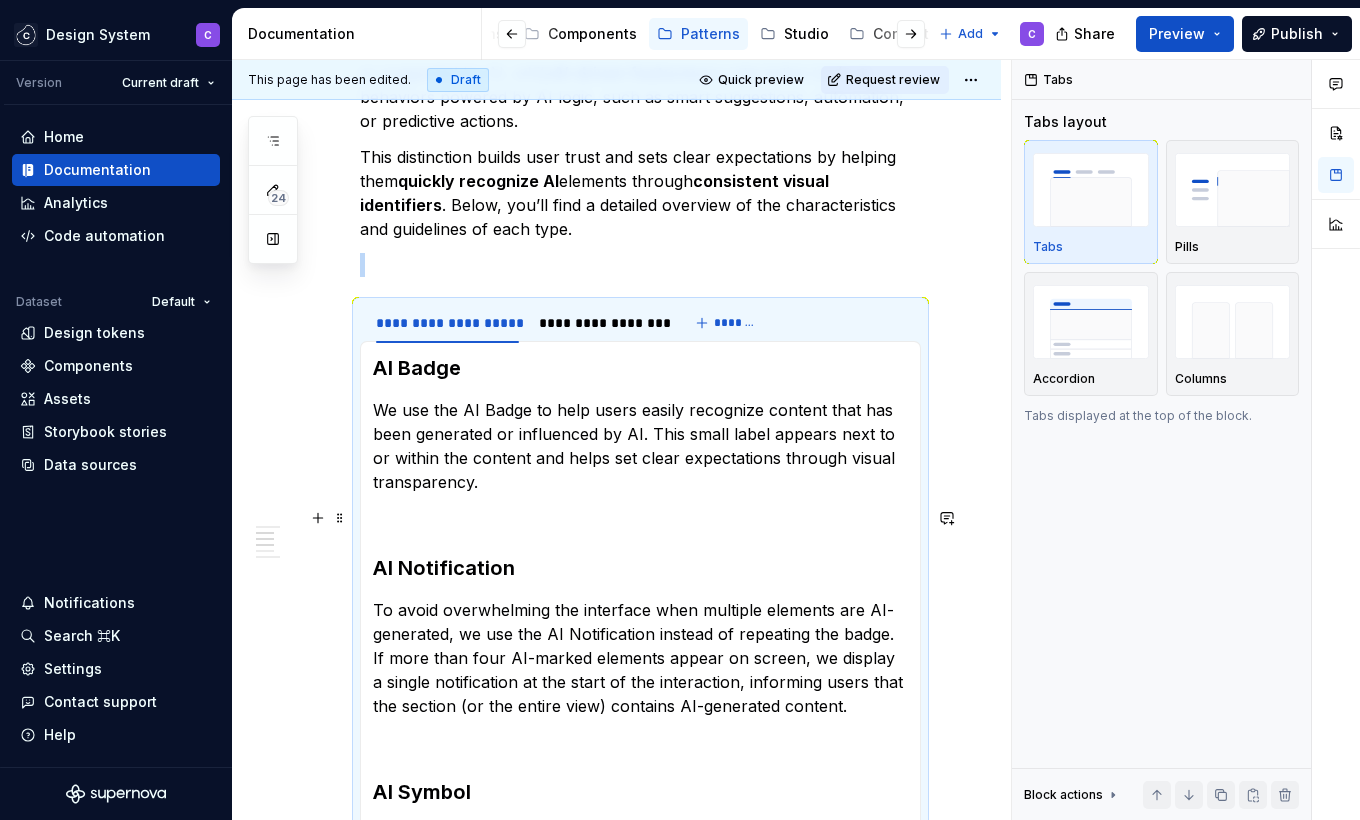 click on "AI Badge We use the AI Badge to help users easily recognize content that has been generated or influenced by AI. This small label appears next to or within the content and helps set clear expectations through visual transparency. AI Notification To avoid overwhelming the interface when multiple elements are AI-generated, we use the AI Notification instead of repeating the badge. If more than four AI-marked elements appear on screen, we display a single notification at the start of the interaction, informing users that the section (or the entire view) contains AI-generated content. AI Symbol For more subtle identification or in low space areas like tabs, tables, or lists, we use the AI Symbol. It provides a compact way to indicate AI involvement without adding visual noise." at bounding box center [640, 642] 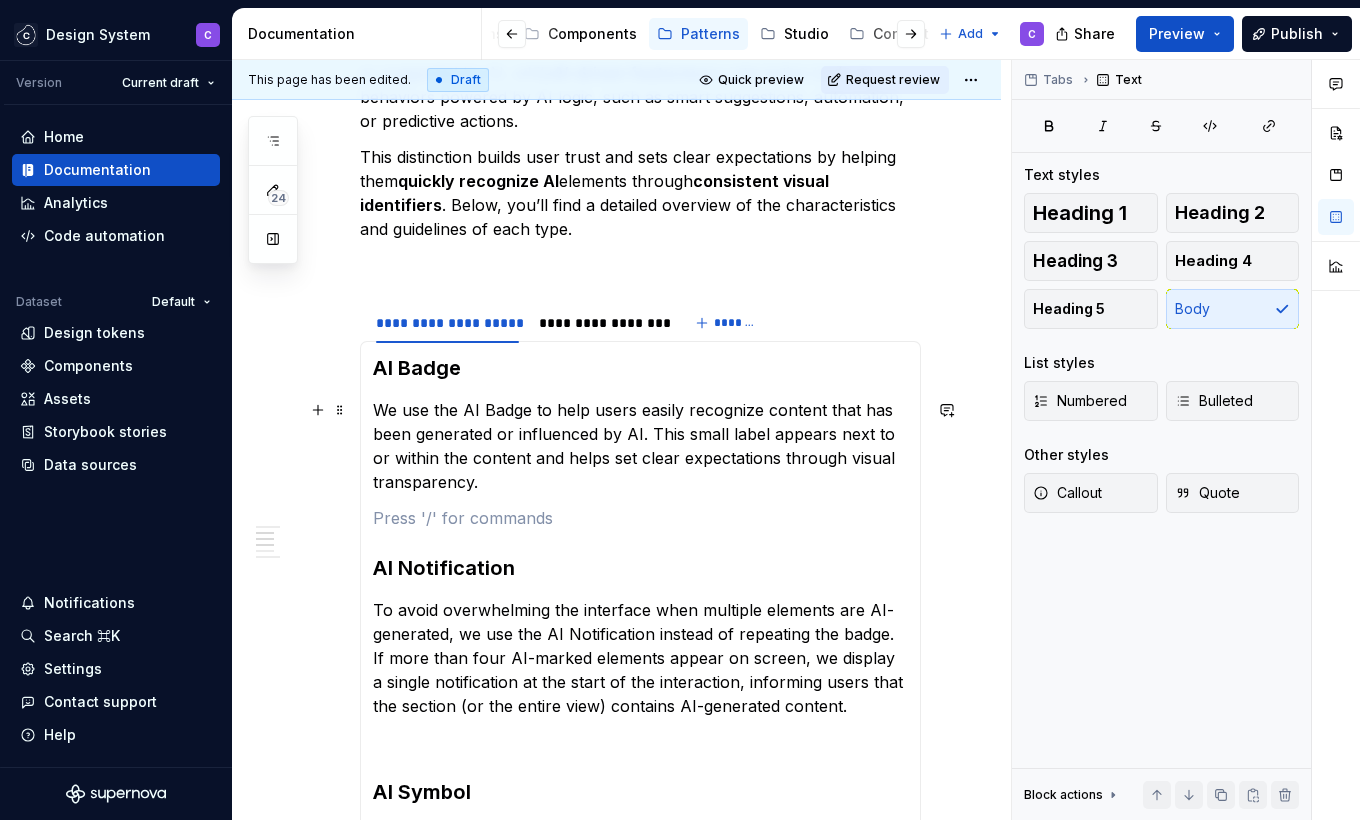 click on "We use the AI Badge to help users easily recognize content that has been generated or influenced by AI. This small label appears next to or within the content and helps set clear expectations through visual transparency." at bounding box center [640, 446] 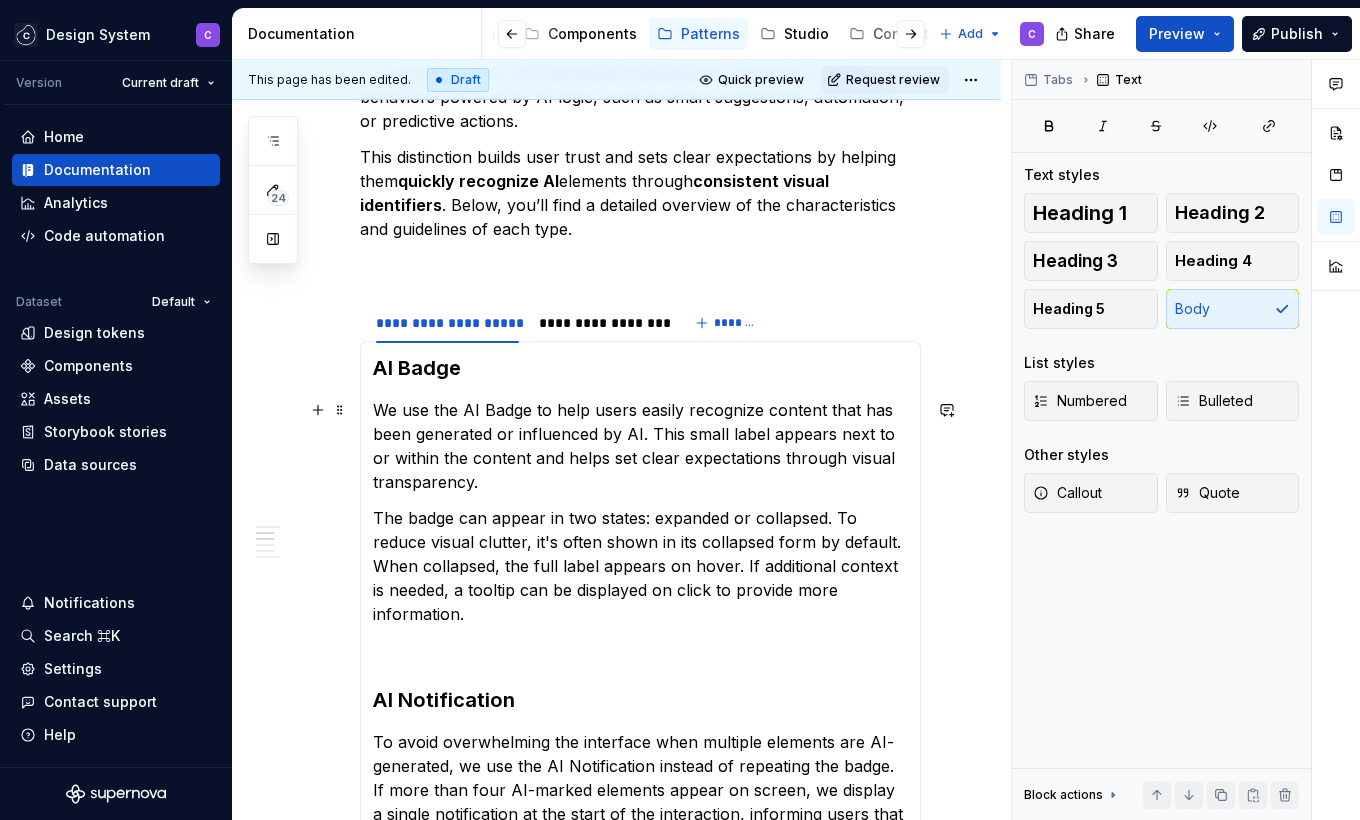 click on "We use the AI Badge to help users easily recognize content that has been generated or influenced by AI. This small label appears next to or within the content and helps set clear expectations through visual transparency." at bounding box center [640, 446] 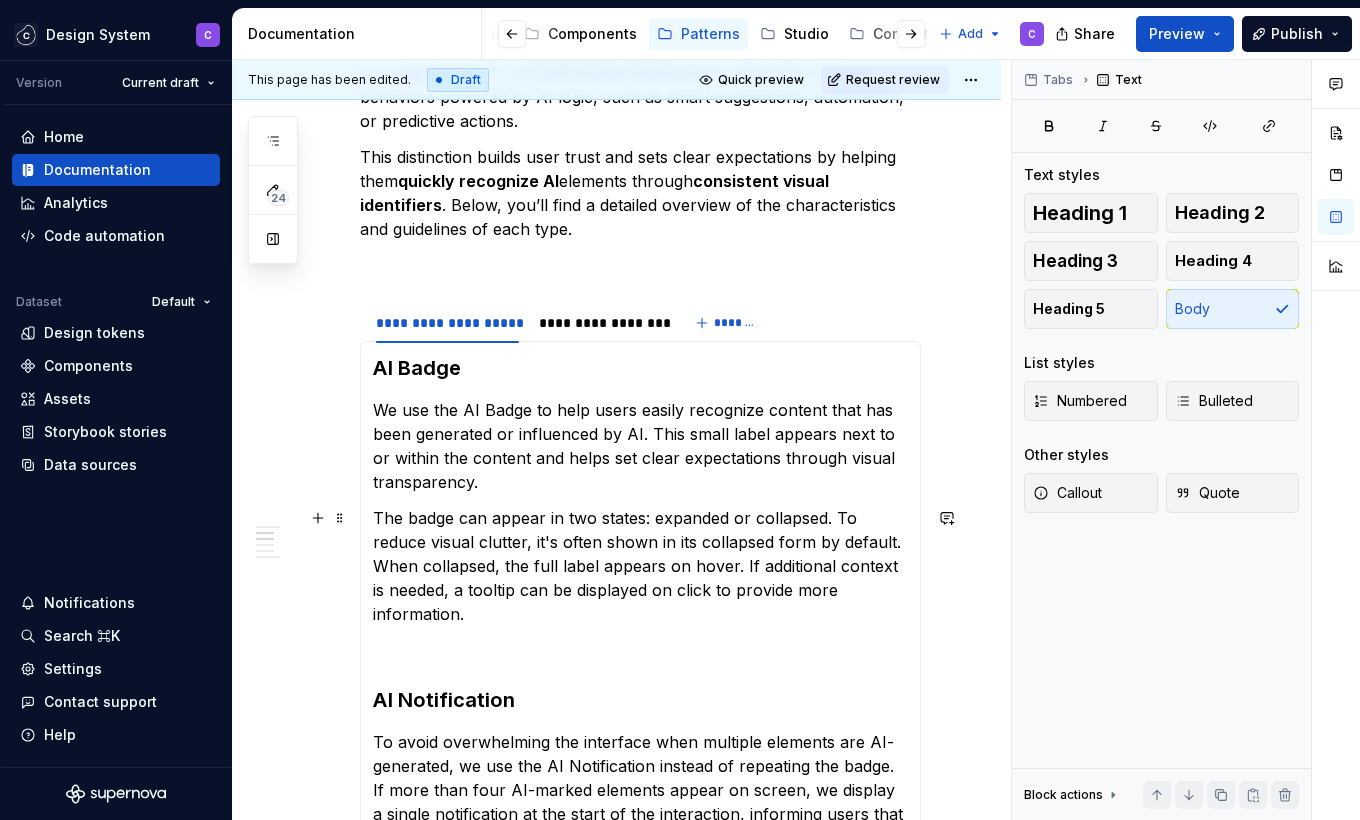 click on "The badge can appear in two states: expanded or collapsed. To reduce visual clutter, it's often shown in its collapsed form by default. When collapsed, the full label appears on hover. If additional context is needed, a tooltip can be displayed on click to provide more information." at bounding box center [640, 566] 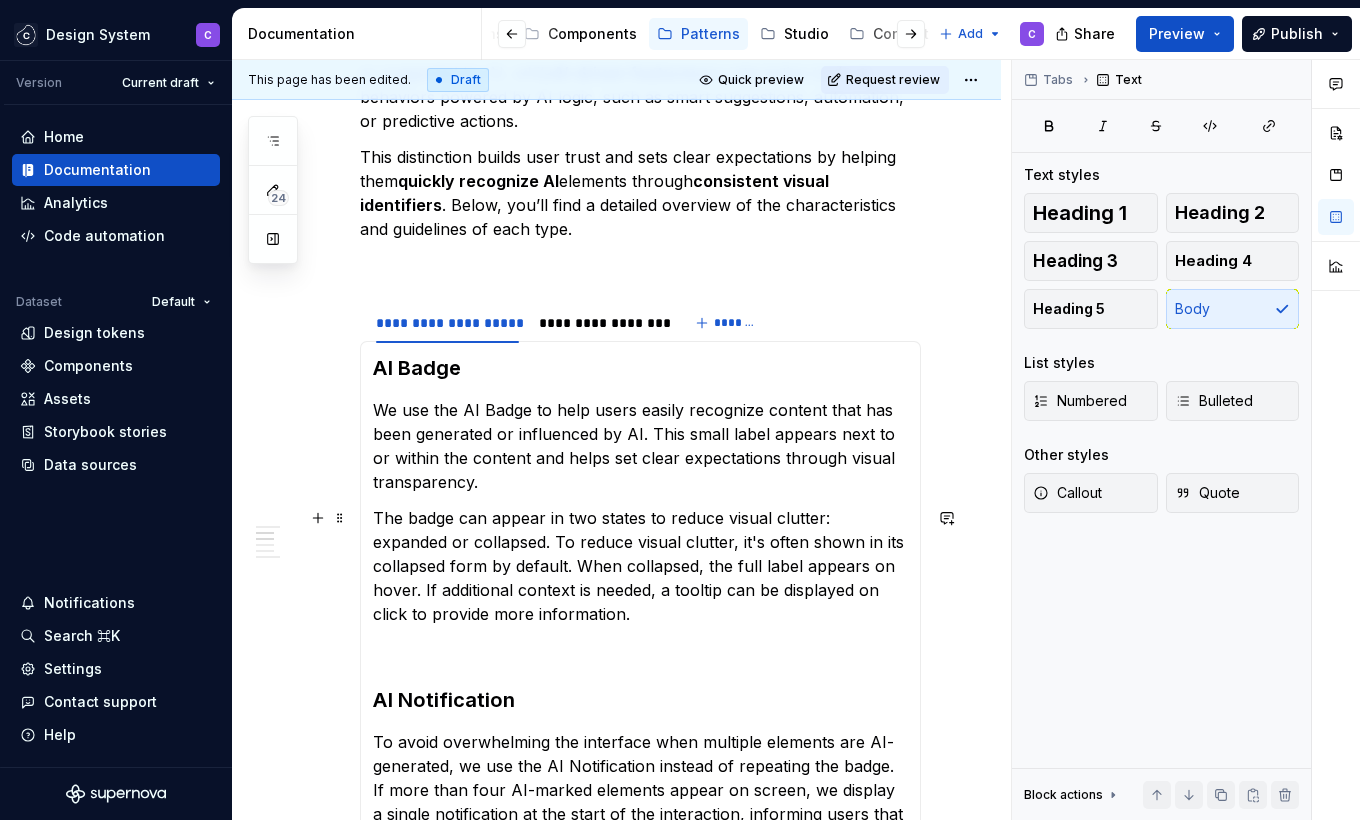 click on "The badge can appear in two states to reduce visual clutter: expanded or collapsed. To reduce visual clutter, it's often shown in its collapsed form by default. When collapsed, the full label appears on hover. If additional context is needed, a tooltip can be displayed on click to provide more information." at bounding box center (640, 566) 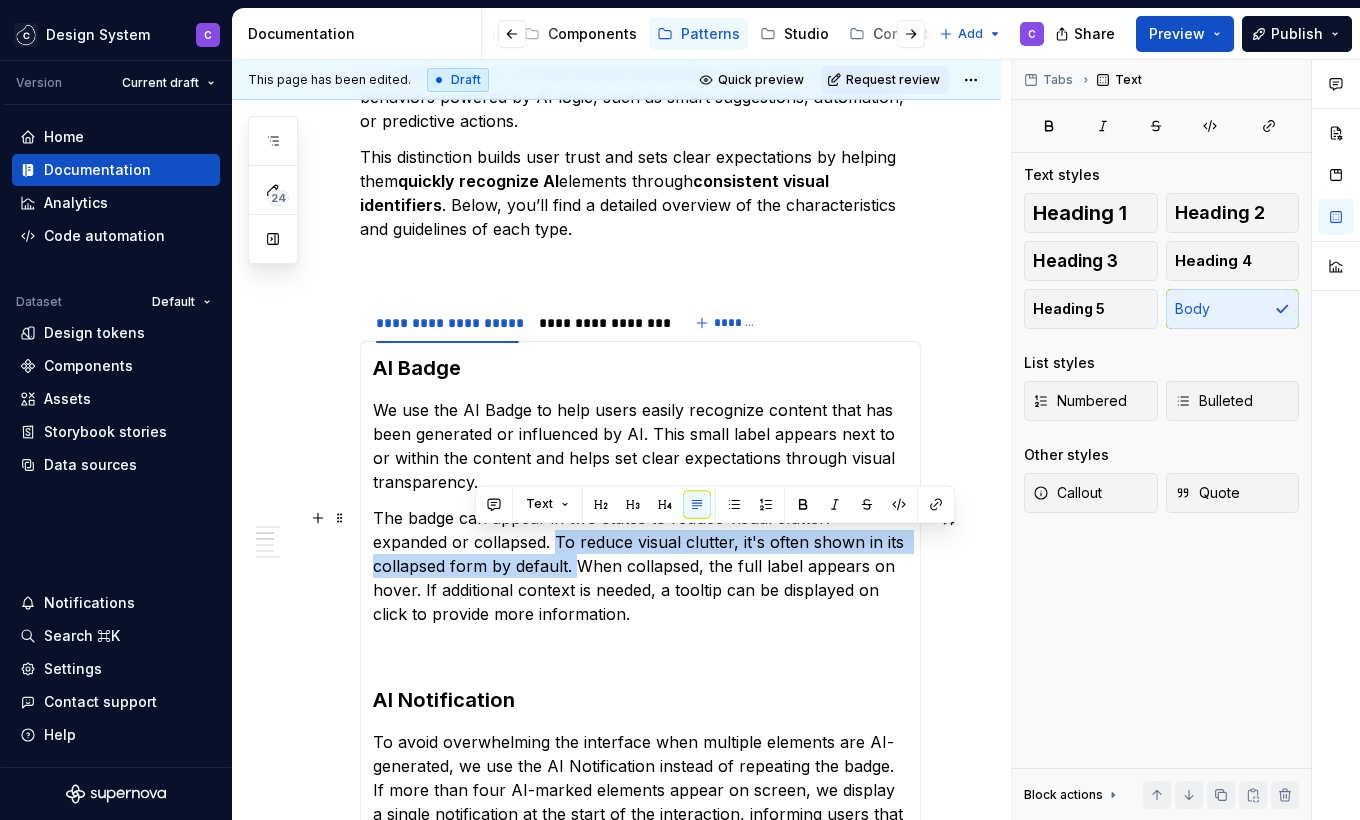 drag, startPoint x: 484, startPoint y: 538, endPoint x: 492, endPoint y: 566, distance: 29.12044 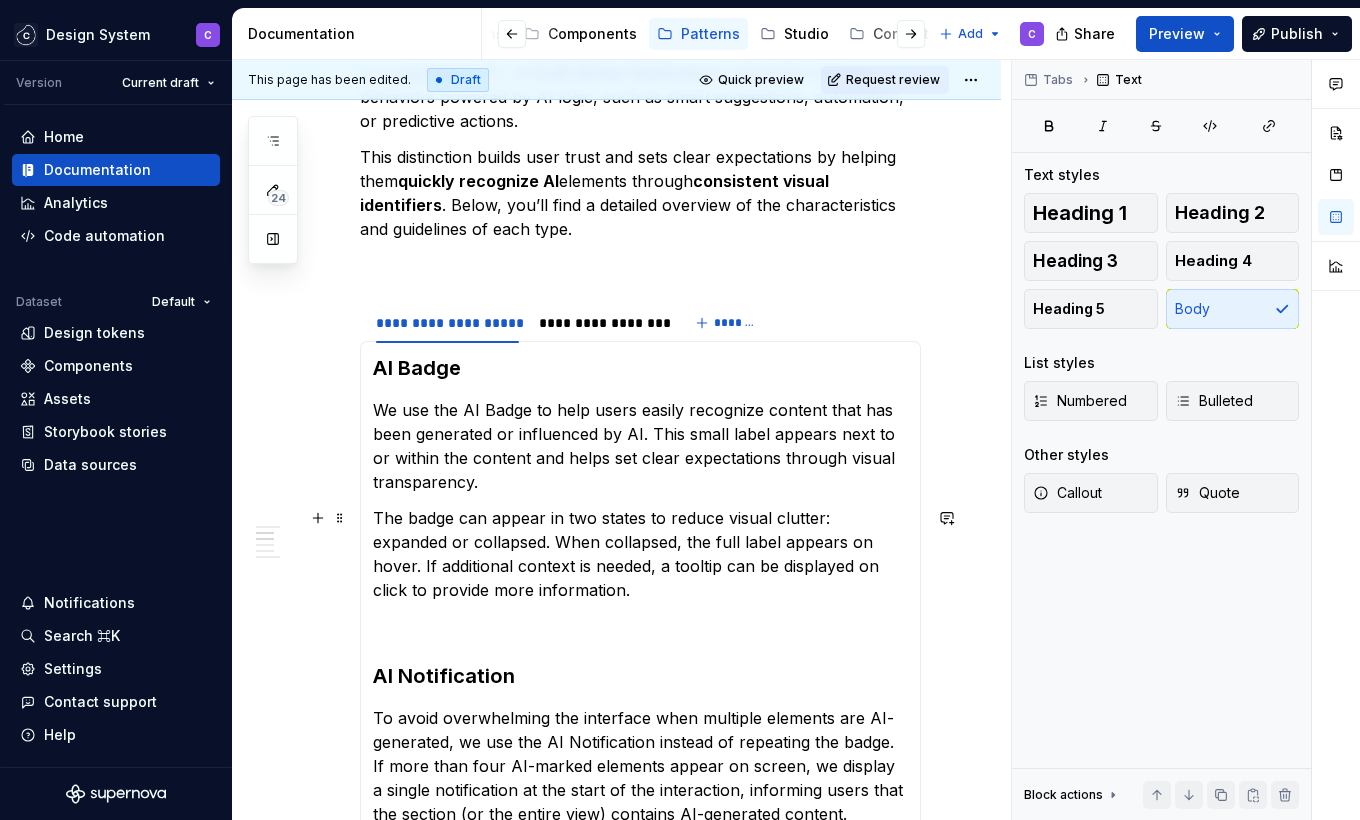 click on "The badge can appear in two states to reduce visual clutter: expanded or collapsed. When collapsed, the full label appears on hover. If additional context is needed, a tooltip can be displayed on click to provide more information." at bounding box center (640, 554) 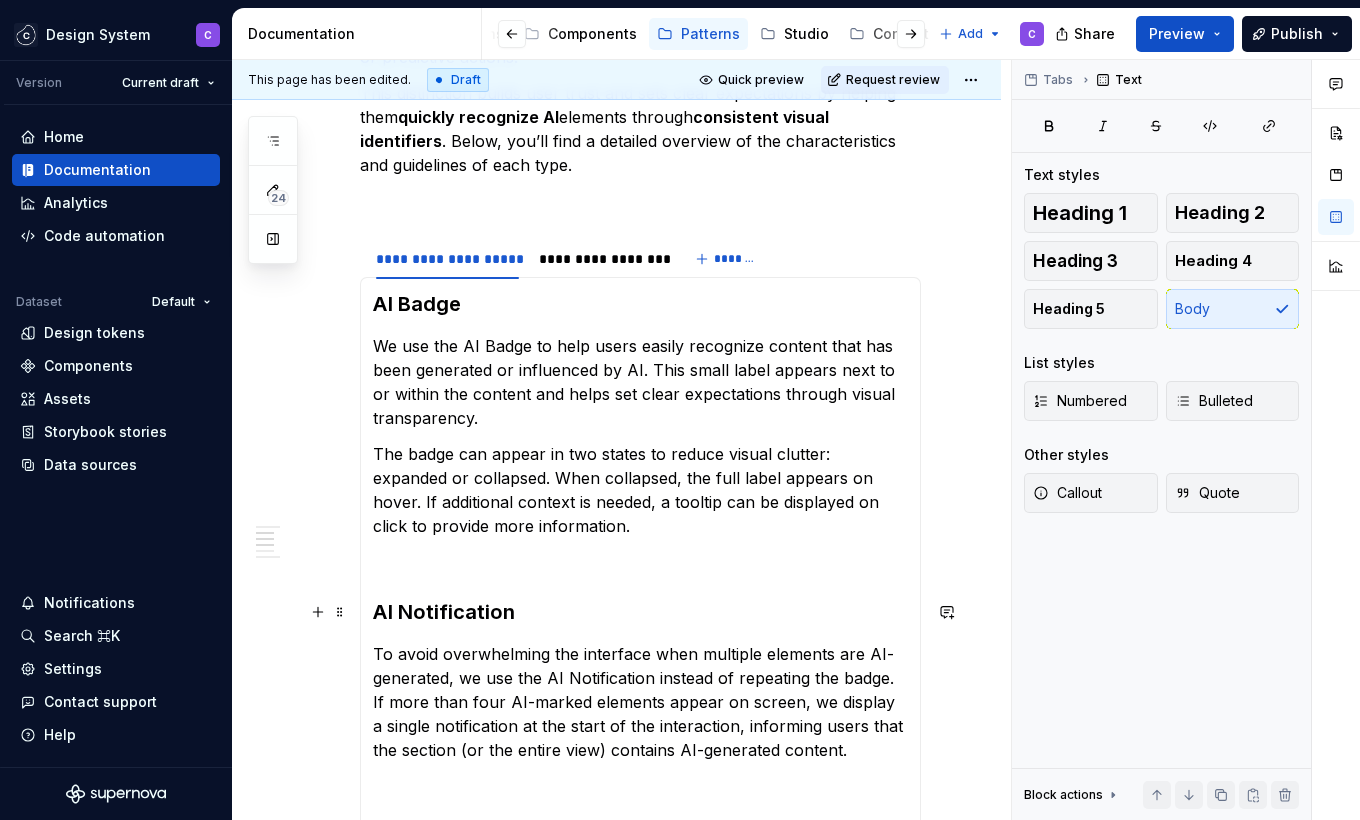 scroll, scrollTop: 642, scrollLeft: 0, axis: vertical 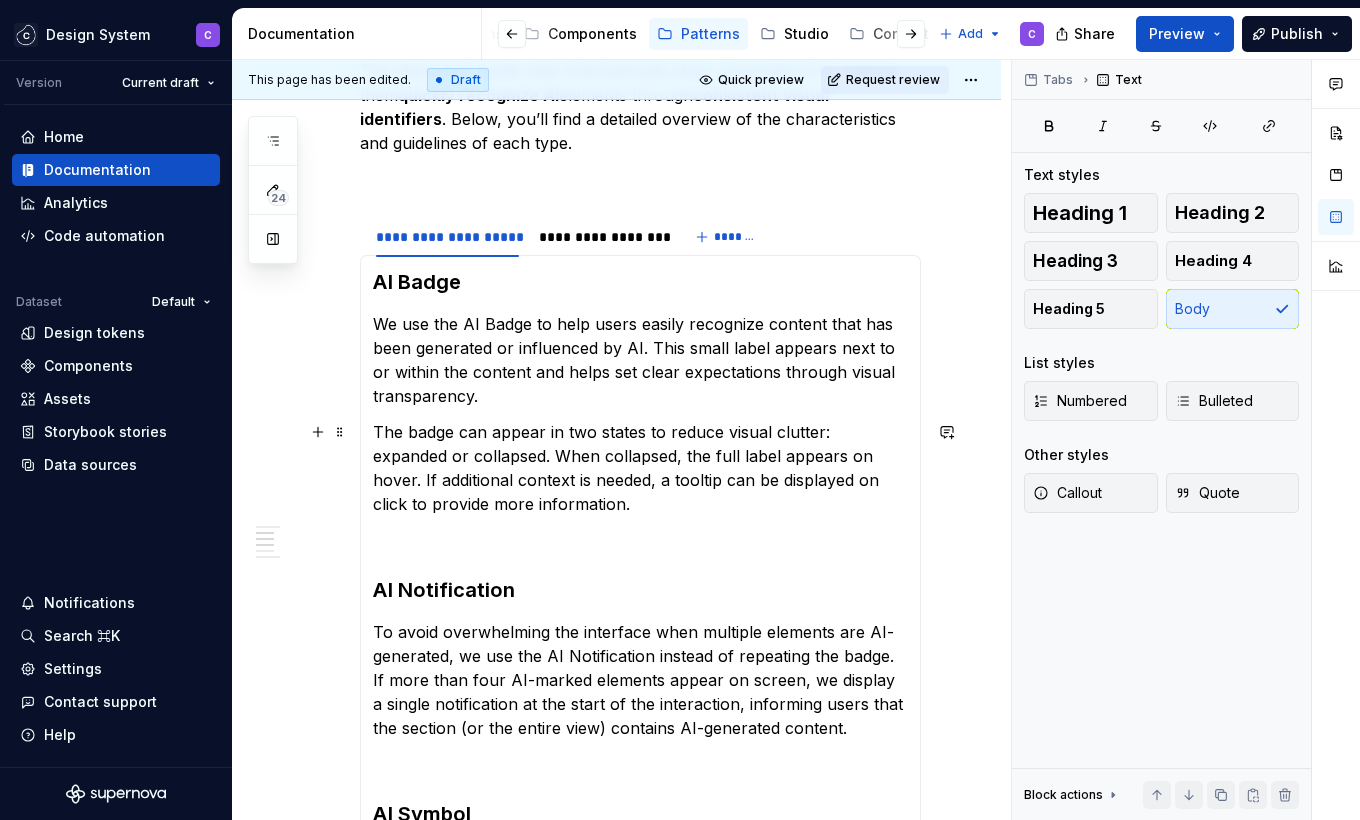 click on "The badge can appear in two states to reduce visual clutter: expanded or collapsed. When collapsed, the full label appears on hover. If additional context is needed, a tooltip can be displayed on click to provide more information." at bounding box center (640, 468) 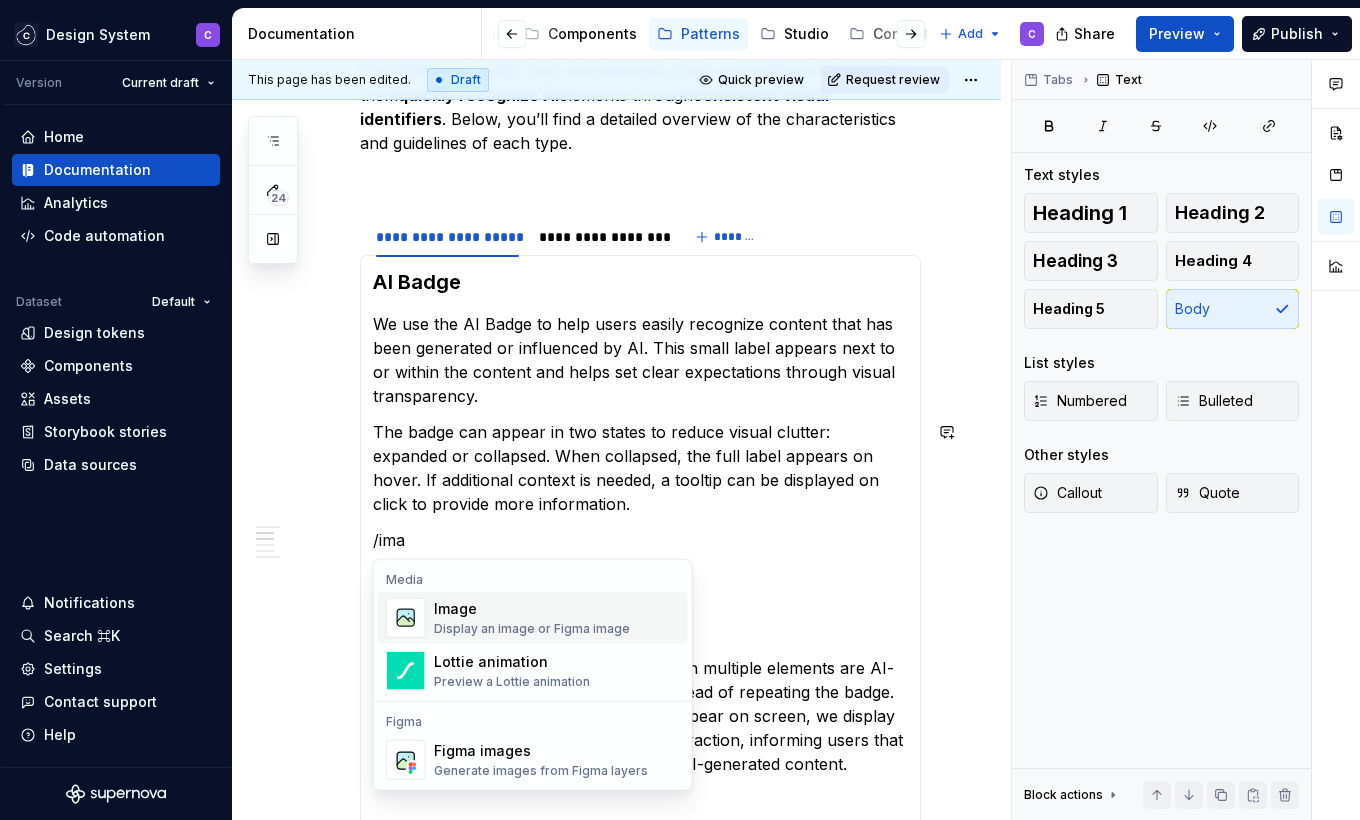 click on "Display an image or Figma image" at bounding box center (532, 629) 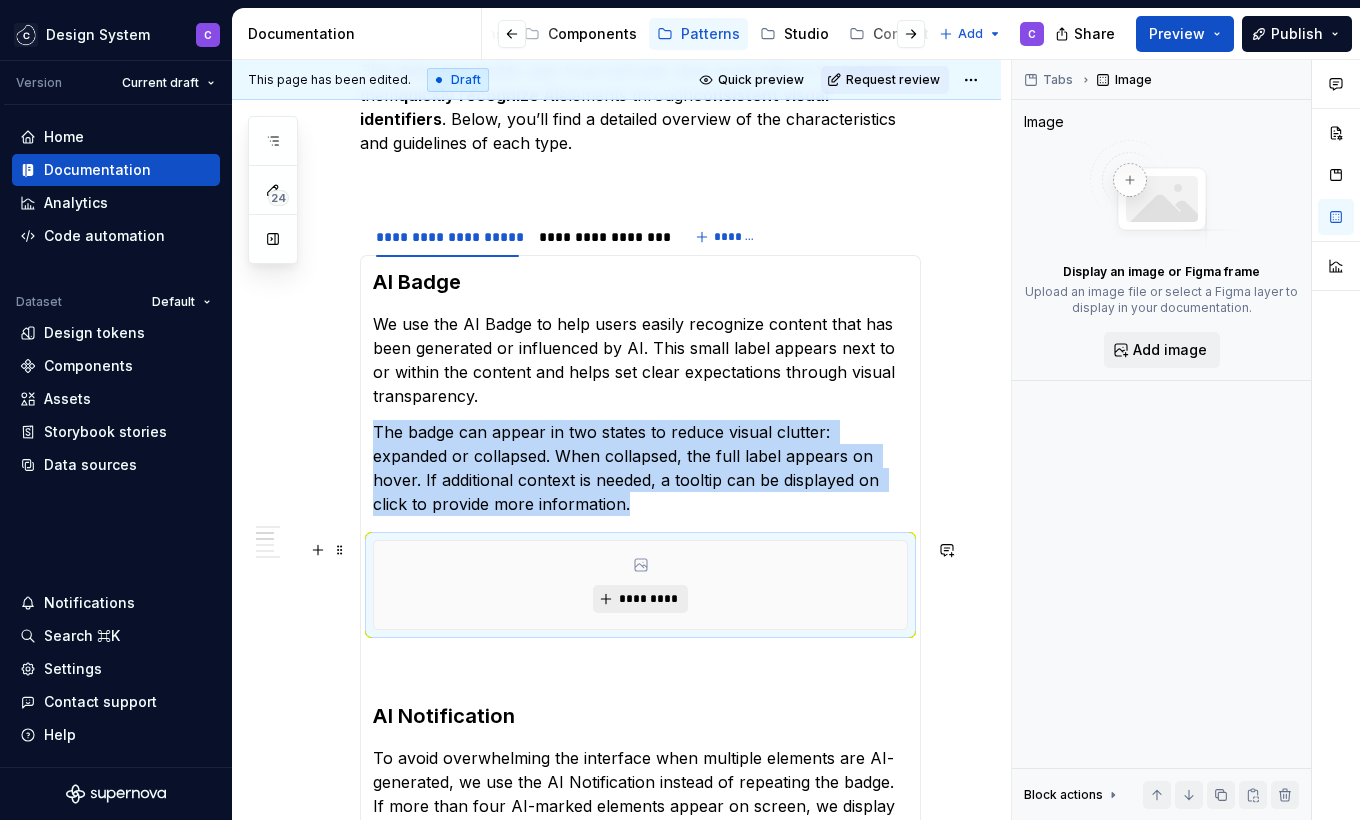 click on "*********" at bounding box center (640, 599) 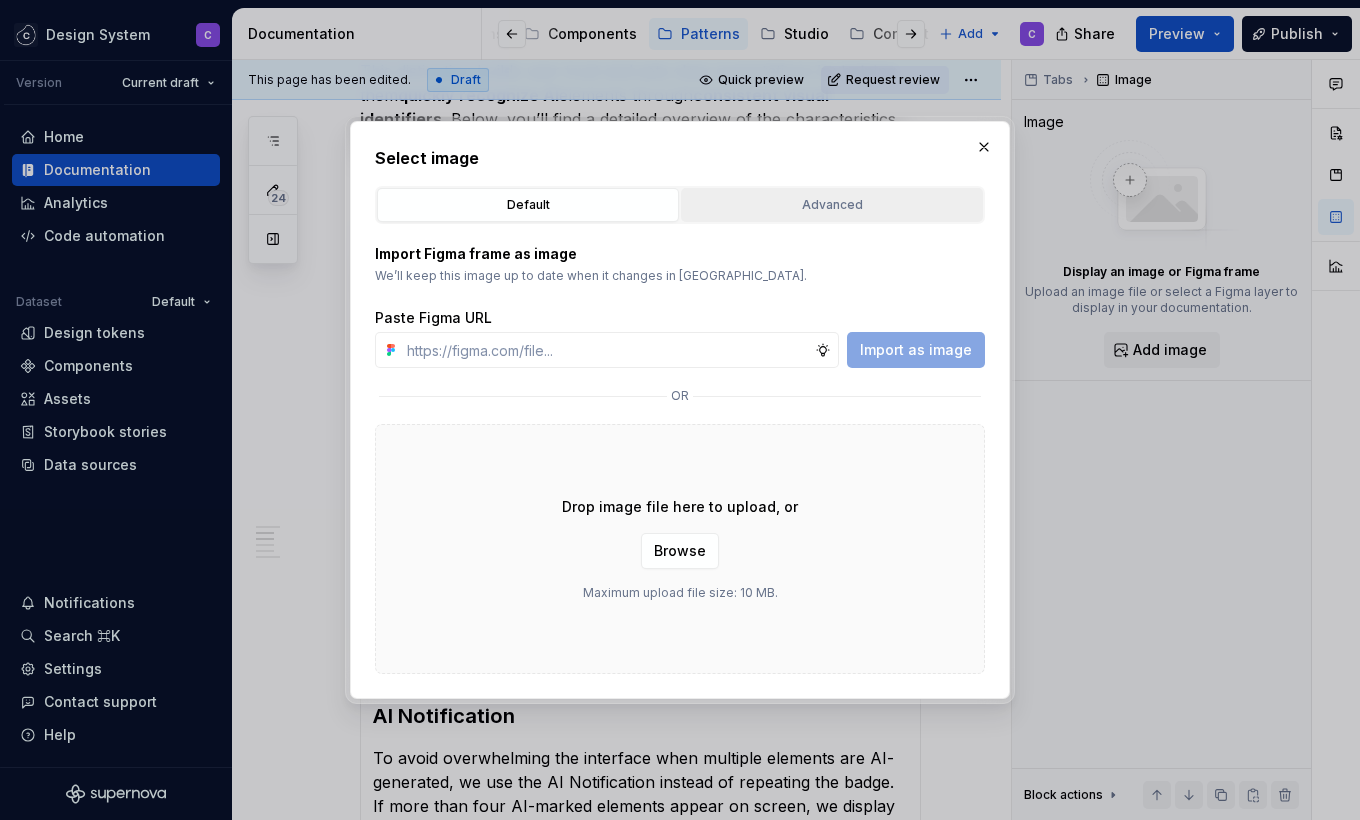 click on "Advanced" at bounding box center (832, 205) 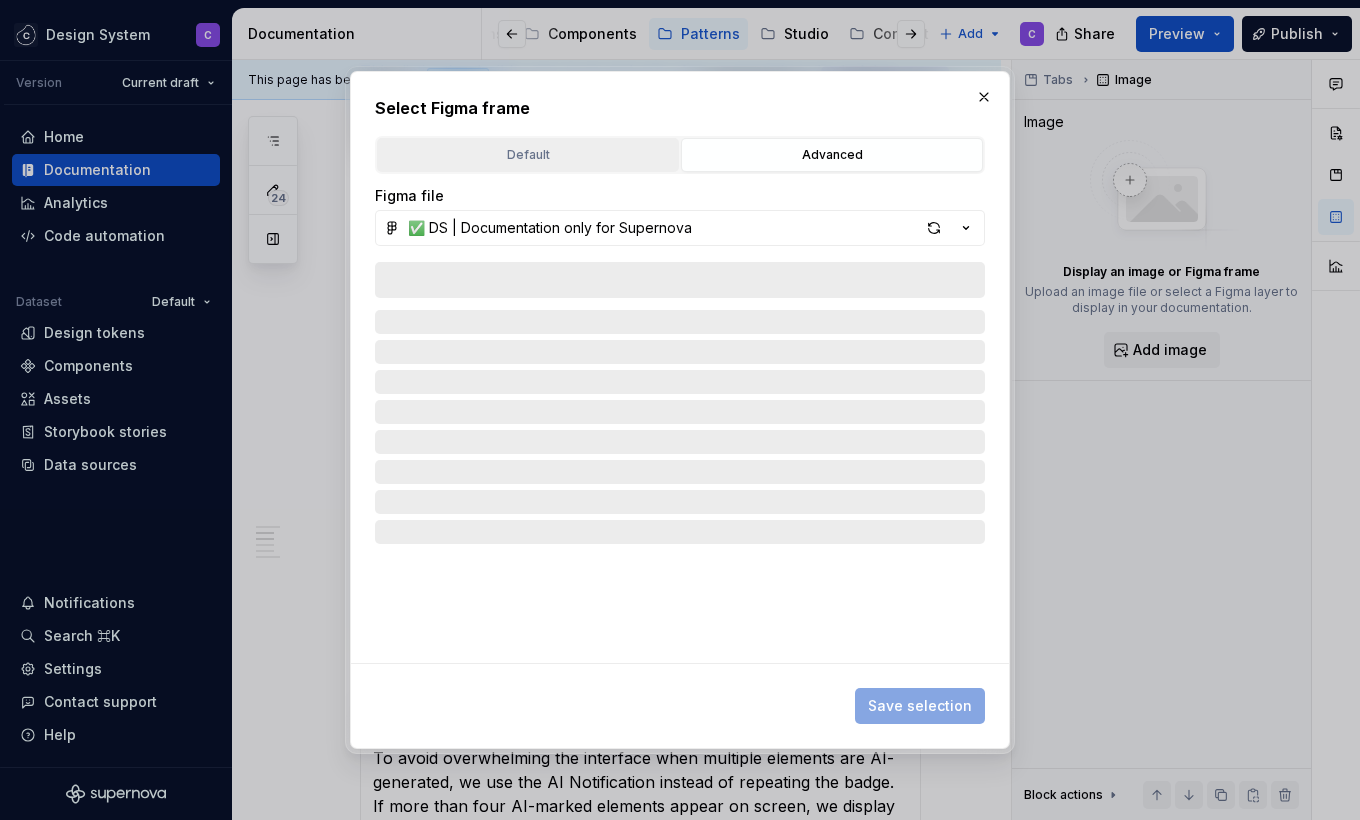 click on "Default" at bounding box center (528, 155) 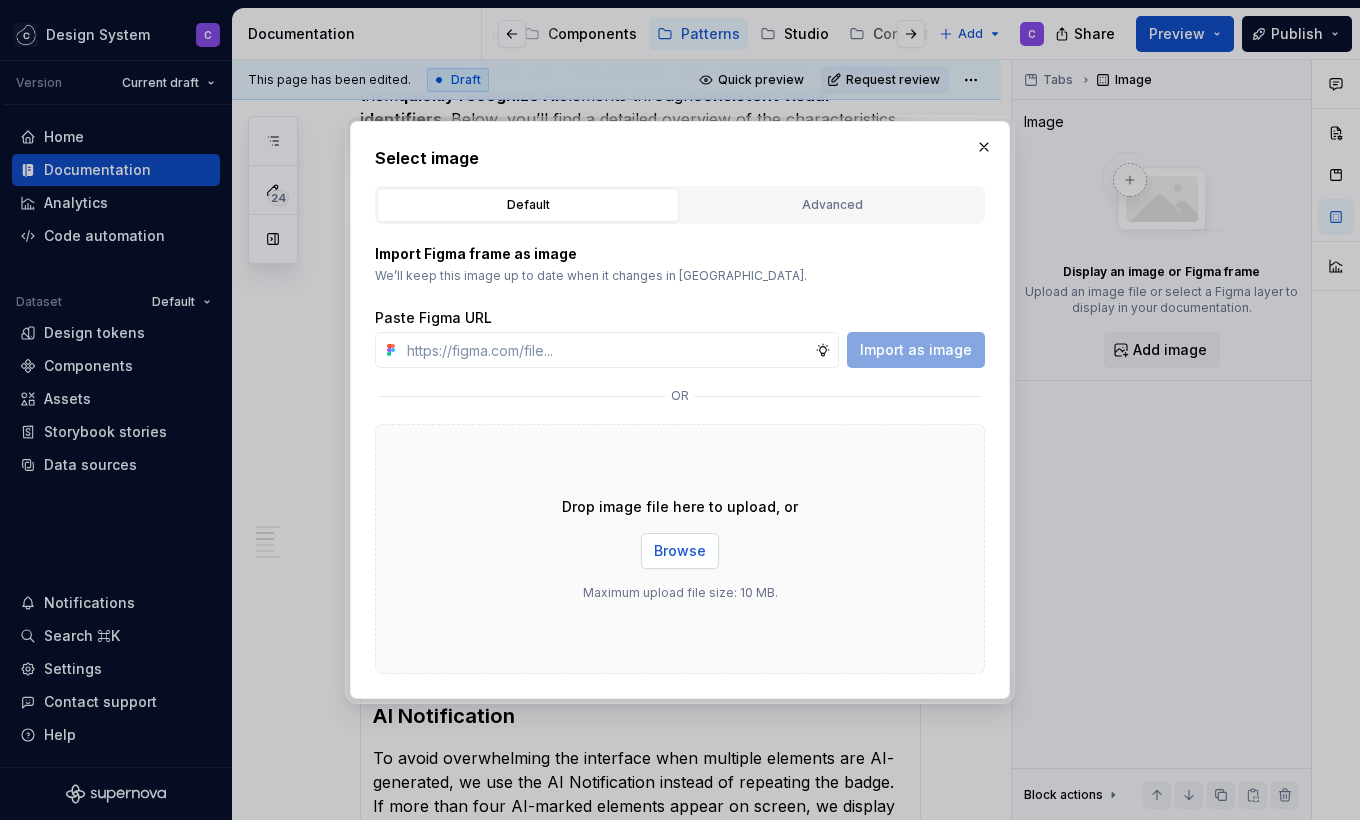 click on "Browse" at bounding box center [680, 551] 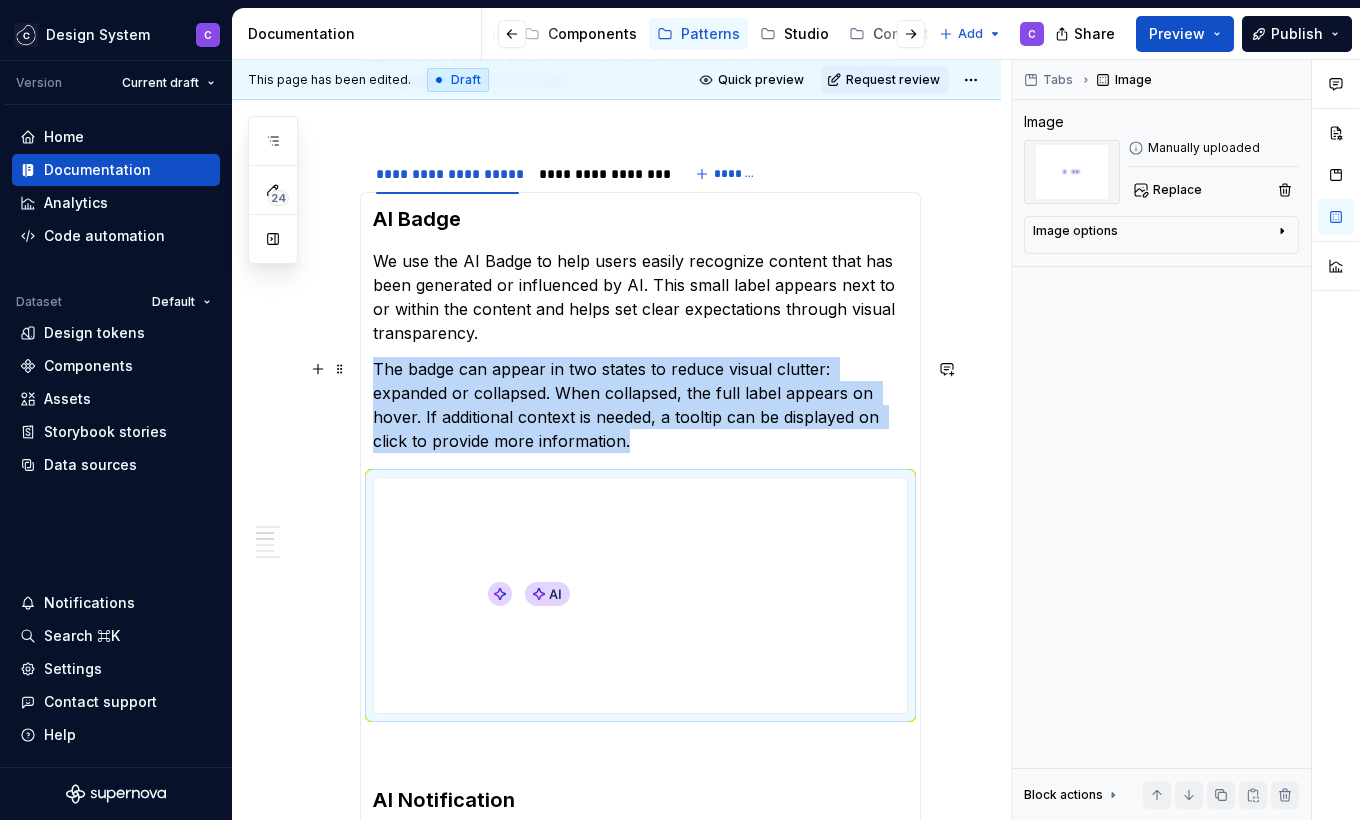 scroll, scrollTop: 715, scrollLeft: 0, axis: vertical 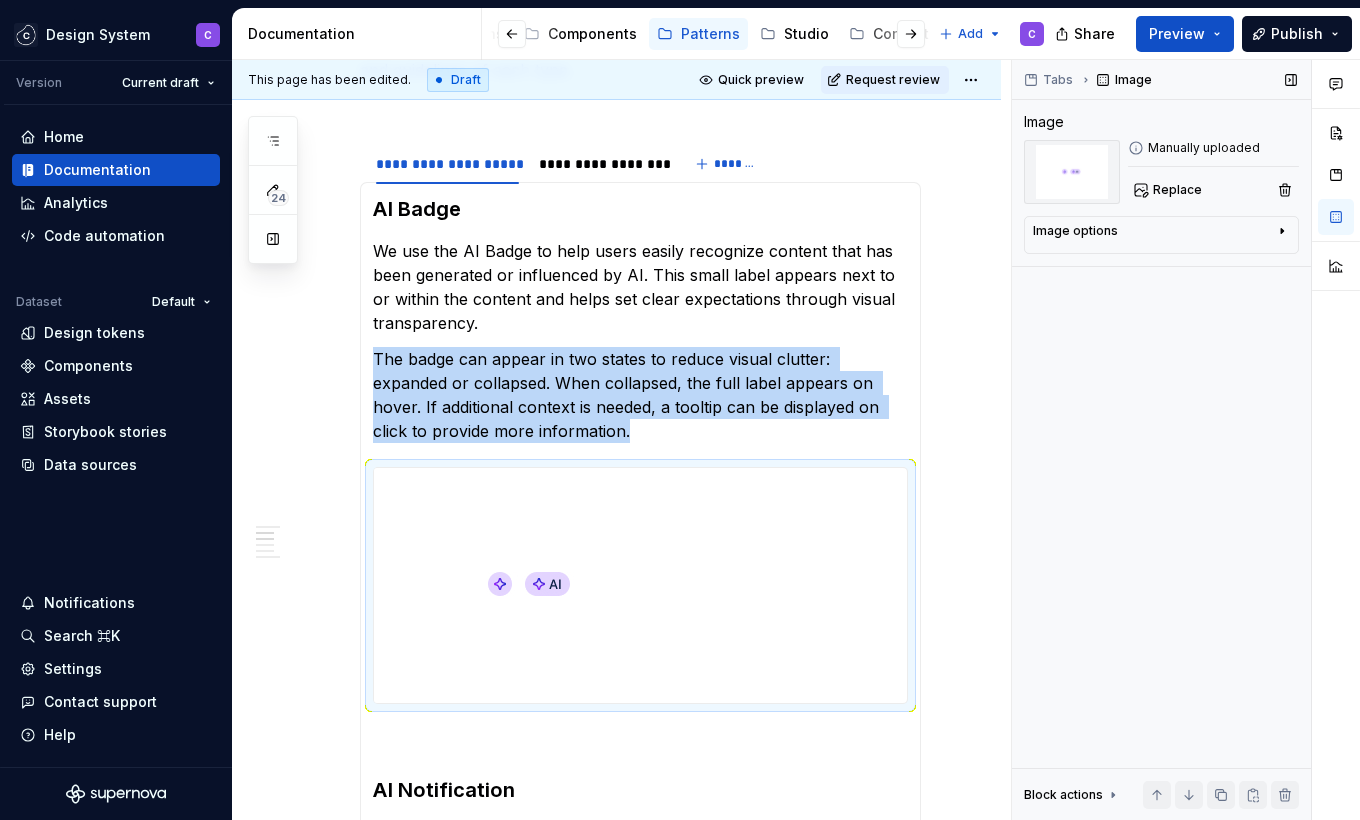 click on "Image options" at bounding box center (1153, 235) 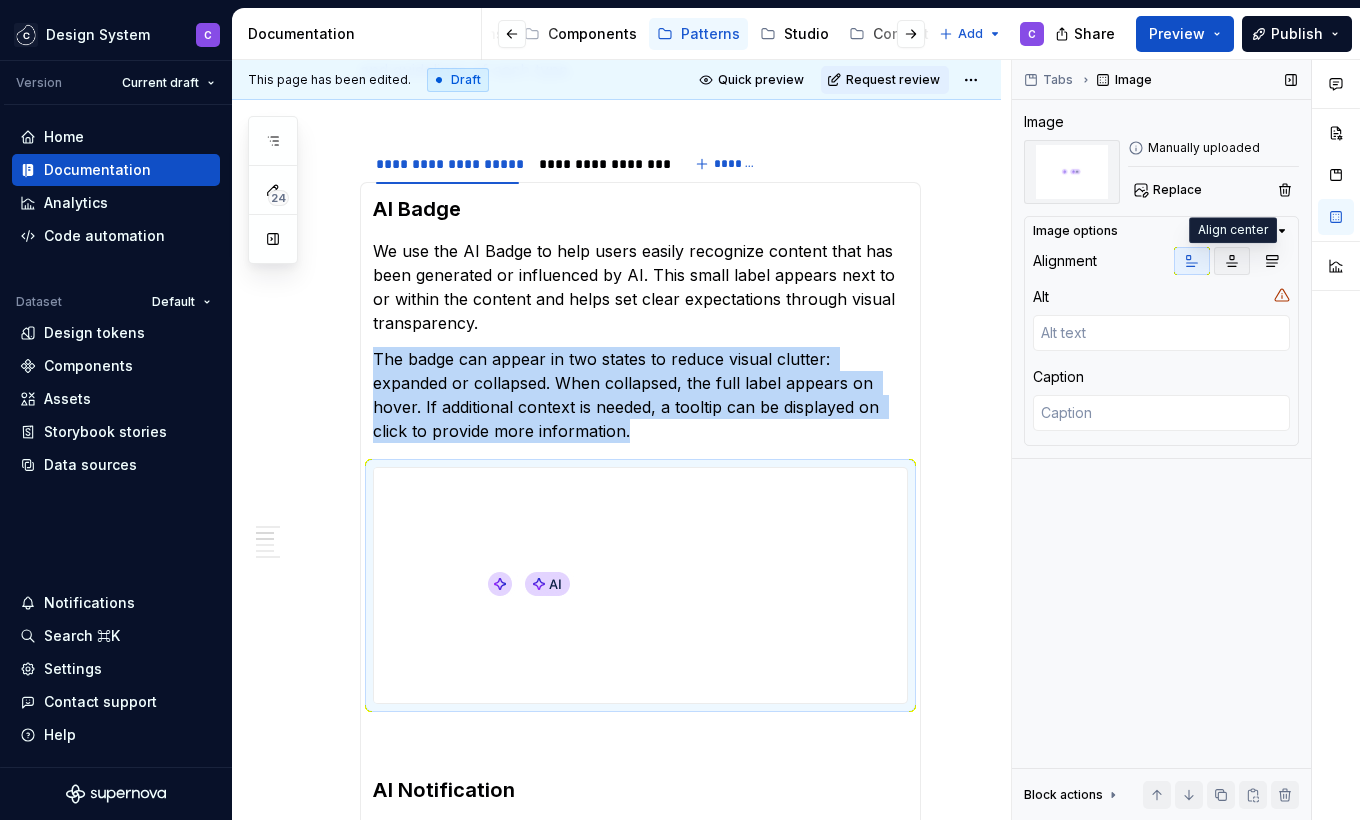 click at bounding box center (1232, 261) 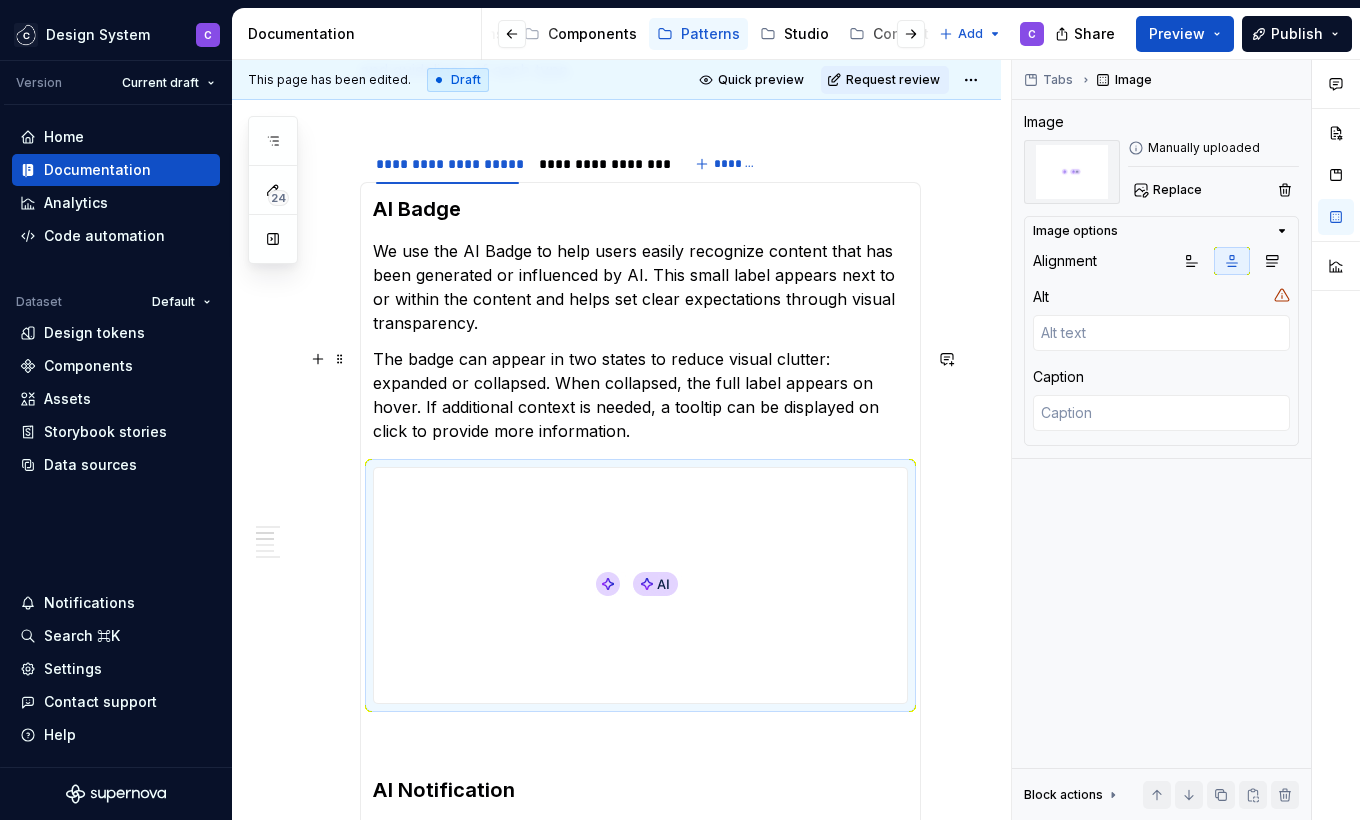 click on "The badge can appear in two states to reduce visual clutter: expanded or collapsed. When collapsed, the full label appears on hover. If additional context is needed, a tooltip can be displayed on click to provide more information." at bounding box center [640, 395] 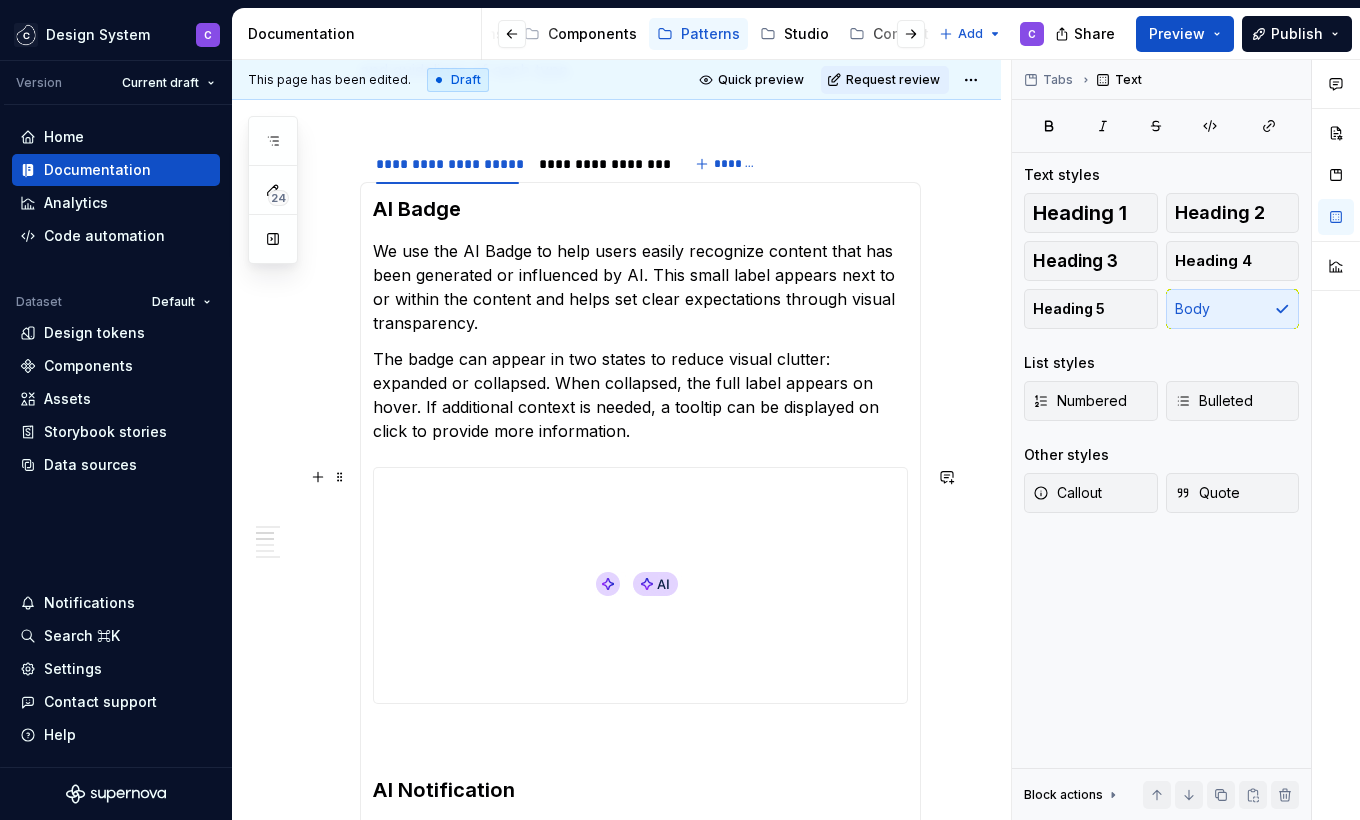 scroll, scrollTop: 755, scrollLeft: 0, axis: vertical 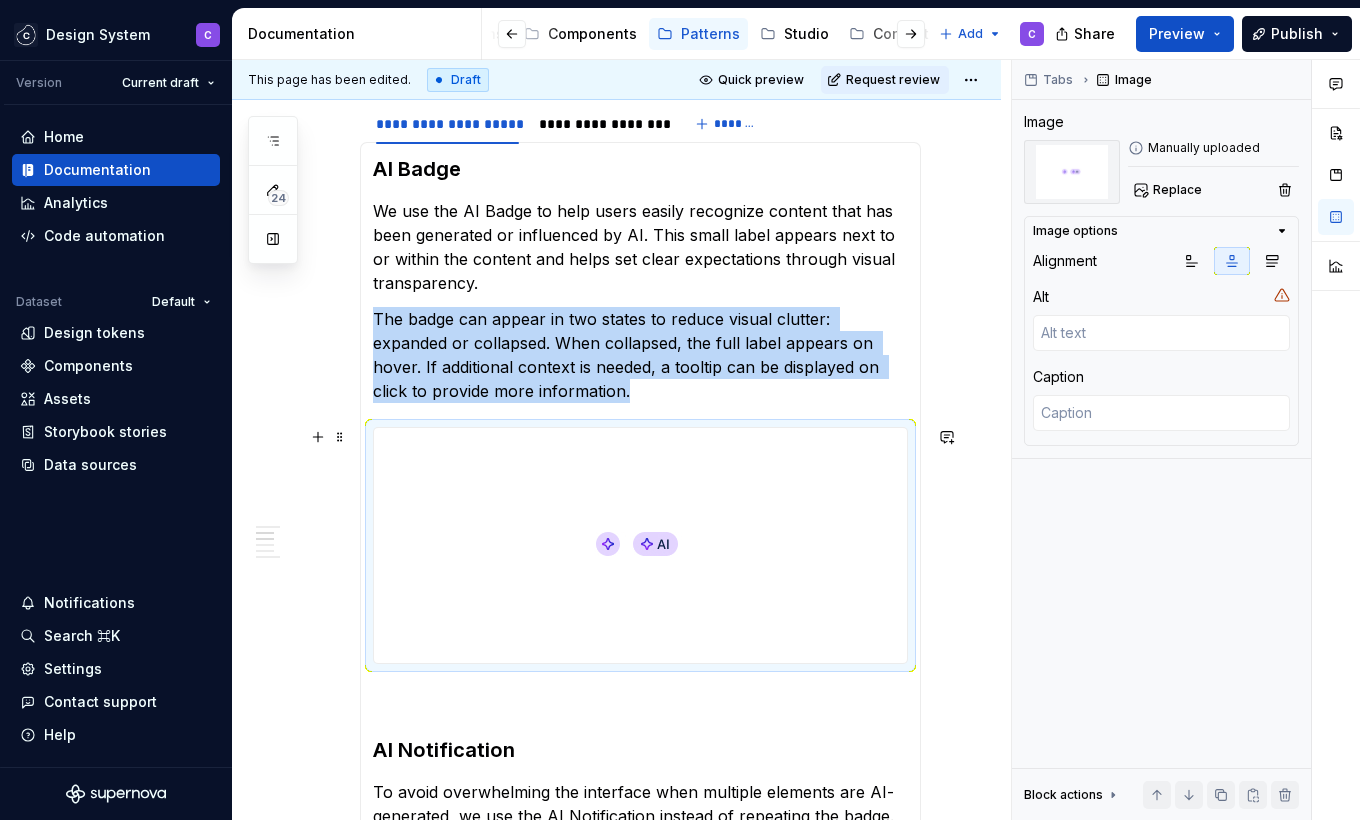 click at bounding box center [640, 545] 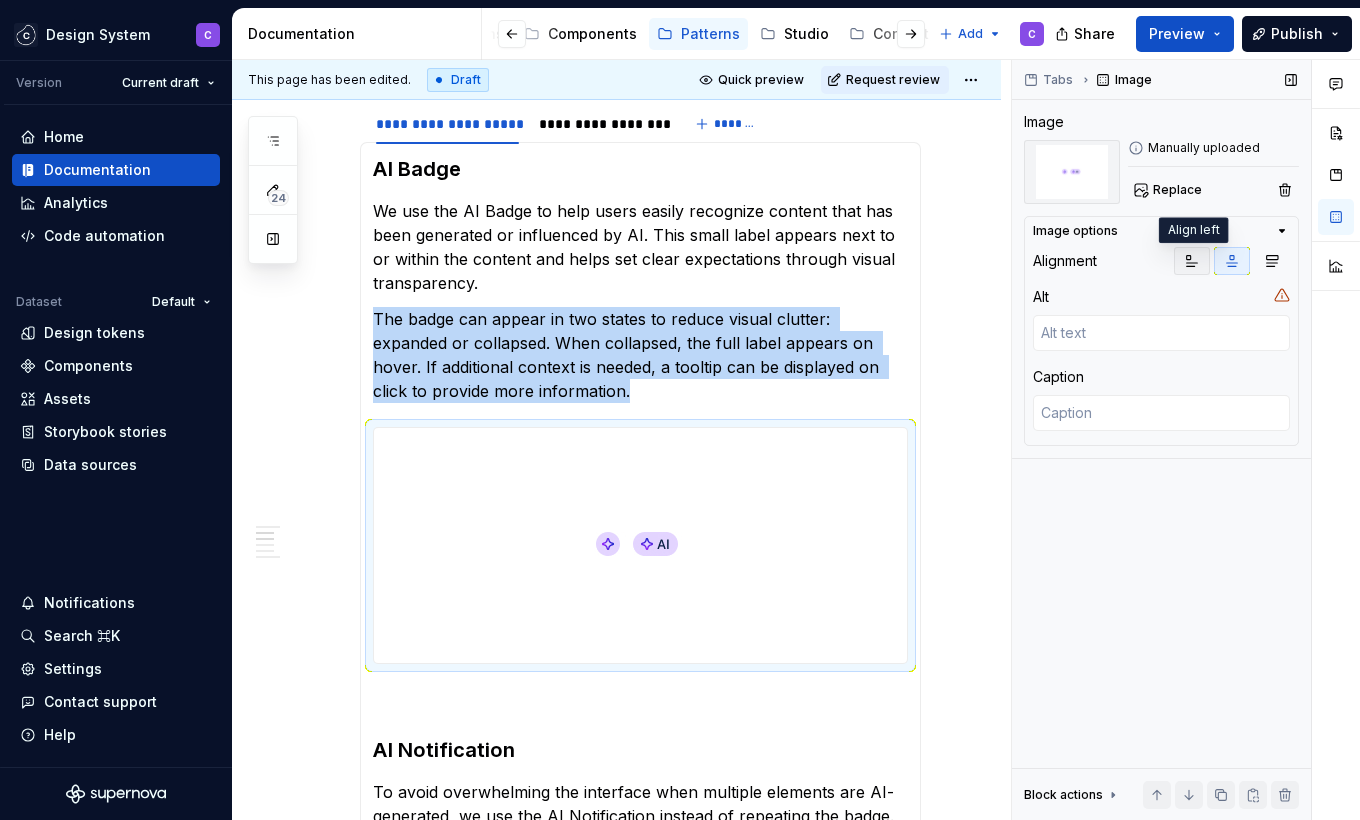 click at bounding box center (1192, 261) 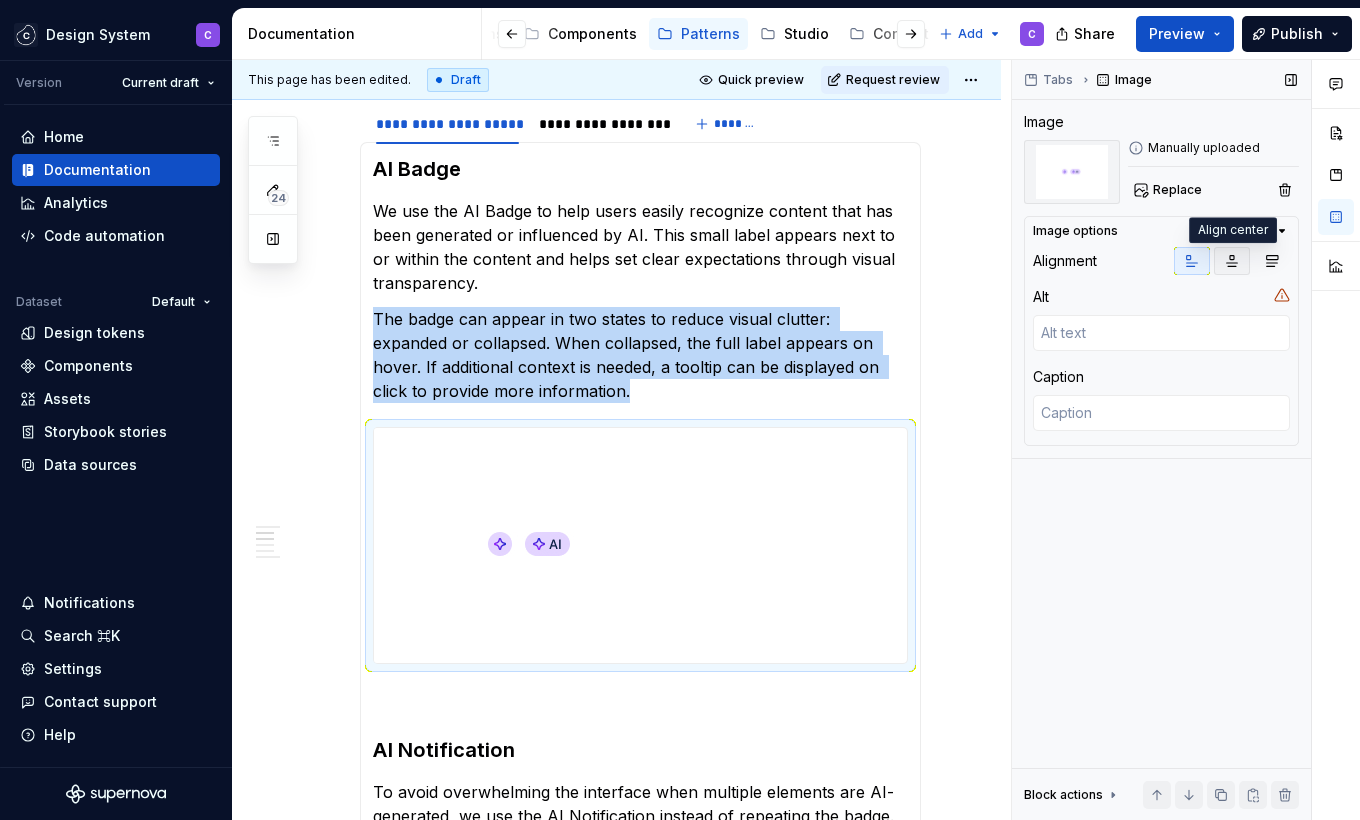 click 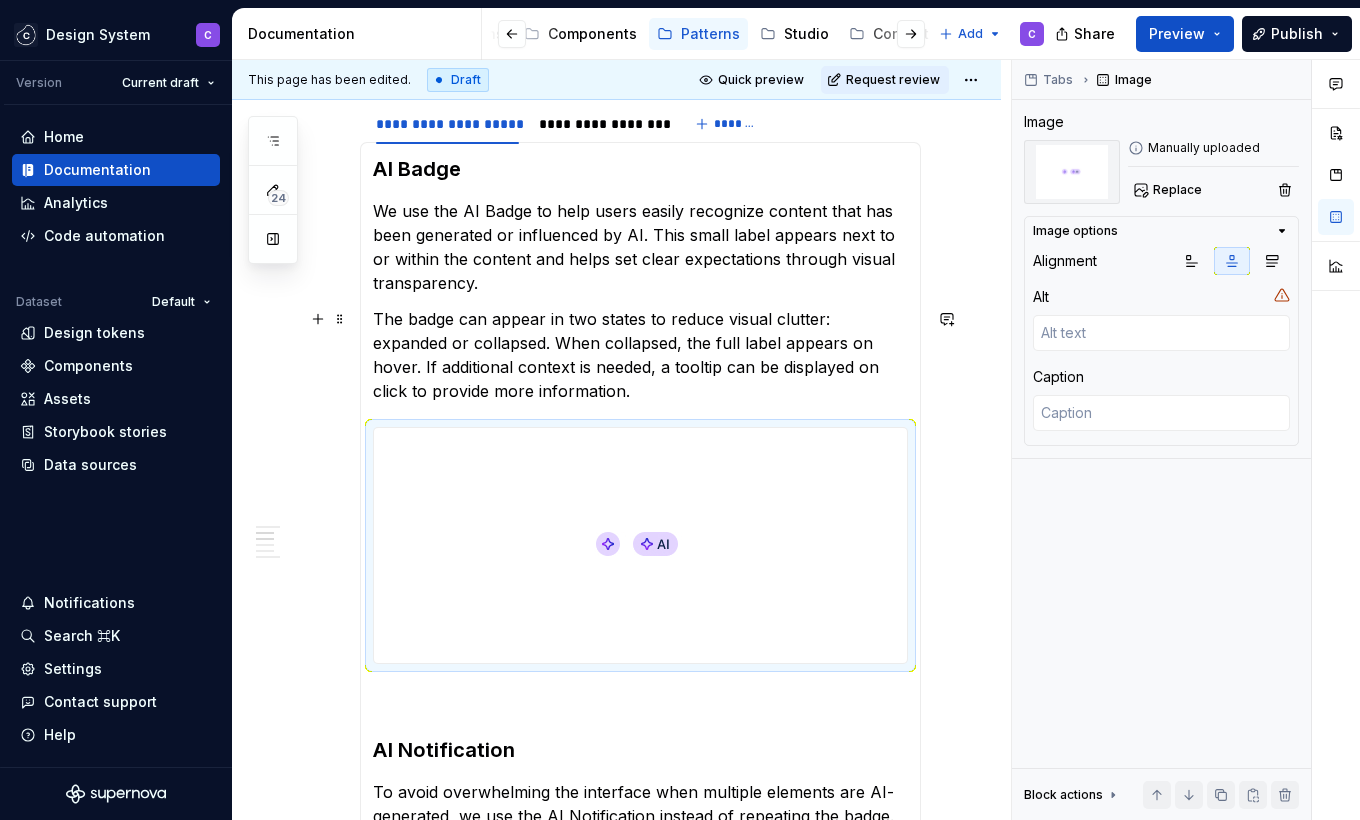 click on "The badge can appear in two states to reduce visual clutter: expanded or collapsed. When collapsed, the full label appears on hover. If additional context is needed, a tooltip can be displayed on click to provide more information." at bounding box center (640, 355) 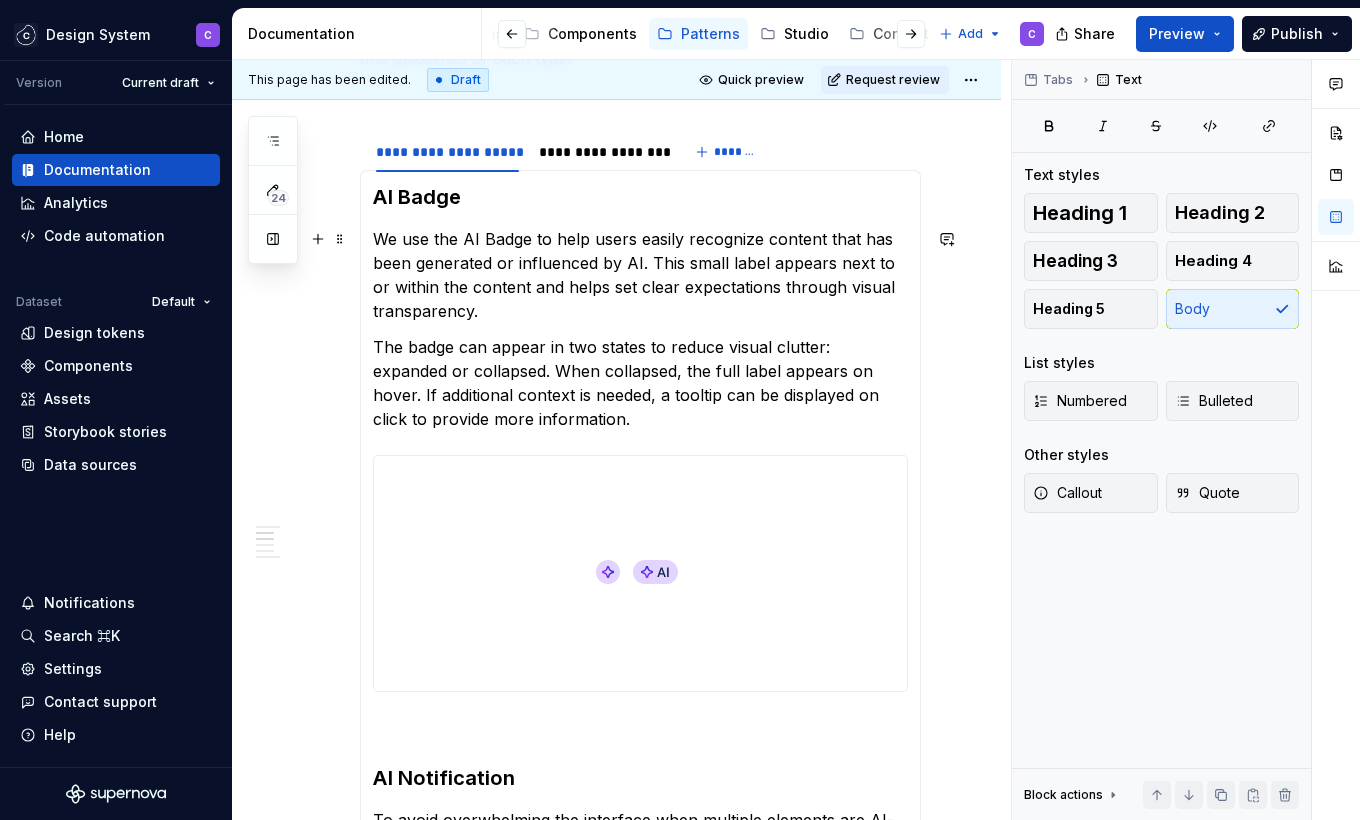 scroll, scrollTop: 730, scrollLeft: 0, axis: vertical 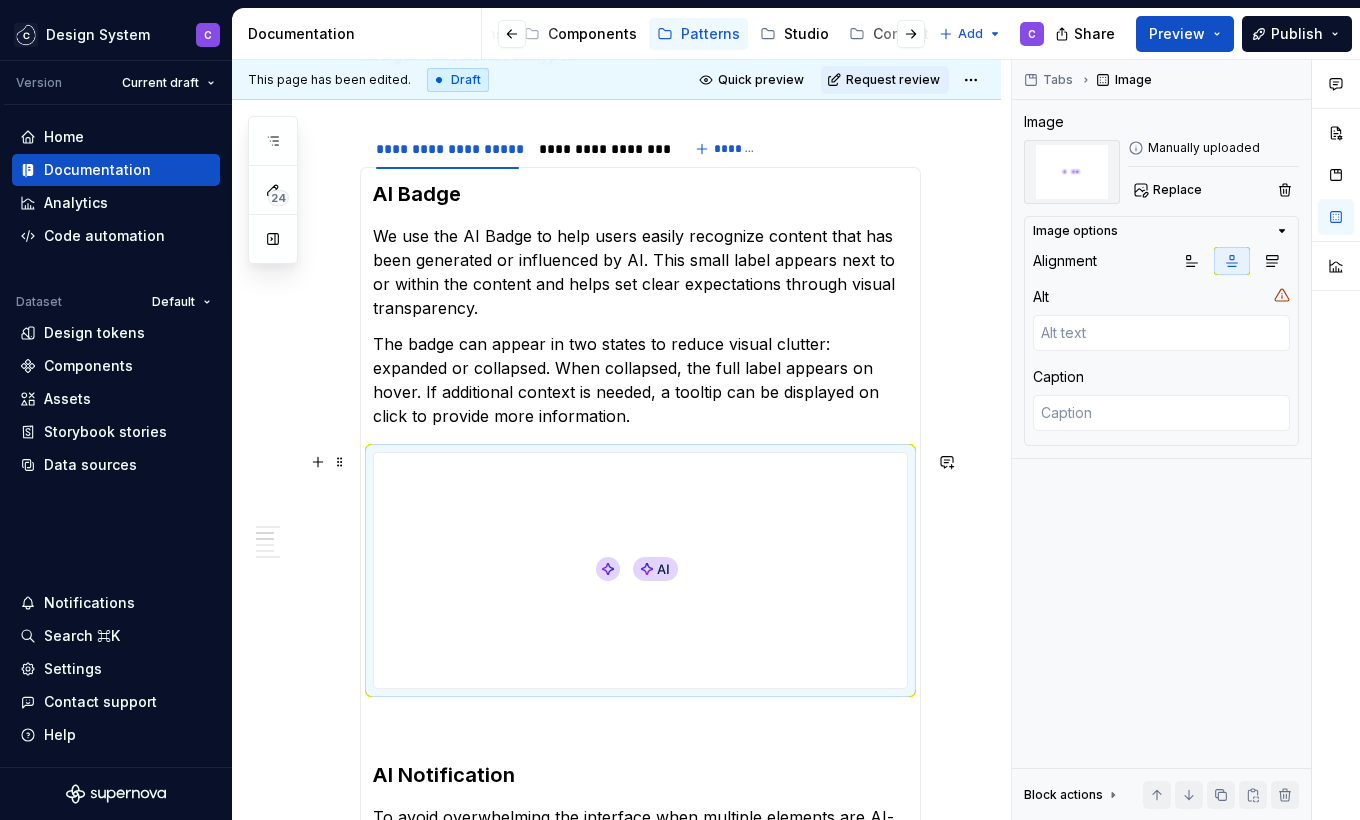 click at bounding box center (640, 570) 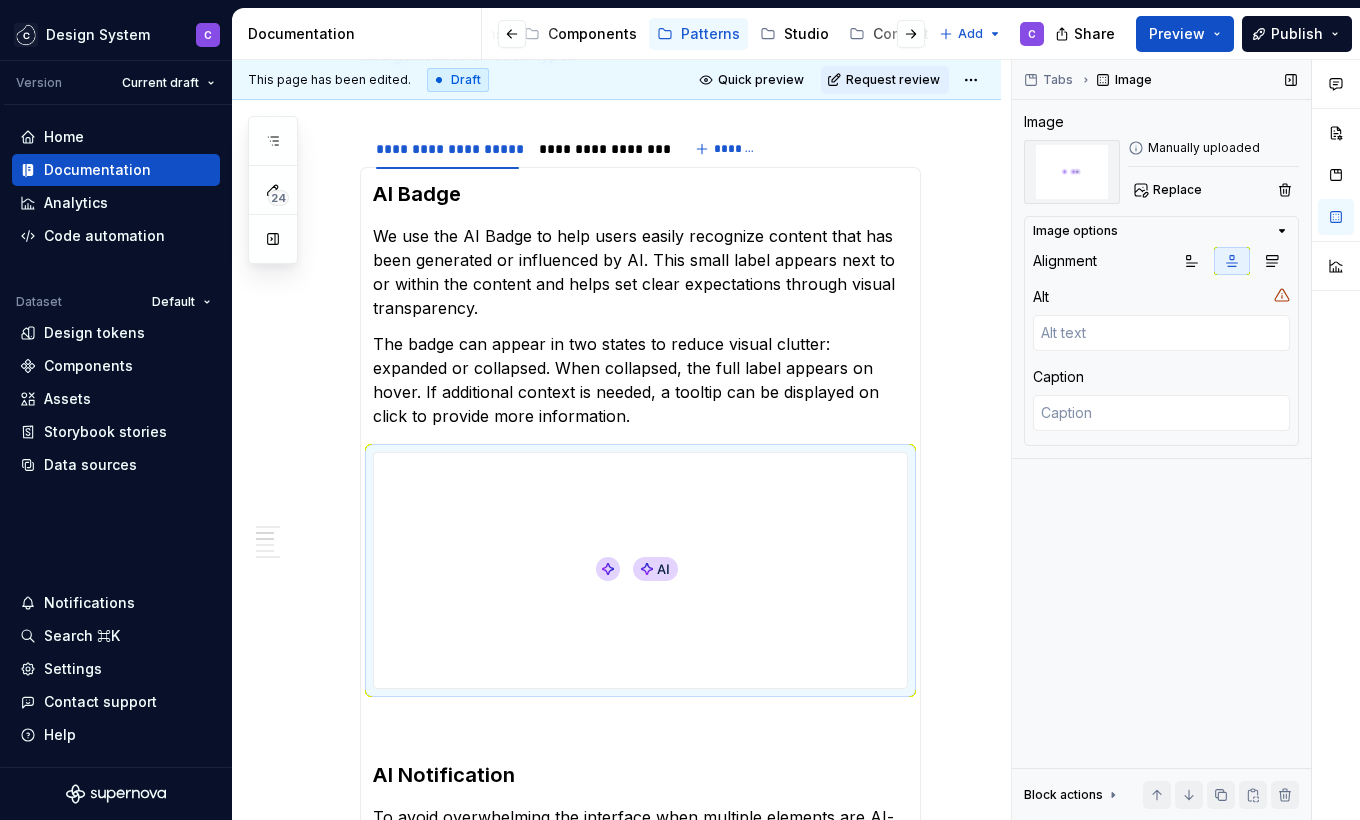click at bounding box center (1072, 172) 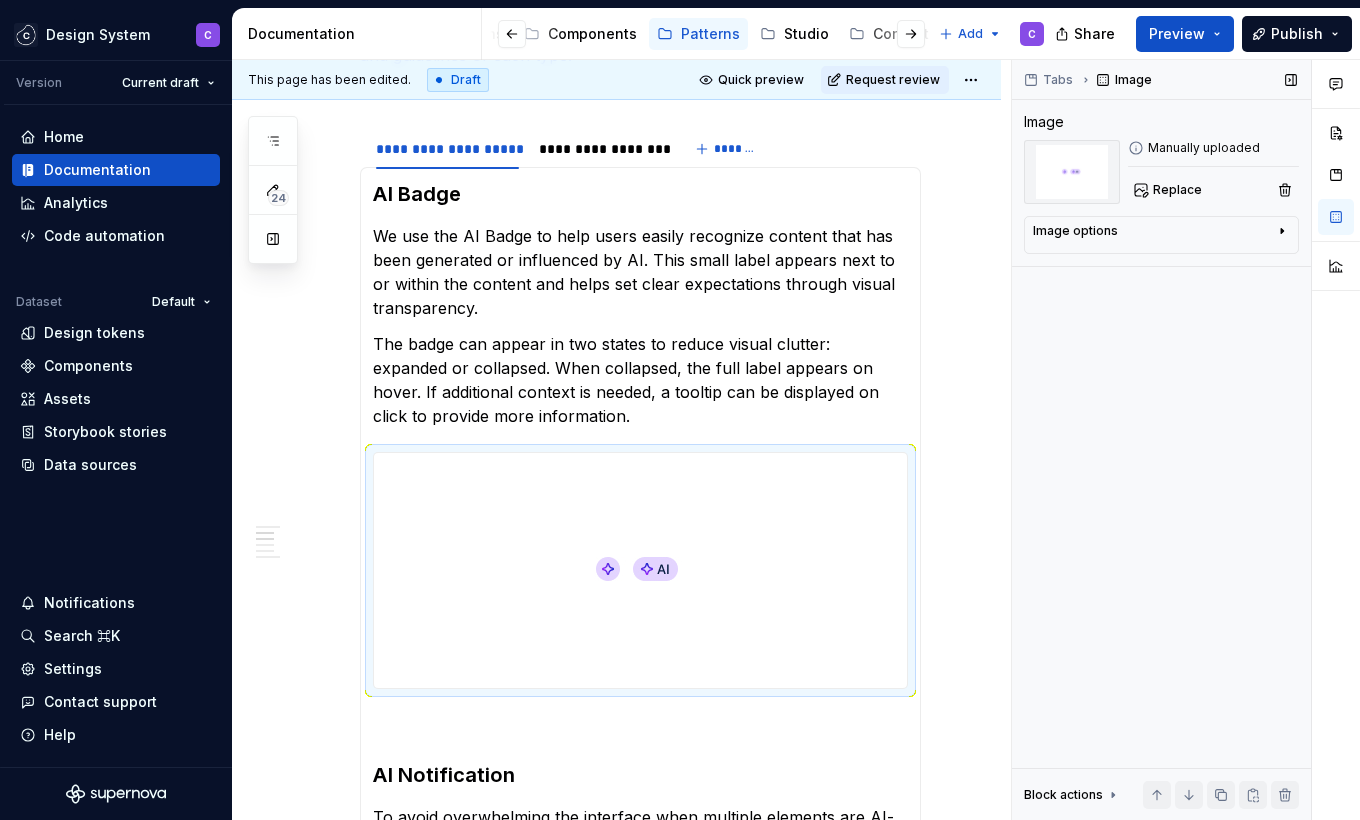 click 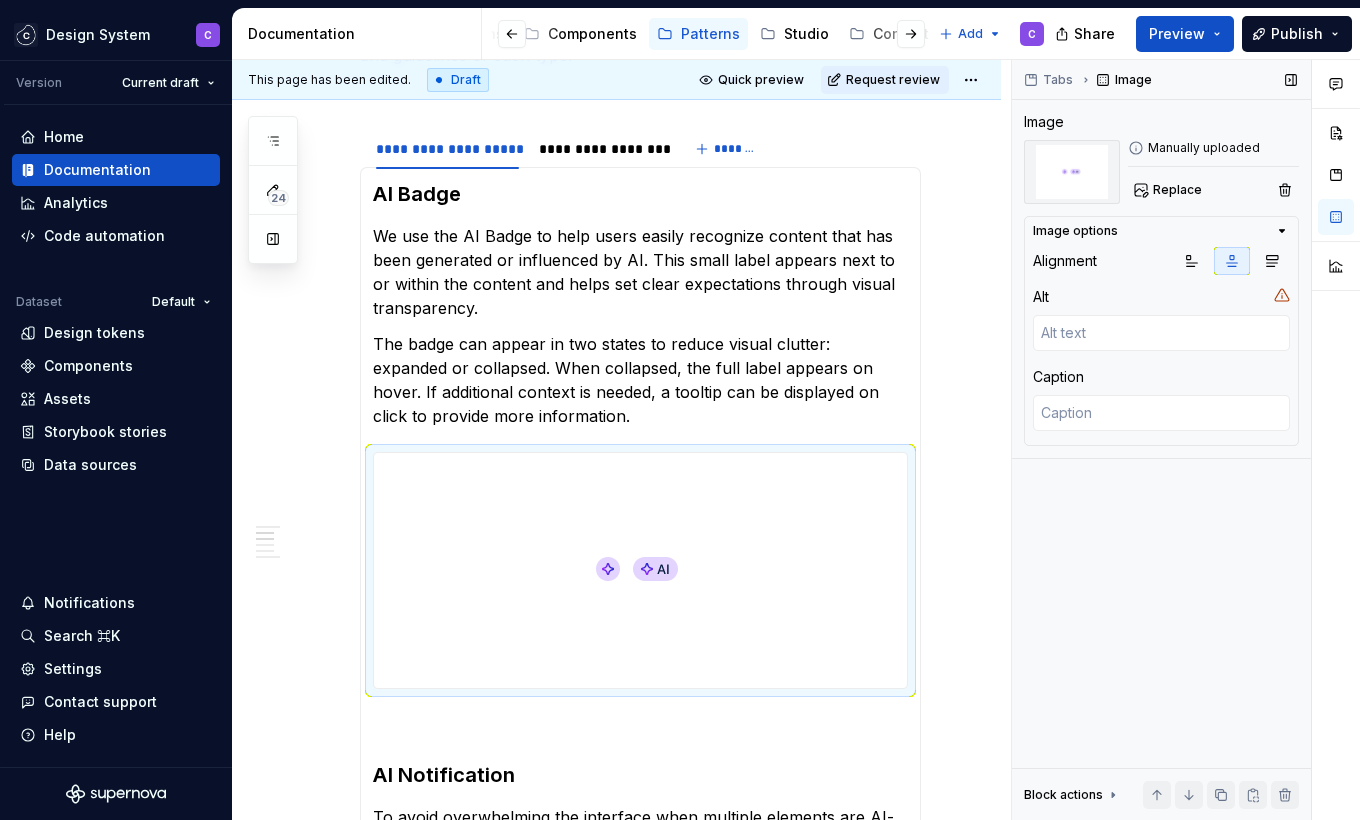 click 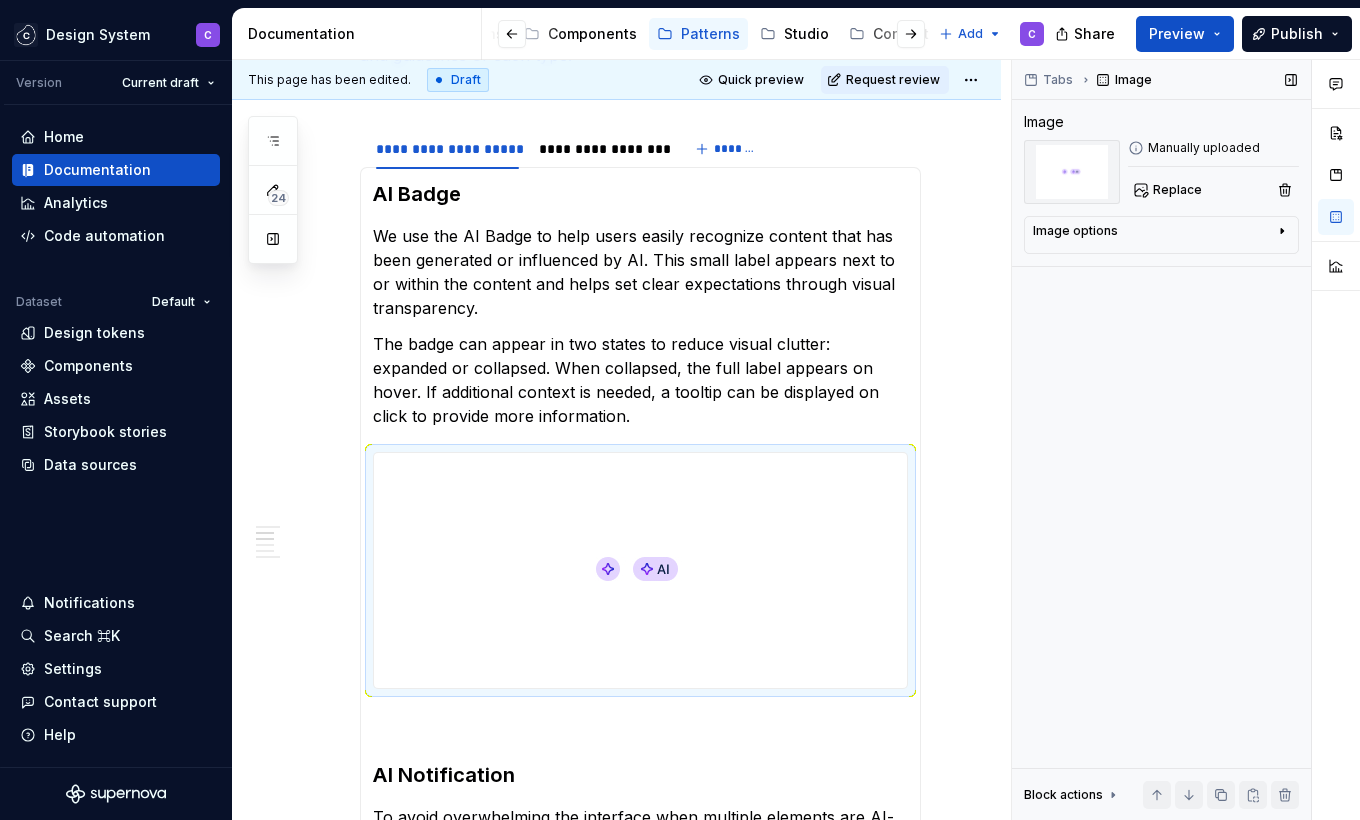 click at bounding box center [1072, 172] 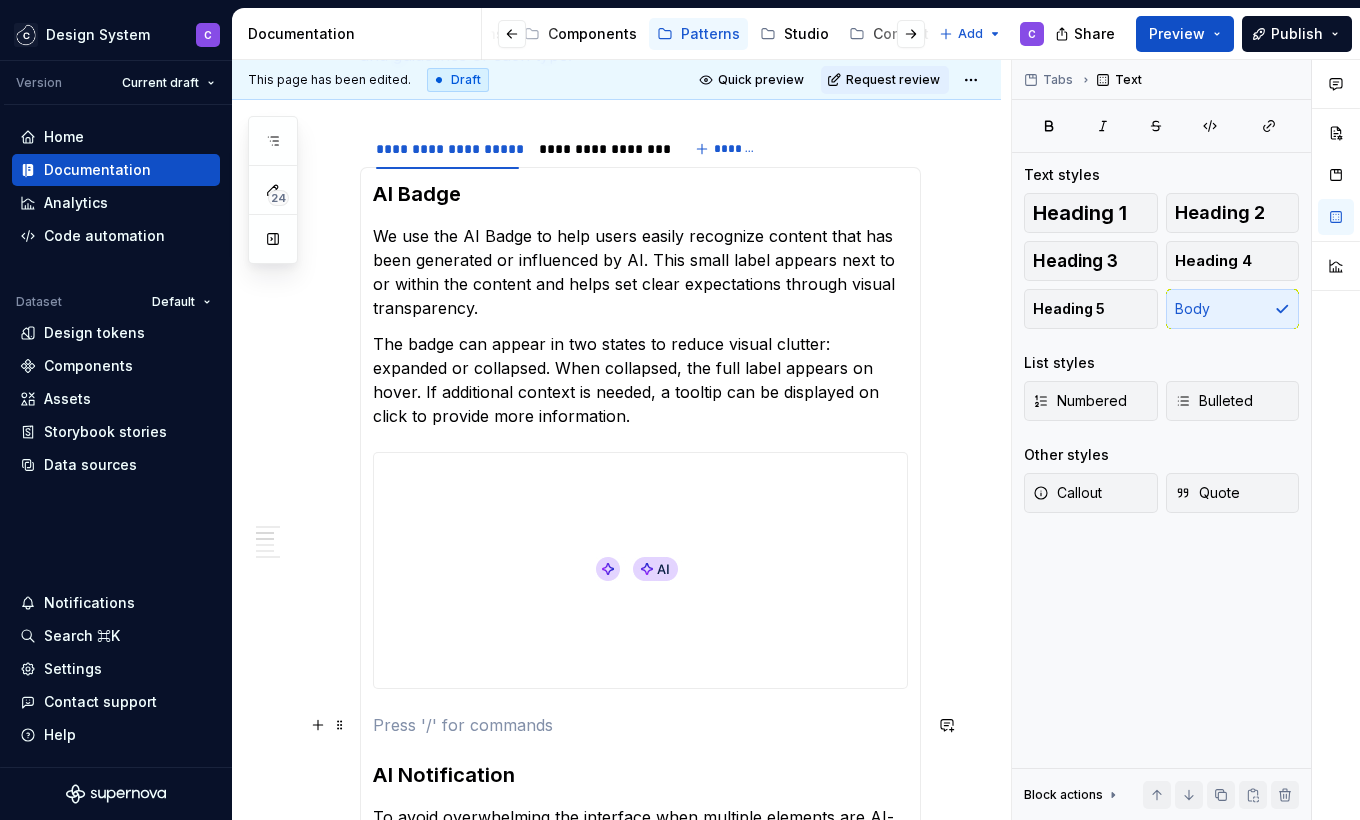click on "AI Badge We use the AI Badge to help users easily recognize content that has been generated or influenced by AI. This small label appears next to or within the content and helps set clear expectations through visual transparency. The badge can appear in two states to reduce visual clutter: expanded or collapsed. When collapsed, the full label appears on hover. If additional context is needed, a tooltip can be displayed on click to provide more information. AI Notification To avoid overwhelming the interface when multiple elements are AI-generated, we use the AI Notification instead of repeating the badge. If more than four AI-marked elements appear on screen, we display a single notification at the start of the interaction, informing users that the section (or the entire view) contains AI-generated content. AI Symbol For more subtle identification or in low space areas like tabs, tables, or lists, we use the AI Symbol. It provides a compact way to indicate AI involvement without adding visual noise." at bounding box center [640, 659] 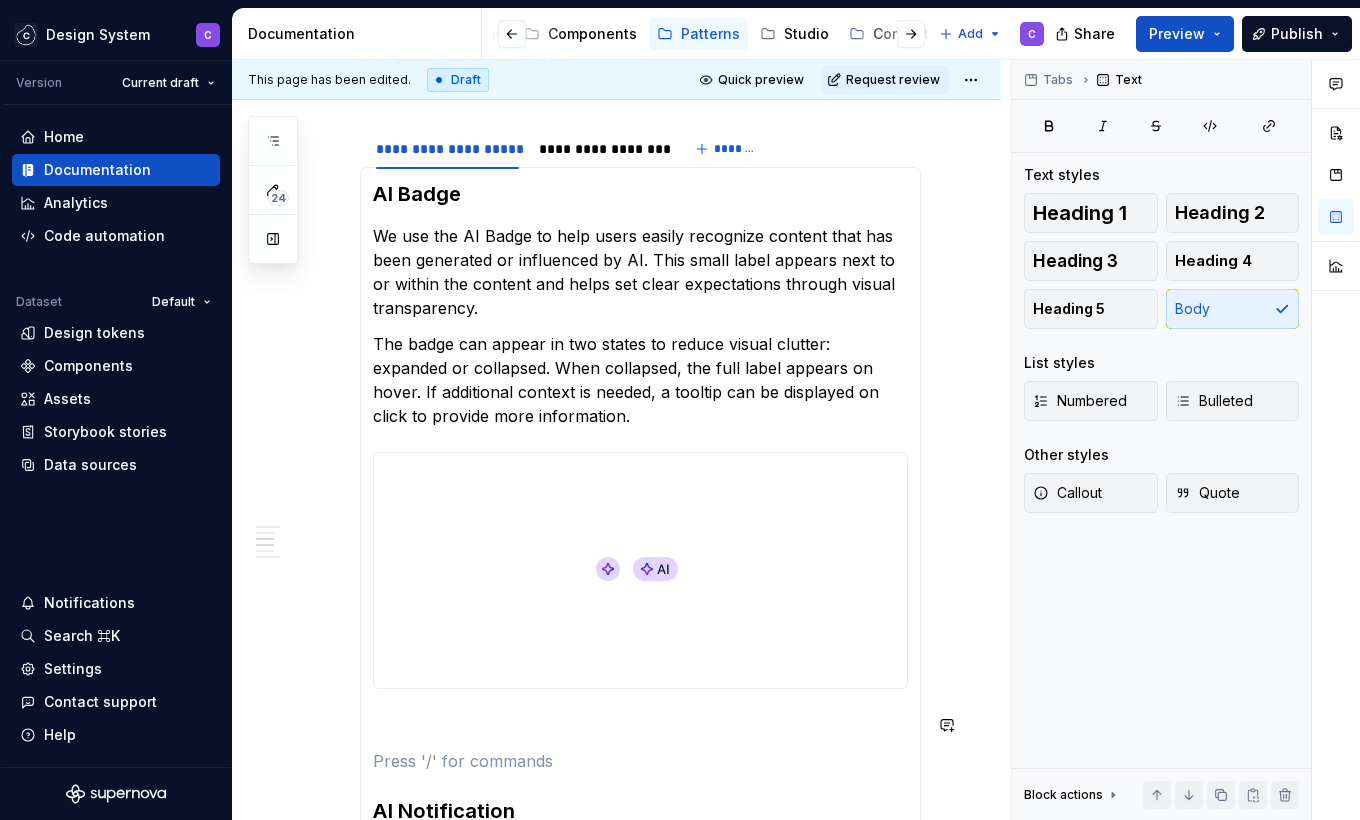 scroll, scrollTop: 1100, scrollLeft: 0, axis: vertical 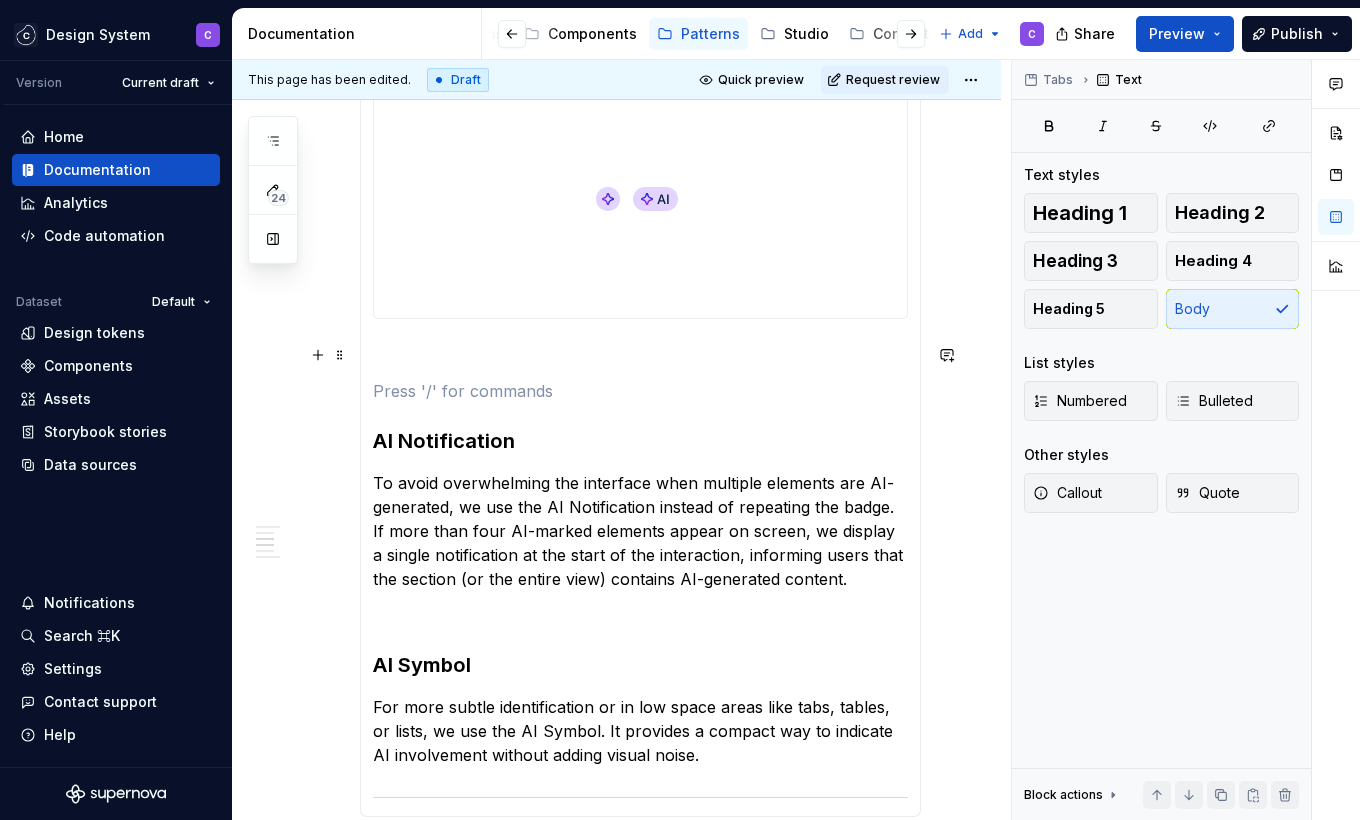 click at bounding box center [640, 355] 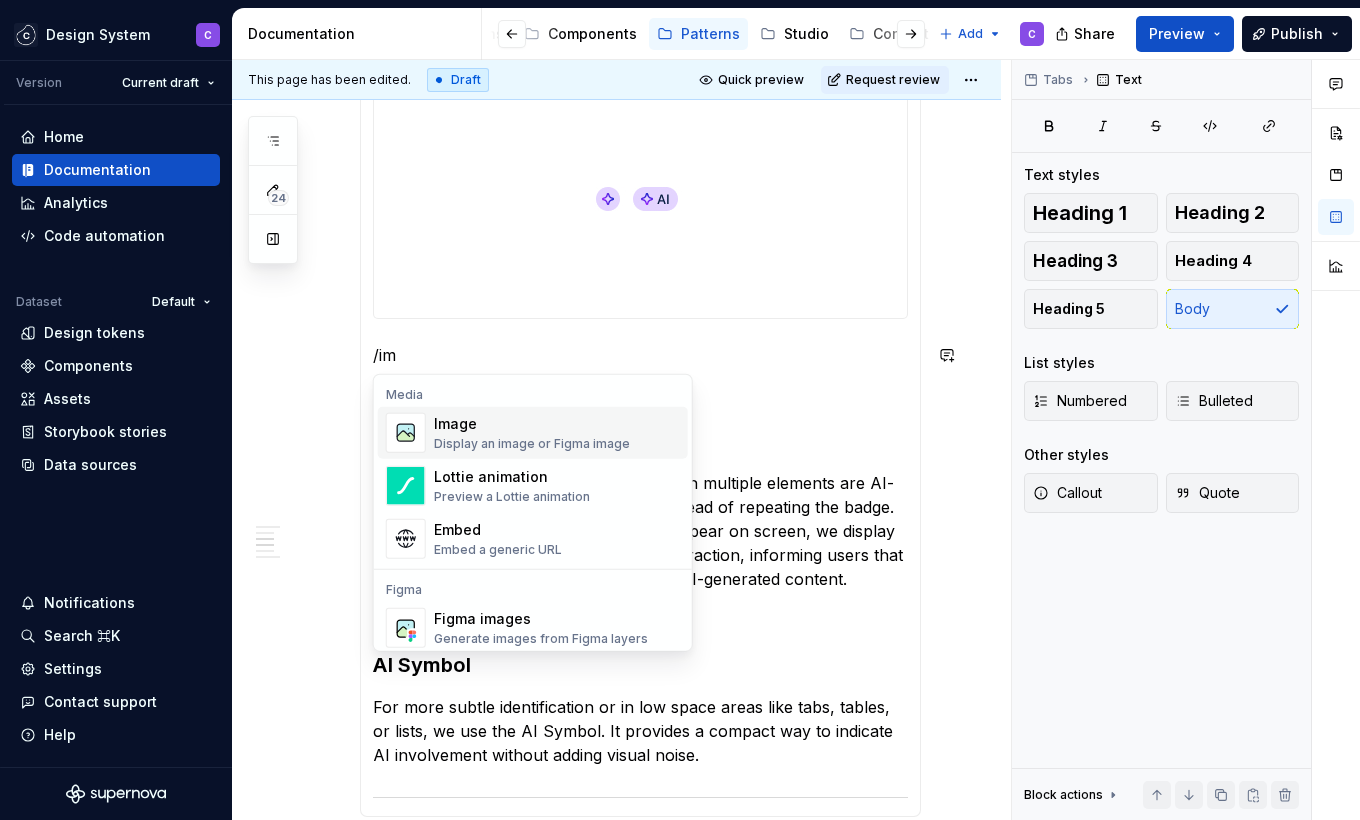 click on "Display an image or Figma image" at bounding box center (532, 444) 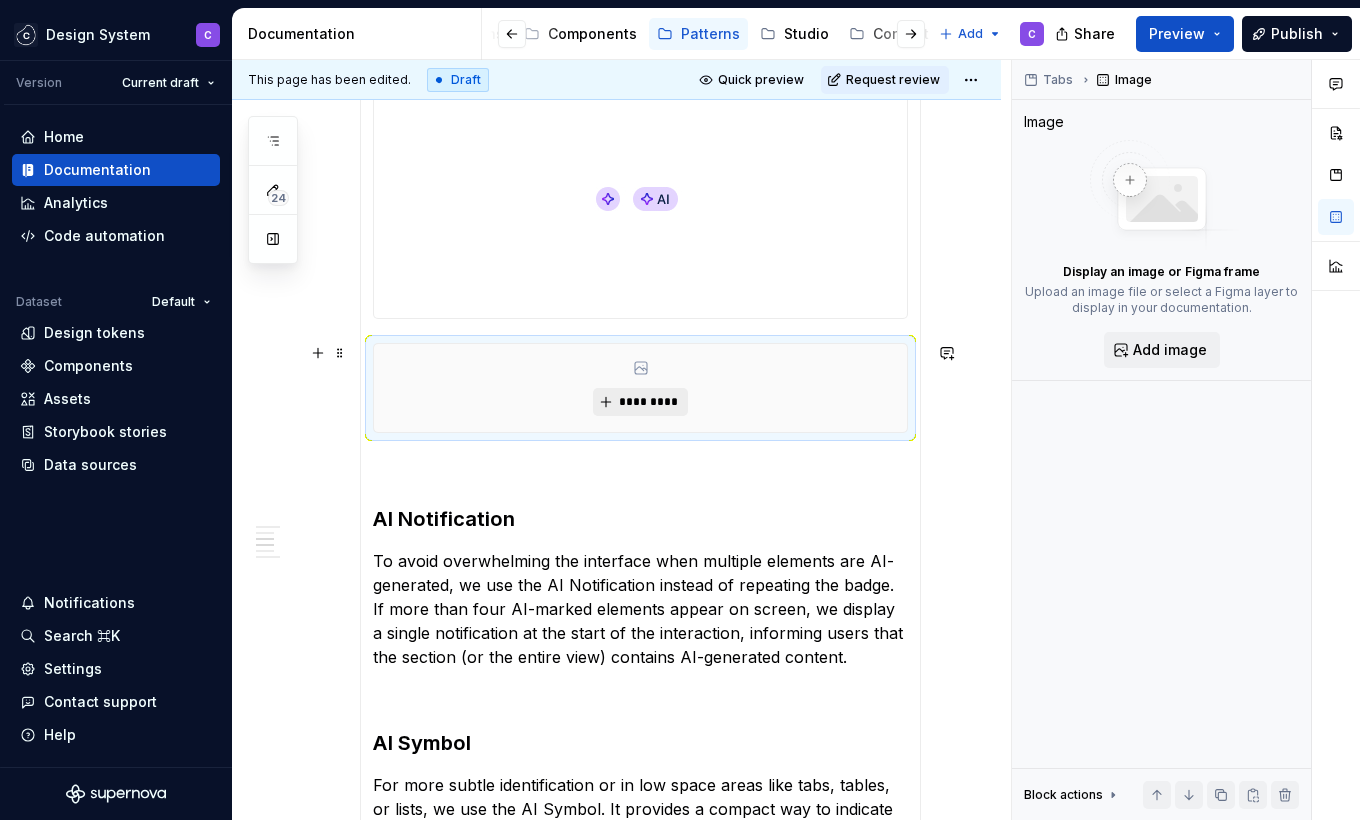 click on "*********" at bounding box center [648, 402] 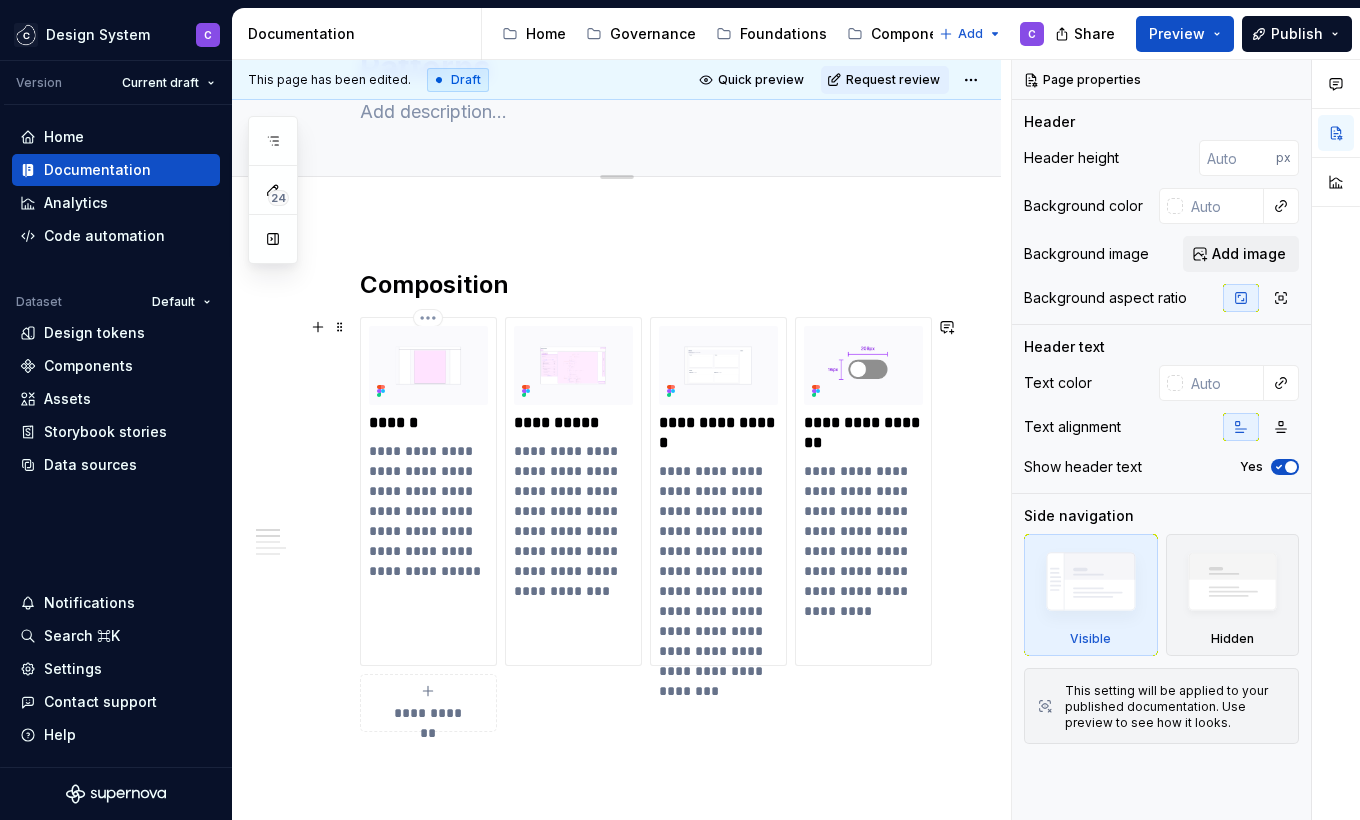 scroll, scrollTop: 69, scrollLeft: 0, axis: vertical 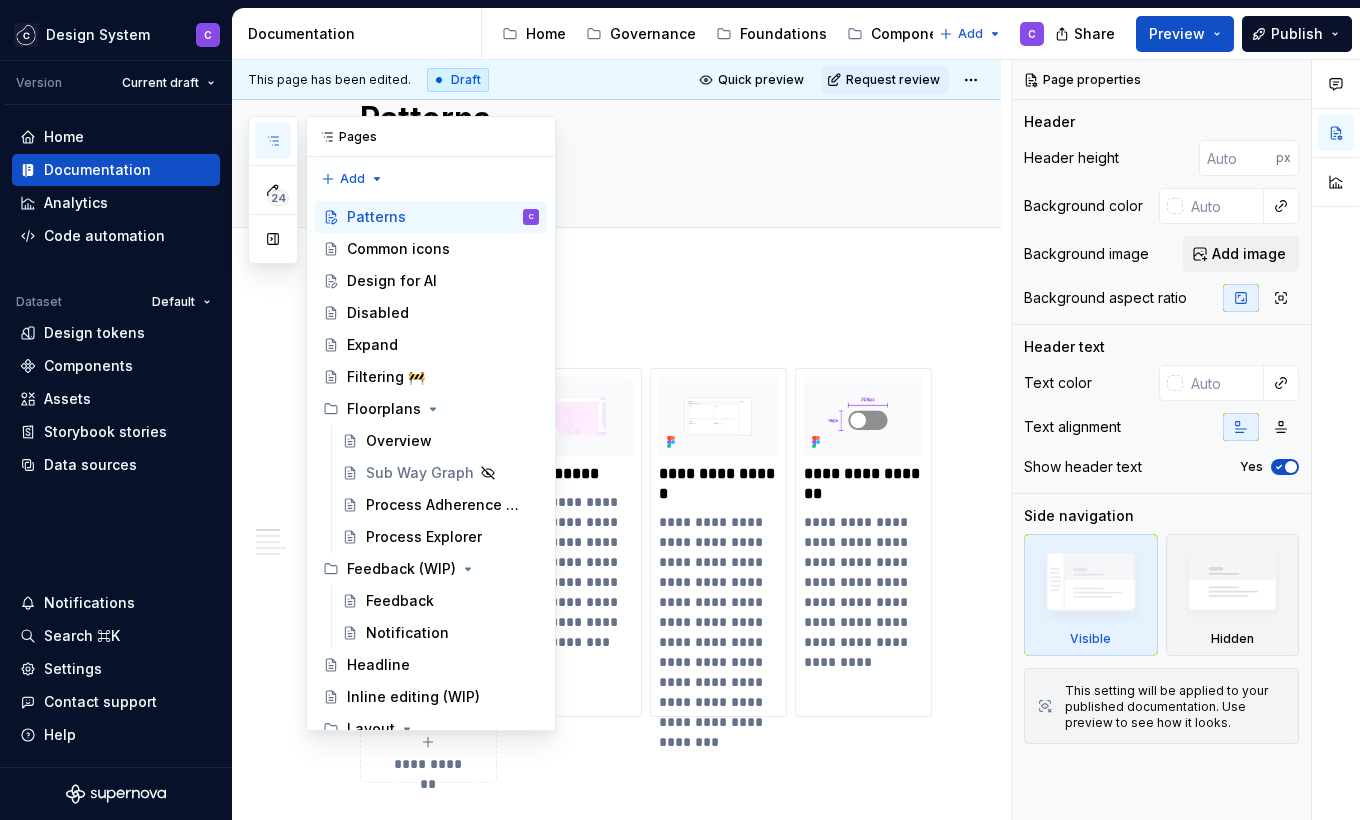 click 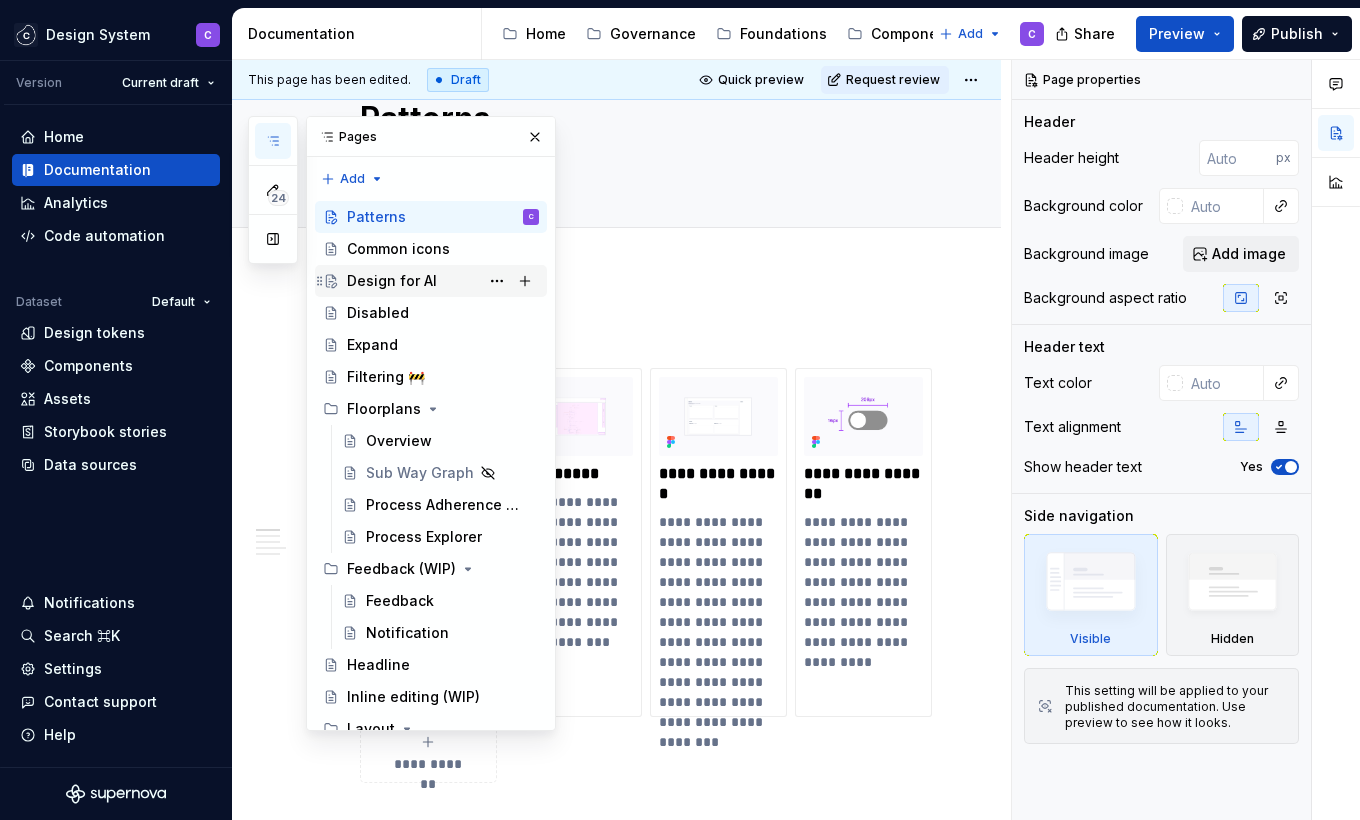 click on "Design for AI" at bounding box center (392, 281) 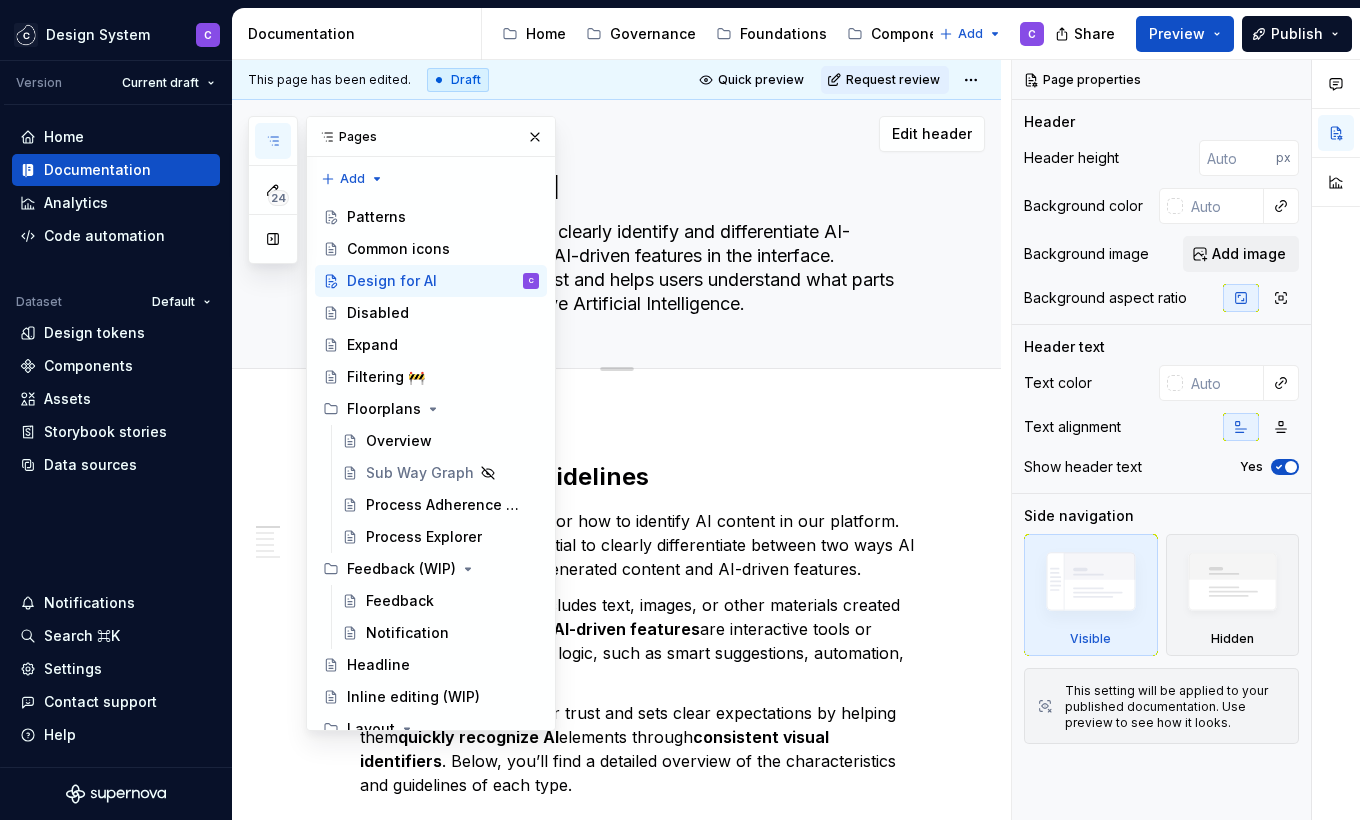 click at bounding box center [535, 137] 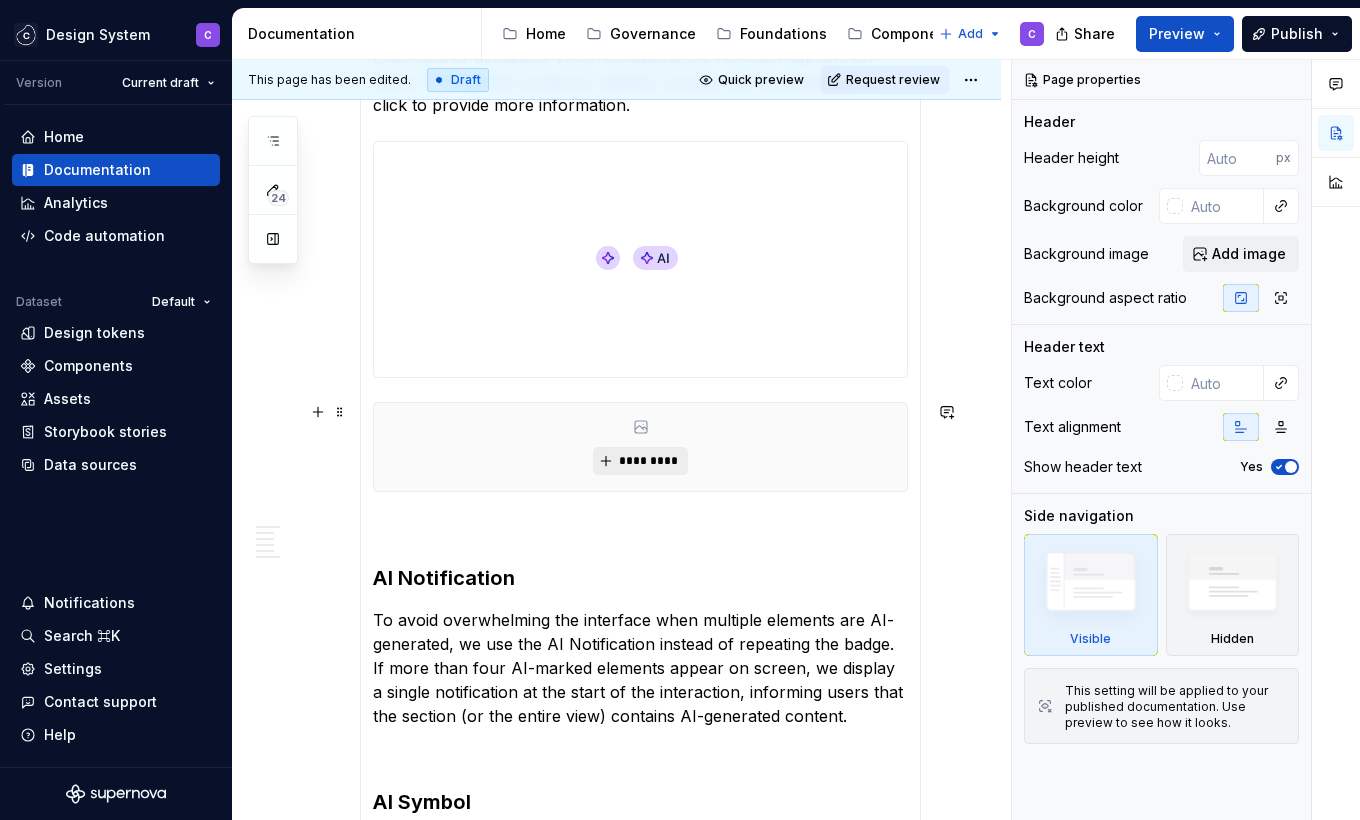 scroll, scrollTop: 1015, scrollLeft: 0, axis: vertical 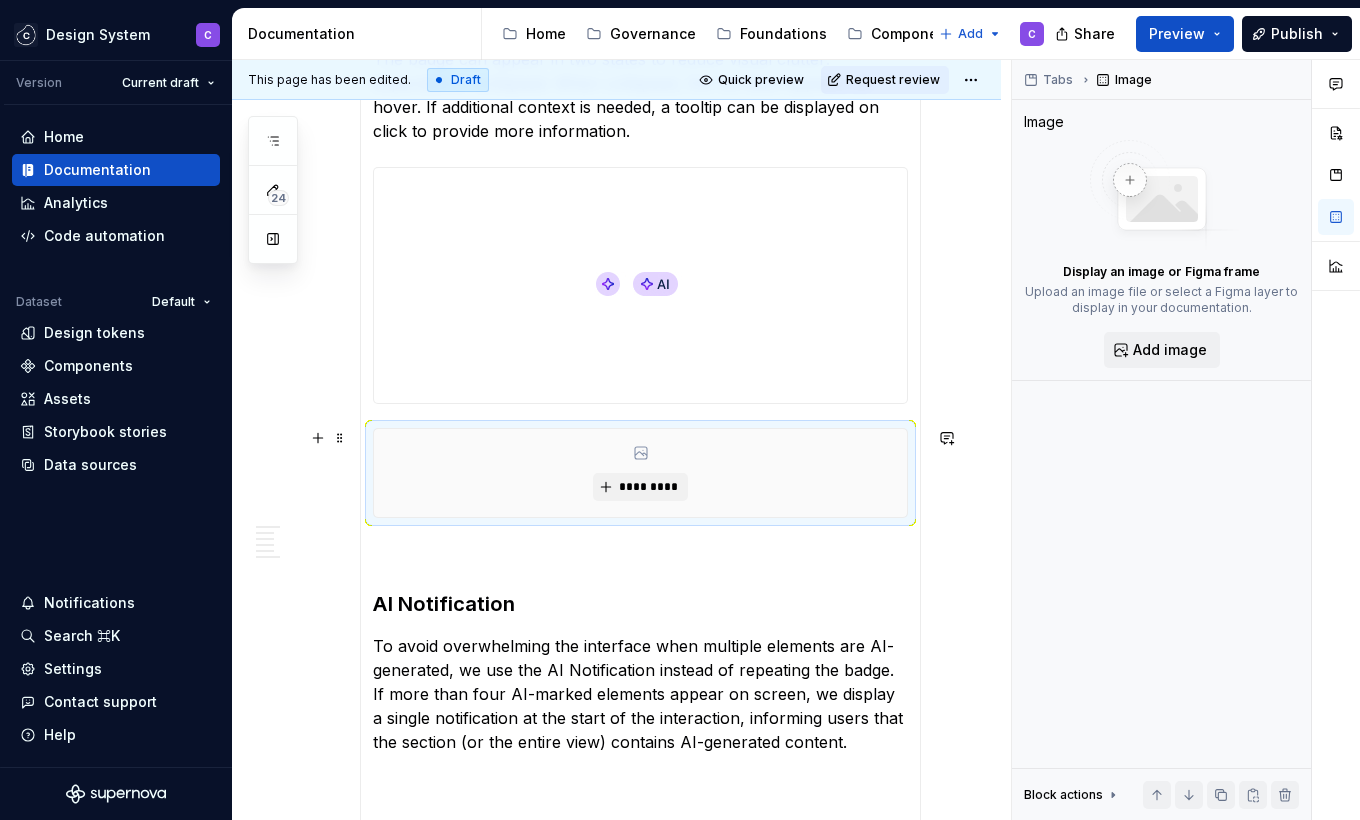 click on "*********" at bounding box center [640, 473] 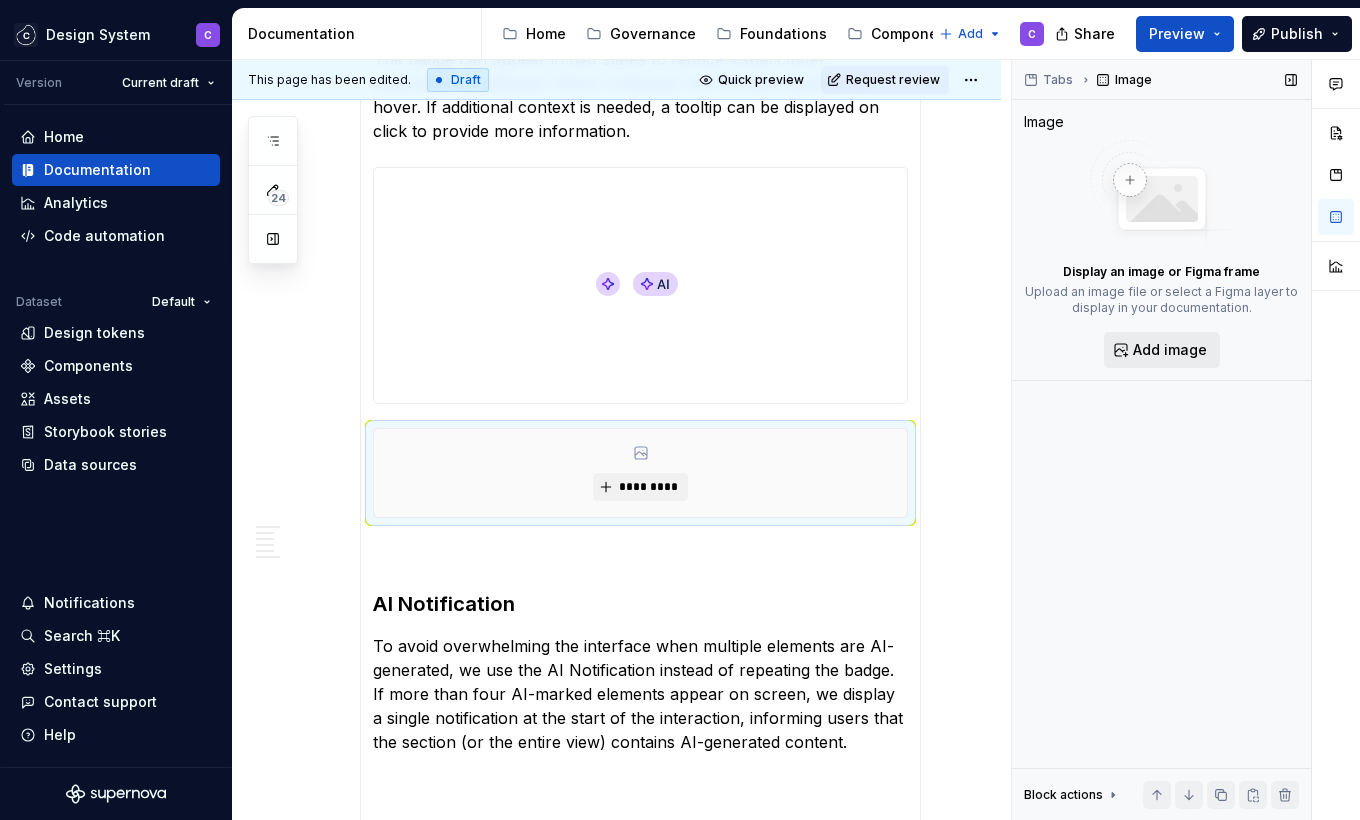click on "Add image" at bounding box center (1170, 350) 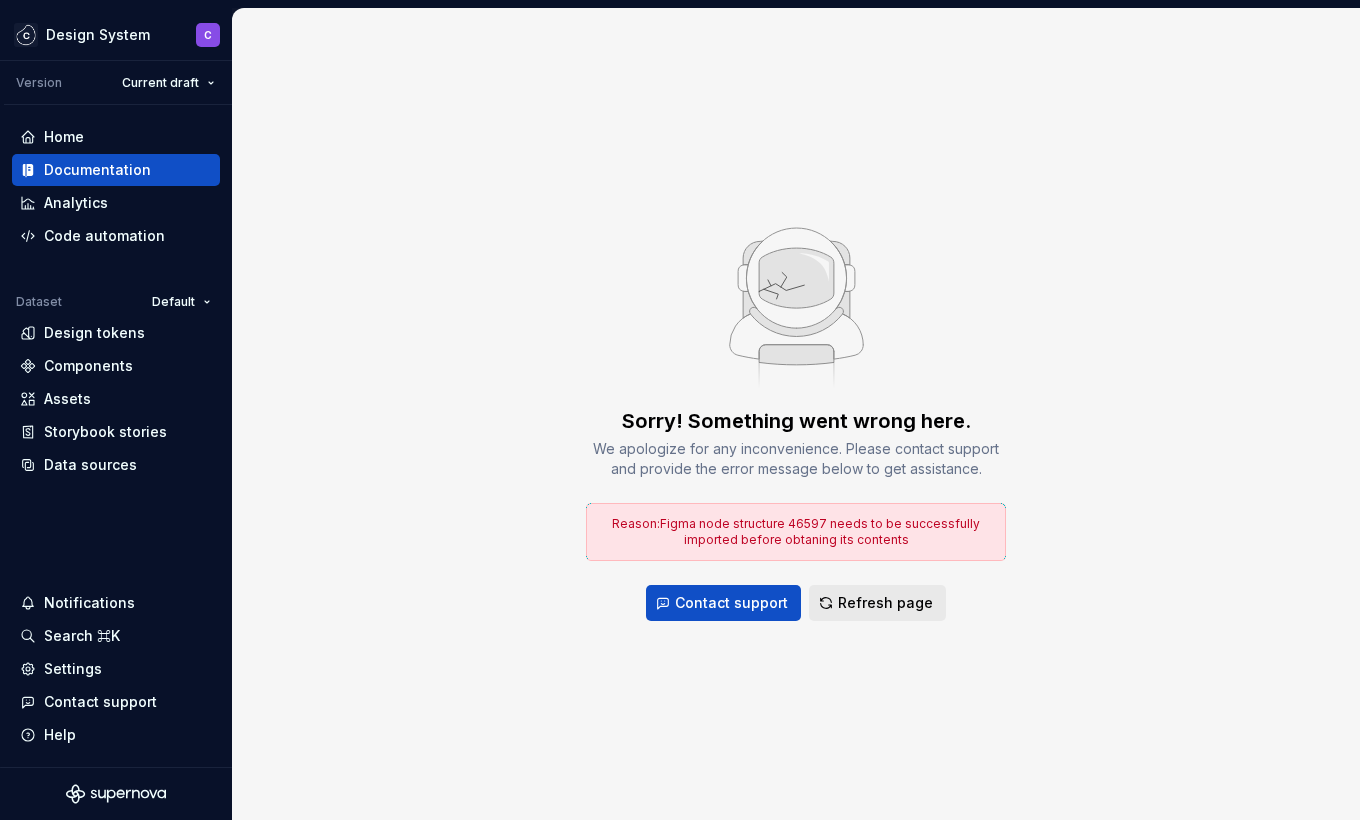 click on "Refresh page" at bounding box center [885, 603] 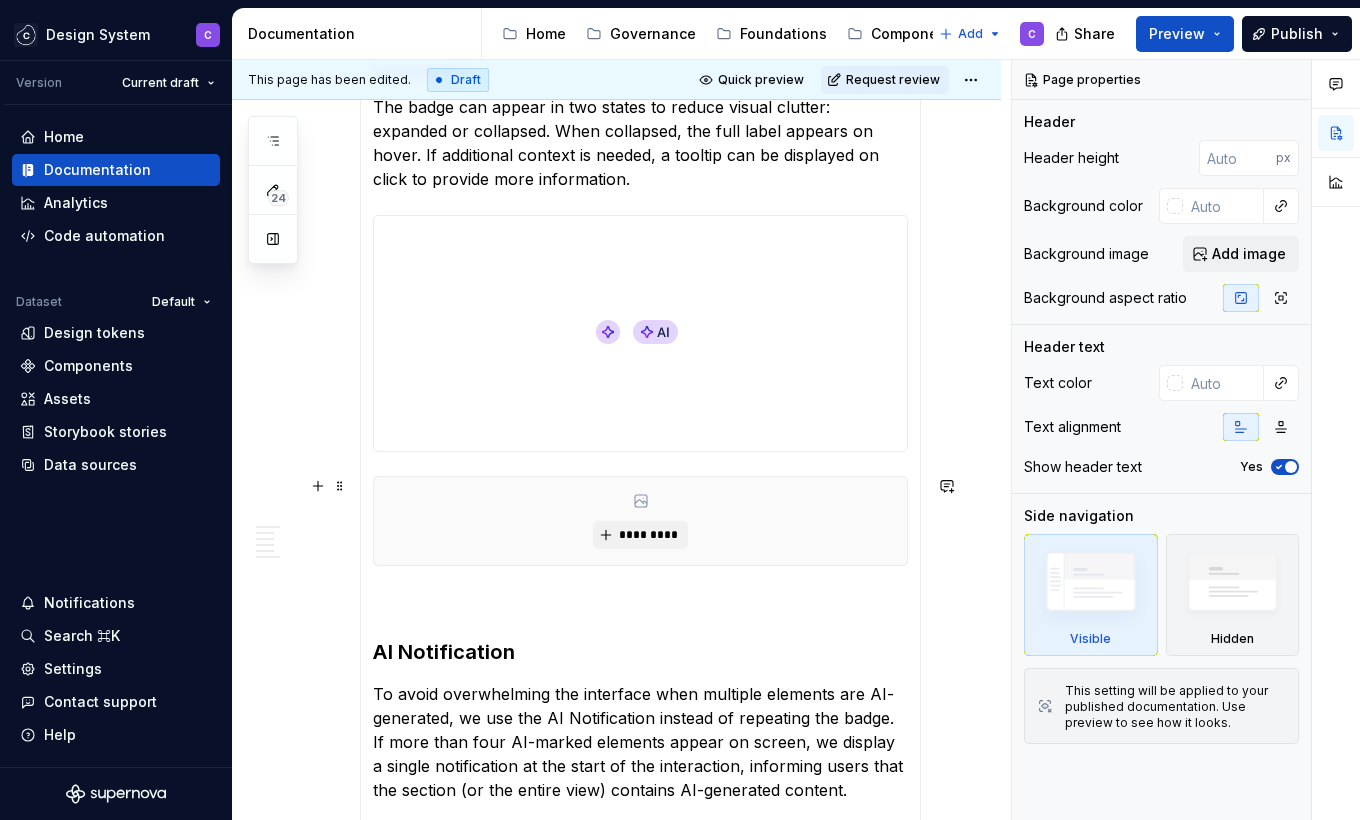 scroll, scrollTop: 1002, scrollLeft: 0, axis: vertical 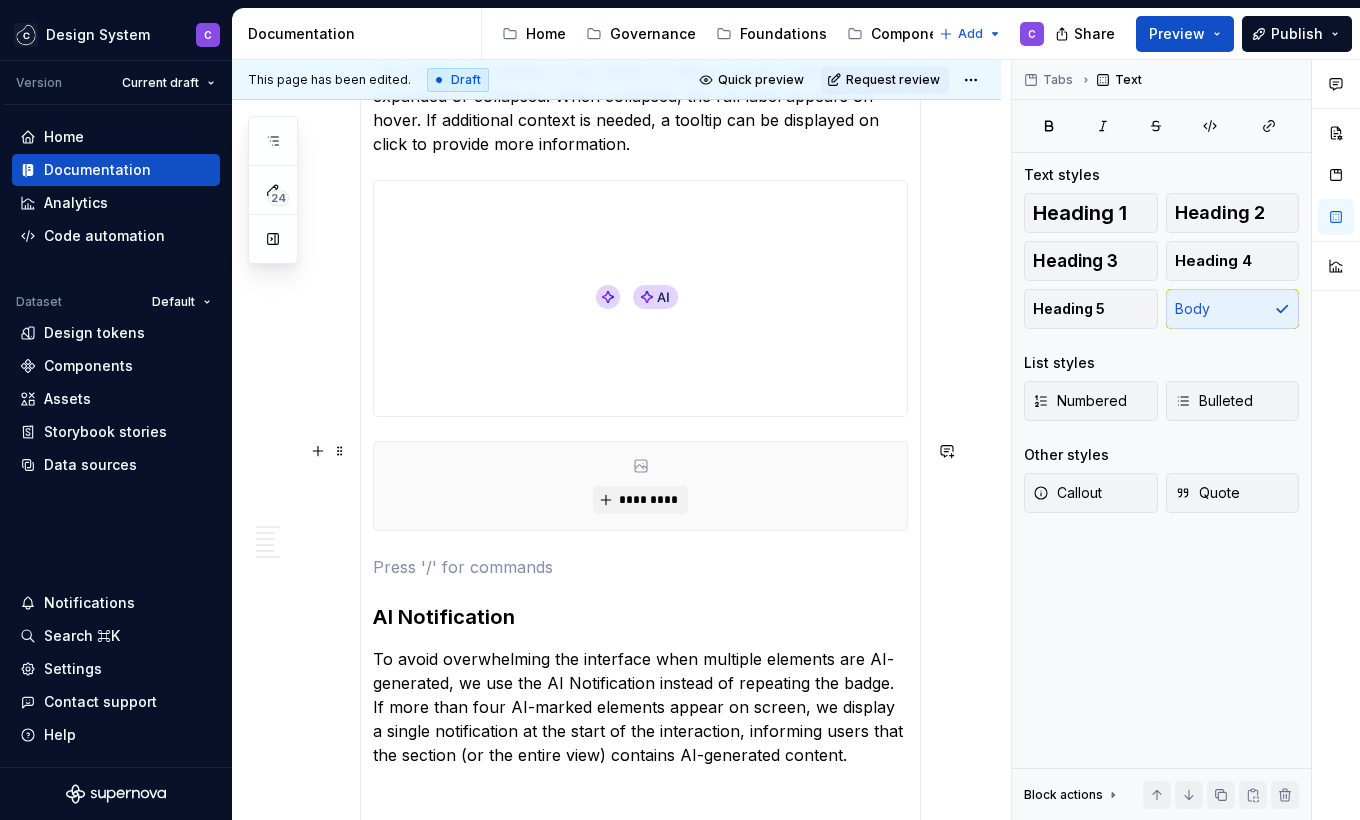 click on "AI Badge We use the AI Badge to help users easily recognize content that has been generated or influenced by AI. This small label appears next to or within the content and helps set clear expectations through visual transparency. The badge can appear in two states to reduce visual clutter: expanded or collapsed. When collapsed, the full label appears on hover. If additional context is needed, a tooltip can be displayed on click to provide more information. ********* AI Notification To avoid overwhelming the interface when multiple elements are AI-generated, we use the AI Notification instead of repeating the badge. If more than four AI-marked elements appear on screen, we display a single notification at the start of the interaction, informing users that the section (or the entire view) contains AI-generated content. AI Symbol For more subtle identification or in low space areas like tabs, tables, or lists, we use the AI Symbol. It provides a compact way to indicate AI involvement without adding visual noise." at bounding box center (640, 444) 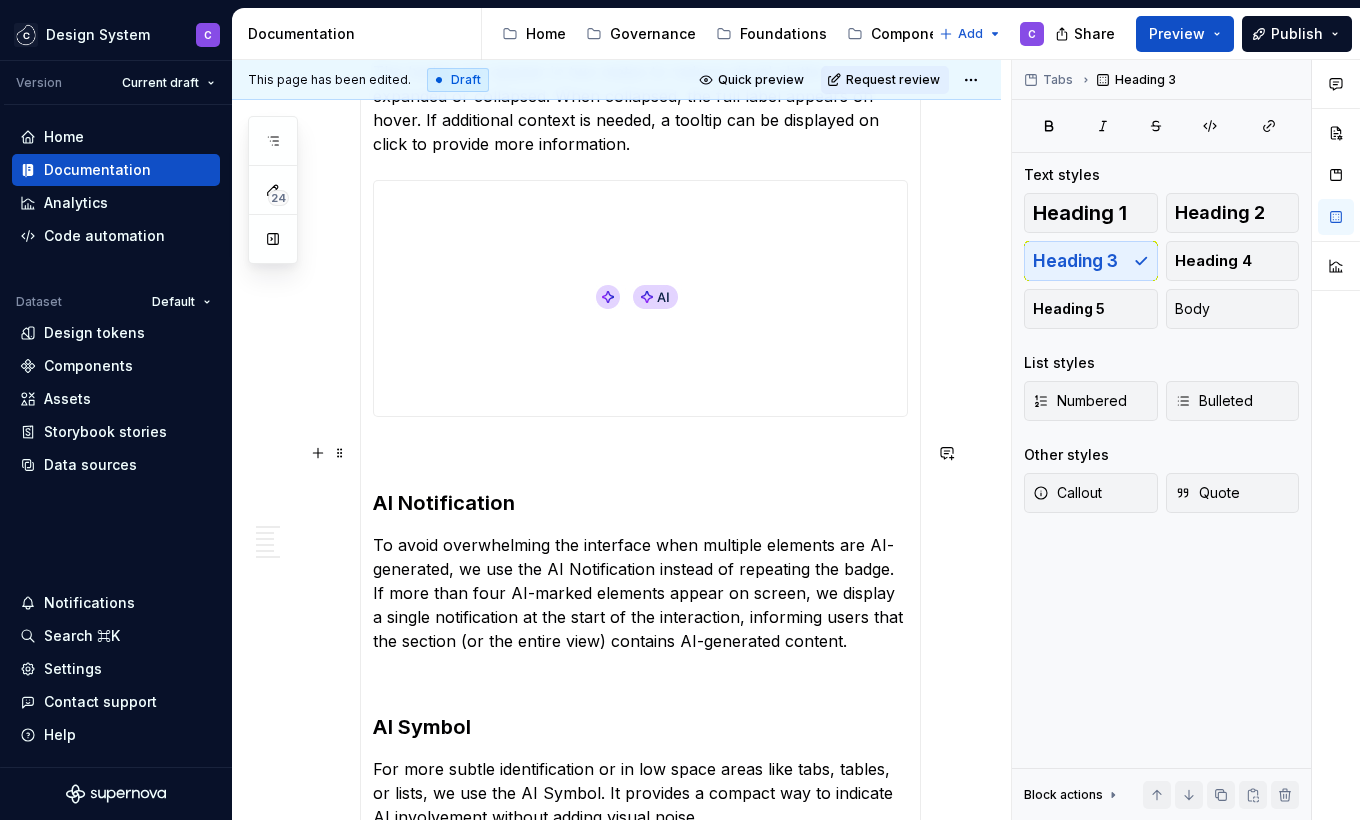 click at bounding box center (640, 453) 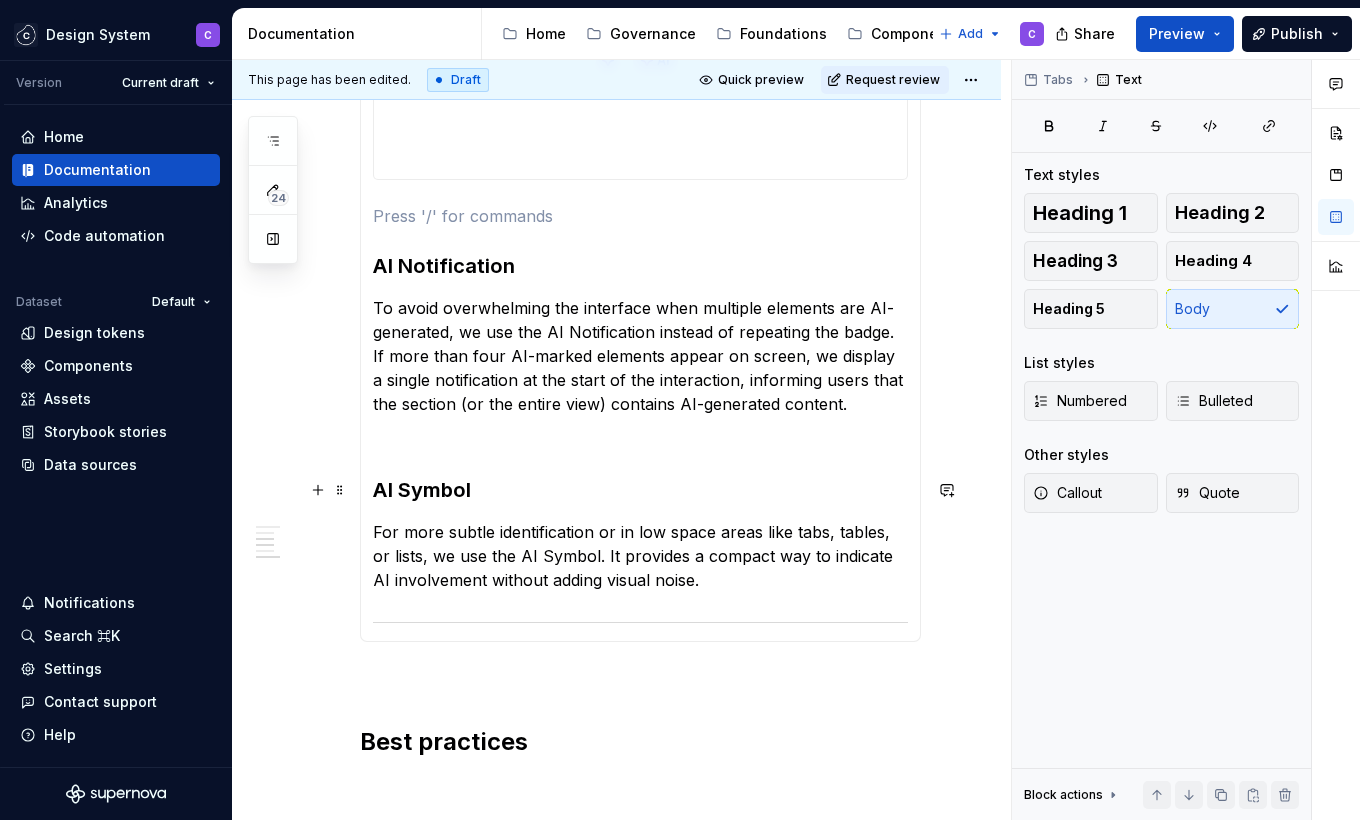 scroll, scrollTop: 1250, scrollLeft: 0, axis: vertical 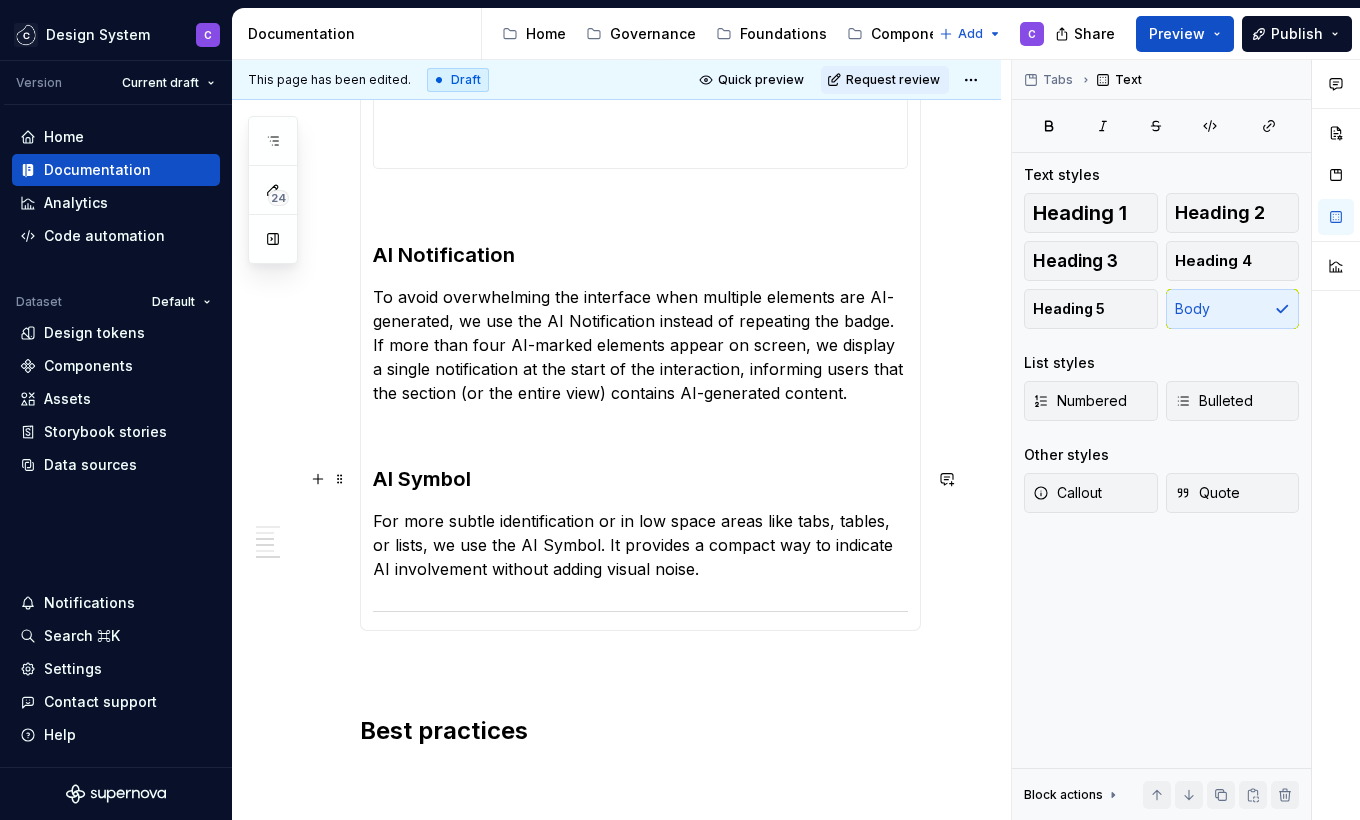 type on "*" 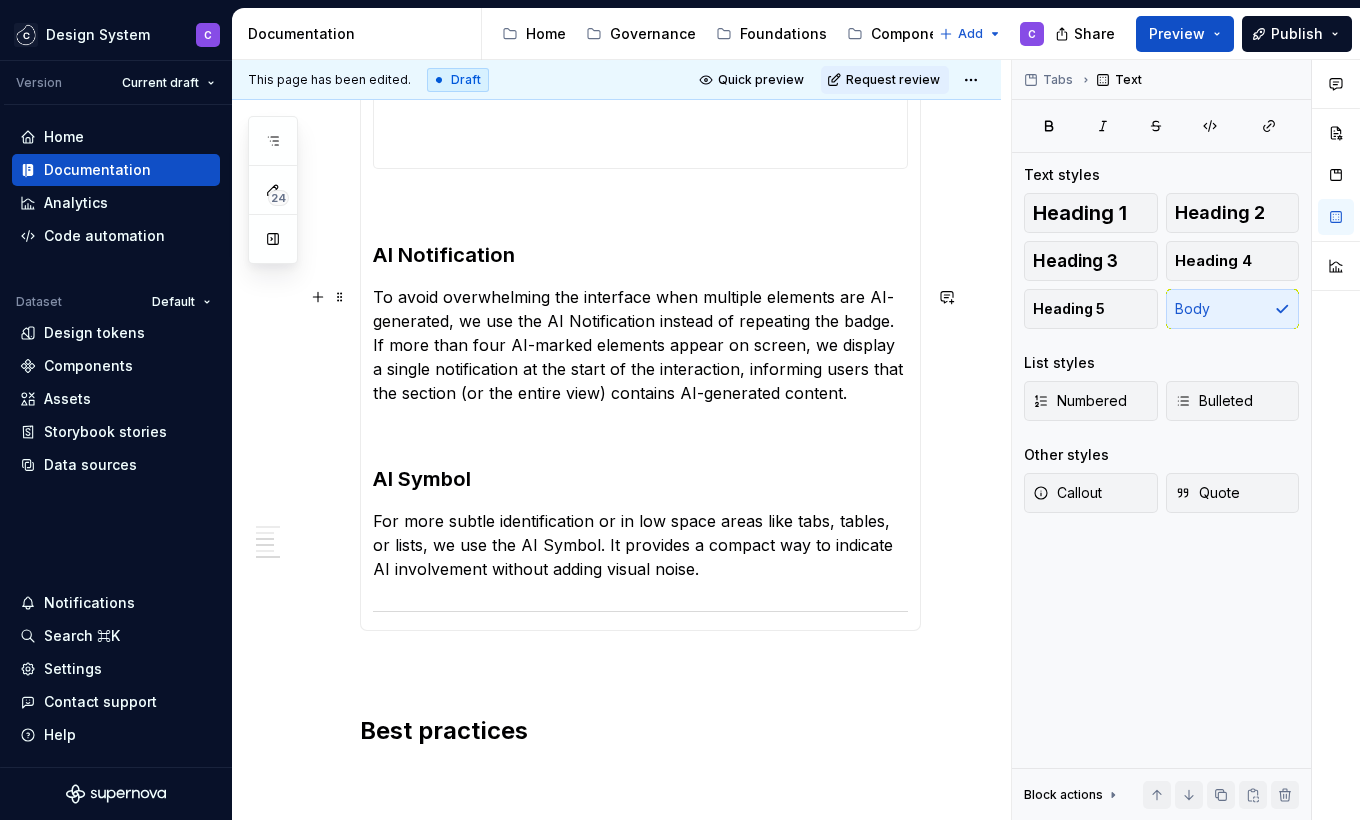 click on "To avoid overwhelming the interface when multiple elements are AI-generated, we use the AI Notification instead of repeating the badge. If more than four AI-marked elements appear on screen, we display a single notification at the start of the interaction, informing users that the section (or the entire view) contains AI-generated content." at bounding box center (640, 345) 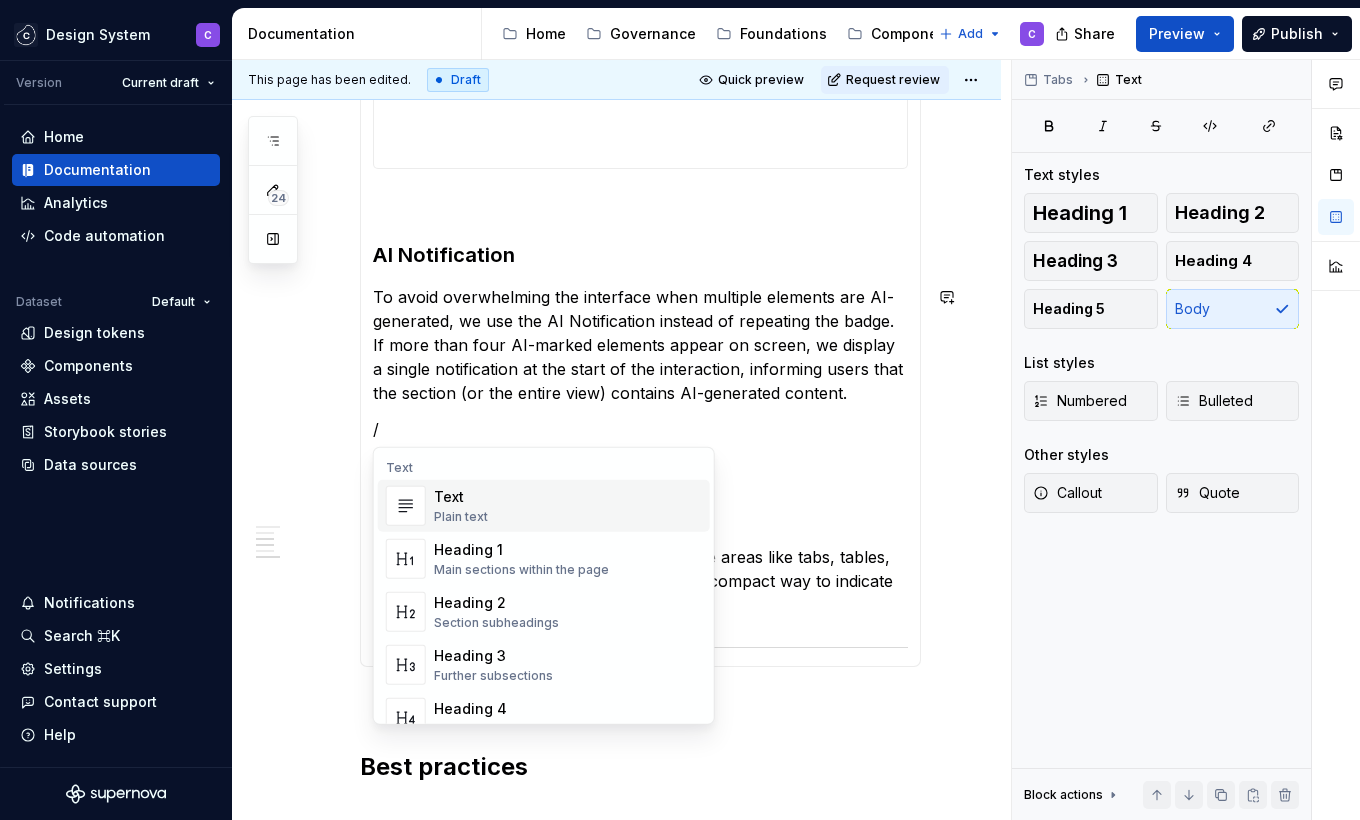 type 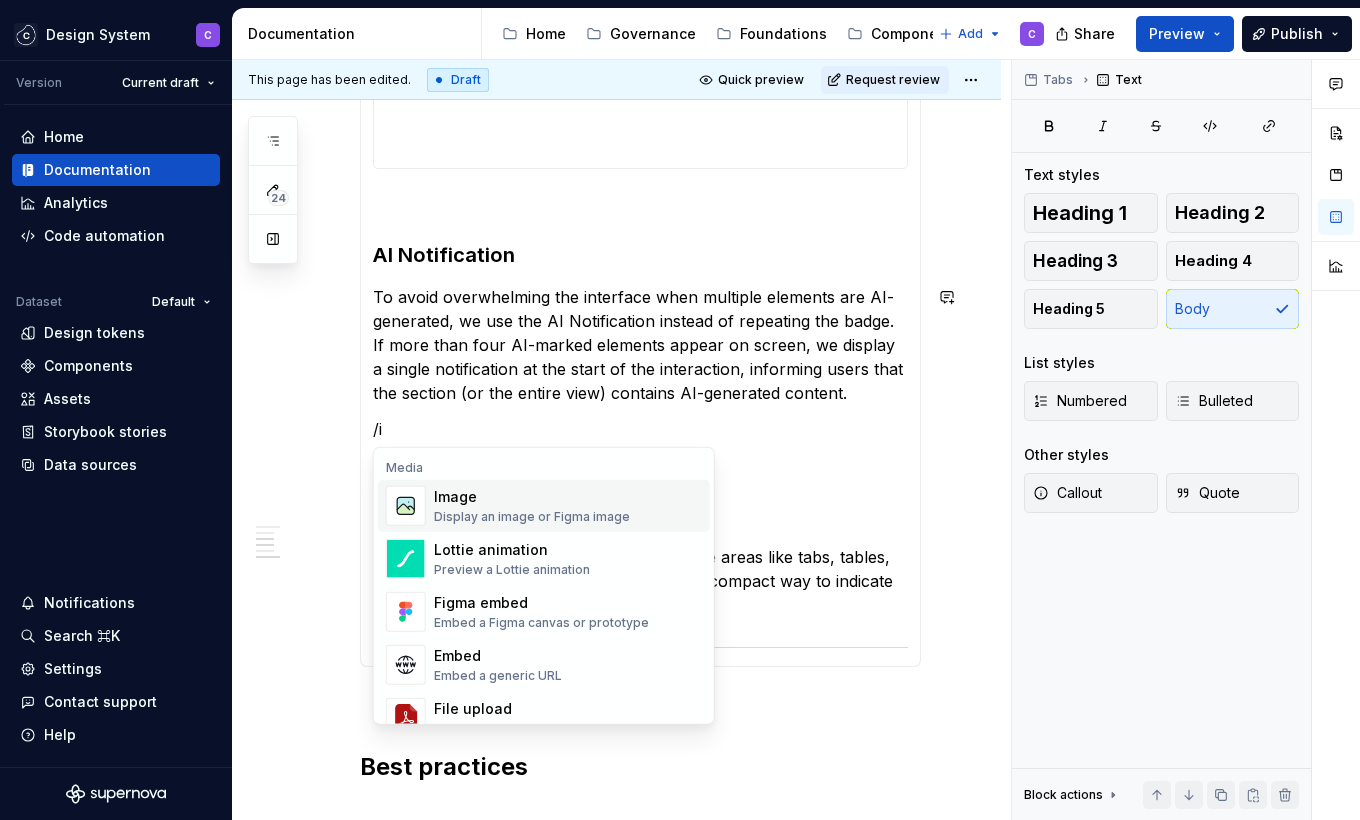 click on "Image" at bounding box center [532, 497] 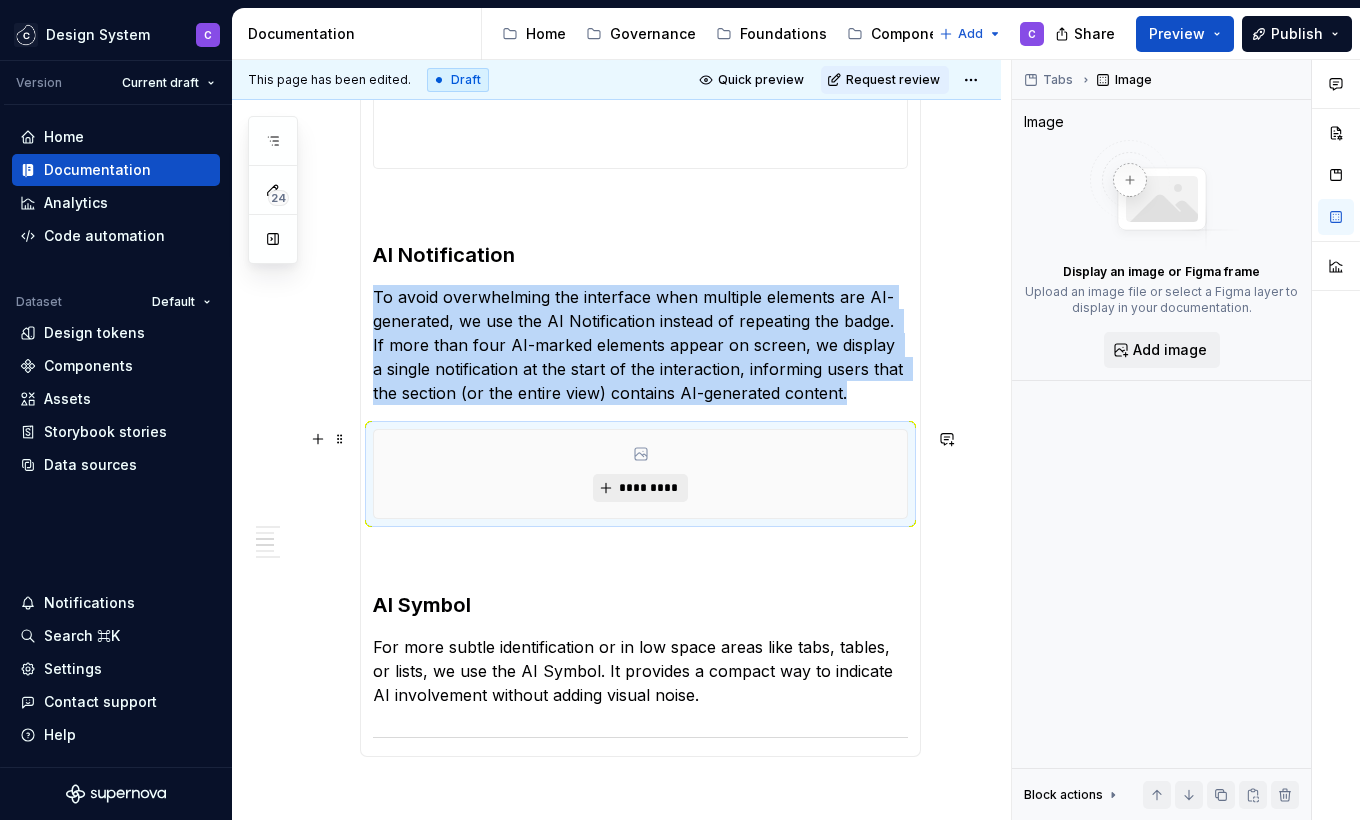 click on "*********" at bounding box center (648, 488) 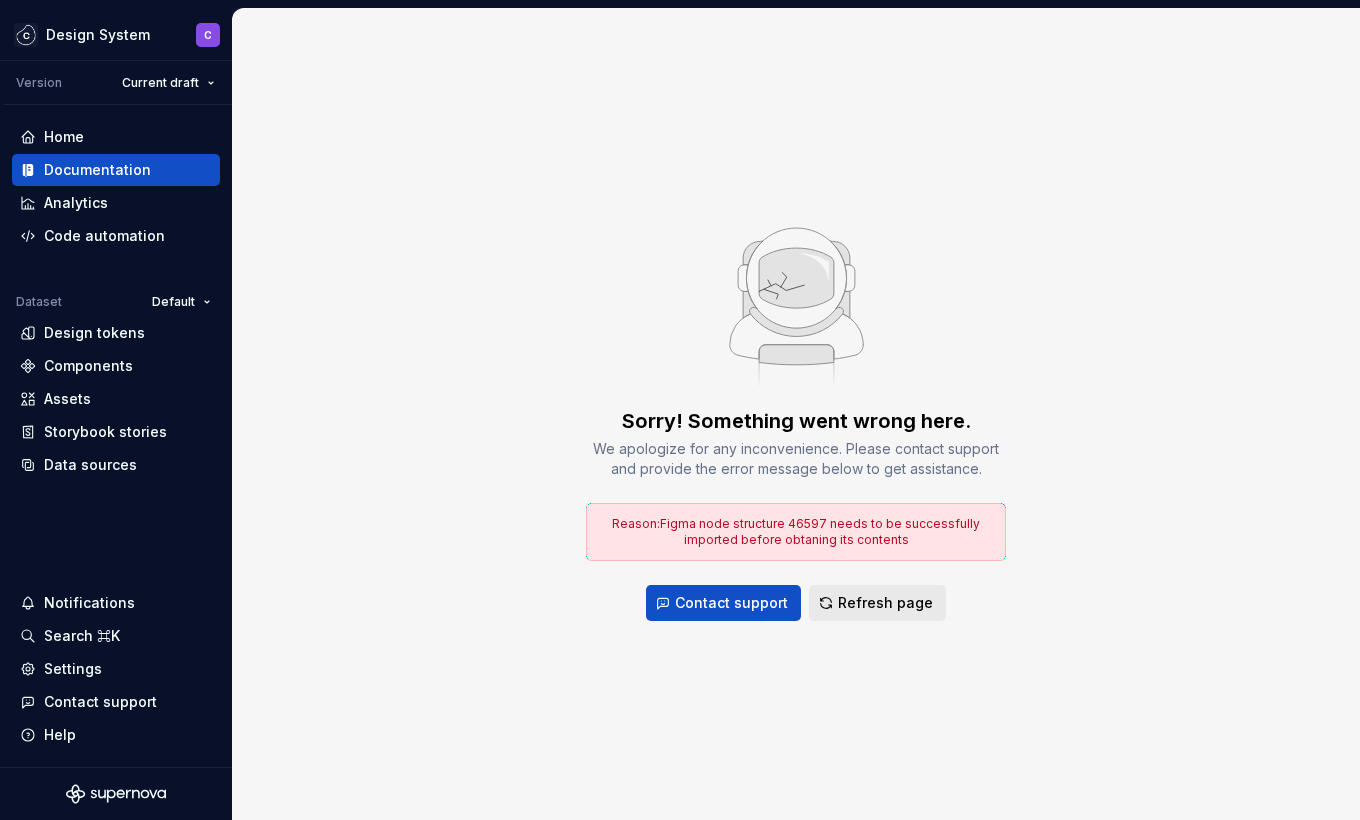 click on "Refresh page" at bounding box center [885, 603] 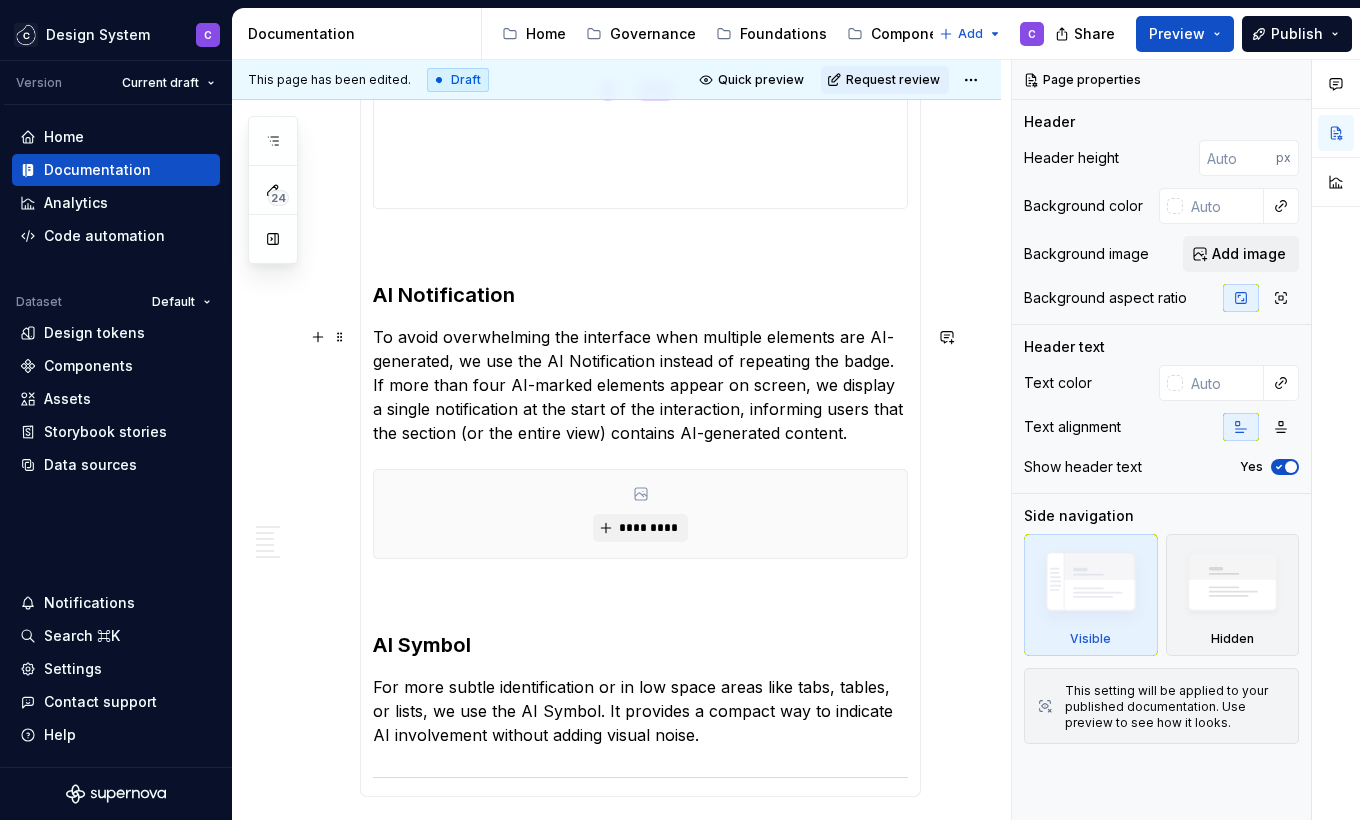 scroll, scrollTop: 1257, scrollLeft: 0, axis: vertical 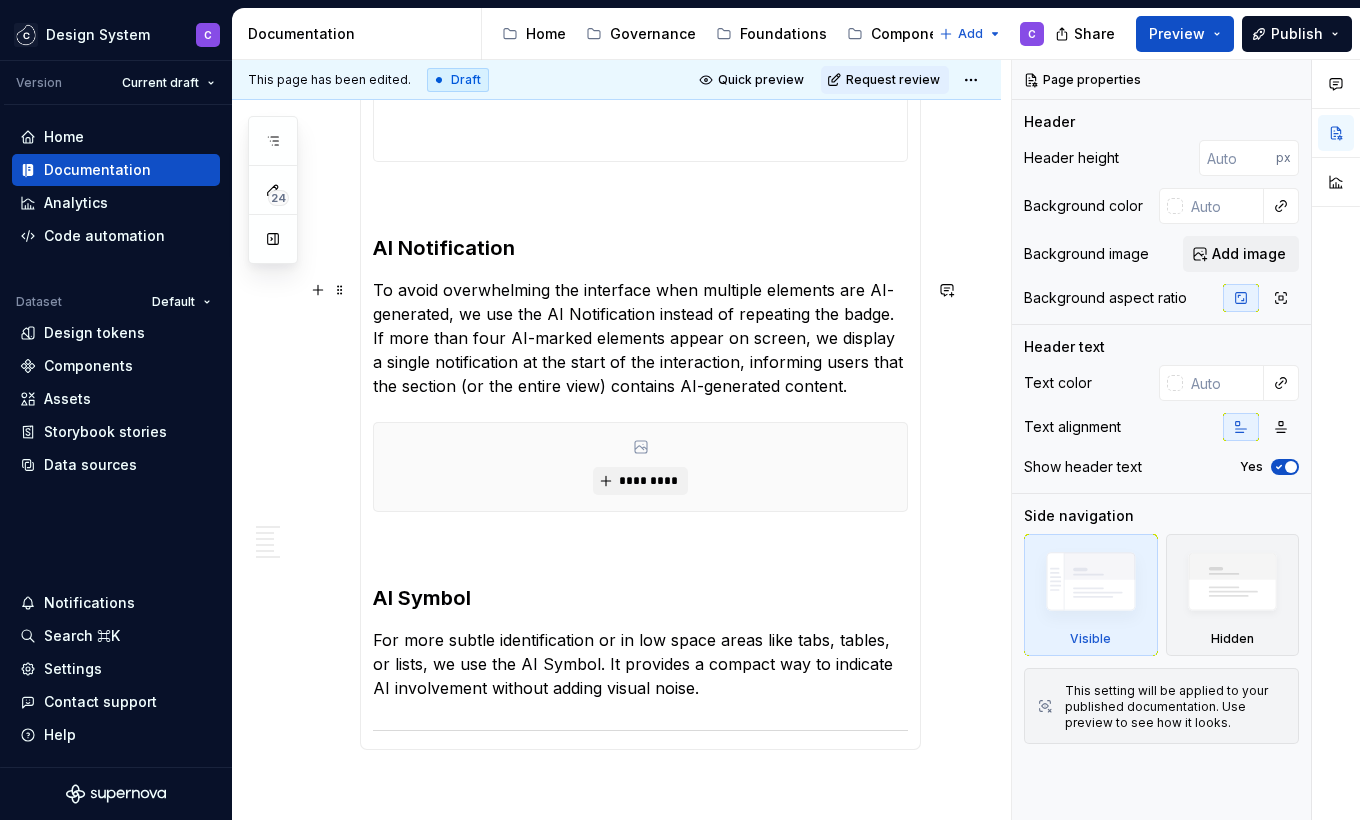 click on "To avoid overwhelming the interface when multiple elements are AI-generated, we use the AI Notification instead of repeating the badge. If more than four AI-marked elements appear on screen, we display a single notification at the start of the interaction, informing users that the section (or the entire view) contains AI-generated content." at bounding box center [640, 338] 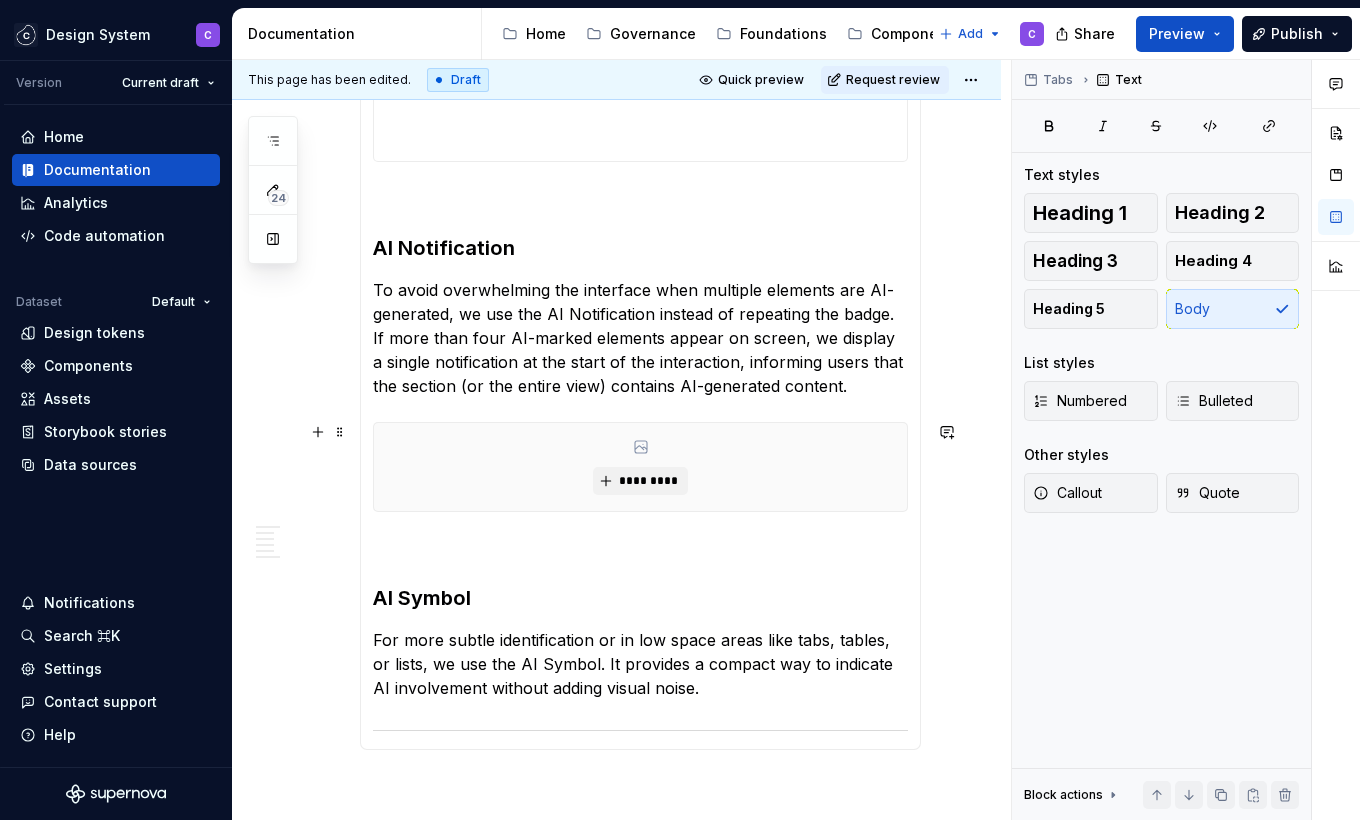 click on "*********" at bounding box center (640, 467) 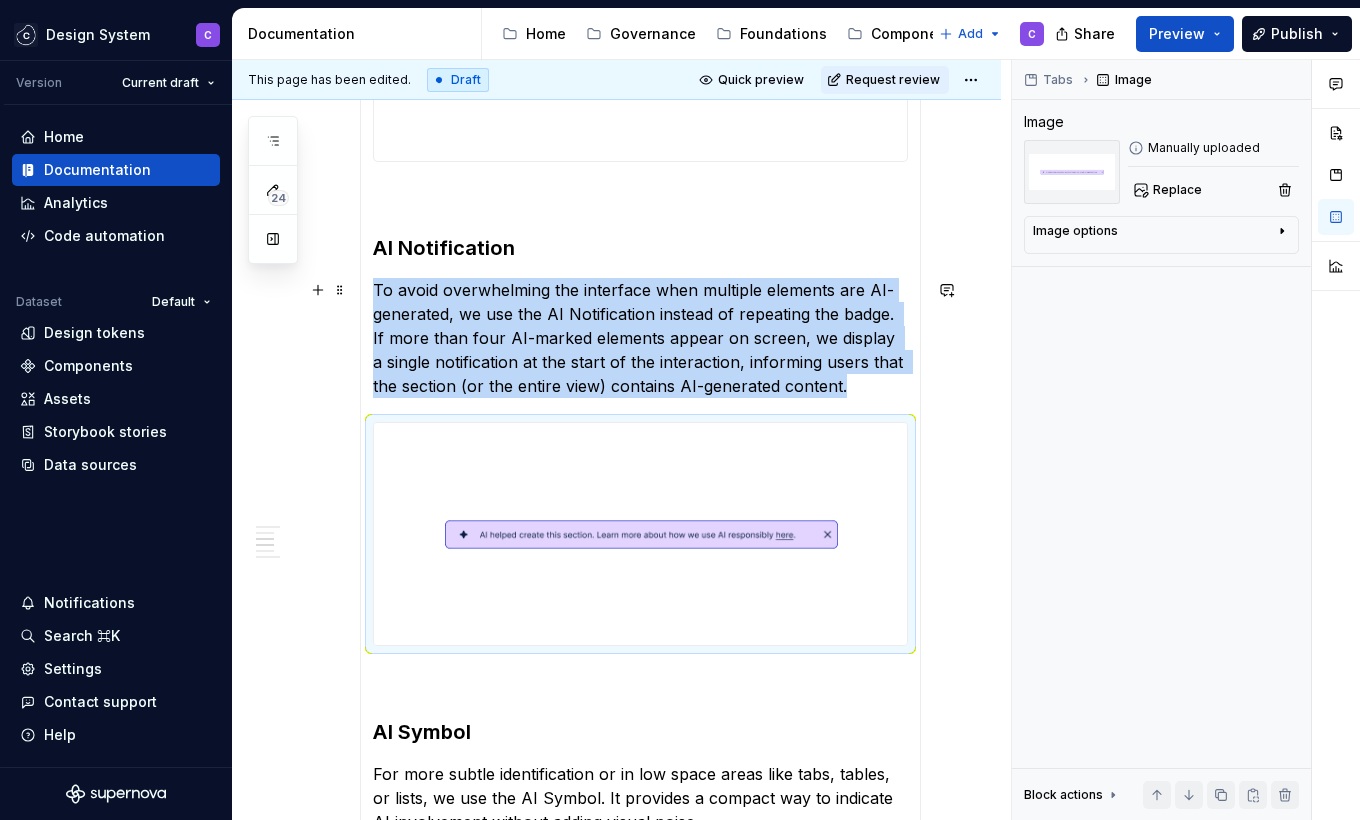 click on "To avoid overwhelming the interface when multiple elements are AI-generated, we use the AI Notification instead of repeating the badge. If more than four AI-marked elements appear on screen, we display a single notification at the start of the interaction, informing users that the section (or the entire view) contains AI-generated content." at bounding box center (640, 338) 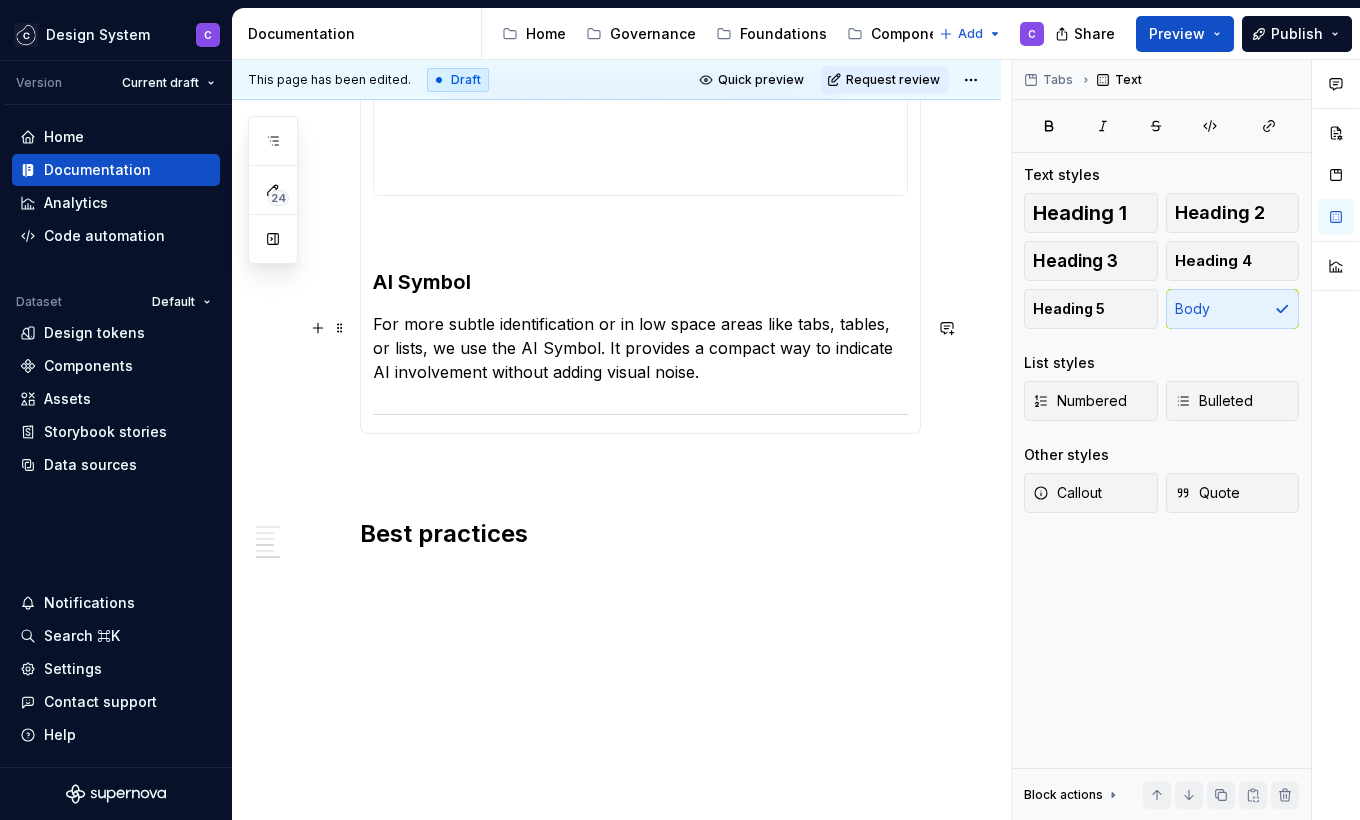 scroll, scrollTop: 1663, scrollLeft: 0, axis: vertical 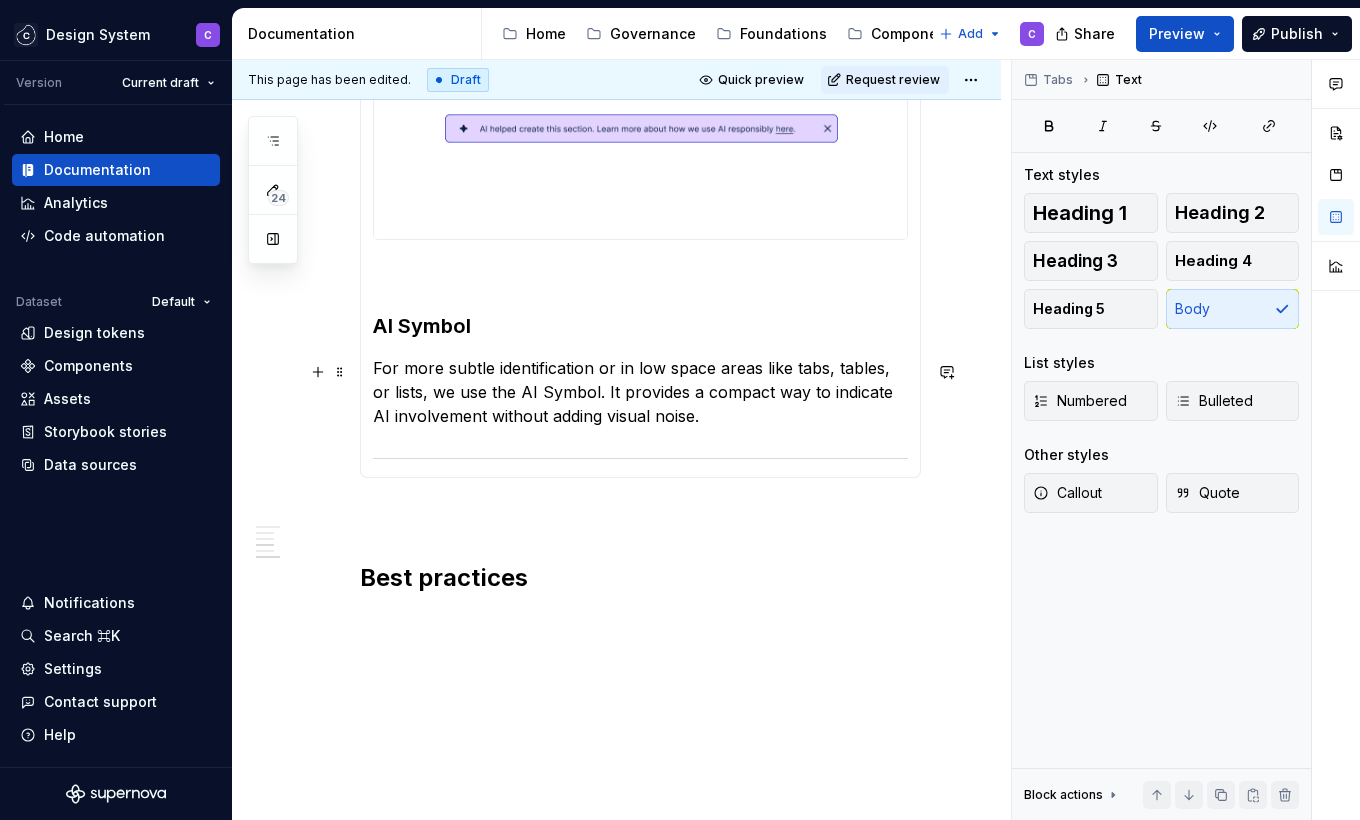 click on "For more subtle identification or in low space areas like tabs, tables, or lists, we use the AI Symbol. It provides a compact way to indicate AI involvement without adding visual noise." at bounding box center (640, 392) 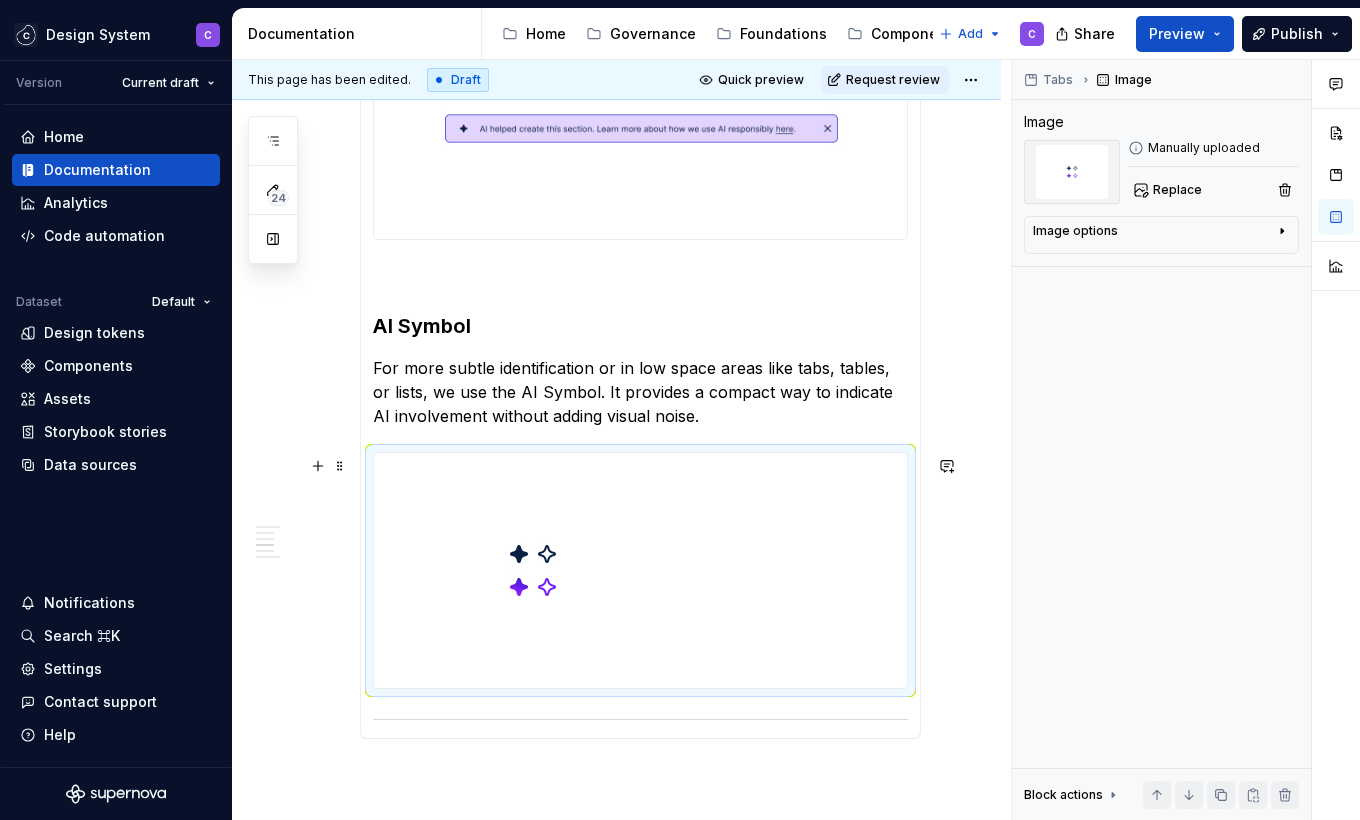 click at bounding box center (640, 570) 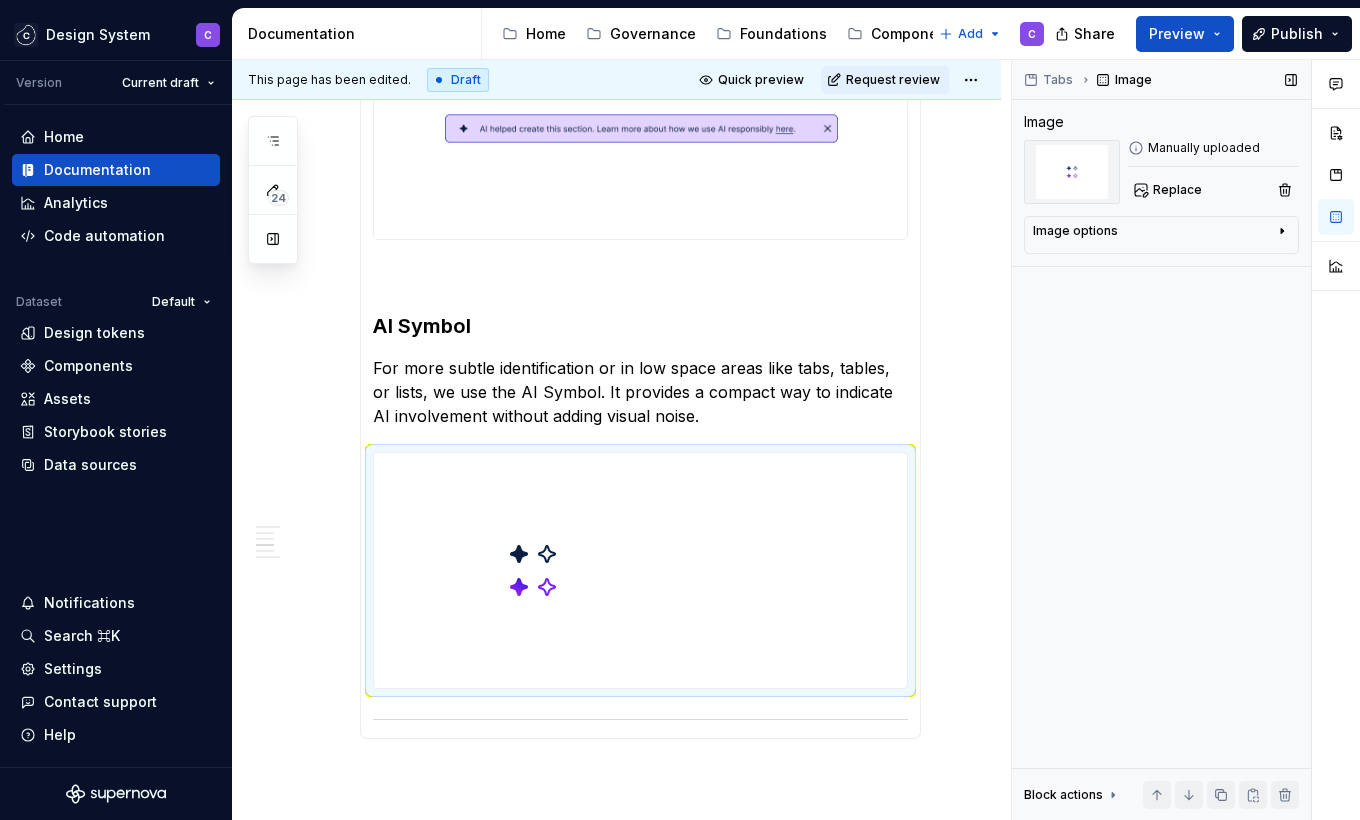 click 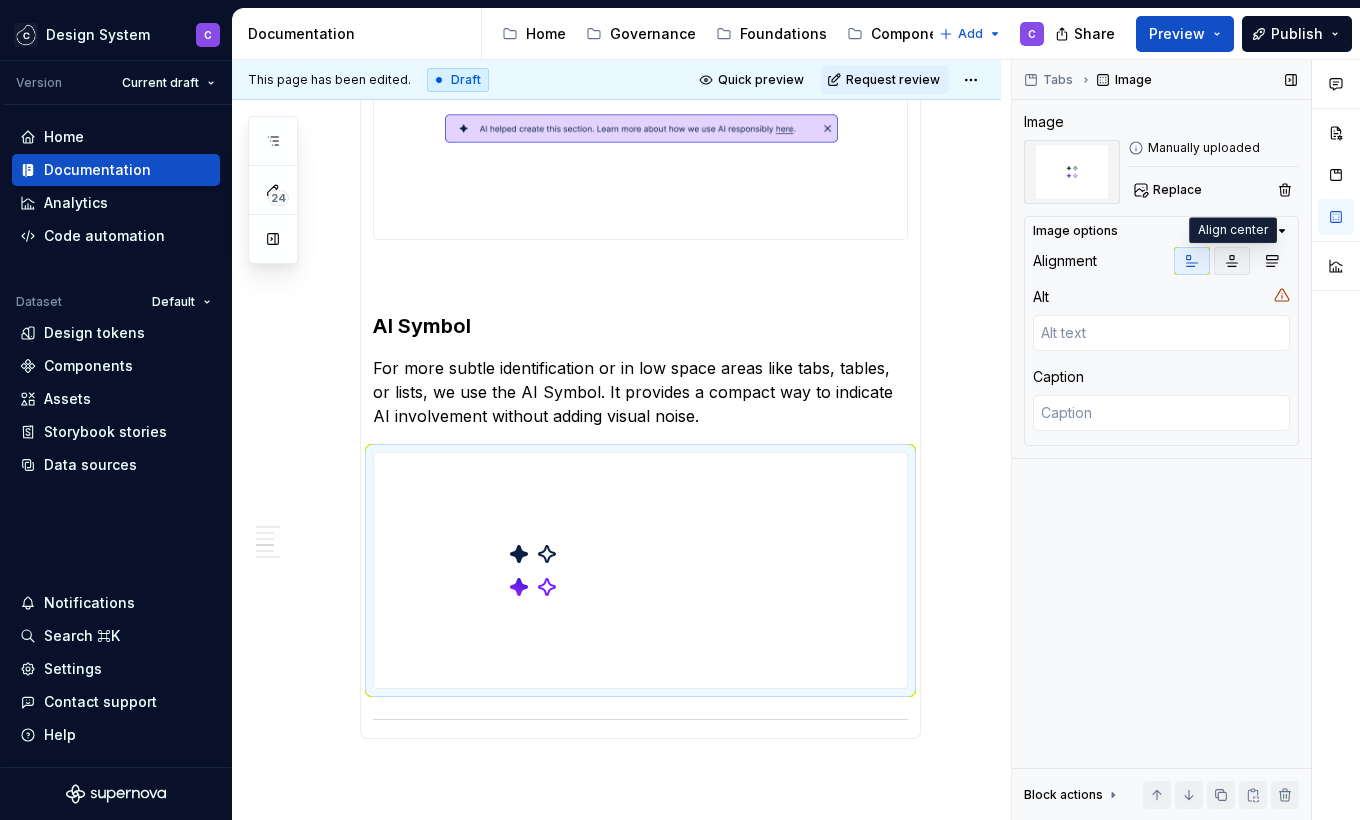 click 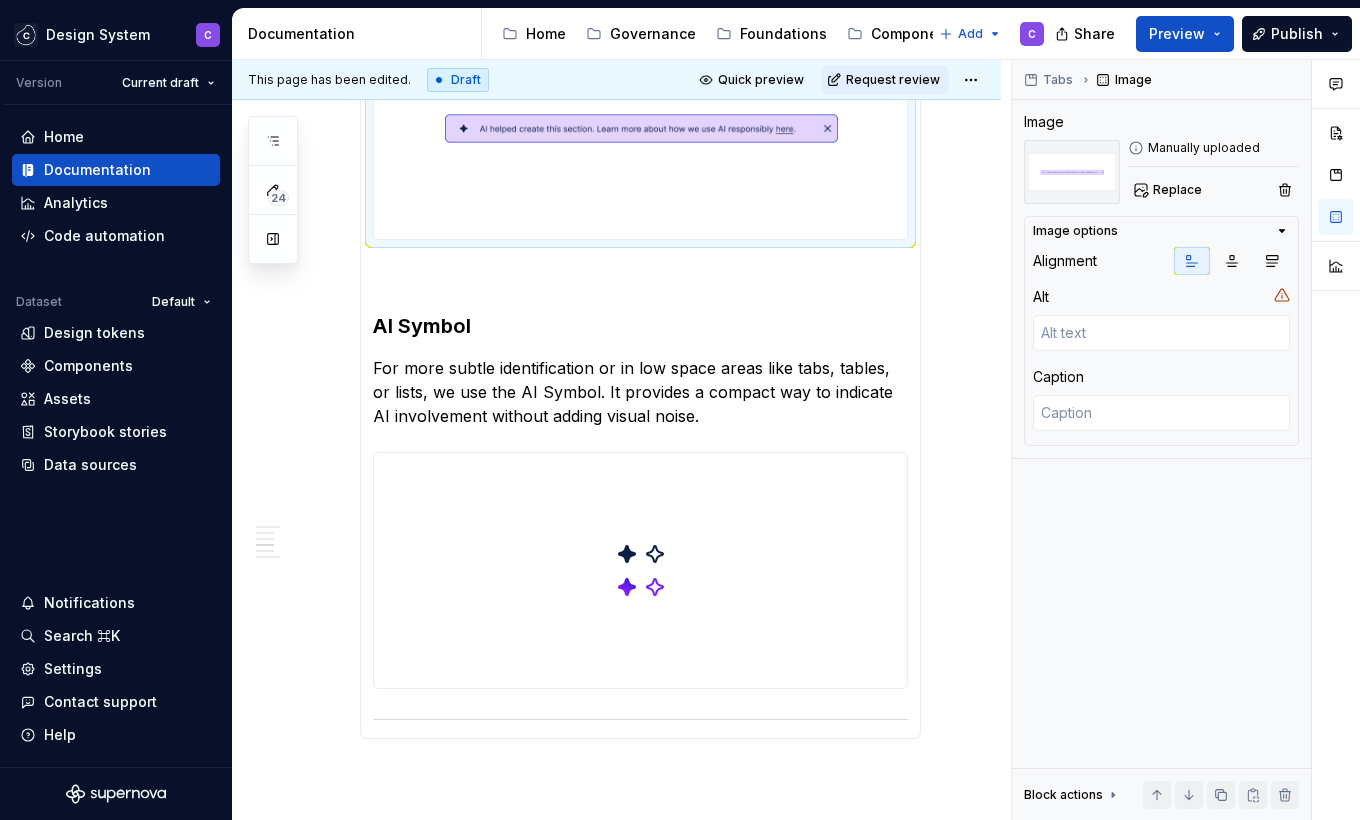 click at bounding box center (640, 128) 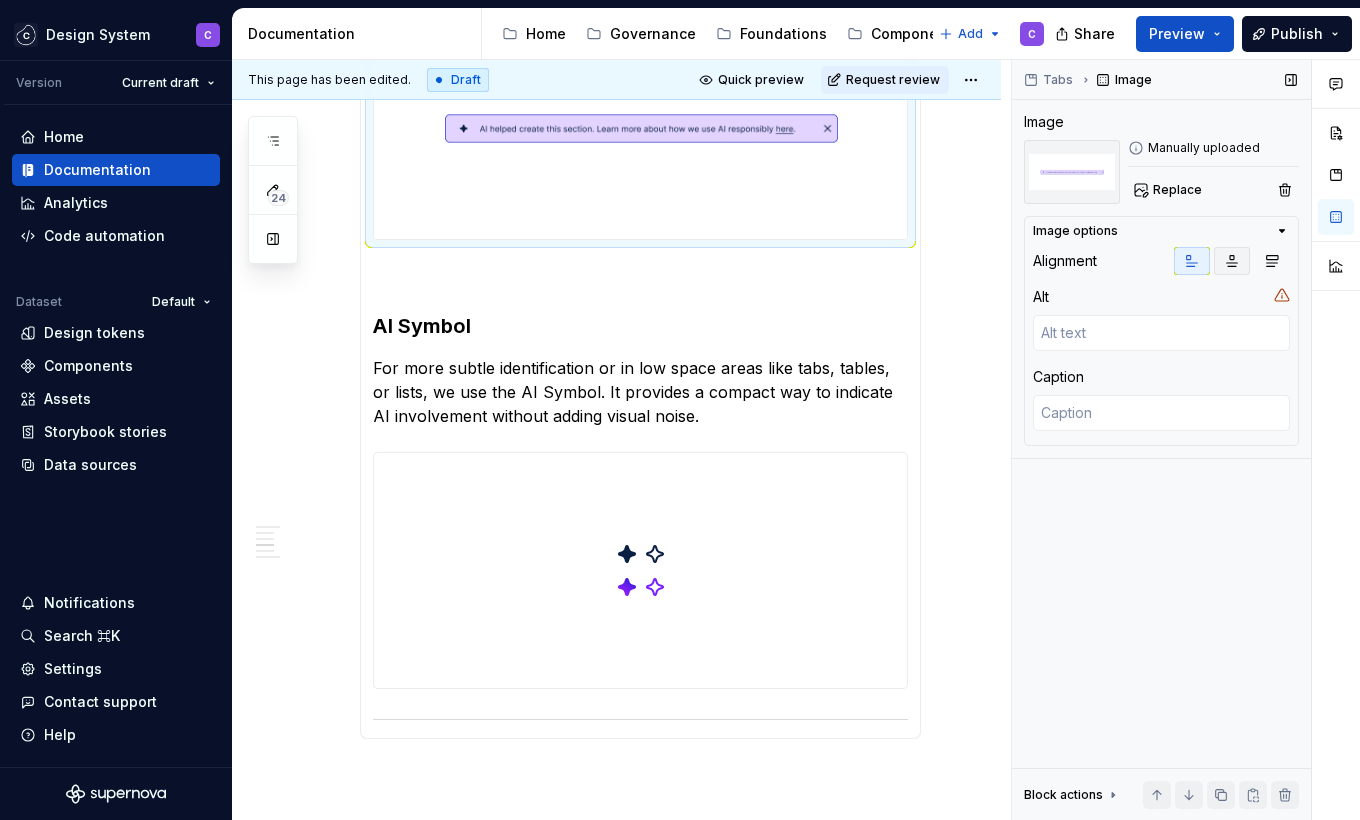 click 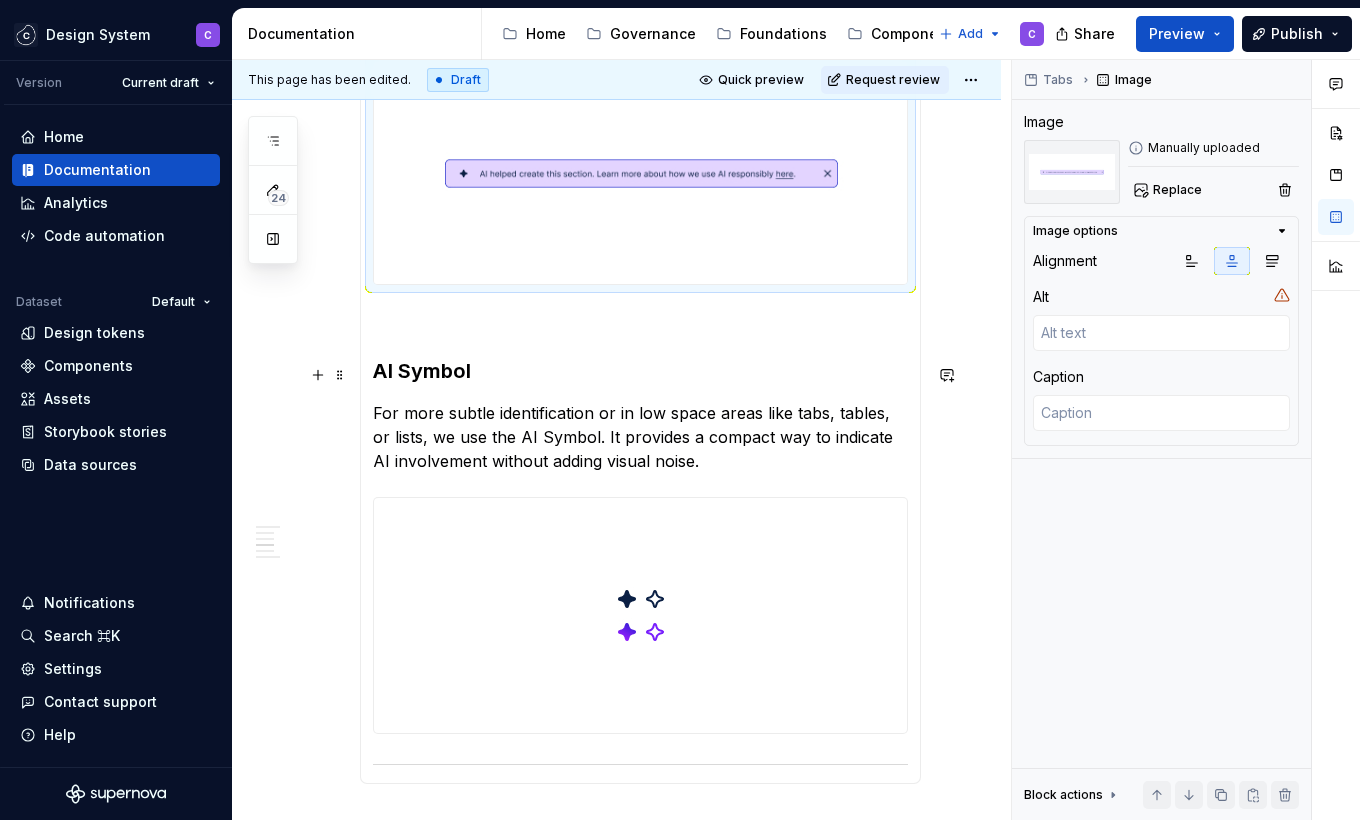 type on "*" 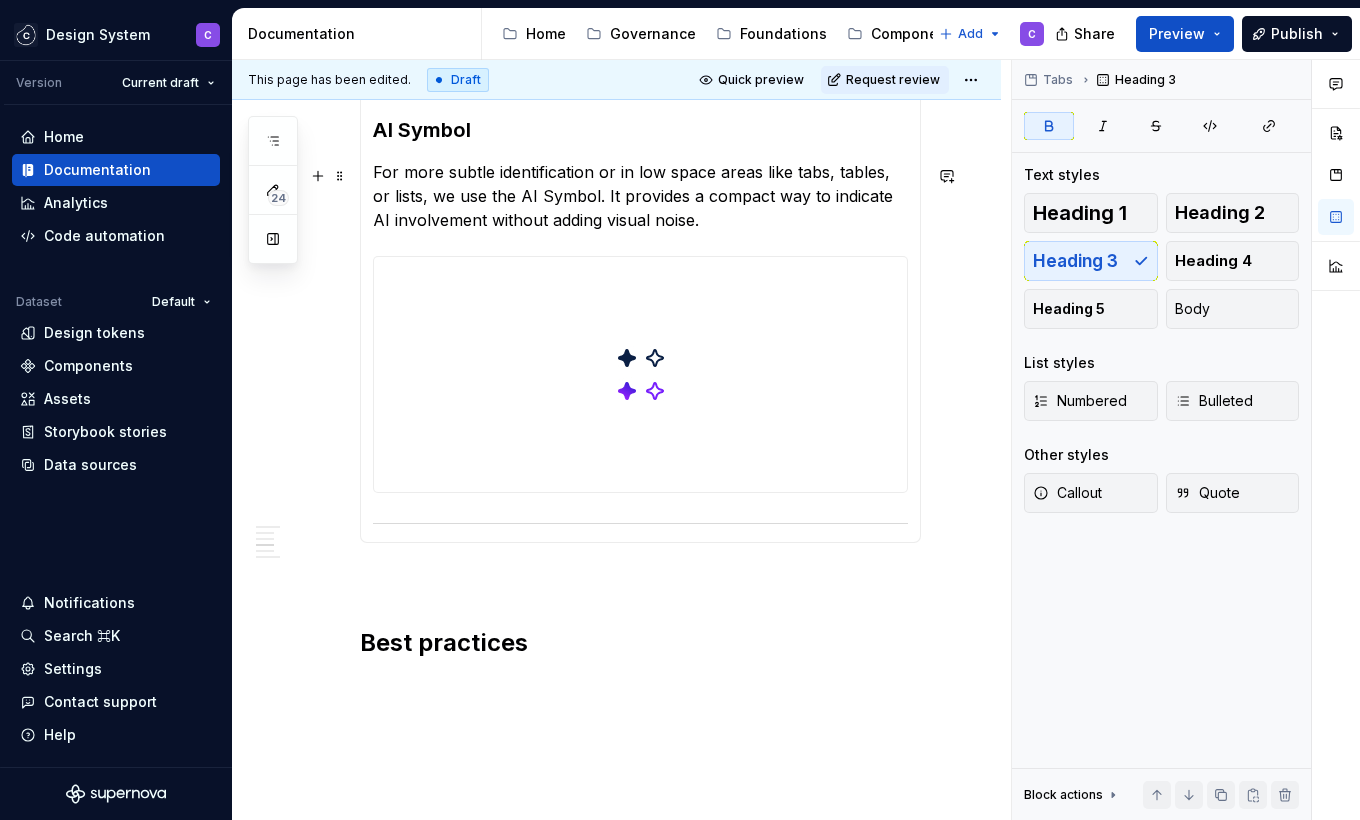 scroll, scrollTop: 1971, scrollLeft: 0, axis: vertical 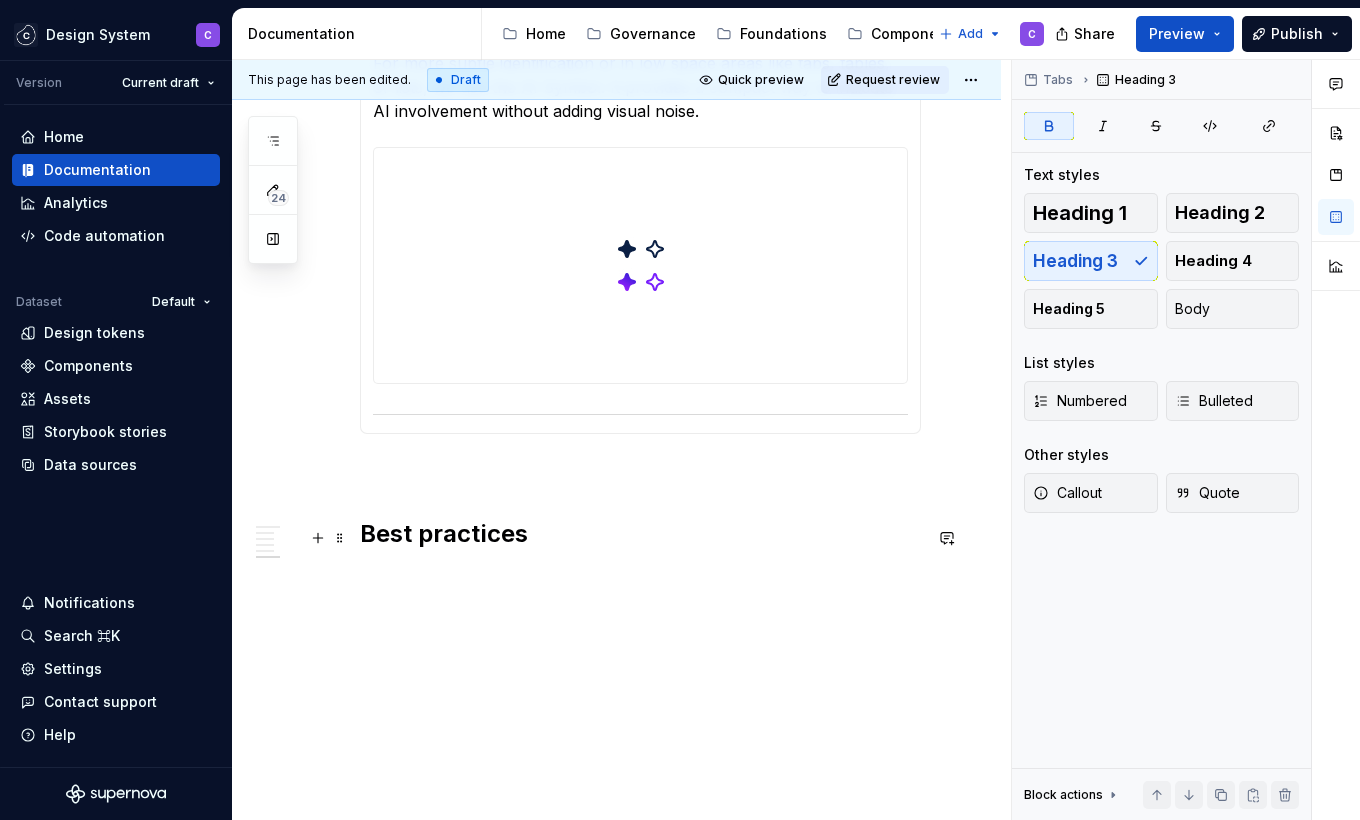 click on "Best practices" at bounding box center [640, 534] 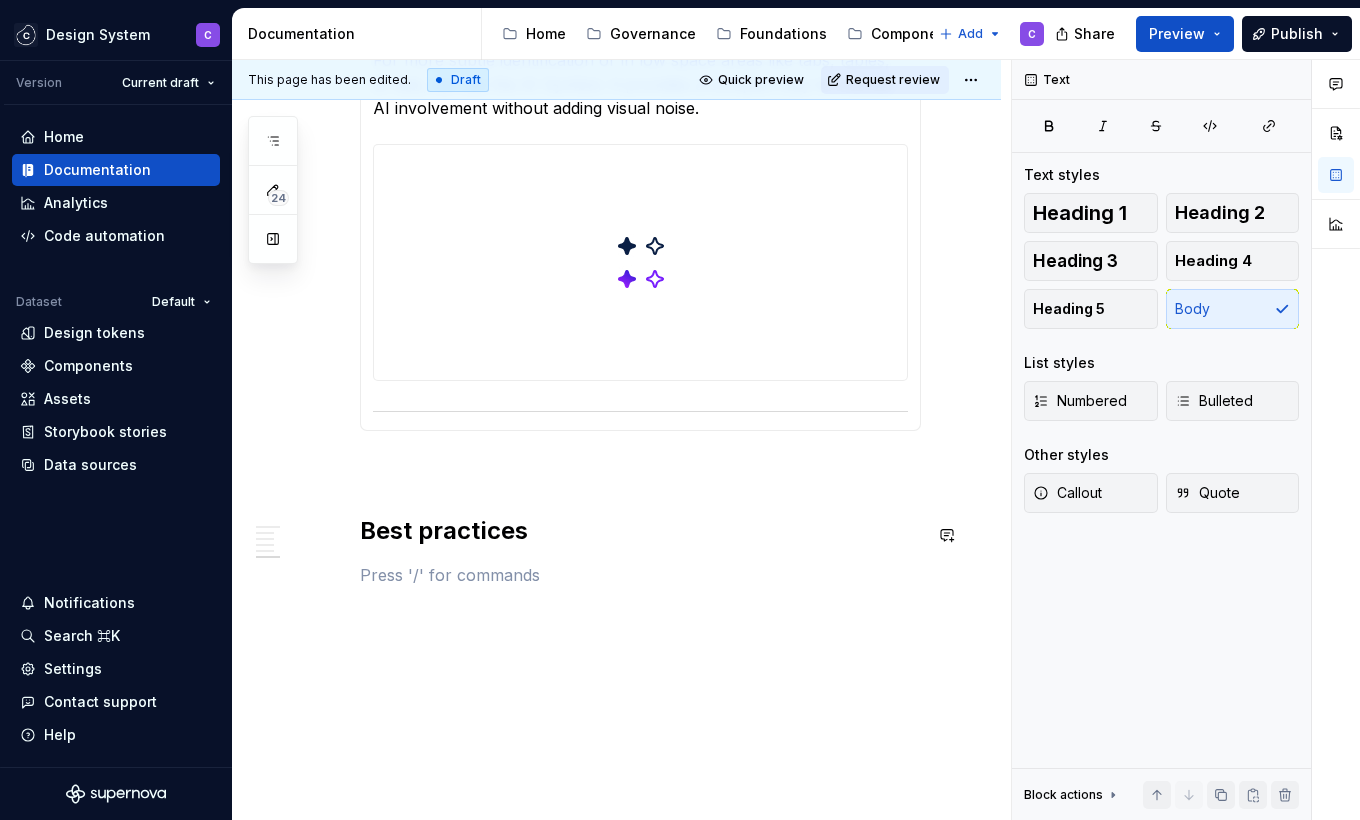 type 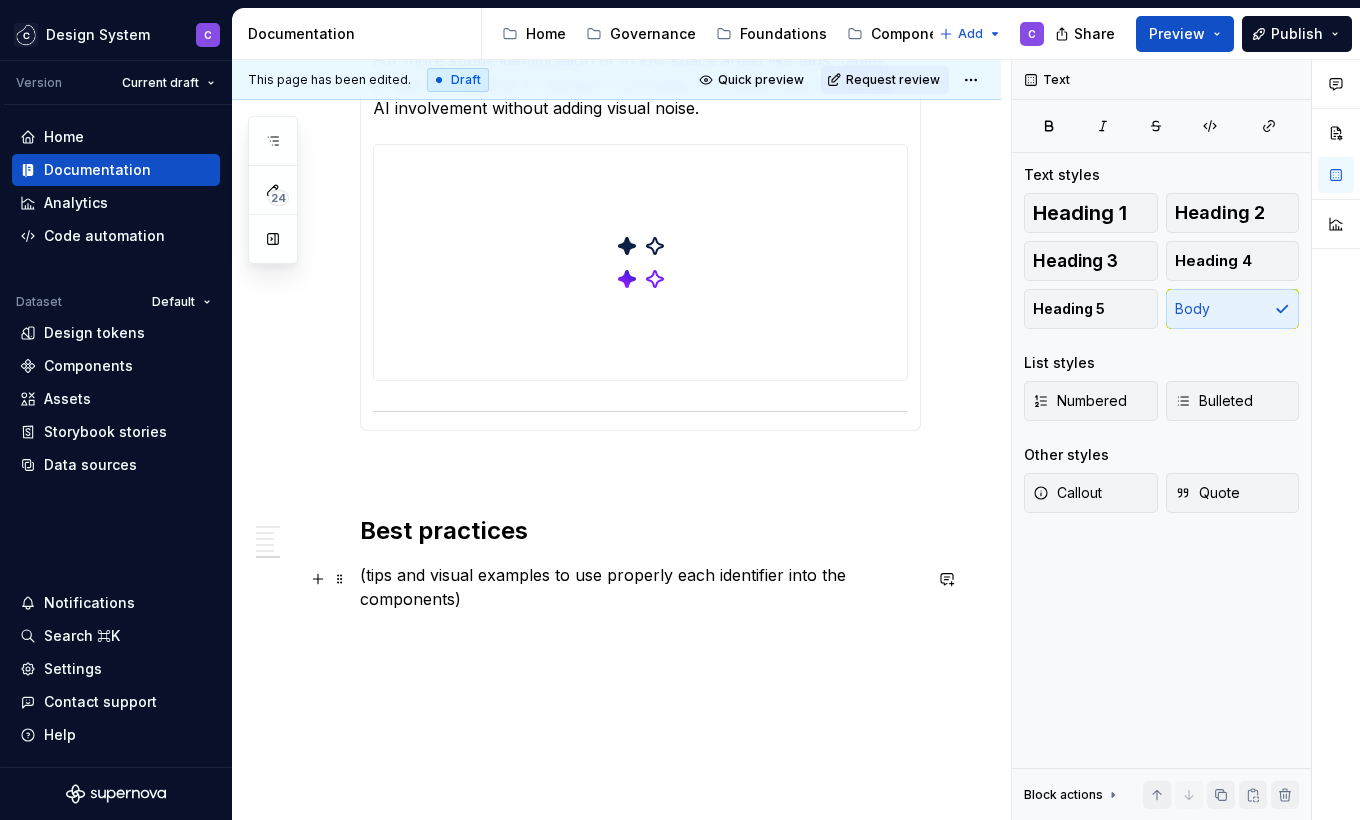 click on "(tips and visual examples to use properly each identifier into the components)" at bounding box center (640, 587) 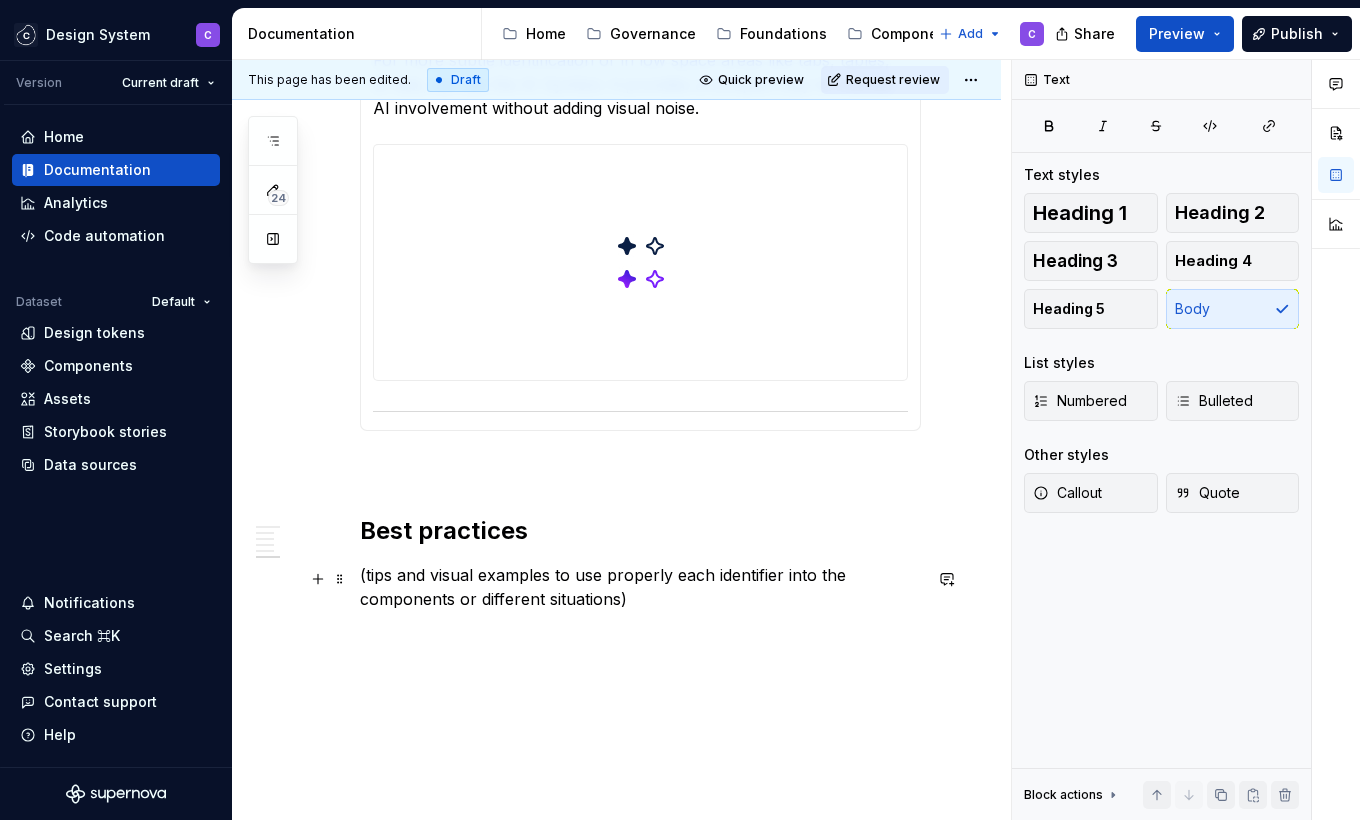 click on "(tips and visual examples to use properly each identifier into the components or different situations)" at bounding box center (640, 587) 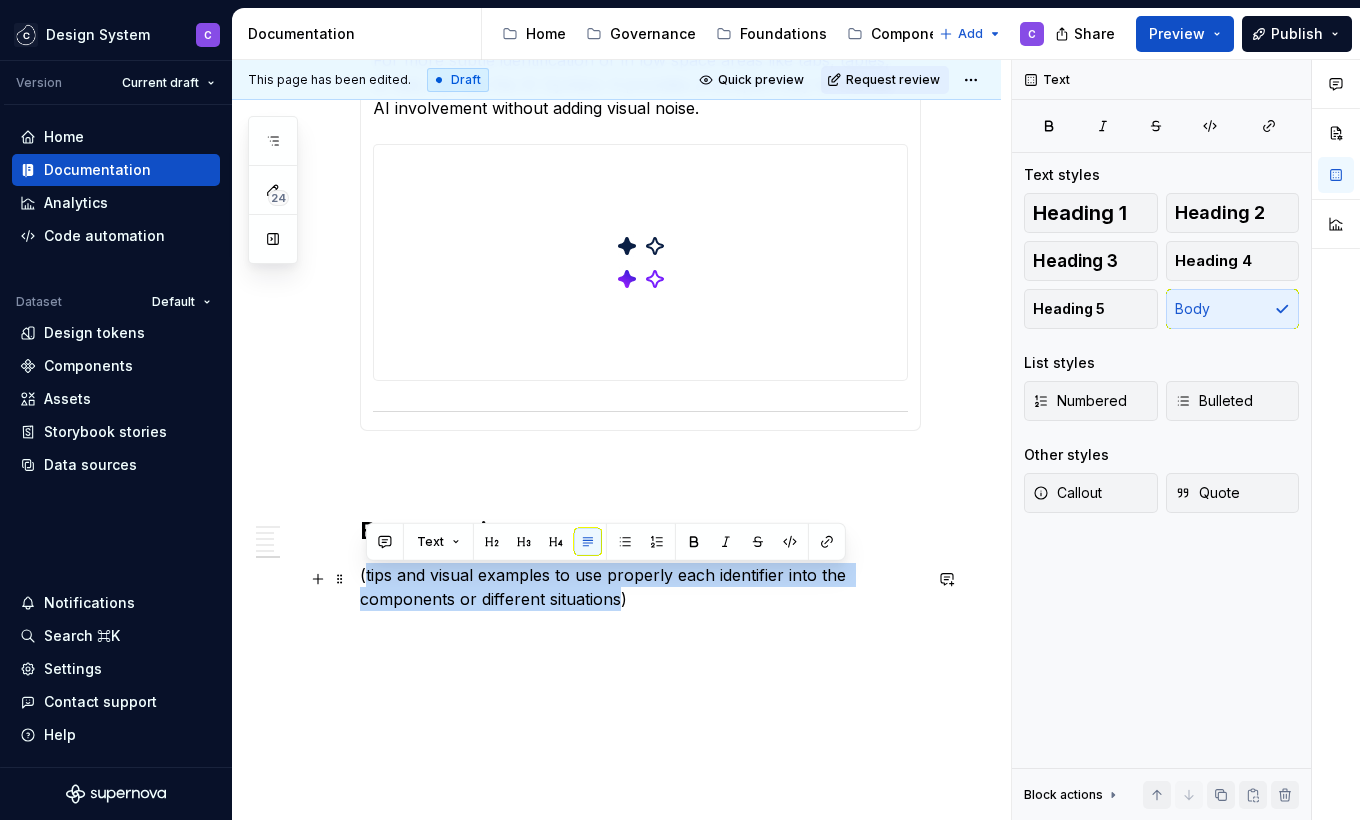 drag, startPoint x: 576, startPoint y: 608, endPoint x: 369, endPoint y: 577, distance: 209.30838 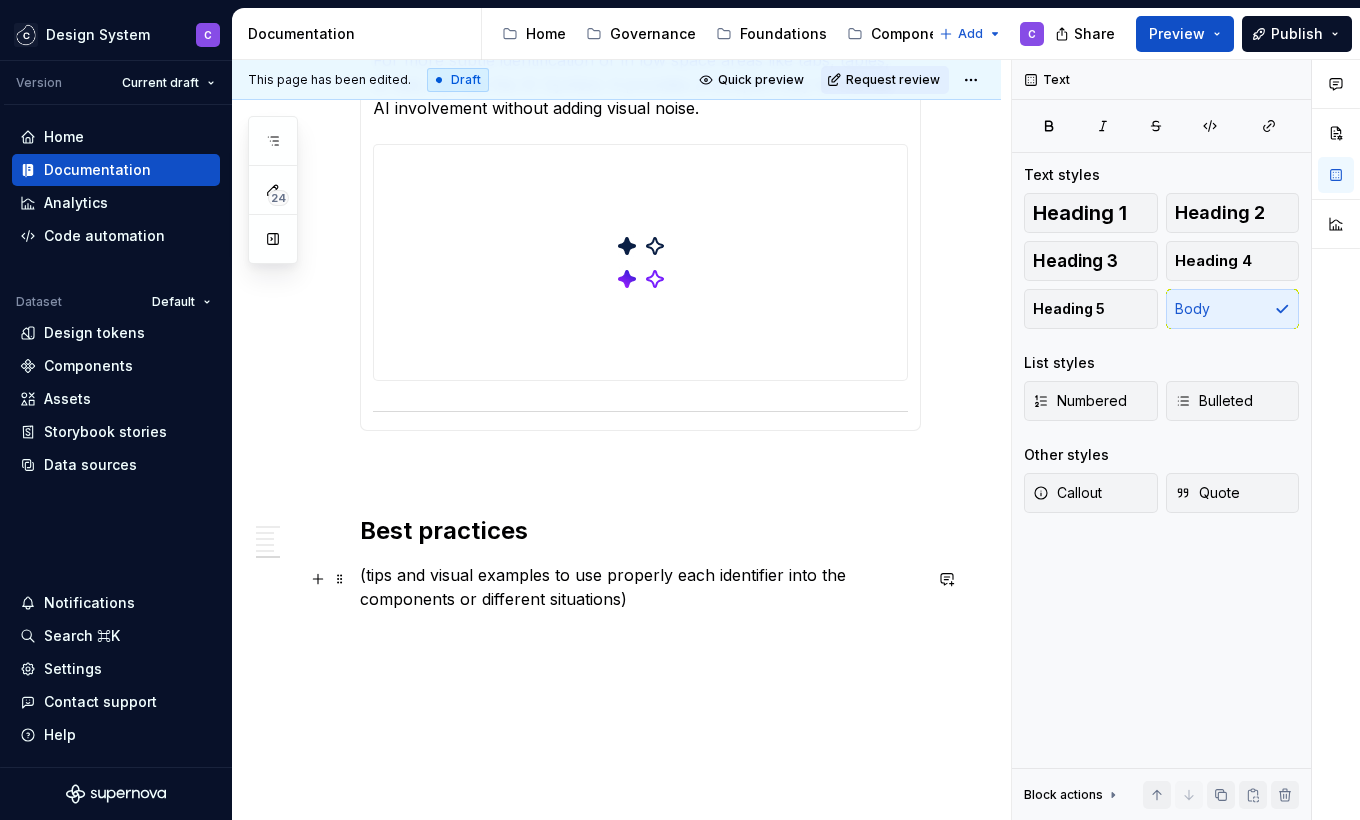 click on "(tips and visual examples to use properly each identifier into the components or different situations)" at bounding box center (640, 587) 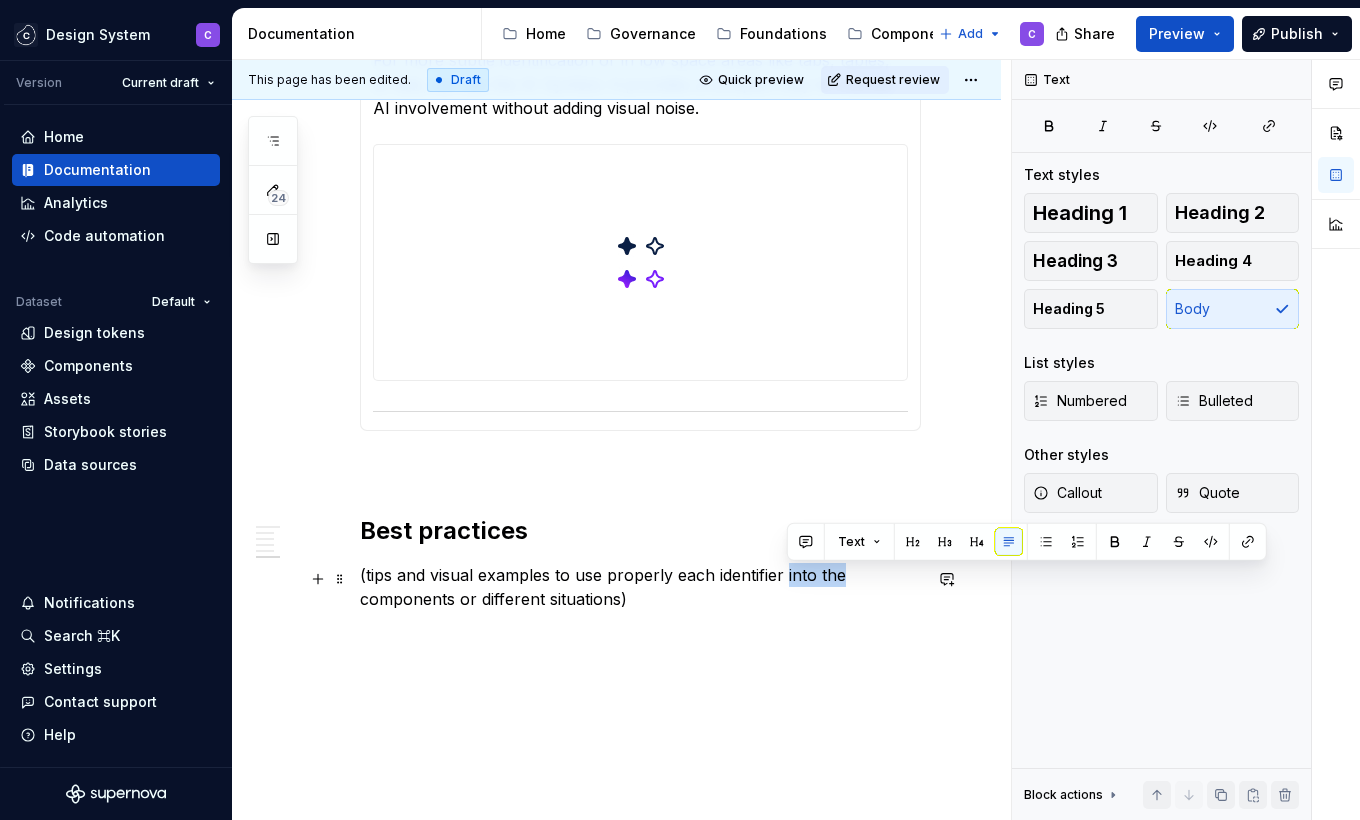 drag, startPoint x: 798, startPoint y: 576, endPoint x: 827, endPoint y: 577, distance: 29.017237 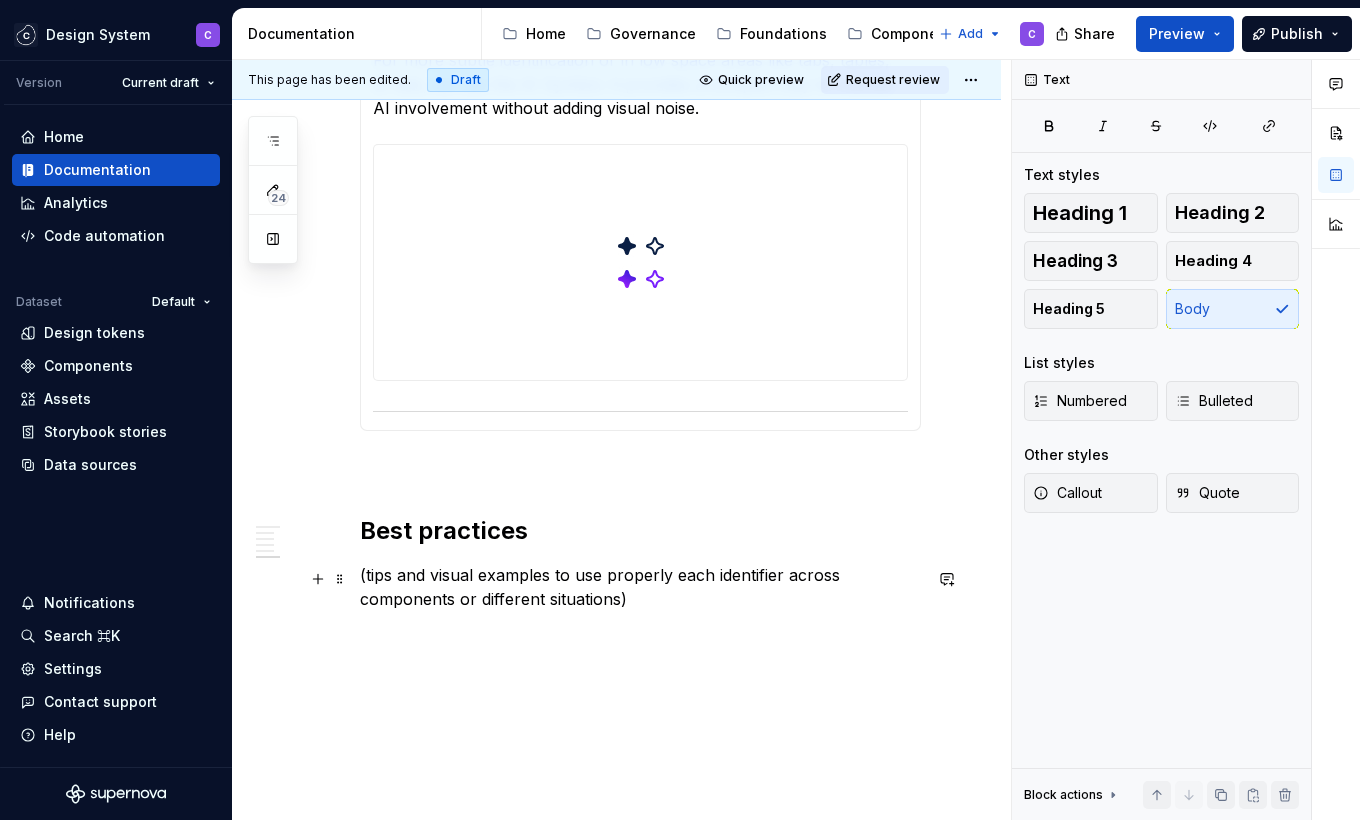 scroll, scrollTop: 1973, scrollLeft: 0, axis: vertical 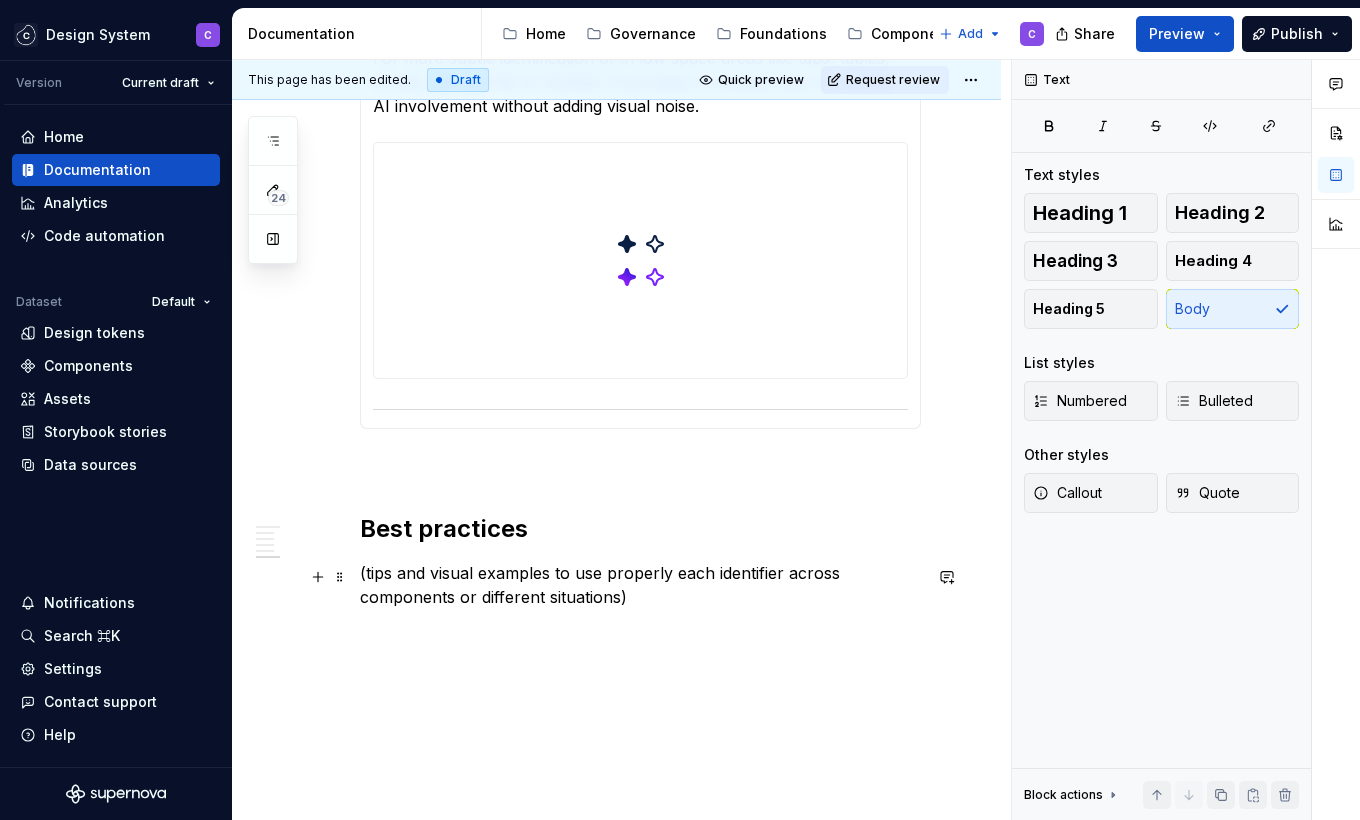 click on "(tips and visual examples to use properly each identifier across components or different situations)" at bounding box center (640, 585) 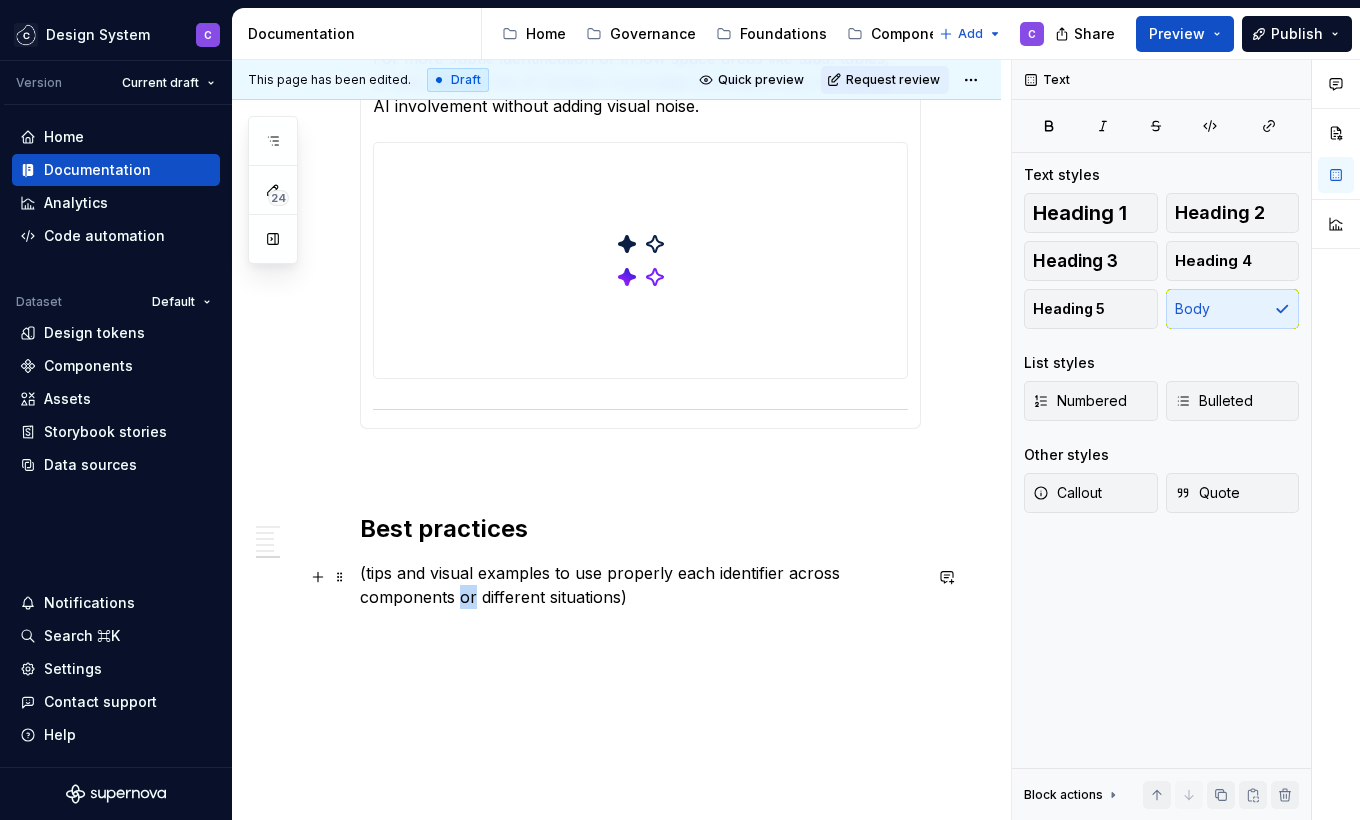 drag, startPoint x: 468, startPoint y: 606, endPoint x: 484, endPoint y: 602, distance: 16.492422 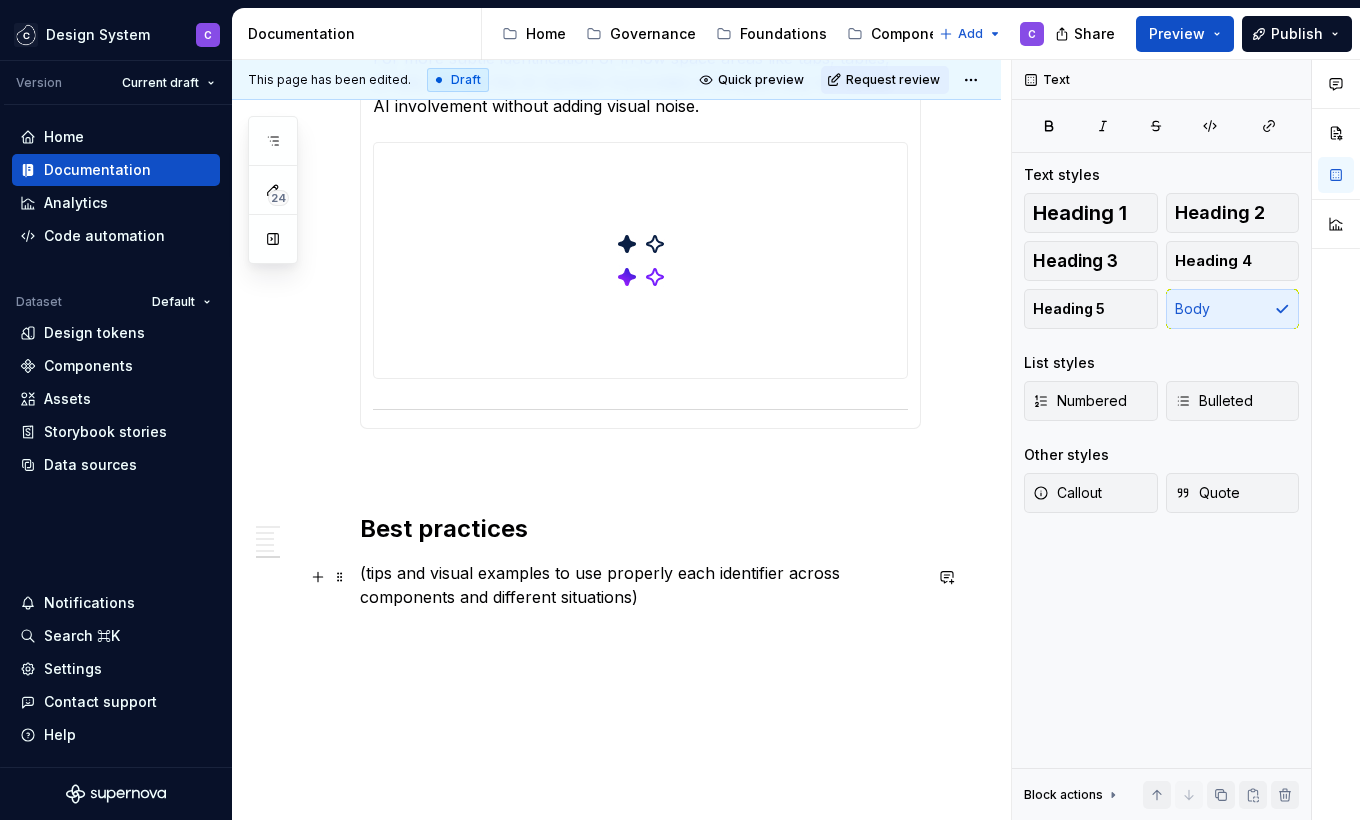 click on "(tips and visual examples to use properly each identifier across components and different situations)" at bounding box center (640, 585) 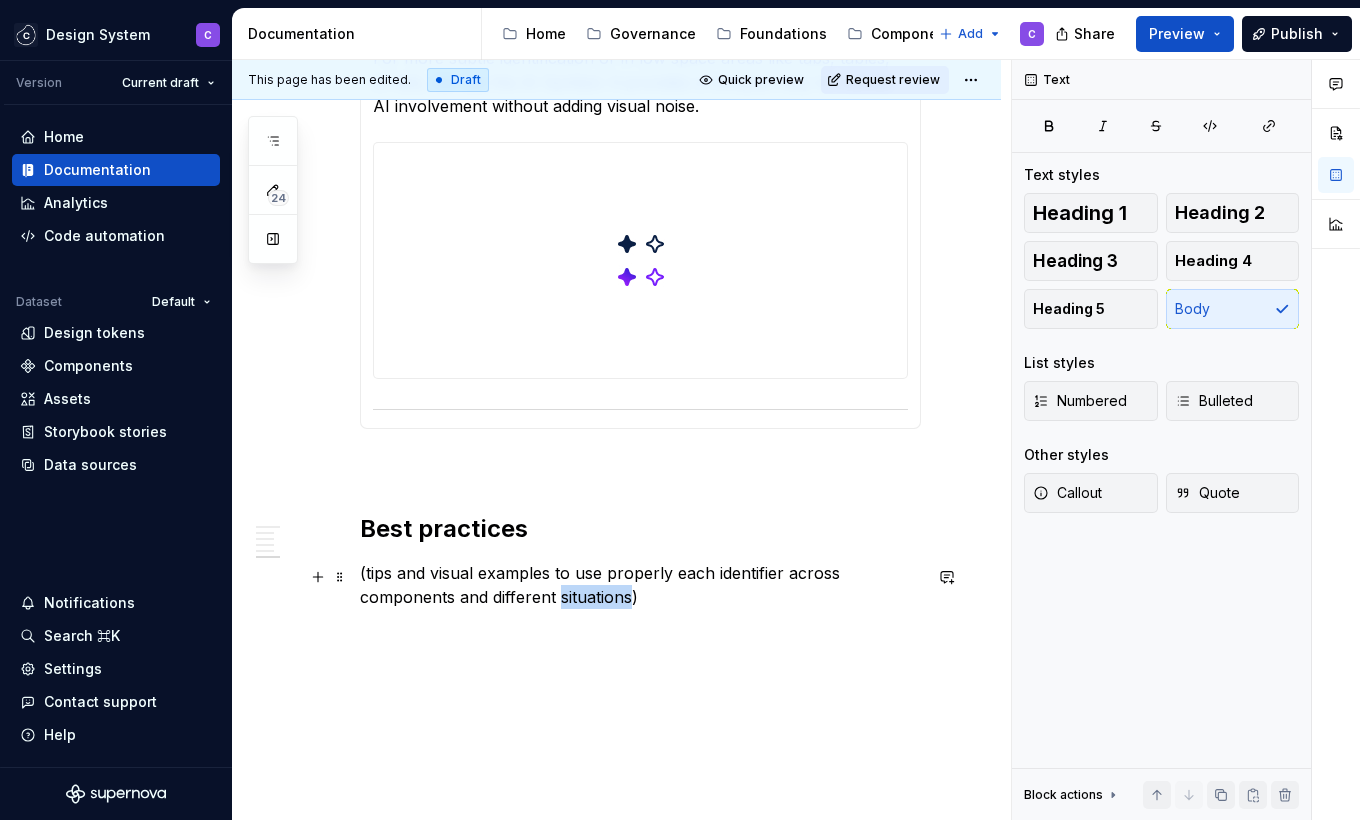 click on "(tips and visual examples to use properly each identifier across components and different situations)" at bounding box center (640, 585) 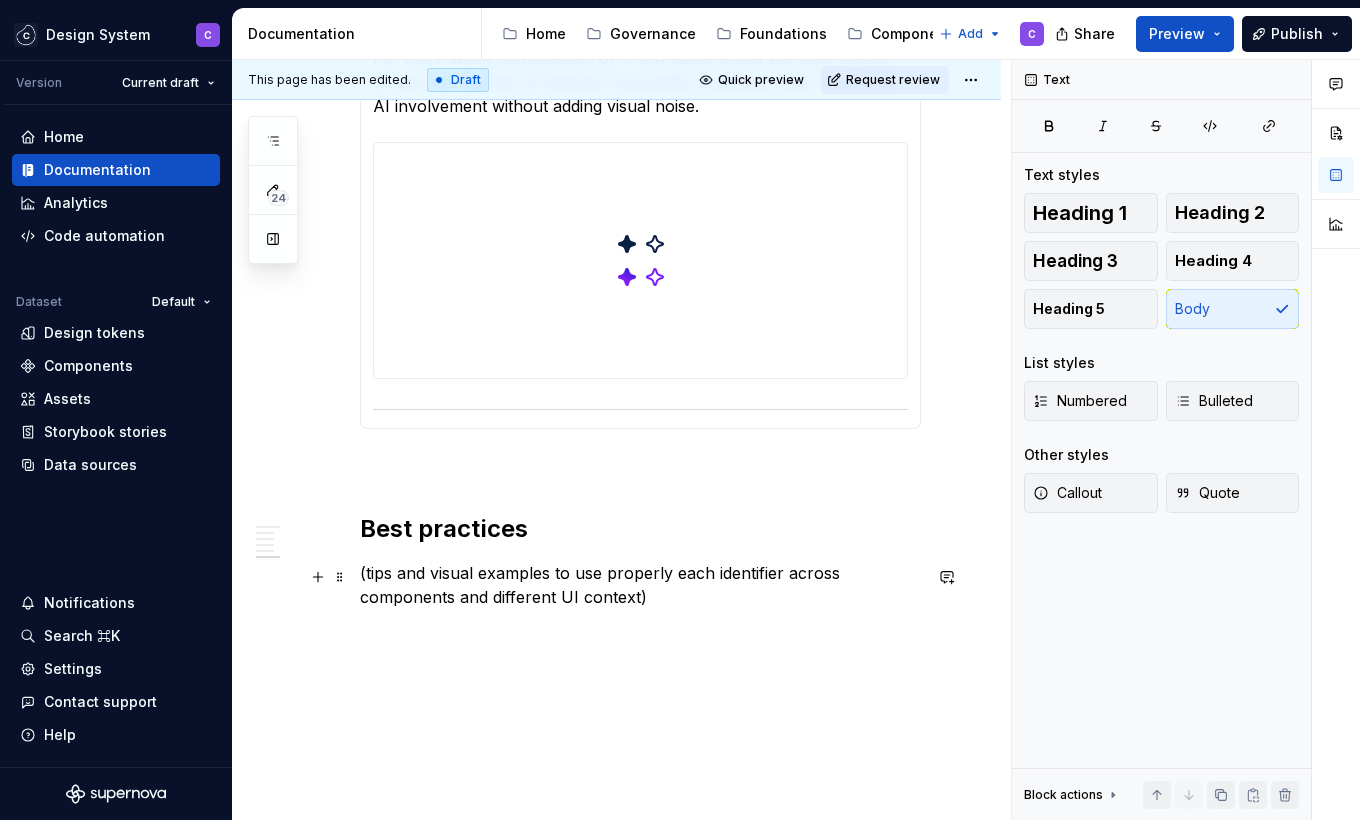 click on "(tips and visual examples to use properly each identifier across components and different UI context)" at bounding box center (640, 585) 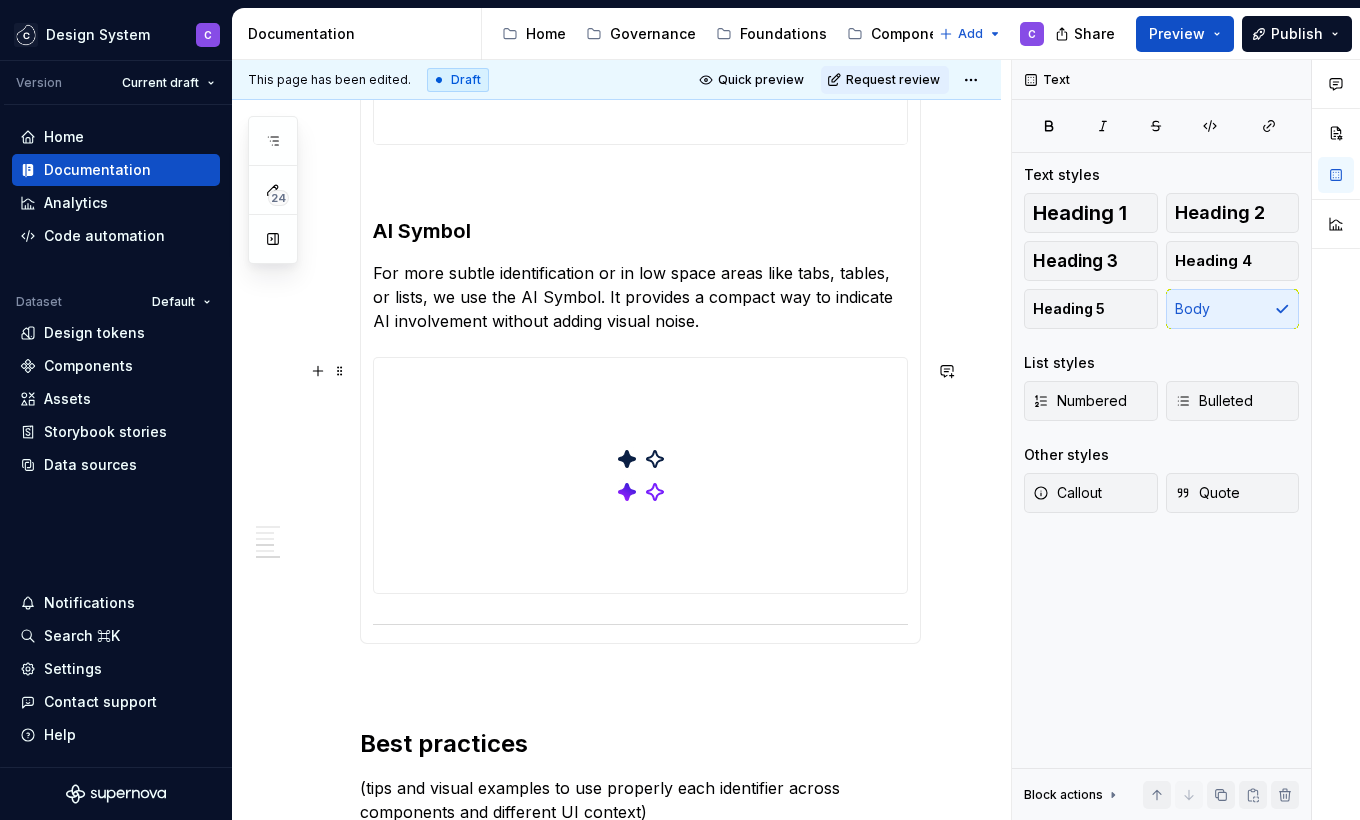 scroll, scrollTop: 1767, scrollLeft: 0, axis: vertical 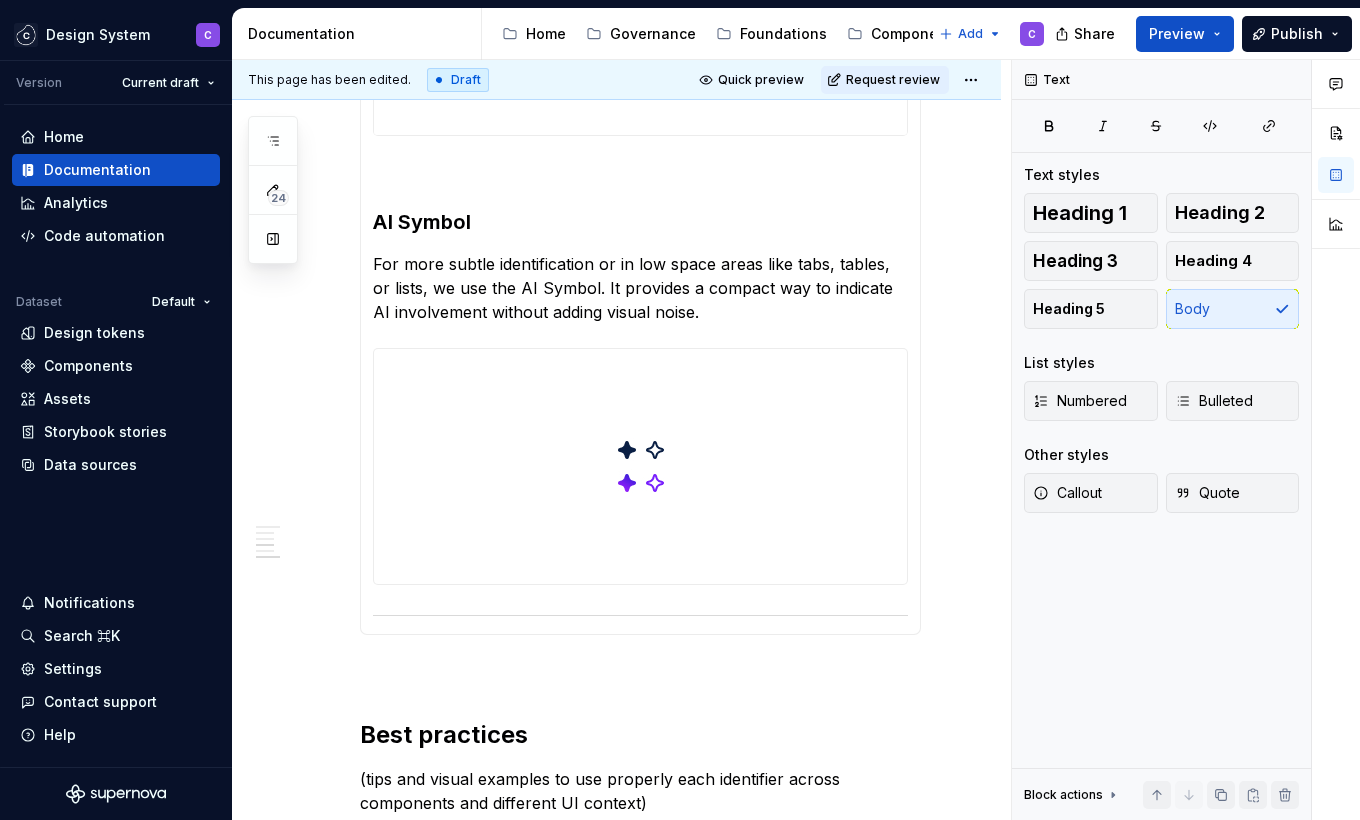 click on "AI Badge We use the AI Badge to help users easily recognize content that has been generated or influenced by AI. This small label appears next to or within the content and helps set clear expectations through visual transparency. The badge can appear in two states to reduce visual clutter: expanded or collapsed. When collapsed, the full label appears on hover. If additional context is needed, a tooltip can be displayed on click to provide more information. AI Notification To avoid overwhelming the interface when multiple elements are AI-generated, we use the AI Notification instead of repeating the badge. If more than four AI-marked elements appear on screen, we display a single notification at the start of the interaction, informing users that the section (or the entire view) contains AI-generated content. AI Symbol For more subtle identification or in low space areas like tabs, tables, or lists, we use the AI Symbol. It provides a compact way to indicate AI involvement without adding visual noise. AI Button" at bounding box center [640, -118] 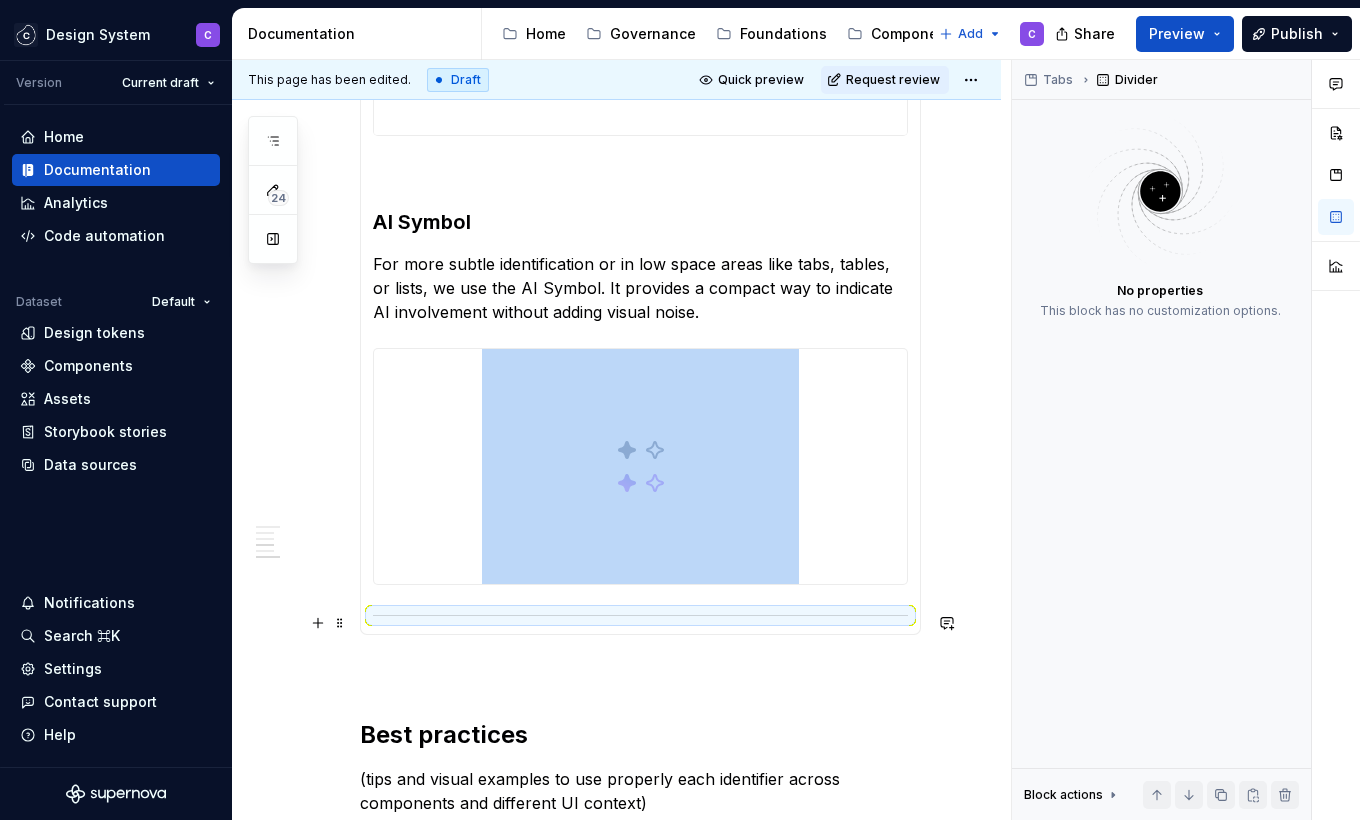 click at bounding box center (640, 615) 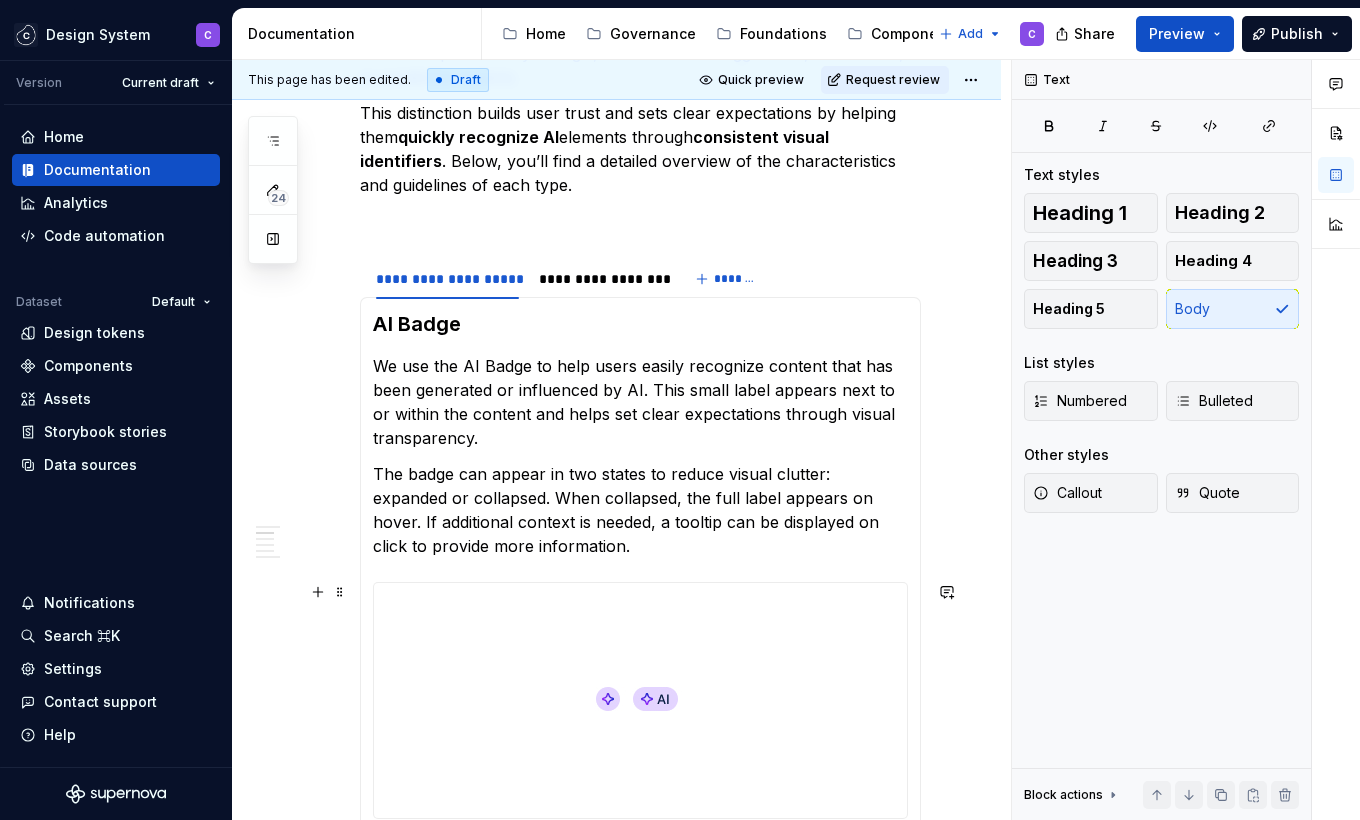 scroll, scrollTop: 589, scrollLeft: 0, axis: vertical 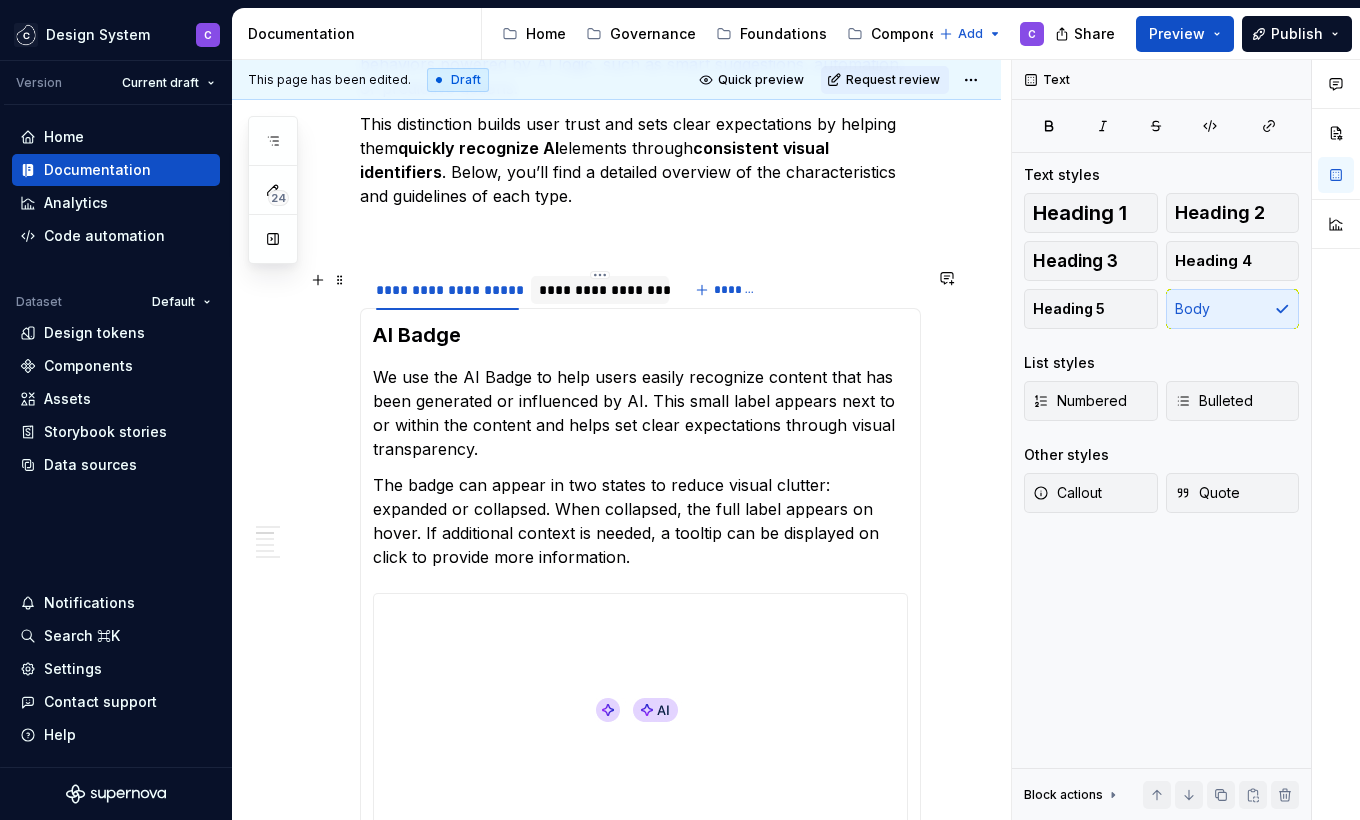 click on "**********" at bounding box center (599, 290) 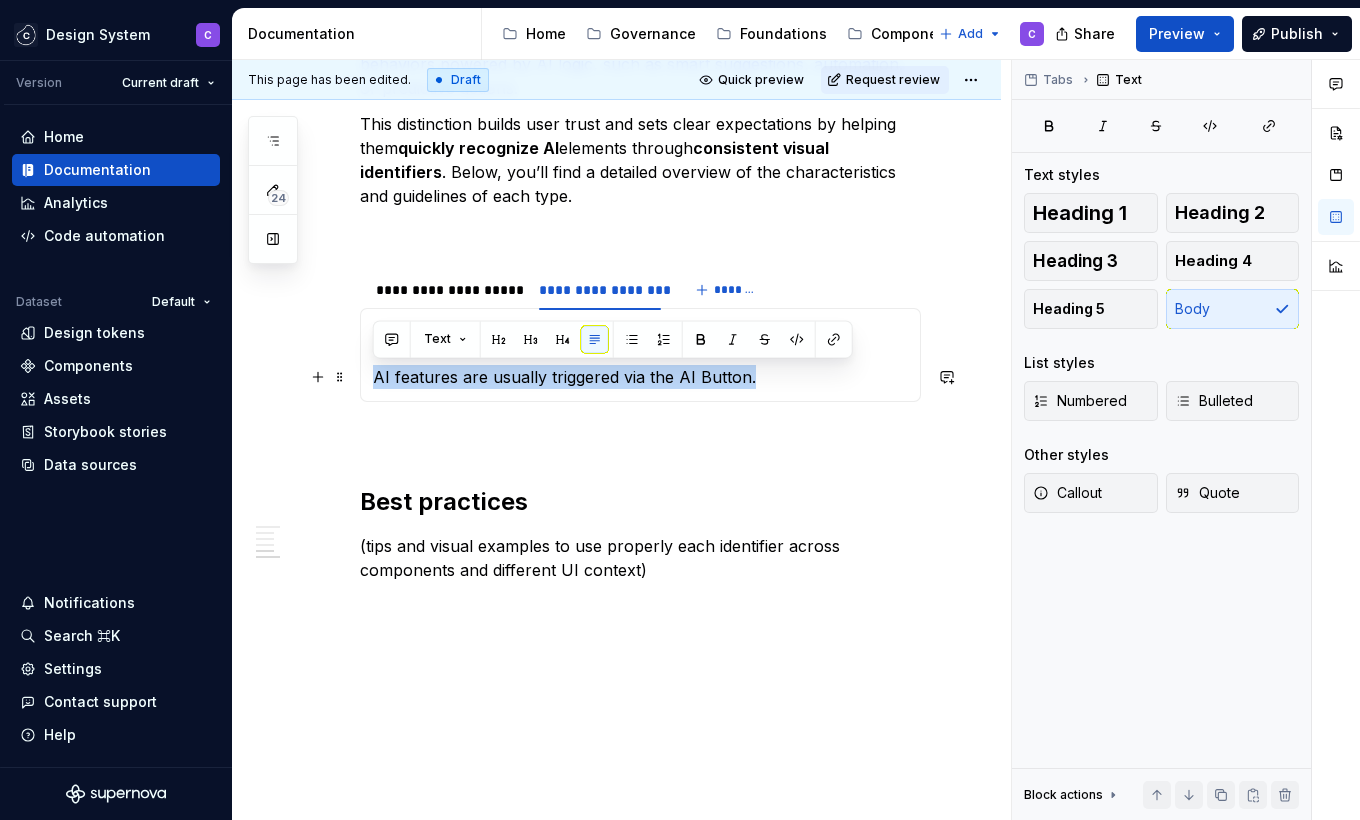 drag, startPoint x: 761, startPoint y: 376, endPoint x: 366, endPoint y: 377, distance: 395.00125 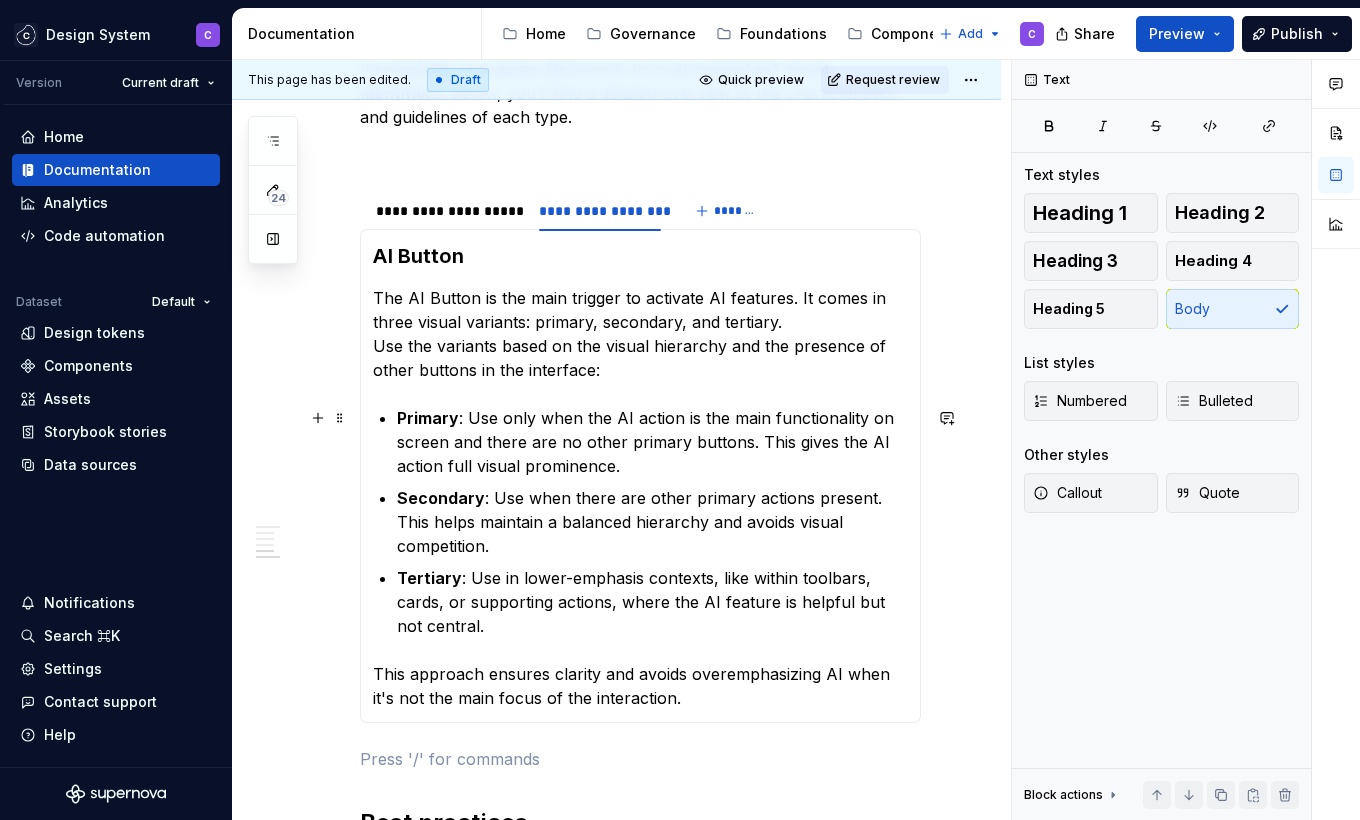 scroll, scrollTop: 670, scrollLeft: 0, axis: vertical 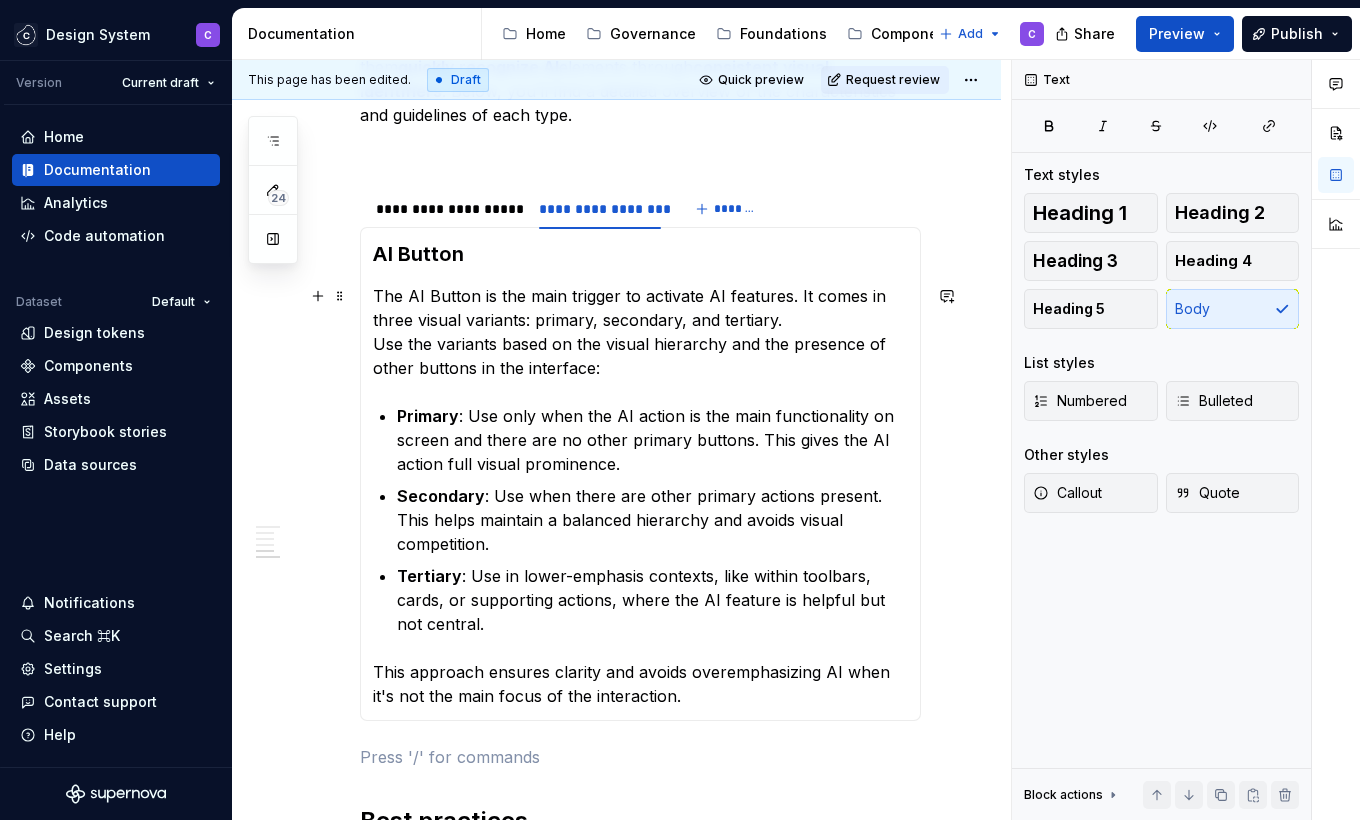 click on "AI Badge We use the AI Badge to help users easily recognize content that has been generated or influenced by AI. This small label appears next to or within the content and helps set clear expectations through visual transparency. The badge can appear in two states to reduce visual clutter: expanded or collapsed. When collapsed, the full label appears on hover. If additional context is needed, a tooltip can be displayed on click to provide more information. AI Notification To avoid overwhelming the interface when multiple elements are AI-generated, we use the AI Notification instead of repeating the badge. If more than four AI-marked elements appear on screen, we display a single notification at the start of the interaction, informing users that the section (or the entire view) contains AI-generated content. AI Symbol For more subtle identification or in low space areas like tabs, tables, or lists, we use the AI Symbol. It provides a compact way to indicate AI involvement without adding visual noise. AI Button" at bounding box center [640, 474] 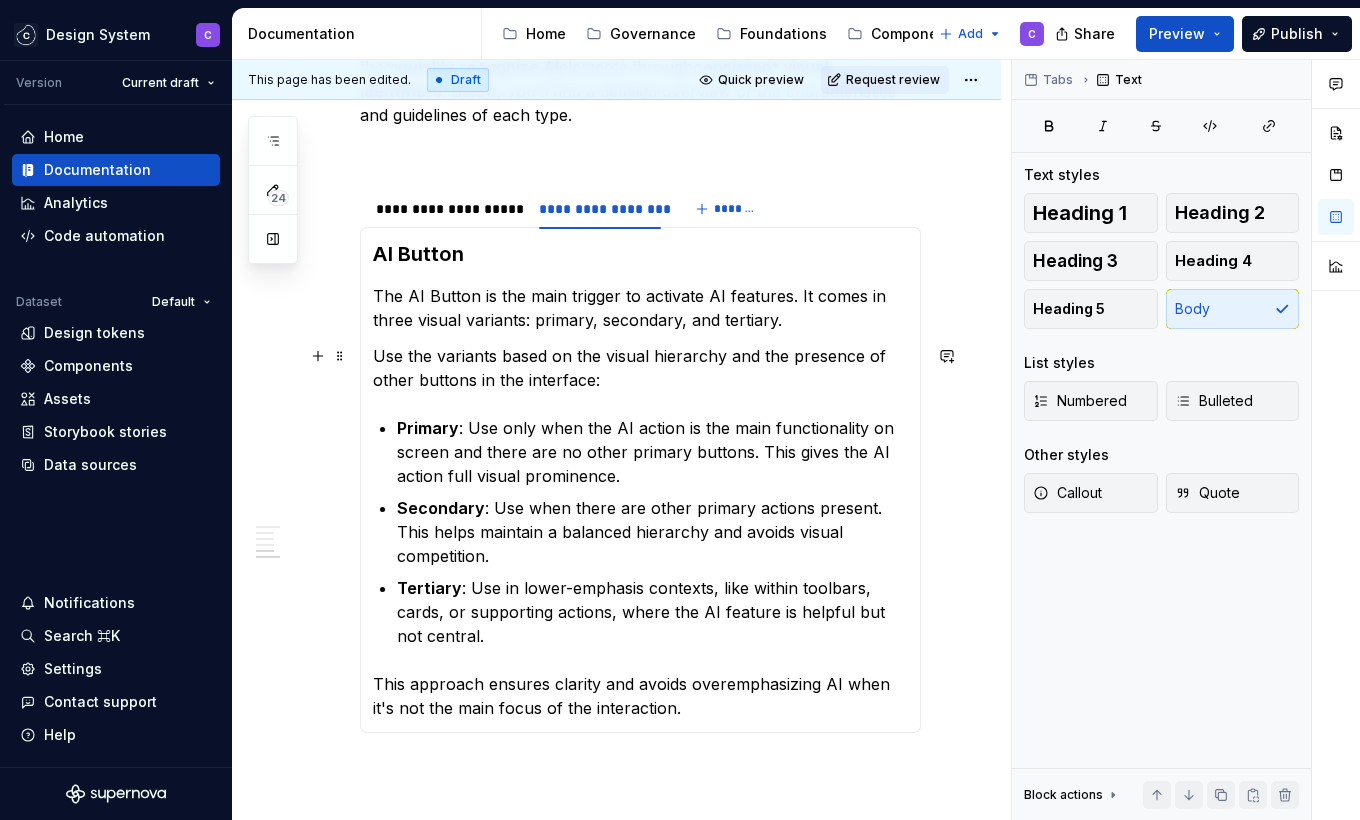 click on "Use the variants based on the visual hierarchy and the presence of other buttons in the interface:" at bounding box center (640, 368) 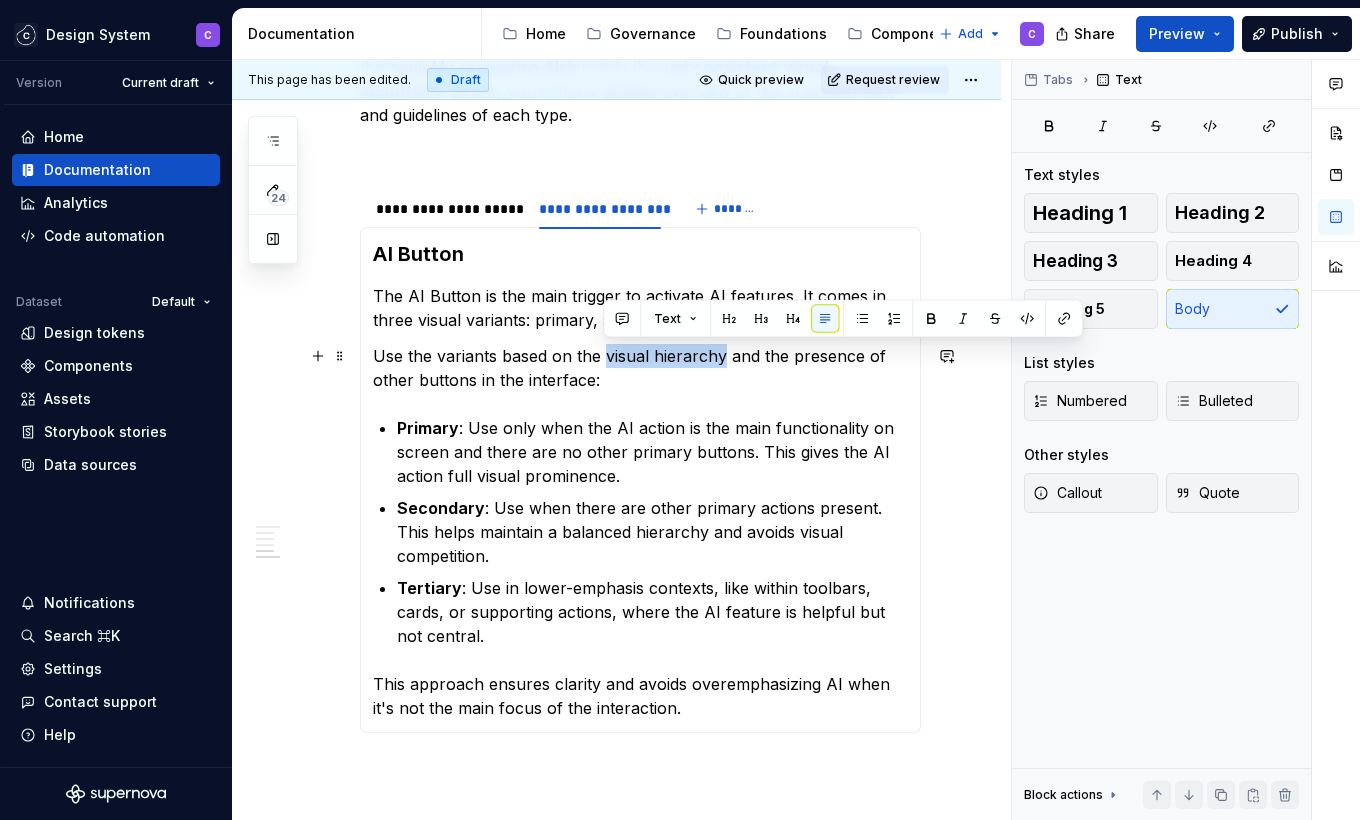 drag, startPoint x: 628, startPoint y: 361, endPoint x: 661, endPoint y: 355, distance: 33.54102 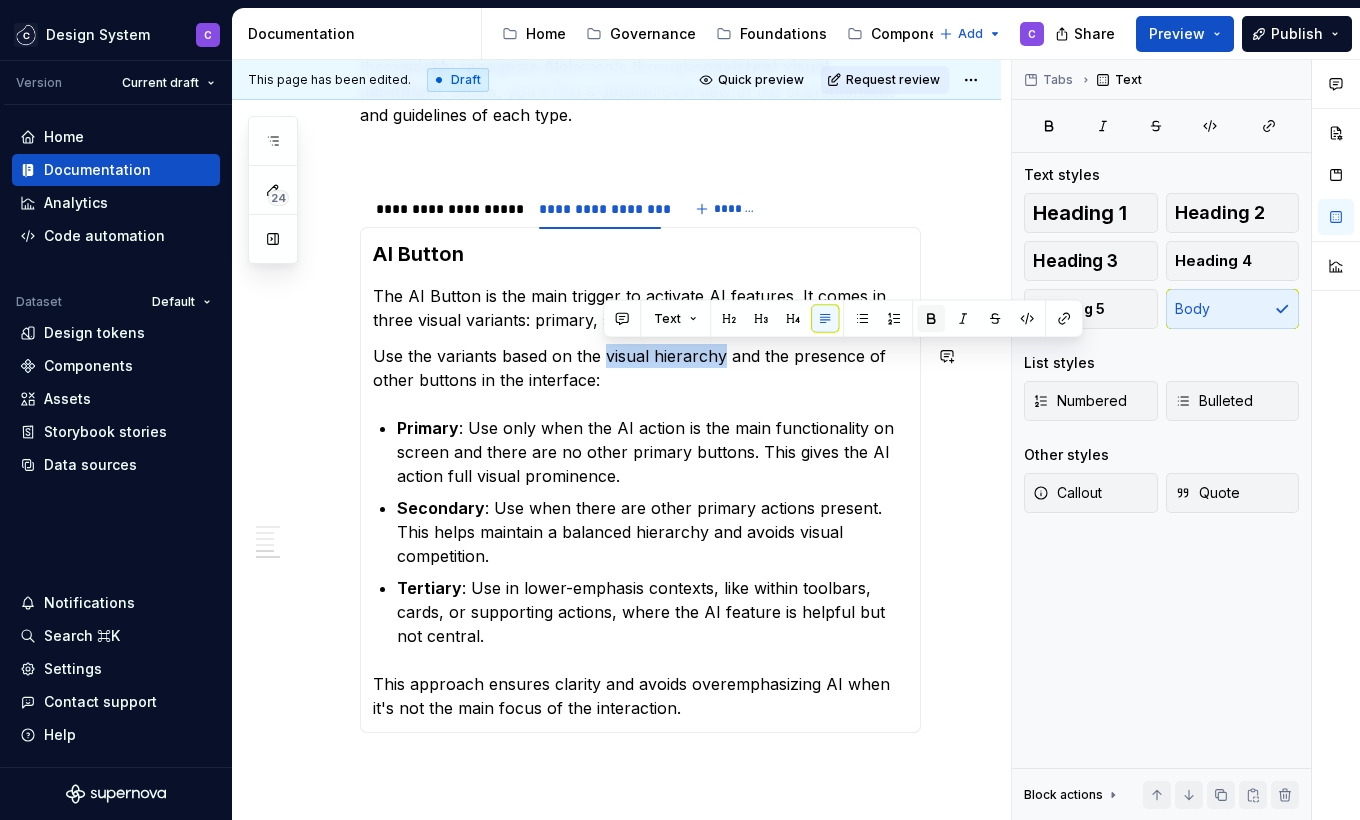 click at bounding box center [931, 319] 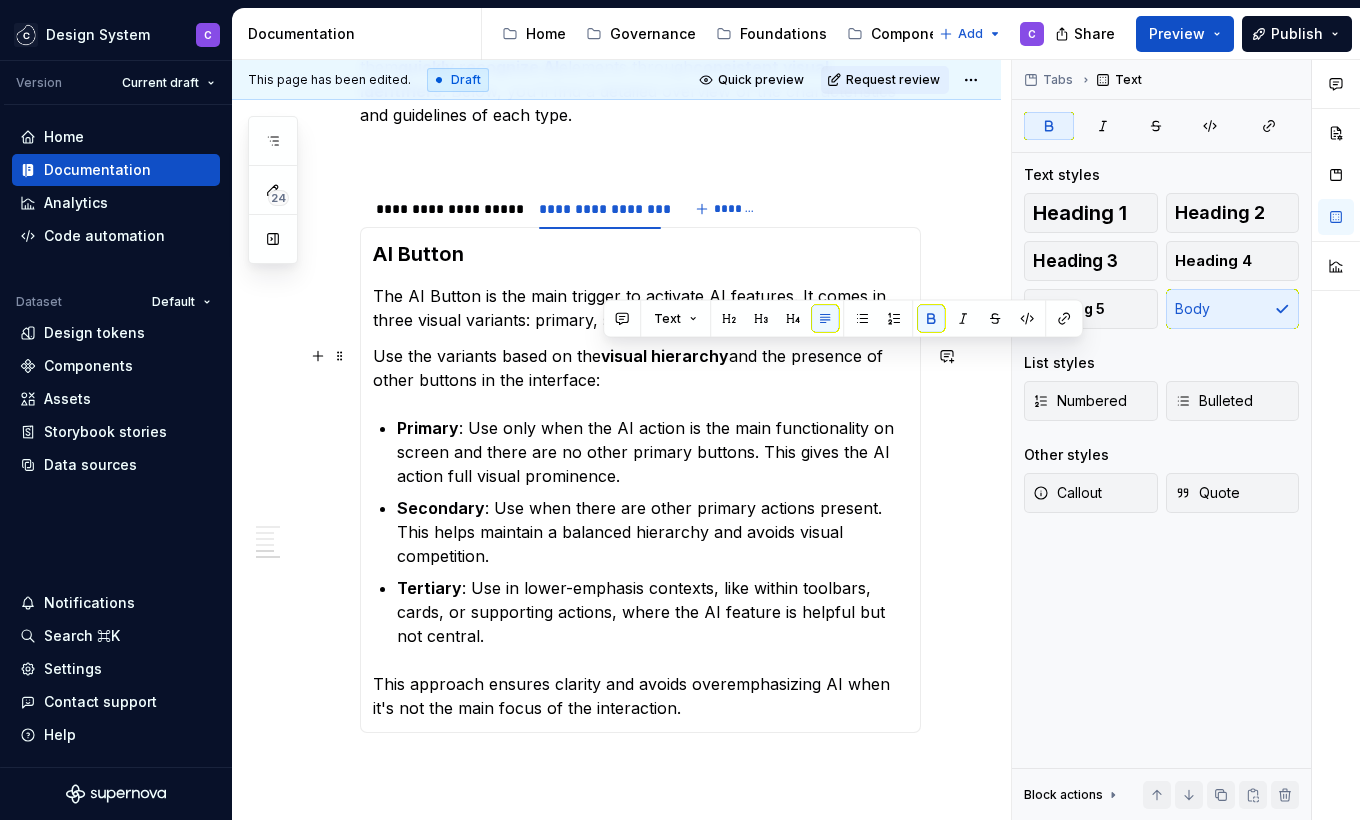 click on "Use the variants based on the  visual hierarchy  and the presence of other buttons in the interface:" at bounding box center (640, 368) 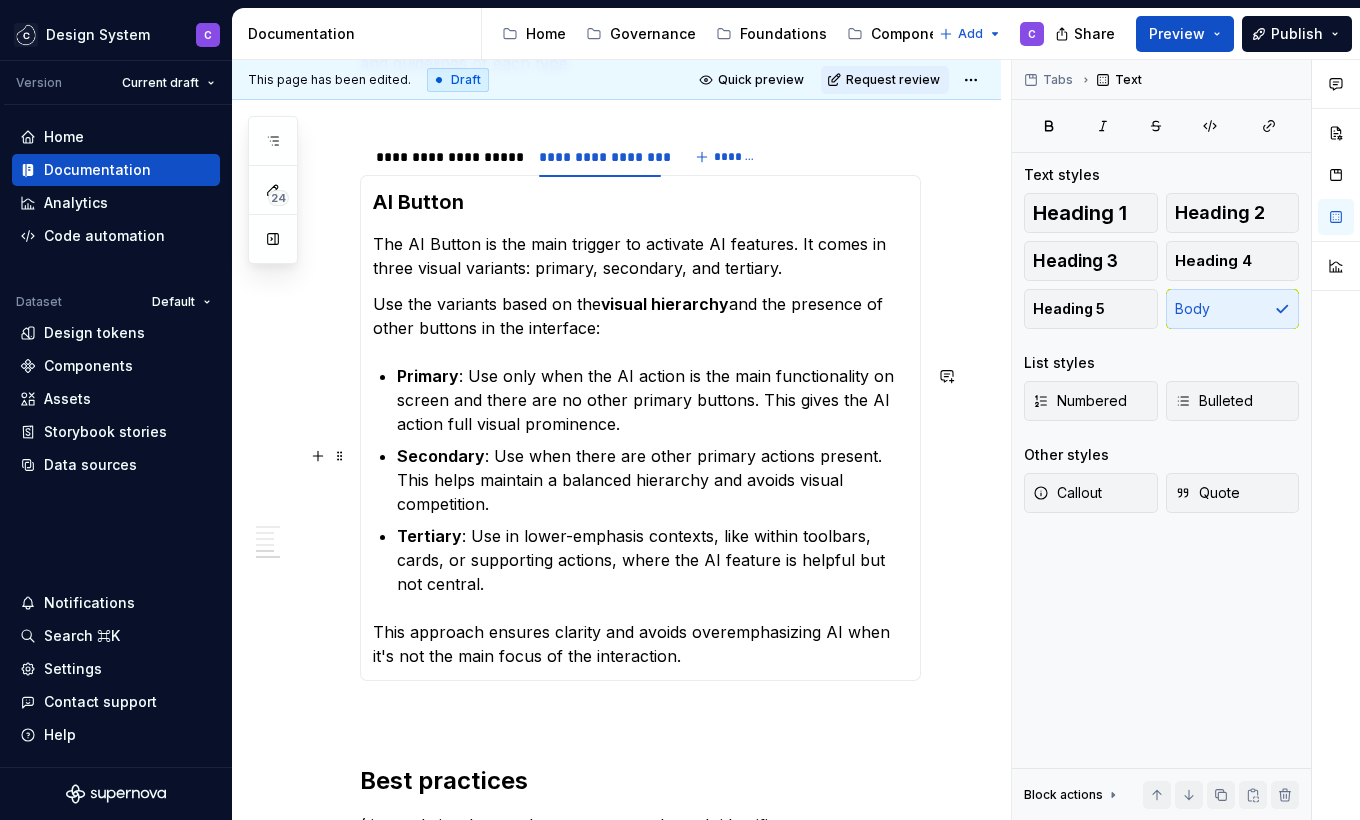 scroll, scrollTop: 723, scrollLeft: 0, axis: vertical 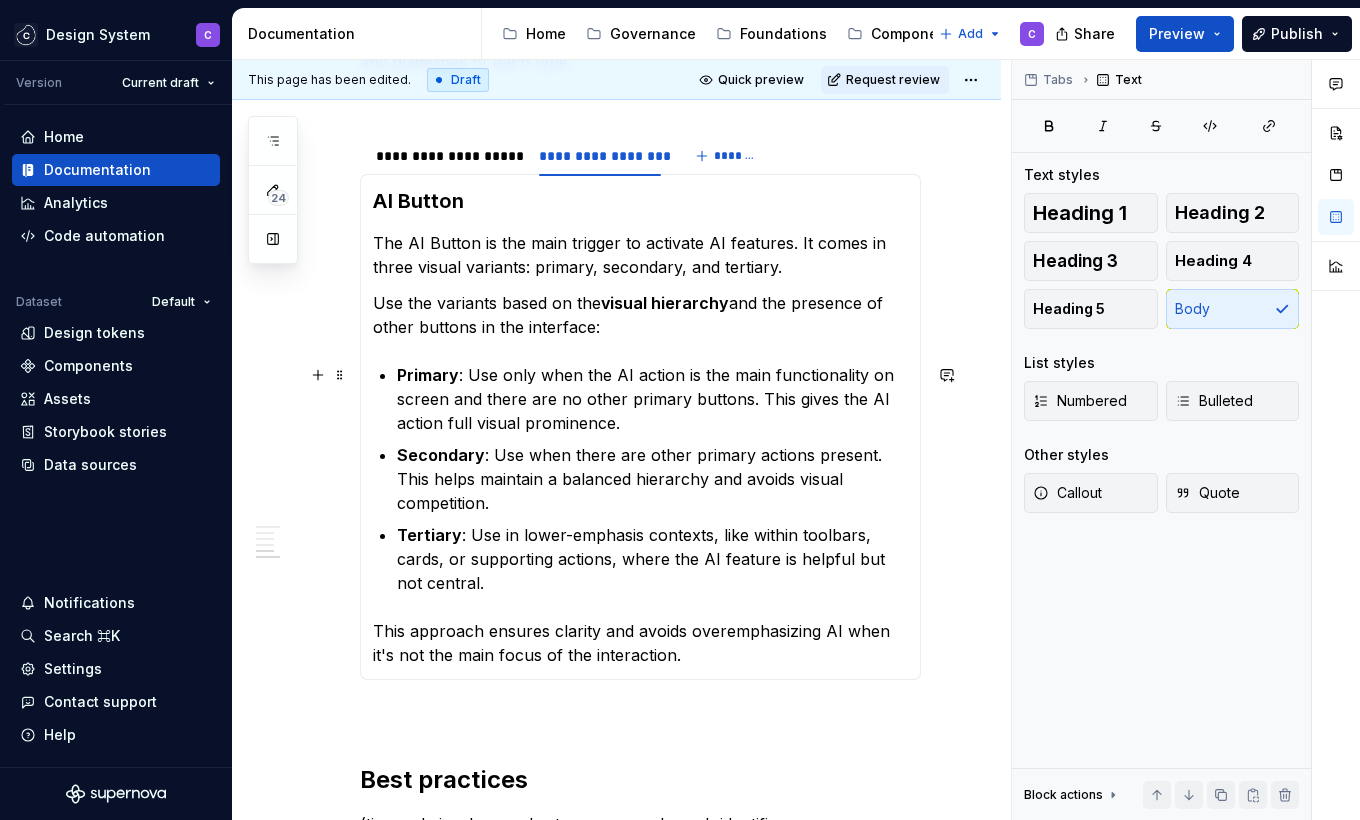 click on "Primary : Use only when the AI action is the main functionality on screen and there are no other primary buttons. This gives the AI action full visual prominence." at bounding box center [652, 399] 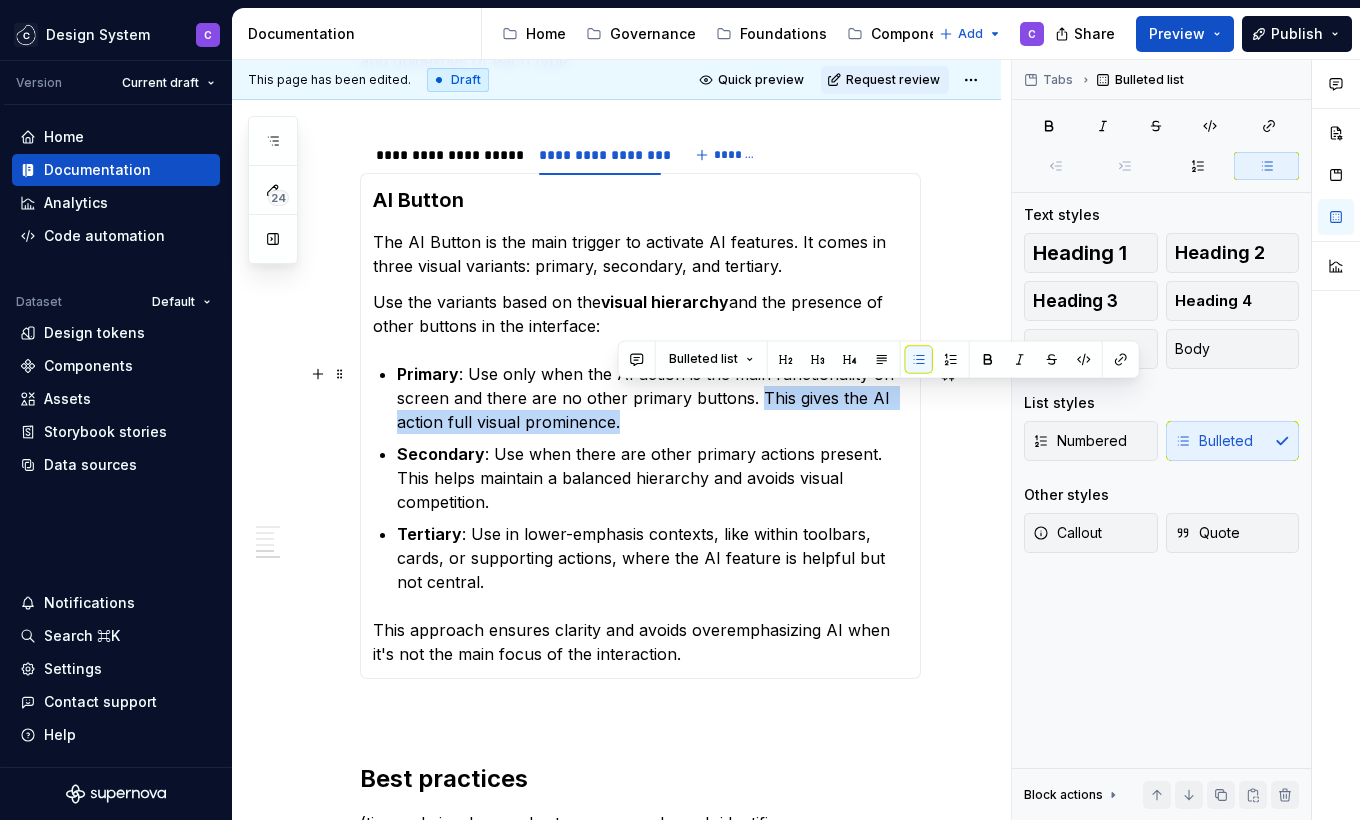 scroll, scrollTop: 725, scrollLeft: 0, axis: vertical 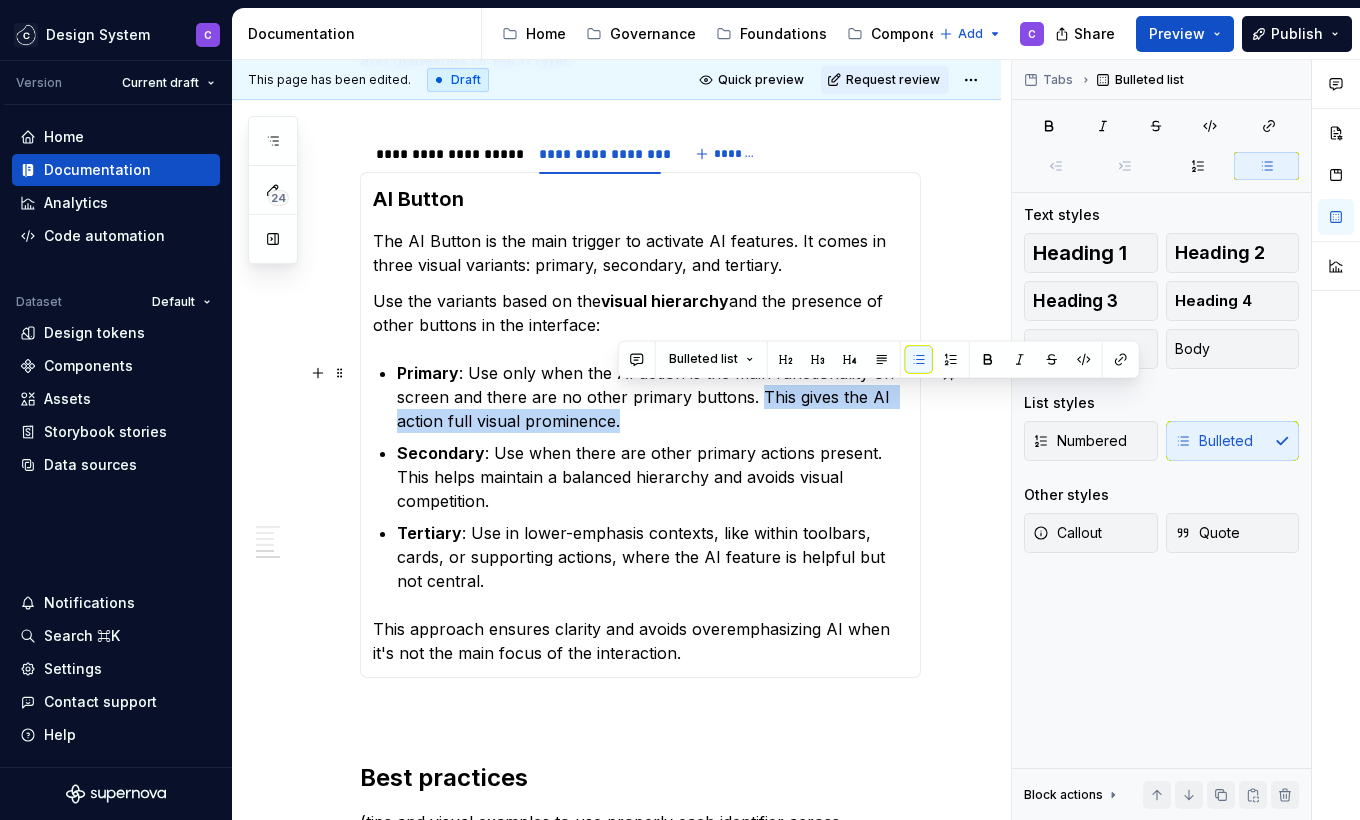 drag, startPoint x: 626, startPoint y: 423, endPoint x: 754, endPoint y: 391, distance: 131.93938 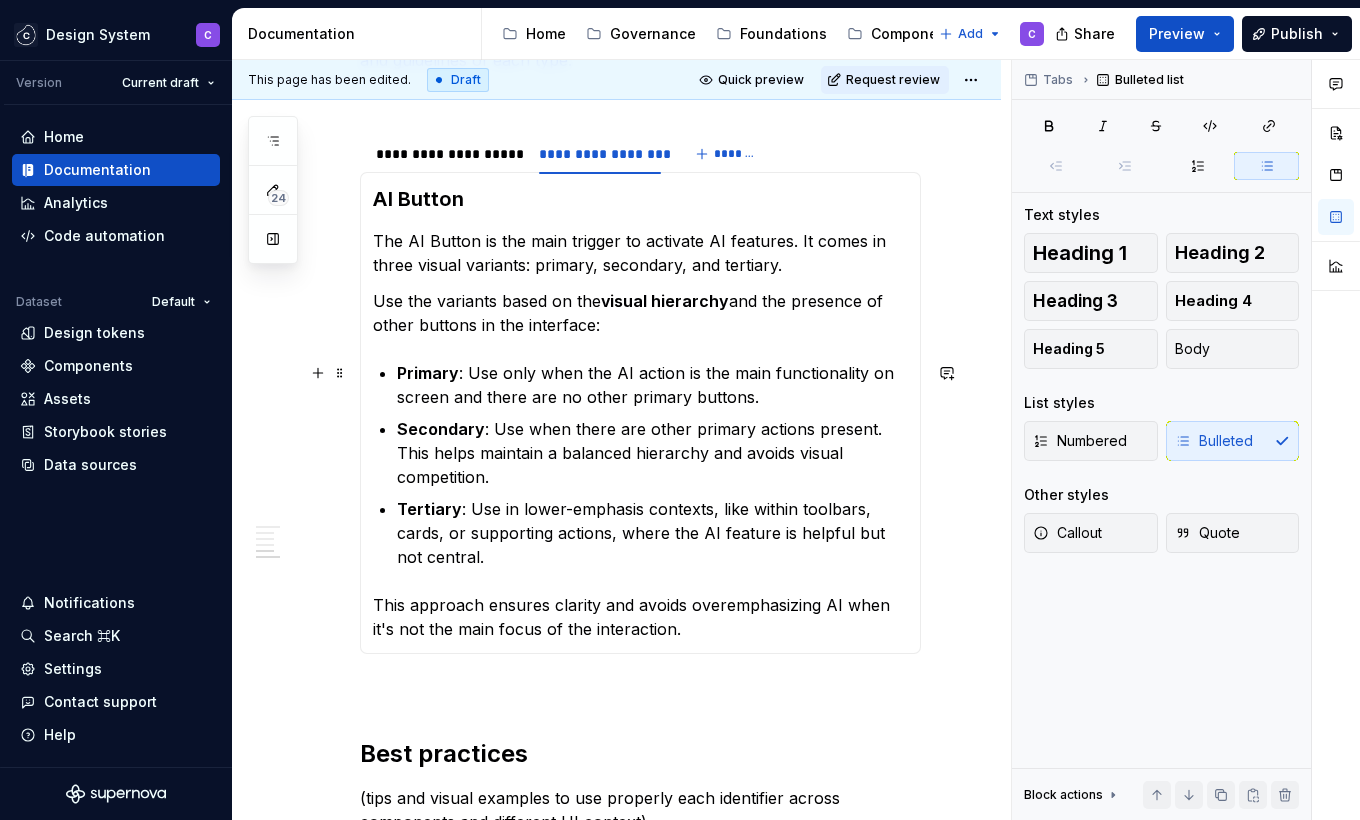 click on "Primary : Use only when the AI action is the main functionality on screen and there are no other primary buttons." at bounding box center (652, 385) 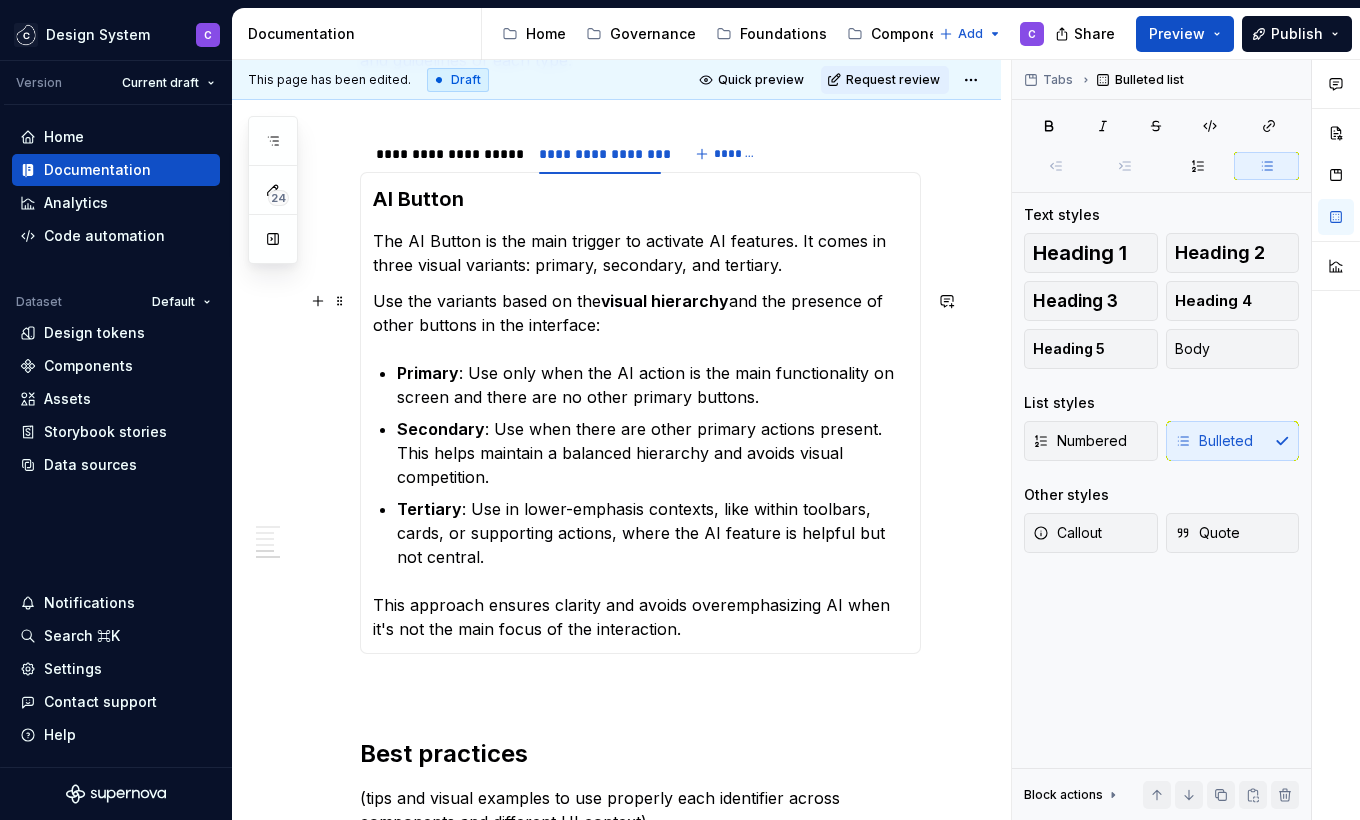 click on "Use the variants based on the  visual hierarchy  and the presence of other buttons in the interface:" at bounding box center [640, 313] 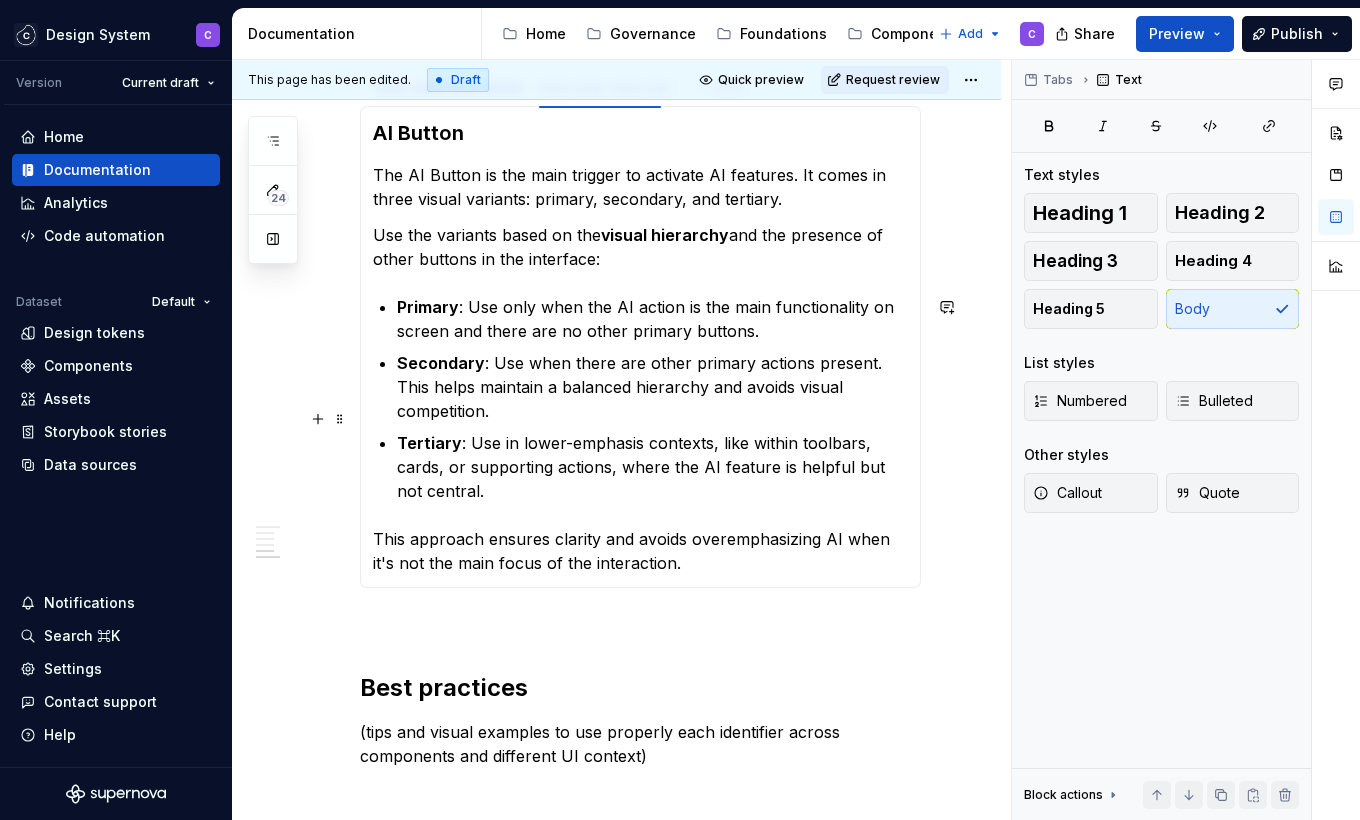scroll, scrollTop: 795, scrollLeft: 0, axis: vertical 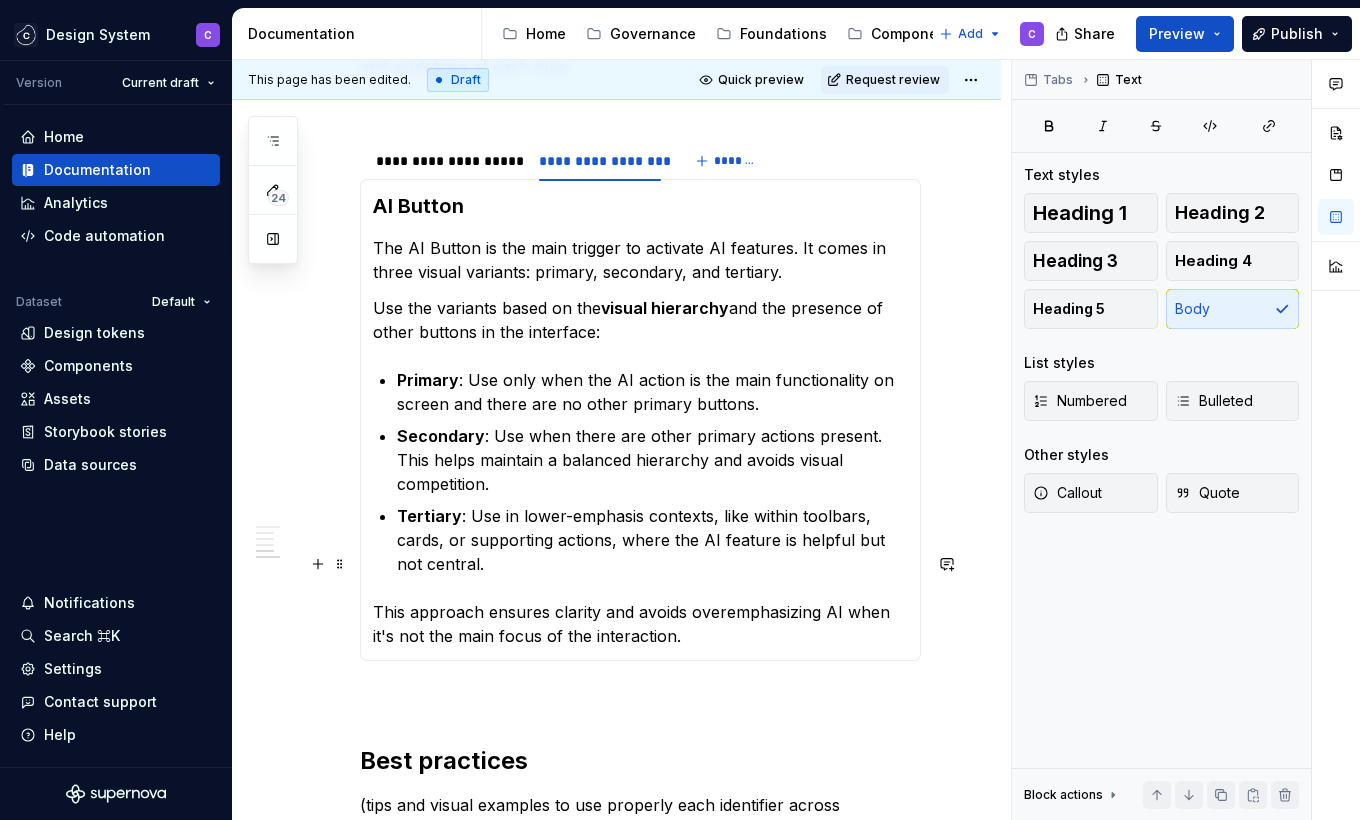 click on "This approach ensures clarity and avoids overemphasizing AI when it's not the main focus of the interaction." at bounding box center (640, 624) 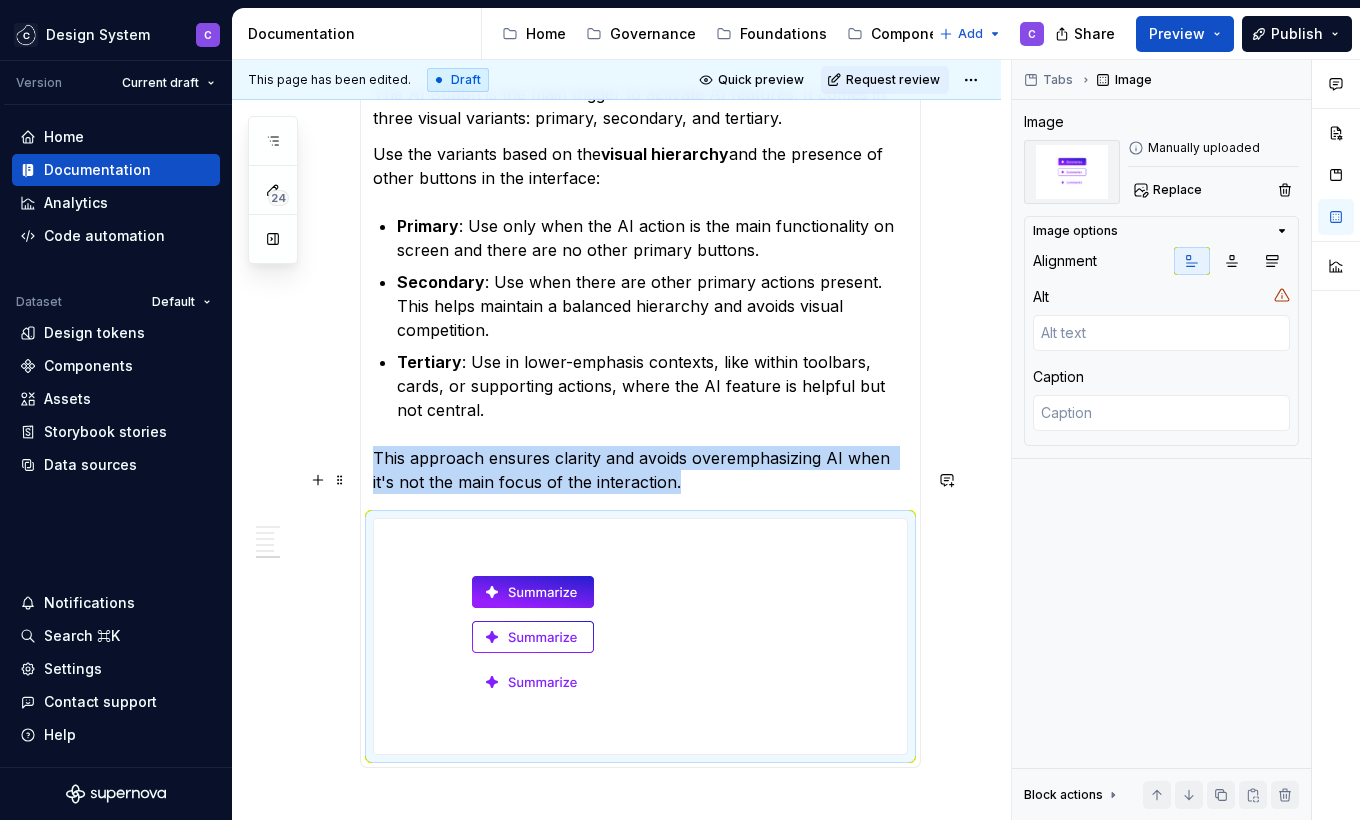 scroll, scrollTop: 911, scrollLeft: 0, axis: vertical 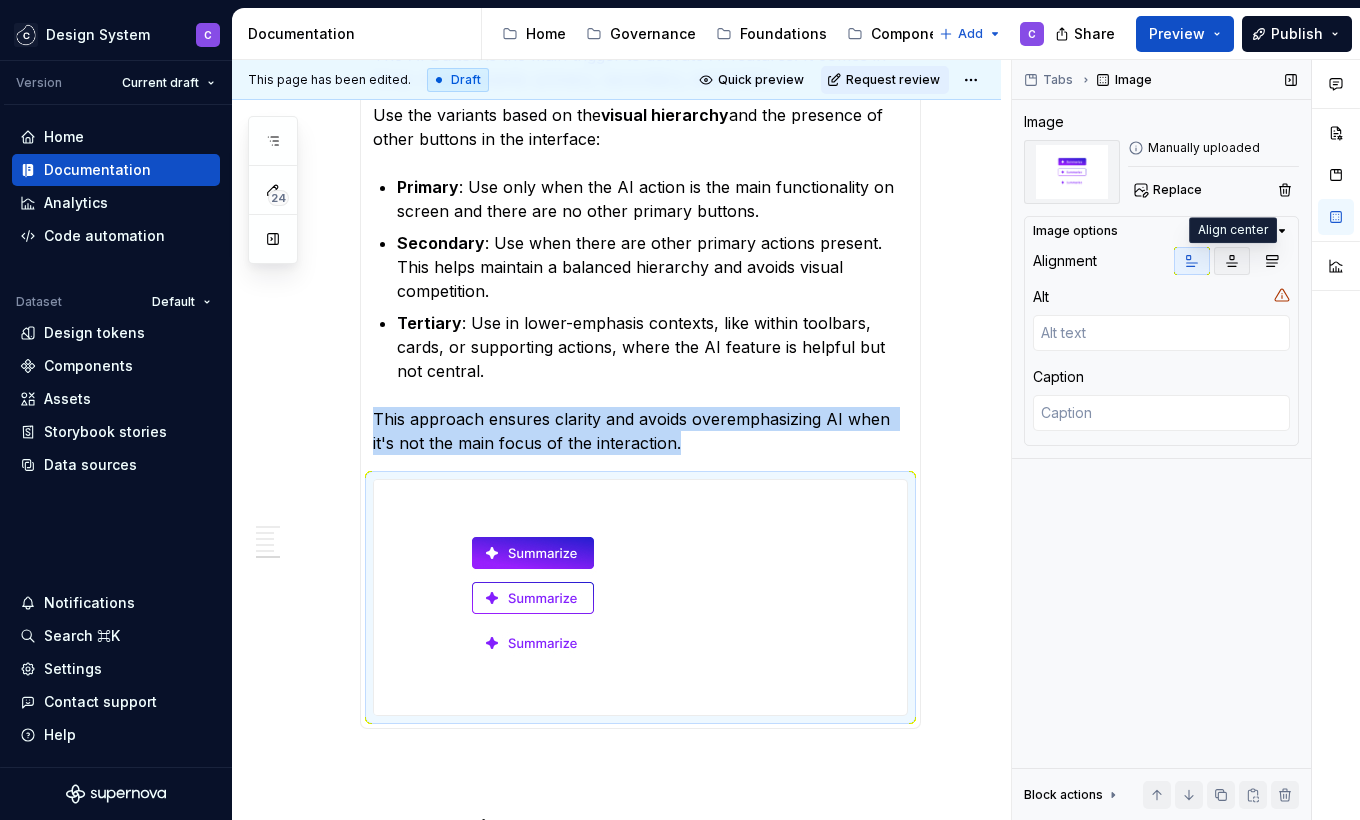 click 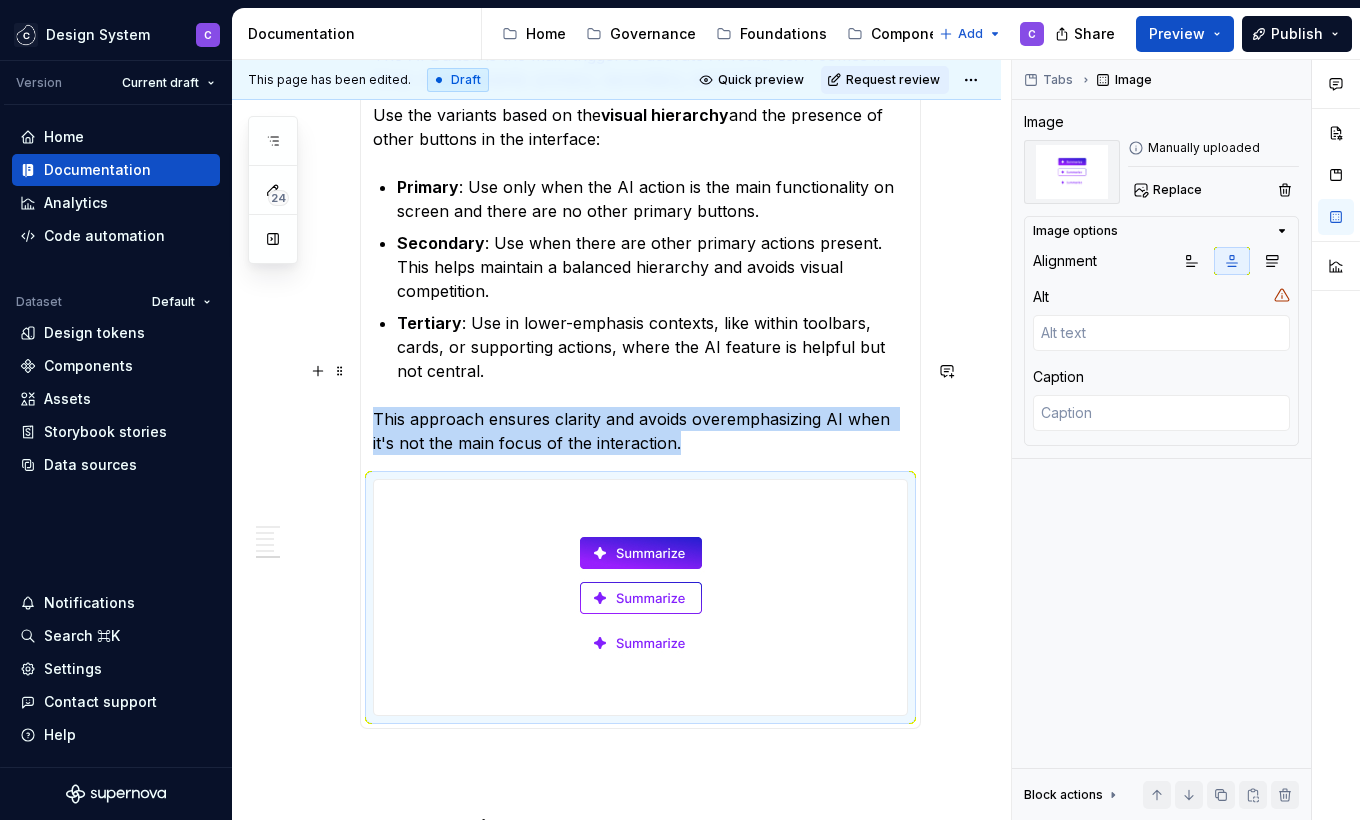 click on "**********" at bounding box center (616, 340) 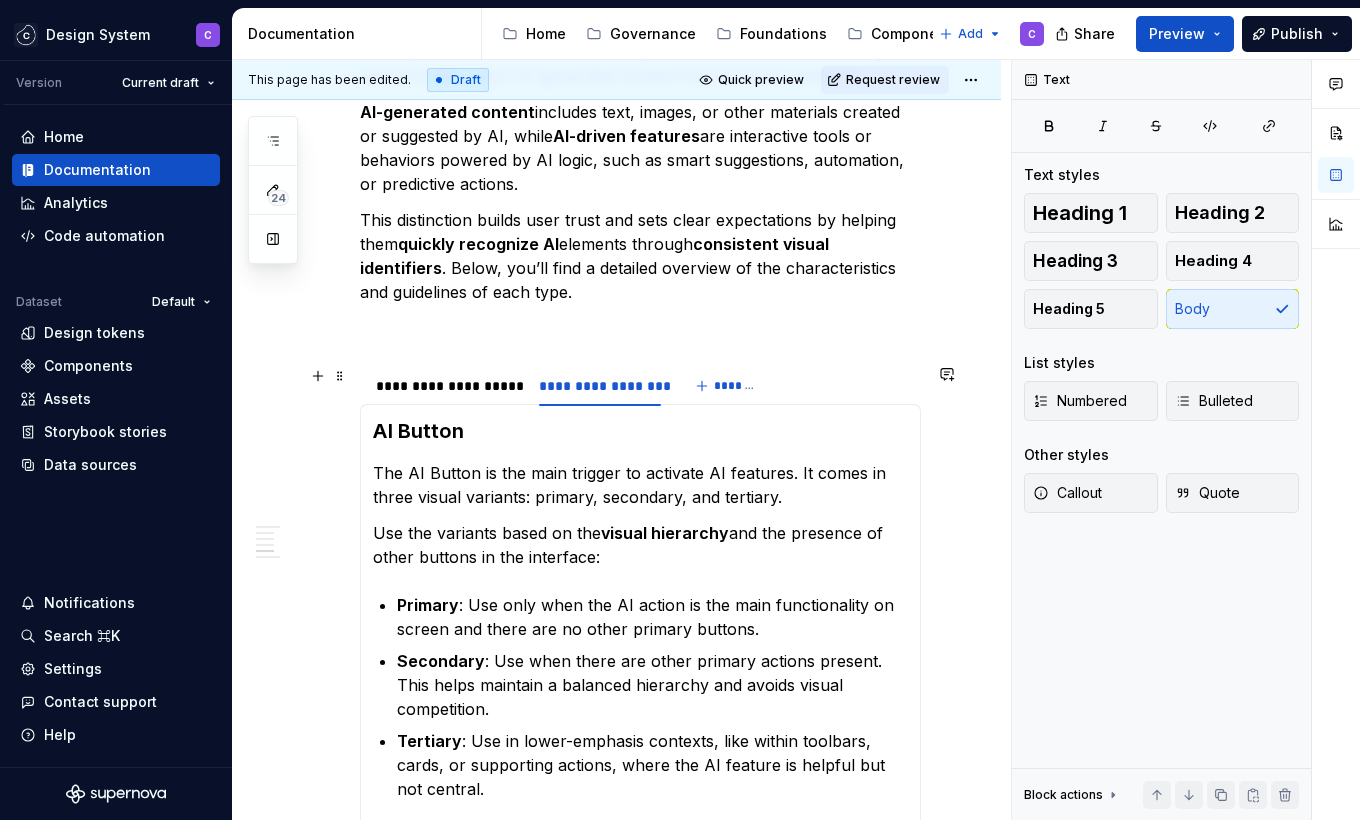 scroll, scrollTop: 578, scrollLeft: 0, axis: vertical 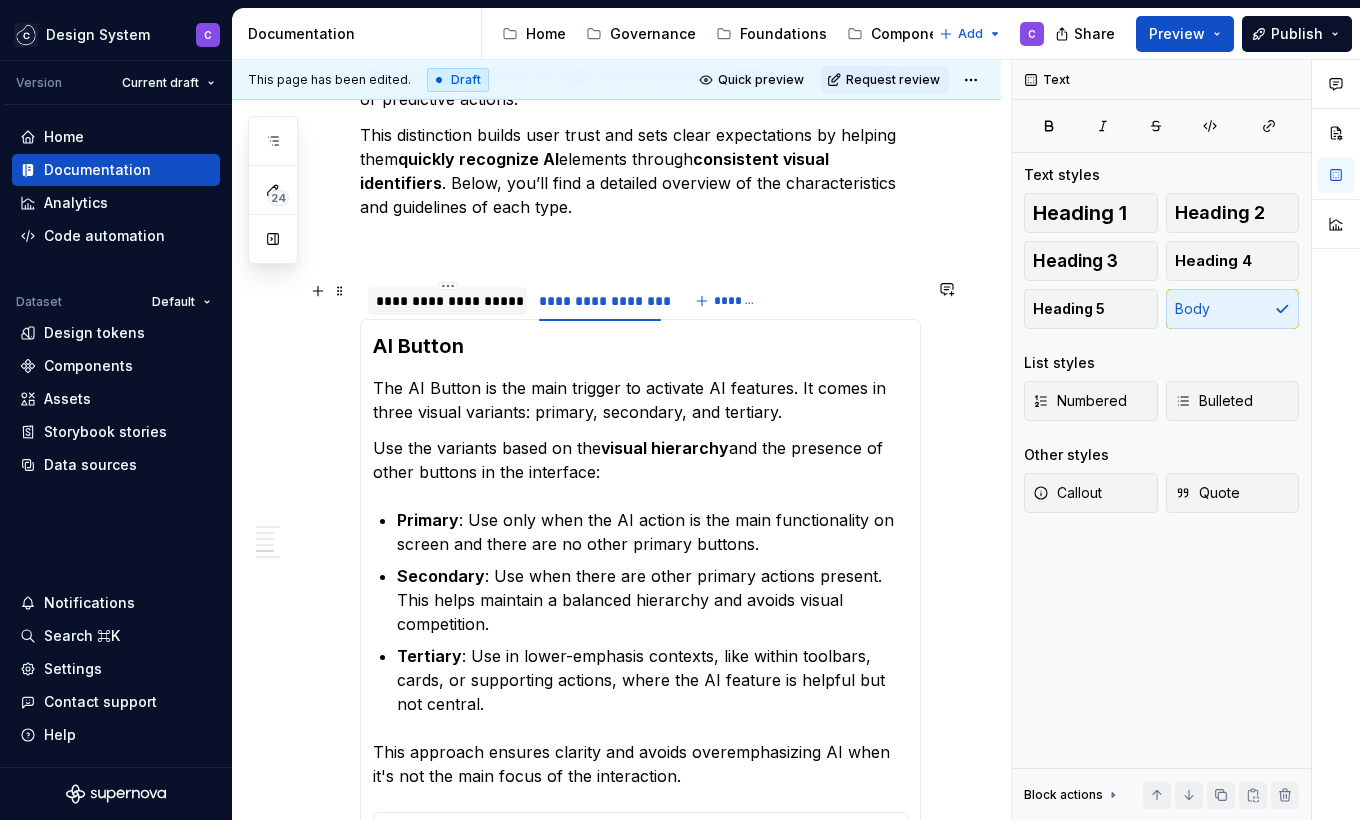 click on "**********" at bounding box center (447, 301) 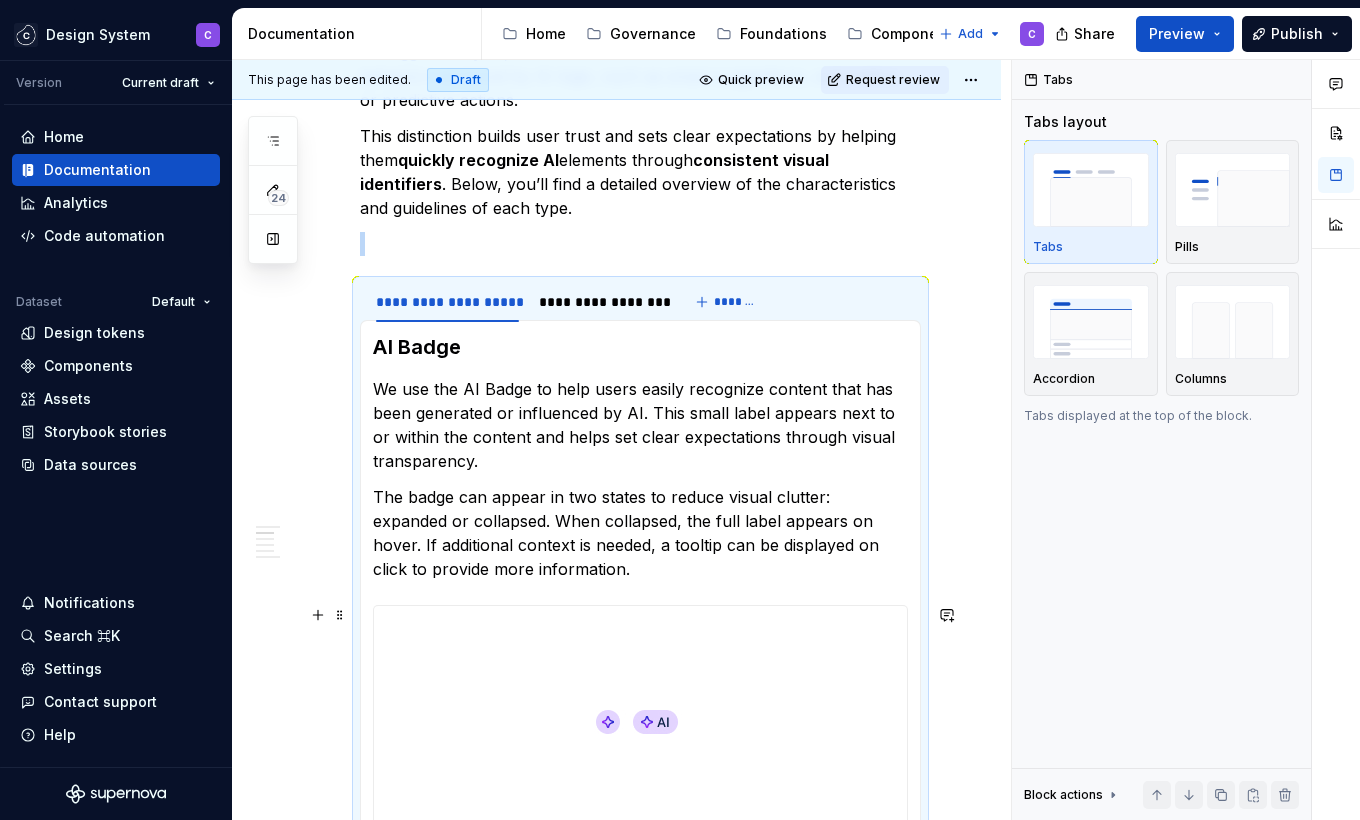 scroll, scrollTop: 564, scrollLeft: 0, axis: vertical 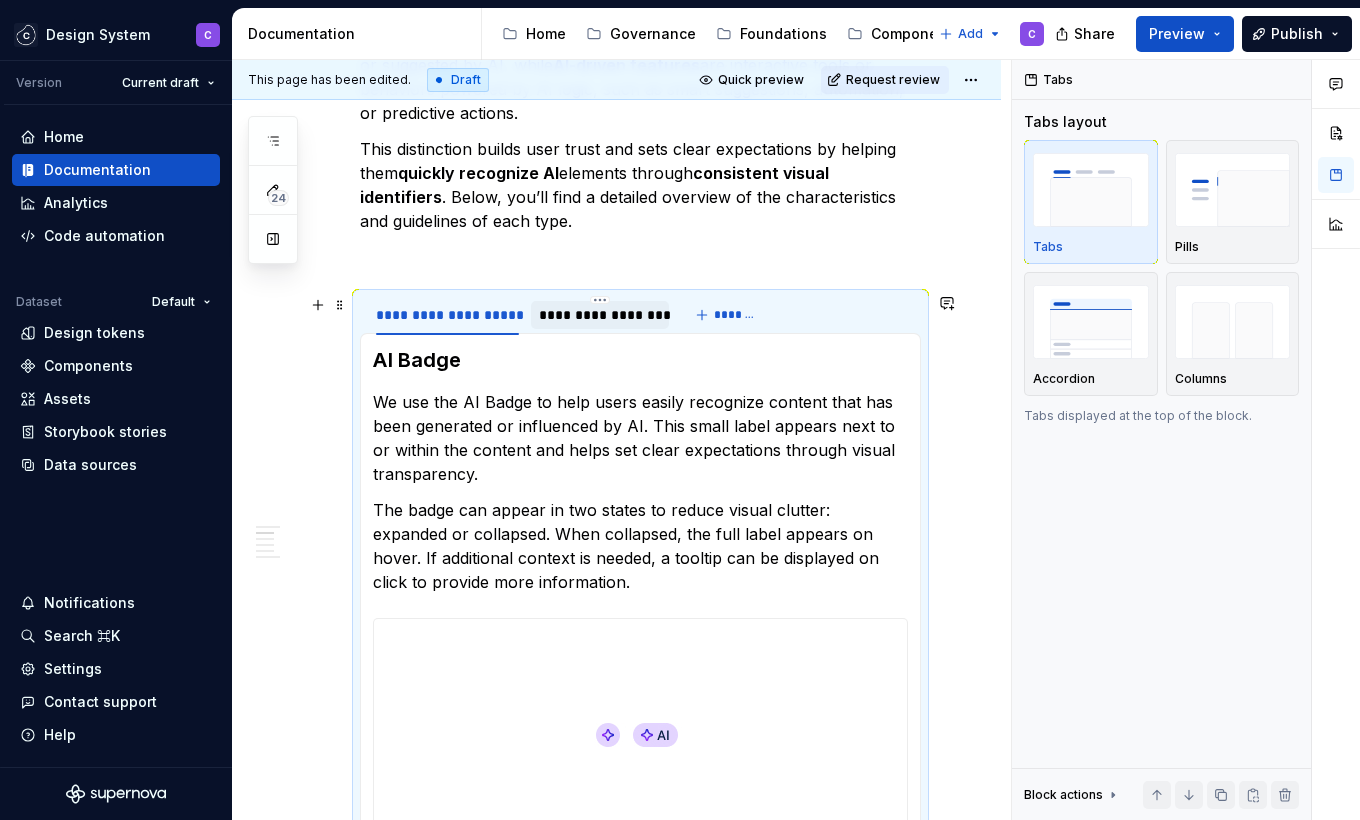 click on "**********" at bounding box center [599, 315] 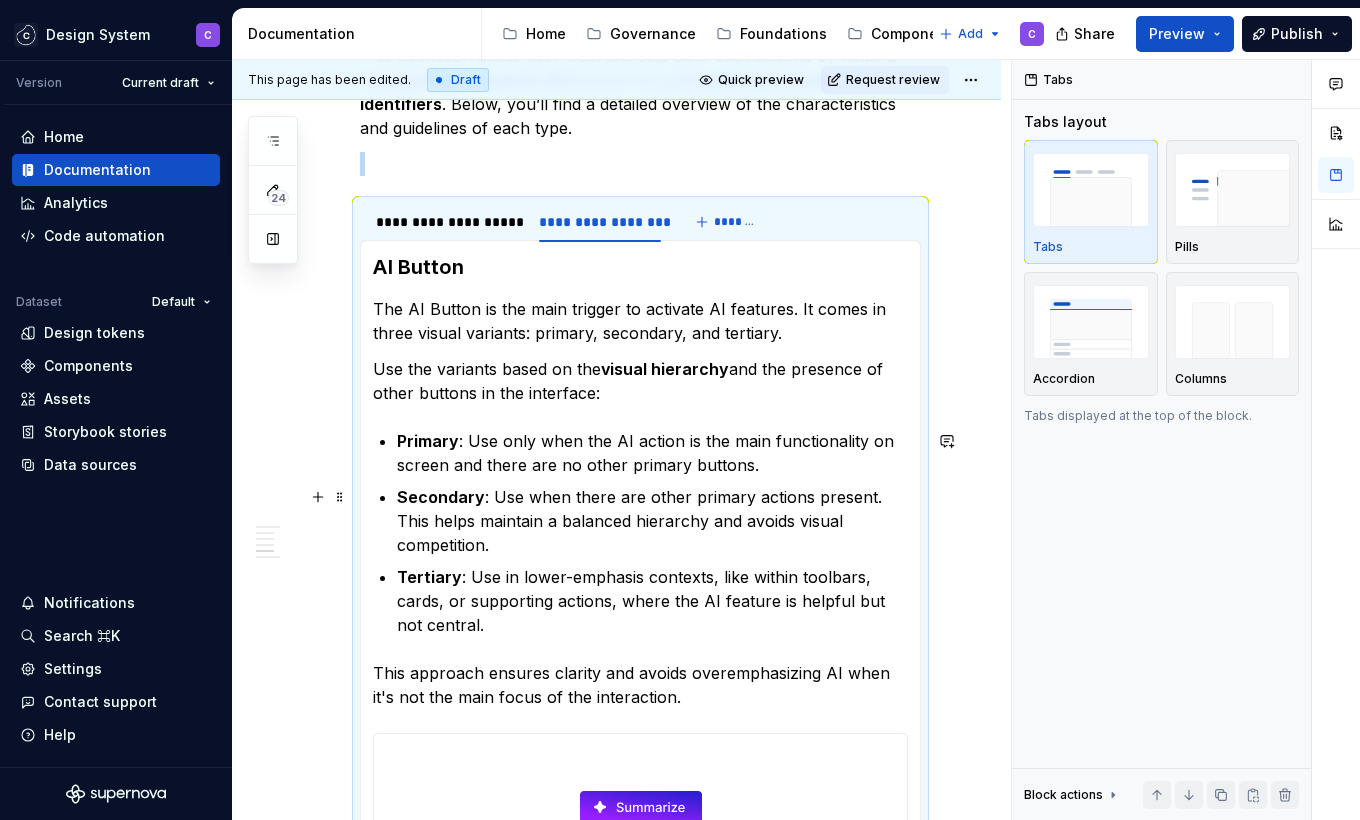 scroll, scrollTop: 651, scrollLeft: 0, axis: vertical 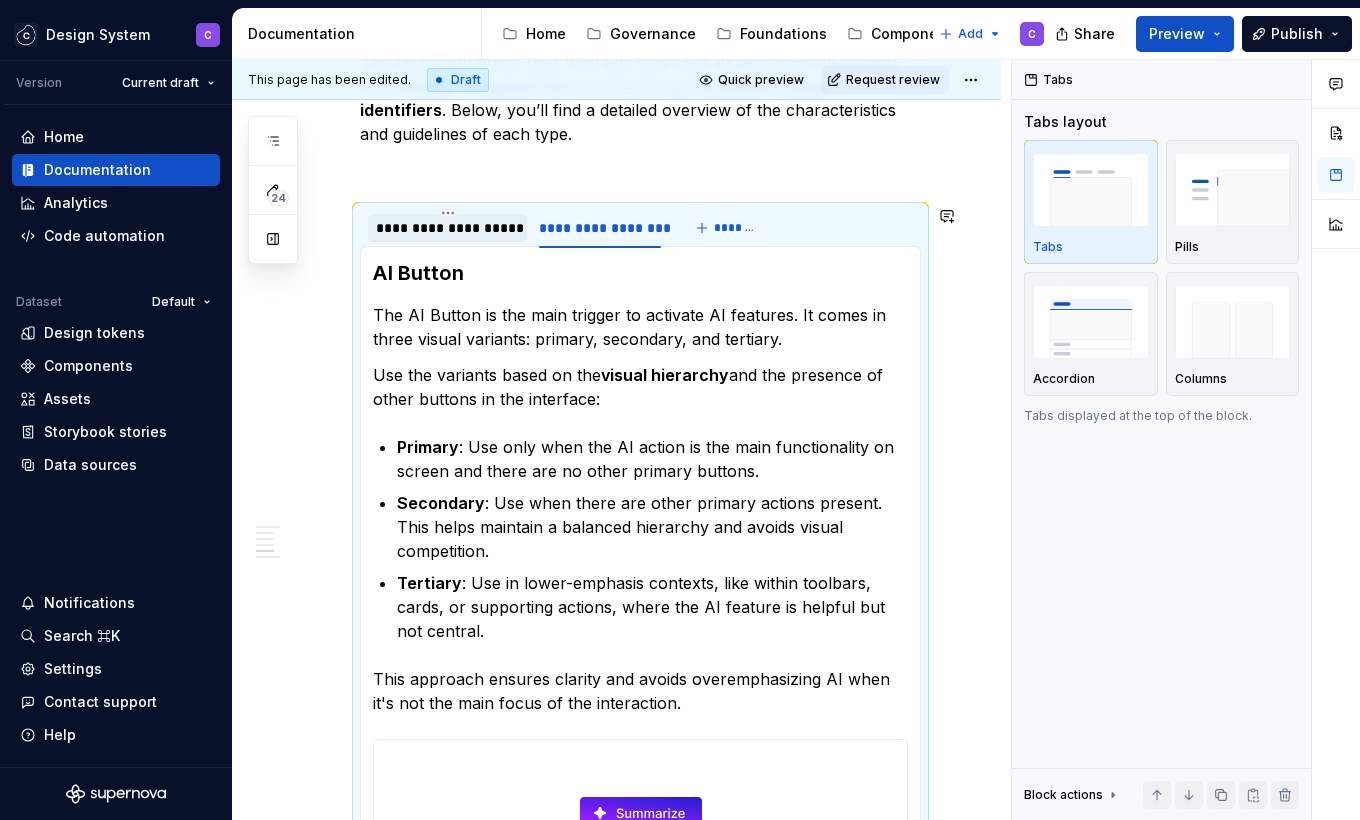 click on "**********" at bounding box center (447, 228) 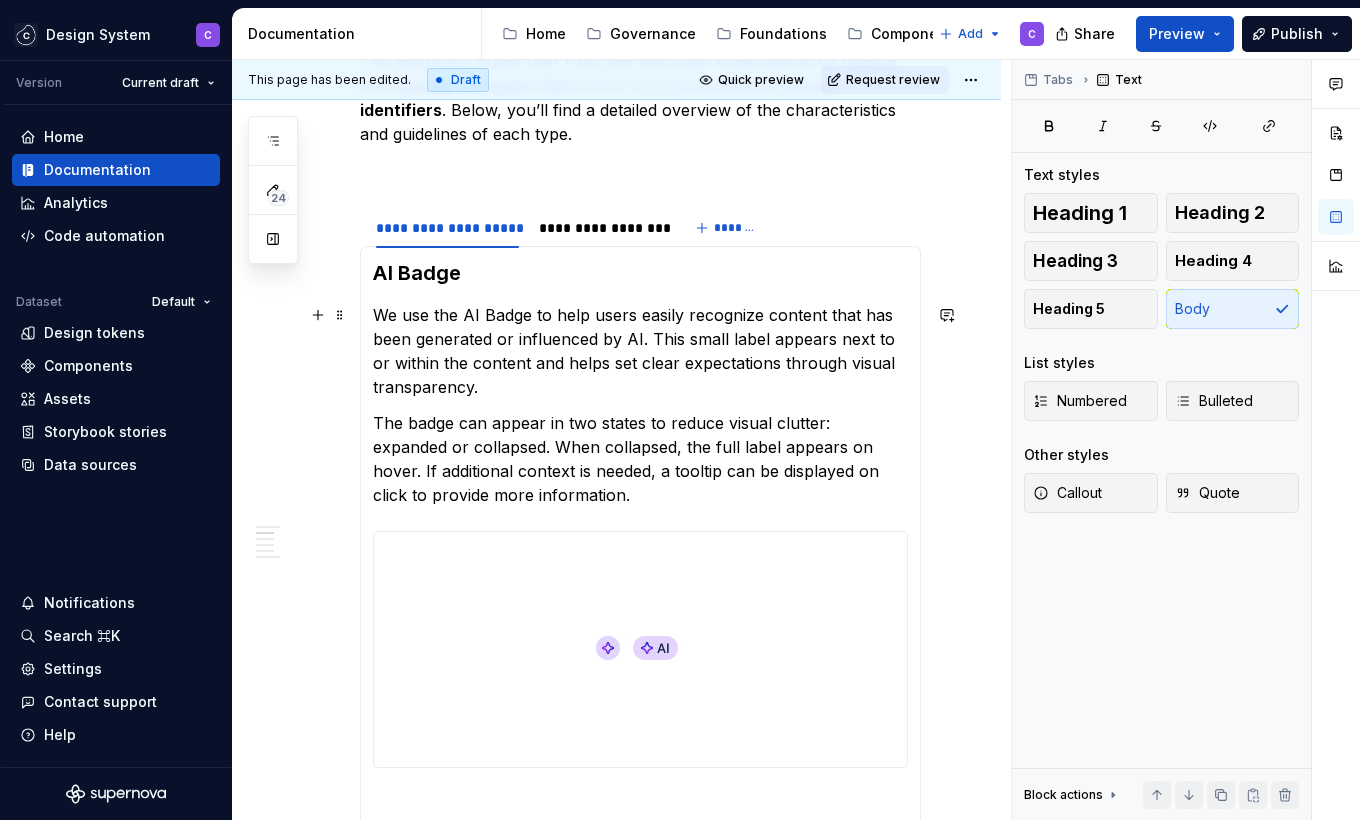 click on "We use the AI Badge to help users easily recognize content that has been generated or influenced by AI. This small label appears next to or within the content and helps set clear expectations through visual transparency." at bounding box center (640, 351) 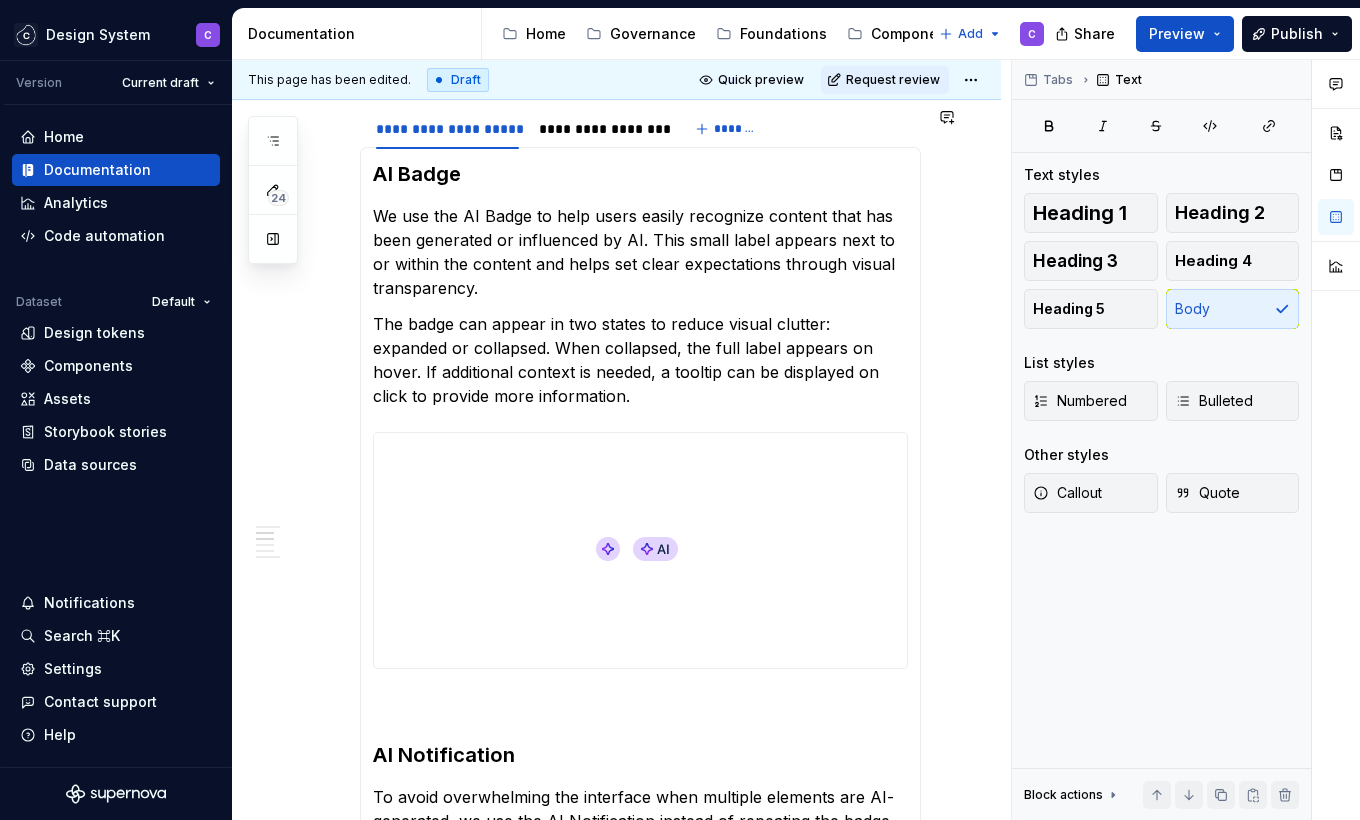 scroll, scrollTop: 722, scrollLeft: 0, axis: vertical 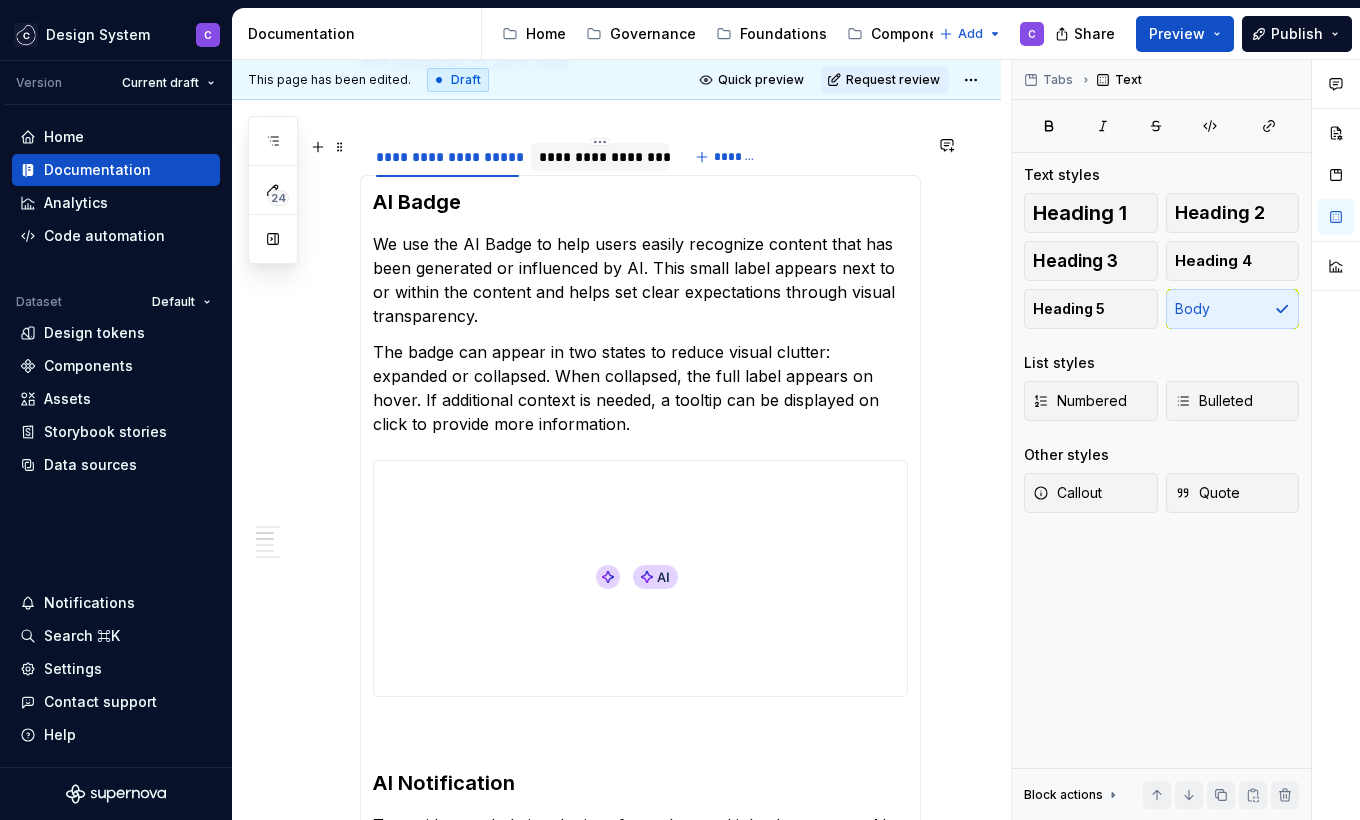 click on "**********" at bounding box center [599, 157] 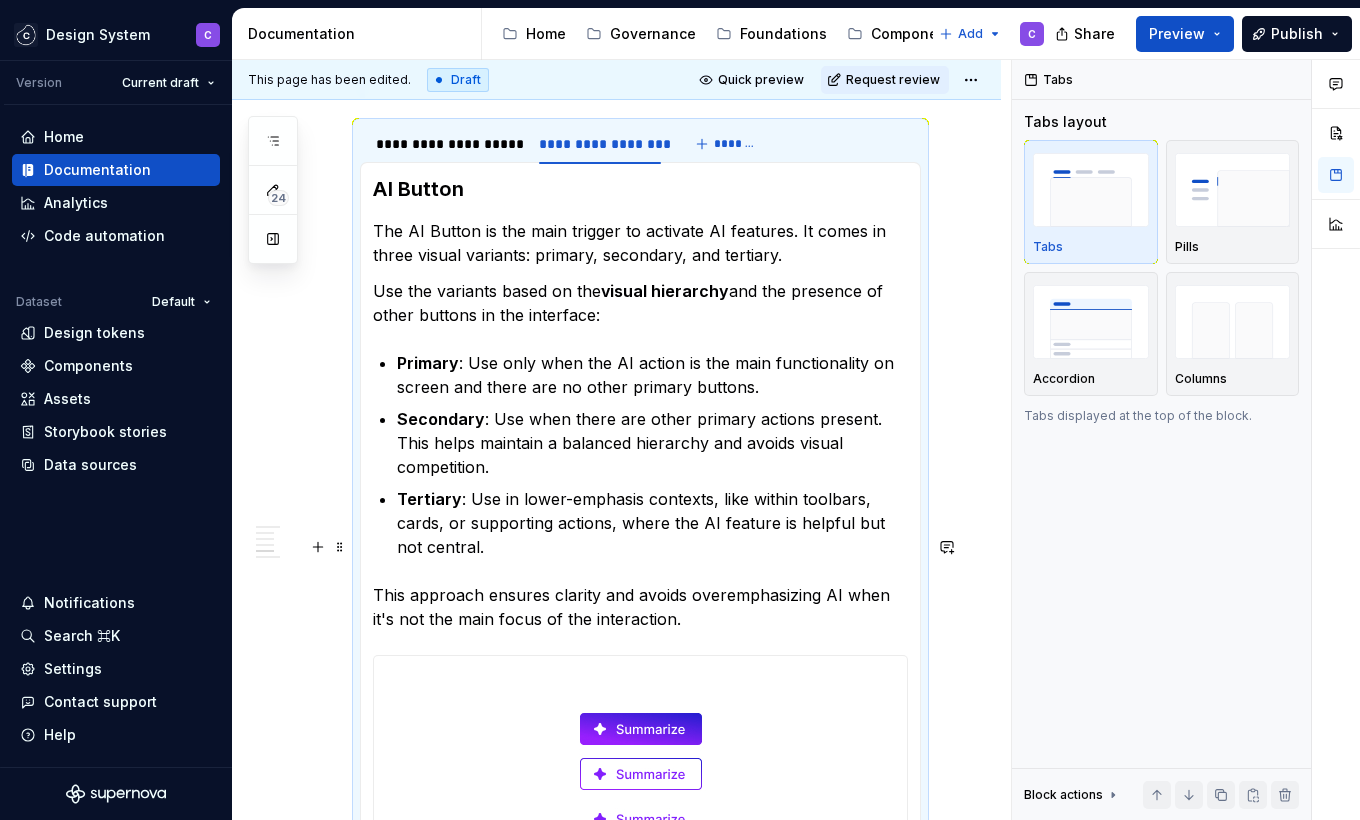 scroll, scrollTop: 719, scrollLeft: 0, axis: vertical 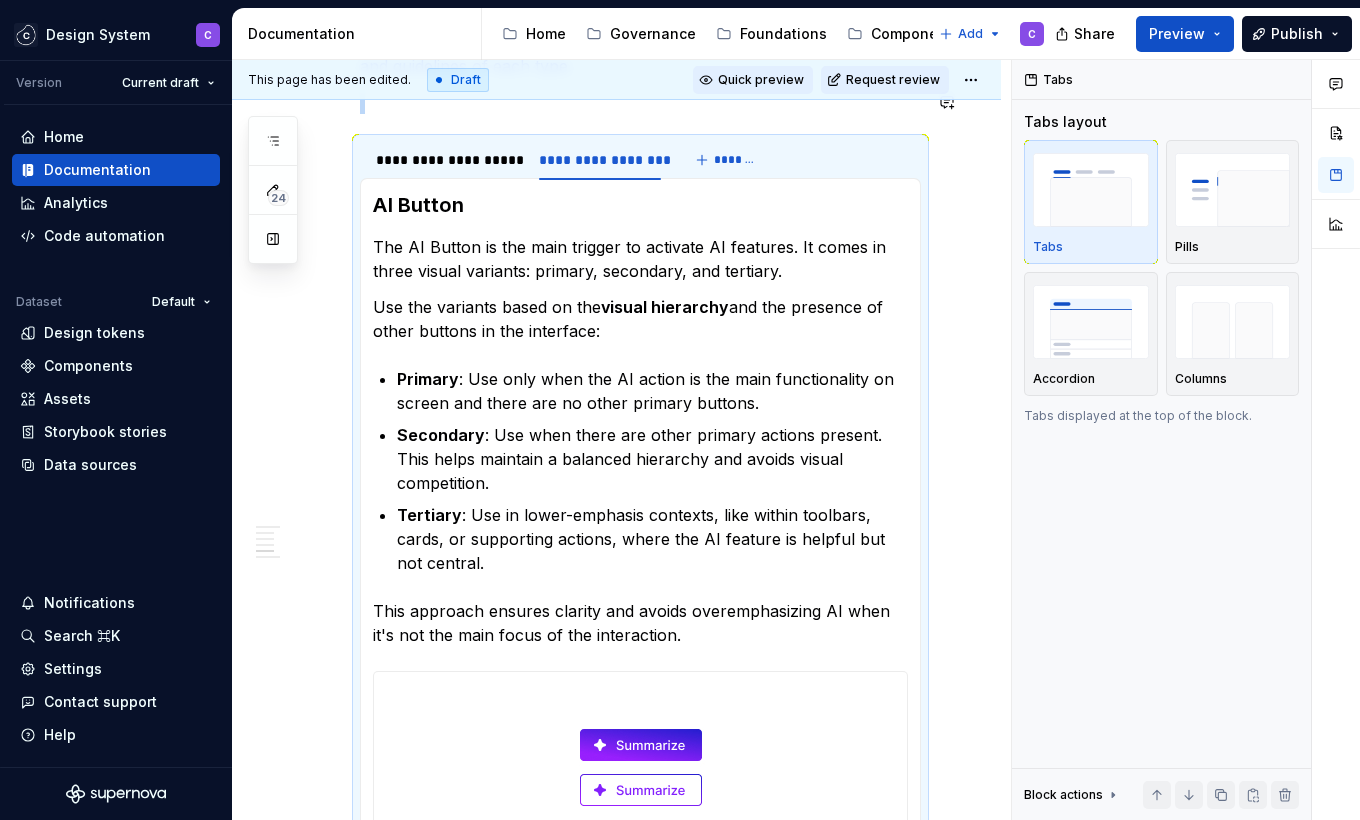 click on "Quick preview" at bounding box center (761, 80) 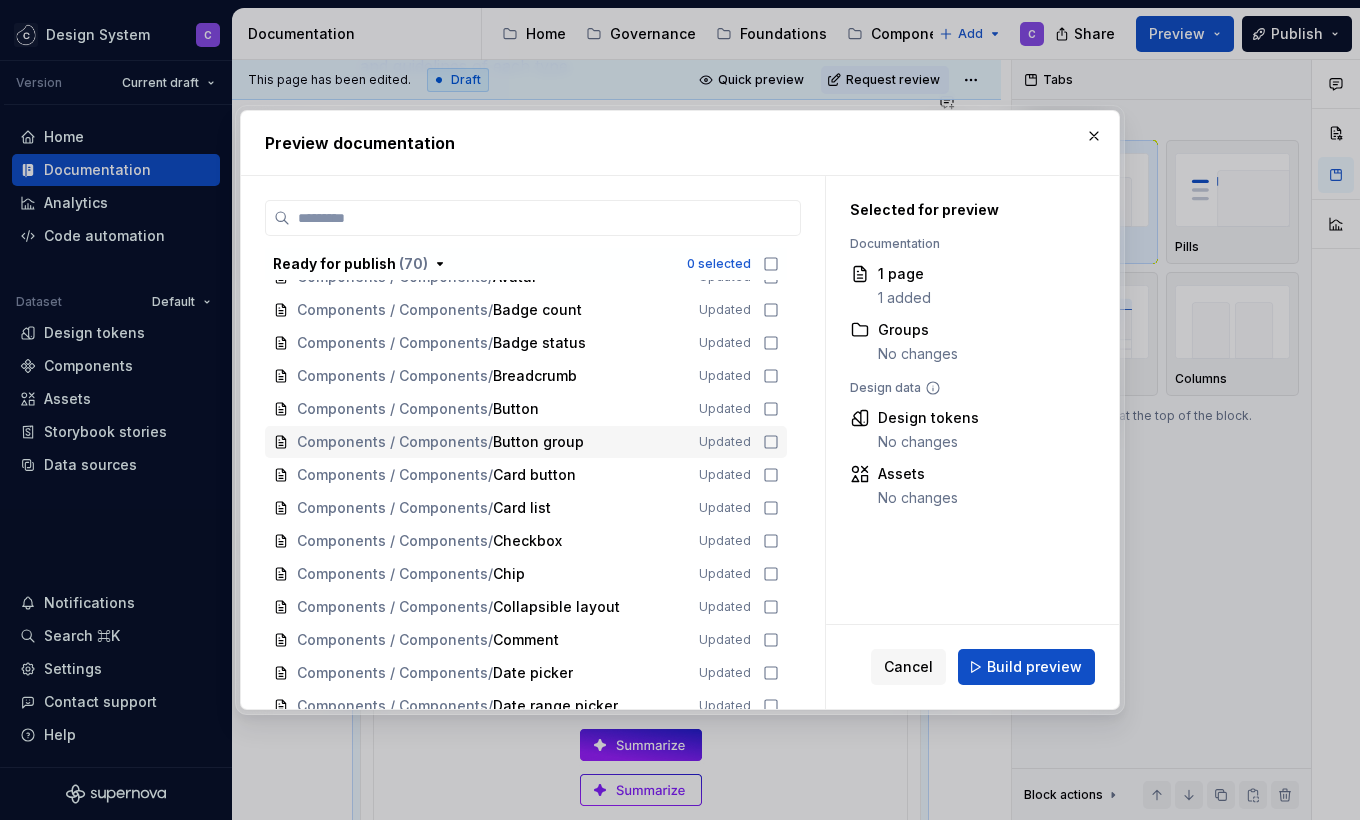 scroll, scrollTop: 0, scrollLeft: 0, axis: both 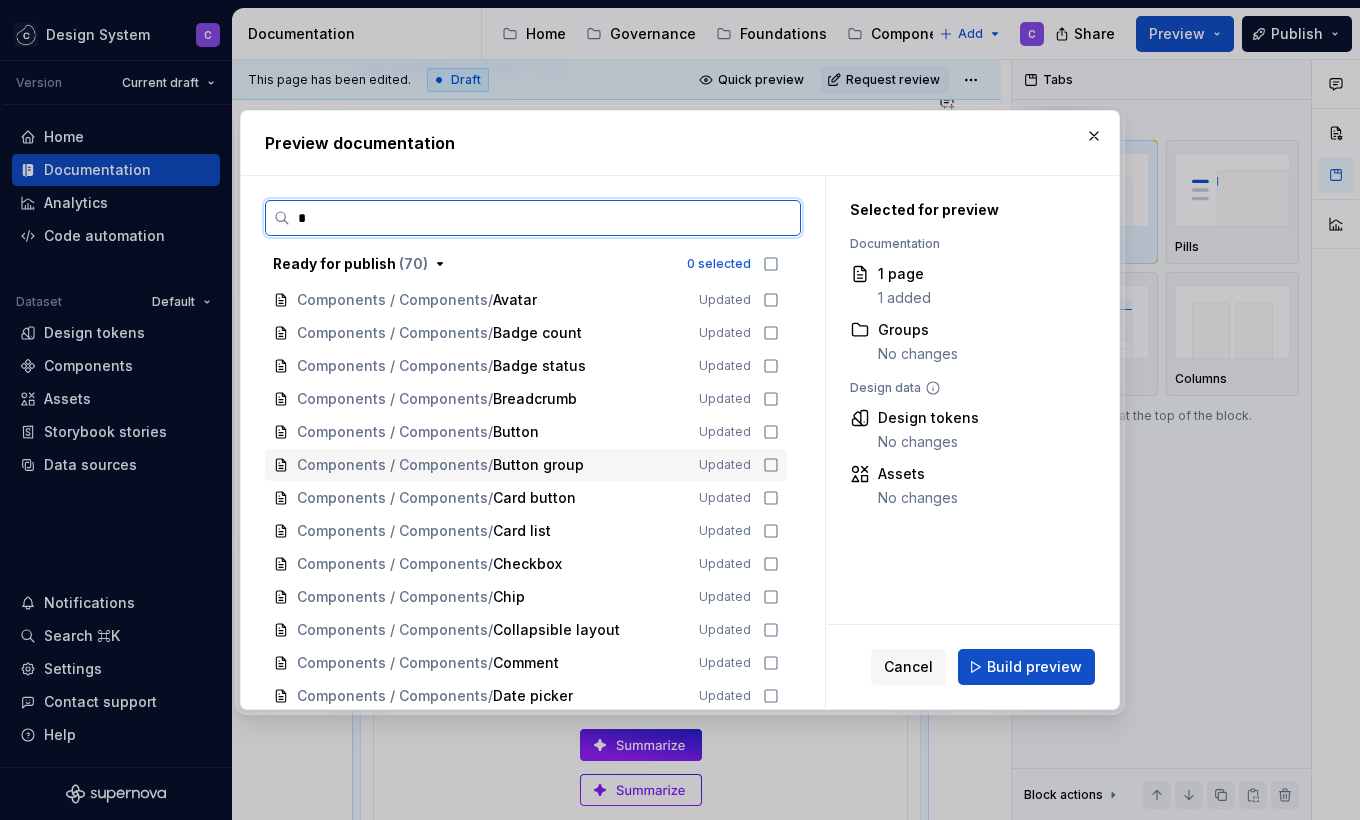 type on "**" 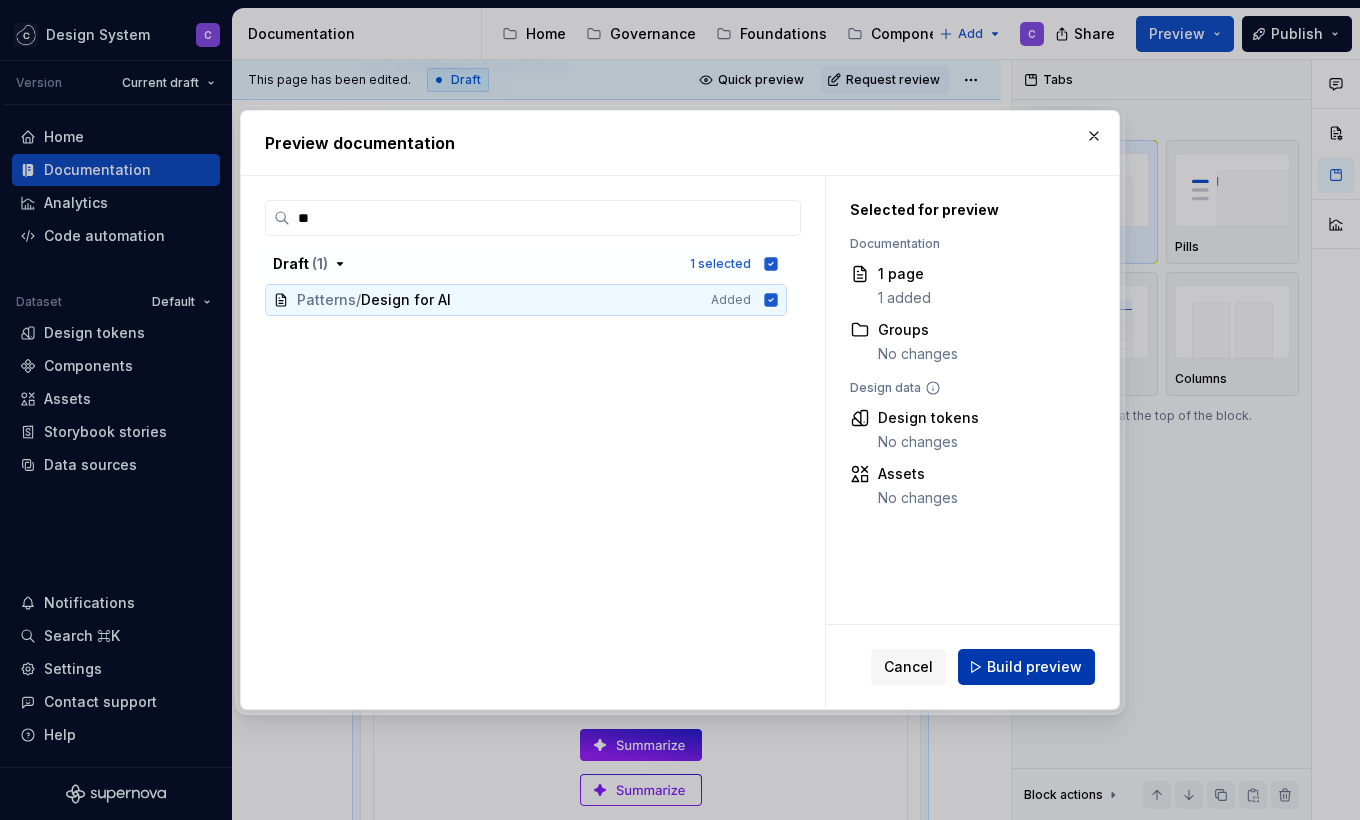 click on "Build preview" at bounding box center (1034, 667) 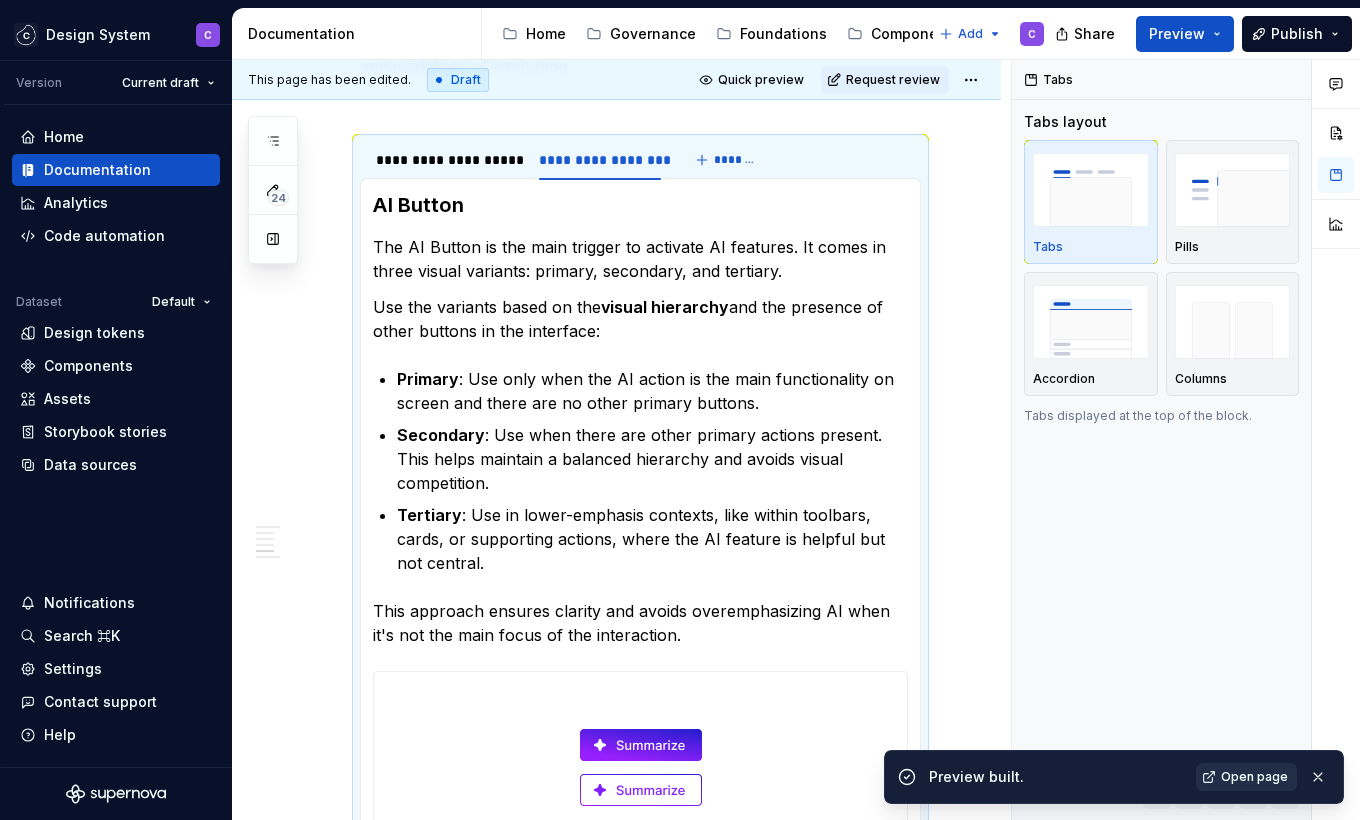 click on "Open page" at bounding box center (1254, 777) 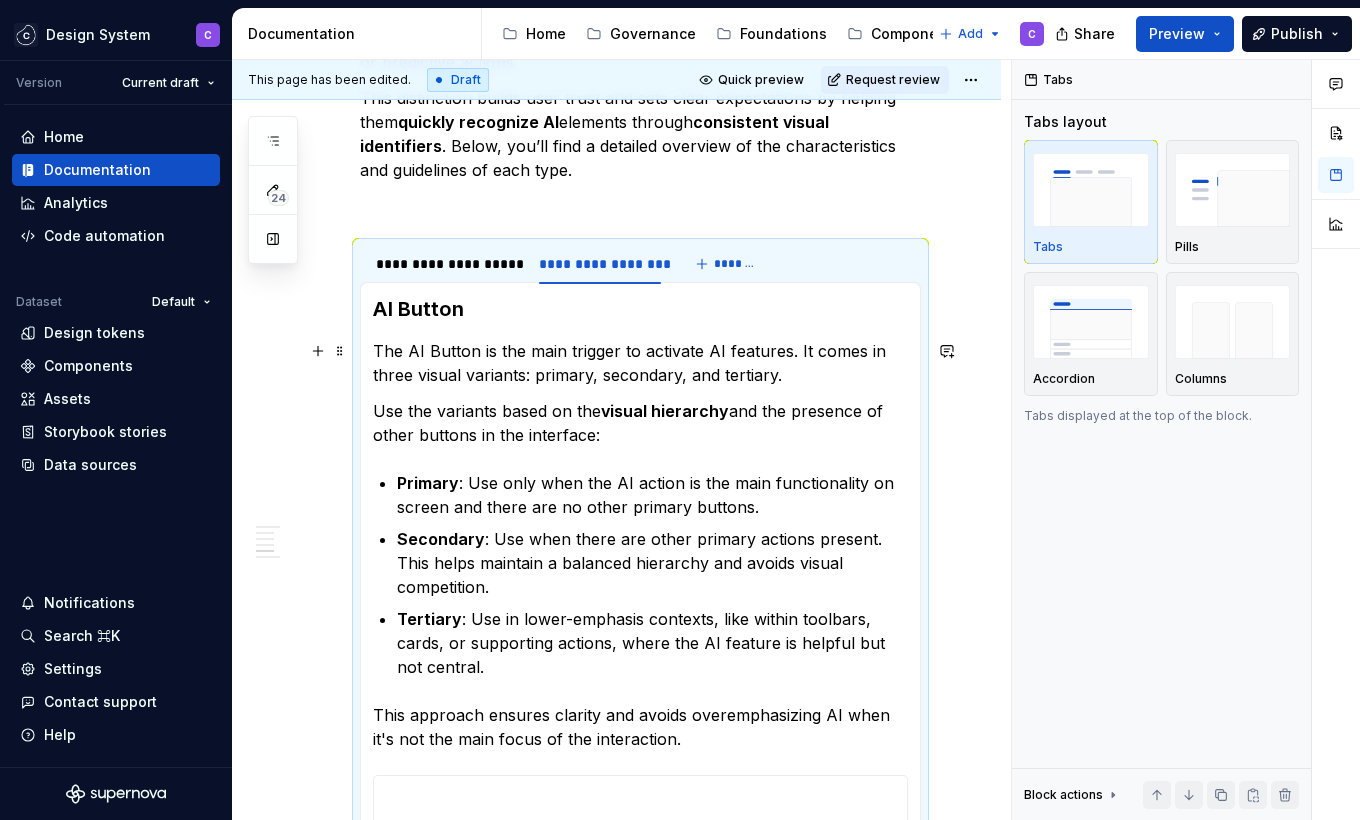scroll, scrollTop: 604, scrollLeft: 0, axis: vertical 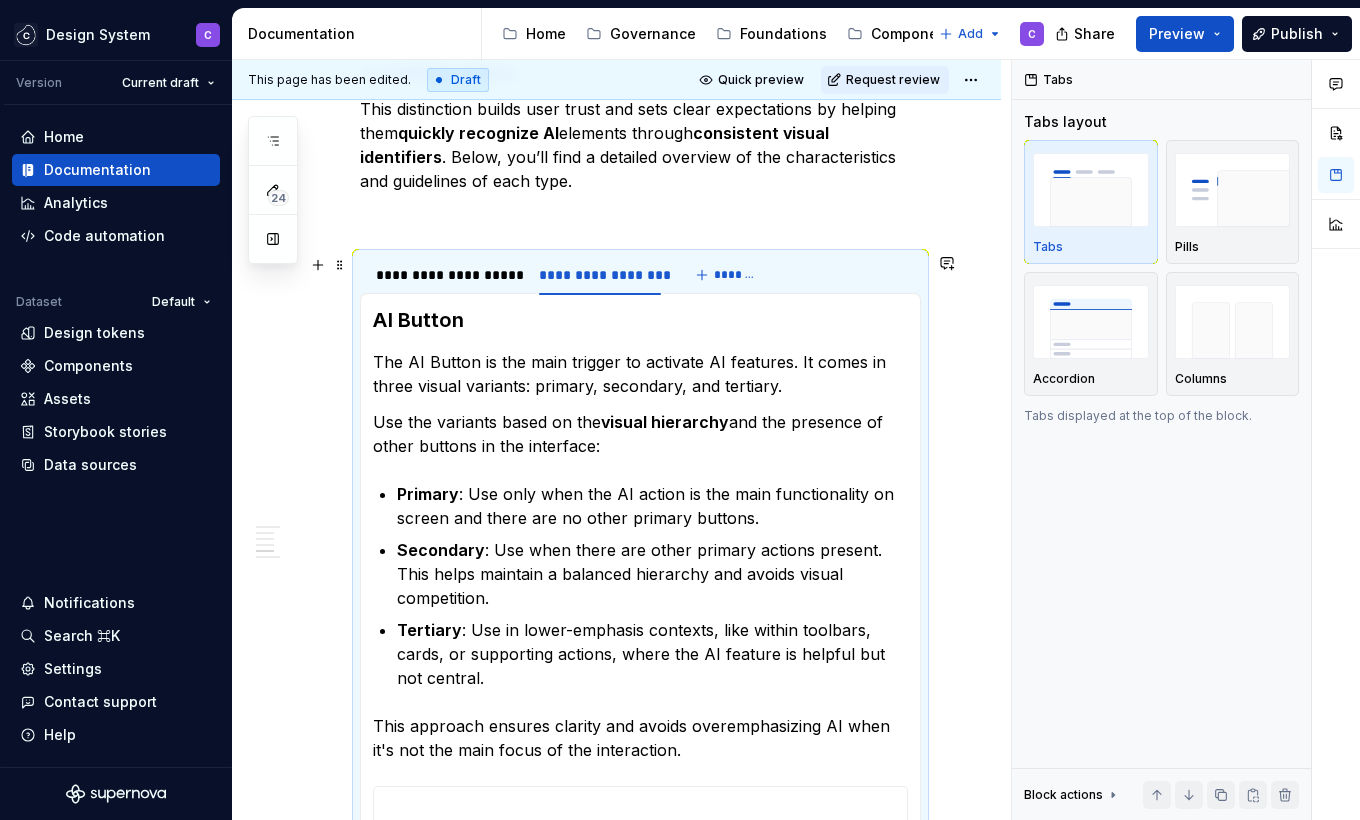 drag, startPoint x: 493, startPoint y: 280, endPoint x: 512, endPoint y: 301, distance: 28.319605 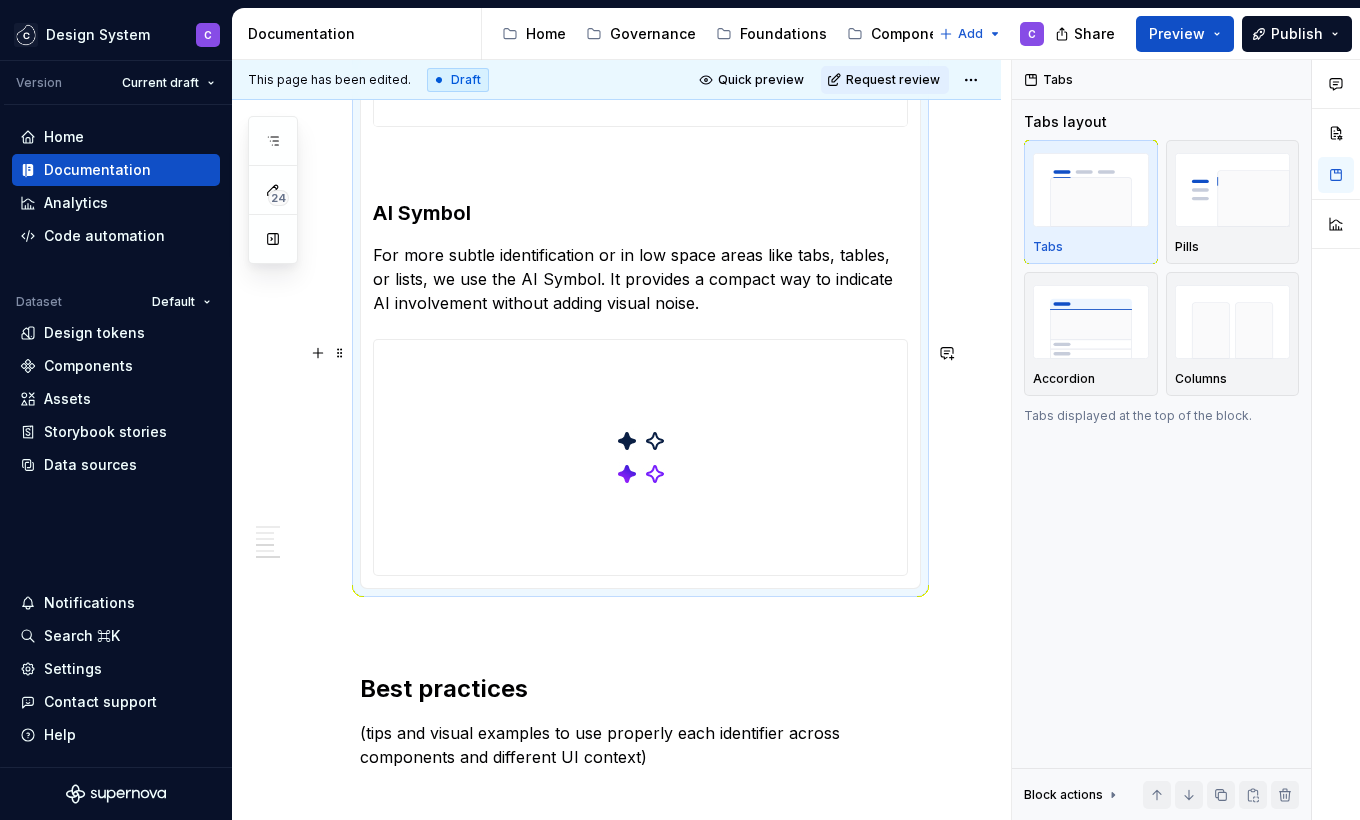 scroll, scrollTop: 1754, scrollLeft: 0, axis: vertical 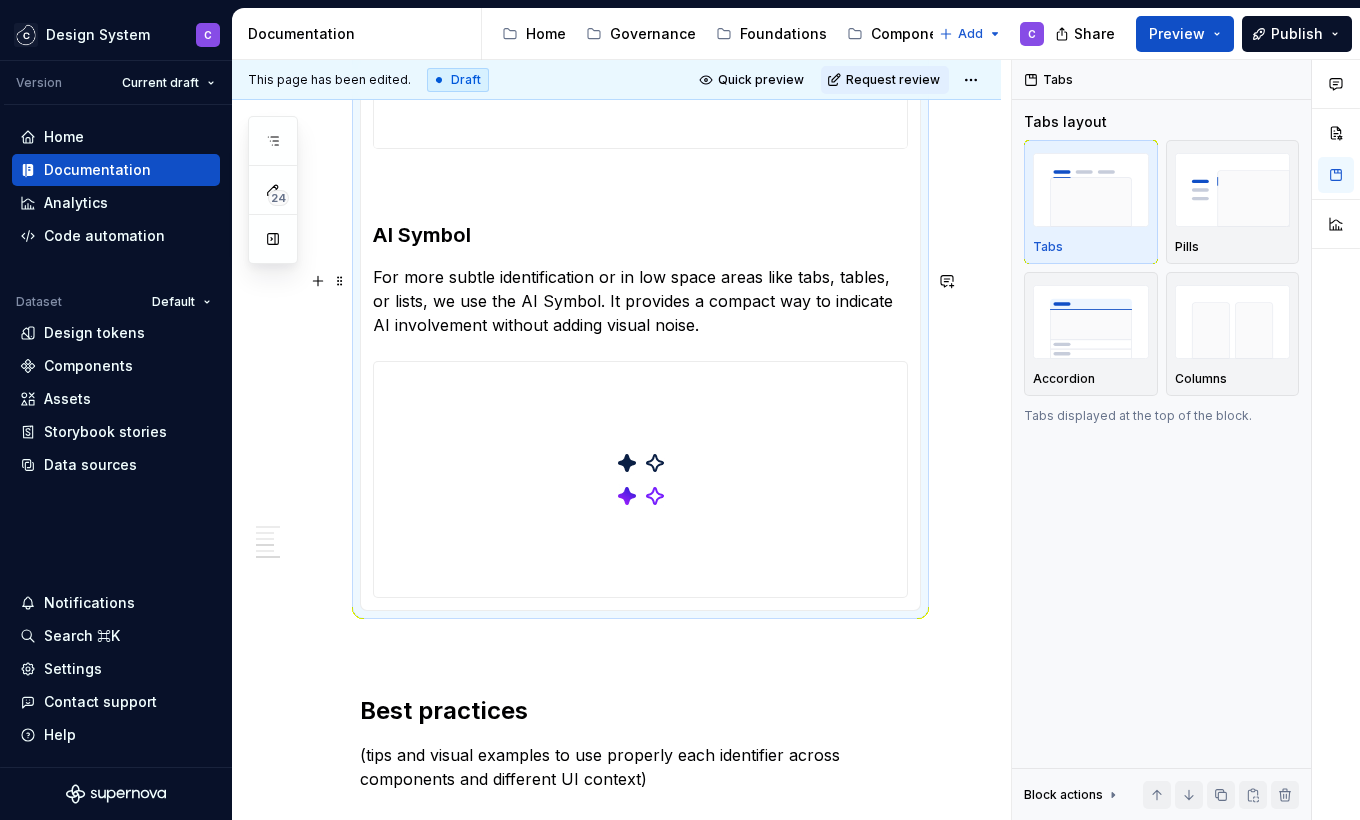 click on "For more subtle identification or in low space areas like tabs, tables, or lists, we use the AI Symbol. It provides a compact way to indicate AI involvement without adding visual noise." at bounding box center (640, 301) 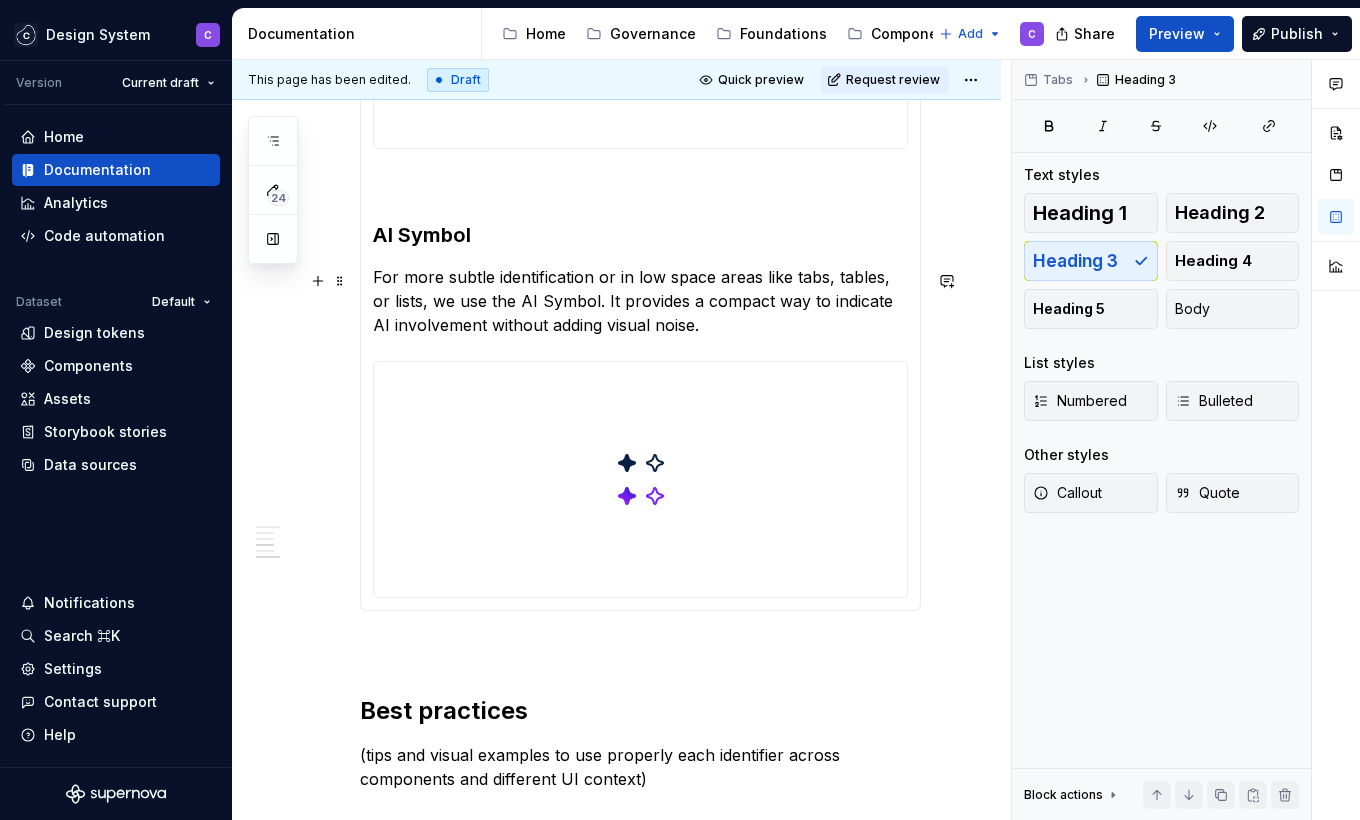 click on "For more subtle identification or in low space areas like tabs, tables, or lists, we use the AI Symbol. It provides a compact way to indicate AI involvement without adding visual noise." at bounding box center (640, 301) 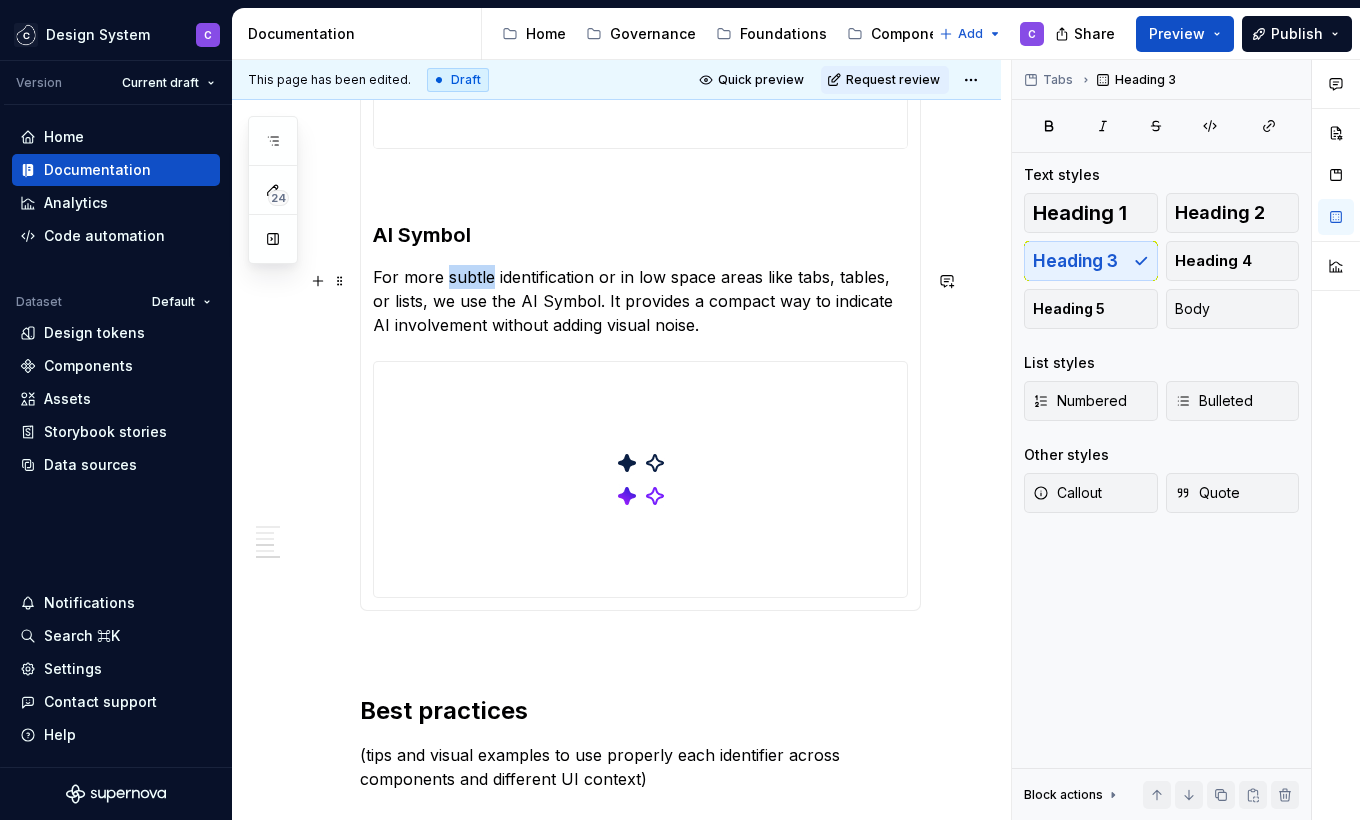 click on "For more subtle identification or in low space areas like tabs, tables, or lists, we use the AI Symbol. It provides a compact way to indicate AI involvement without adding visual noise." at bounding box center [640, 301] 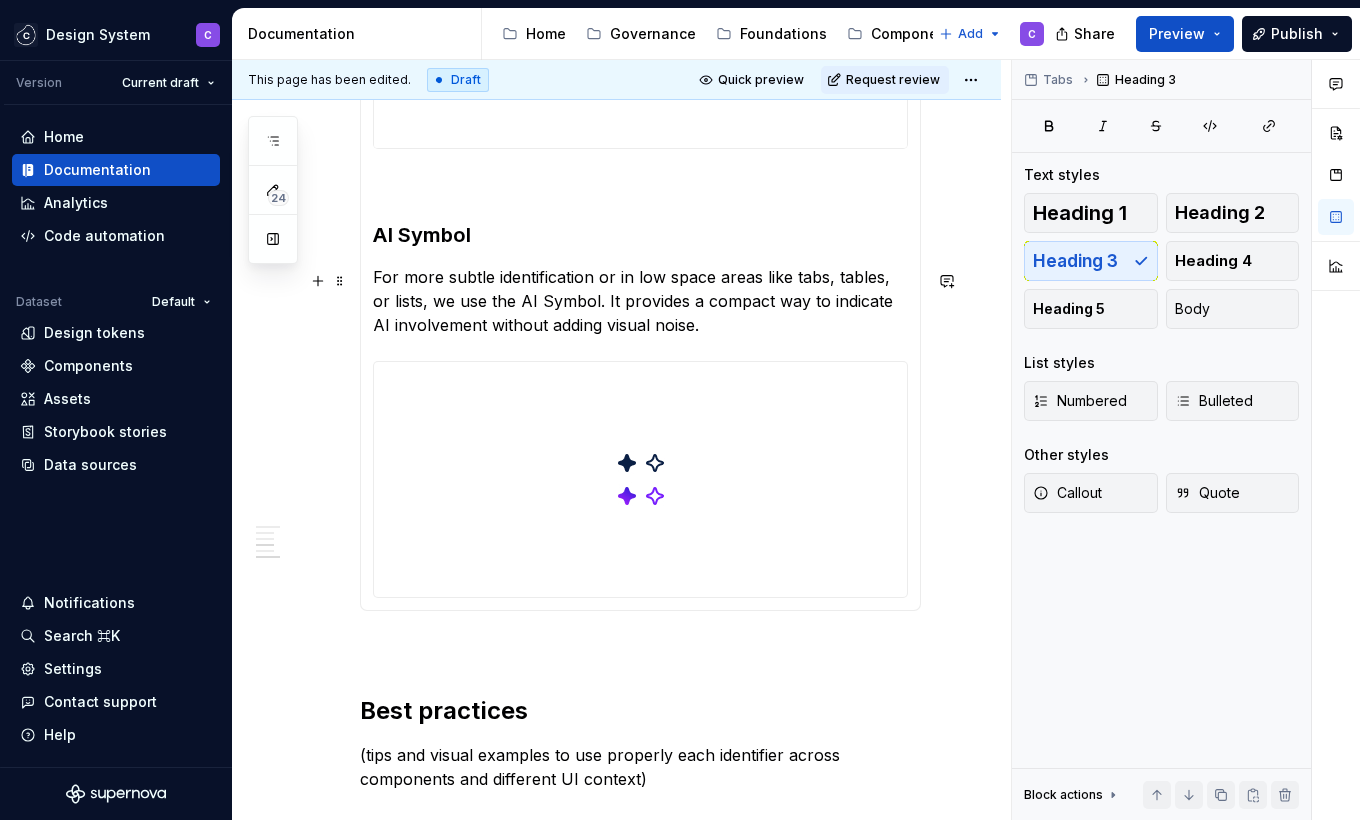 click on "For more subtle identification or in low space areas like tabs, tables, or lists, we use the AI Symbol. It provides a compact way to indicate AI involvement without adding visual noise." at bounding box center [640, 301] 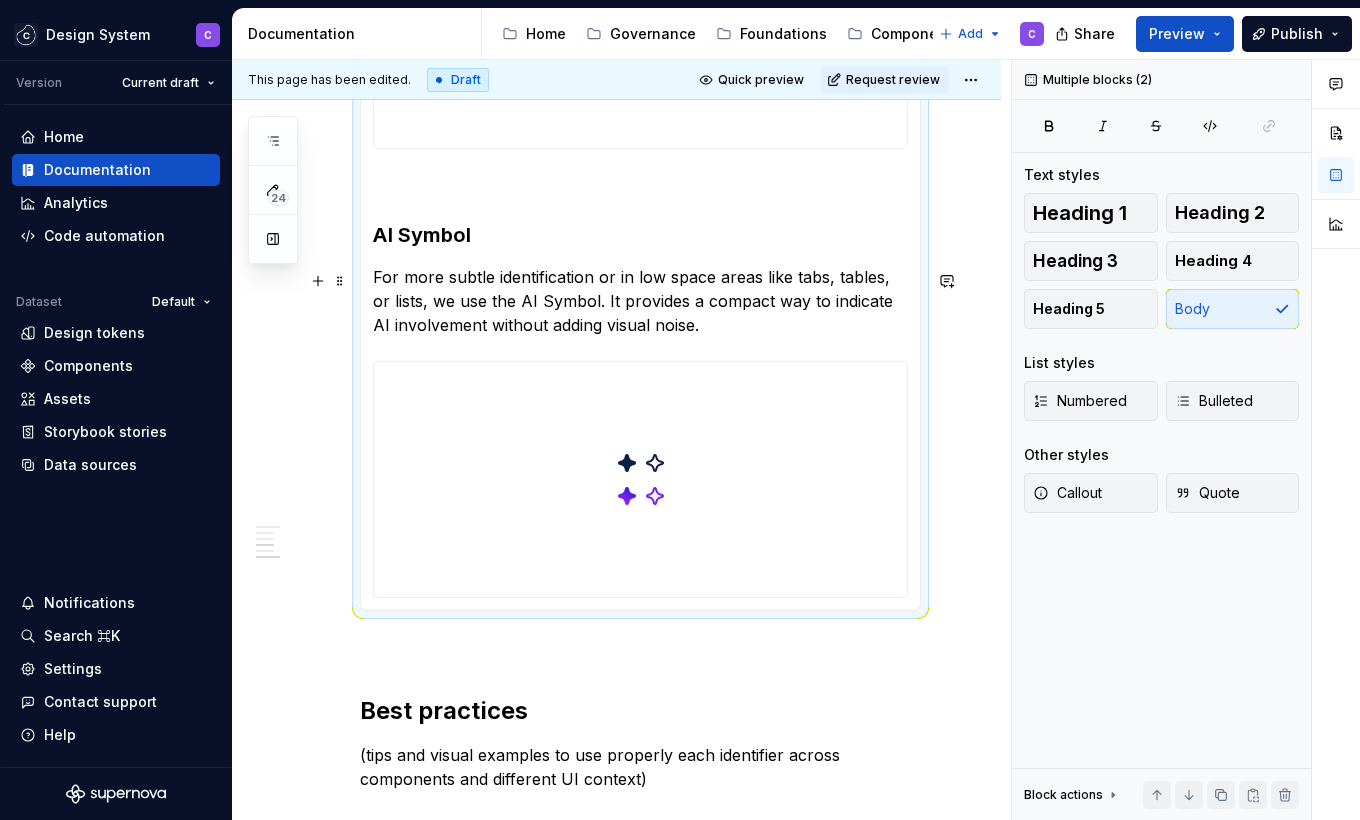 drag, startPoint x: 377, startPoint y: 279, endPoint x: 681, endPoint y: 332, distance: 308.58548 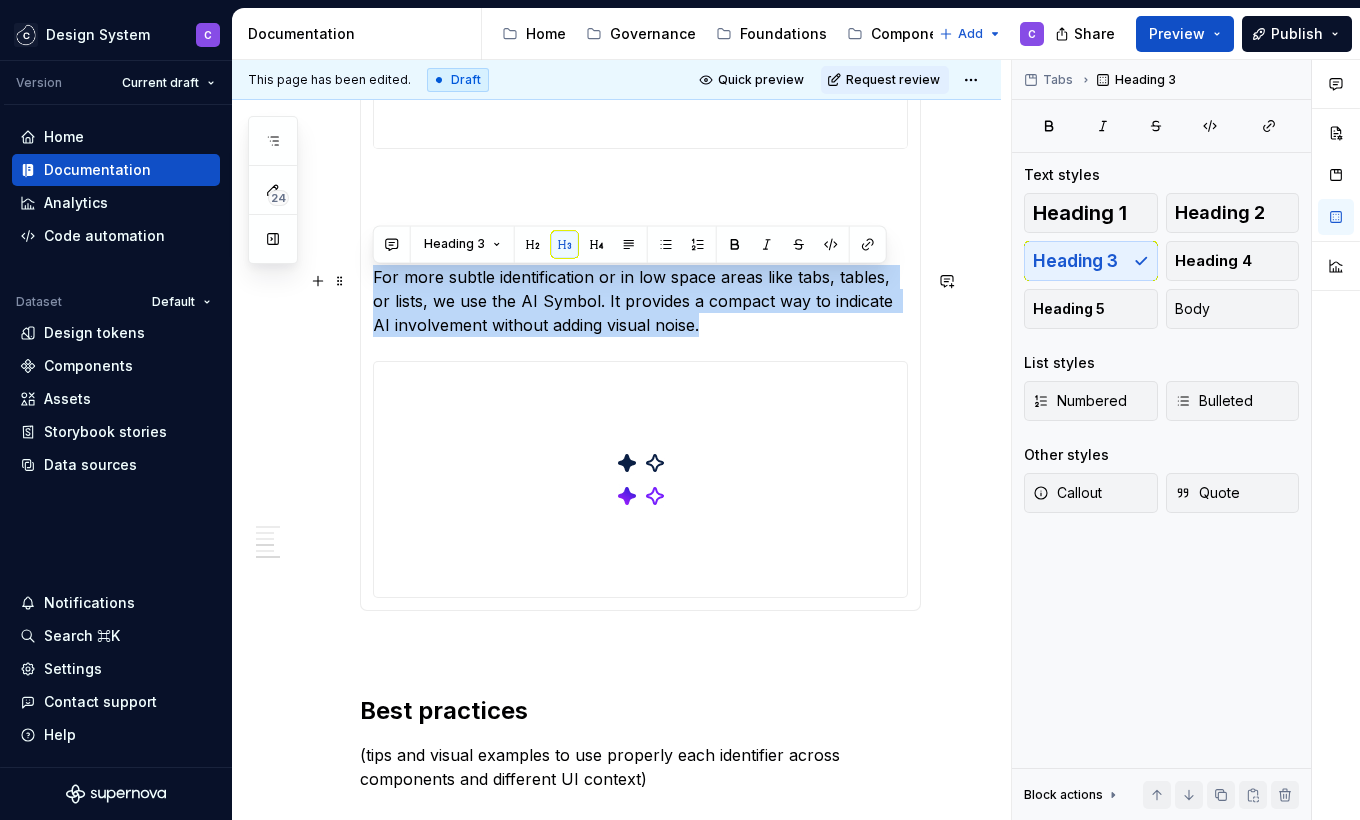 drag, startPoint x: 685, startPoint y: 331, endPoint x: 373, endPoint y: 277, distance: 316.63858 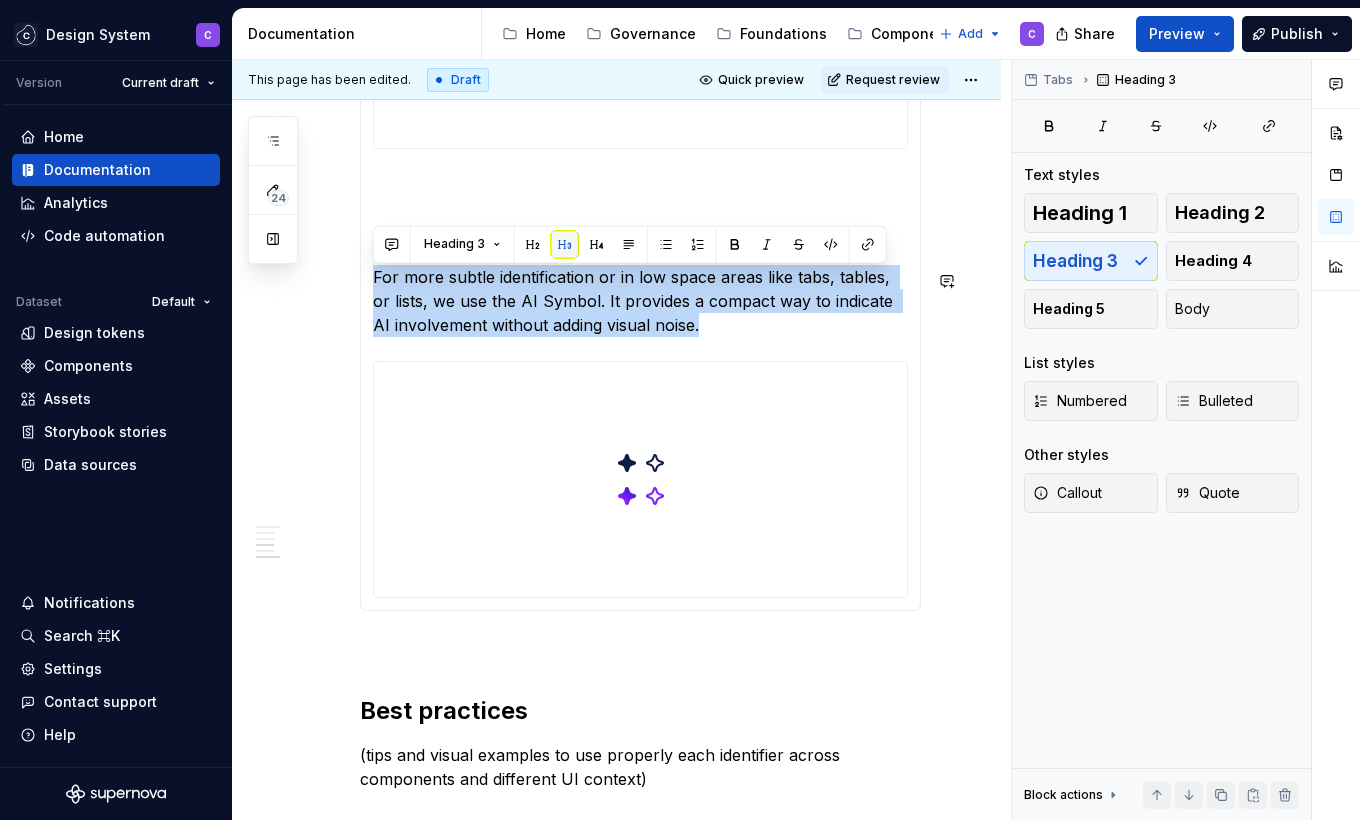 click at bounding box center [565, 244] 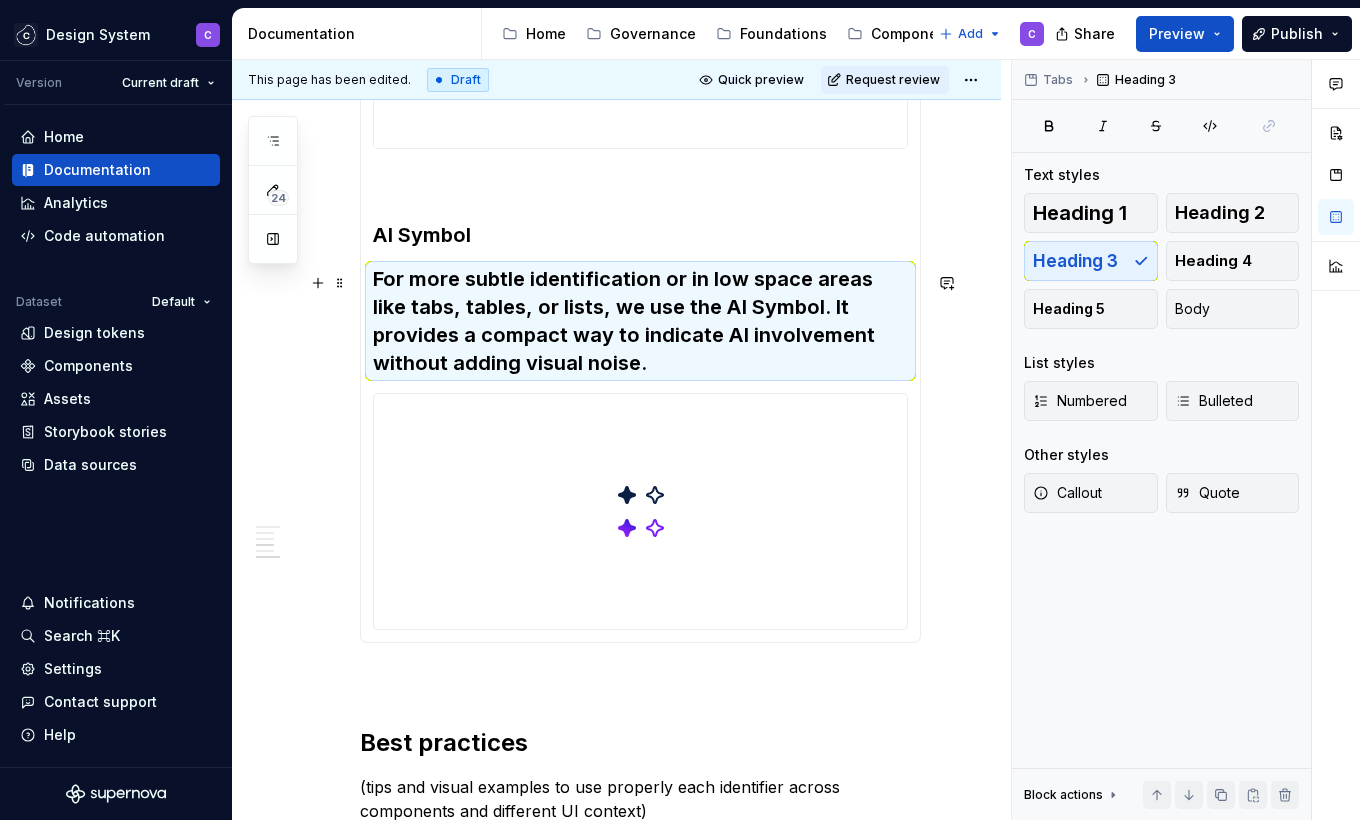 click on "For more subtle identification or in low space areas like tabs, tables, or lists, we use the AI Symbol. It provides a compact way to indicate AI involvement without adding visual noise." at bounding box center (640, 321) 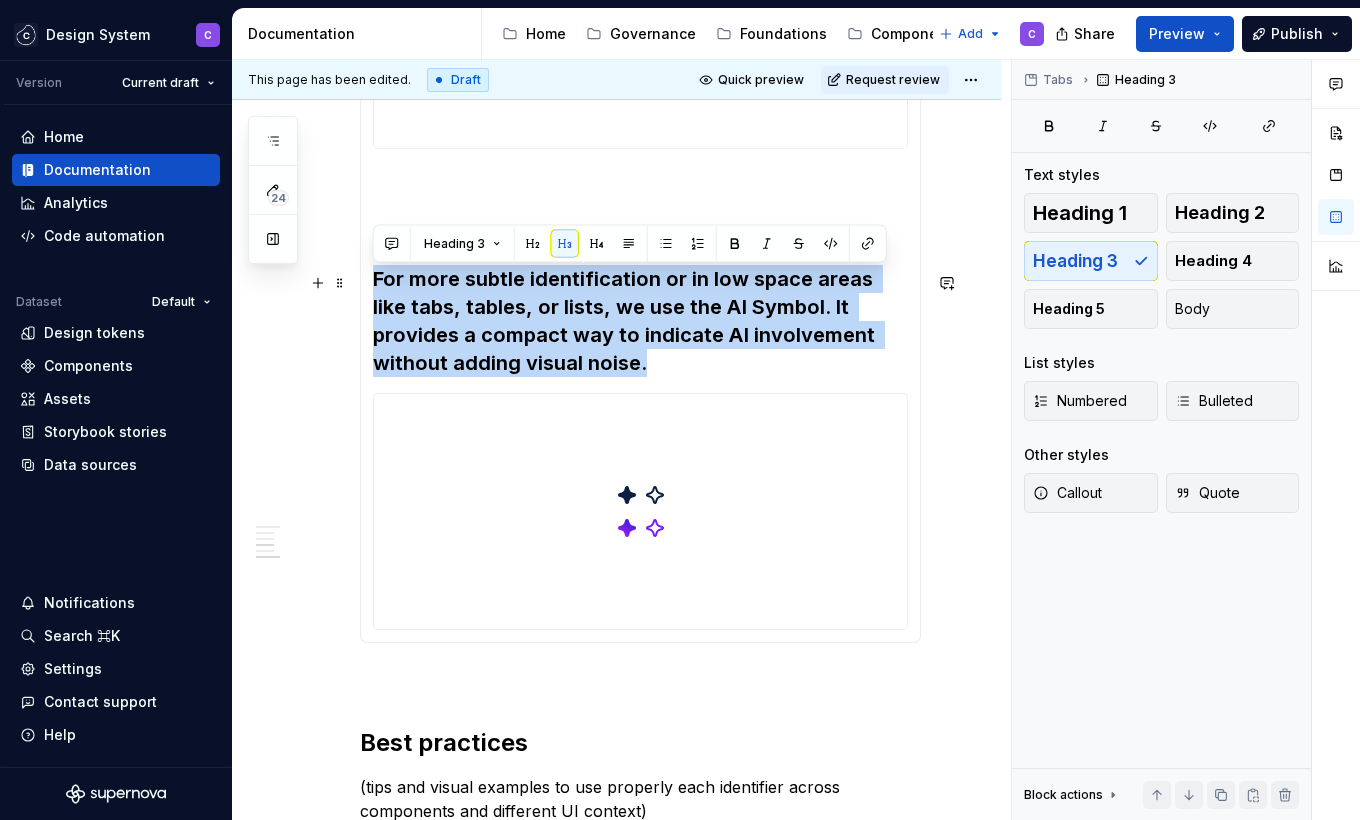 drag, startPoint x: 505, startPoint y: 367, endPoint x: 374, endPoint y: 285, distance: 154.54773 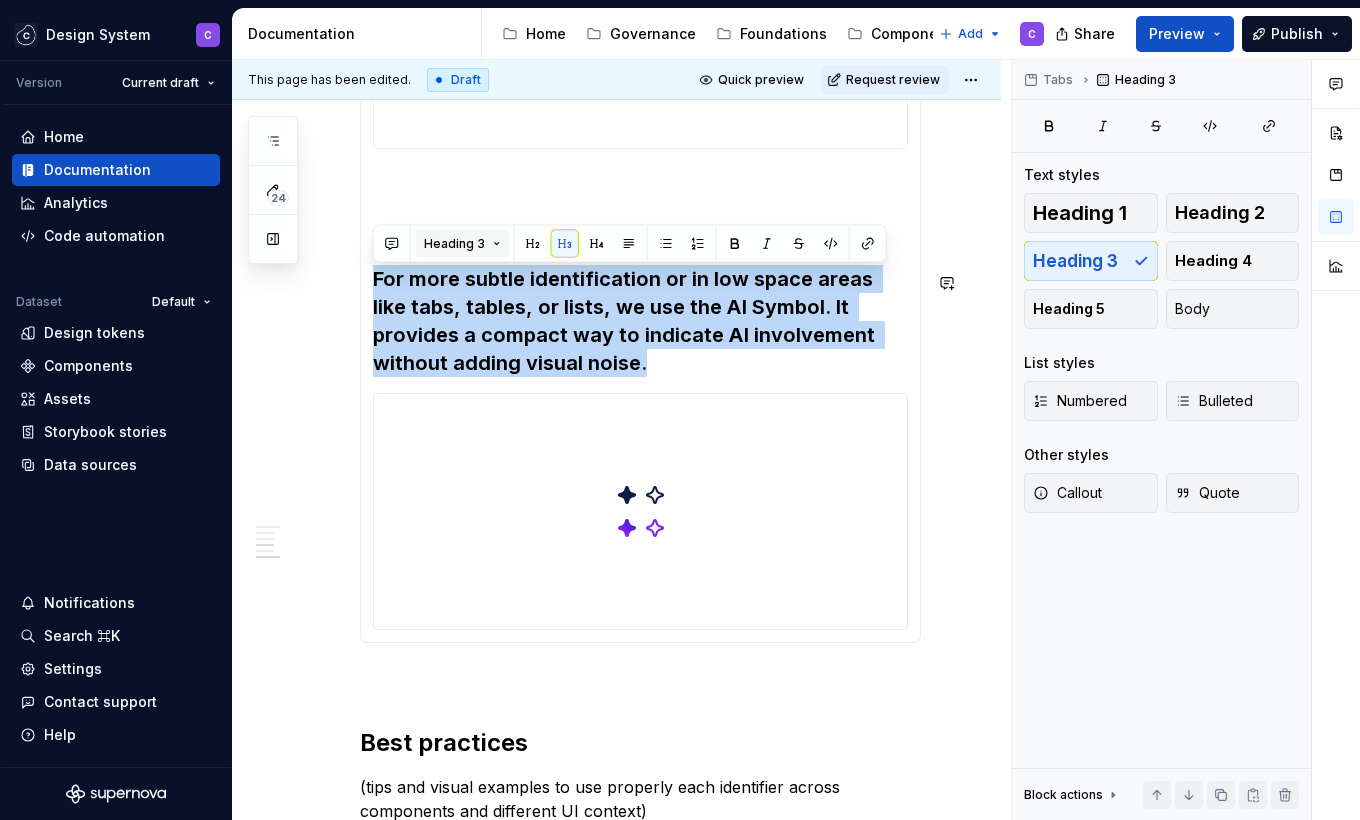 click on "Heading 3" at bounding box center (462, 244) 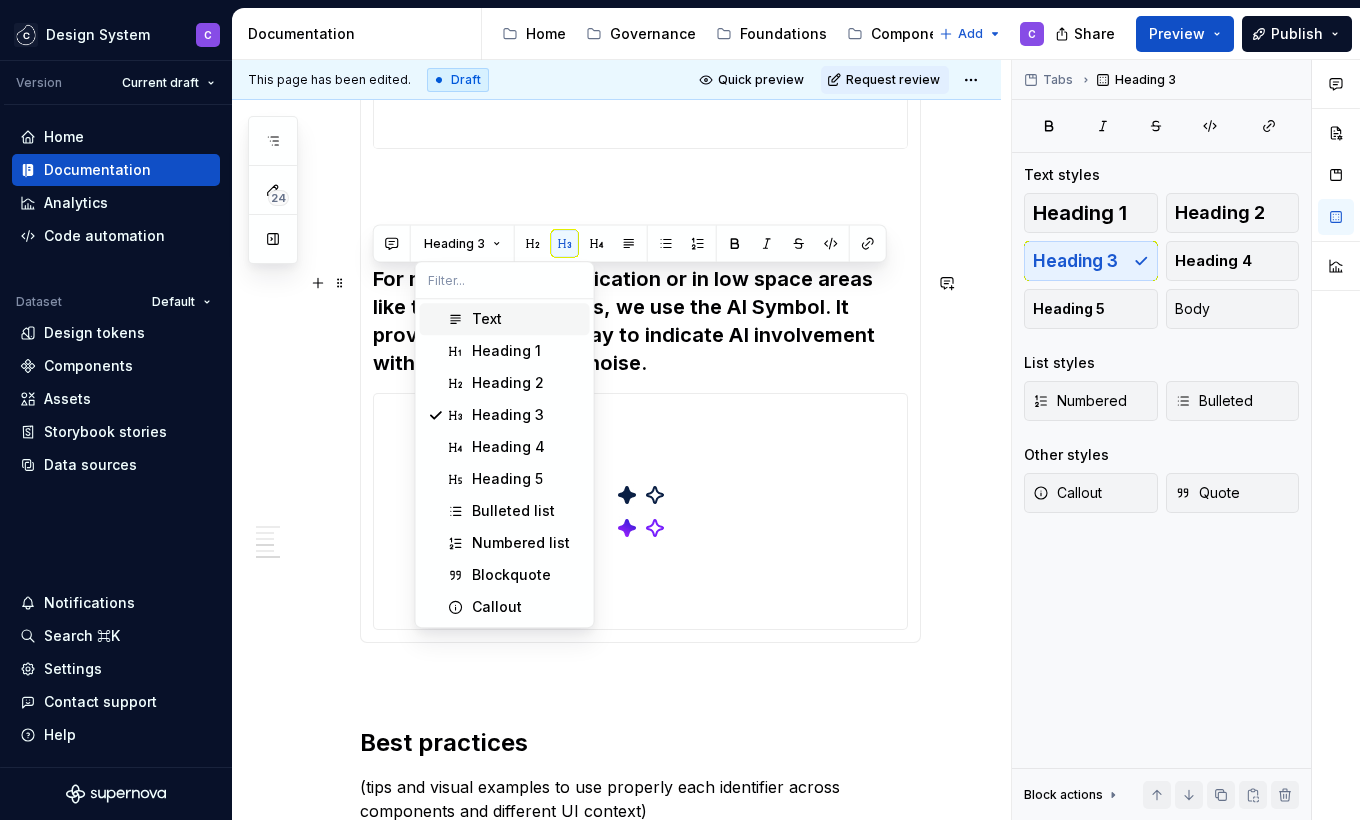 click on "Text" at bounding box center (487, 319) 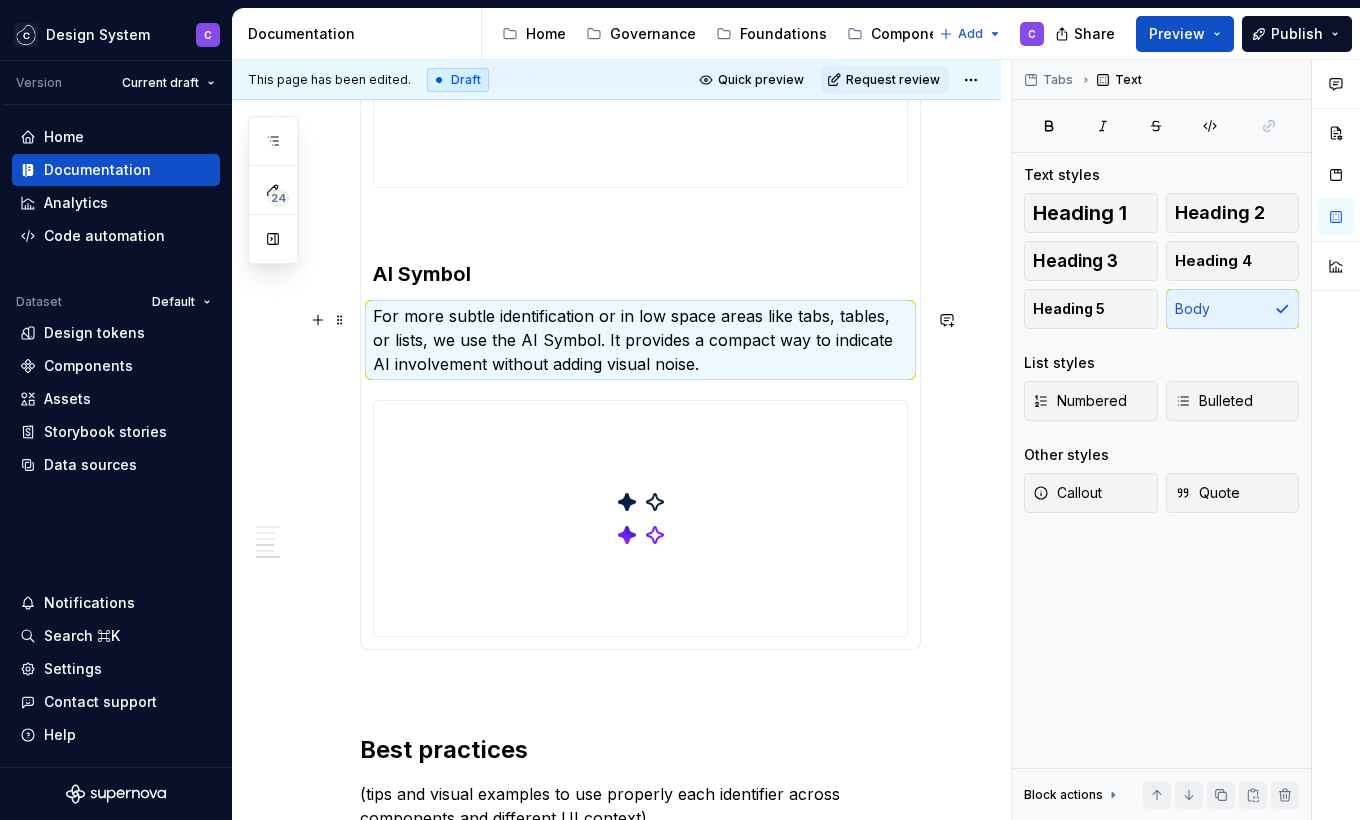 scroll, scrollTop: 1713, scrollLeft: 0, axis: vertical 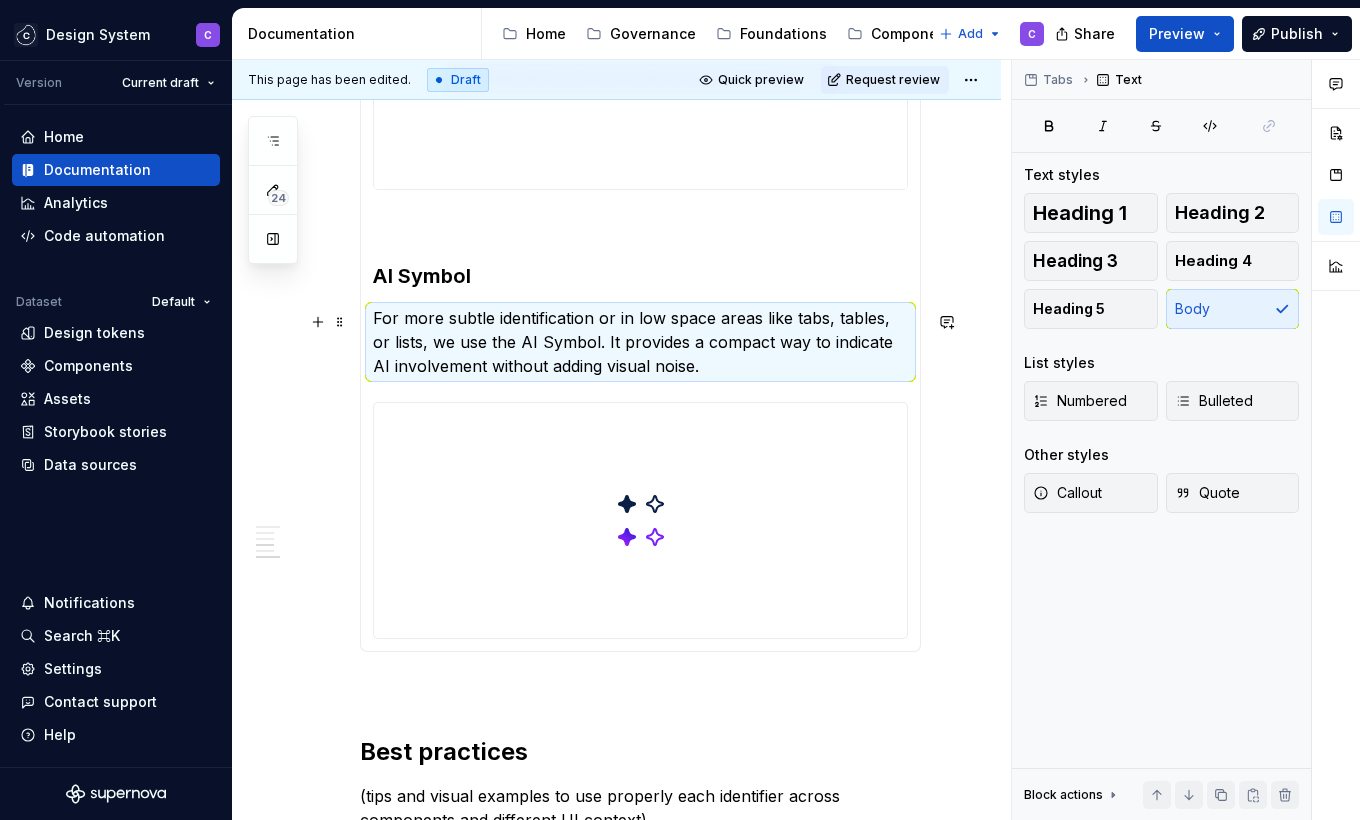 click on "For more subtle identification or in low space areas like tabs, tables, or lists, we use the AI Symbol. It provides a compact way to indicate AI involvement without adding visual noise." at bounding box center (640, 342) 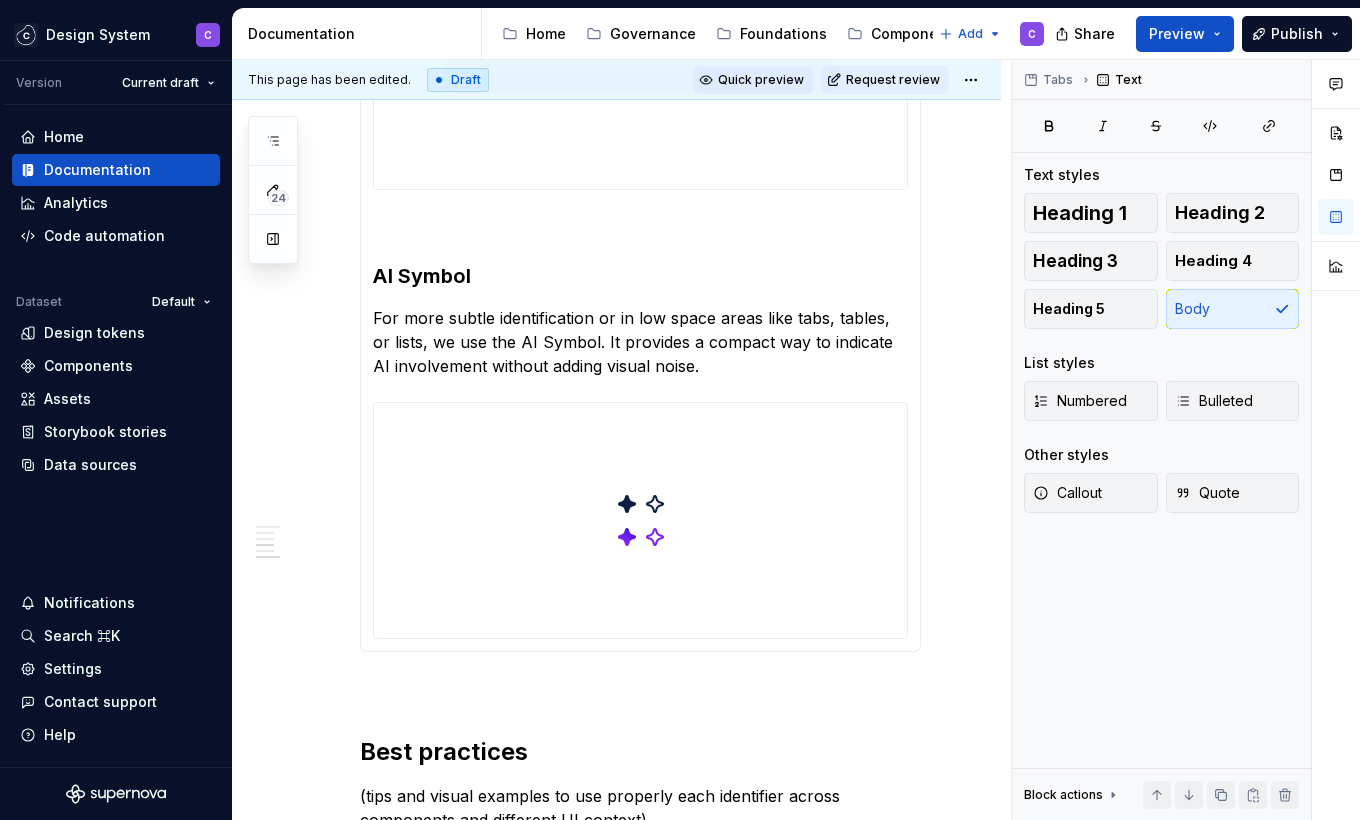 click on "Quick preview" at bounding box center (761, 80) 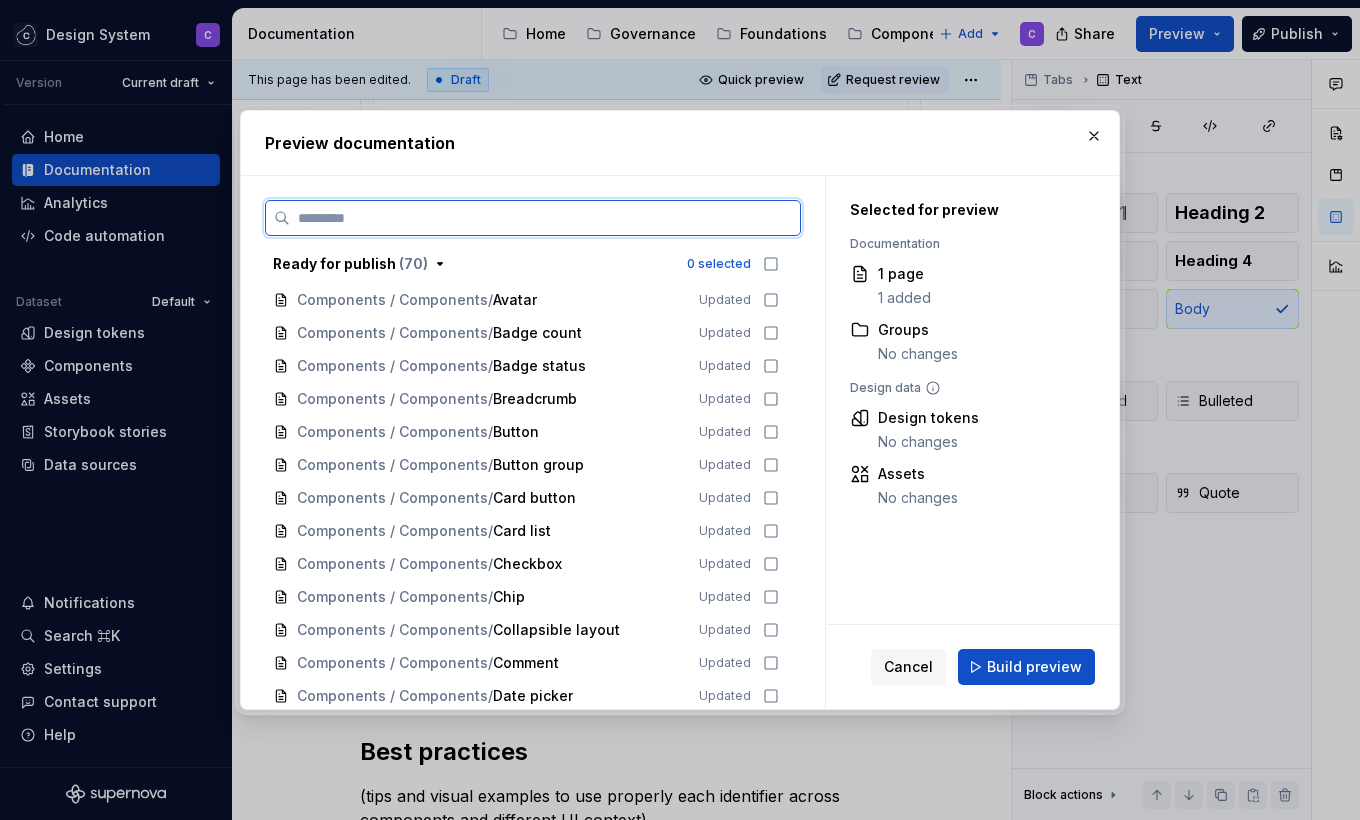type on "*" 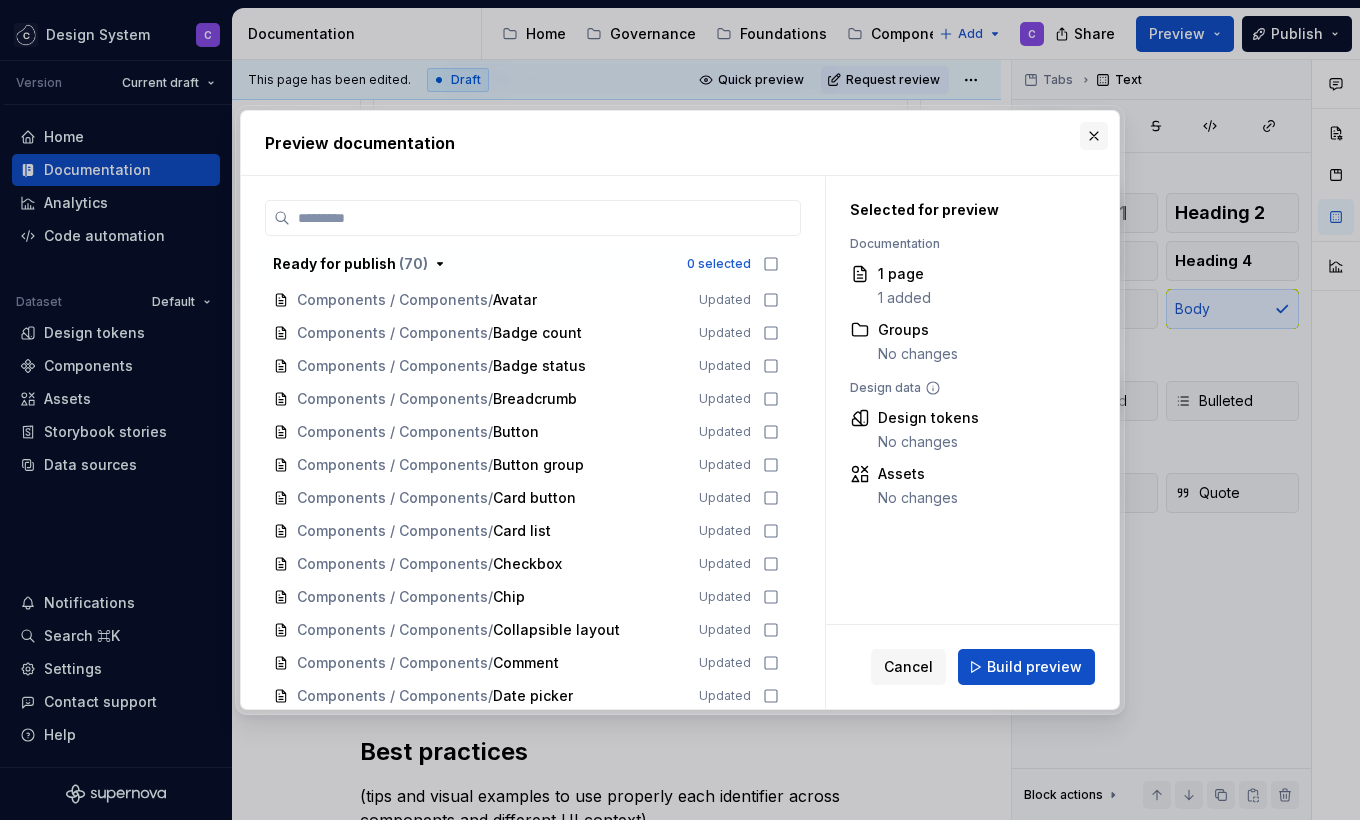 click at bounding box center (1094, 136) 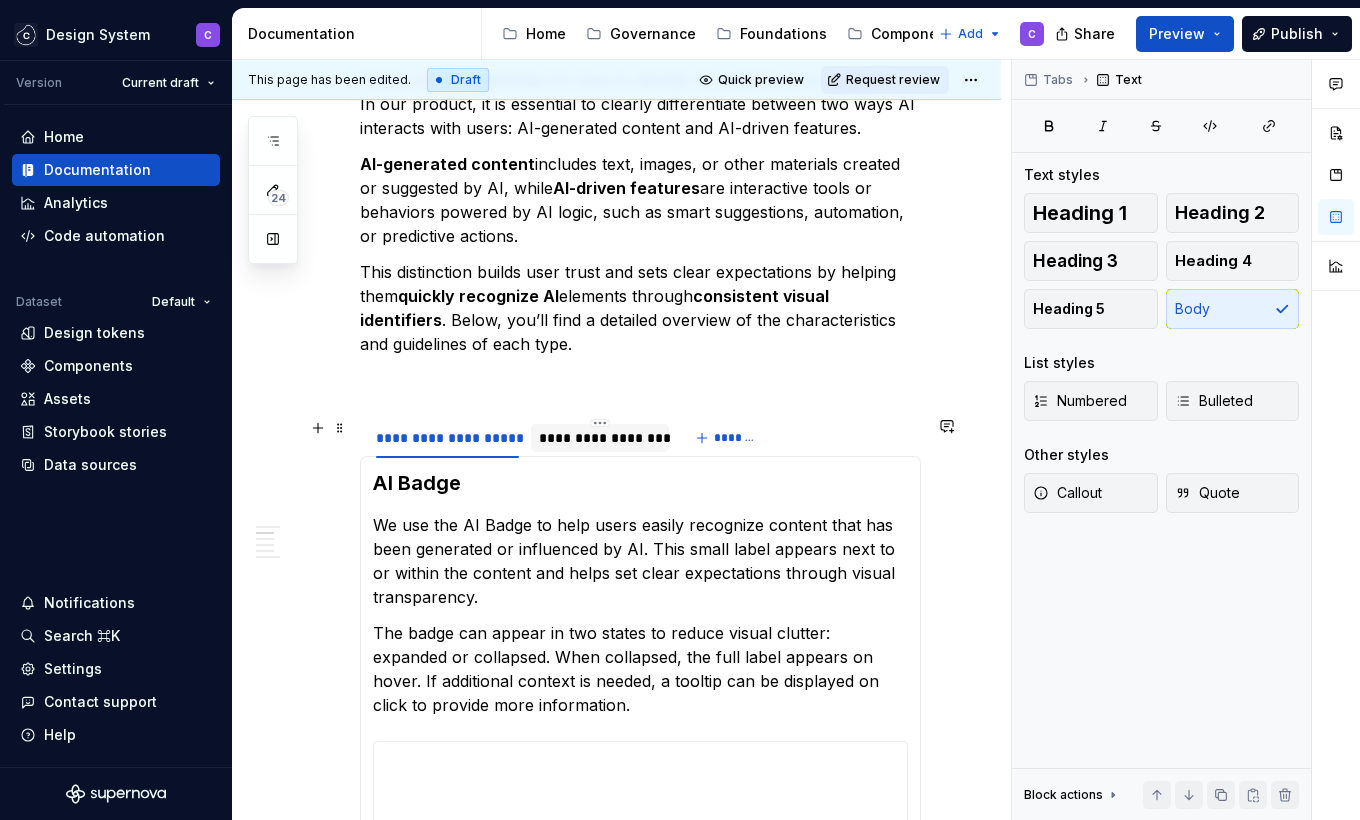 click on "**********" at bounding box center (599, 438) 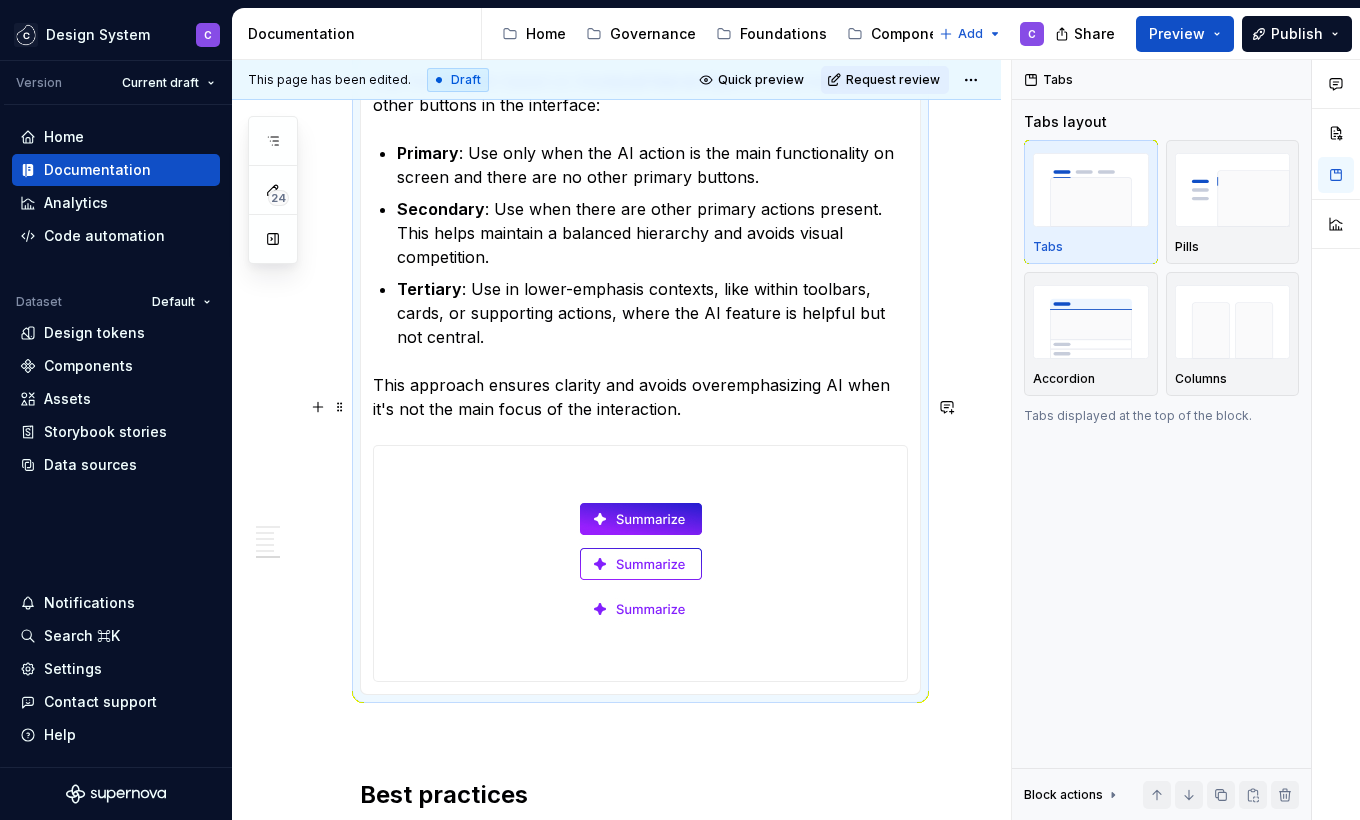 scroll, scrollTop: 983, scrollLeft: 0, axis: vertical 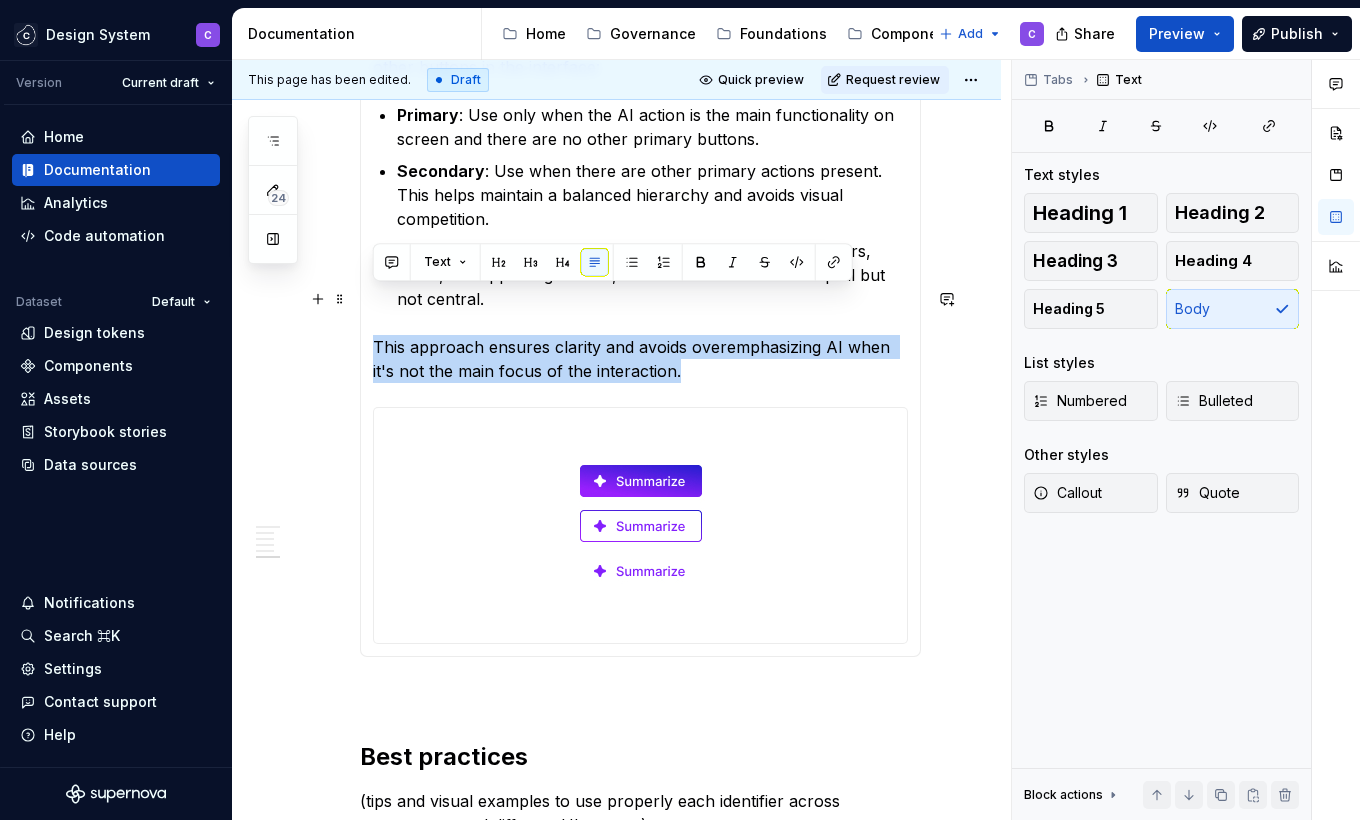 drag, startPoint x: 651, startPoint y: 324, endPoint x: 372, endPoint y: 297, distance: 280.3034 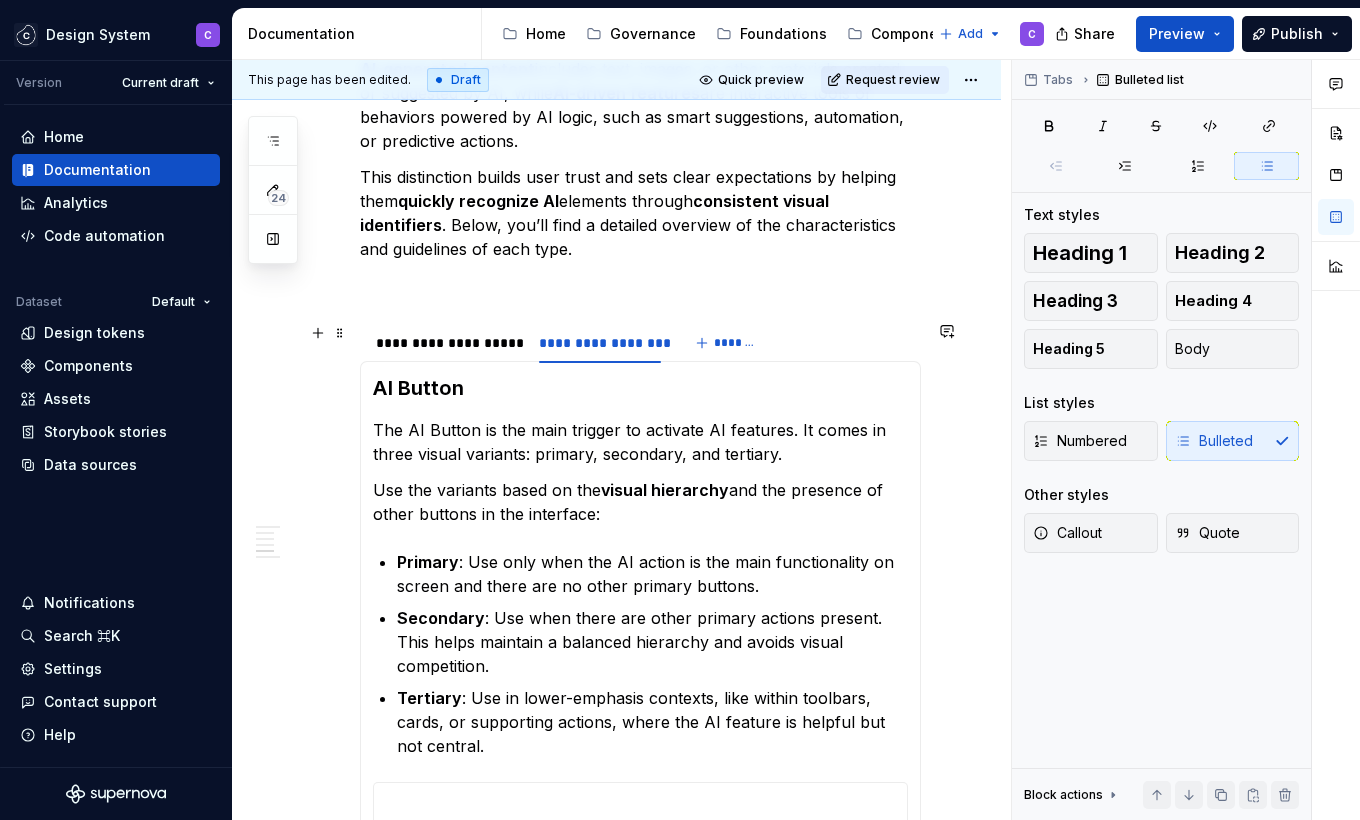 scroll, scrollTop: 482, scrollLeft: 0, axis: vertical 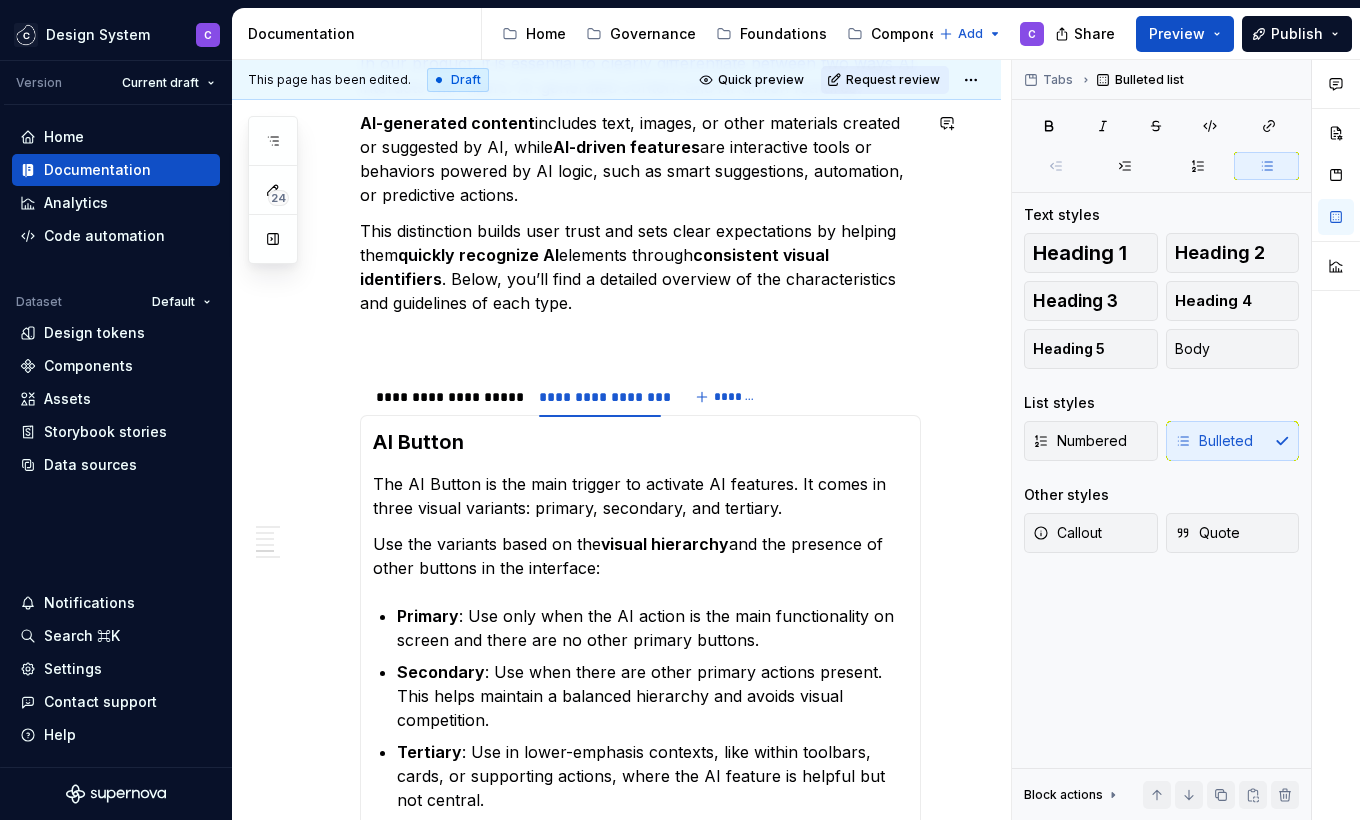 click on "This page has been edited. Draft Quick preview Request review" at bounding box center [616, 80] 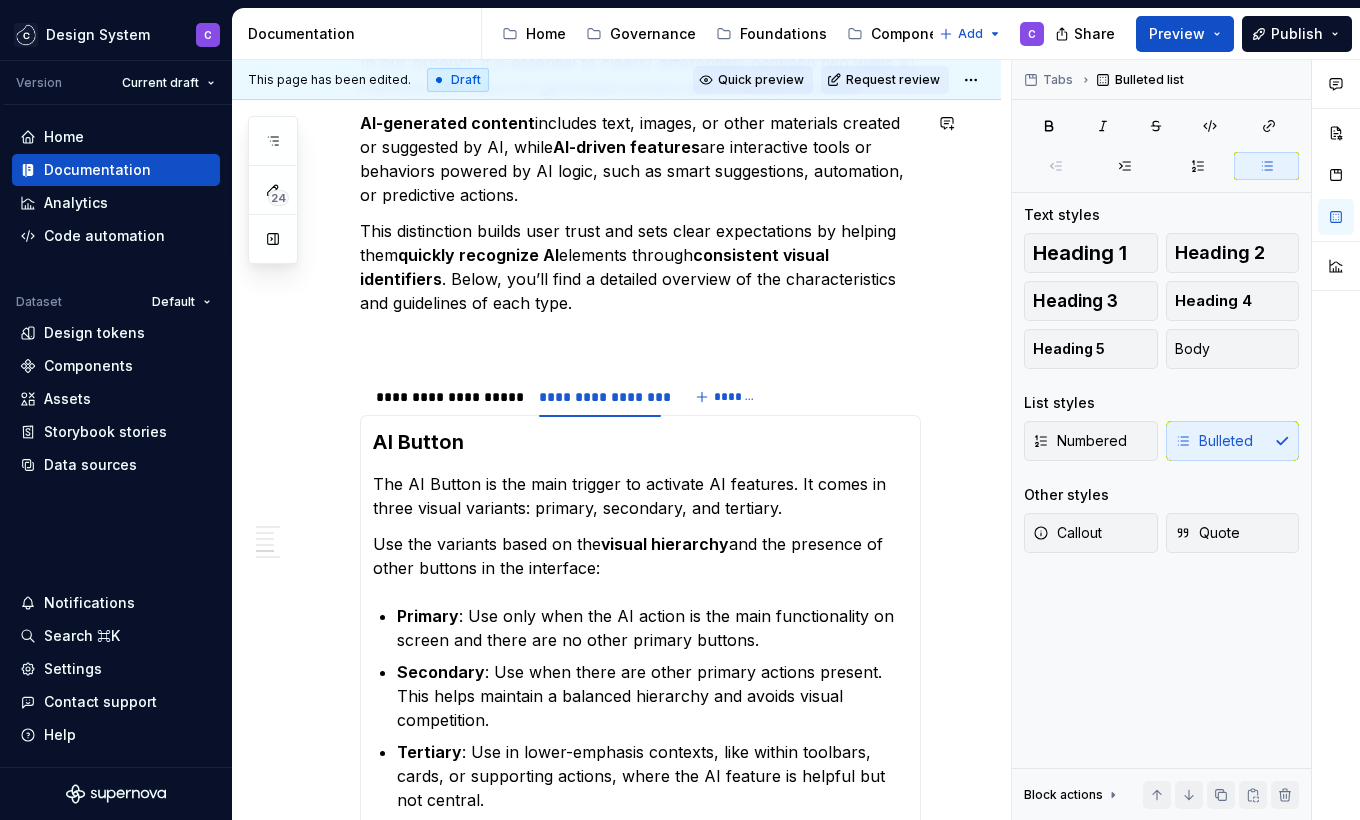click on "Quick preview" at bounding box center (761, 80) 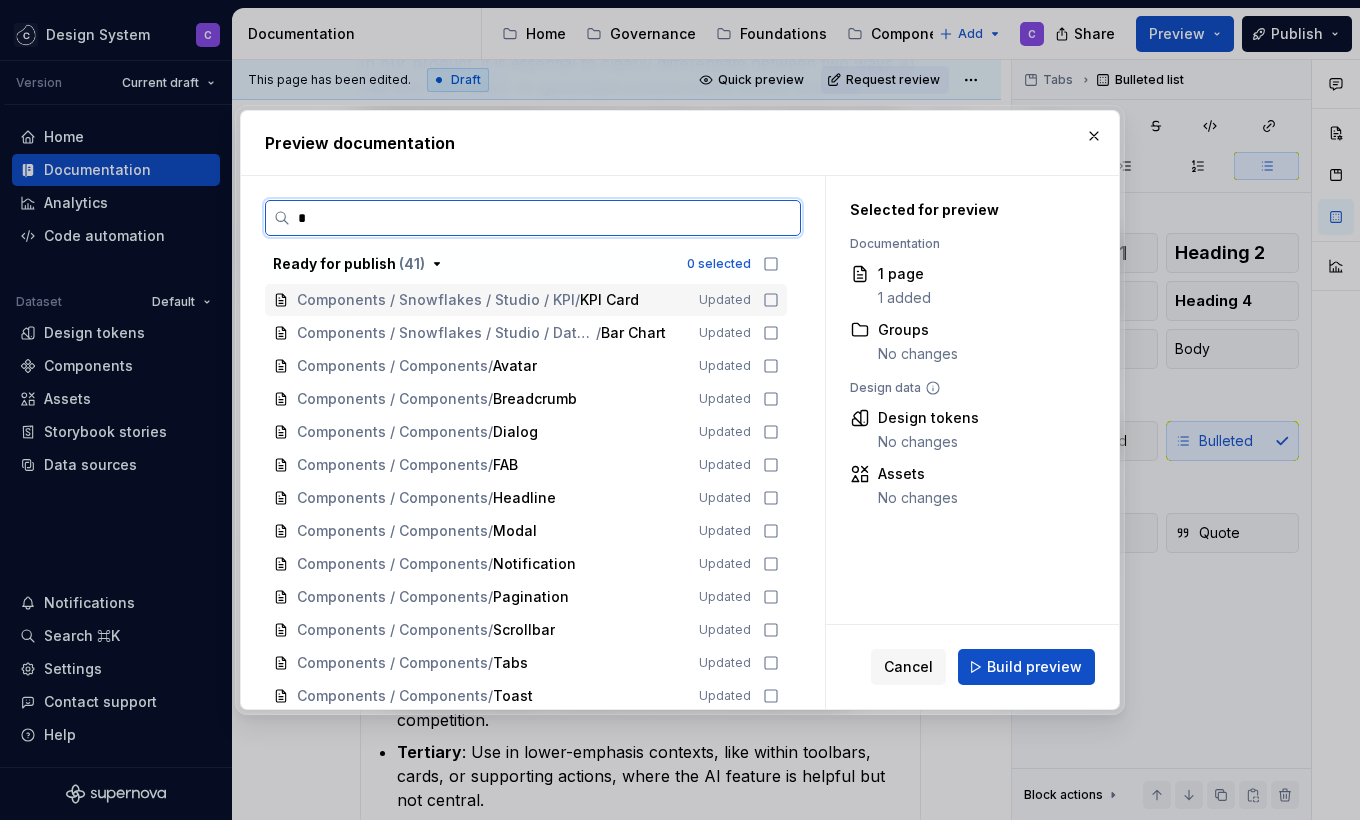 type on "**" 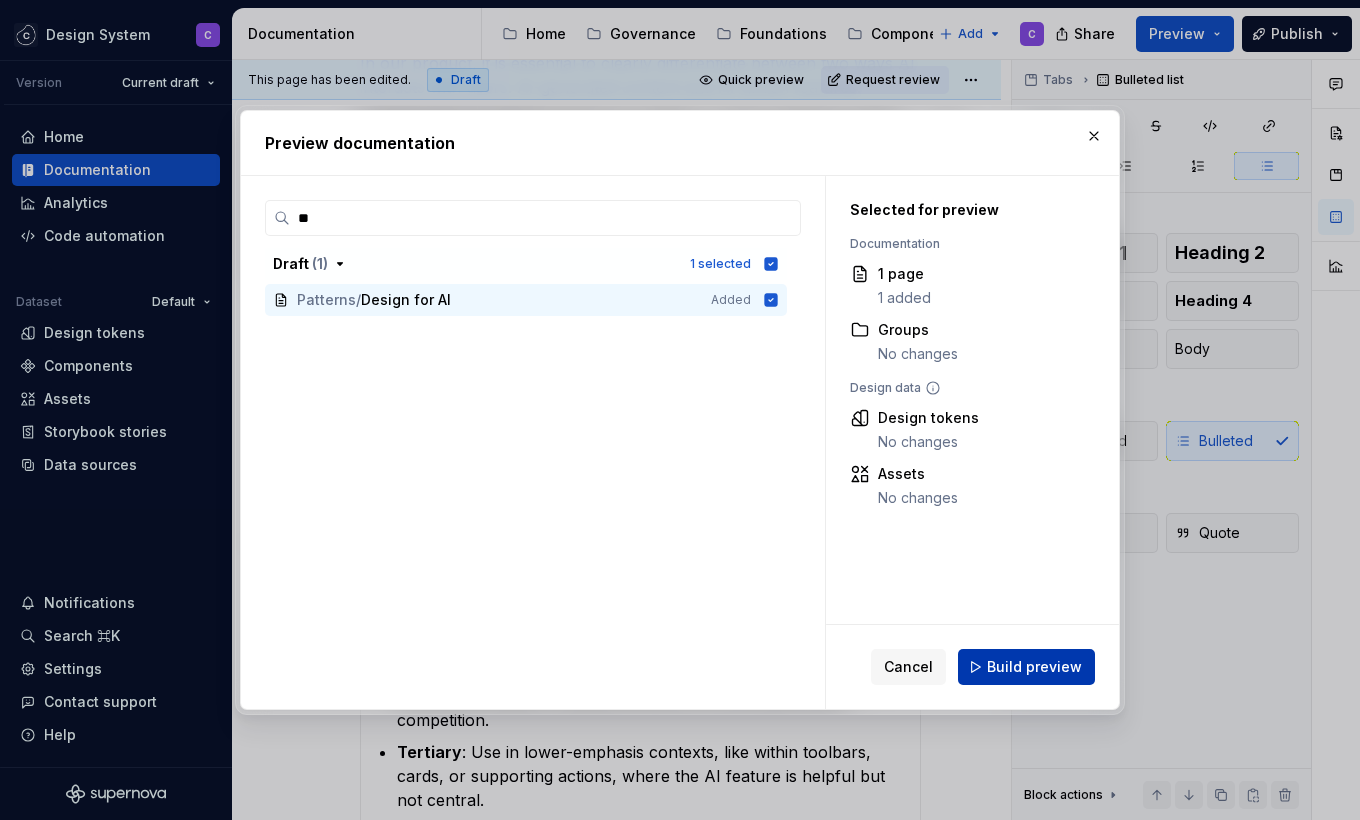 click on "Build preview" at bounding box center (1034, 667) 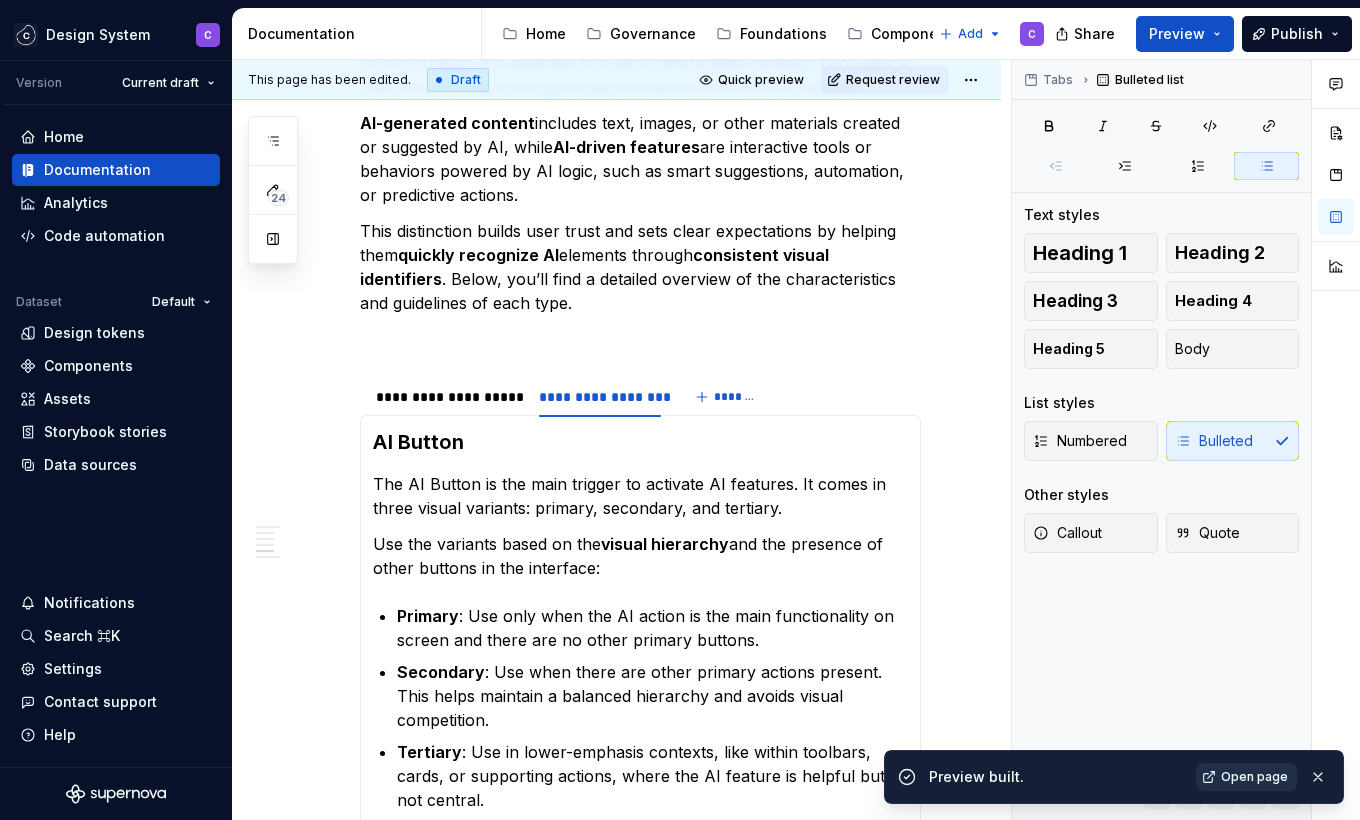 click on "Open page" at bounding box center (1254, 777) 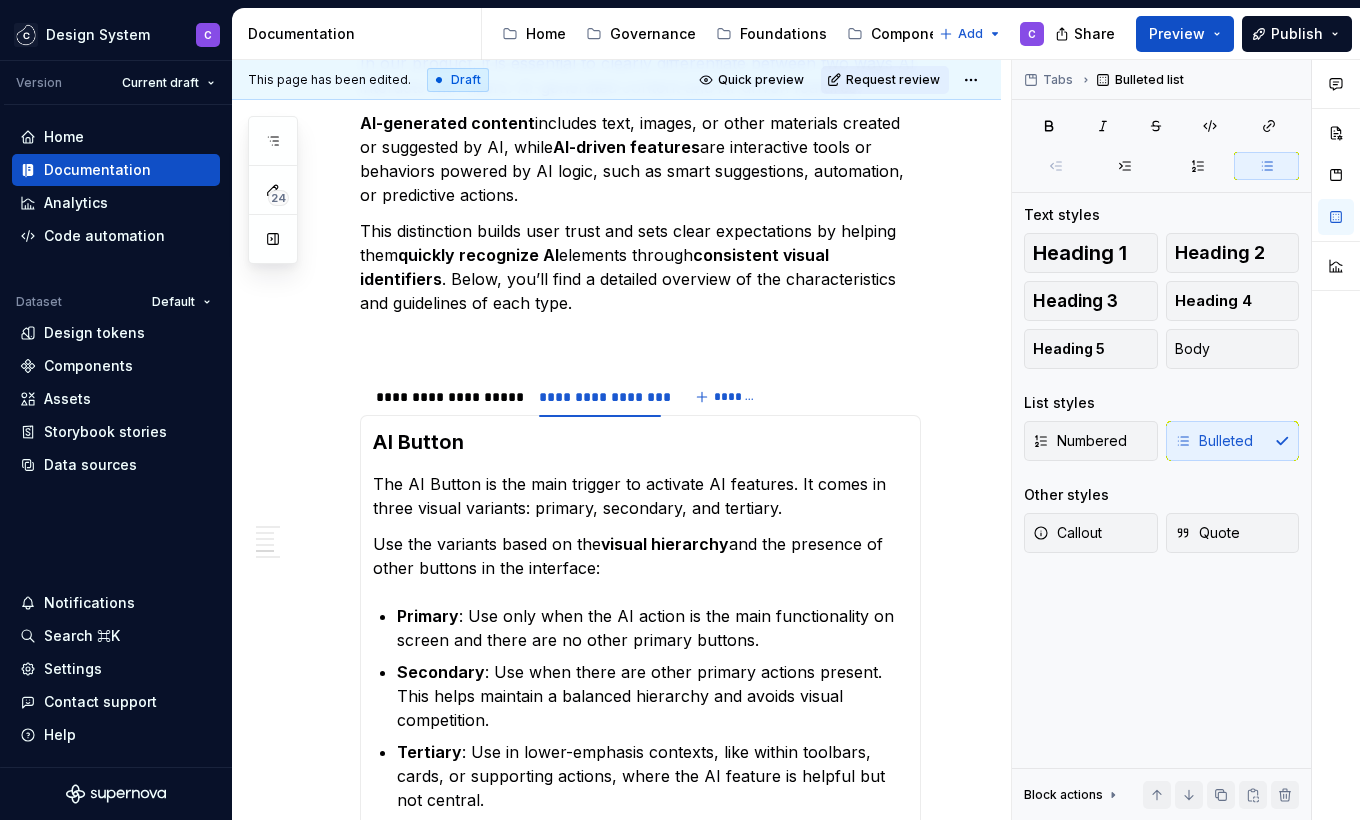 type on "*" 